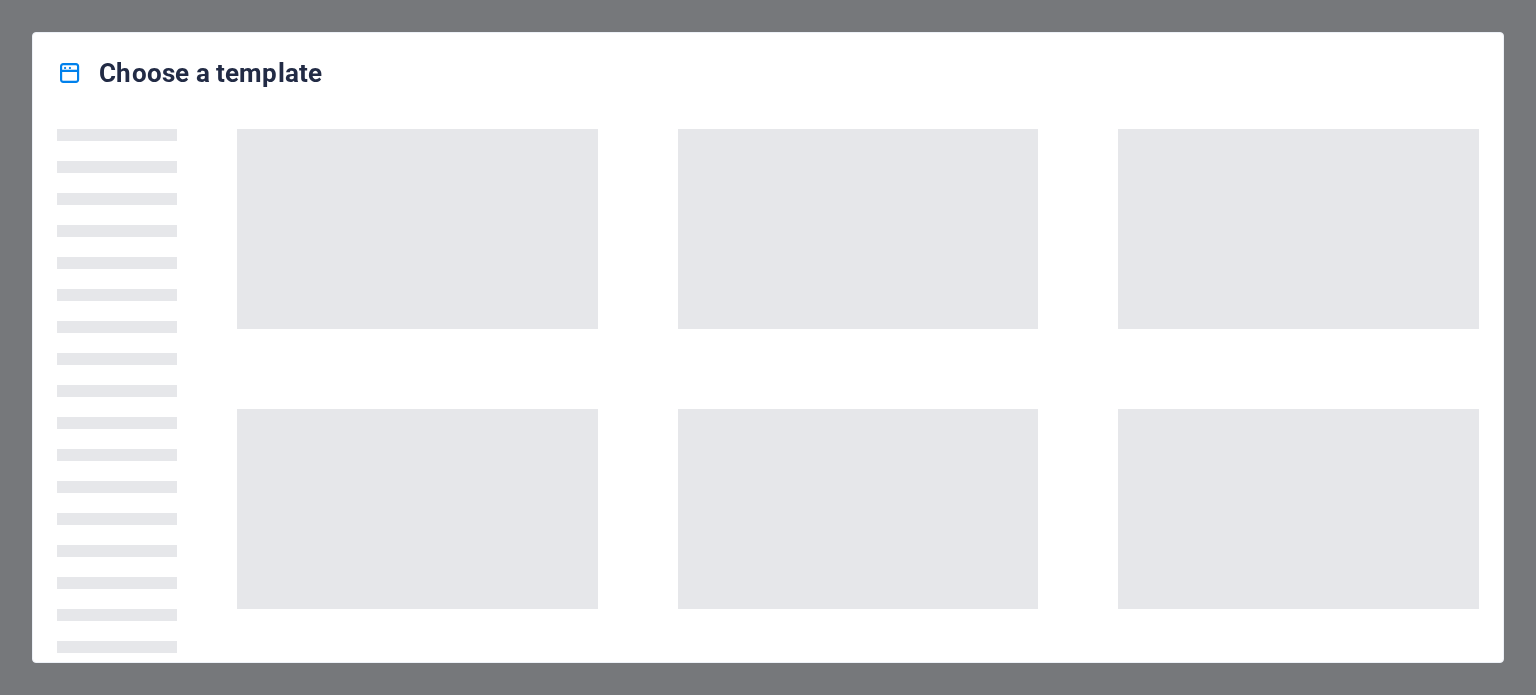 scroll, scrollTop: 0, scrollLeft: 0, axis: both 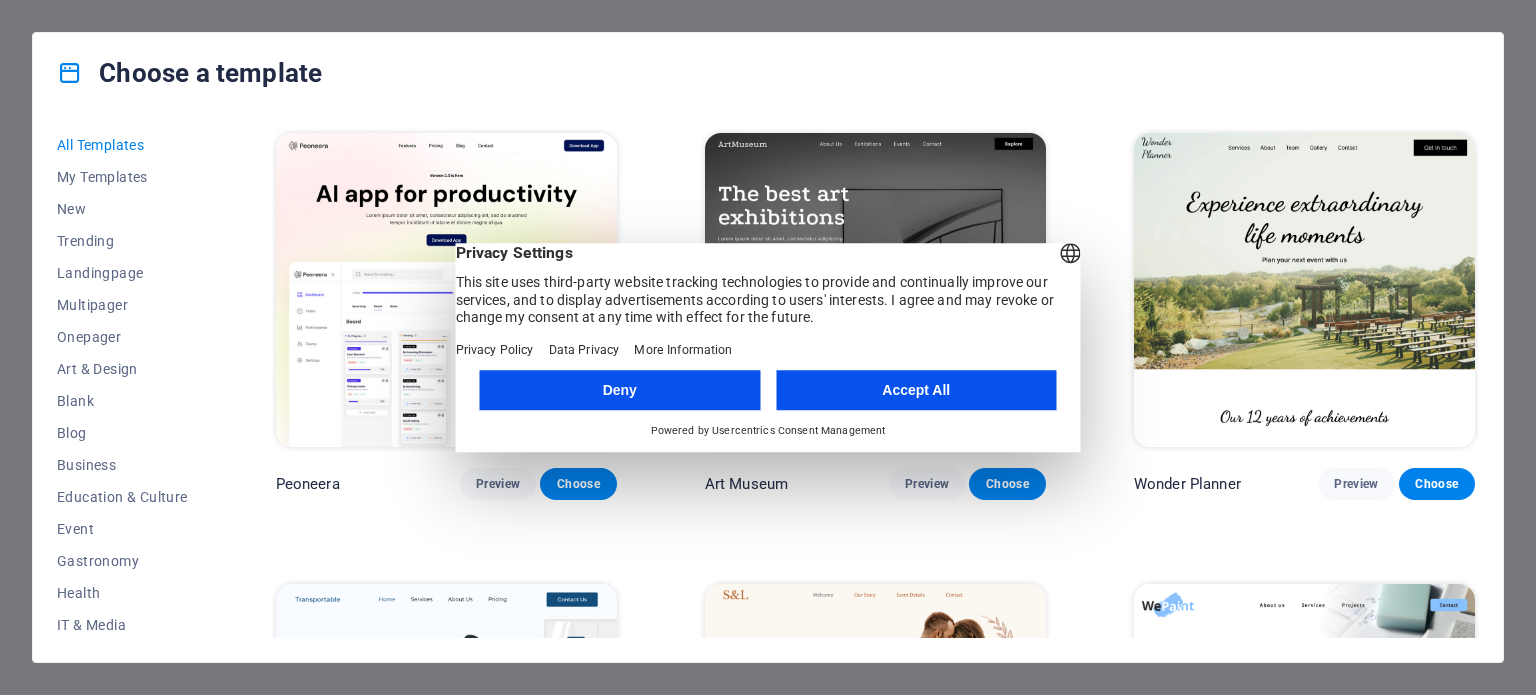 click on "Accept All" at bounding box center [916, 390] 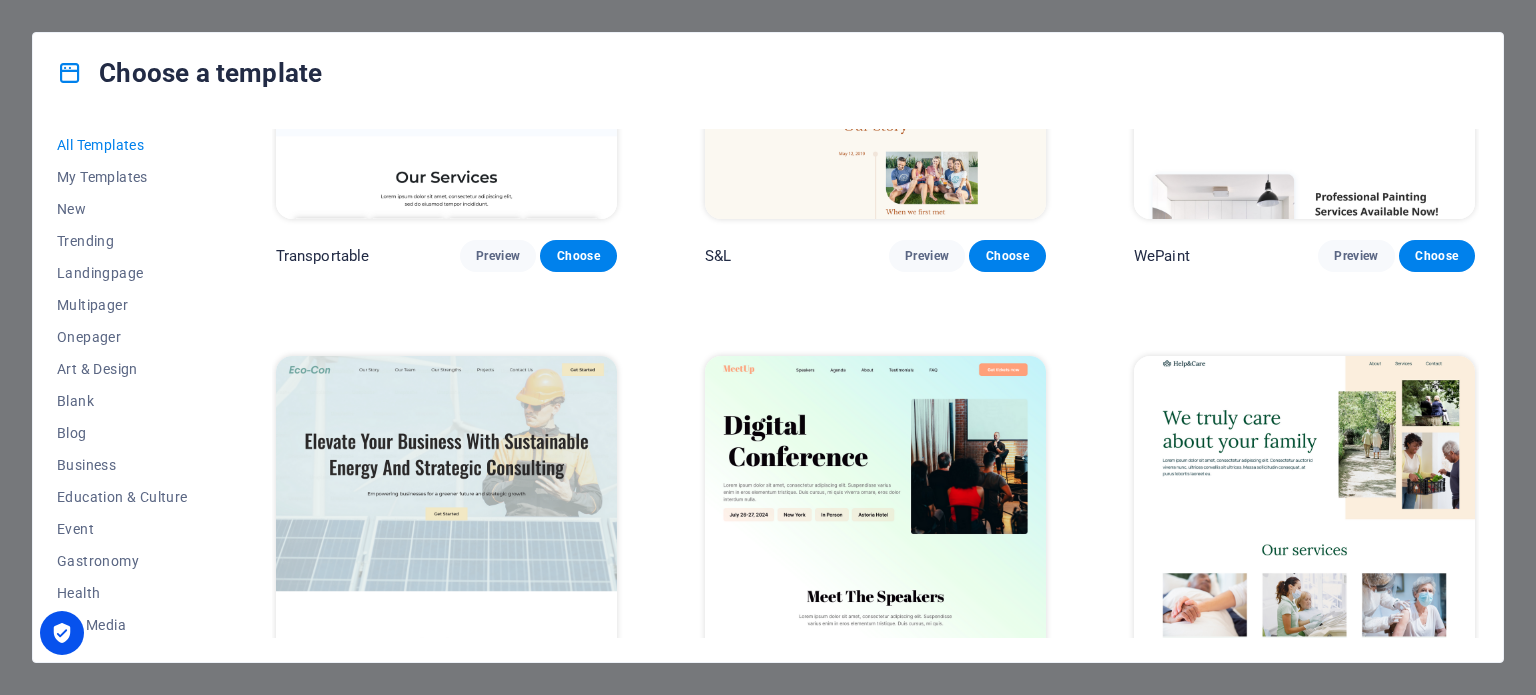 scroll, scrollTop: 682, scrollLeft: 0, axis: vertical 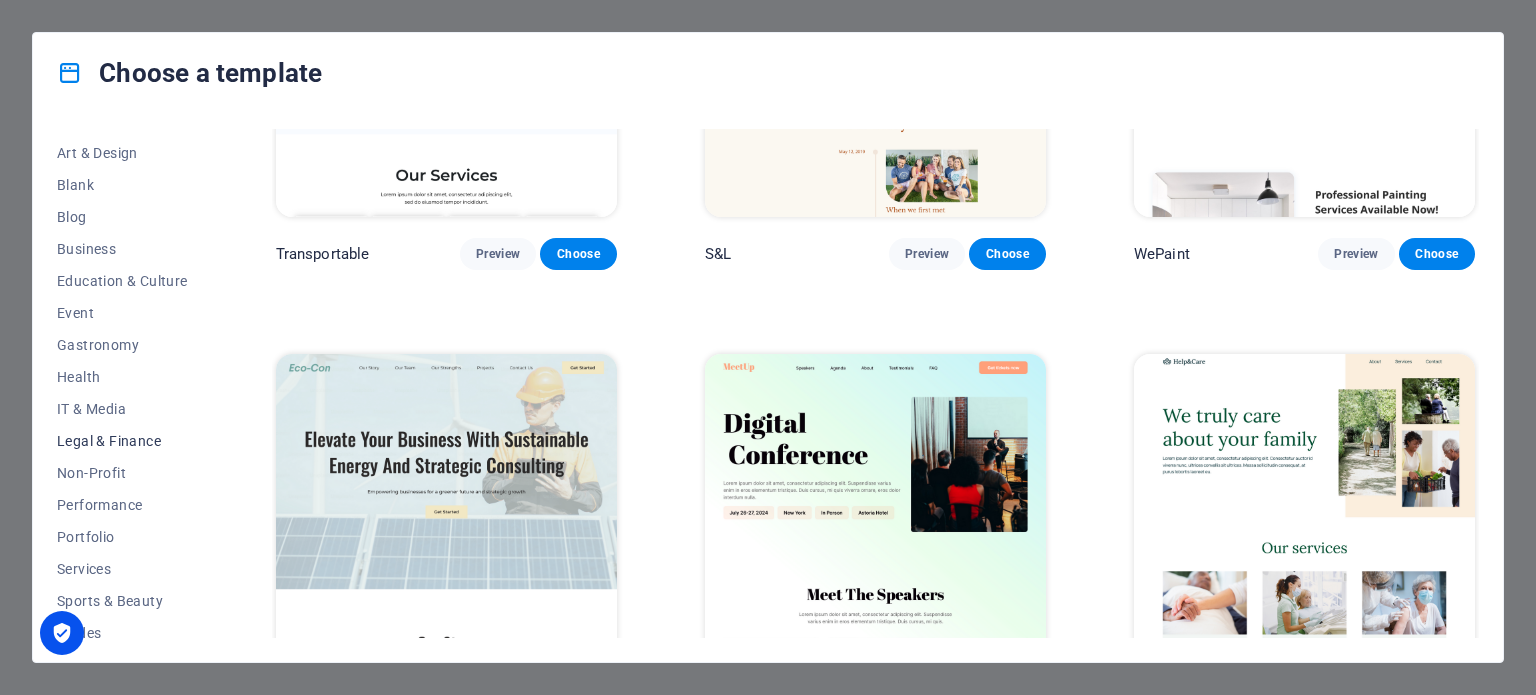 click on "Legal & Finance" at bounding box center (122, 441) 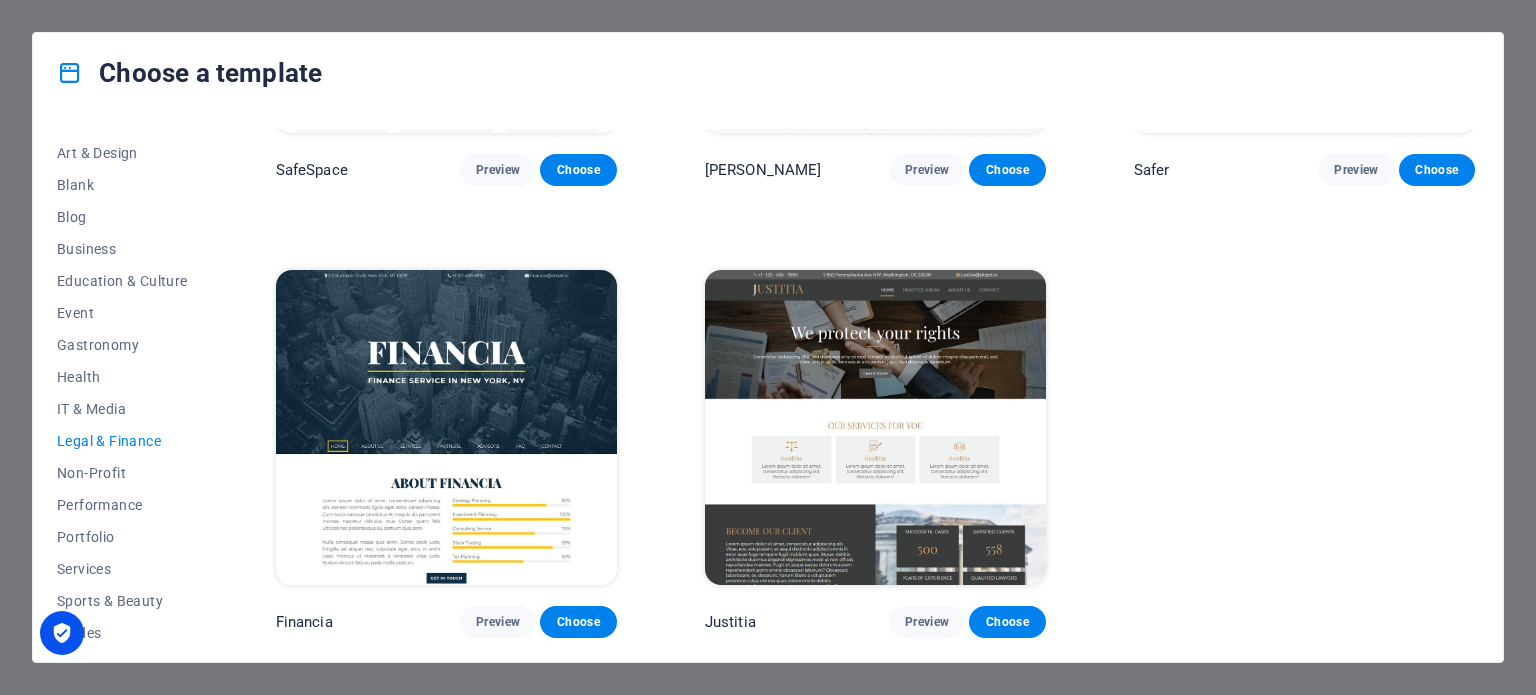 scroll, scrollTop: 308, scrollLeft: 0, axis: vertical 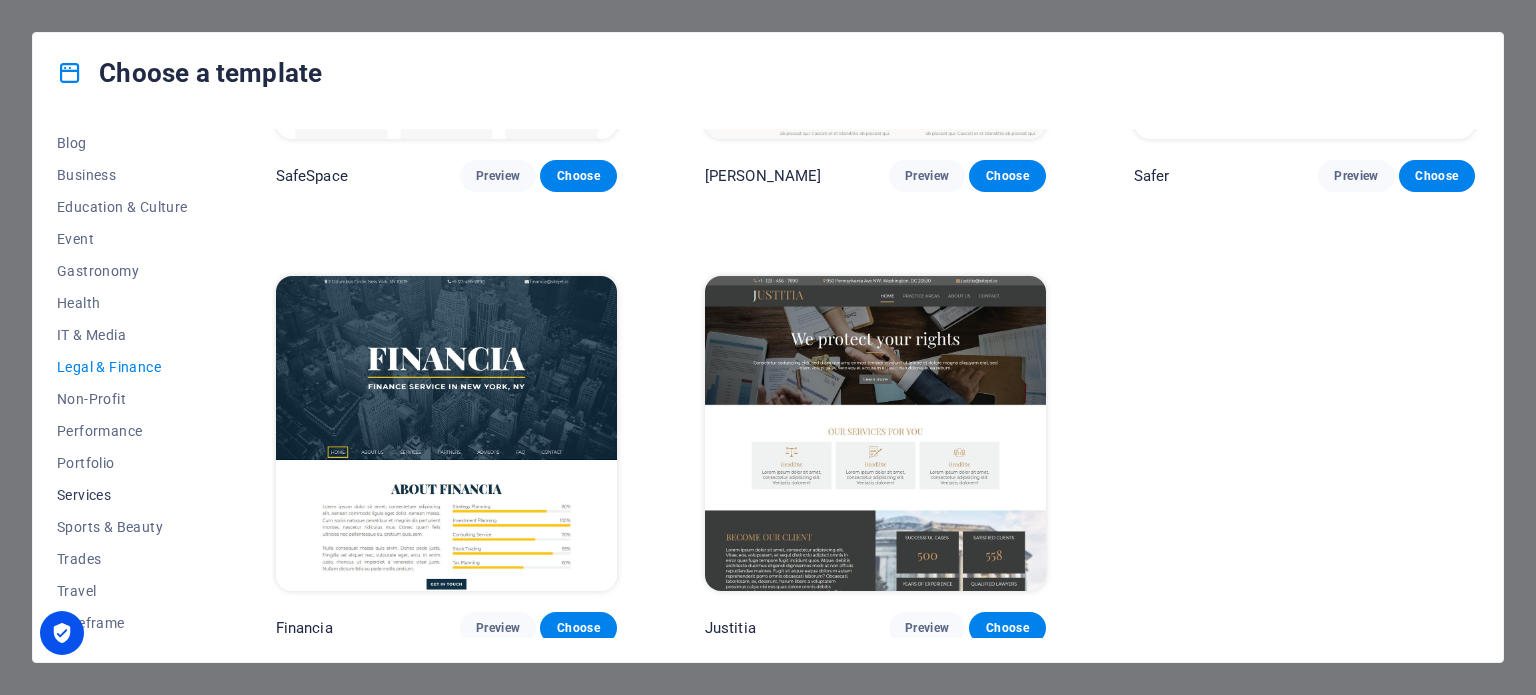 click on "Services" at bounding box center (122, 495) 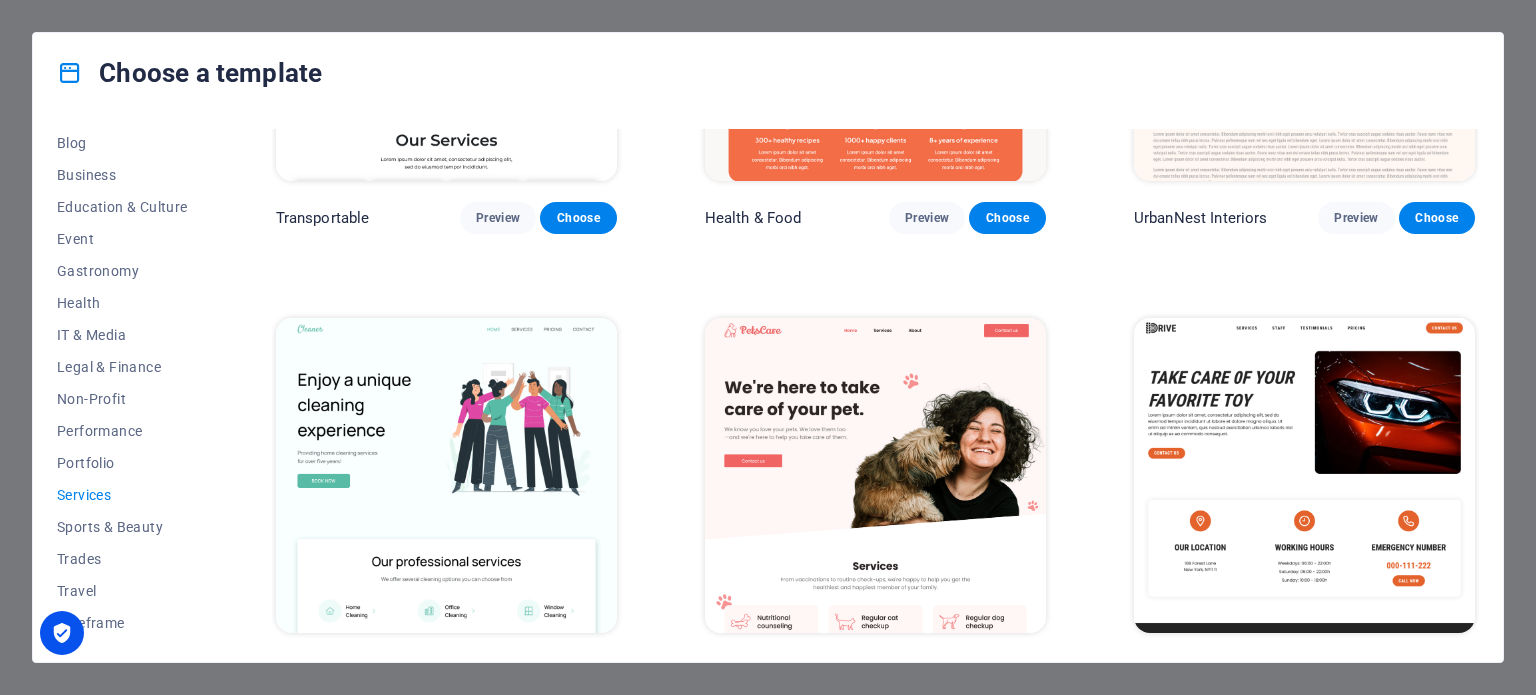 scroll, scrollTop: 254, scrollLeft: 0, axis: vertical 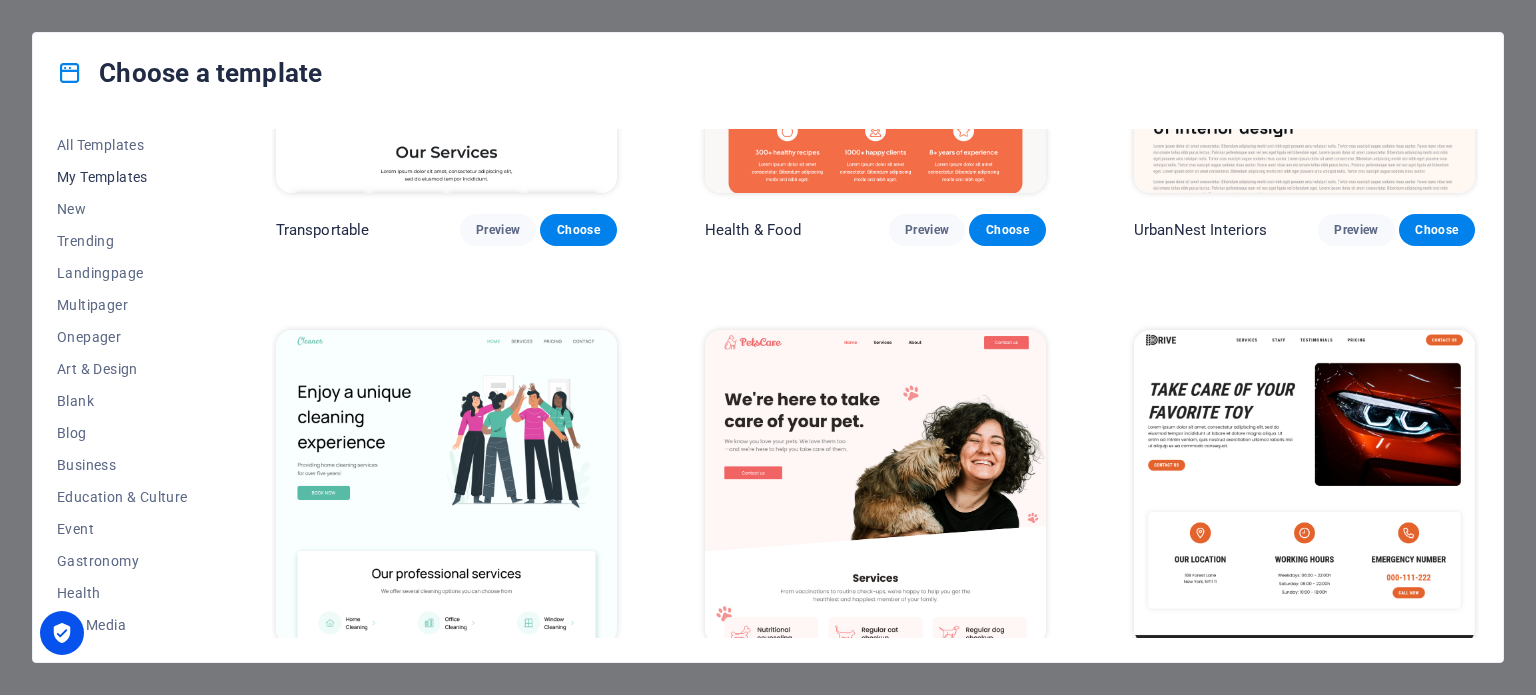 click on "My Templates" at bounding box center [122, 177] 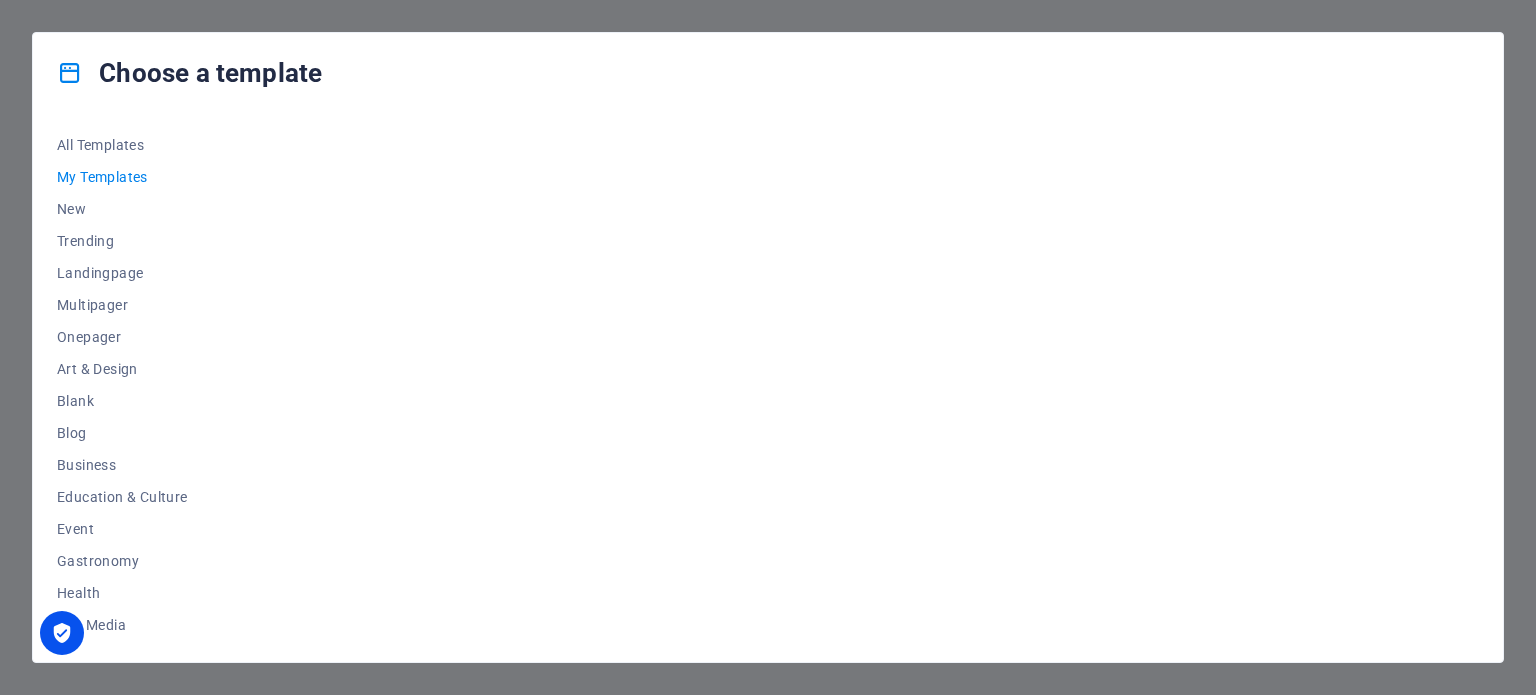 scroll, scrollTop: 0, scrollLeft: 0, axis: both 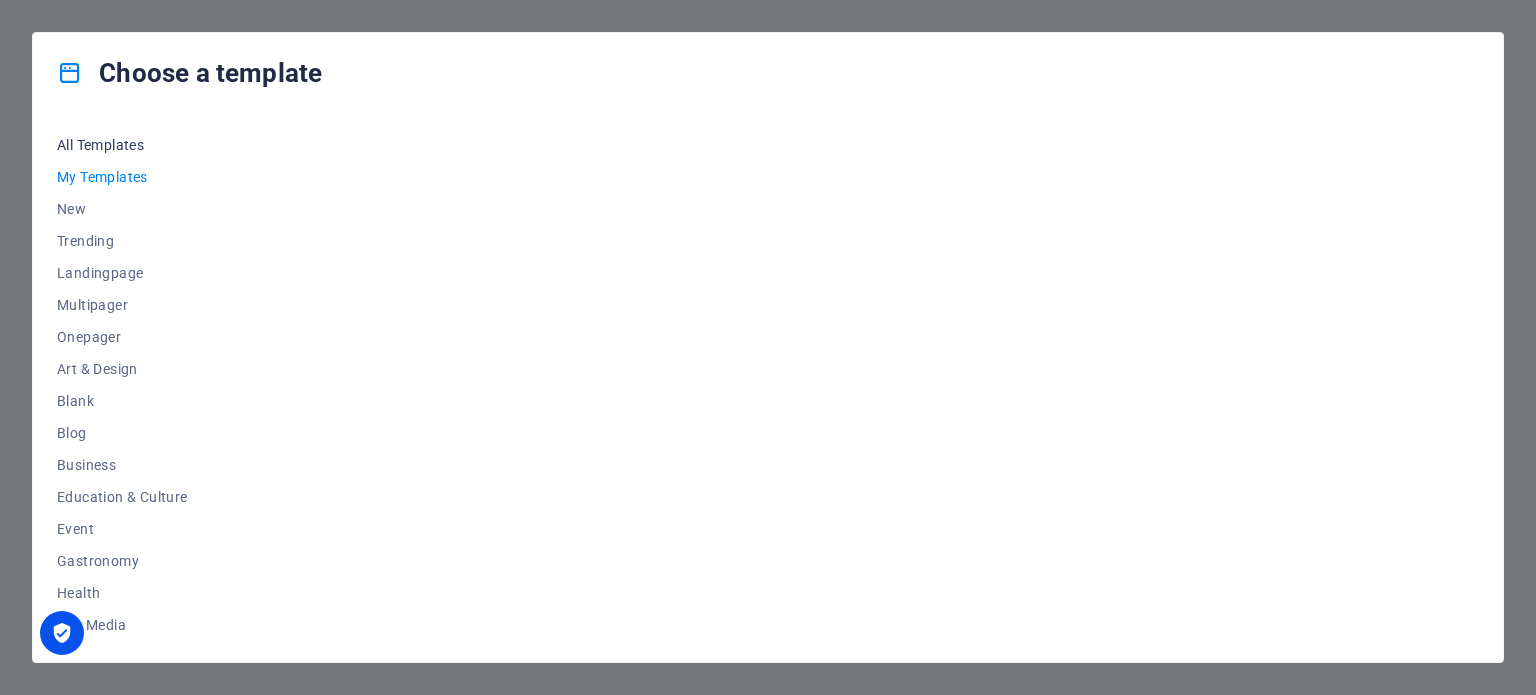 click on "All Templates" at bounding box center (122, 145) 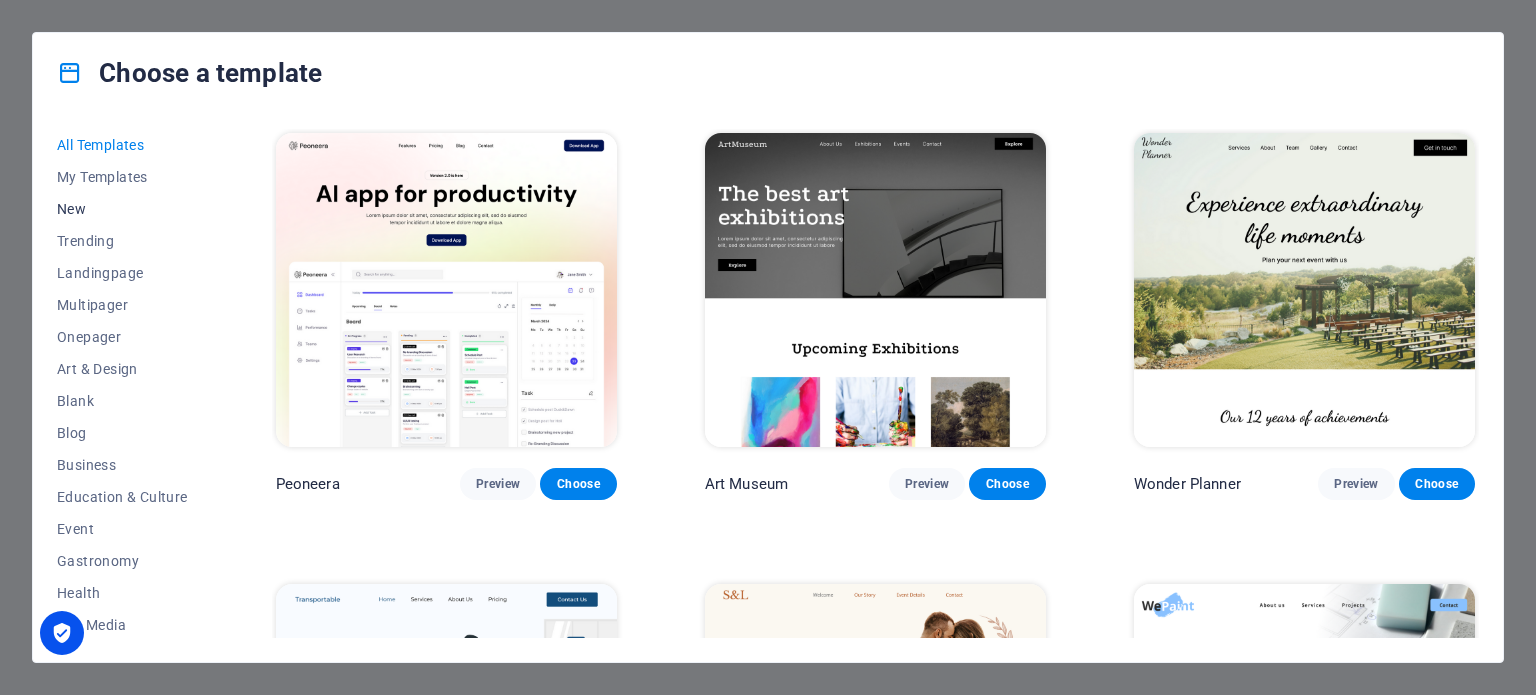 click on "New" at bounding box center [122, 209] 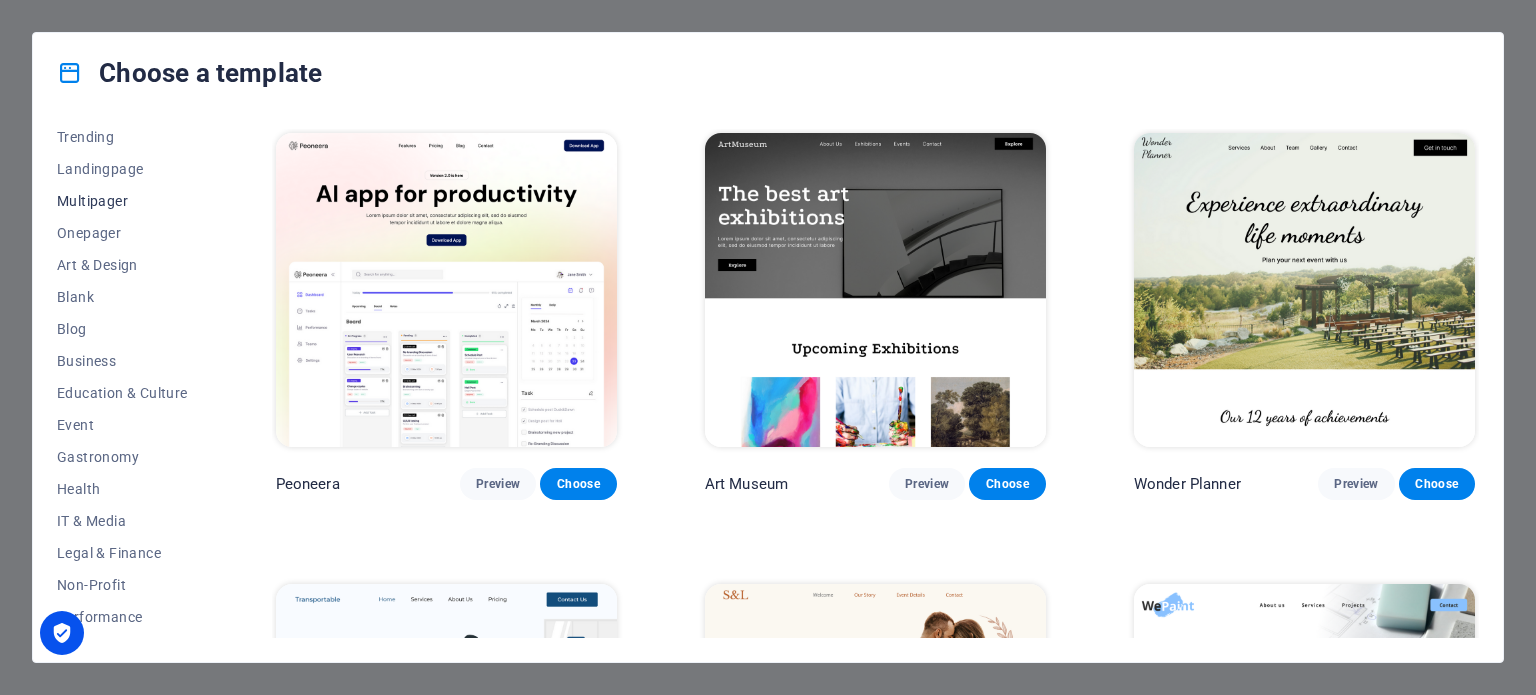 scroll, scrollTop: 0, scrollLeft: 0, axis: both 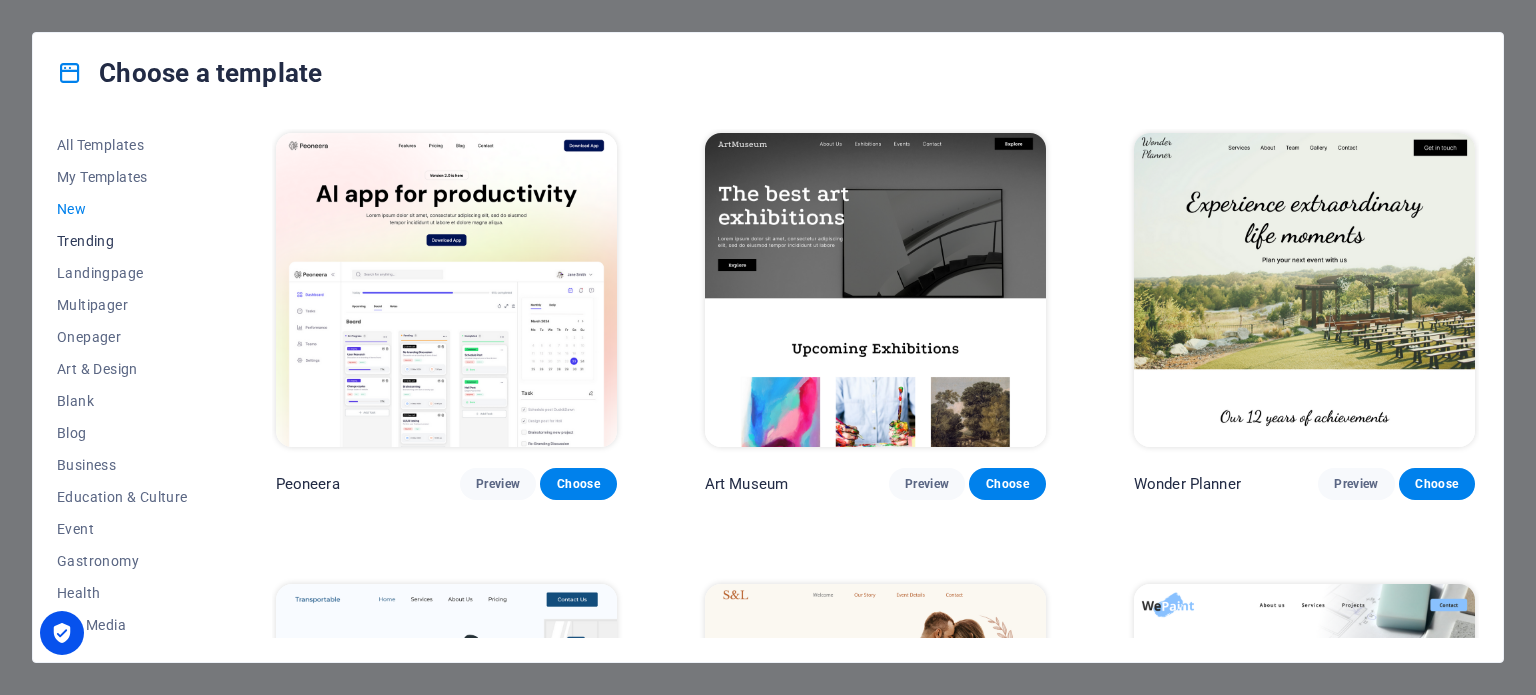 click on "Trending" at bounding box center [122, 241] 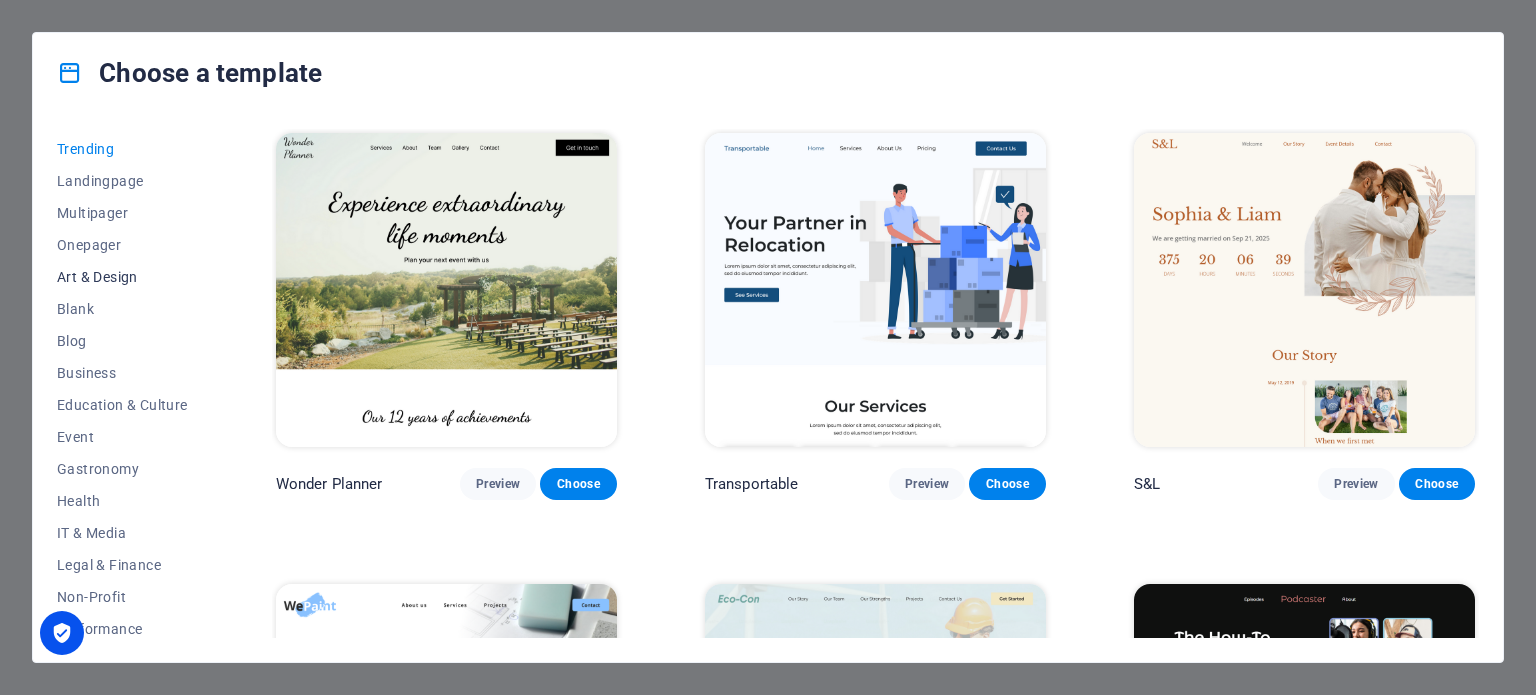 scroll, scrollTop: 100, scrollLeft: 0, axis: vertical 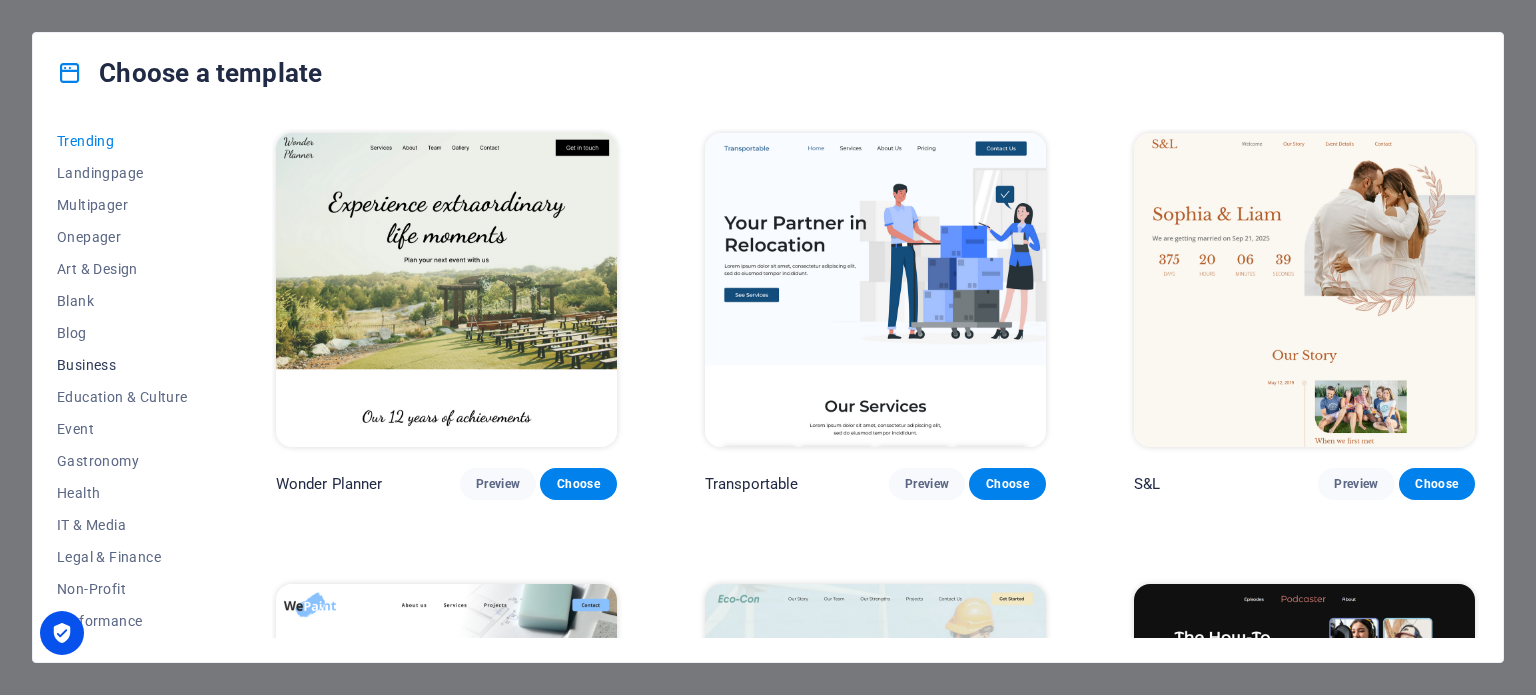 click on "Business" at bounding box center (122, 365) 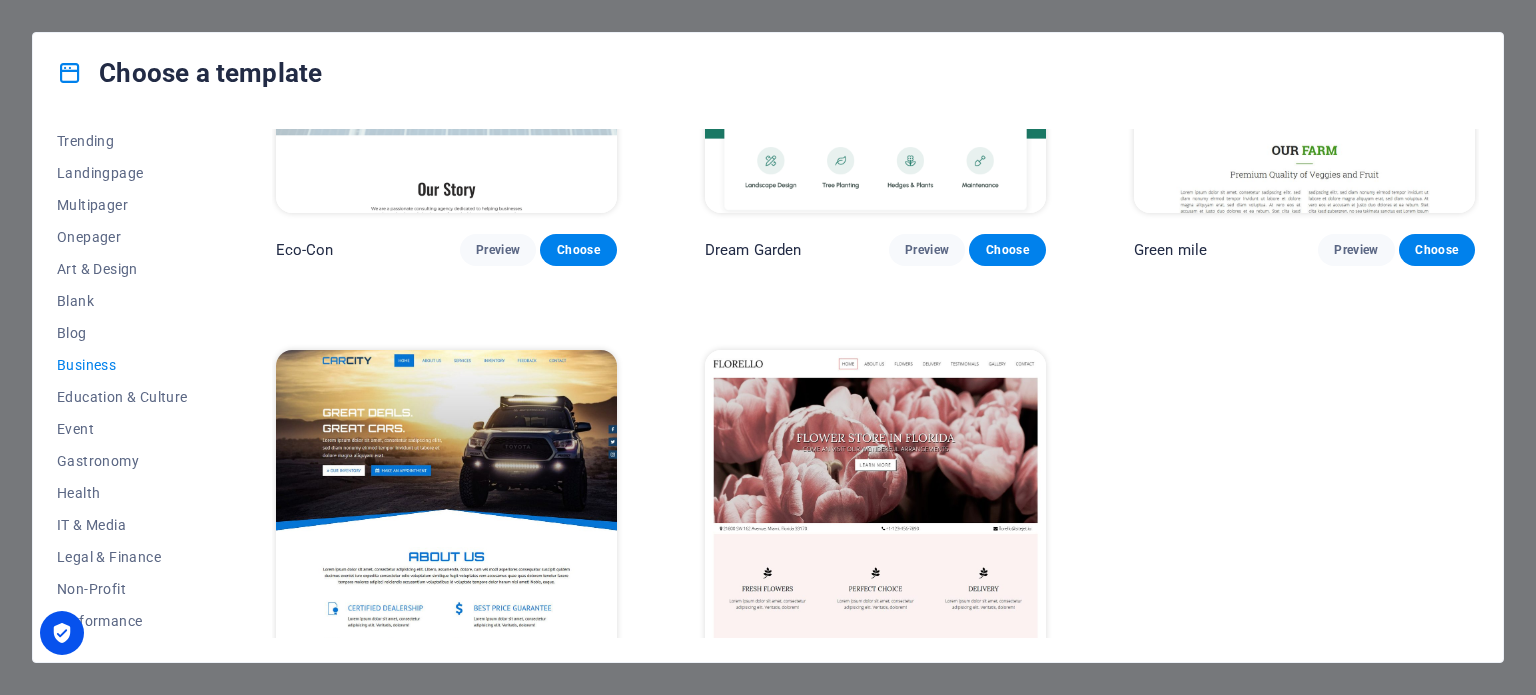 scroll, scrollTop: 308, scrollLeft: 0, axis: vertical 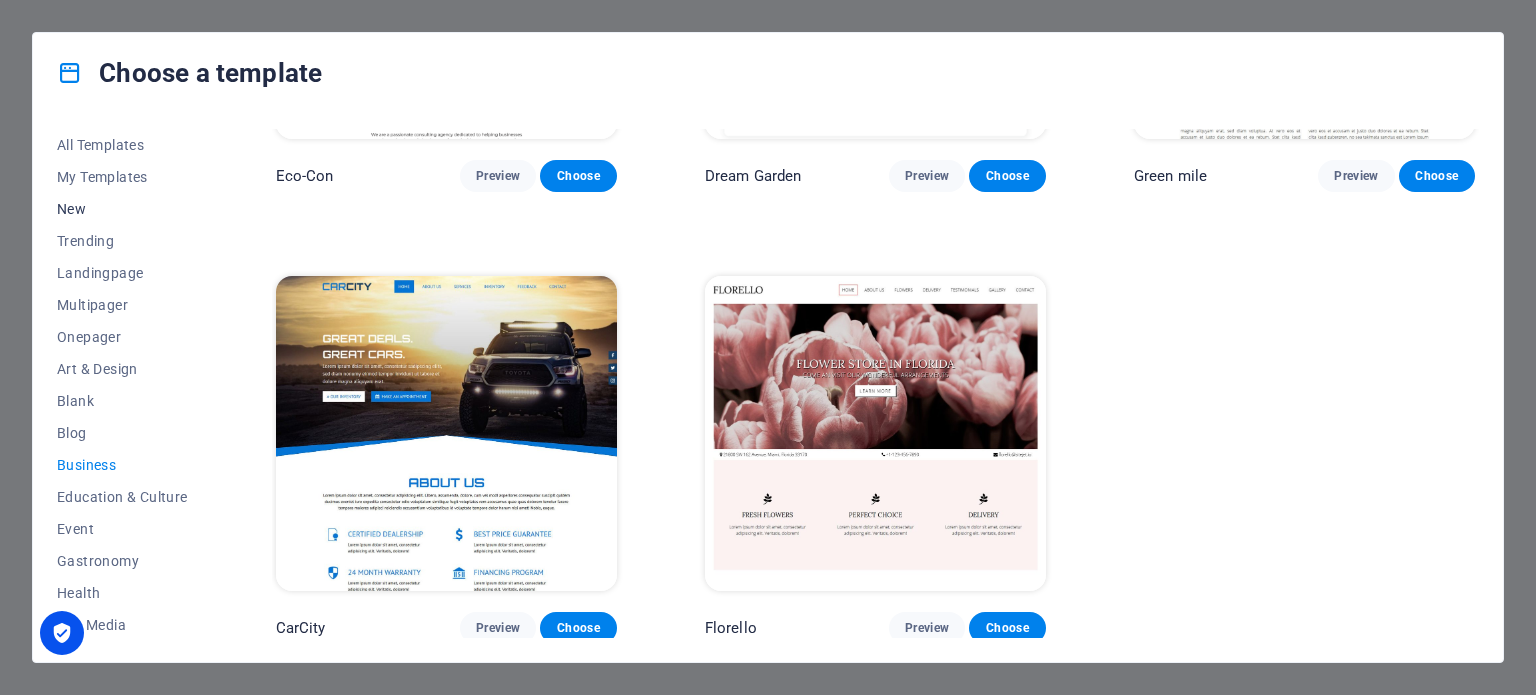 click on "New" at bounding box center [122, 209] 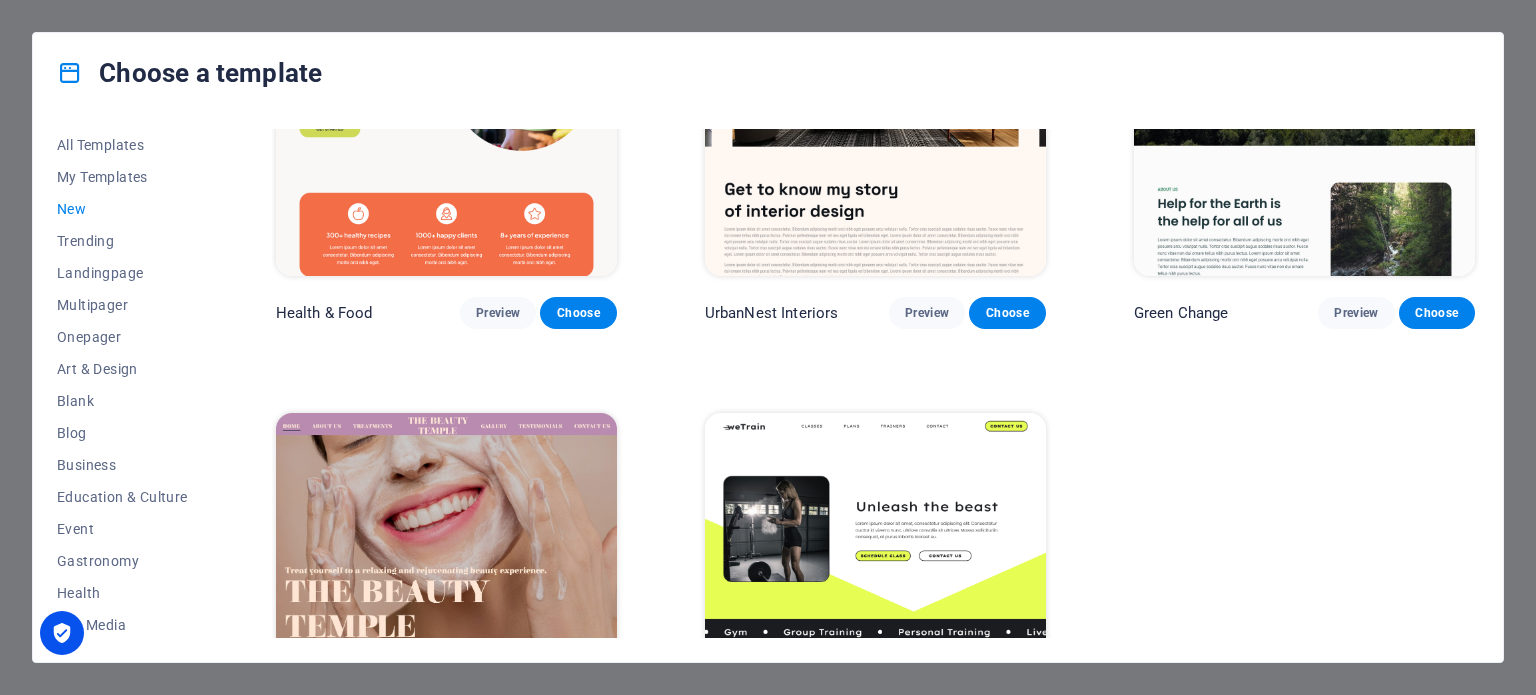 scroll, scrollTop: 2106, scrollLeft: 0, axis: vertical 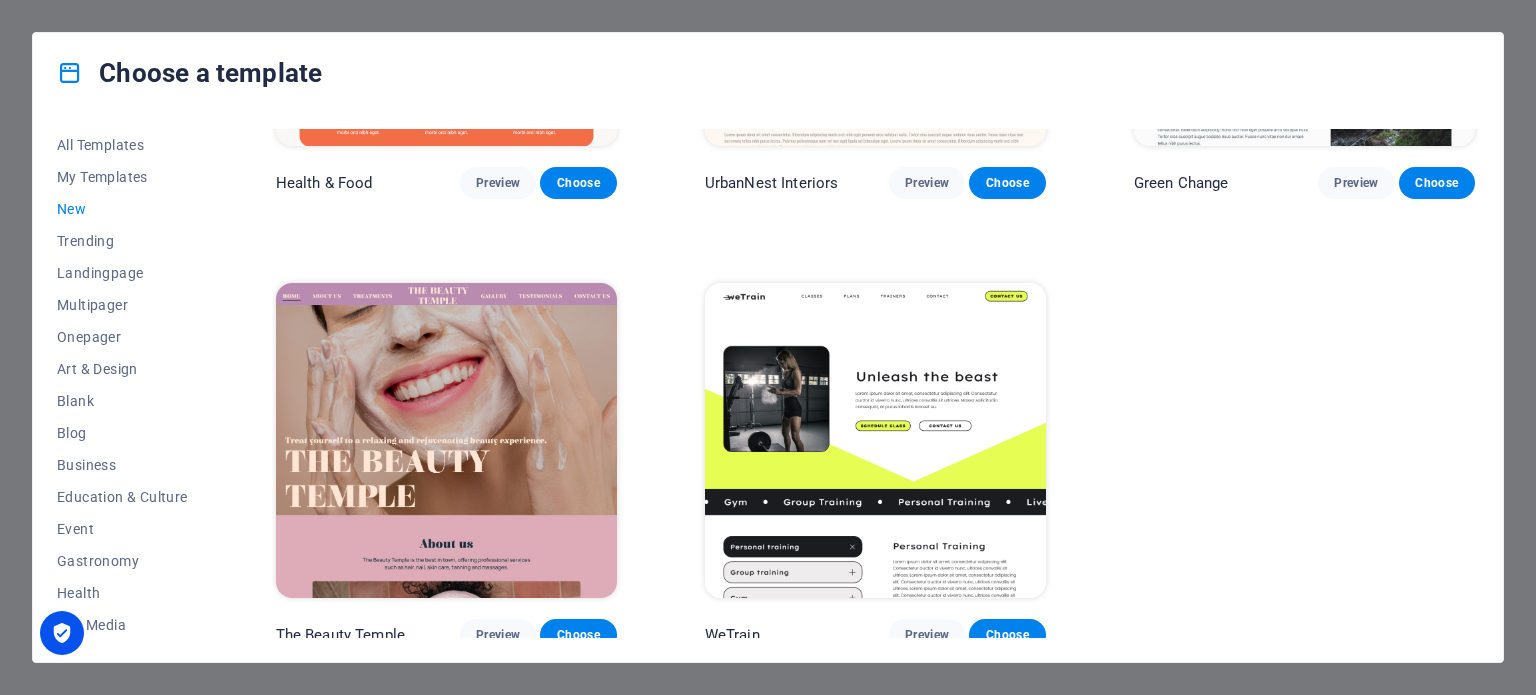 click at bounding box center (875, 440) 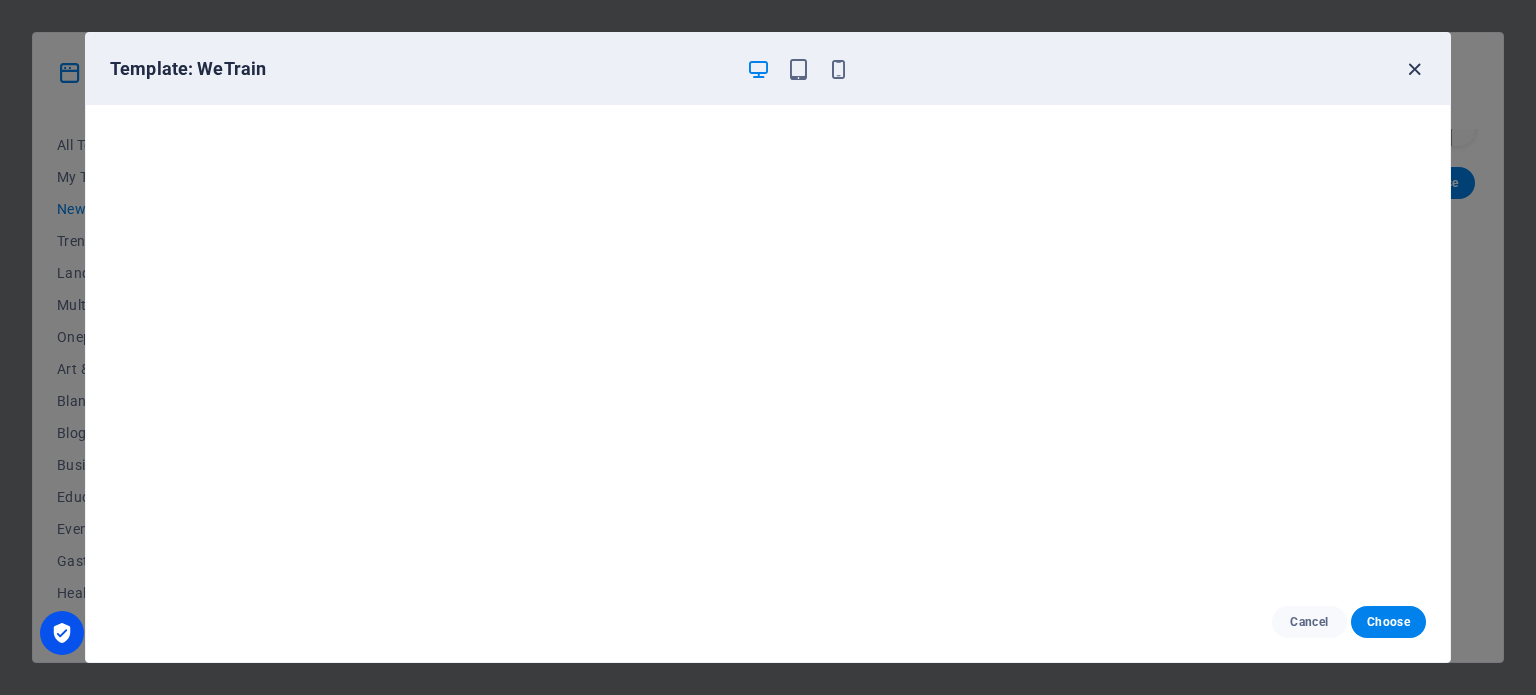 click at bounding box center [1414, 69] 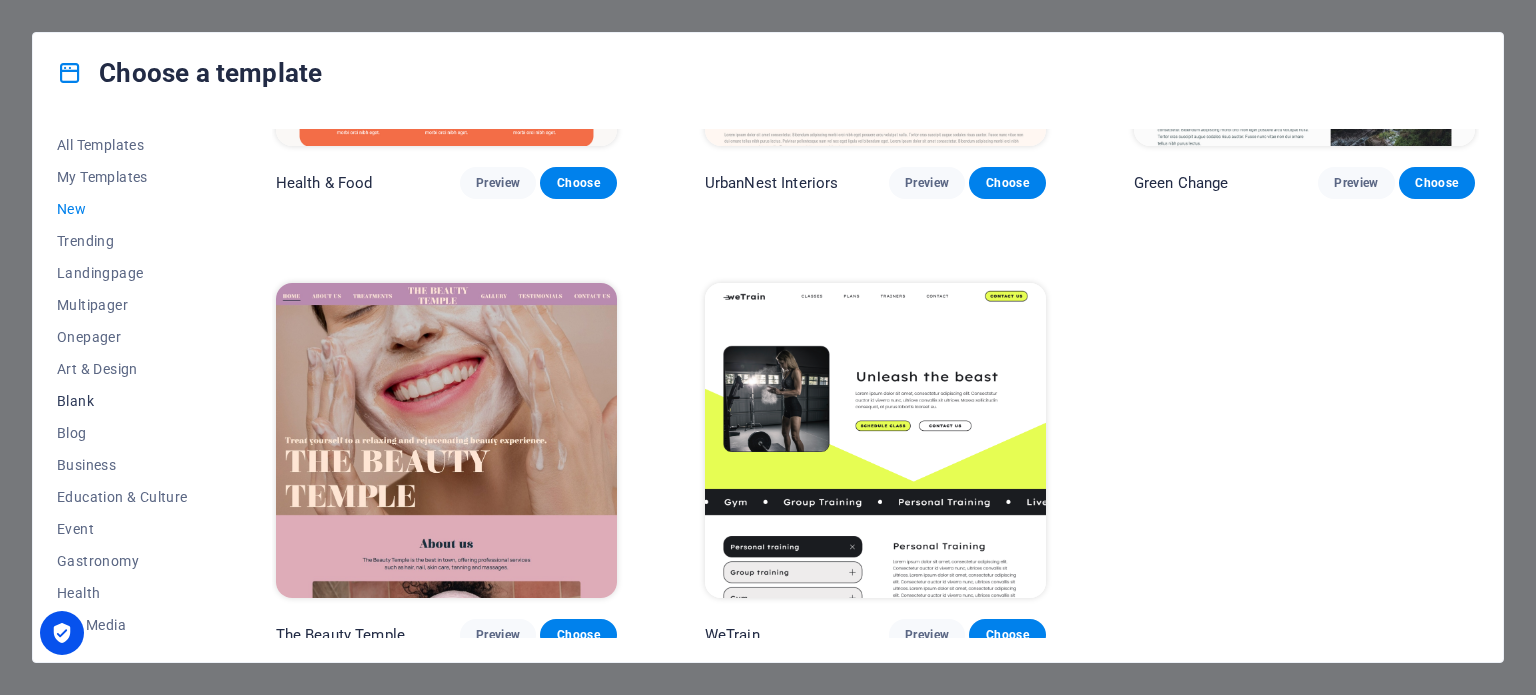 click on "Blank" at bounding box center [122, 401] 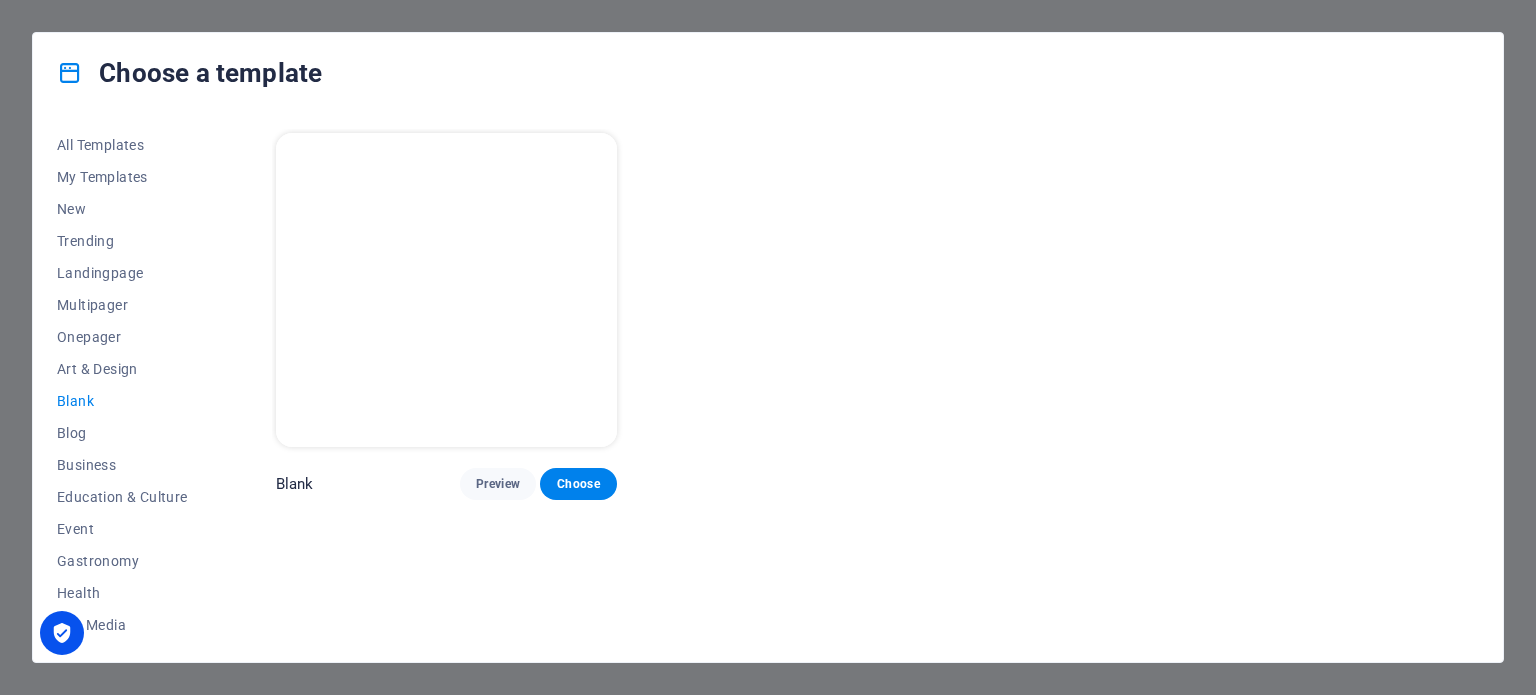 scroll, scrollTop: 0, scrollLeft: 0, axis: both 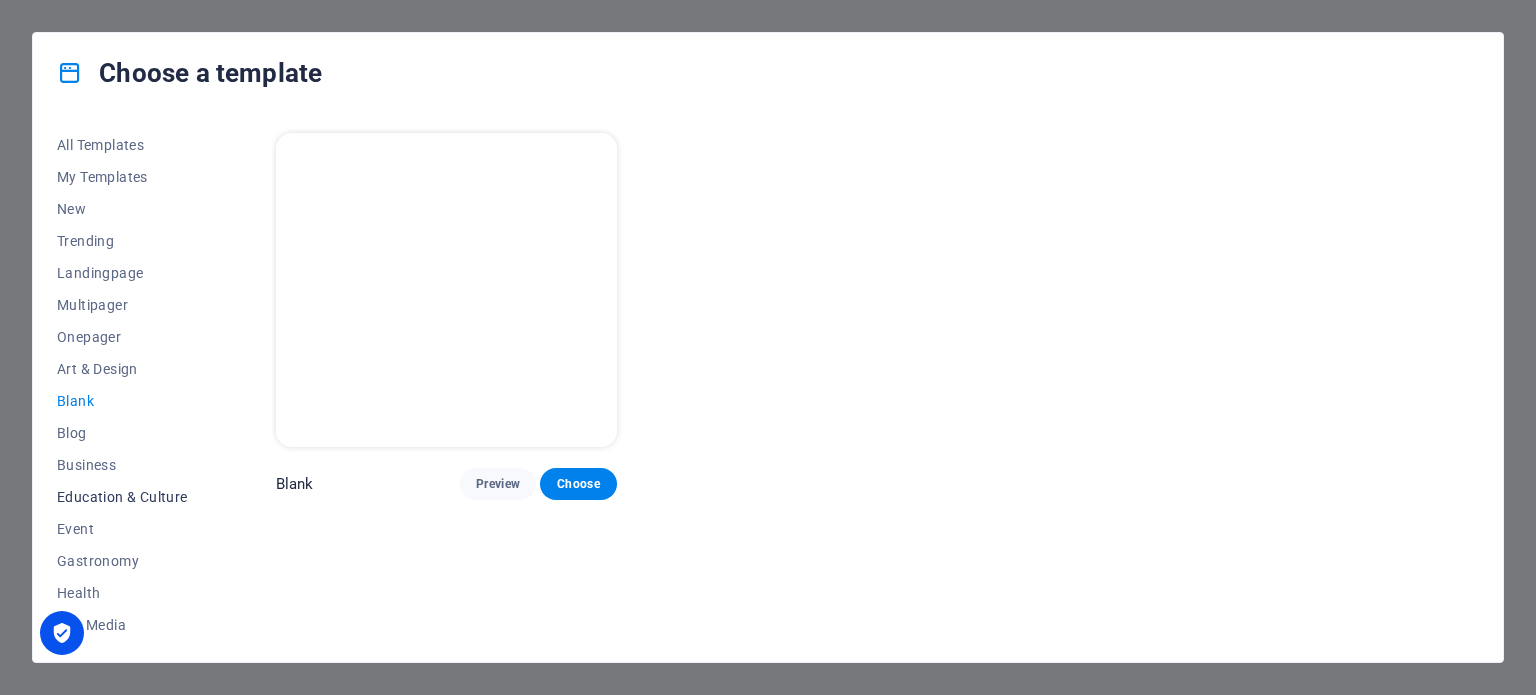 click on "Education & Culture" at bounding box center [122, 497] 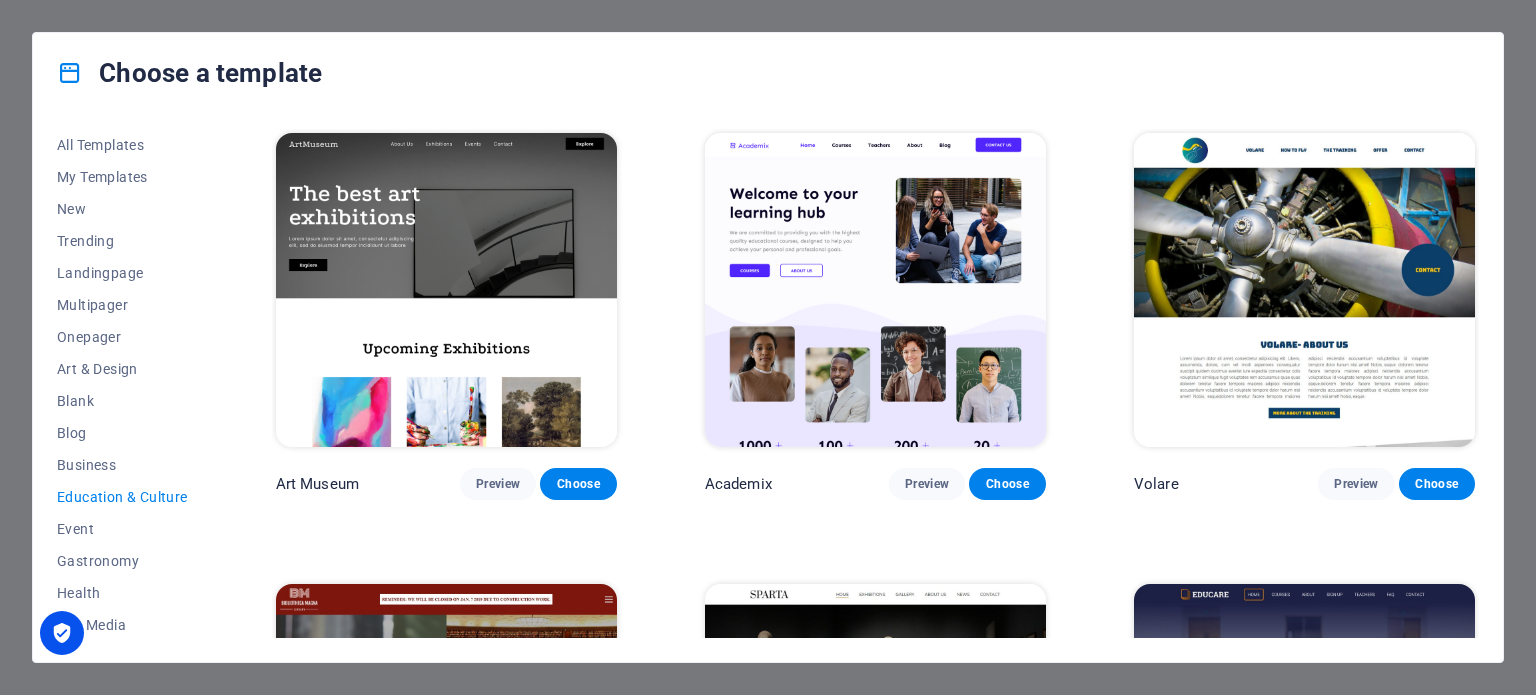 scroll, scrollTop: 22, scrollLeft: 0, axis: vertical 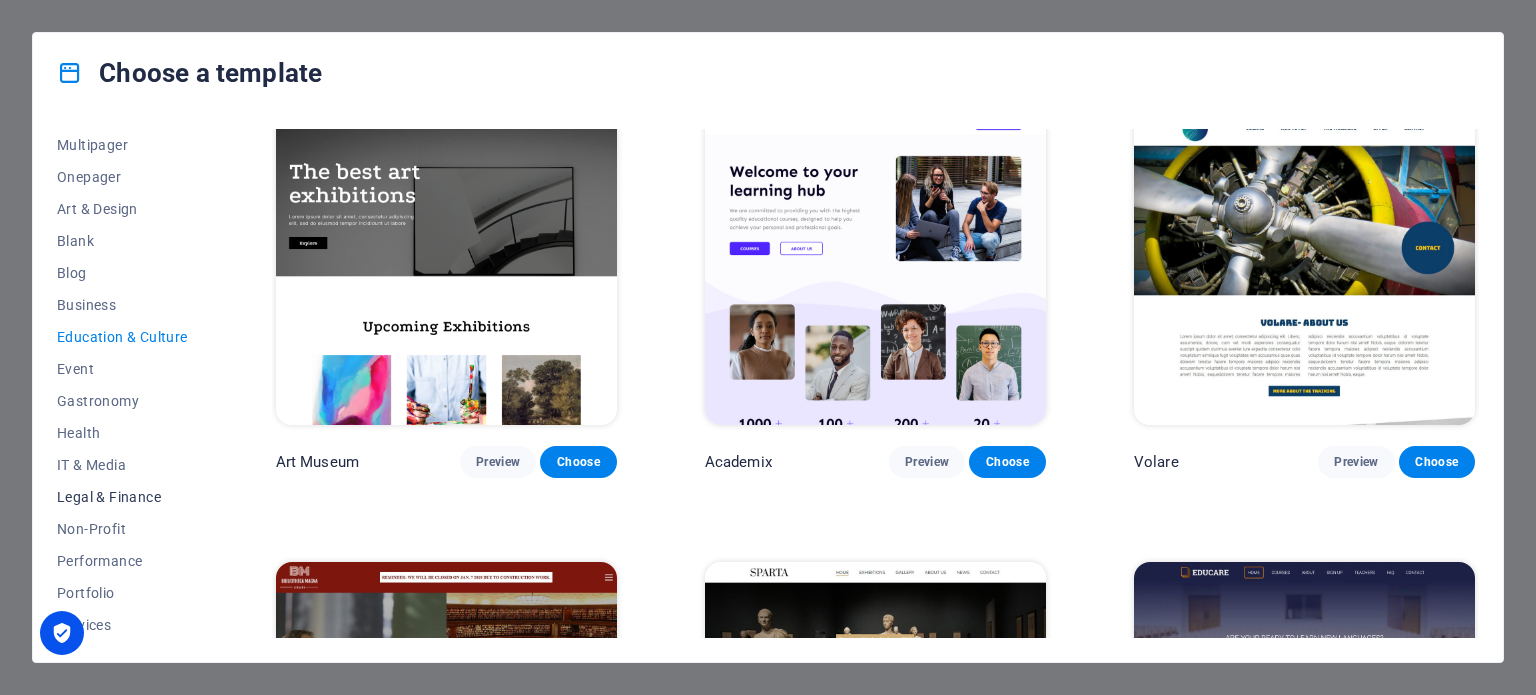 click on "Legal & Finance" at bounding box center (122, 497) 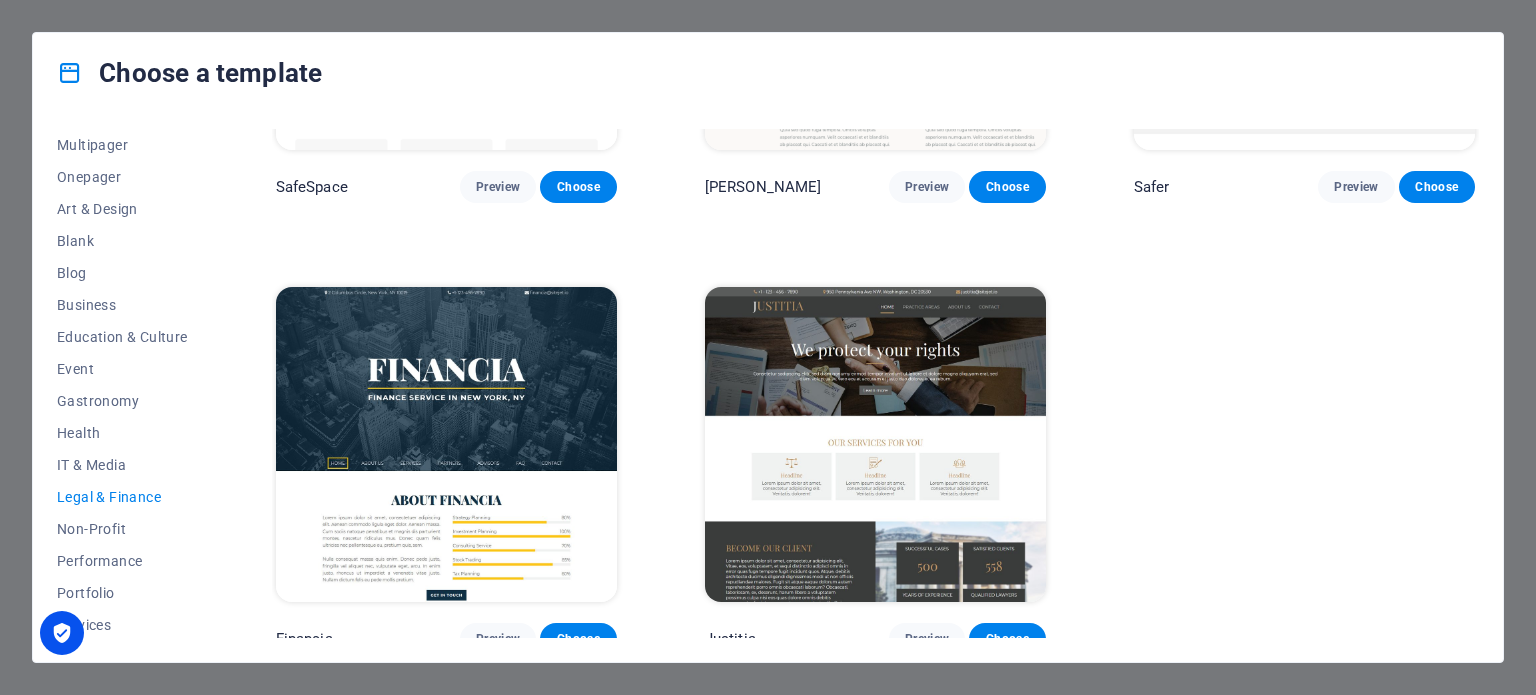 scroll, scrollTop: 296, scrollLeft: 0, axis: vertical 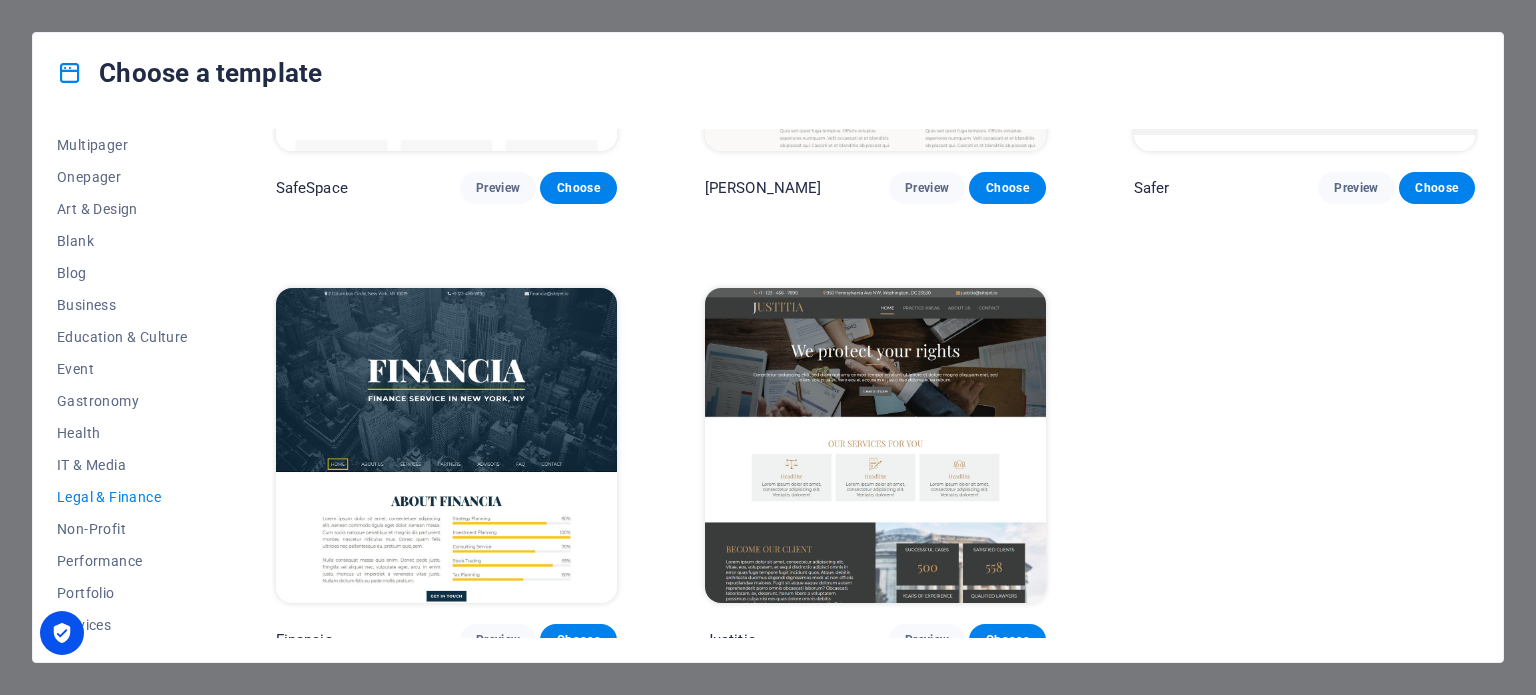 click at bounding box center (446, 445) 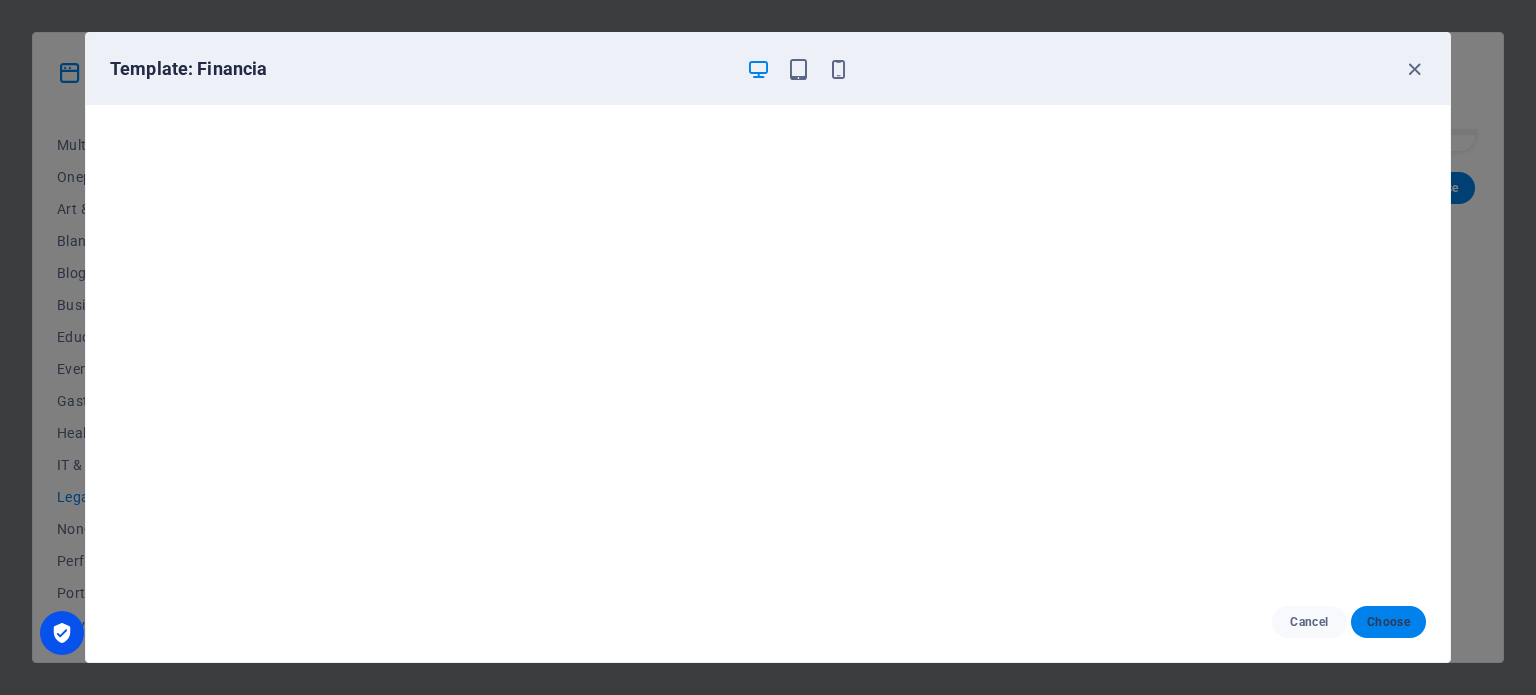 click on "Choose" at bounding box center (1388, 622) 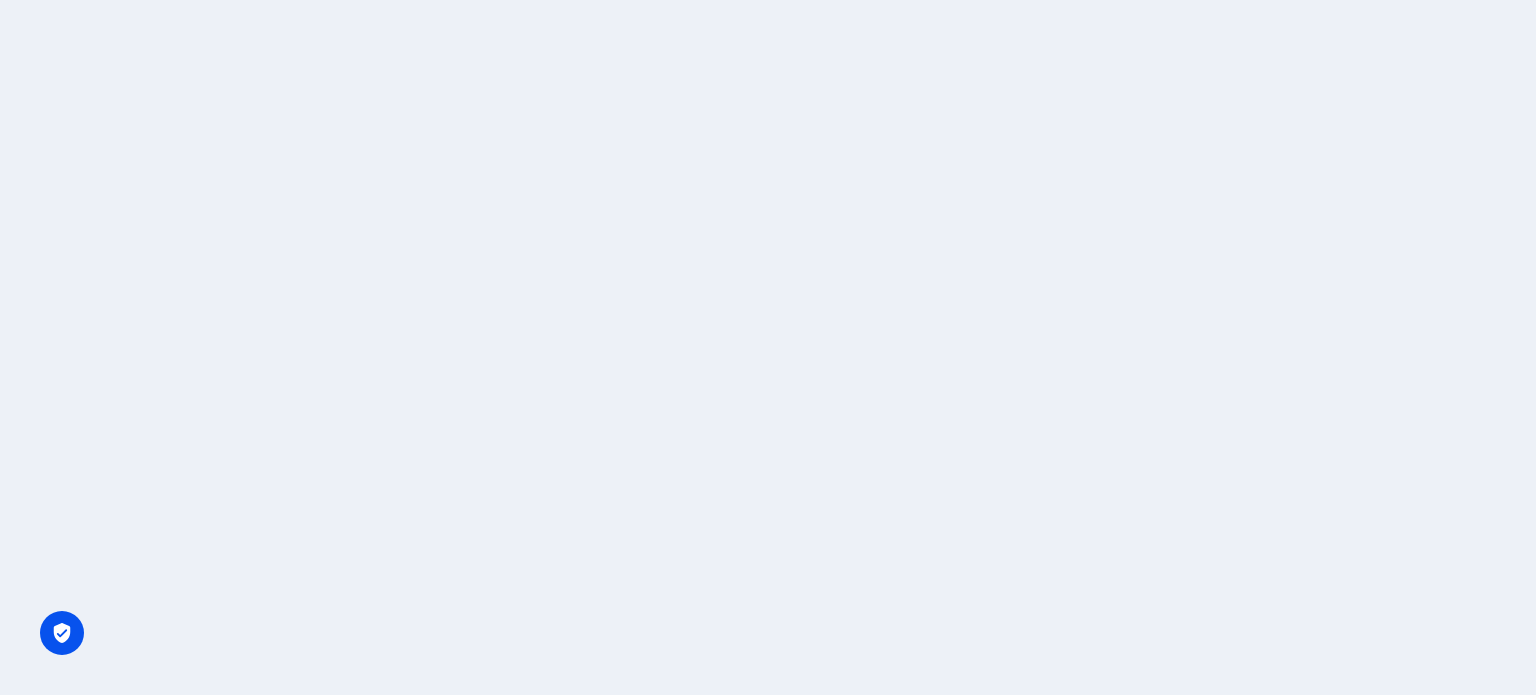 scroll, scrollTop: 0, scrollLeft: 0, axis: both 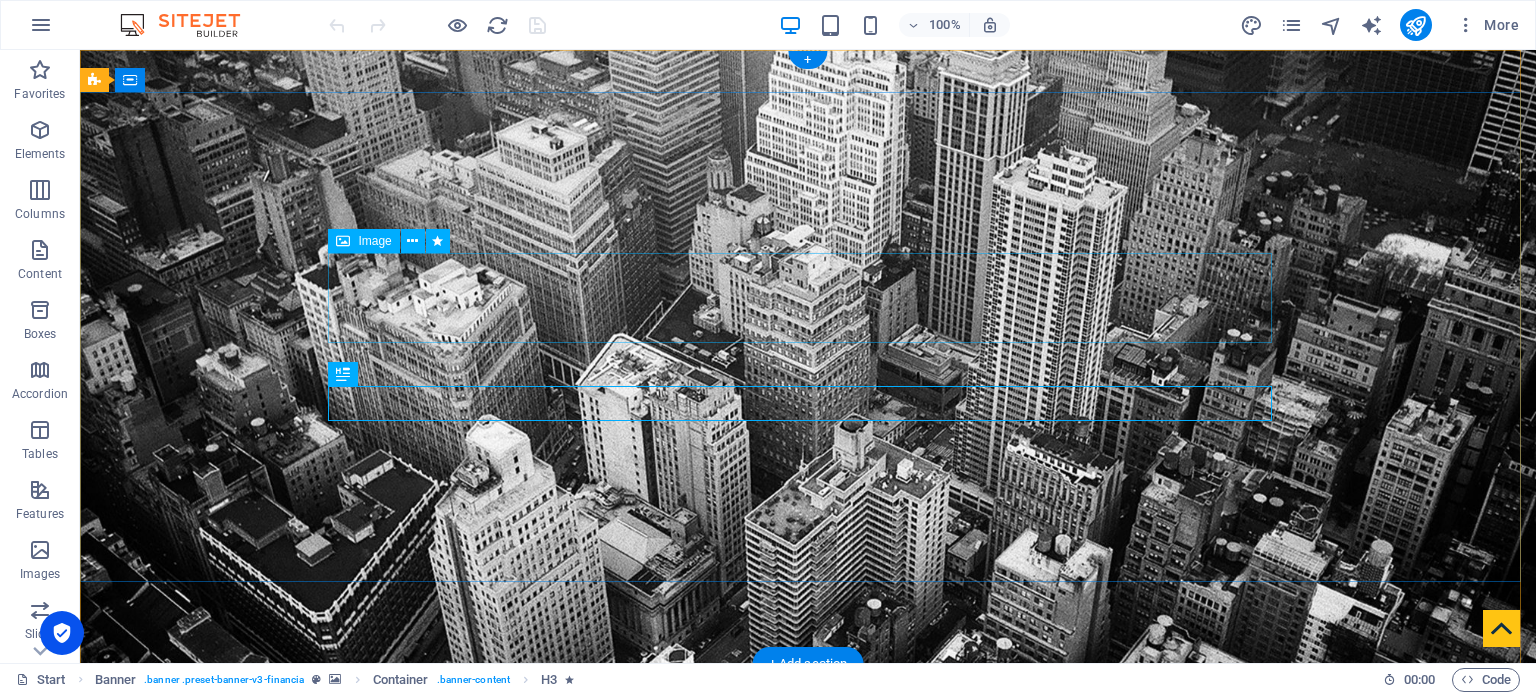 click at bounding box center [808, 928] 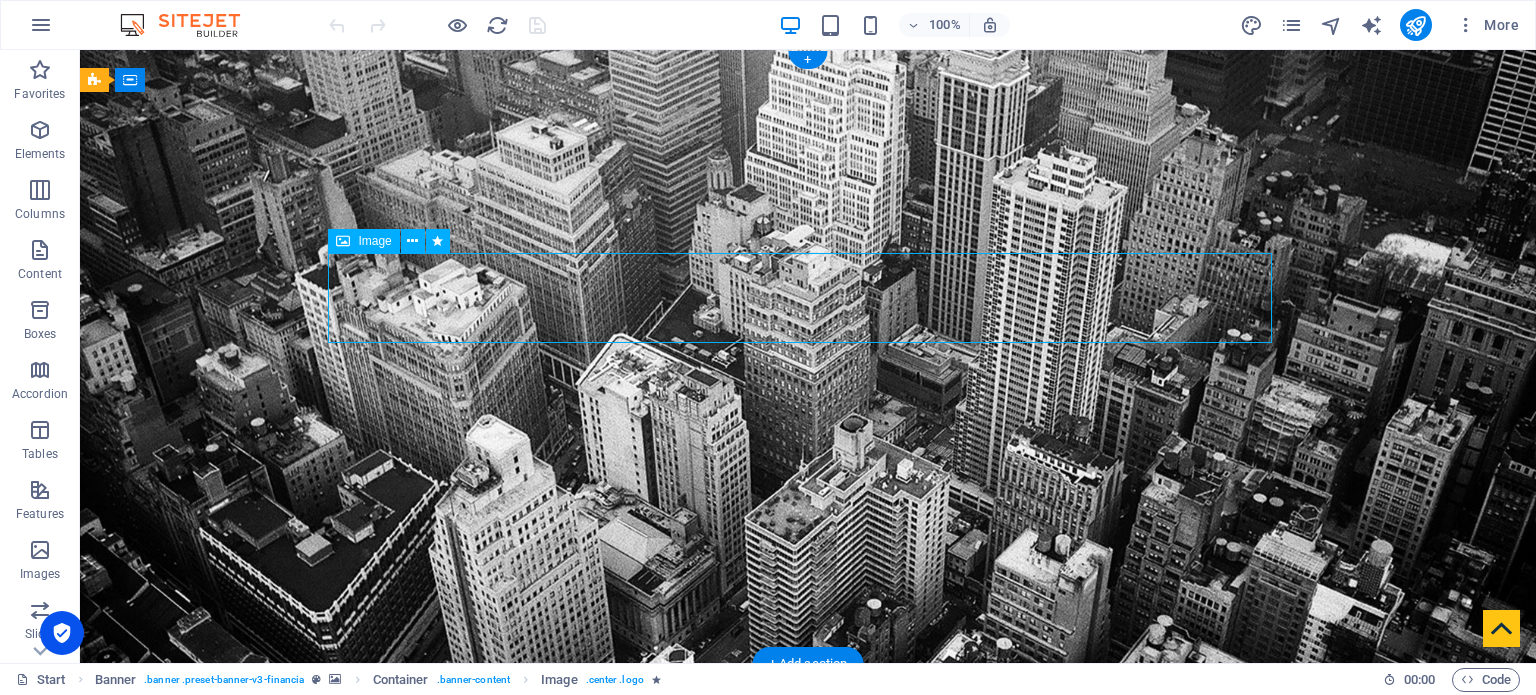 click at bounding box center (808, 928) 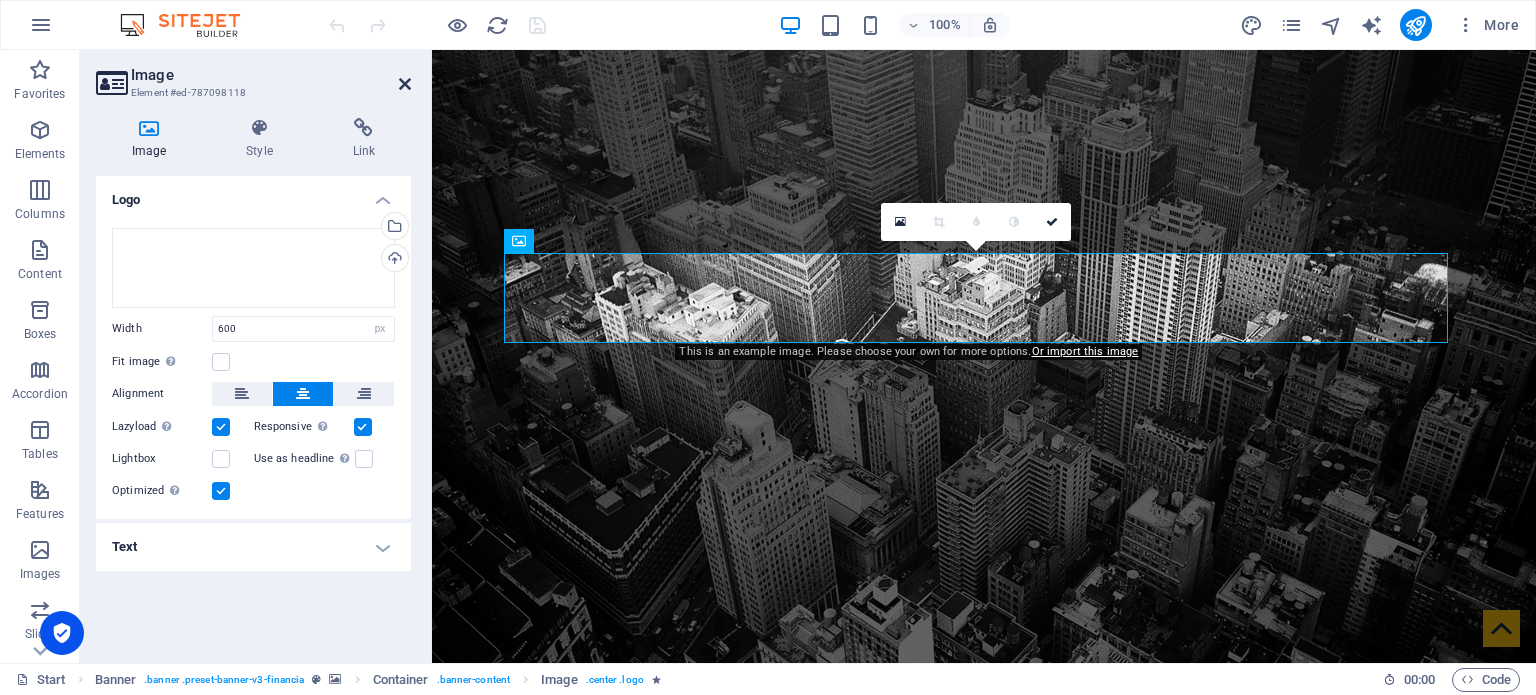 click at bounding box center [405, 84] 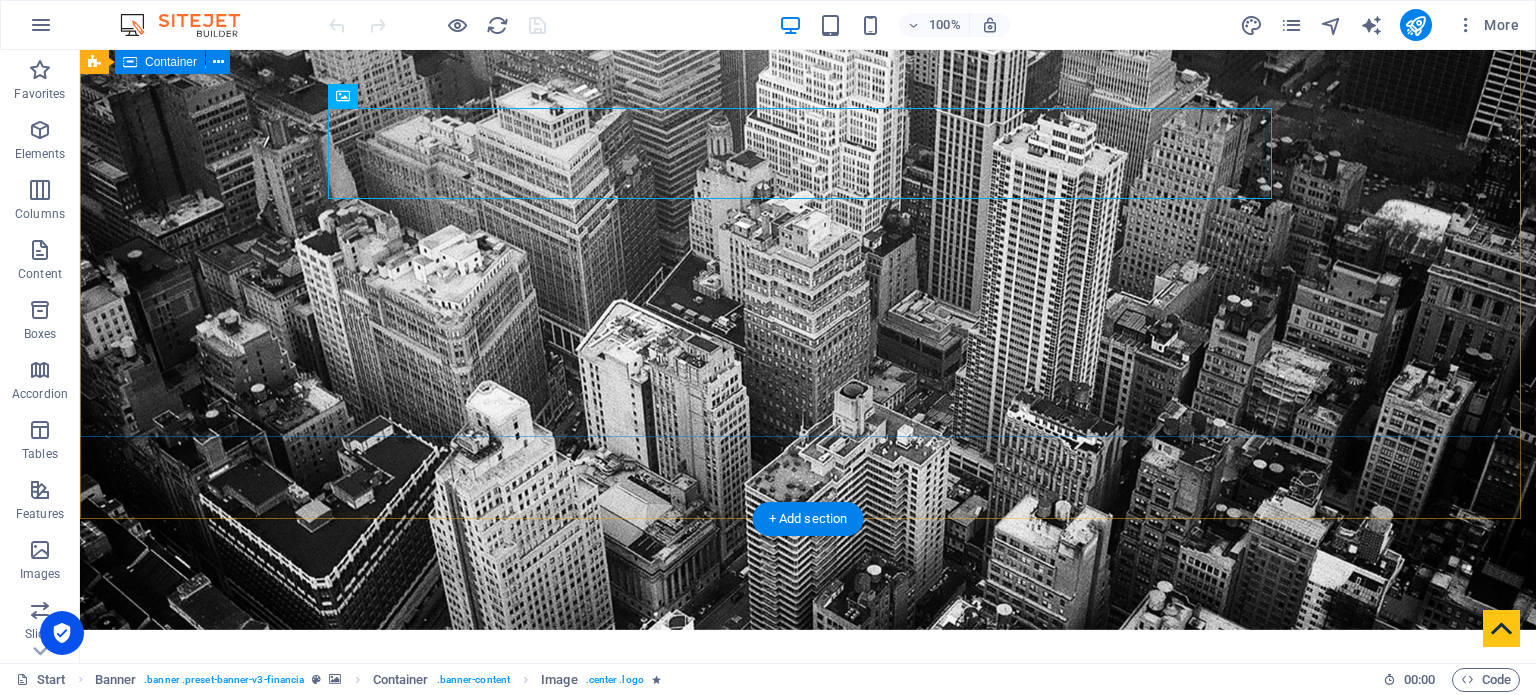 scroll, scrollTop: 0, scrollLeft: 0, axis: both 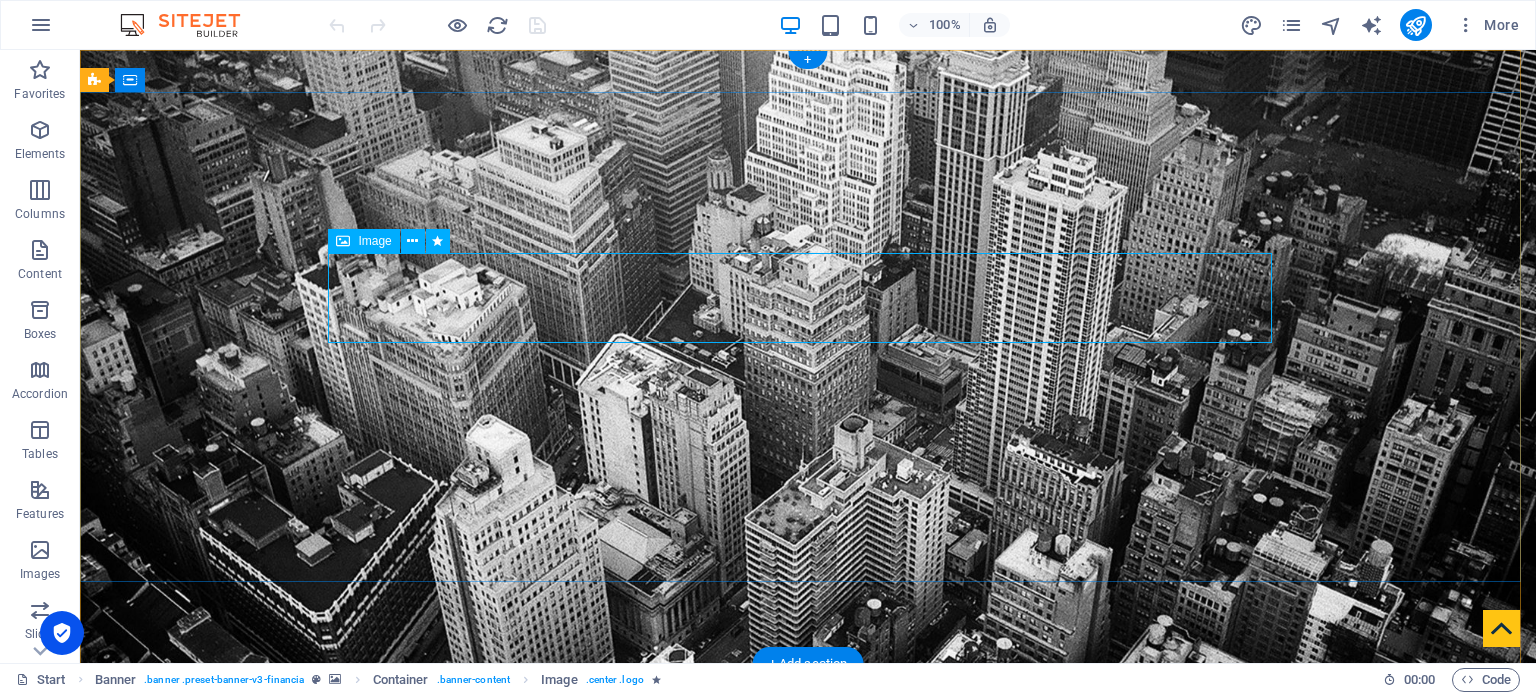 click at bounding box center [808, 928] 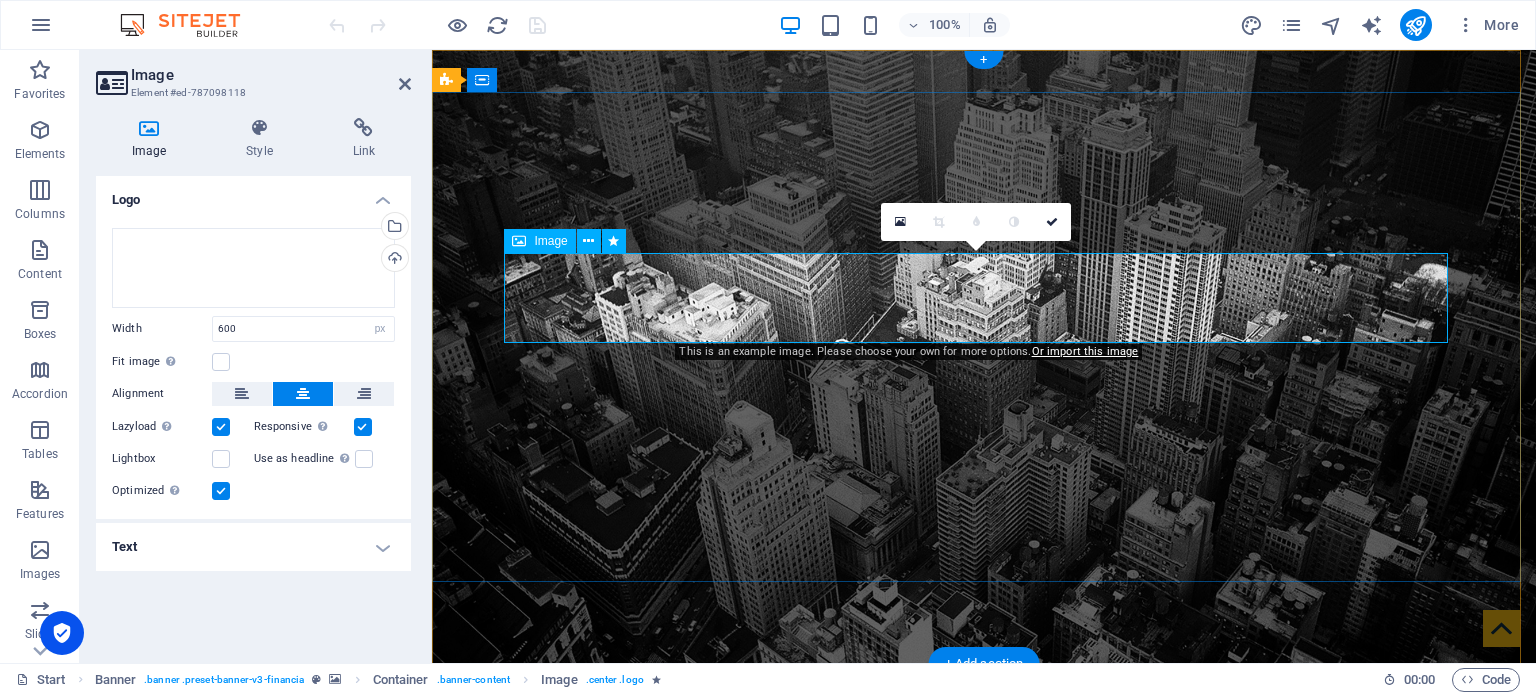click at bounding box center (984, 928) 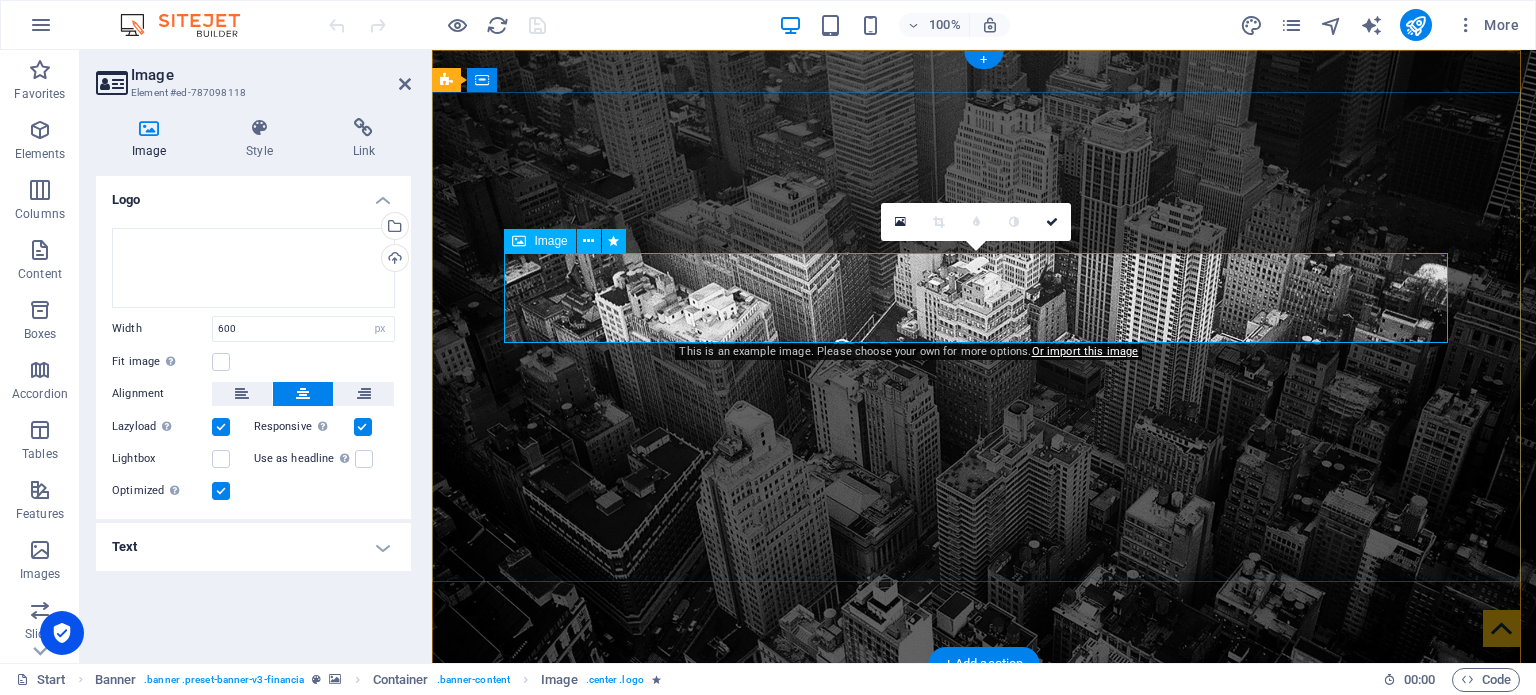 click at bounding box center [984, 928] 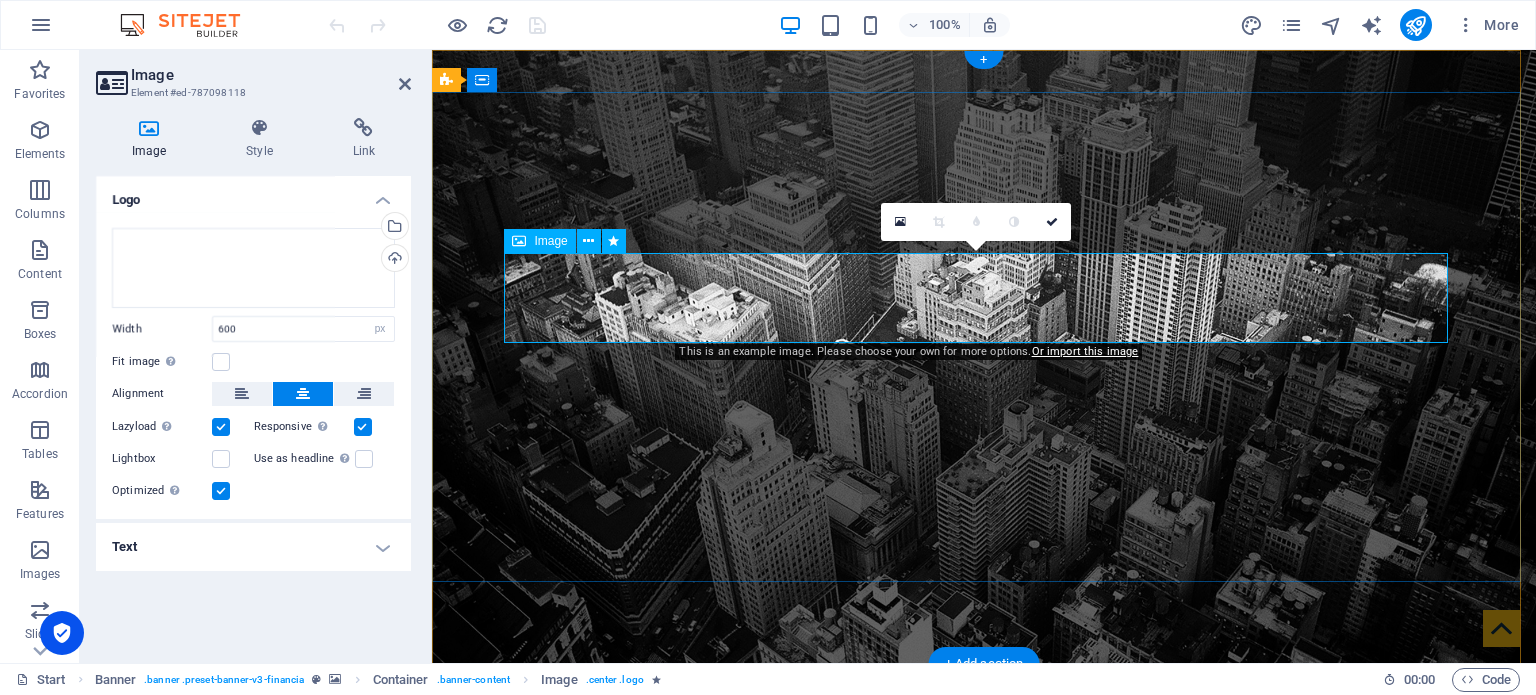 click at bounding box center [984, 928] 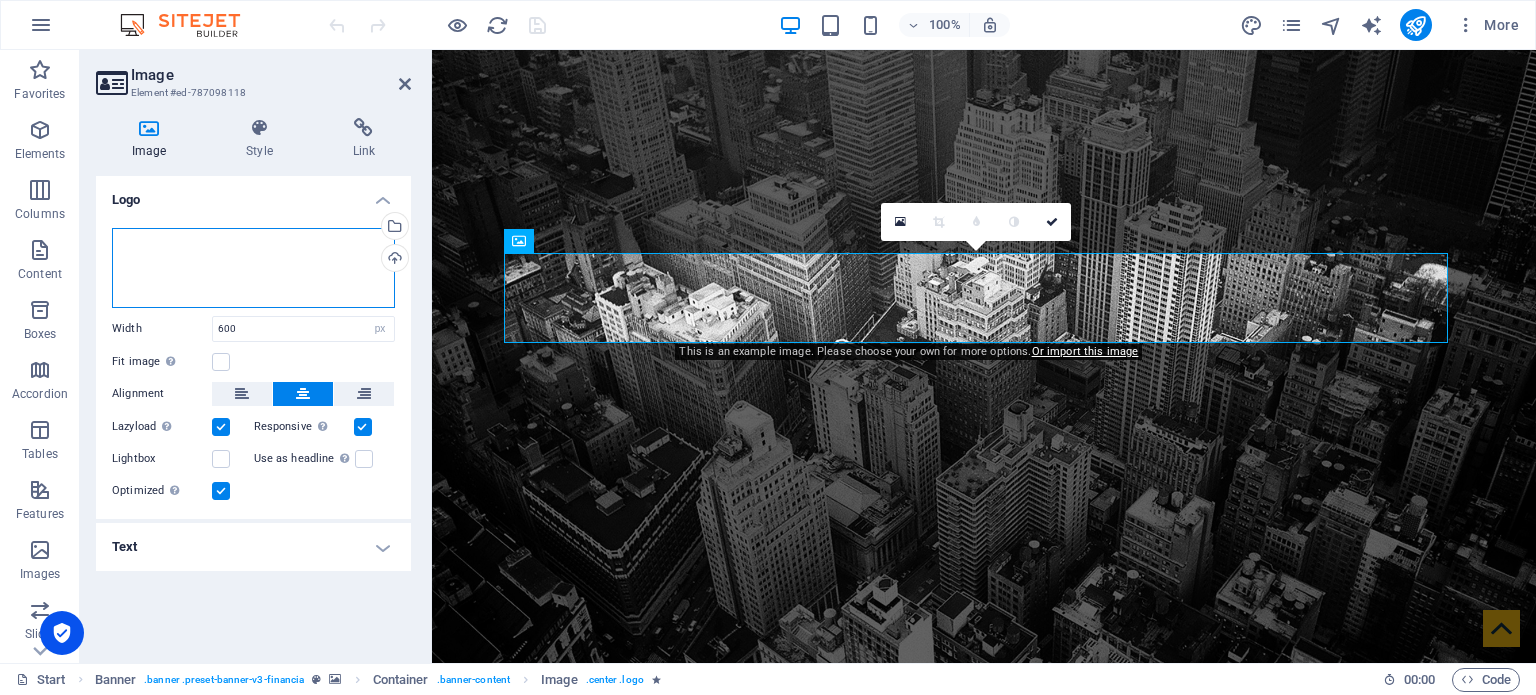 click on "Drag files here, click to choose files or select files from Files or our free stock photos & videos" at bounding box center [253, 268] 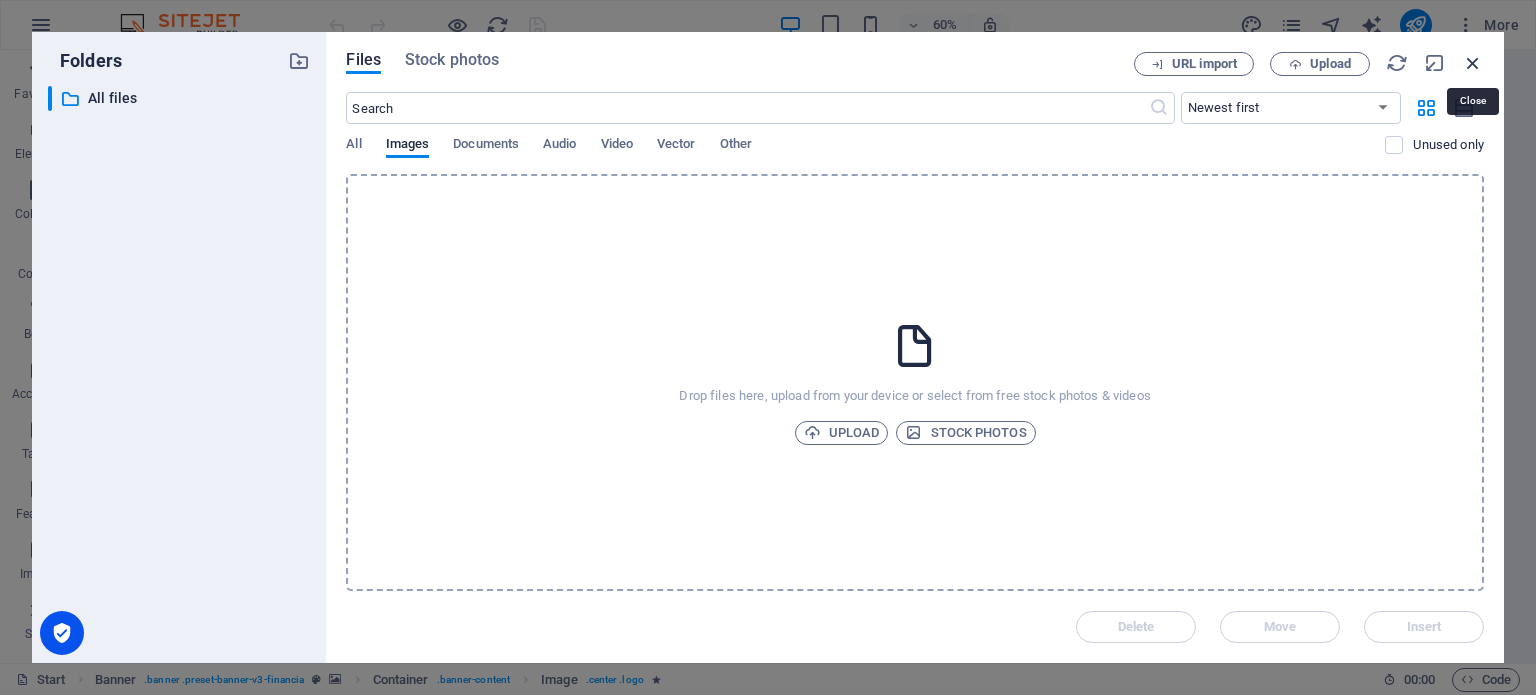 click at bounding box center [1473, 63] 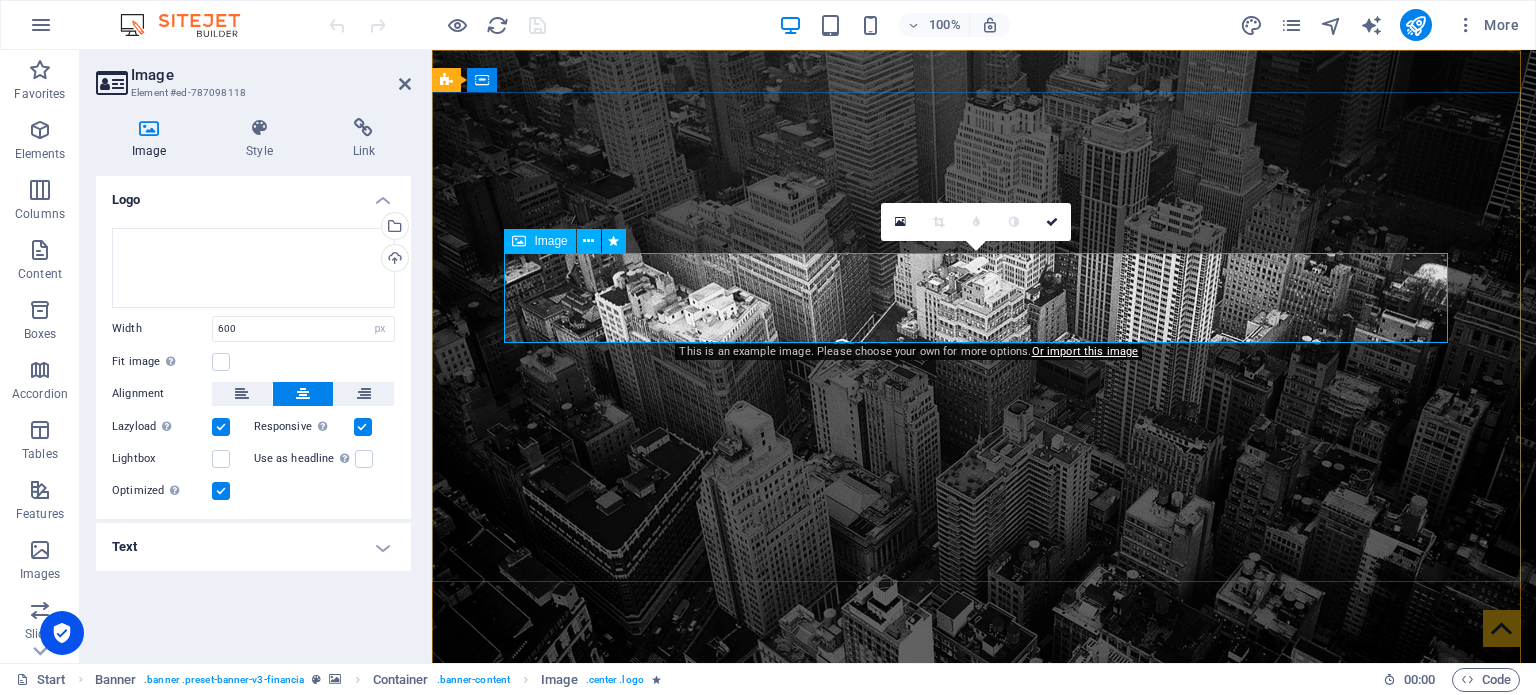 click at bounding box center (984, 928) 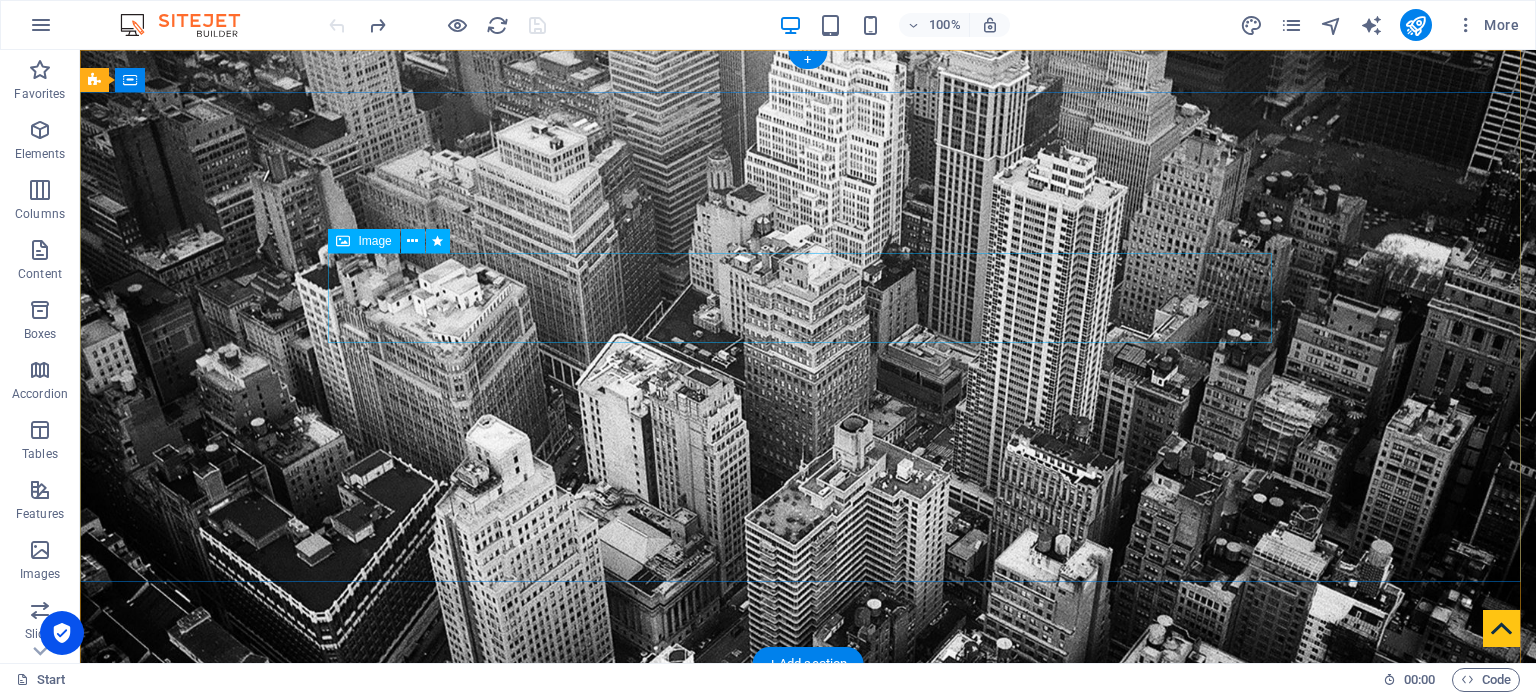 click at bounding box center (808, 928) 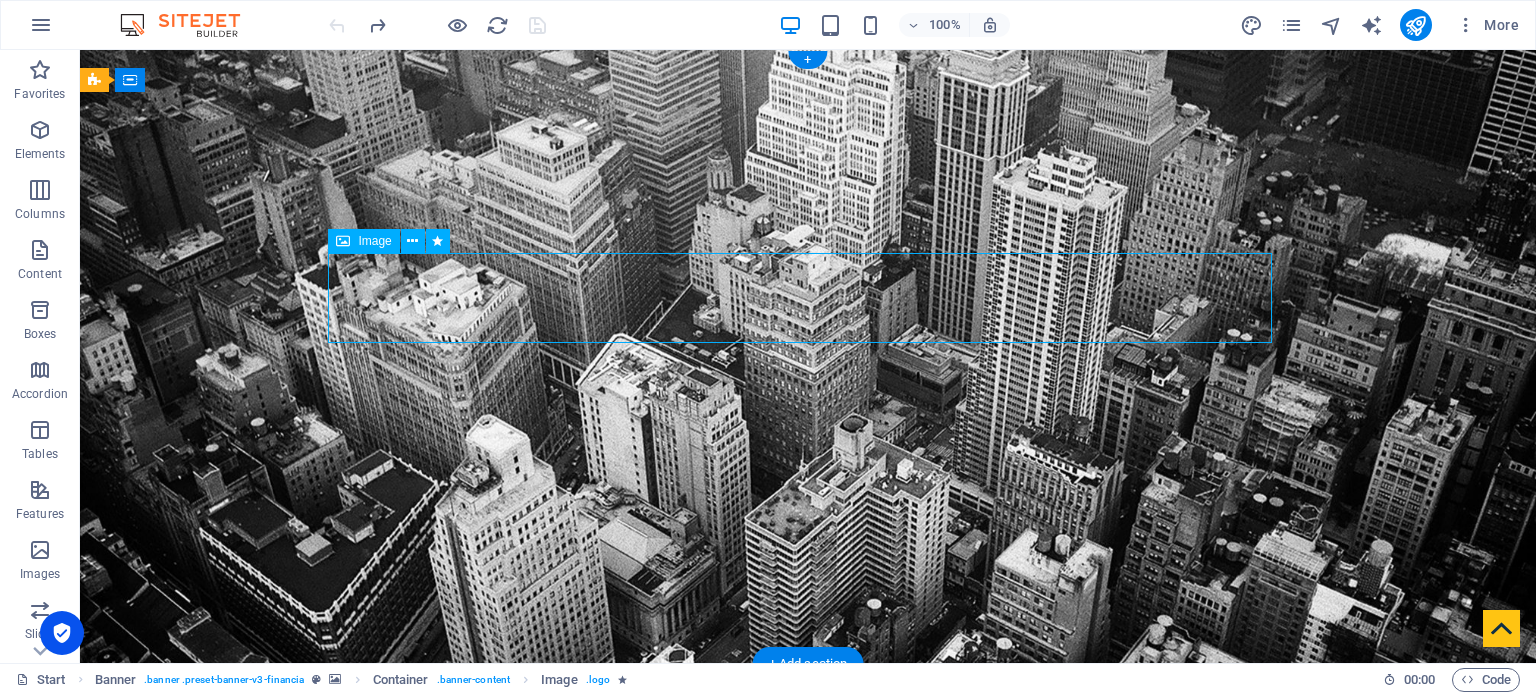 click at bounding box center (808, 928) 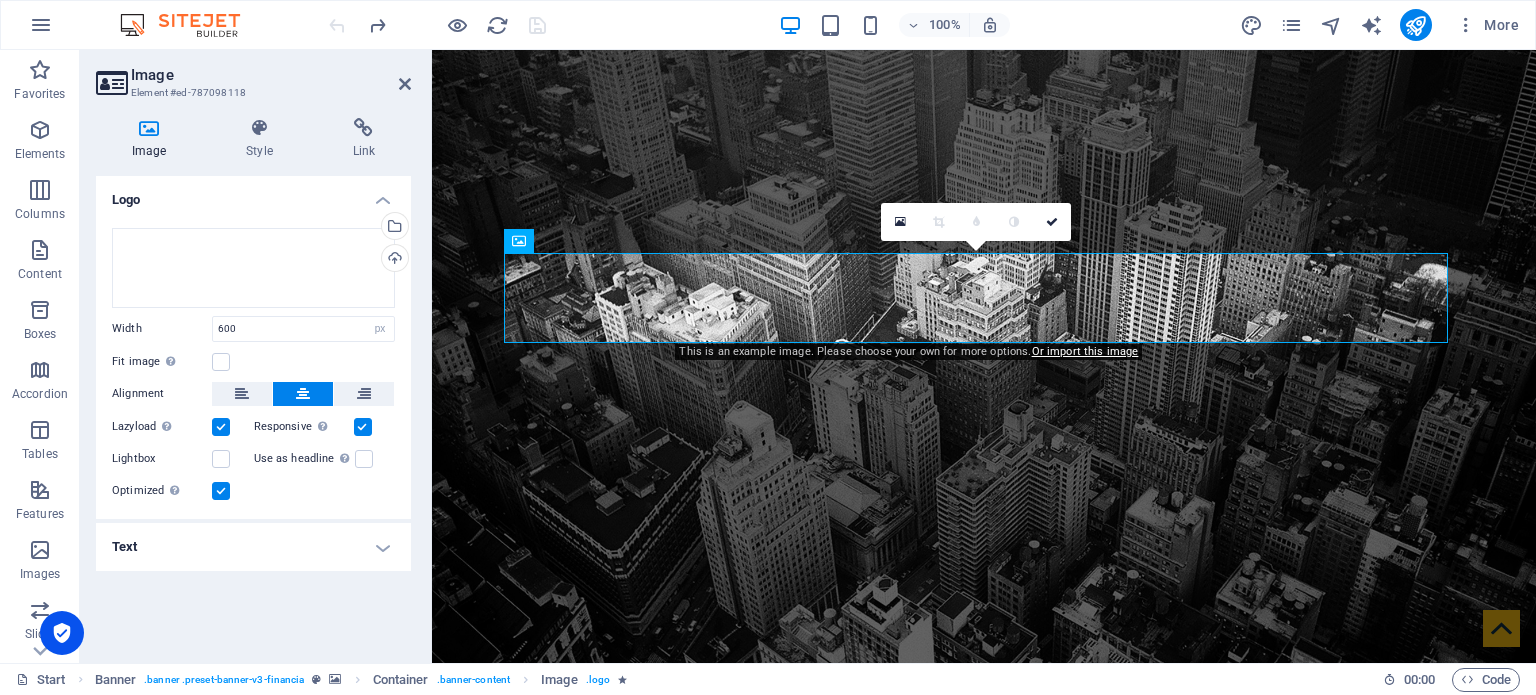 click on "Text" at bounding box center [253, 547] 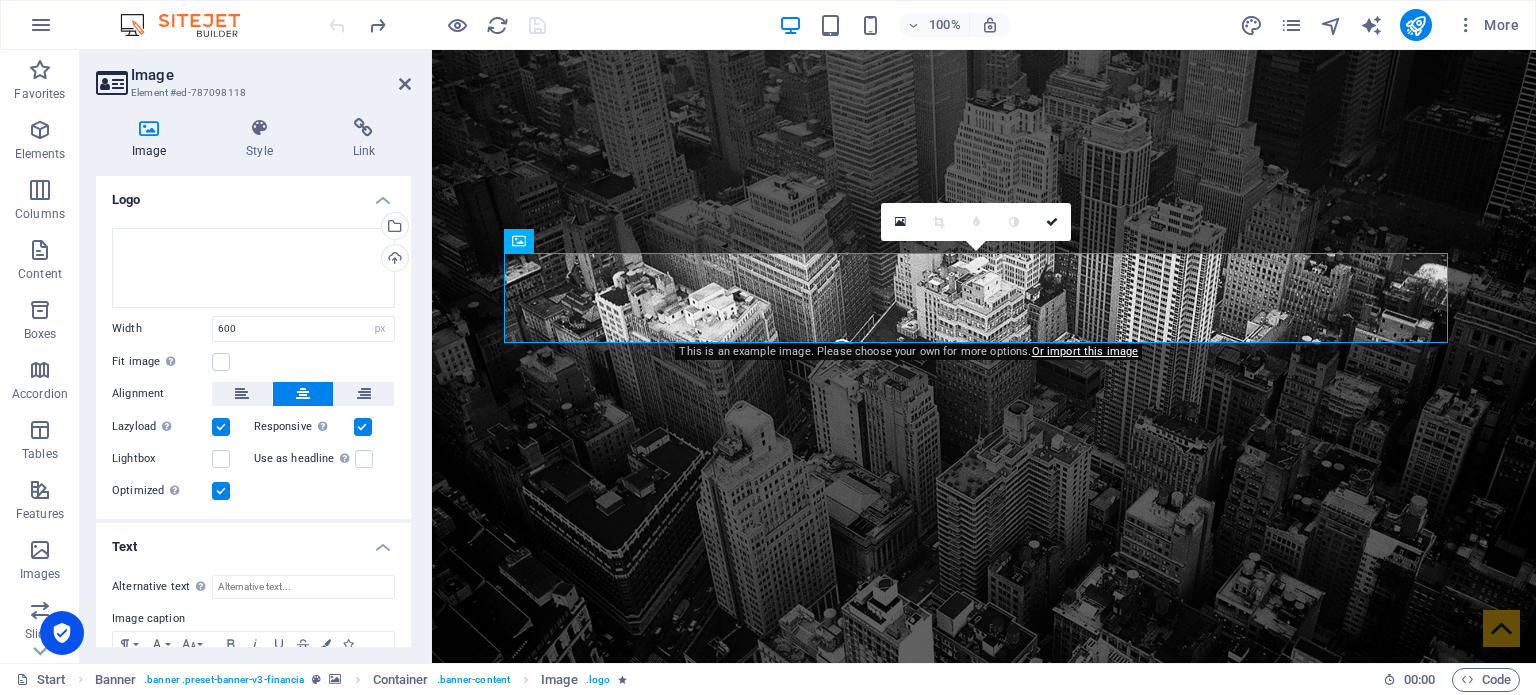 scroll, scrollTop: 110, scrollLeft: 0, axis: vertical 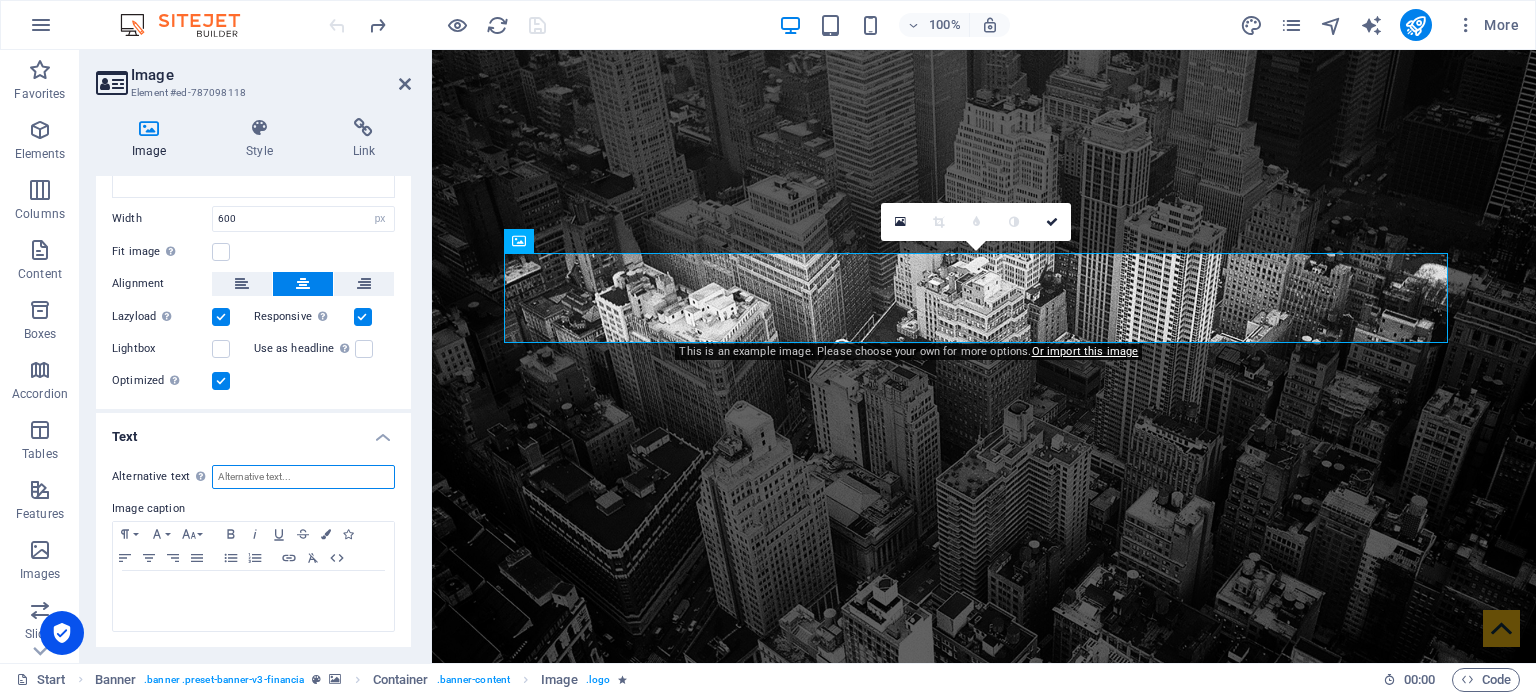 click on "Alternative text The alternative text is used by devices that cannot display images (e.g. image search engines) and should be added to every image to improve website accessibility." at bounding box center (303, 477) 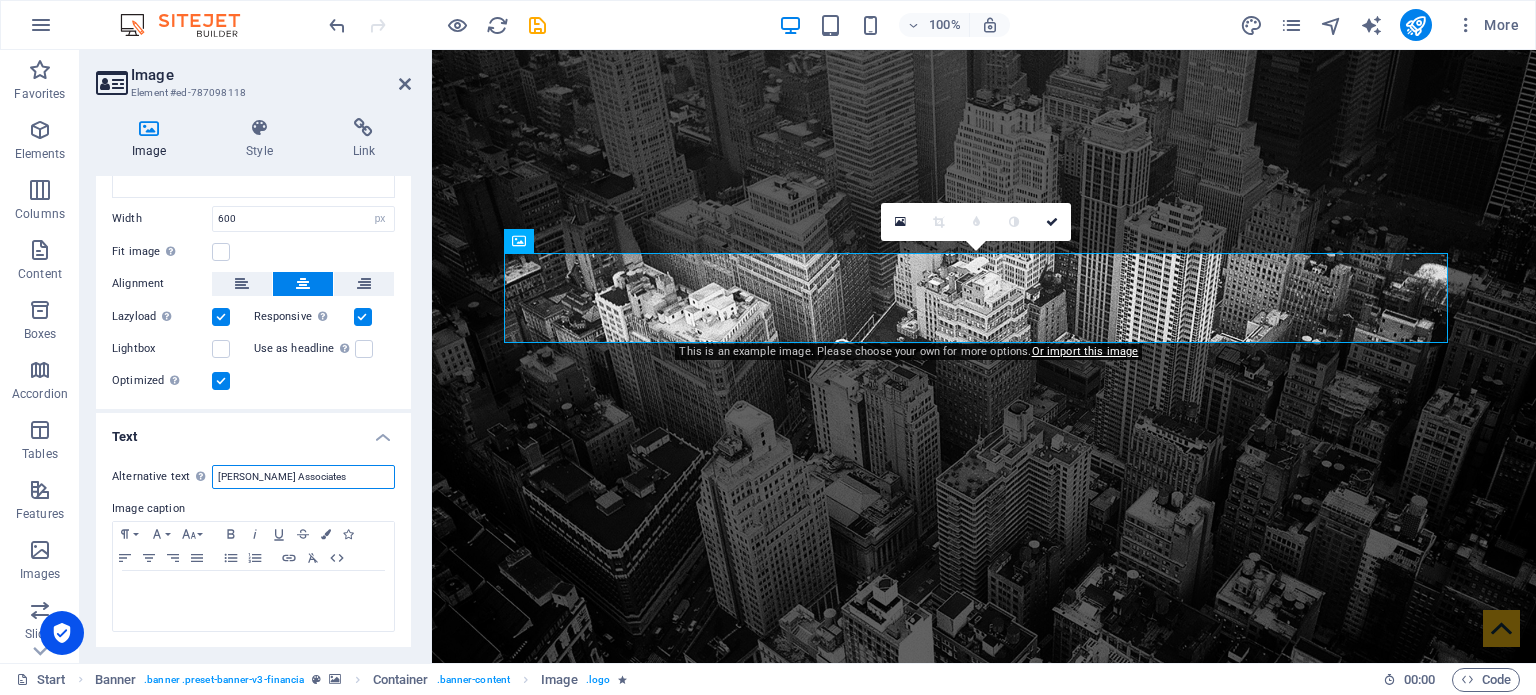 type on "[PERSON_NAME] Associates" 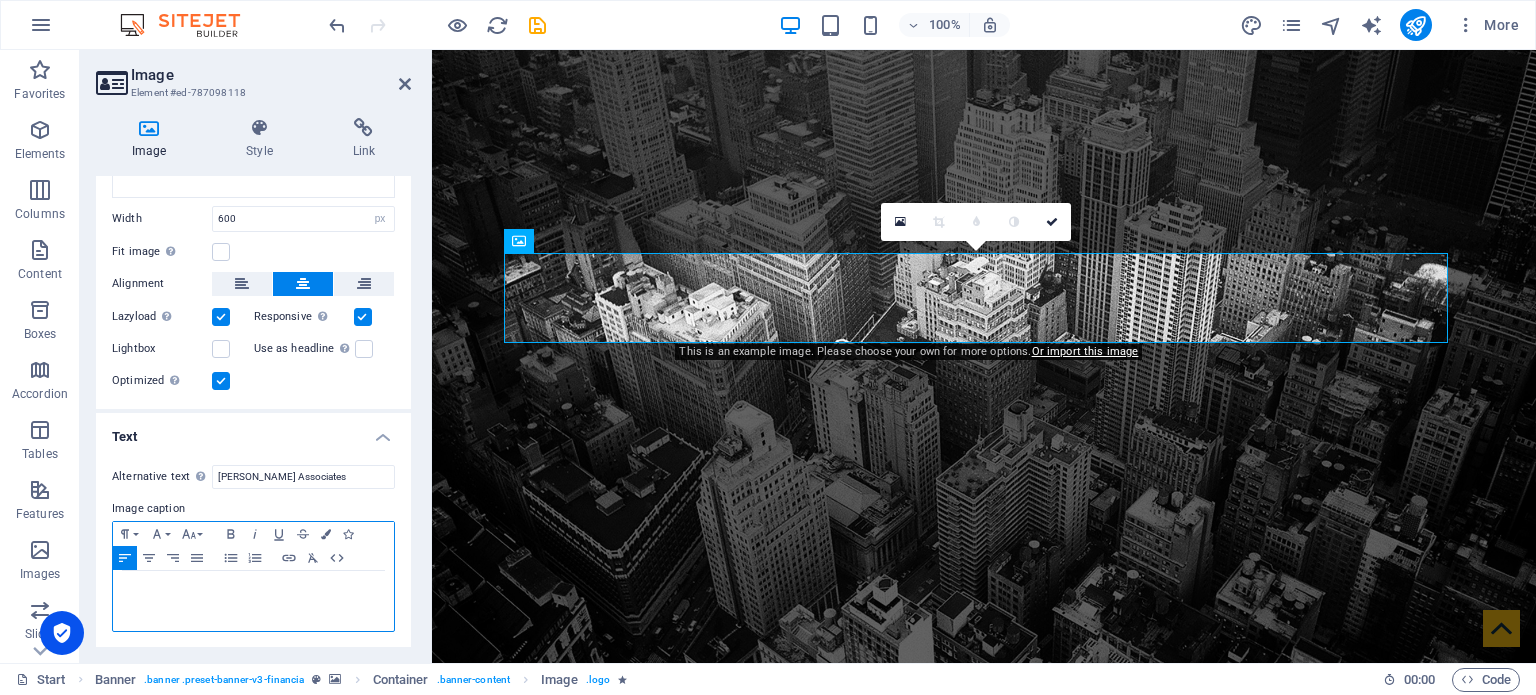 click at bounding box center (253, 590) 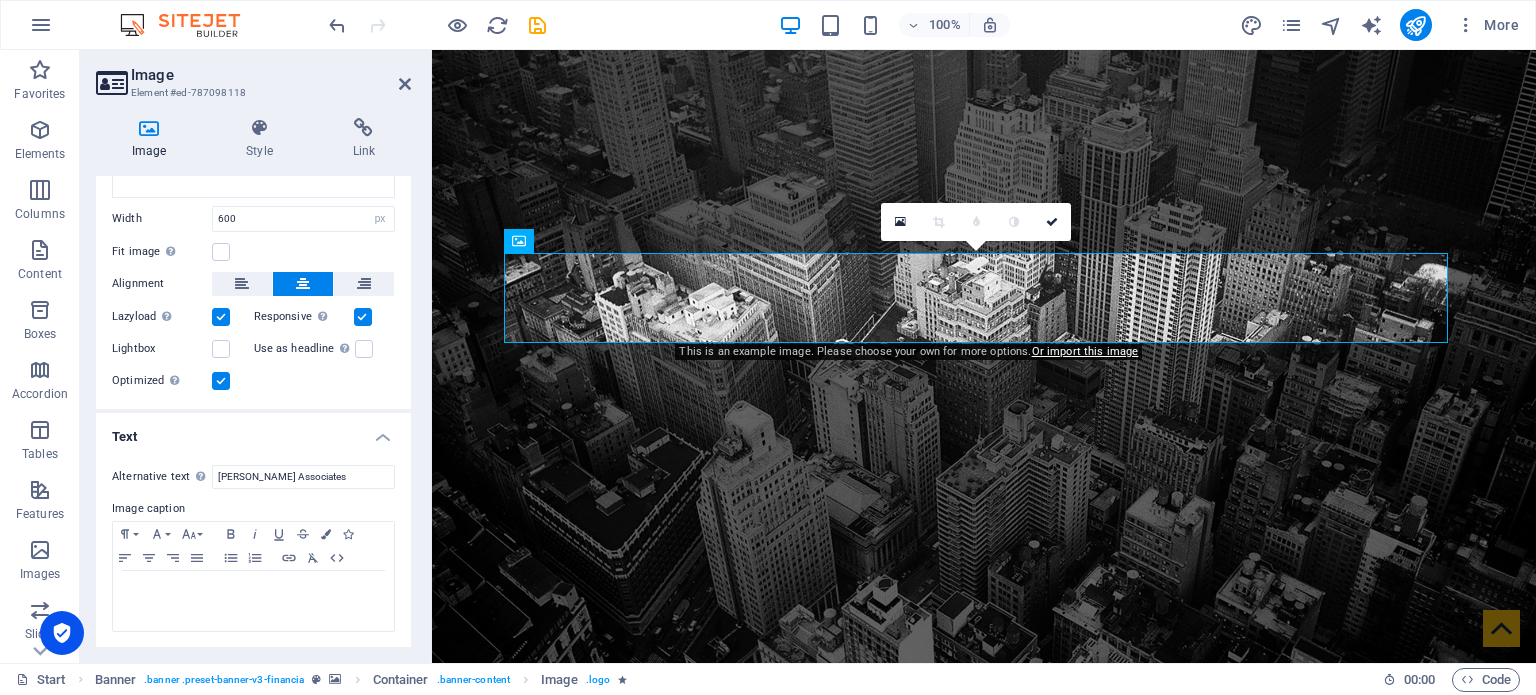 click on "Text" at bounding box center [253, 431] 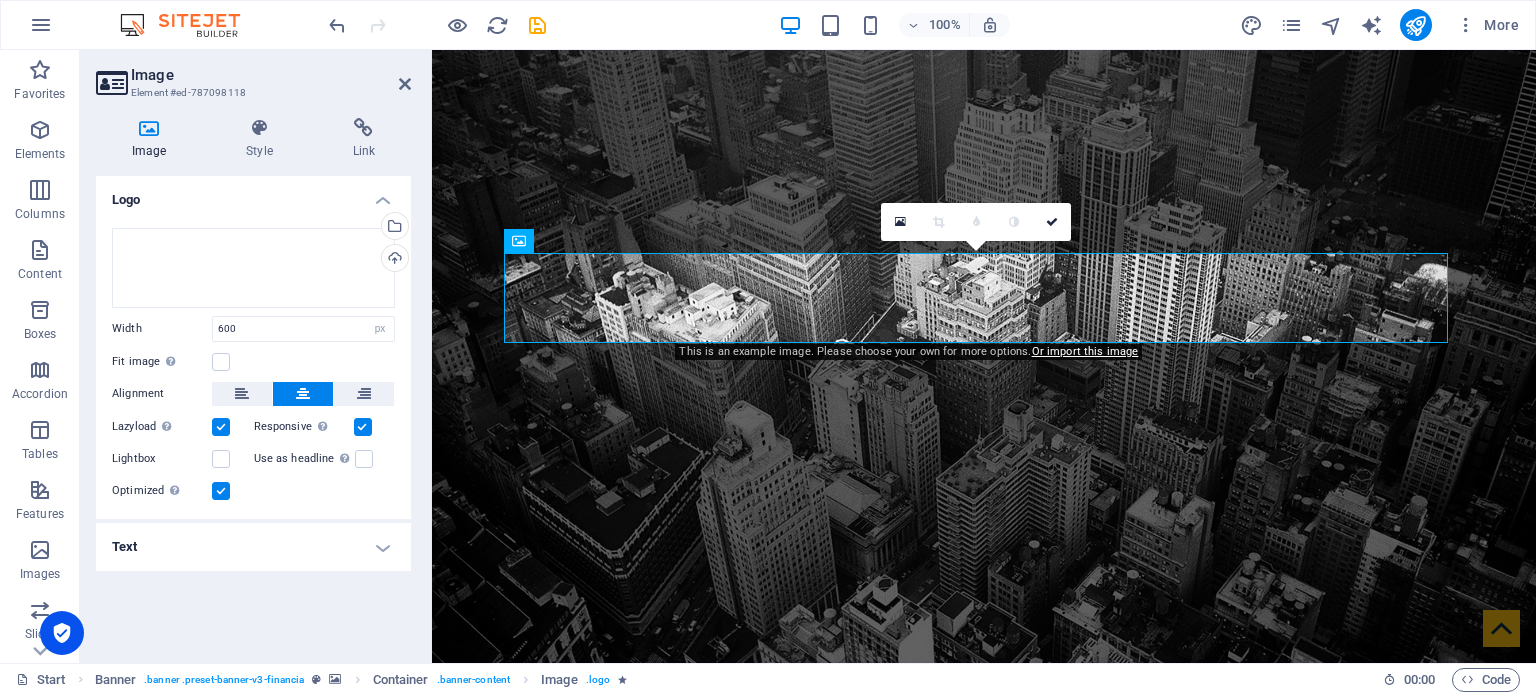 scroll, scrollTop: 0, scrollLeft: 0, axis: both 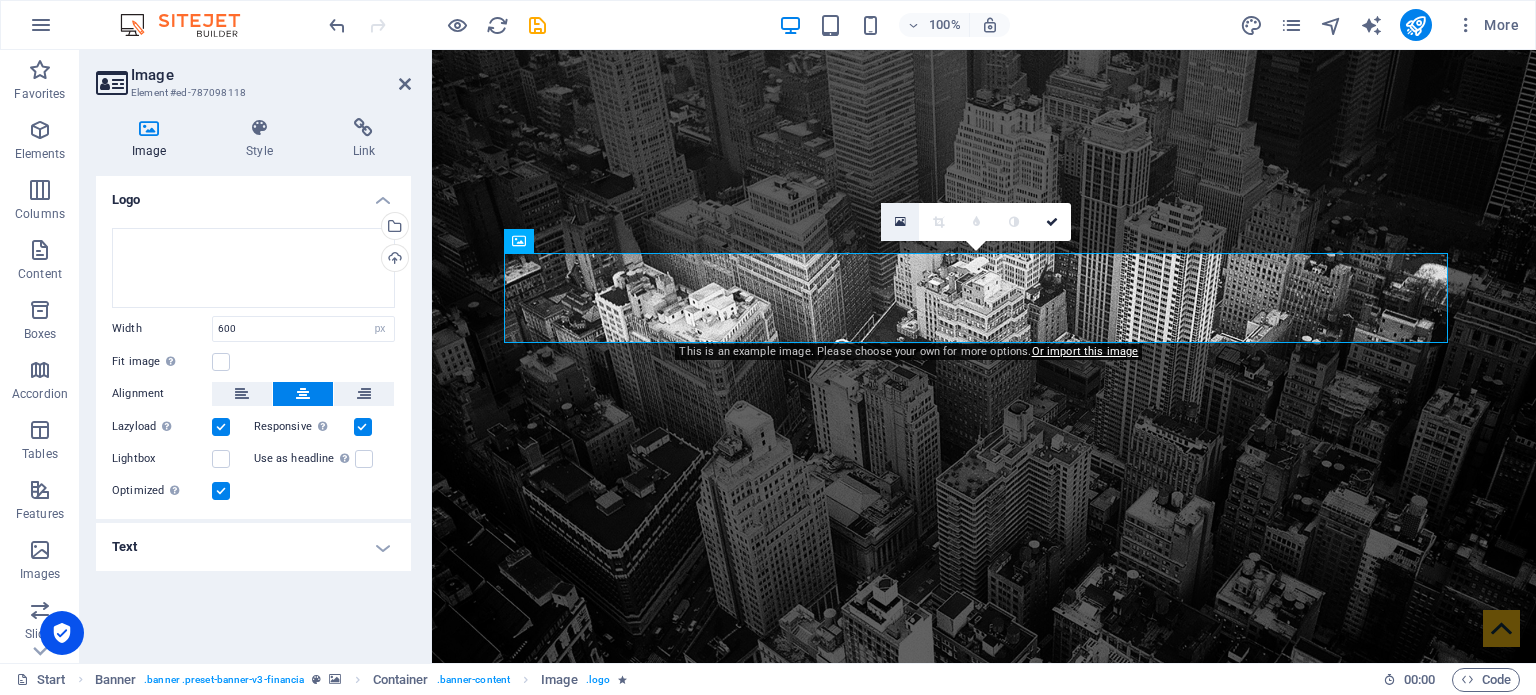 click at bounding box center (900, 222) 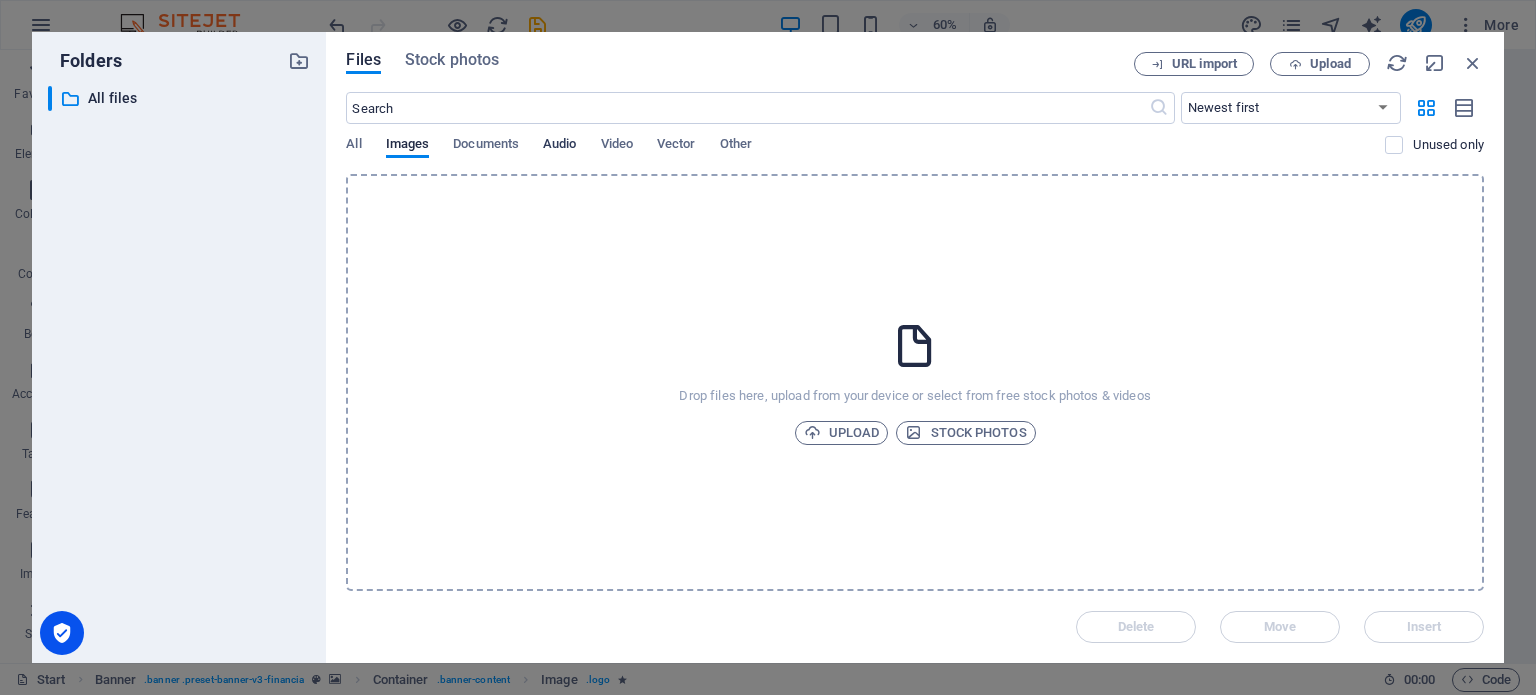 click on "Audio" at bounding box center (559, 146) 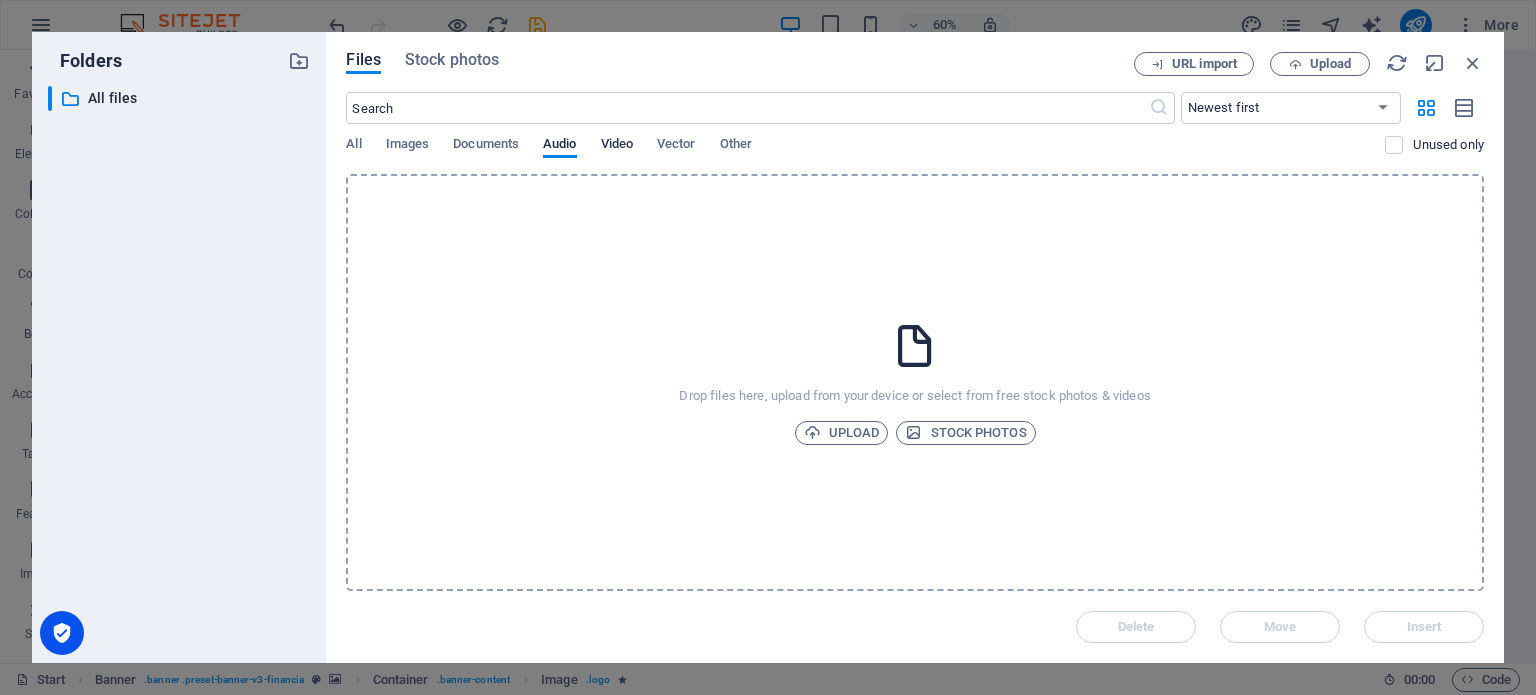 click on "Video" at bounding box center [617, 146] 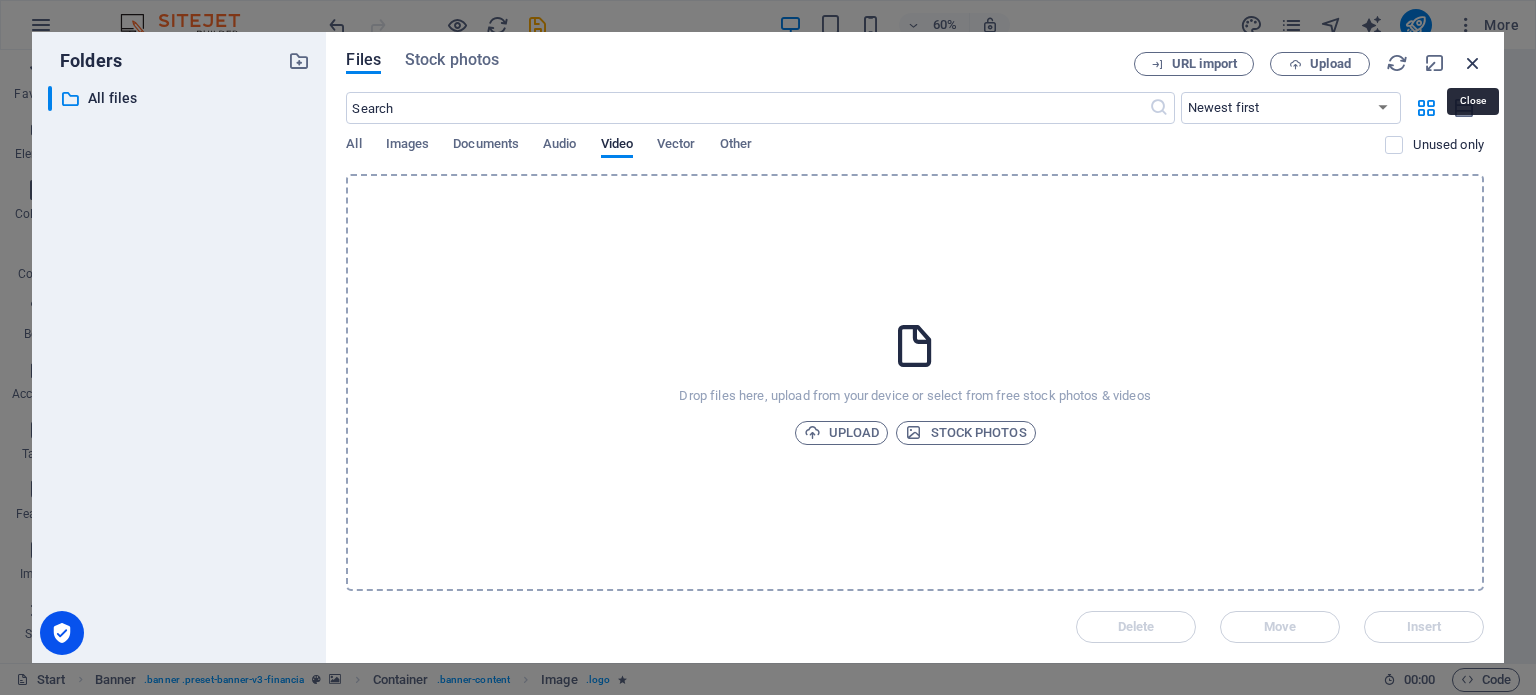 click at bounding box center [1473, 63] 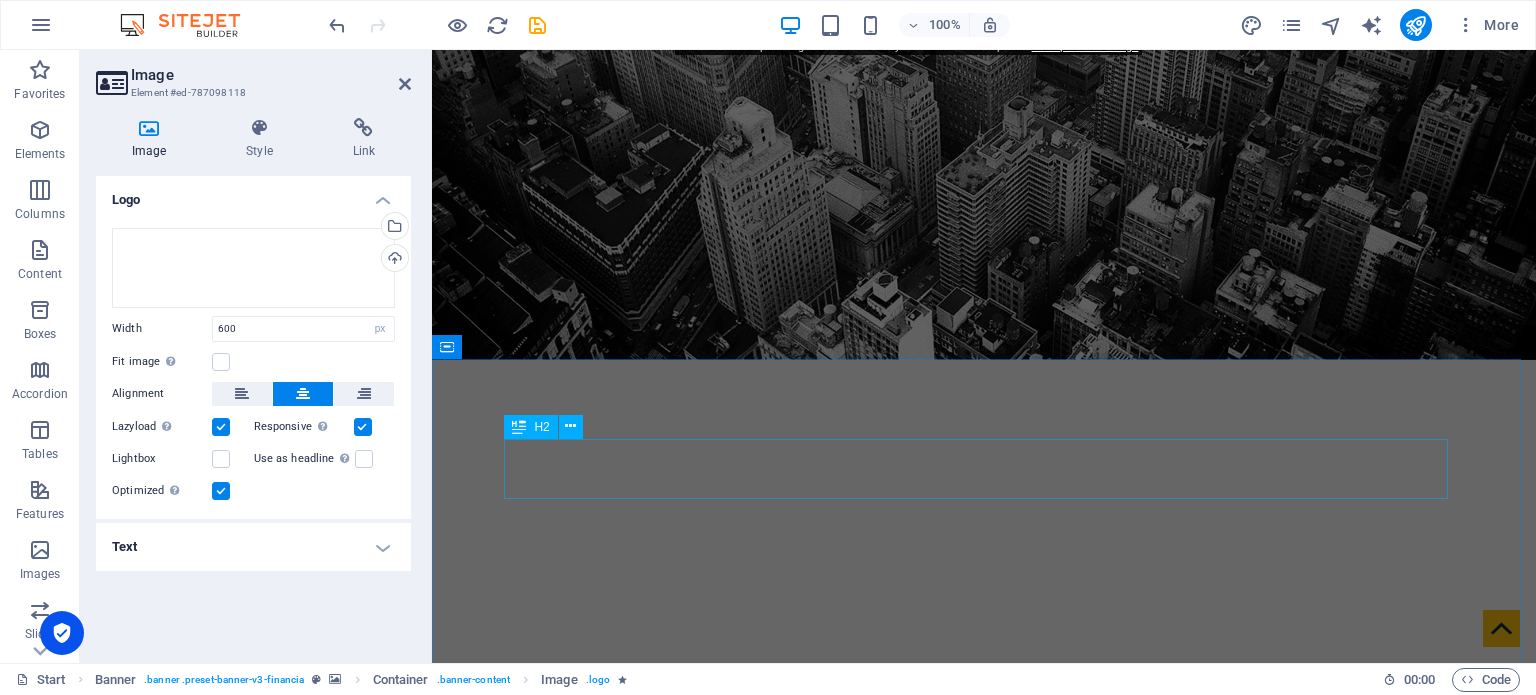 scroll, scrollTop: 0, scrollLeft: 0, axis: both 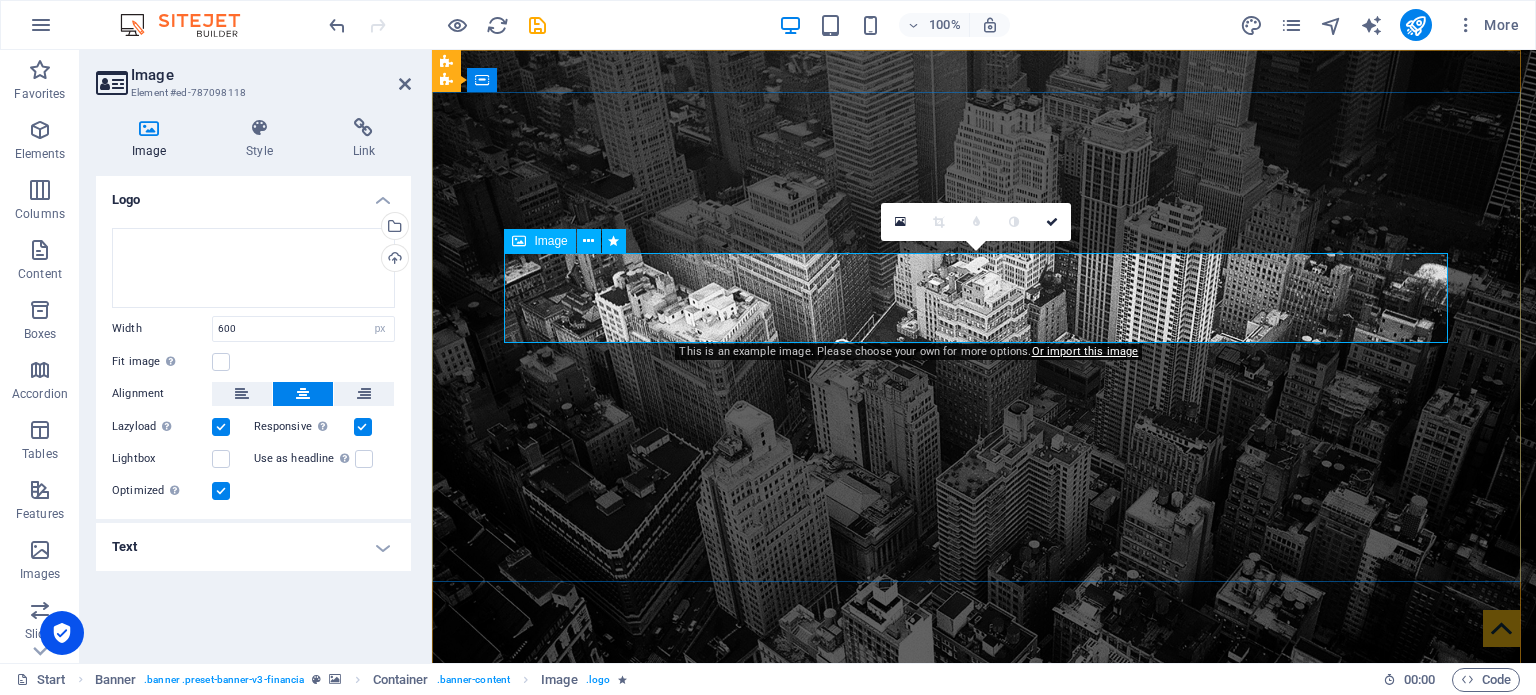 click at bounding box center [984, 928] 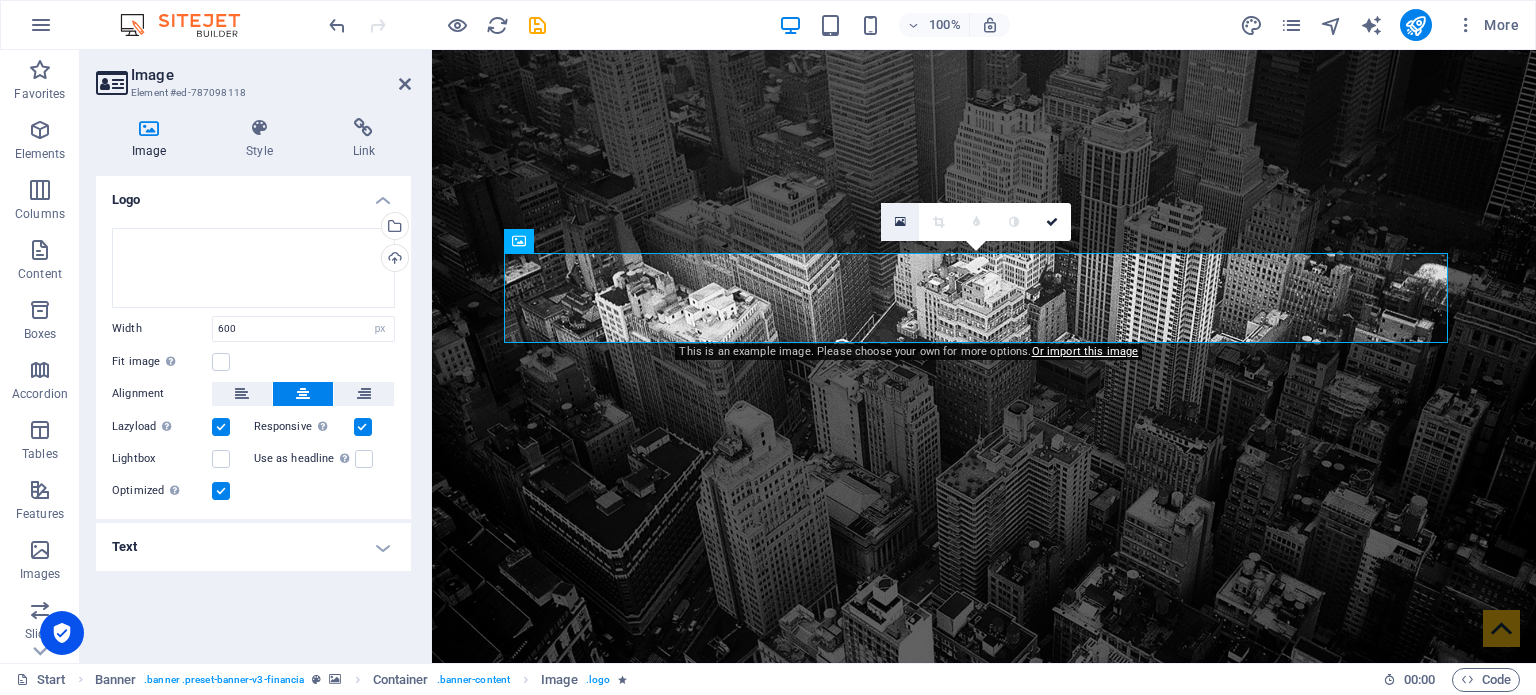 click at bounding box center (900, 222) 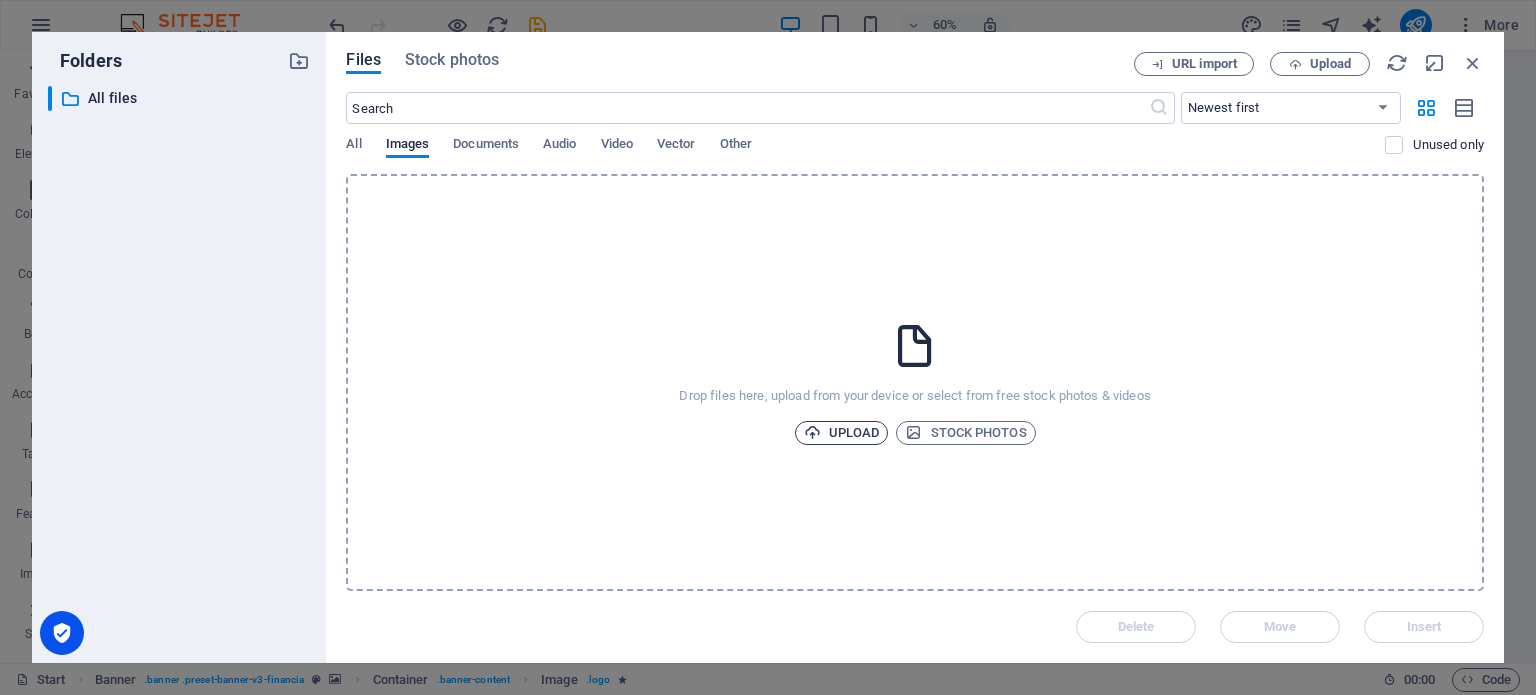 click on "Upload" at bounding box center [842, 433] 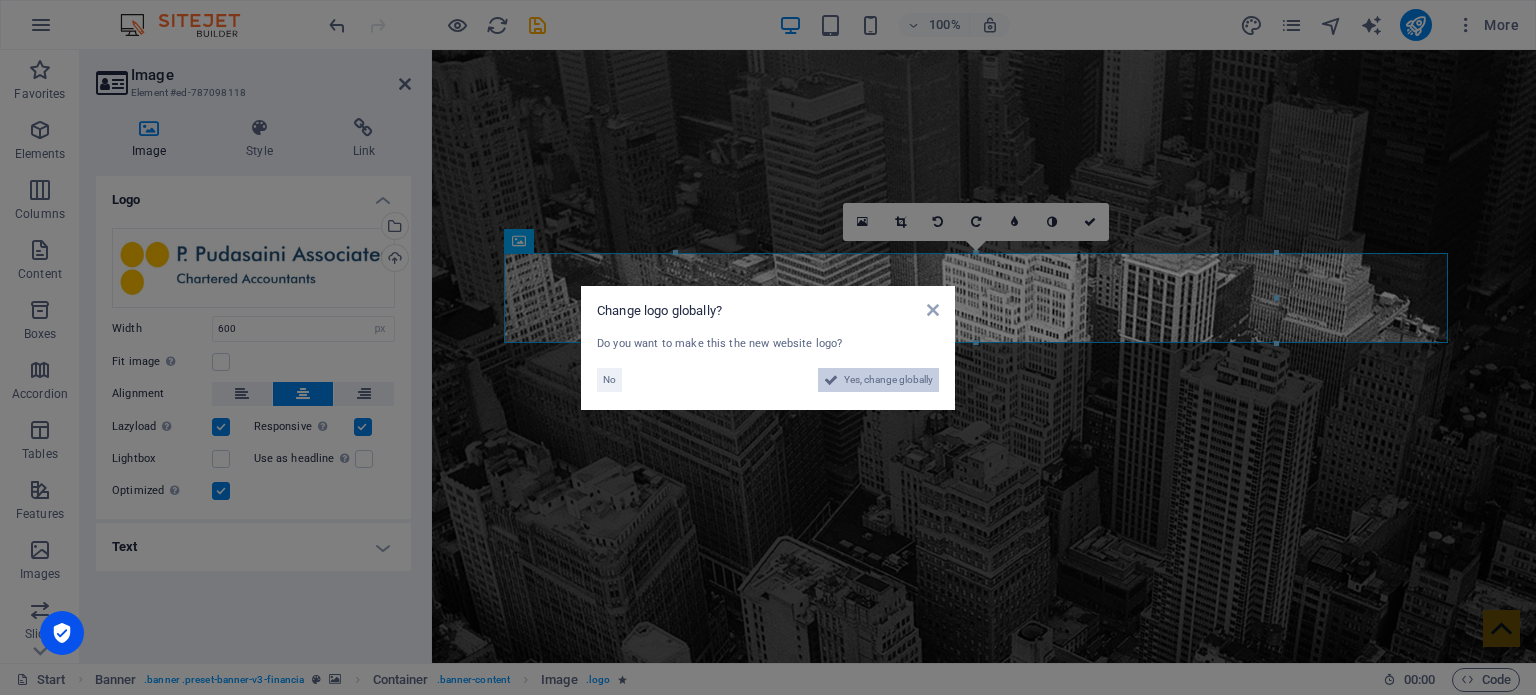 click on "Yes, change globally" at bounding box center (888, 380) 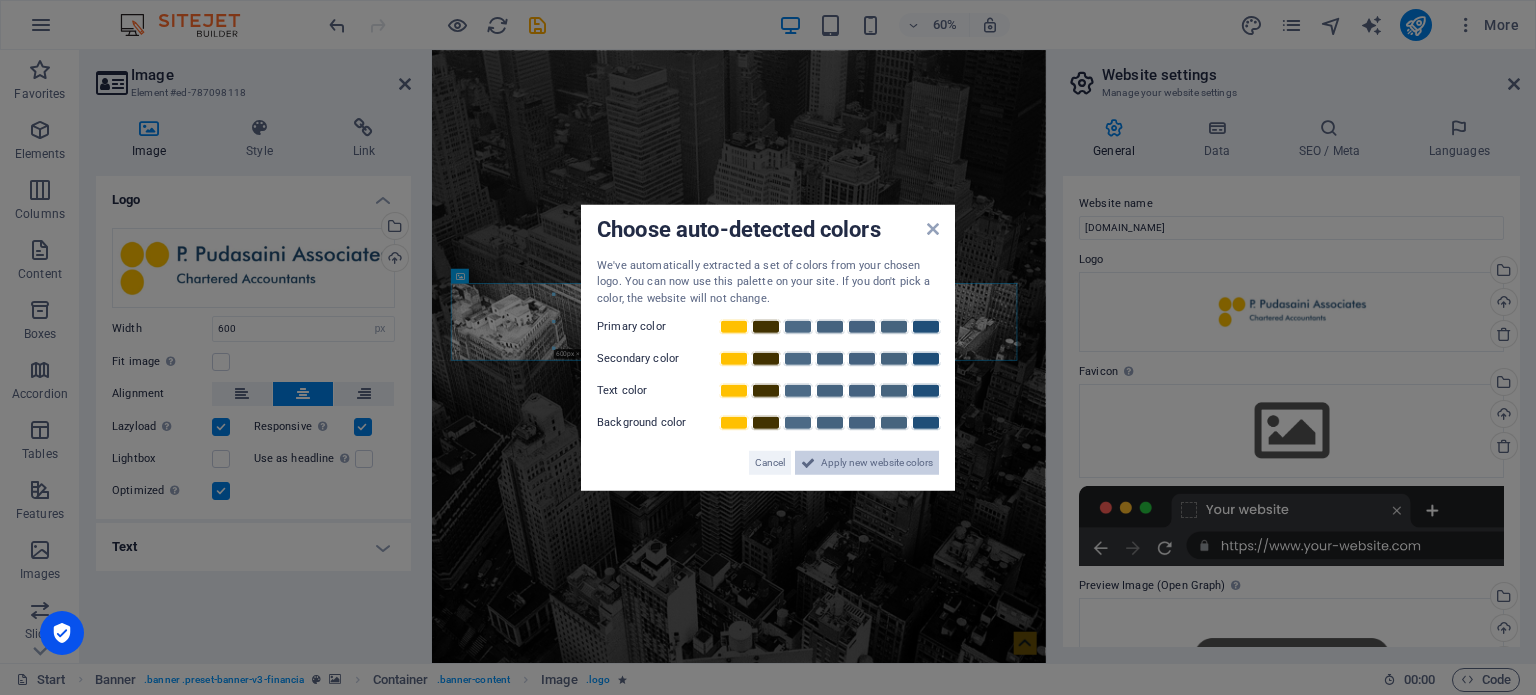 click on "Apply new website colors" at bounding box center (877, 463) 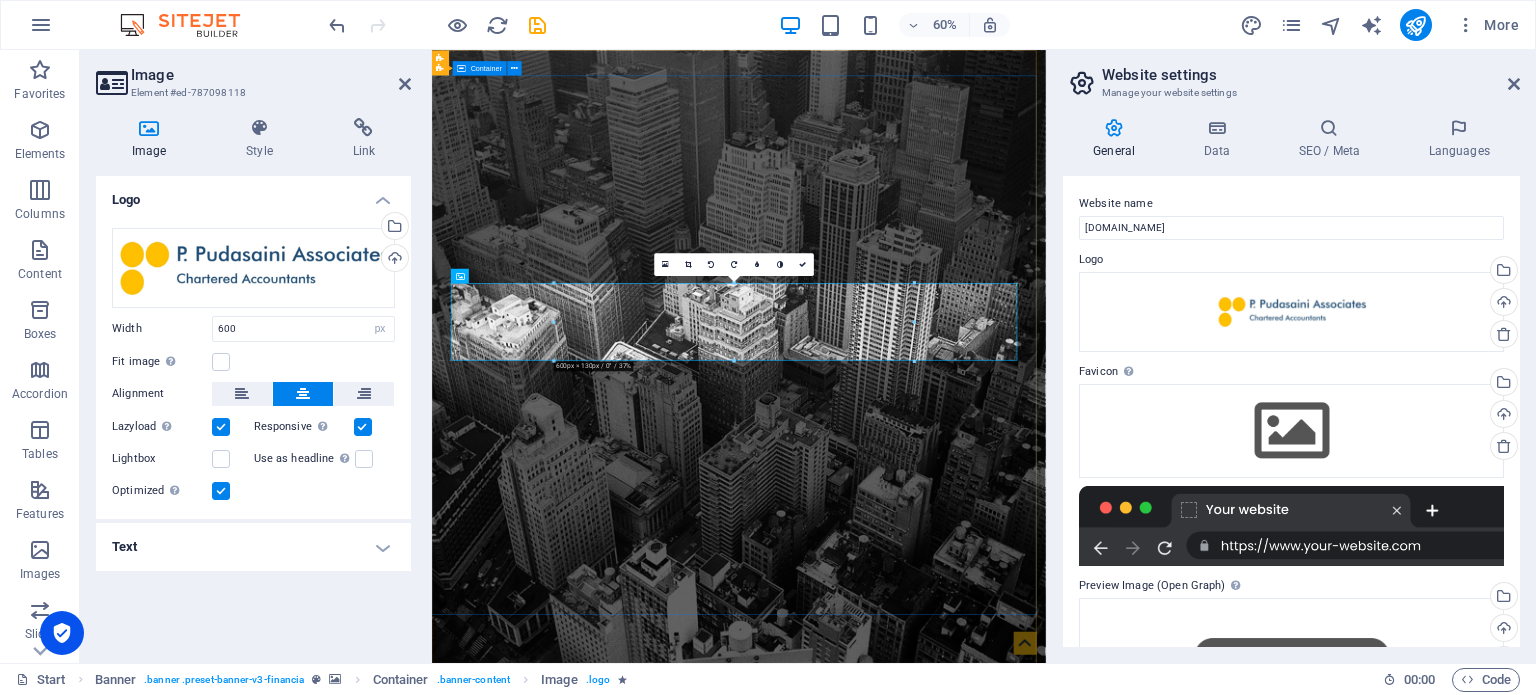 click on "Finance Service in  [US_STATE], [GEOGRAPHIC_DATA]" at bounding box center (943, 1395) 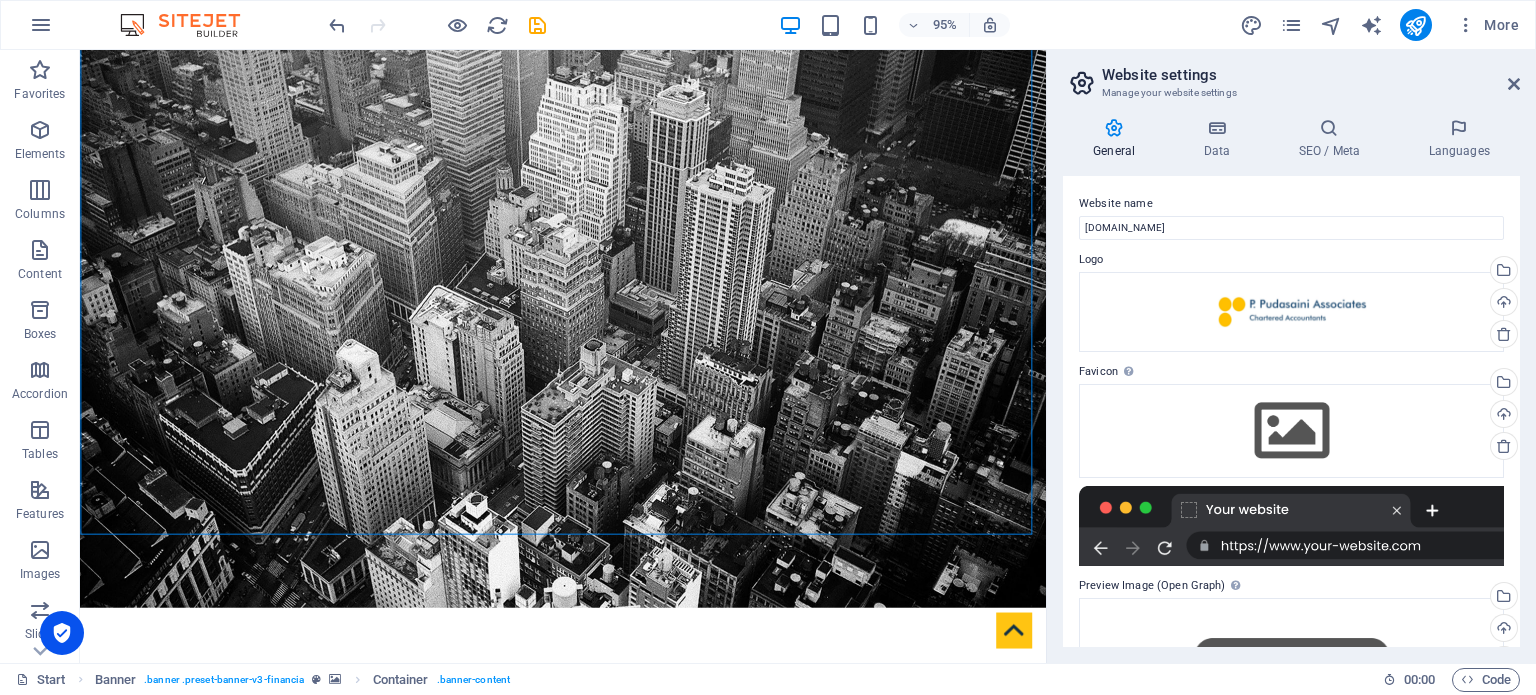 scroll, scrollTop: 74, scrollLeft: 0, axis: vertical 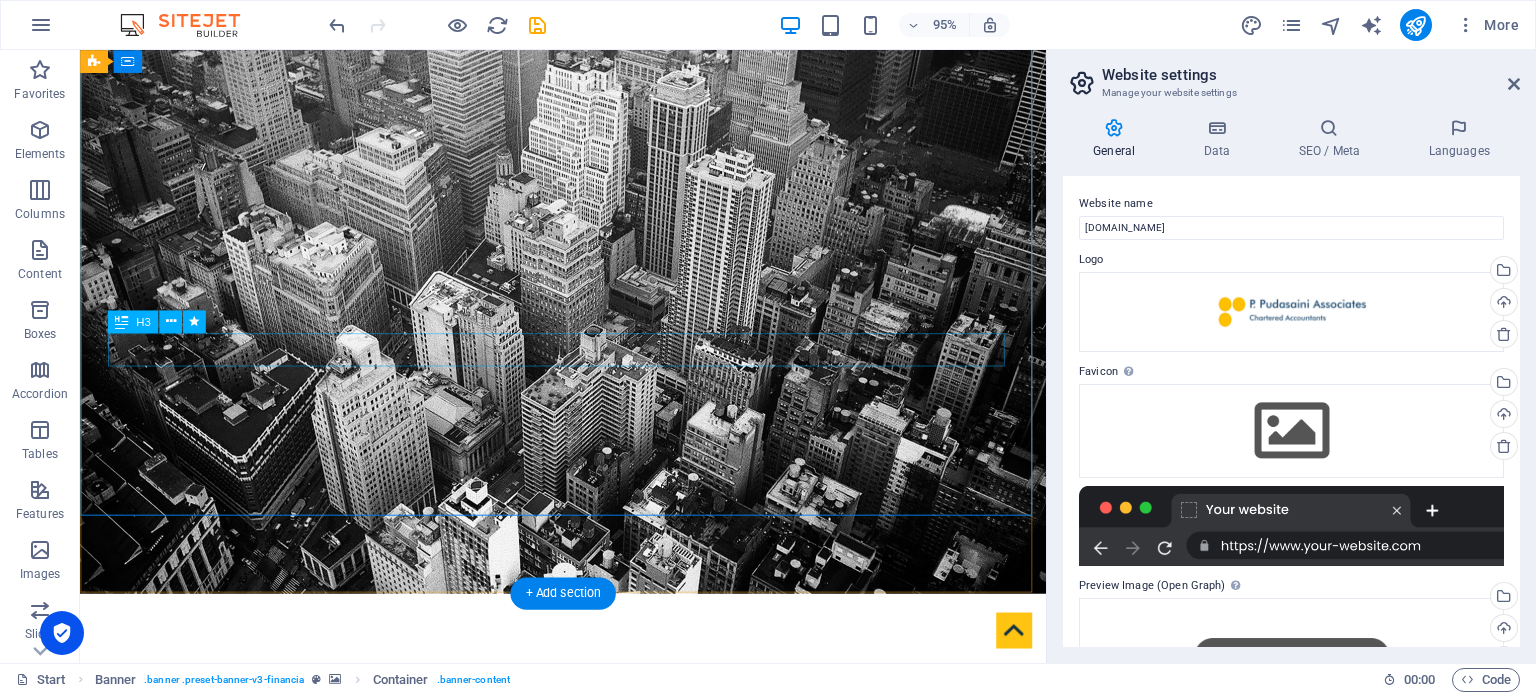 click on "Finance Service in  [US_STATE], [GEOGRAPHIC_DATA]" at bounding box center [589, 1031] 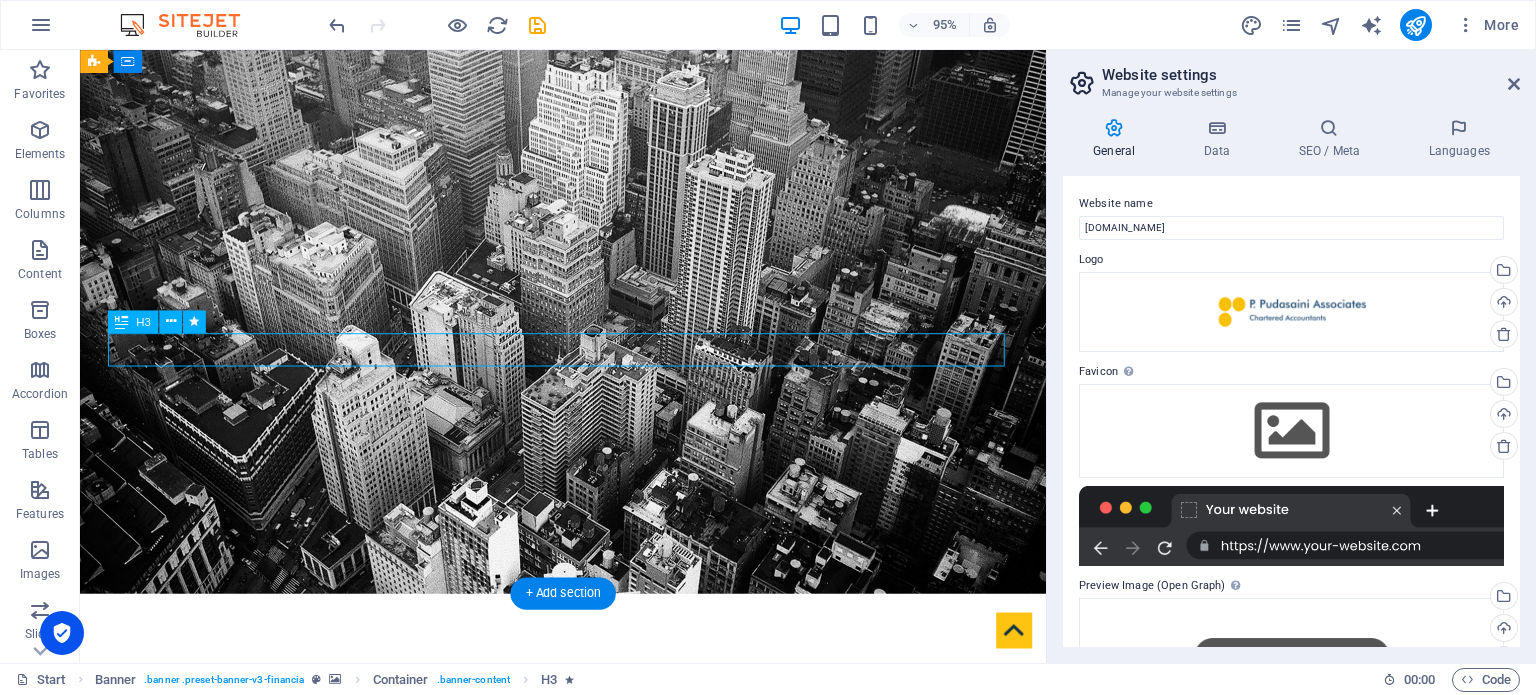 click on "Finance Service in  [US_STATE], [GEOGRAPHIC_DATA]" at bounding box center (589, 1031) 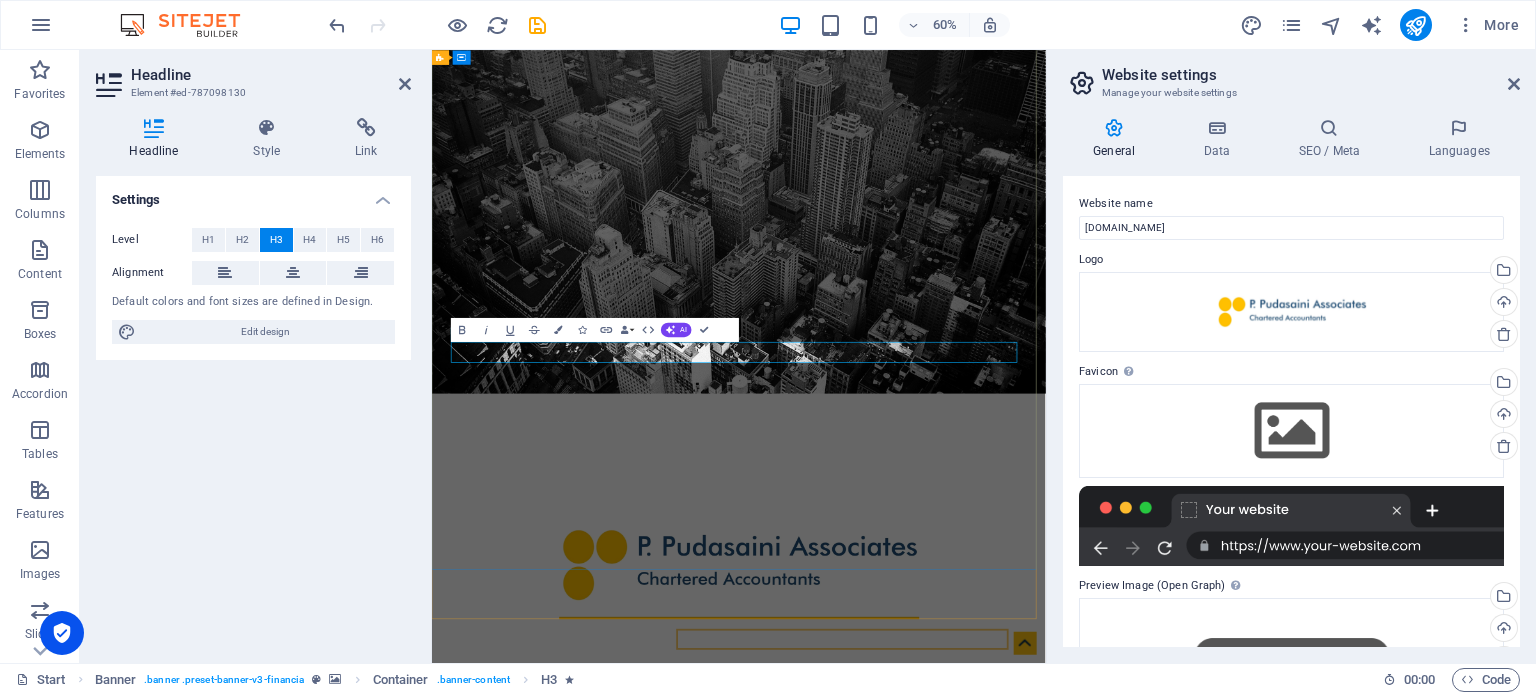 click on "Finance Service in  [US_STATE], [GEOGRAPHIC_DATA]" at bounding box center [944, 945] 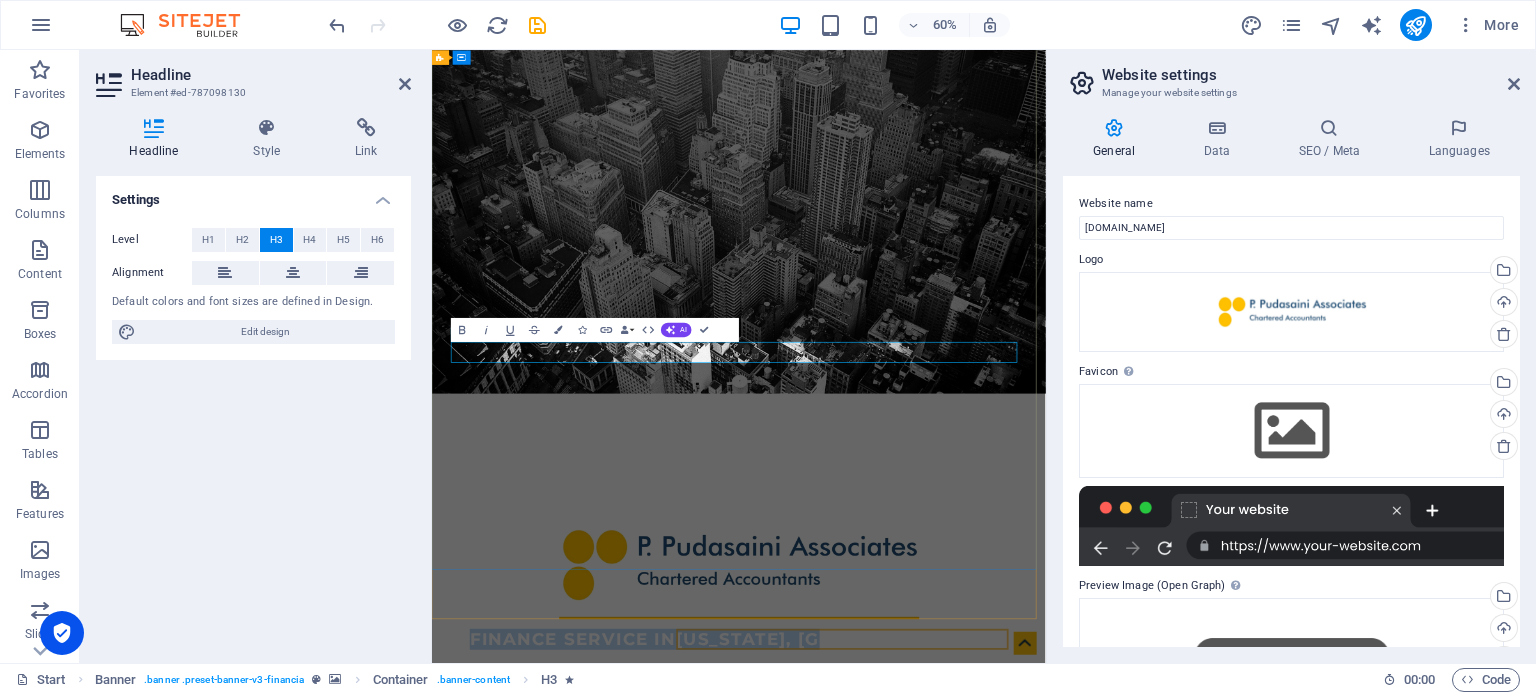 click on "Finance Service in  [US_STATE], [GEOGRAPHIC_DATA]" at bounding box center (944, 1031) 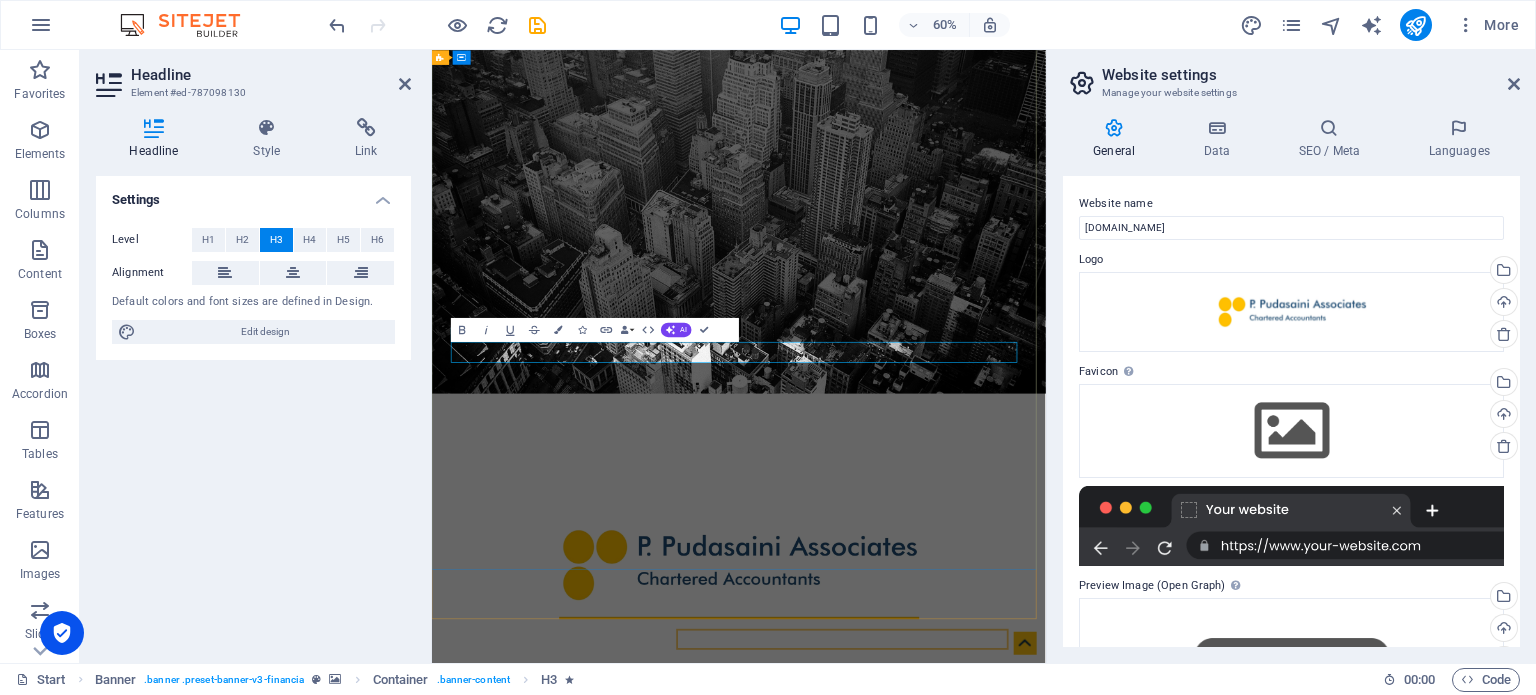 click on "Finance Service in  [US_STATE], [GEOGRAPHIC_DATA]" at bounding box center (944, 1031) 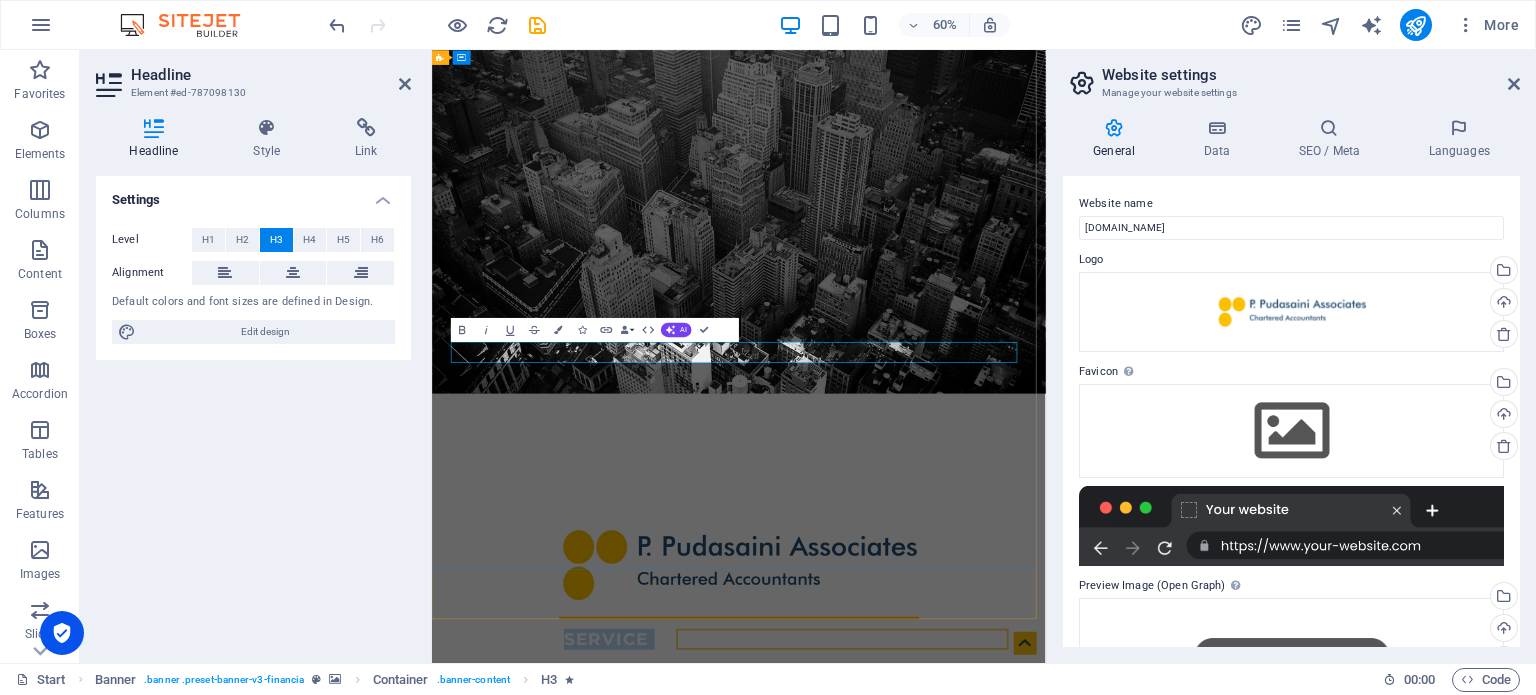 click on "Finance Service in  [US_STATE], [GEOGRAPHIC_DATA]" at bounding box center (944, 1031) 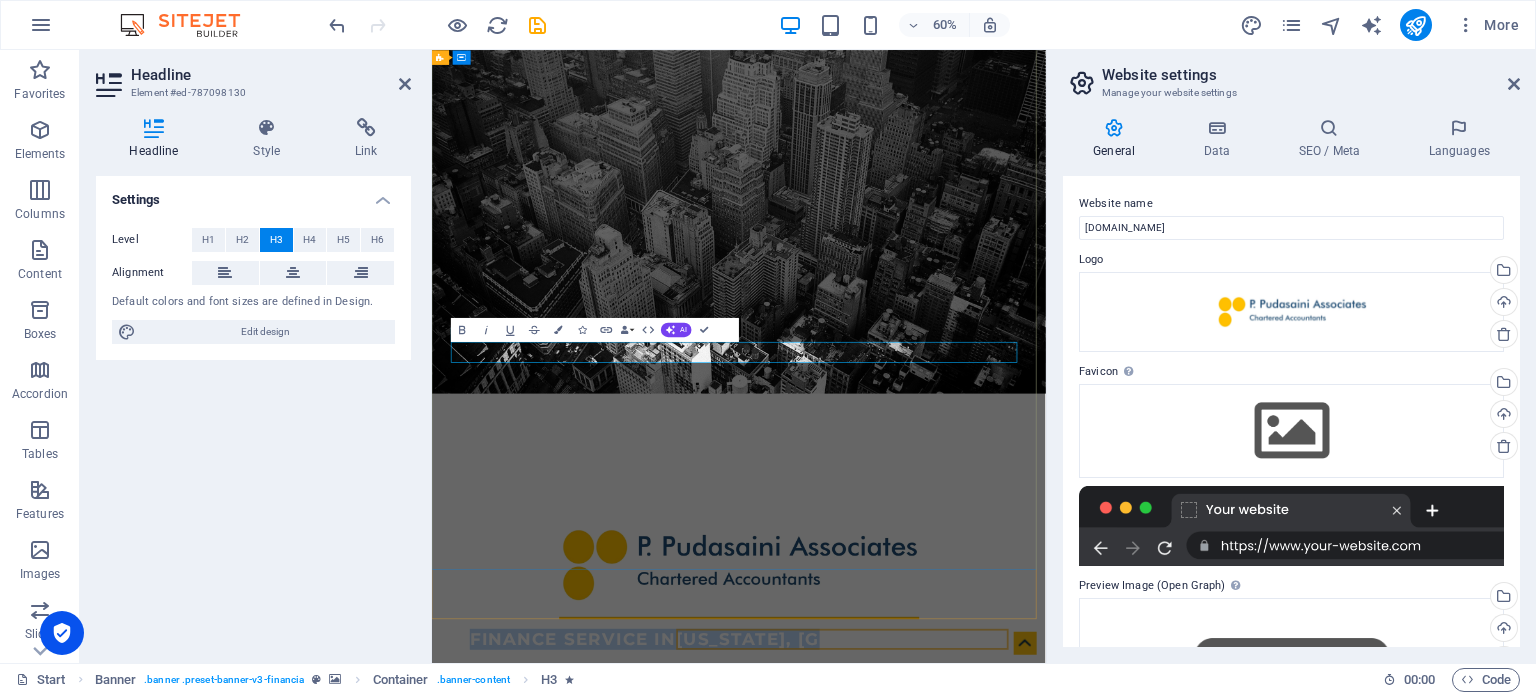 click on "Finance Service in  [US_STATE], [GEOGRAPHIC_DATA]" at bounding box center [944, 1031] 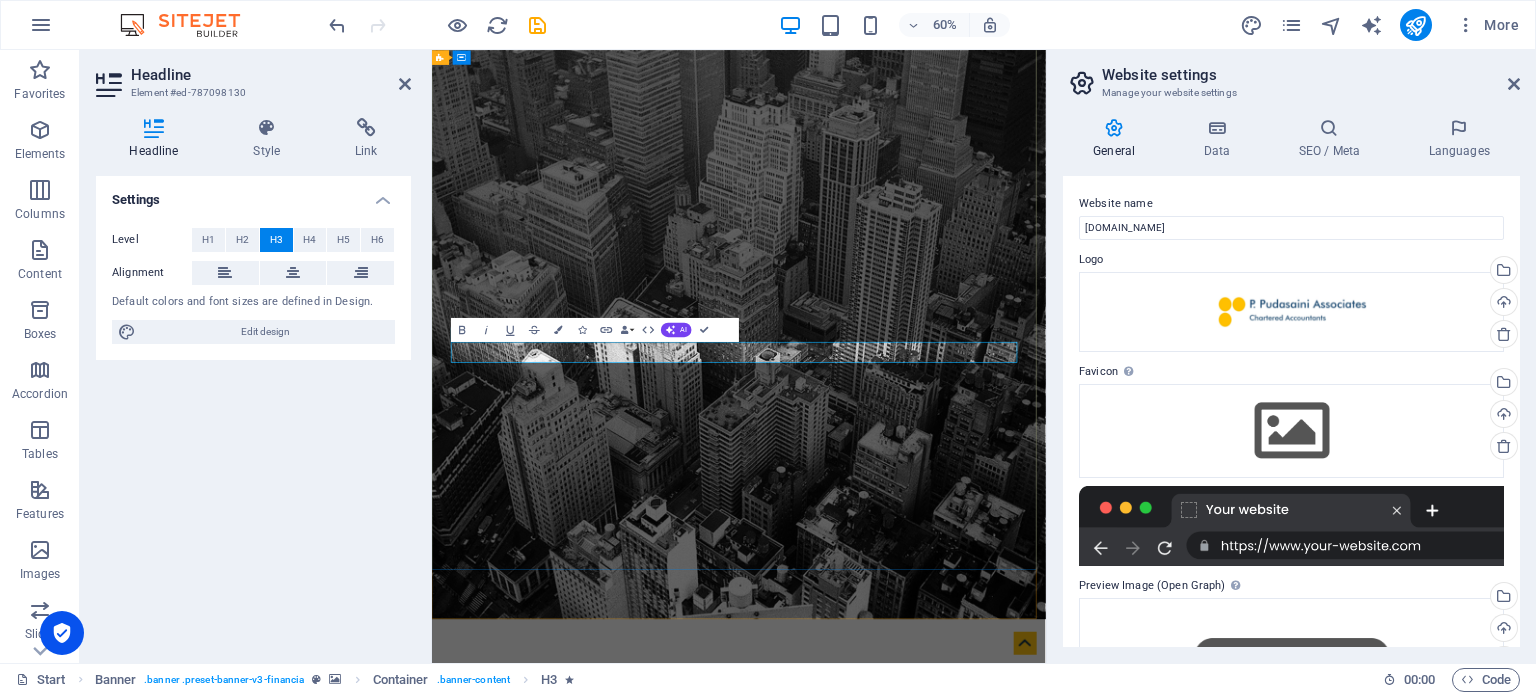 type 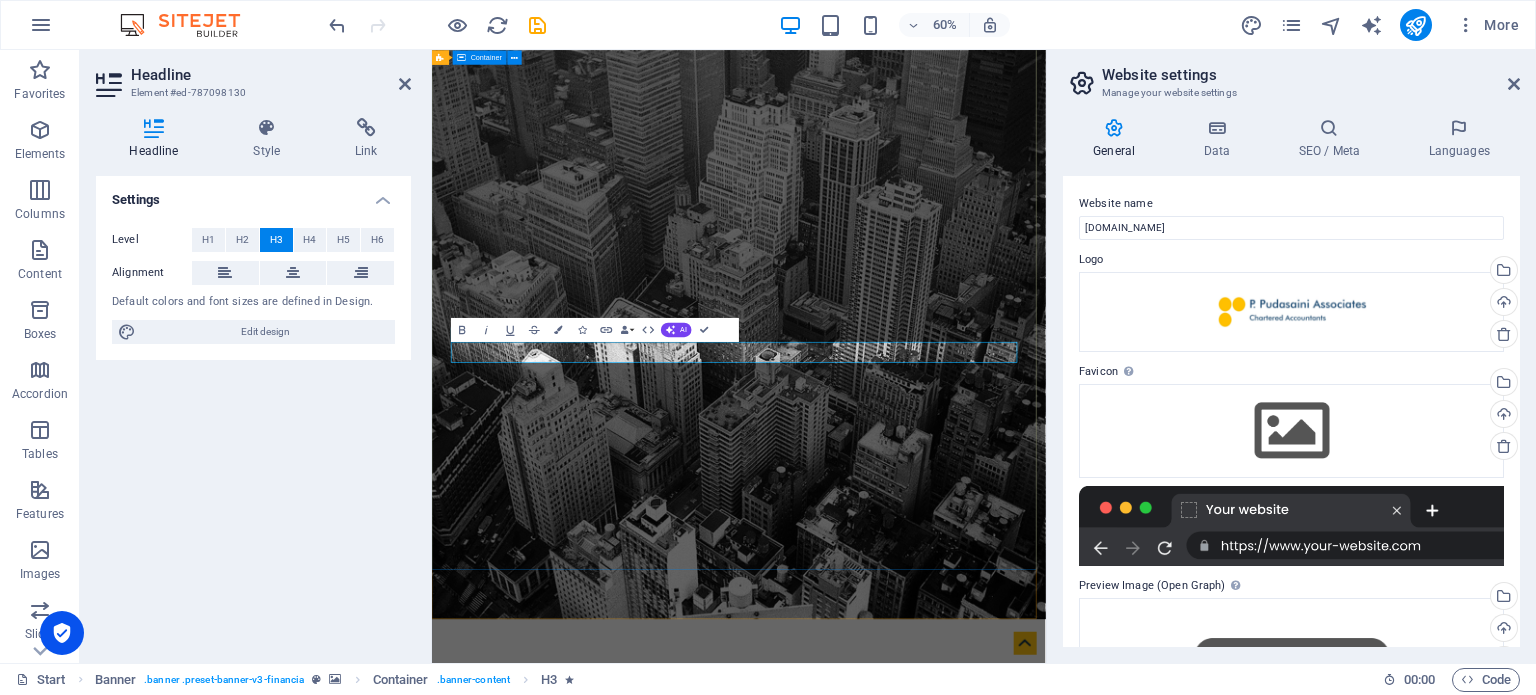 click on "audit . tax . advisory" at bounding box center (943, 1321) 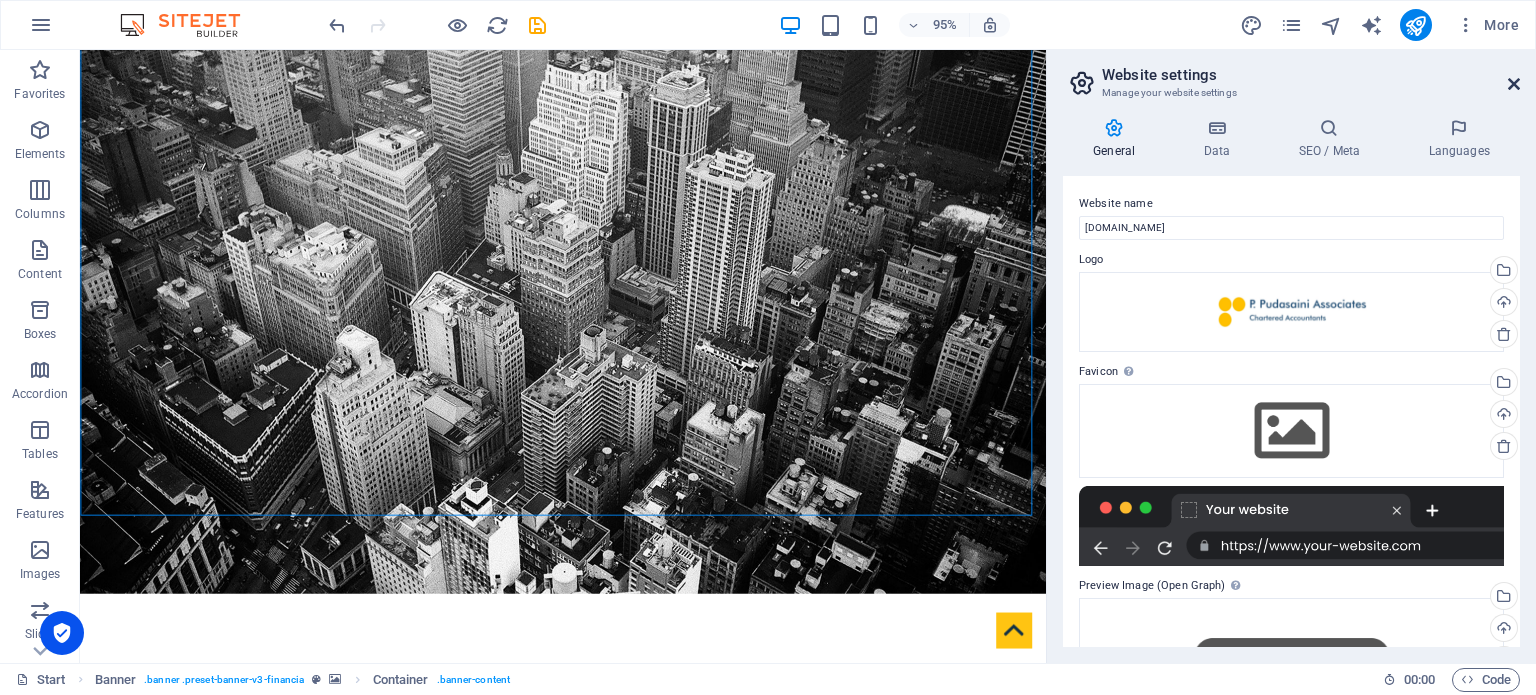 click at bounding box center [1514, 84] 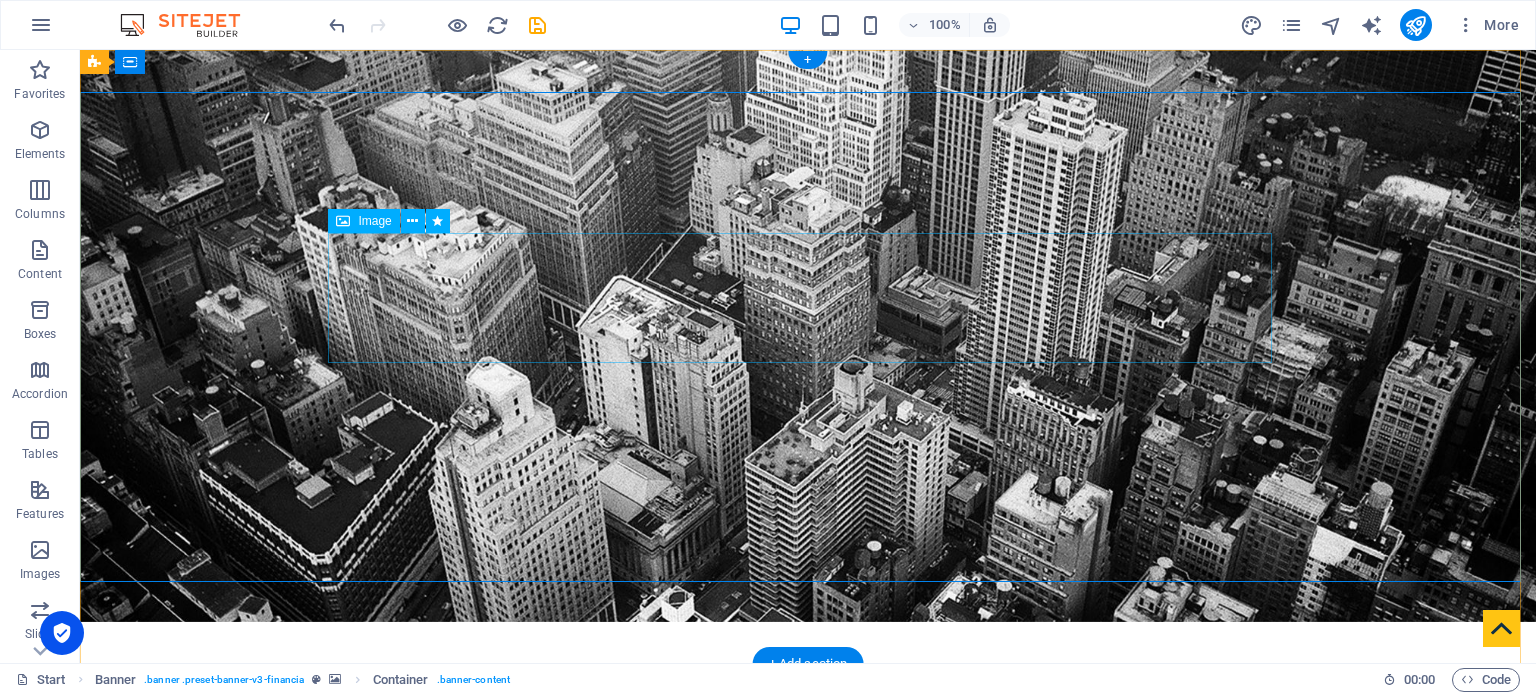 scroll, scrollTop: 0, scrollLeft: 0, axis: both 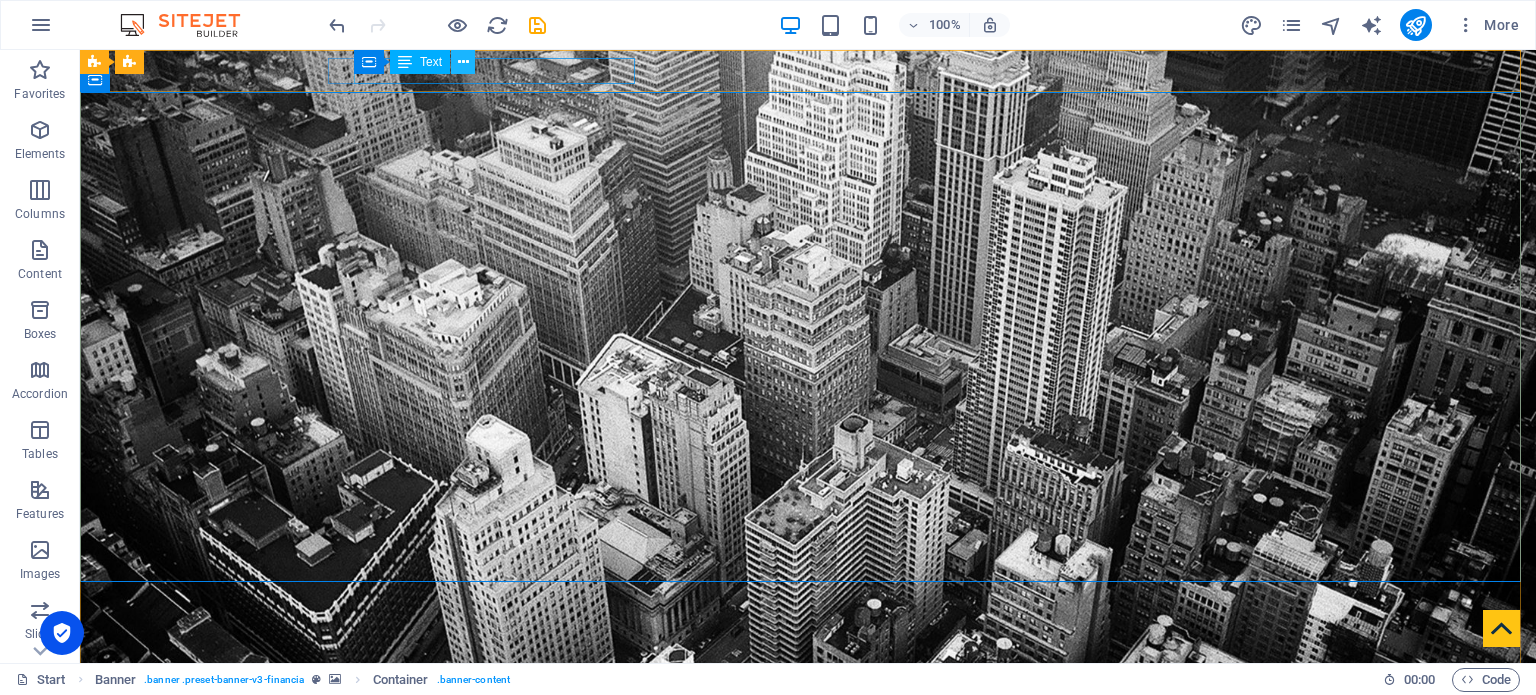 click at bounding box center [463, 62] 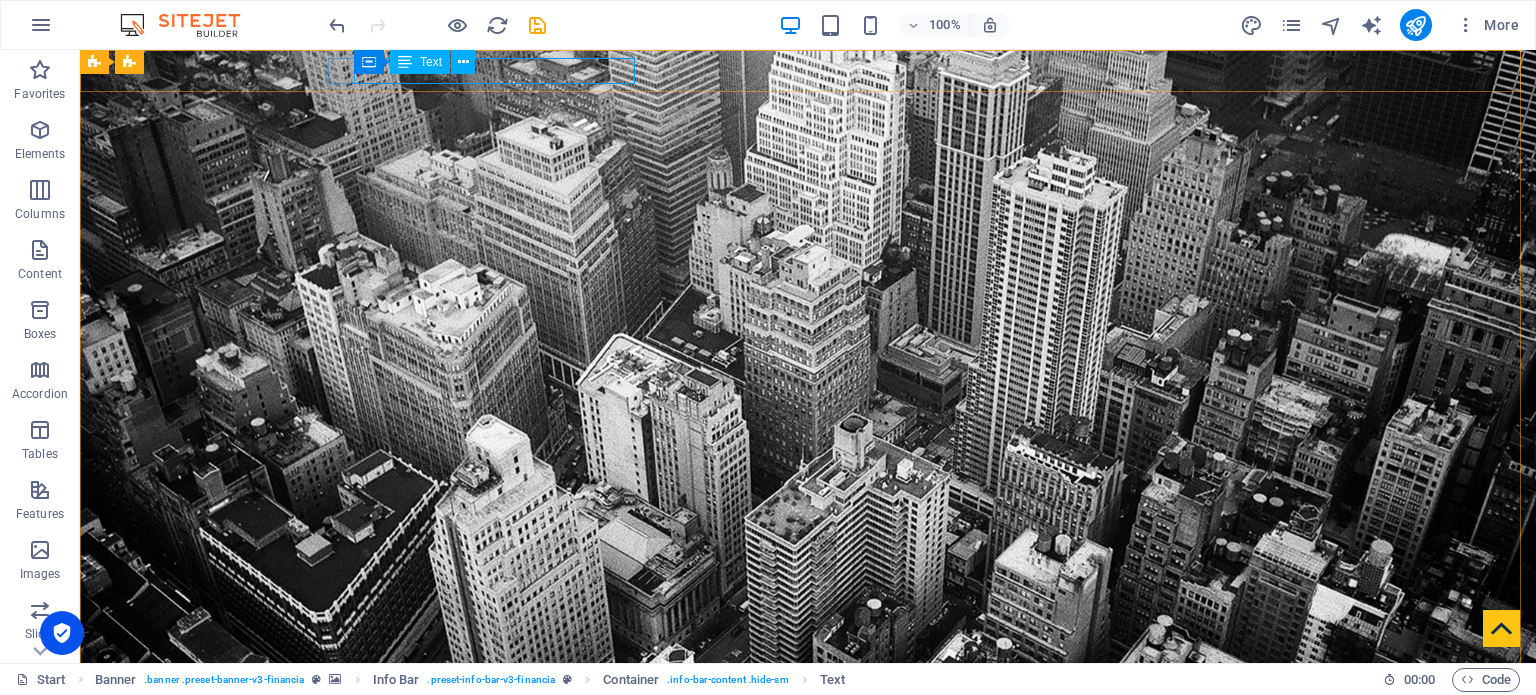 click at bounding box center (463, 62) 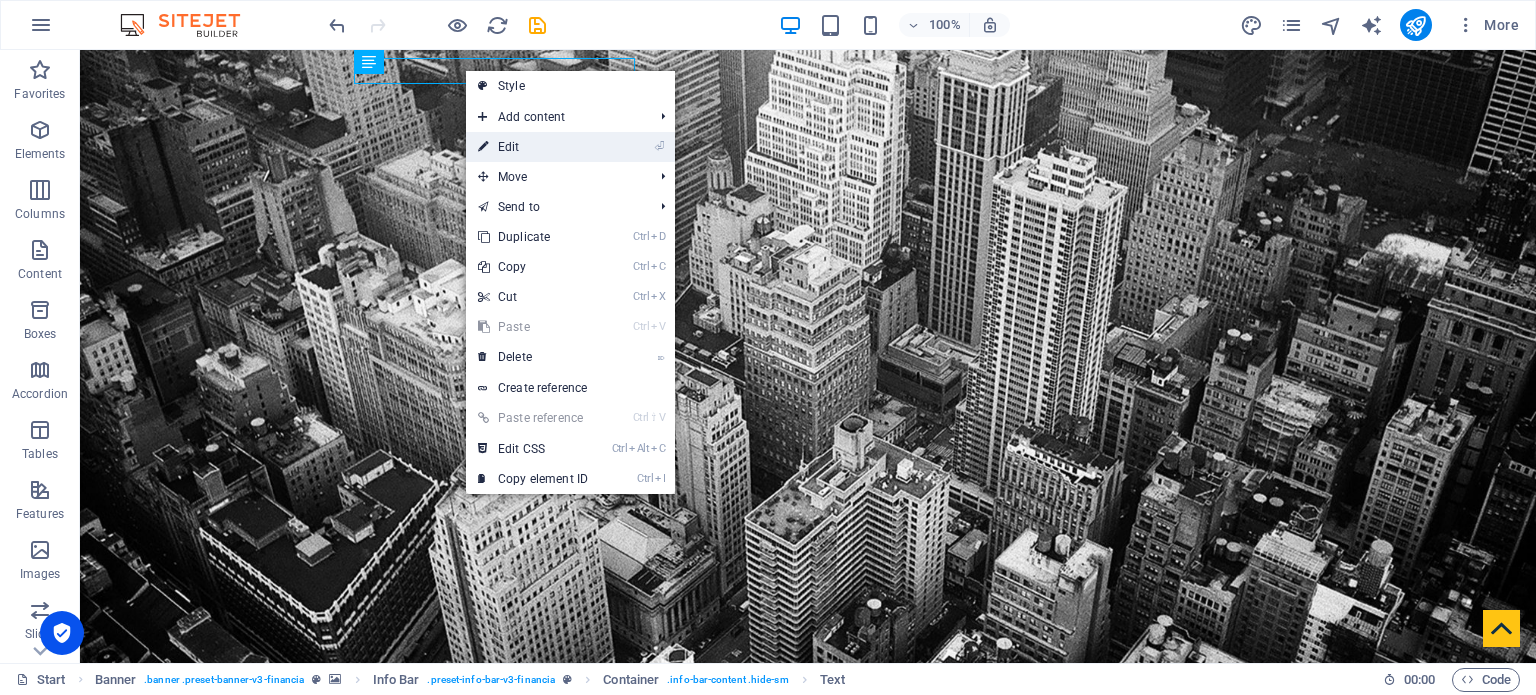 click on "⏎  Edit" at bounding box center (533, 147) 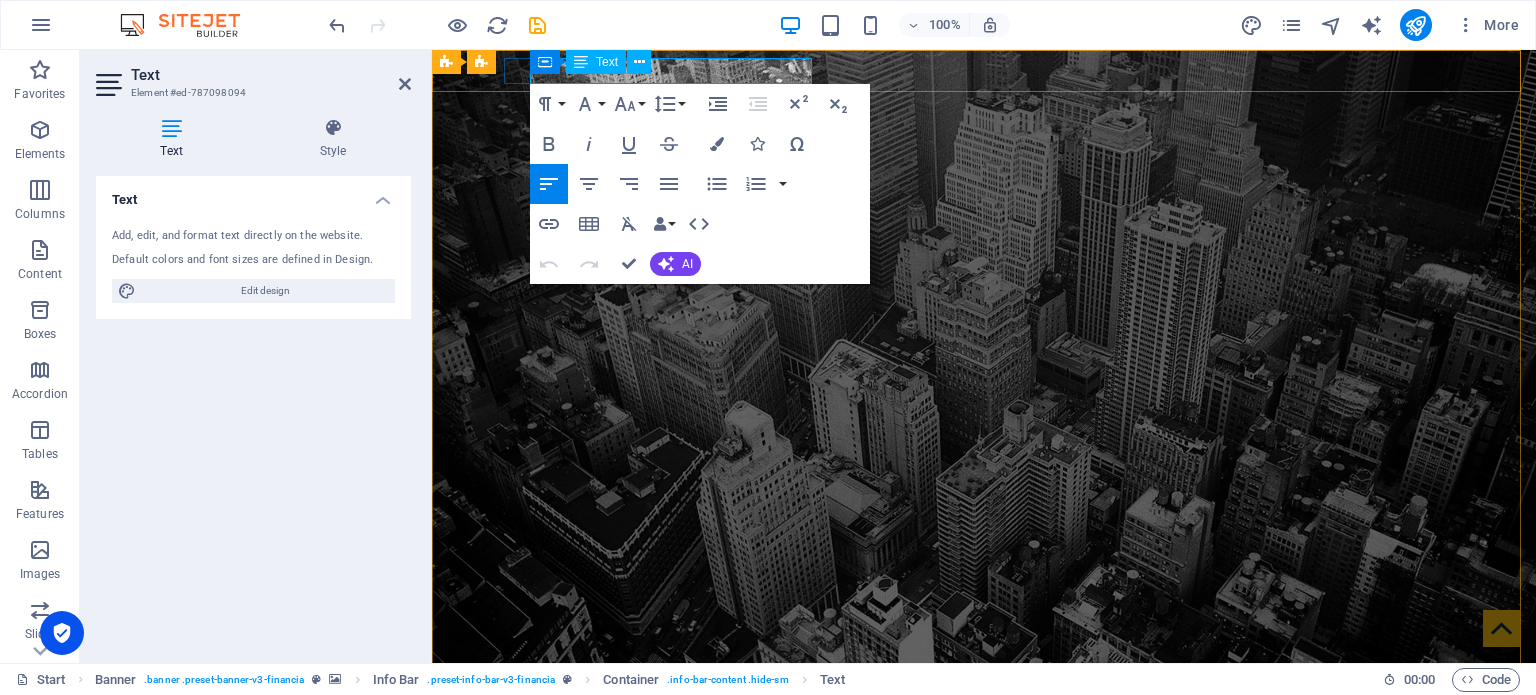 type 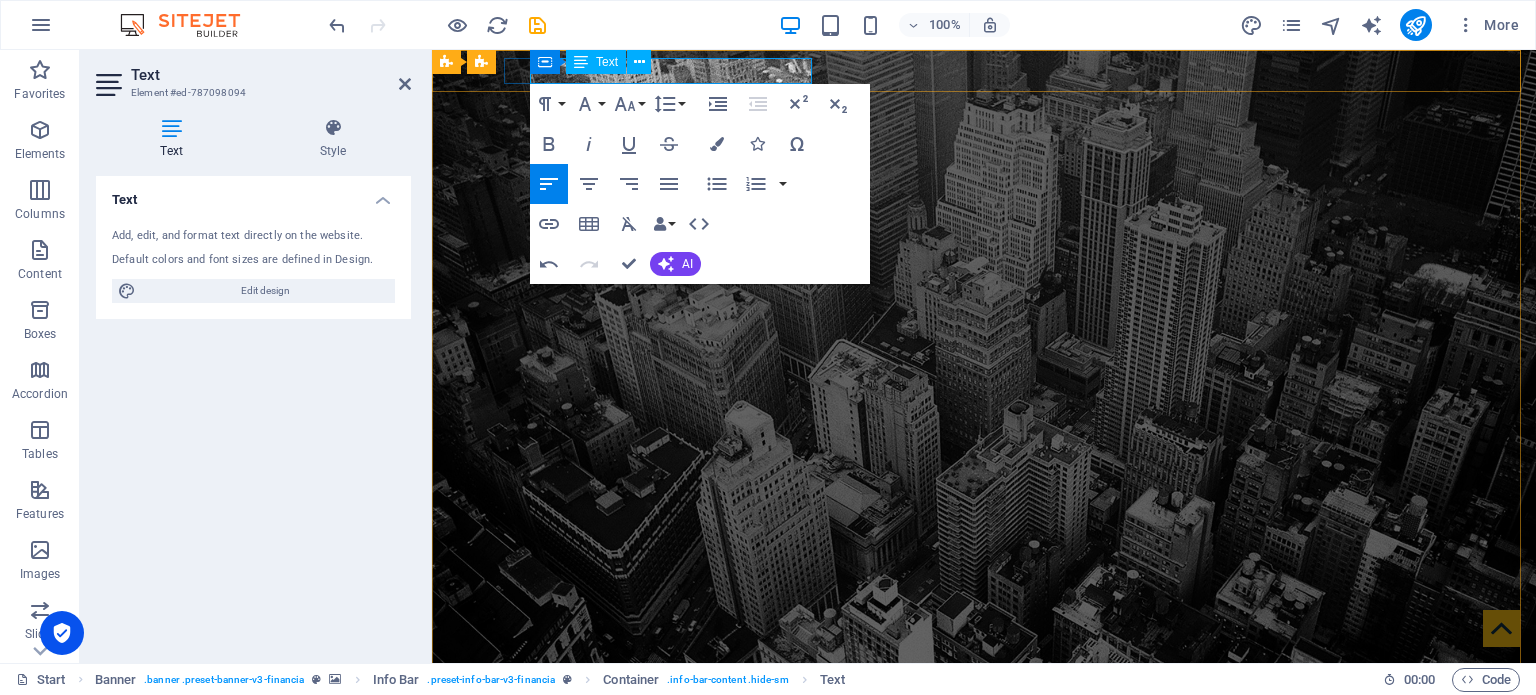 click on "[US_STATE], [GEOGRAPHIC_DATA]" at bounding box center [809, 700] 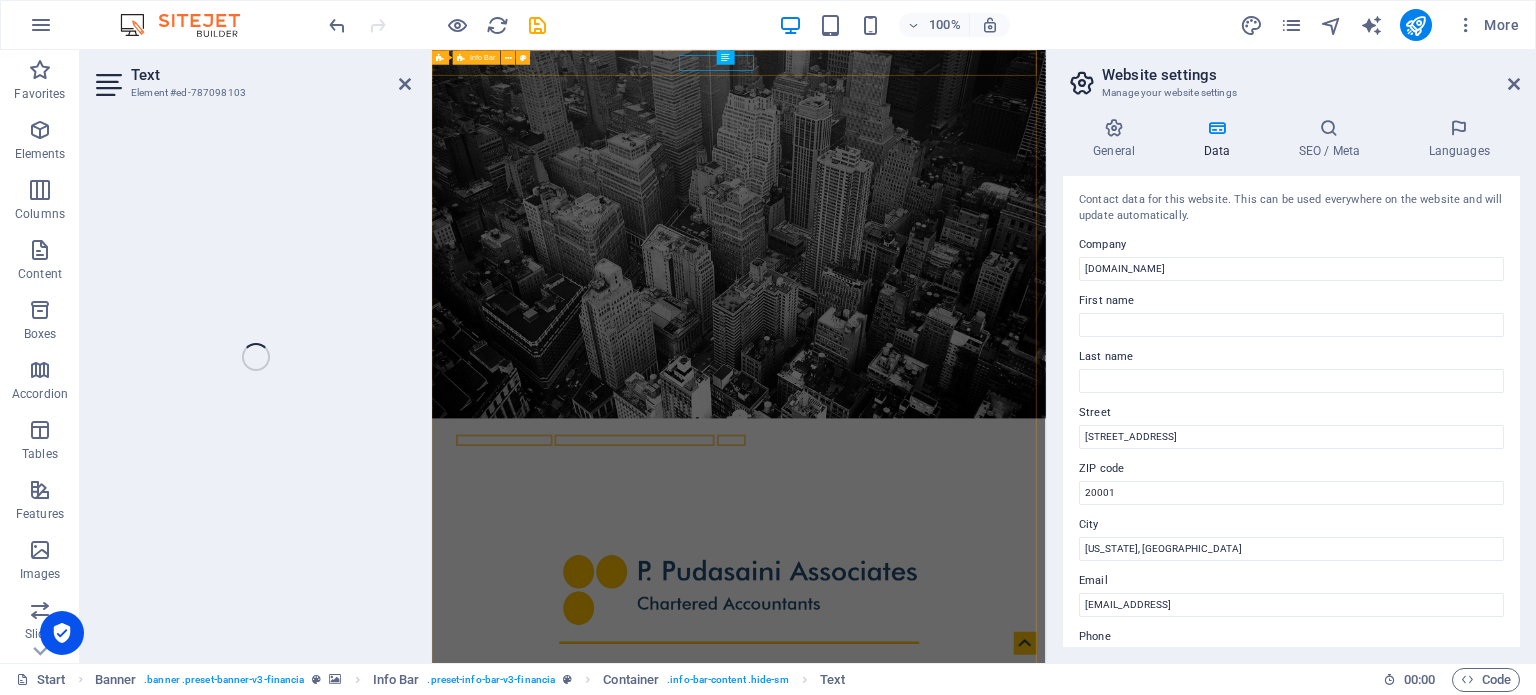 click on "[STREET_ADDRESS][US_STATE] +1-123-456-7890 [EMAIL_ADDRESS]" at bounding box center (943, 733) 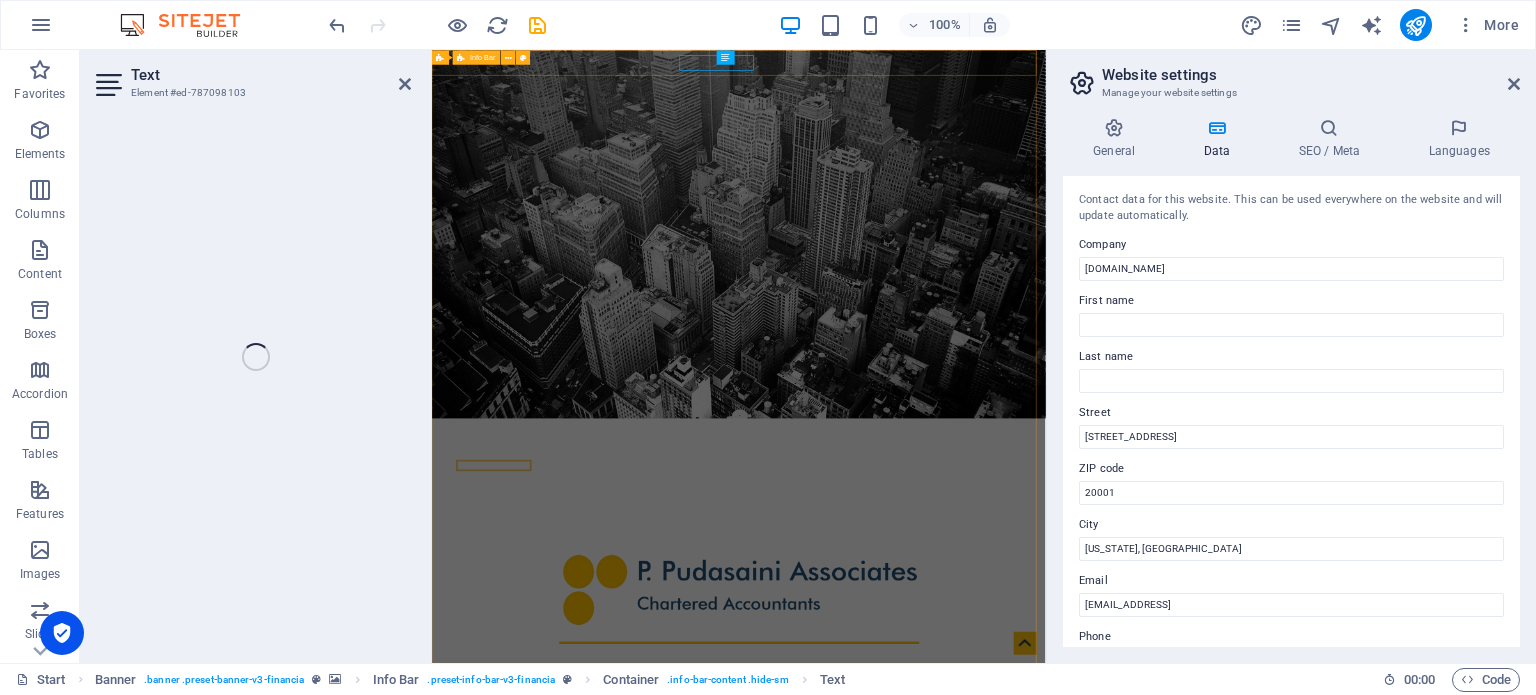 click on "Container" at bounding box center [0, 0] 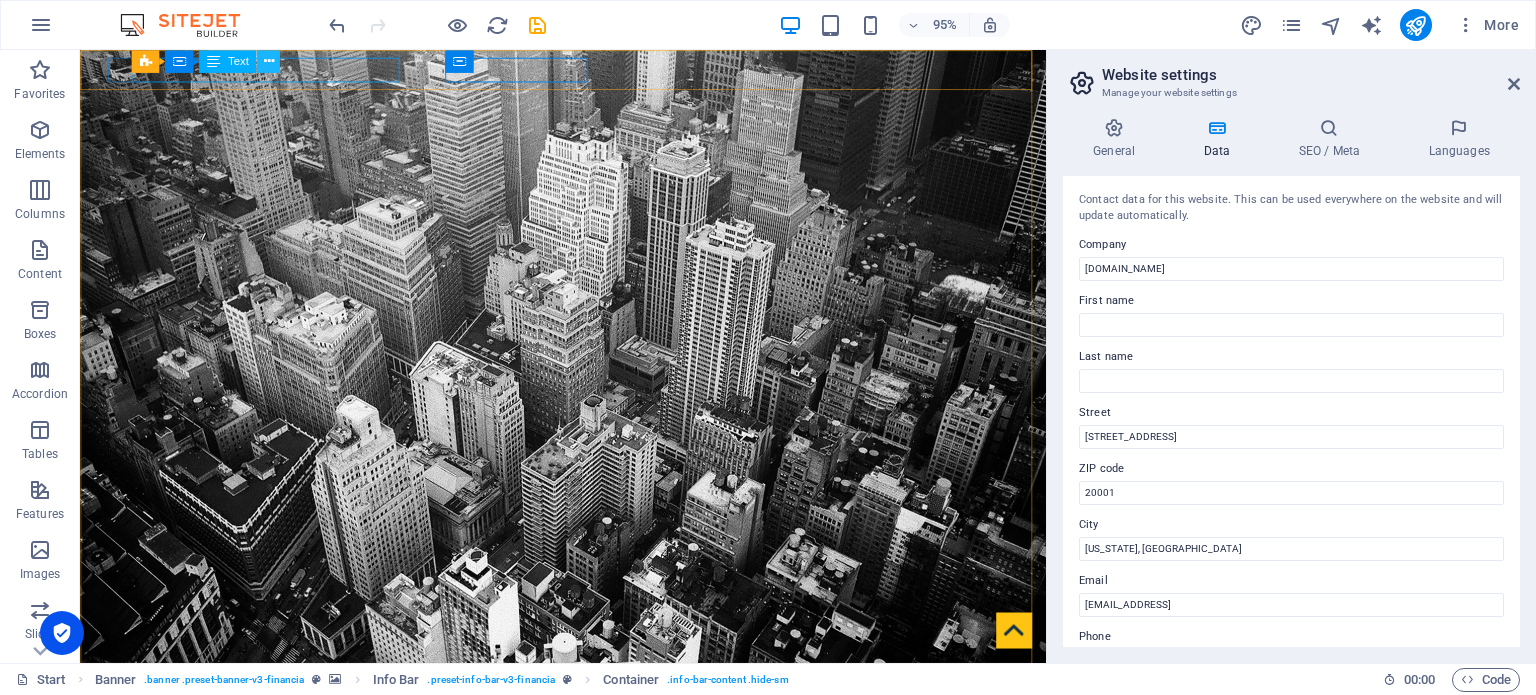 click at bounding box center (268, 61) 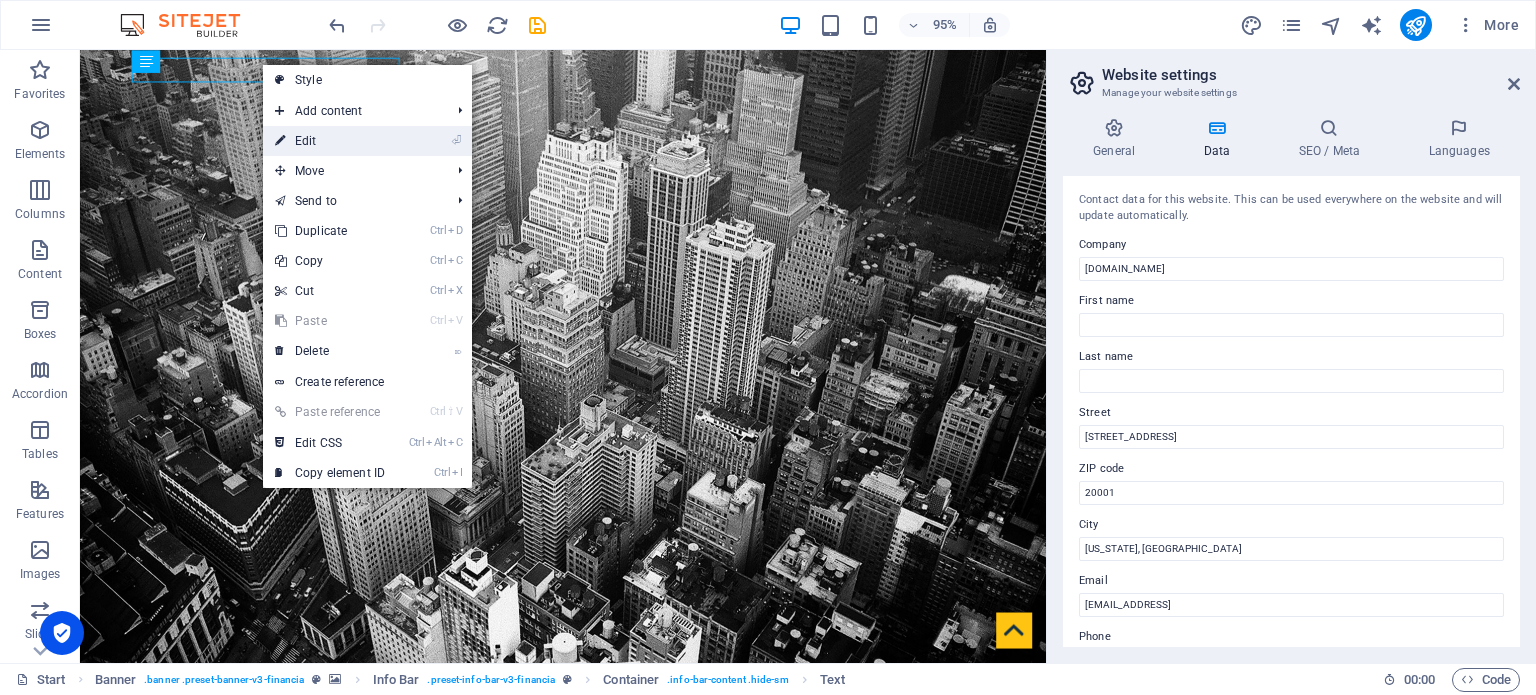 click on "⏎  Edit" at bounding box center (330, 141) 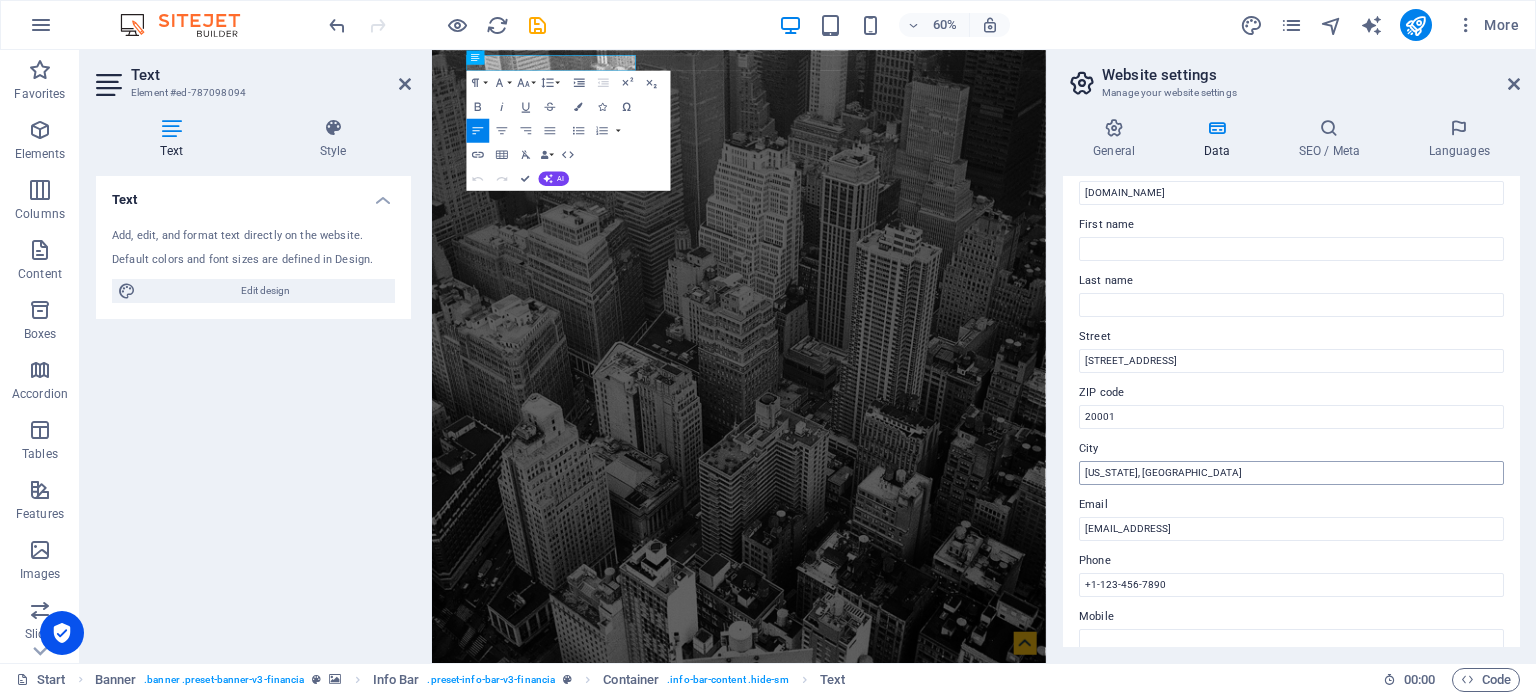 scroll, scrollTop: 78, scrollLeft: 0, axis: vertical 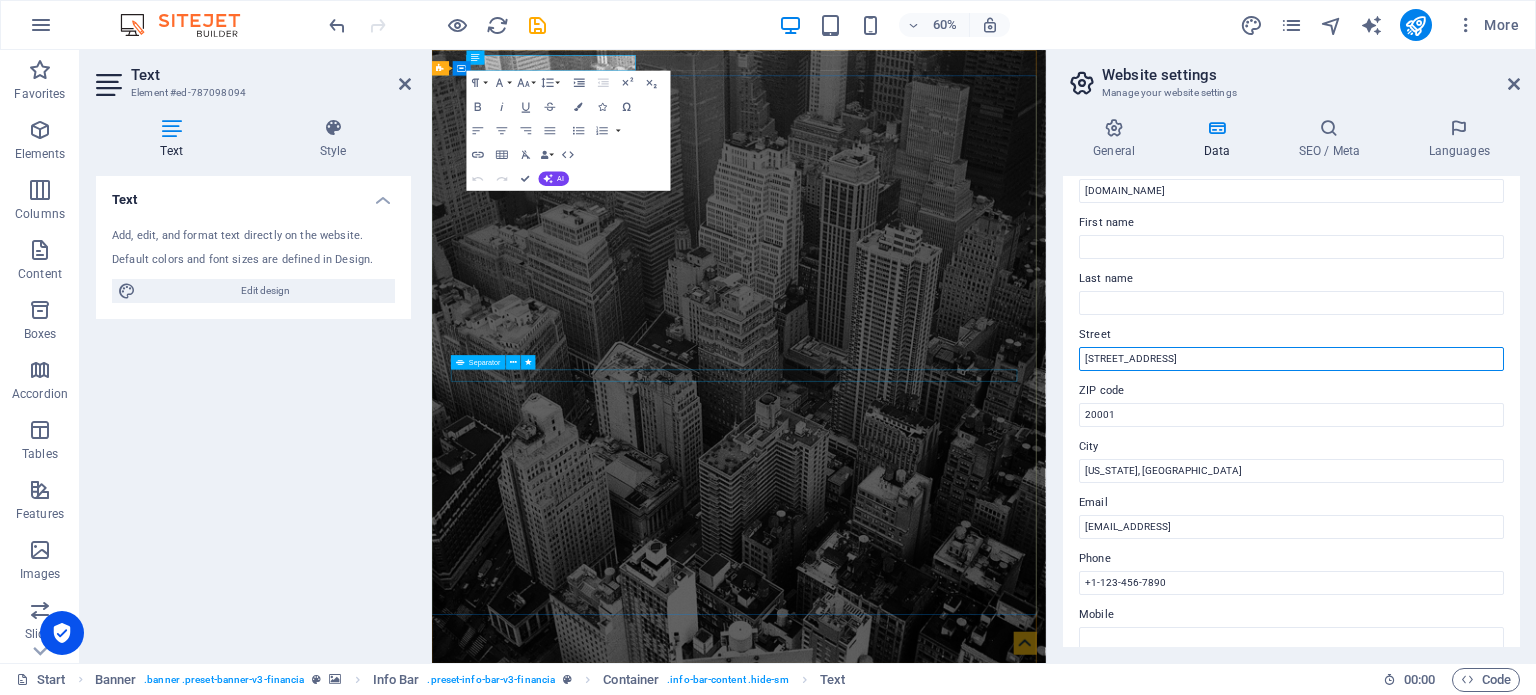 drag, startPoint x: 1606, startPoint y: 412, endPoint x: 1322, endPoint y: 581, distance: 330.47995 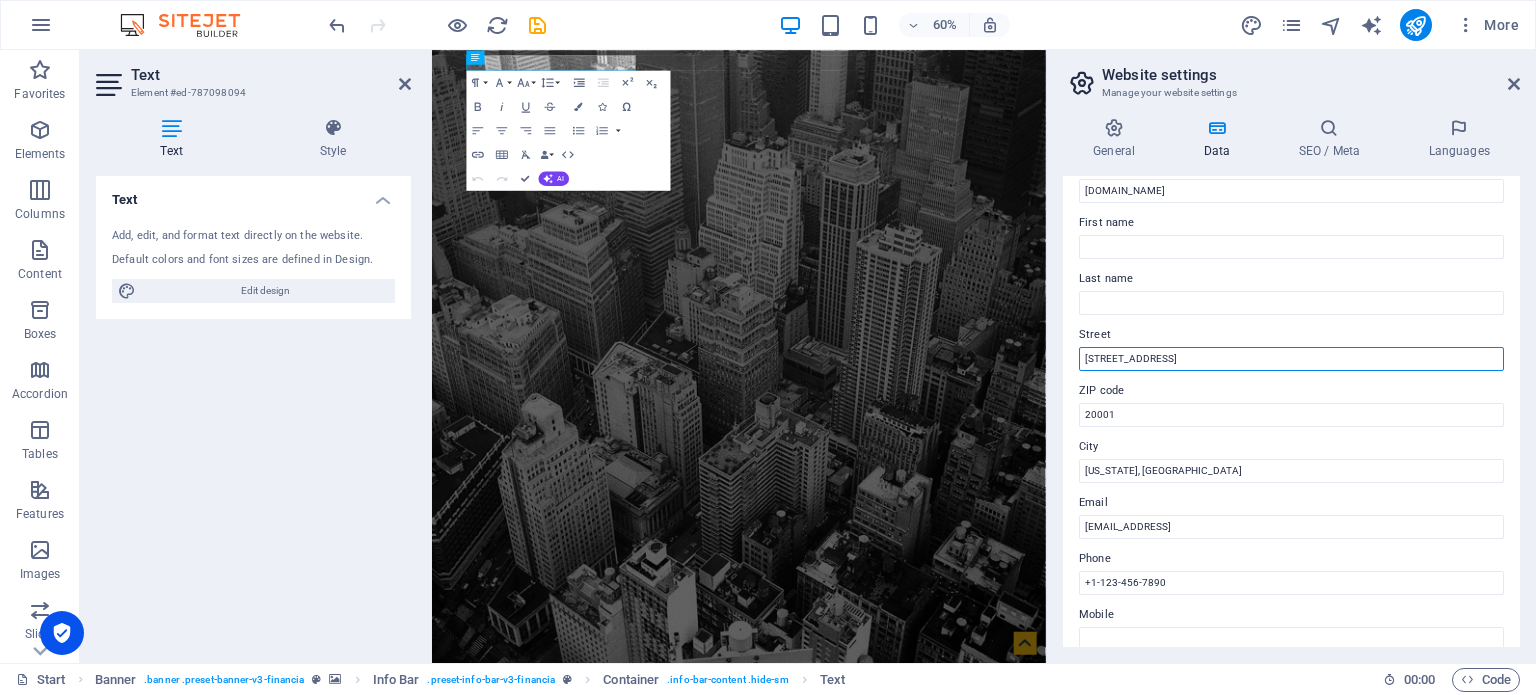 click on "[STREET_ADDRESS]" at bounding box center [1291, 359] 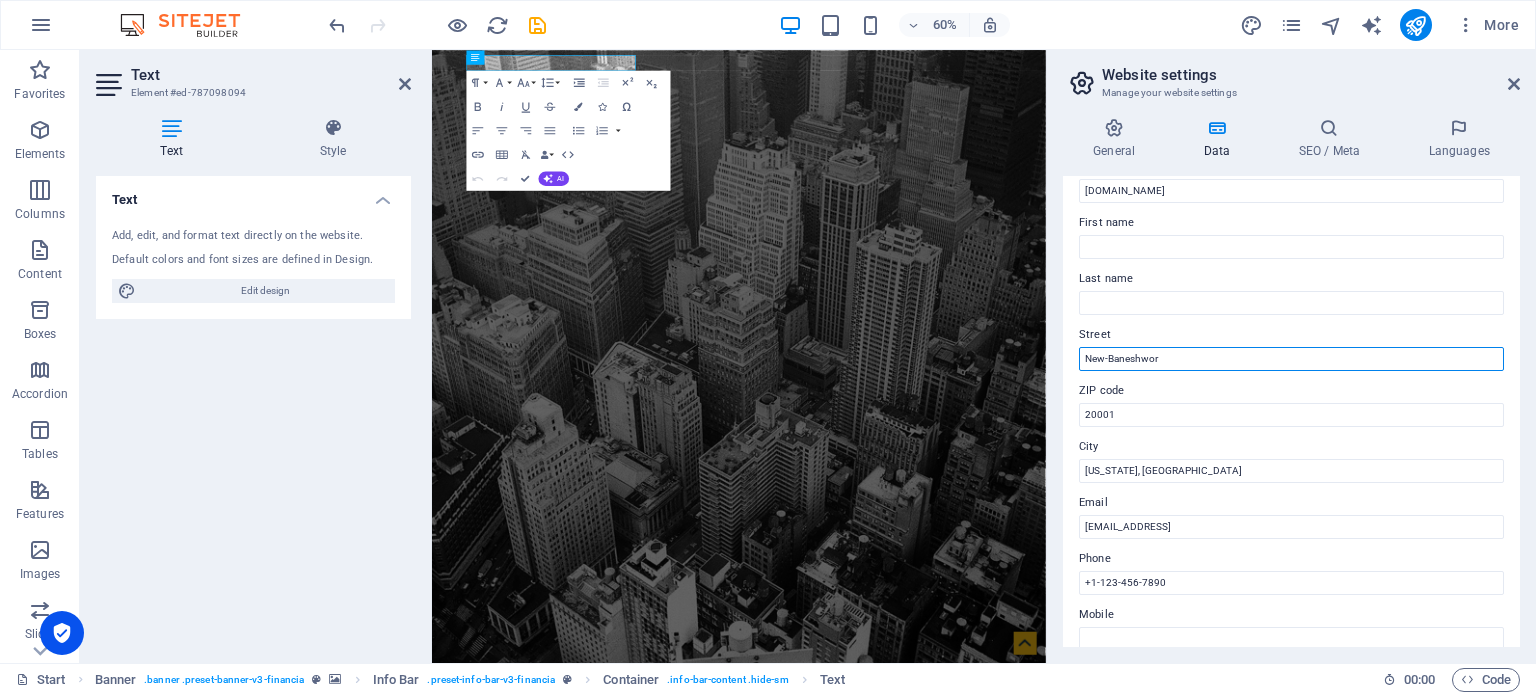type on "New-Baneshwor" 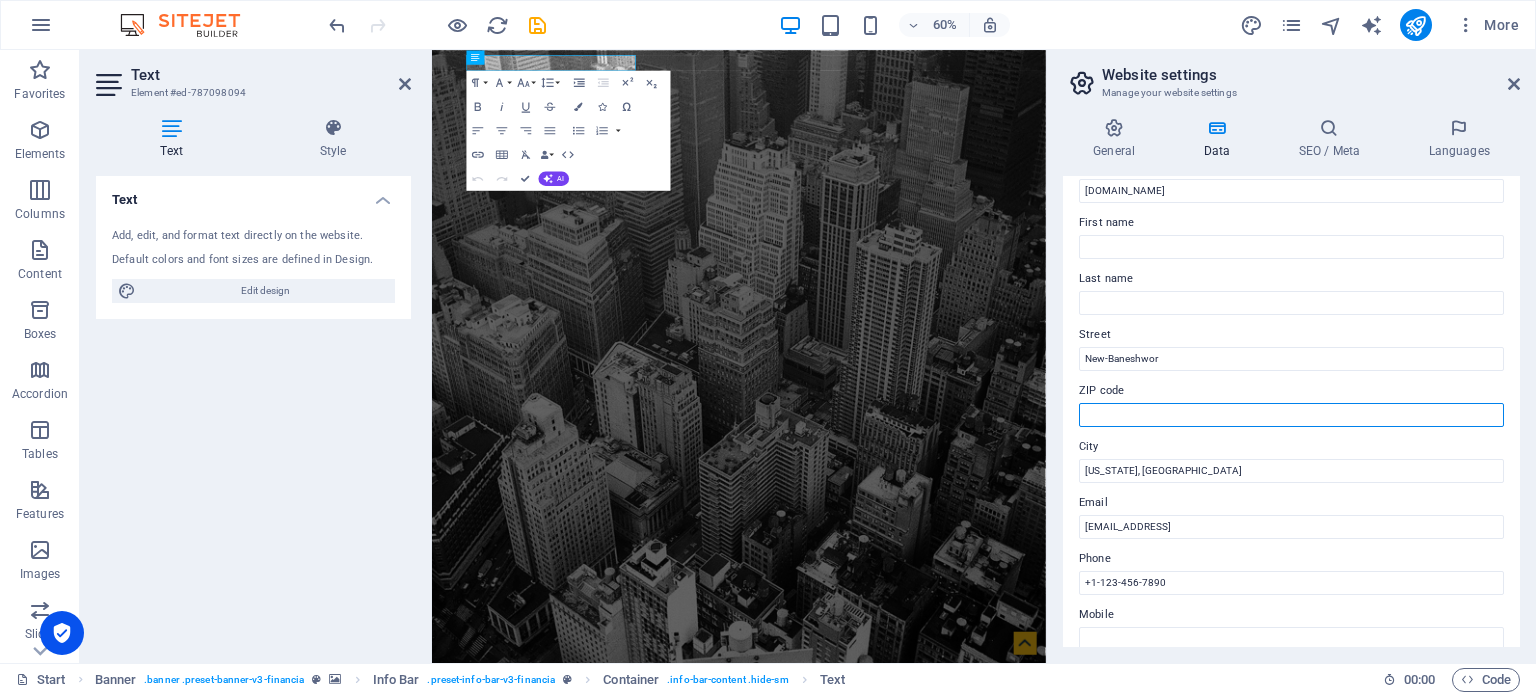 type 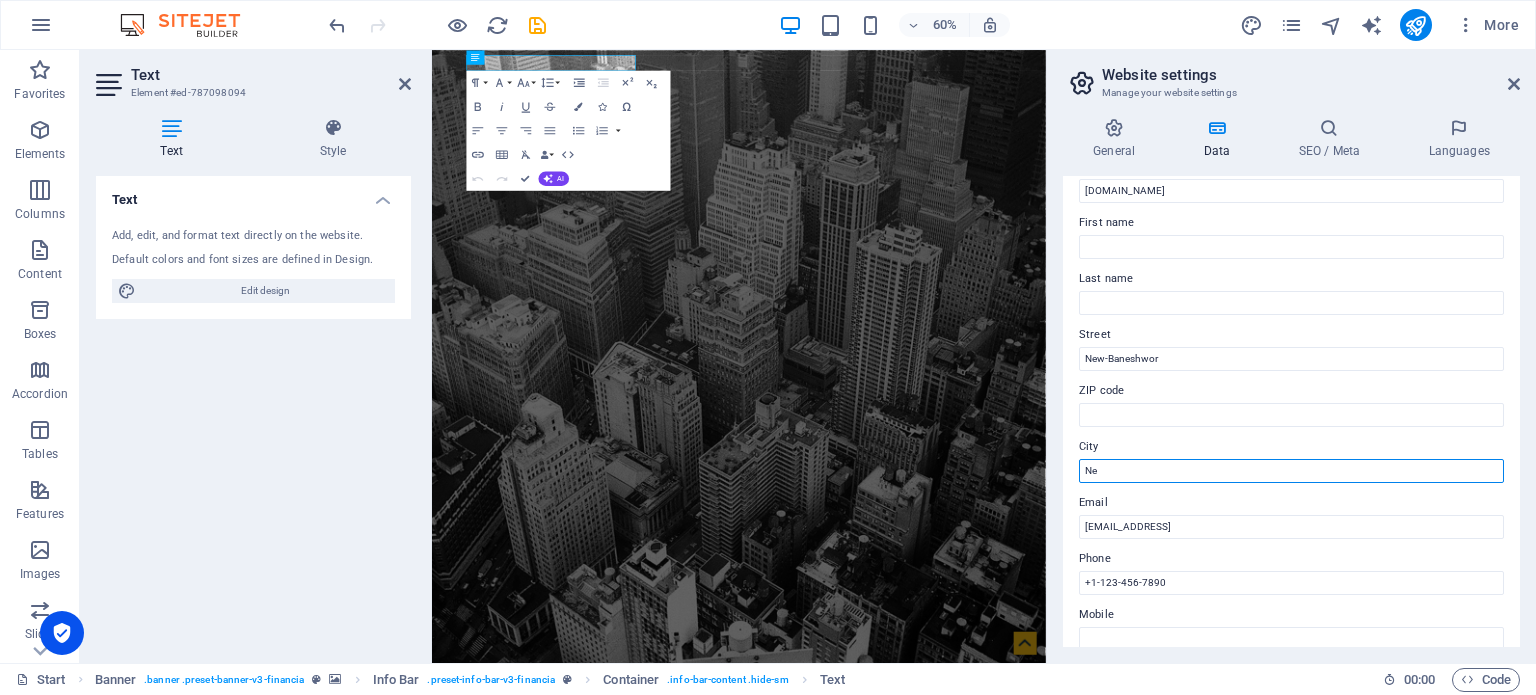 type on "N" 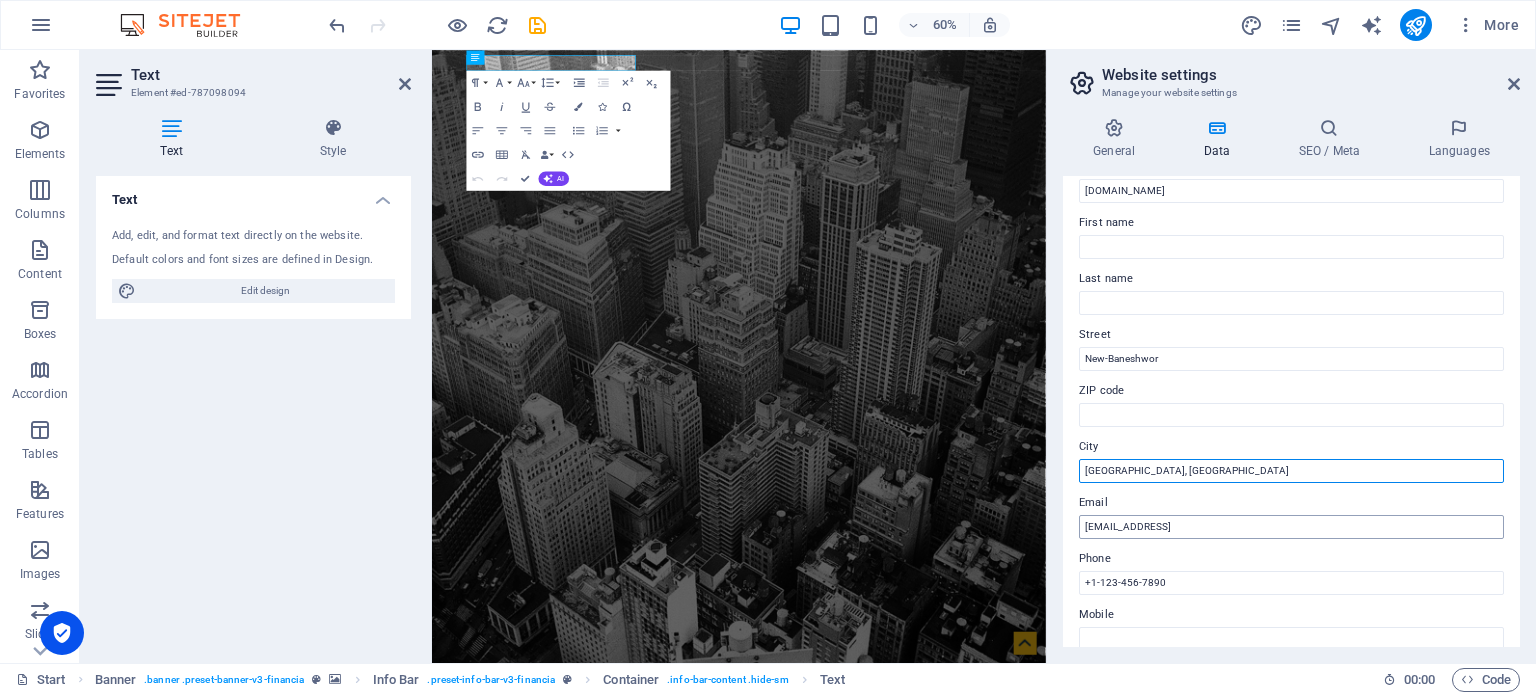 type on "[GEOGRAPHIC_DATA], [GEOGRAPHIC_DATA]" 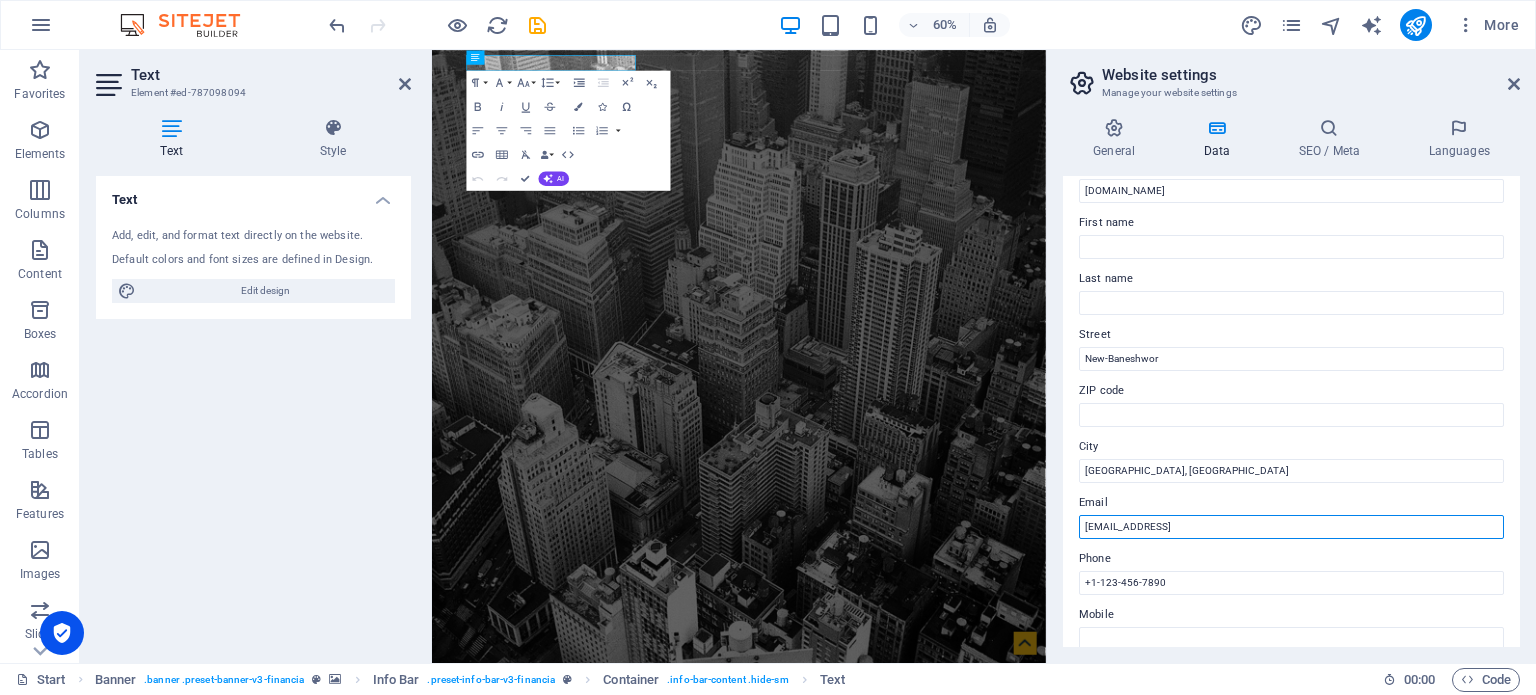 click on "[EMAIL_ADDRESS]" at bounding box center [1291, 527] 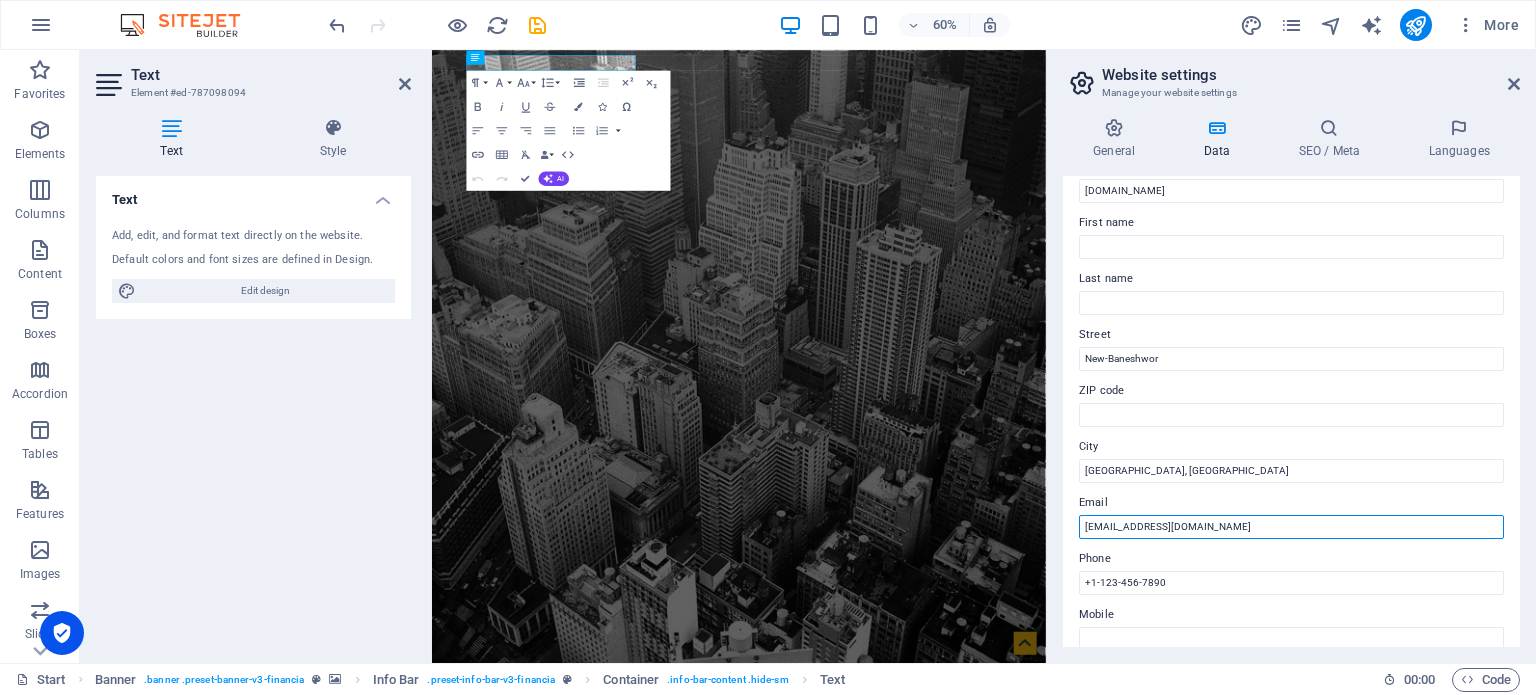 type on "[EMAIL_ADDRESS][DOMAIN_NAME]" 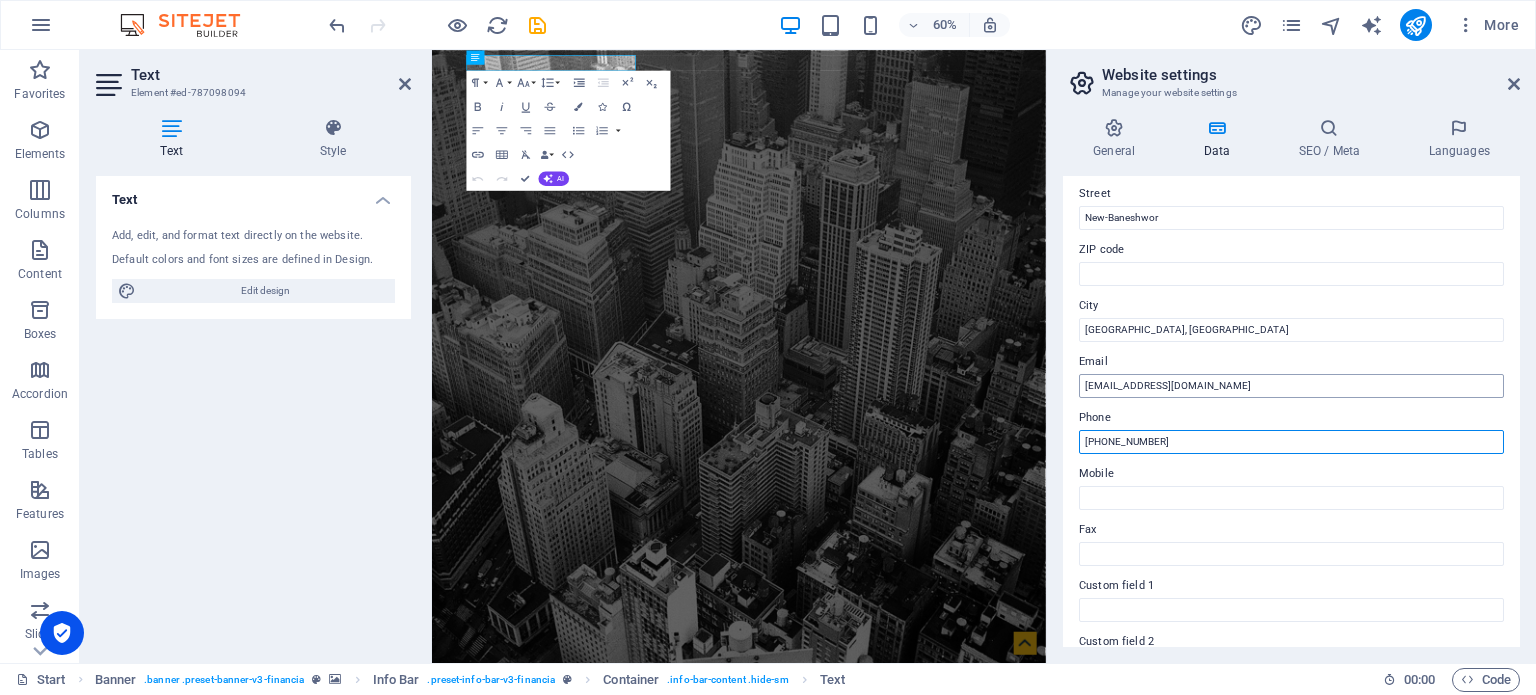 scroll, scrollTop: 227, scrollLeft: 0, axis: vertical 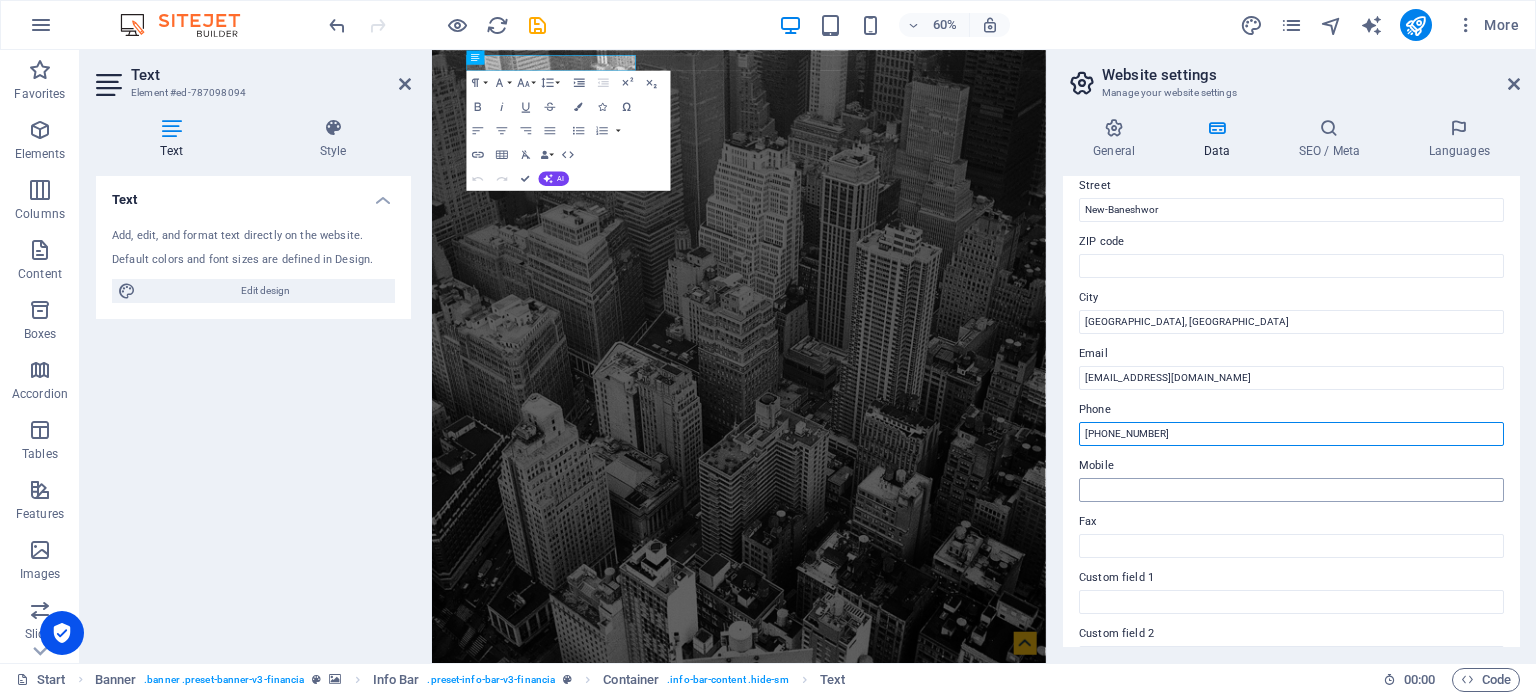 type on "[PHONE_NUMBER]" 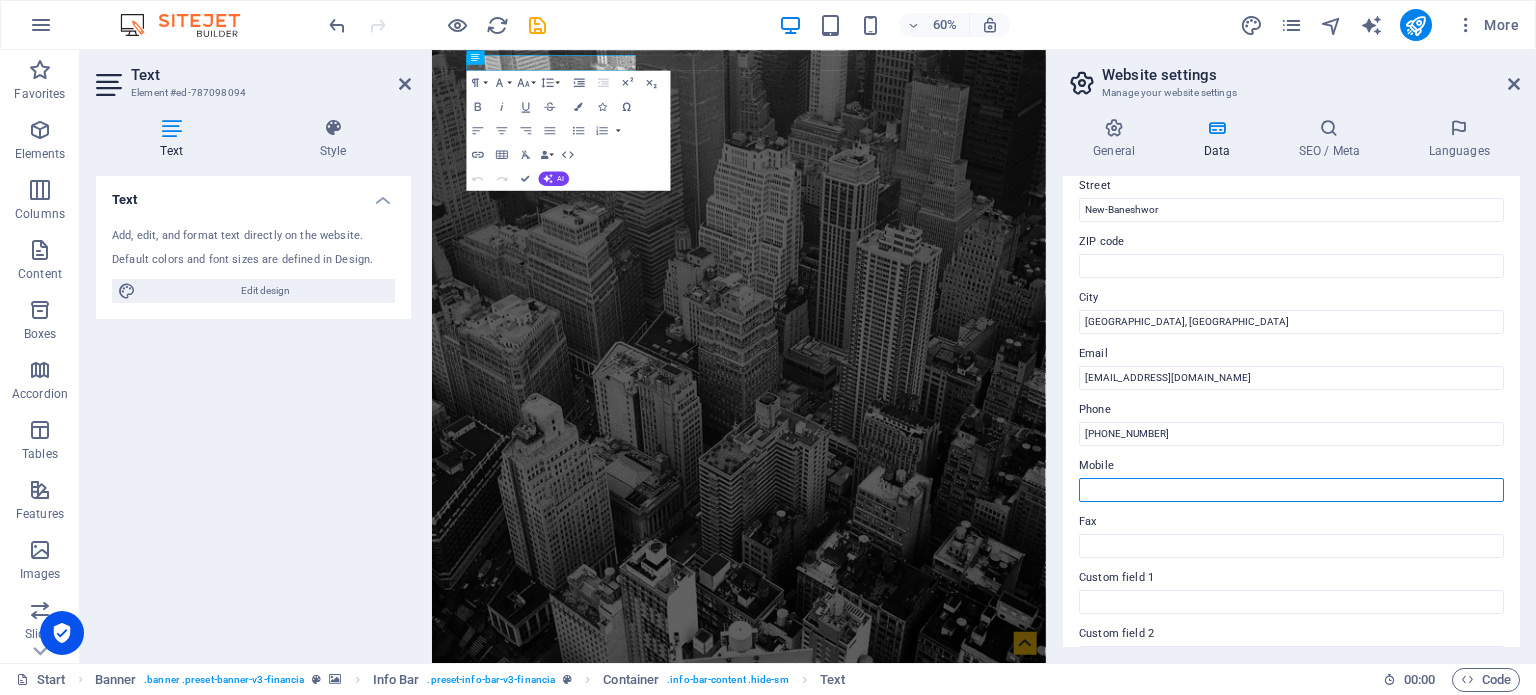 click on "Mobile" at bounding box center (1291, 490) 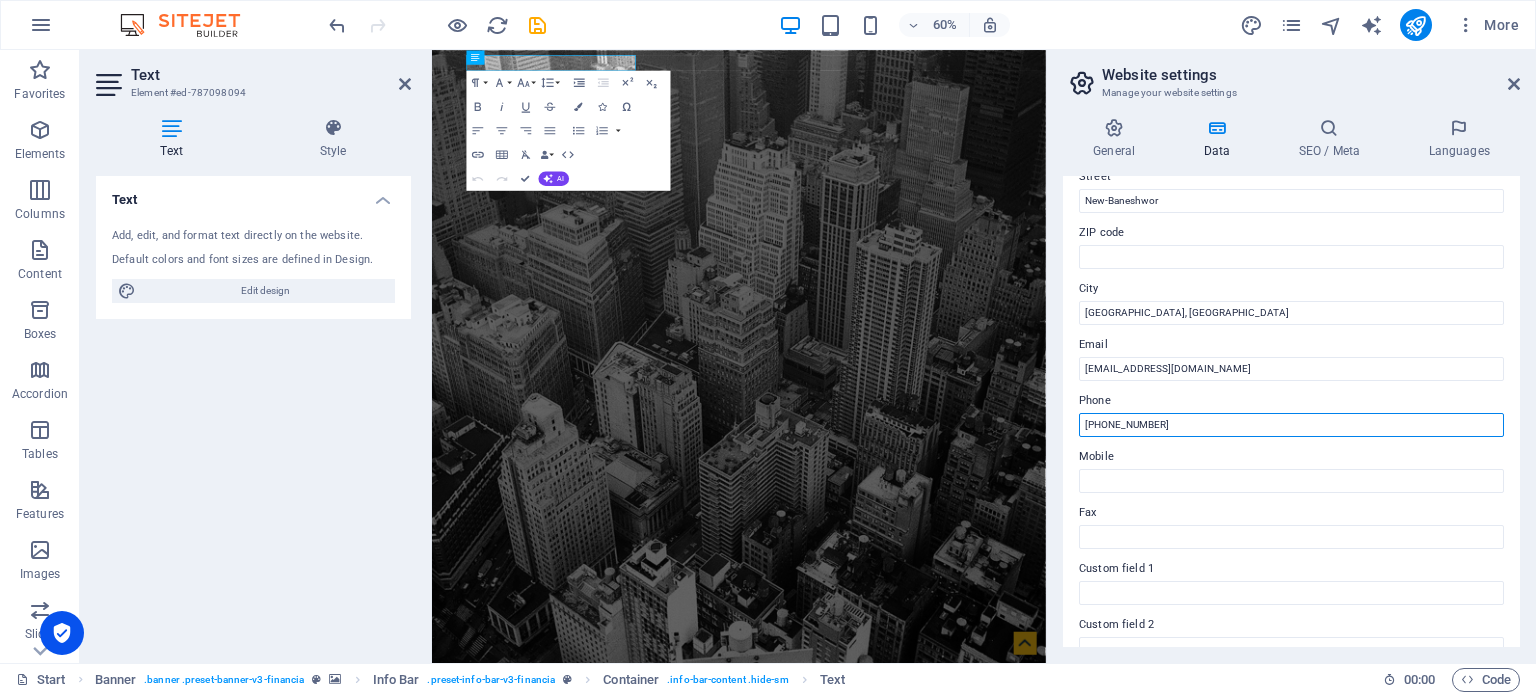 drag, startPoint x: 1620, startPoint y: 468, endPoint x: 1394, endPoint y: 643, distance: 285.83386 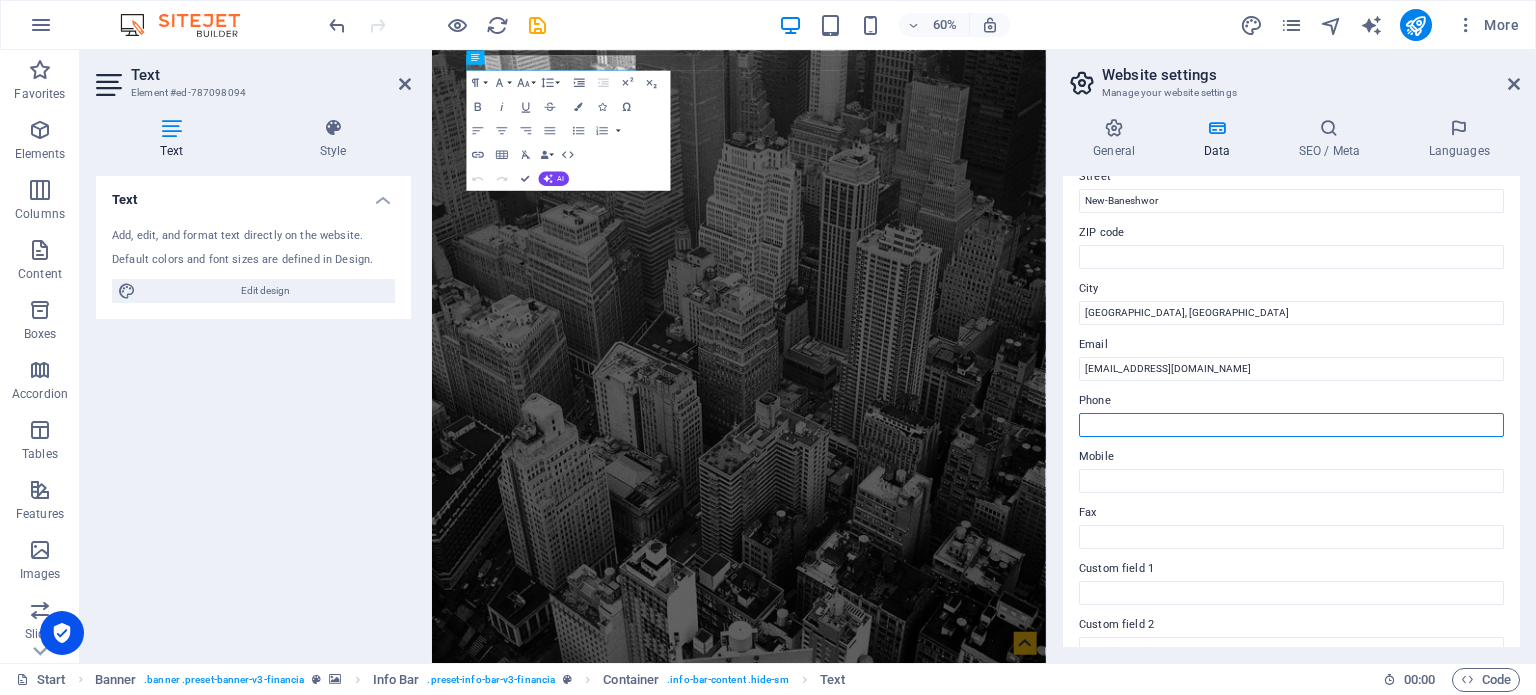 type 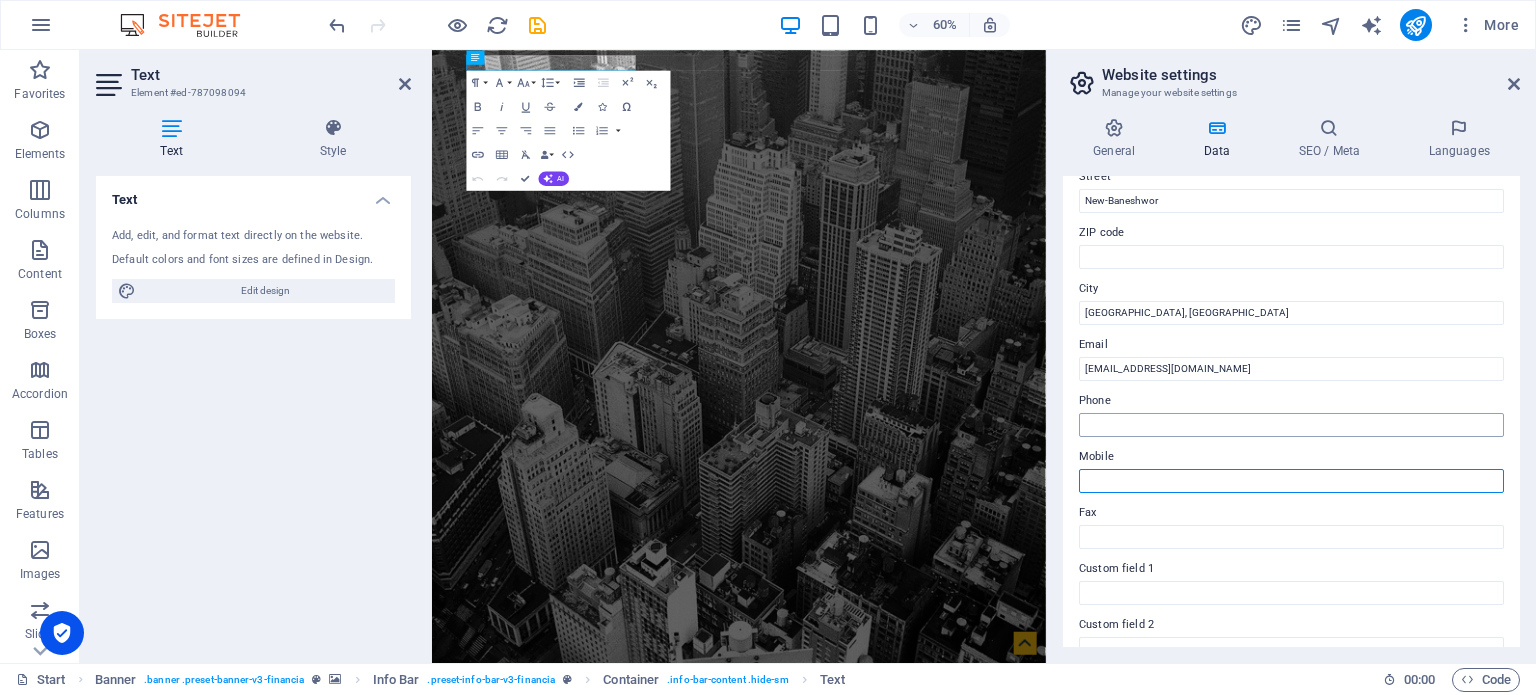 paste on "[PHONE_NUMBER]" 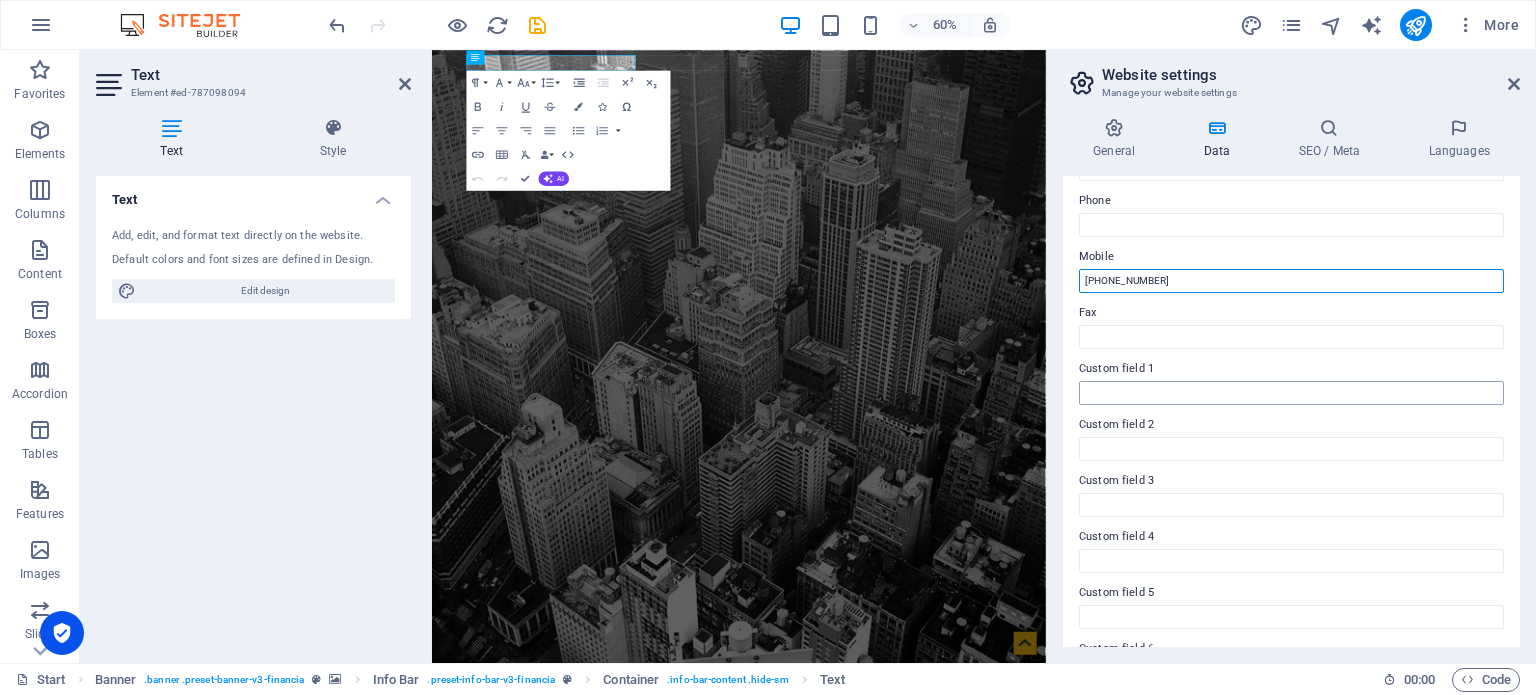 scroll, scrollTop: 488, scrollLeft: 0, axis: vertical 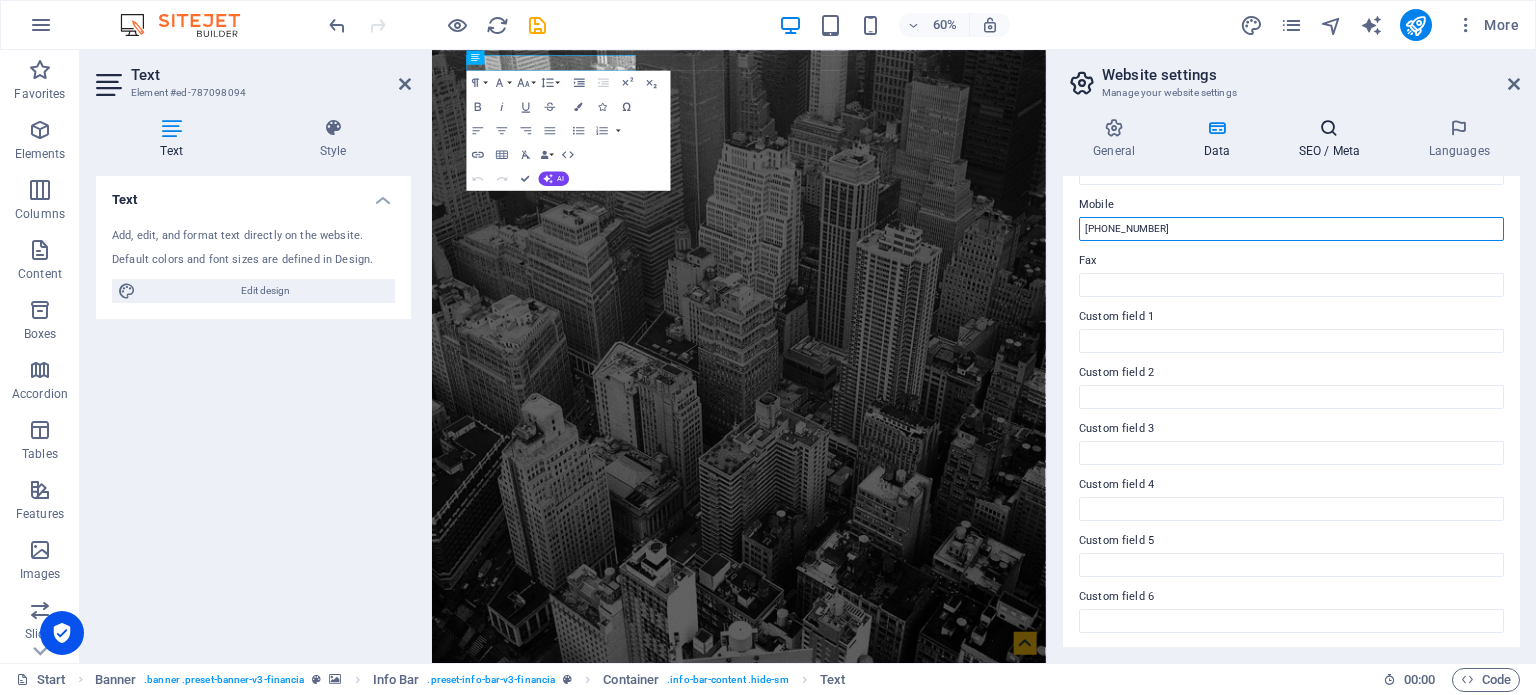 type on "[PHONE_NUMBER]" 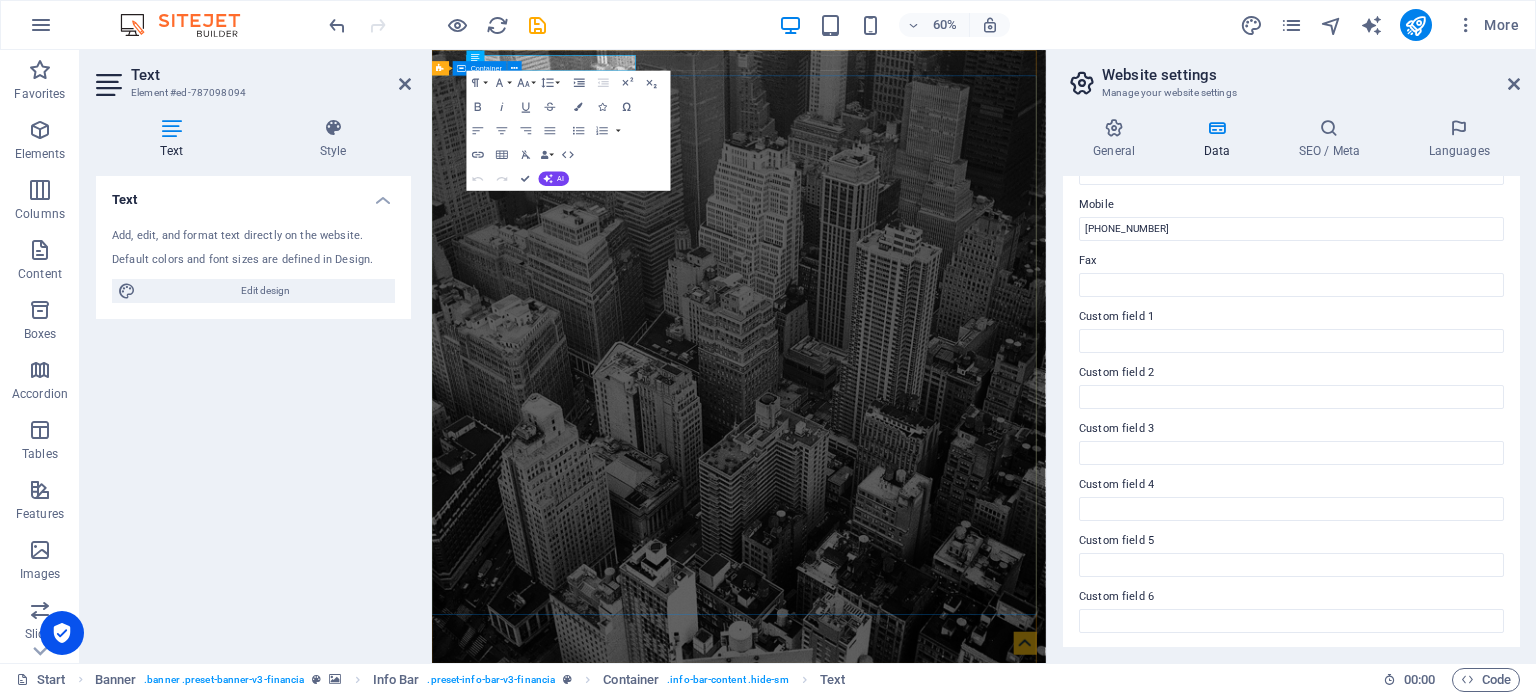 click on "audit . tax . advisory" at bounding box center (943, 1369) 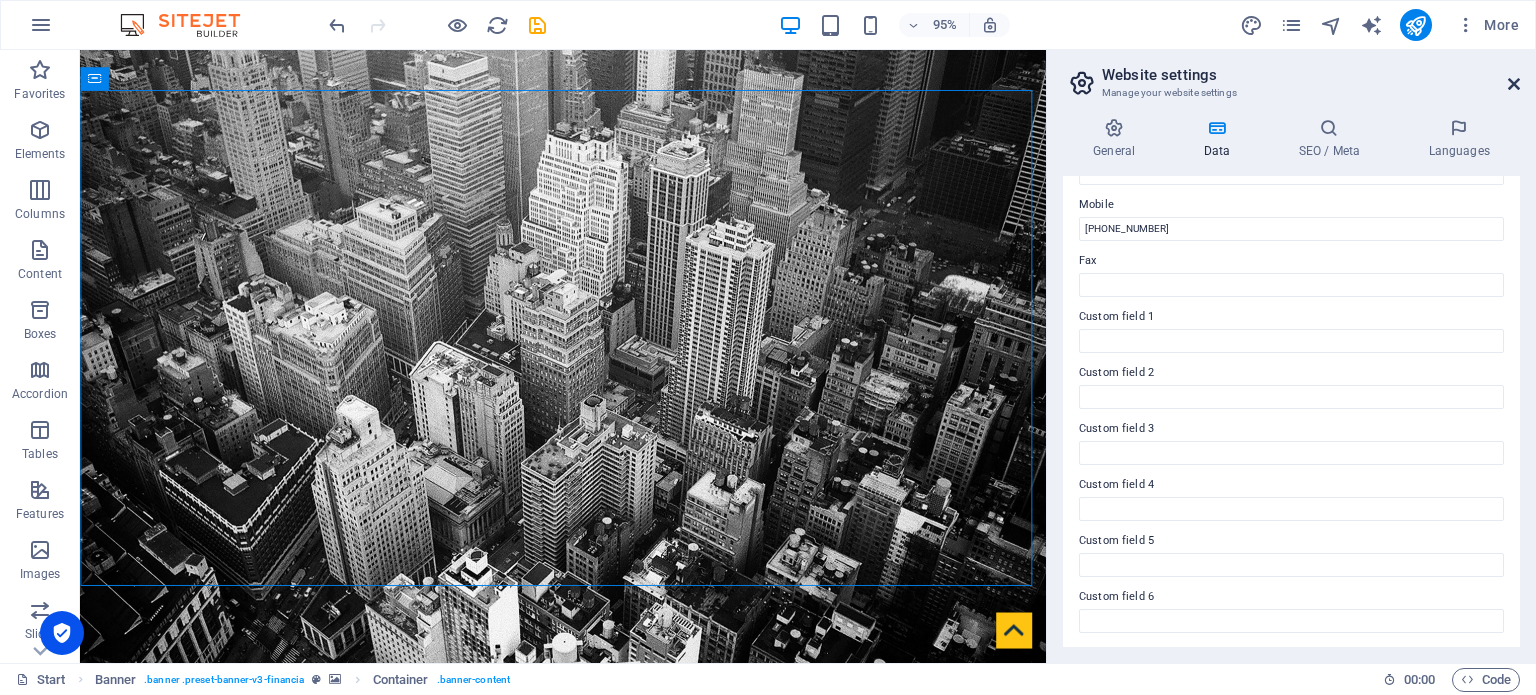 click at bounding box center [1514, 84] 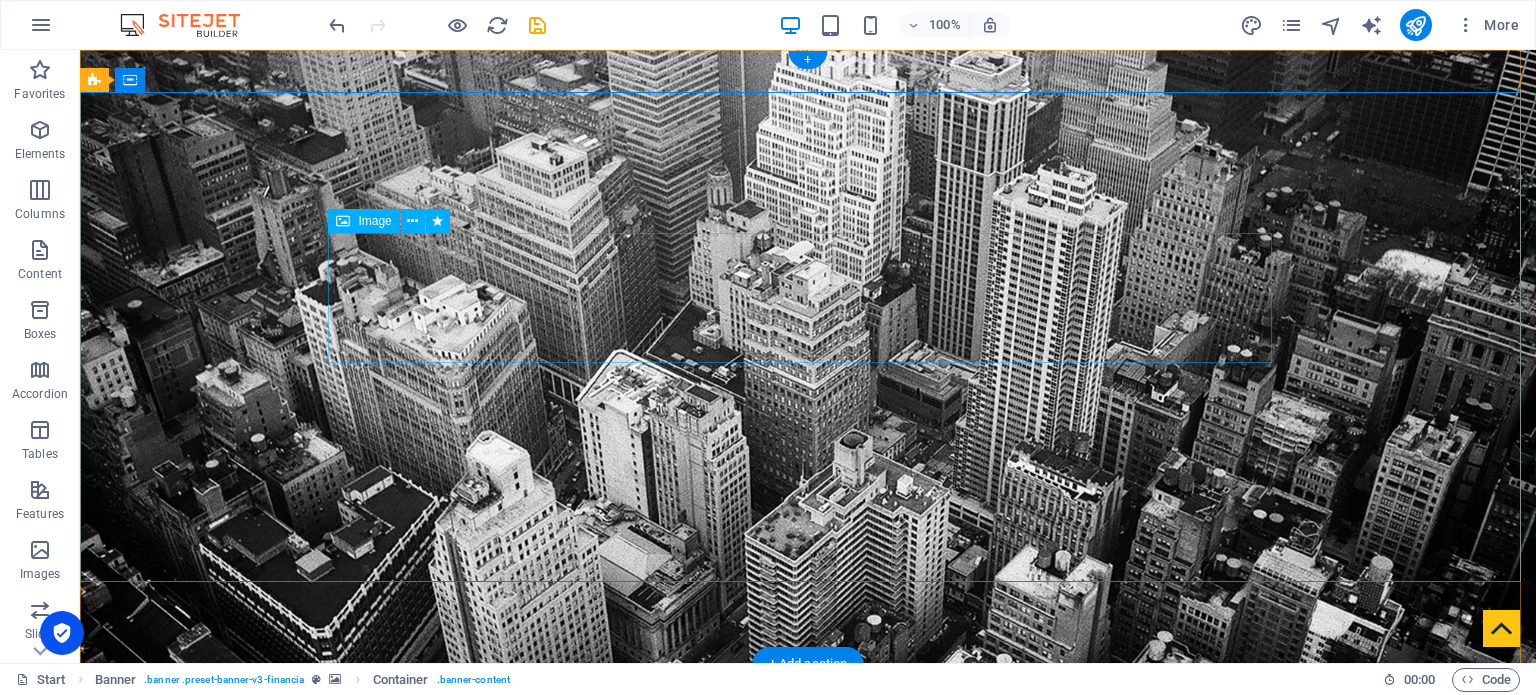 click at bounding box center [808, 954] 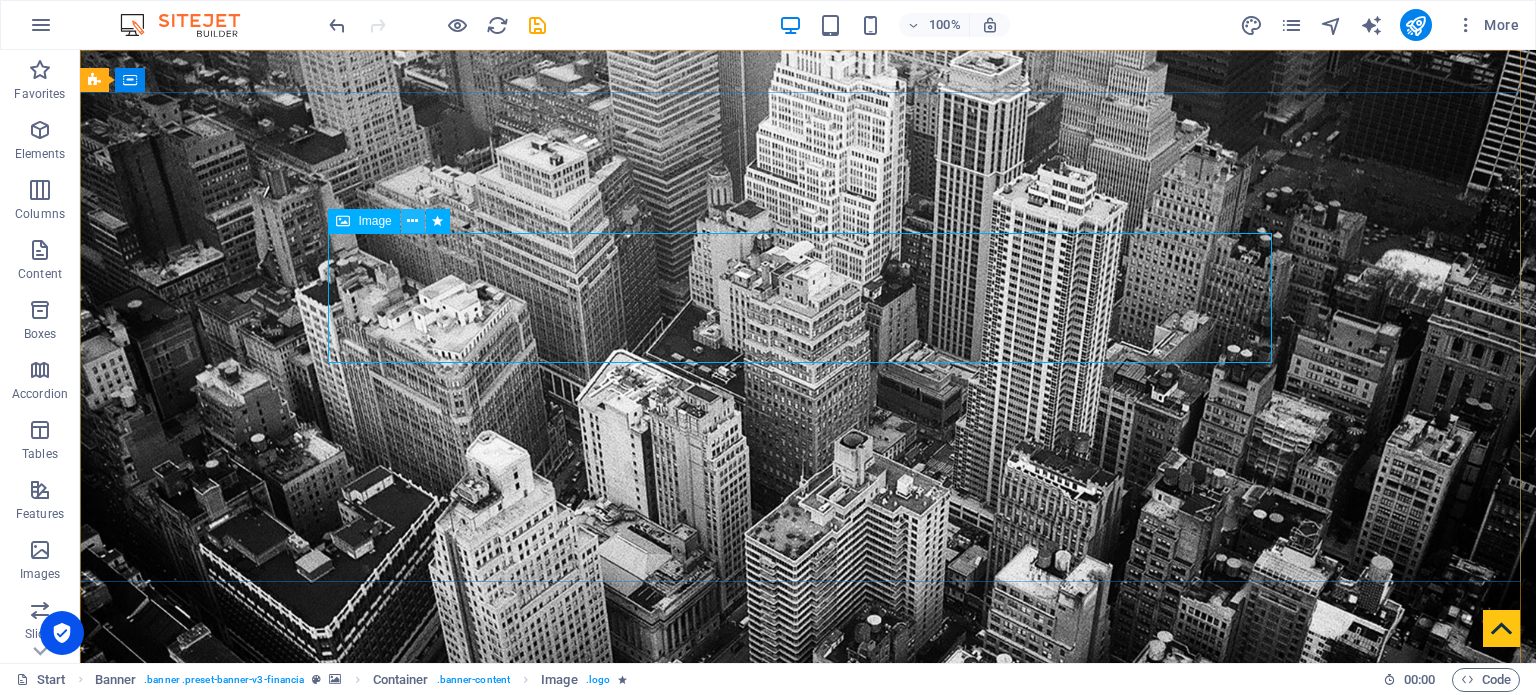 click at bounding box center [412, 221] 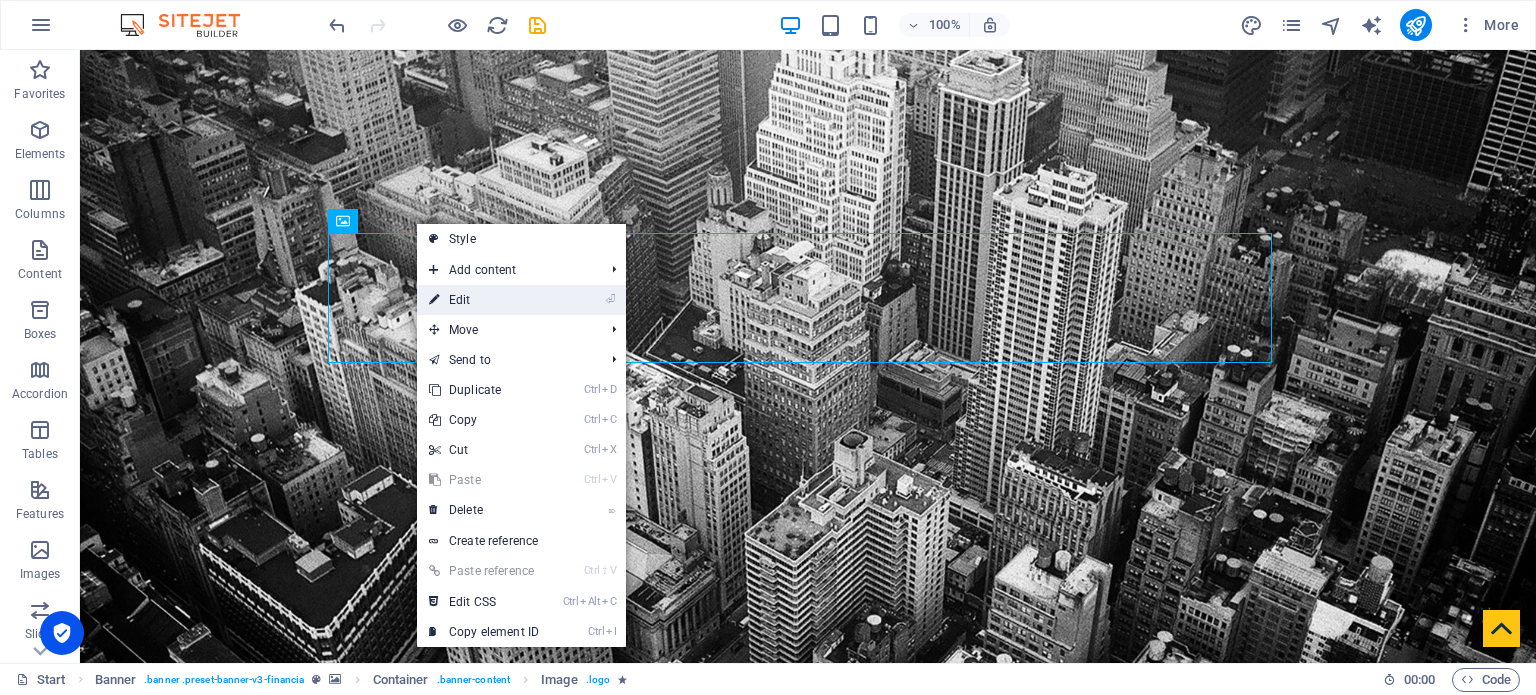 click on "⏎  Edit" at bounding box center (484, 300) 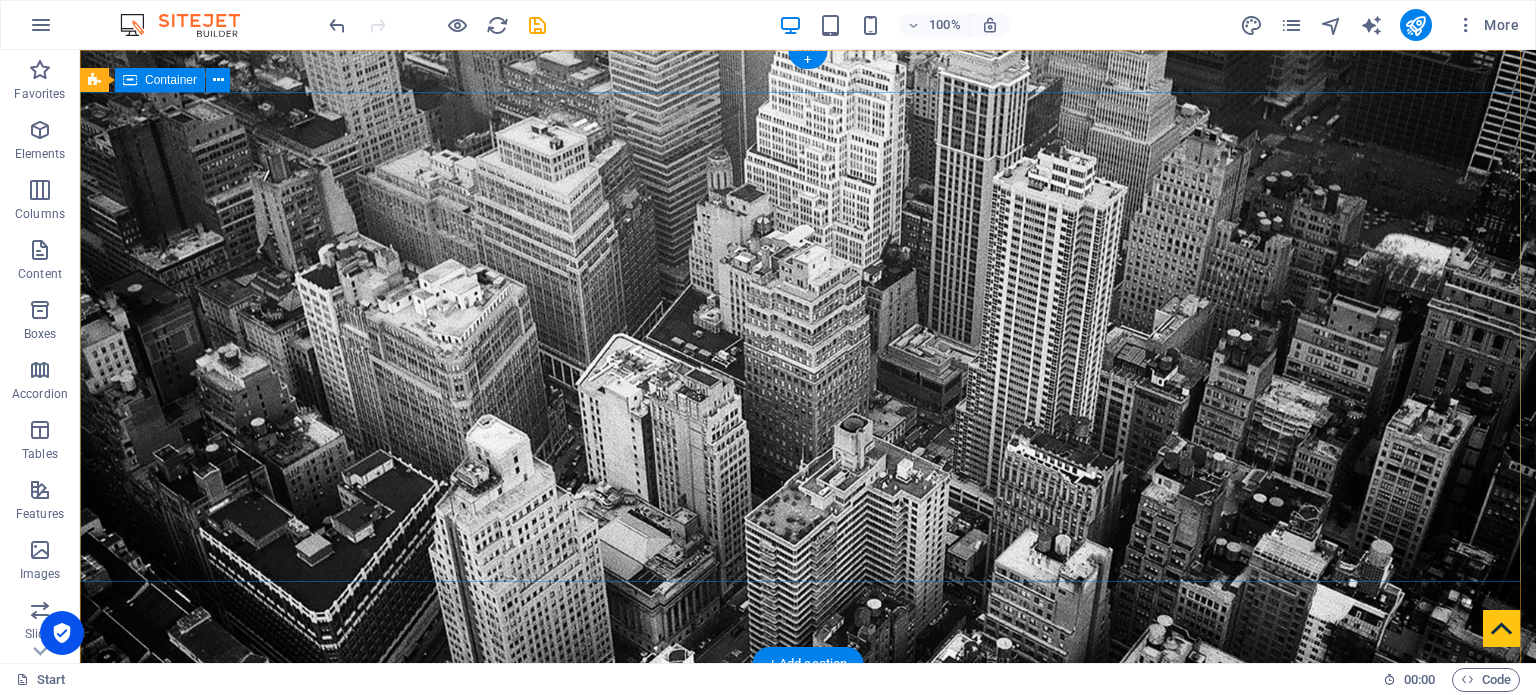click on "audit . tax . advisory" at bounding box center (808, 896) 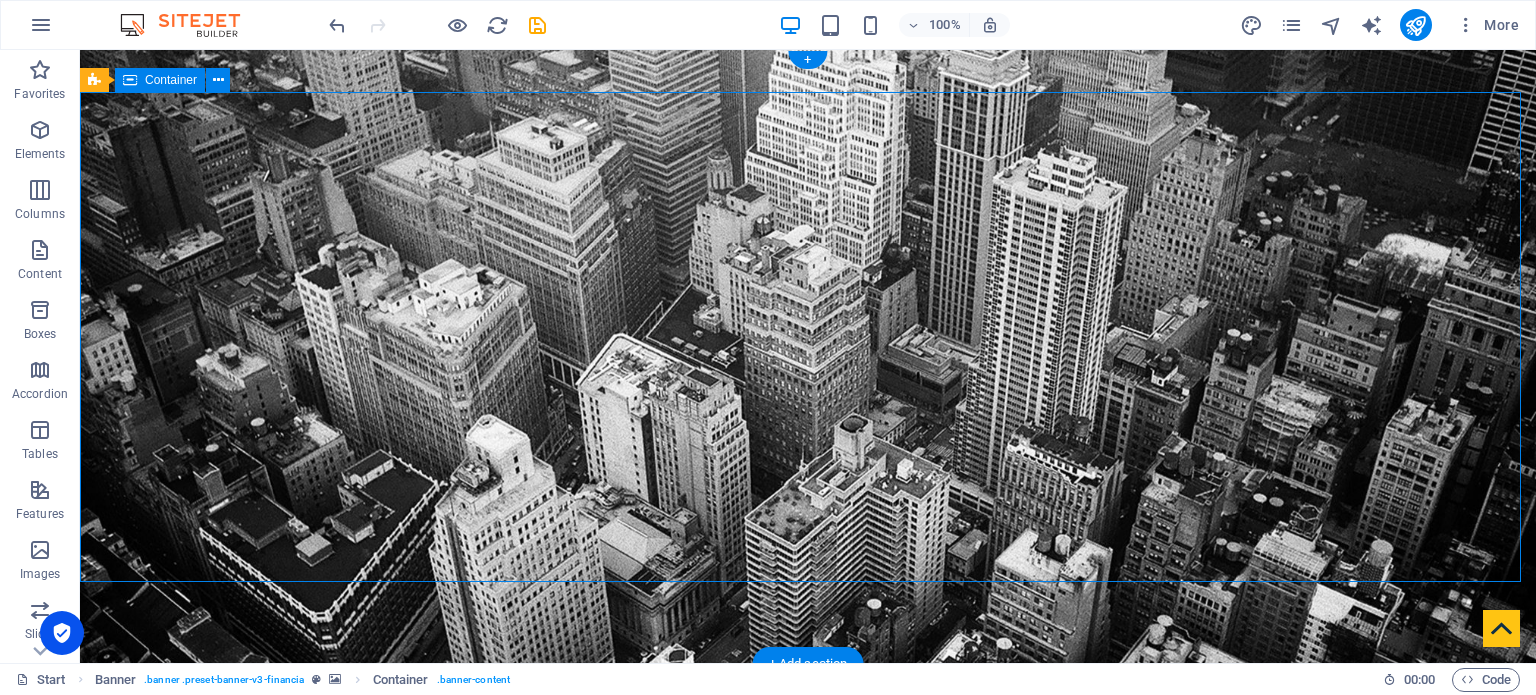 click on "audit . tax . advisory" at bounding box center (808, 896) 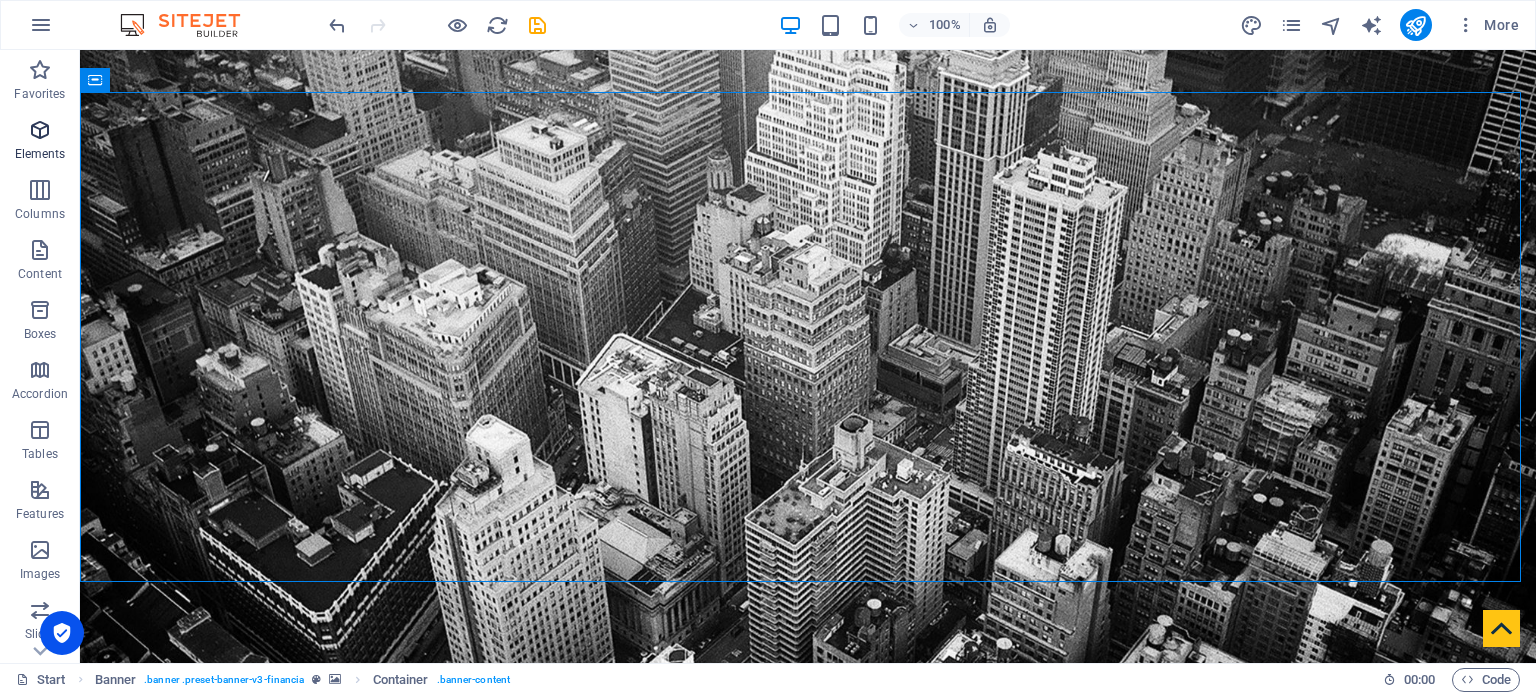 click on "Elements" at bounding box center (40, 154) 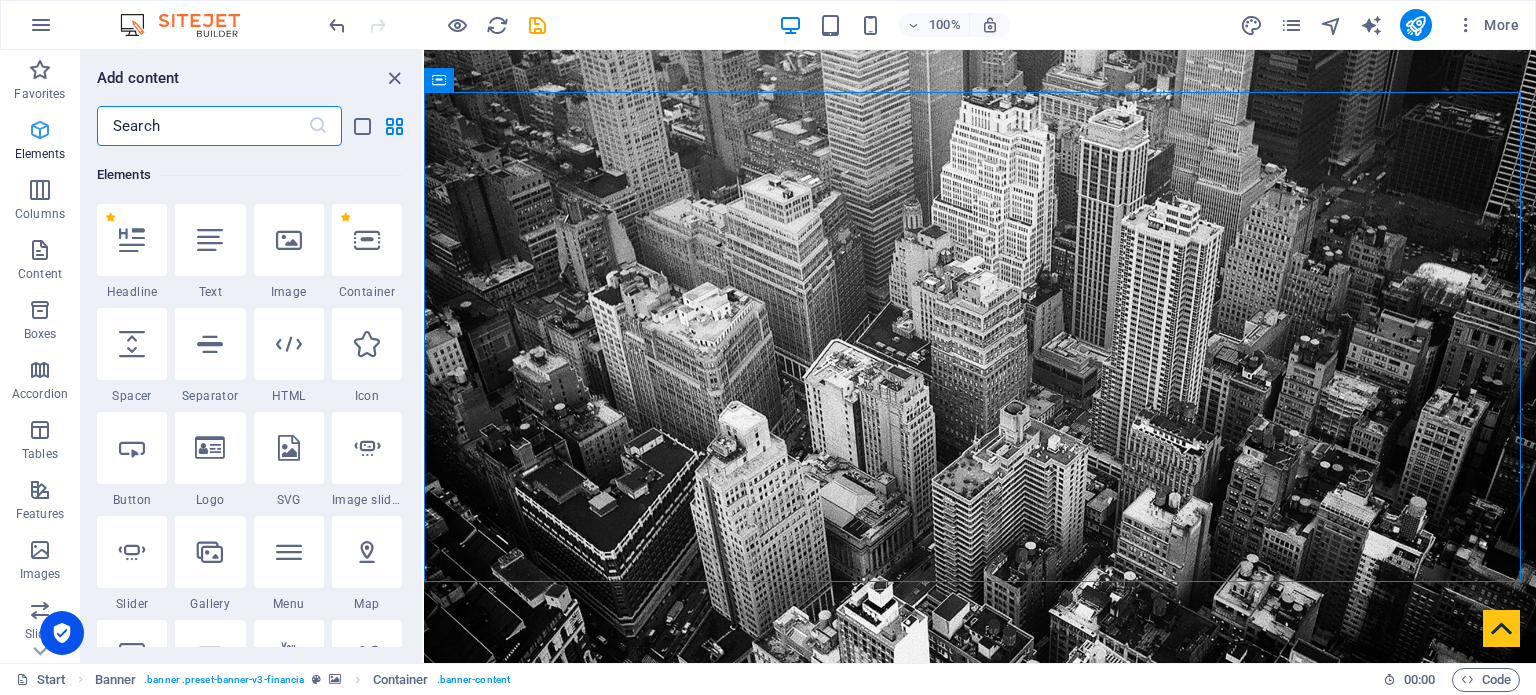 scroll, scrollTop: 212, scrollLeft: 0, axis: vertical 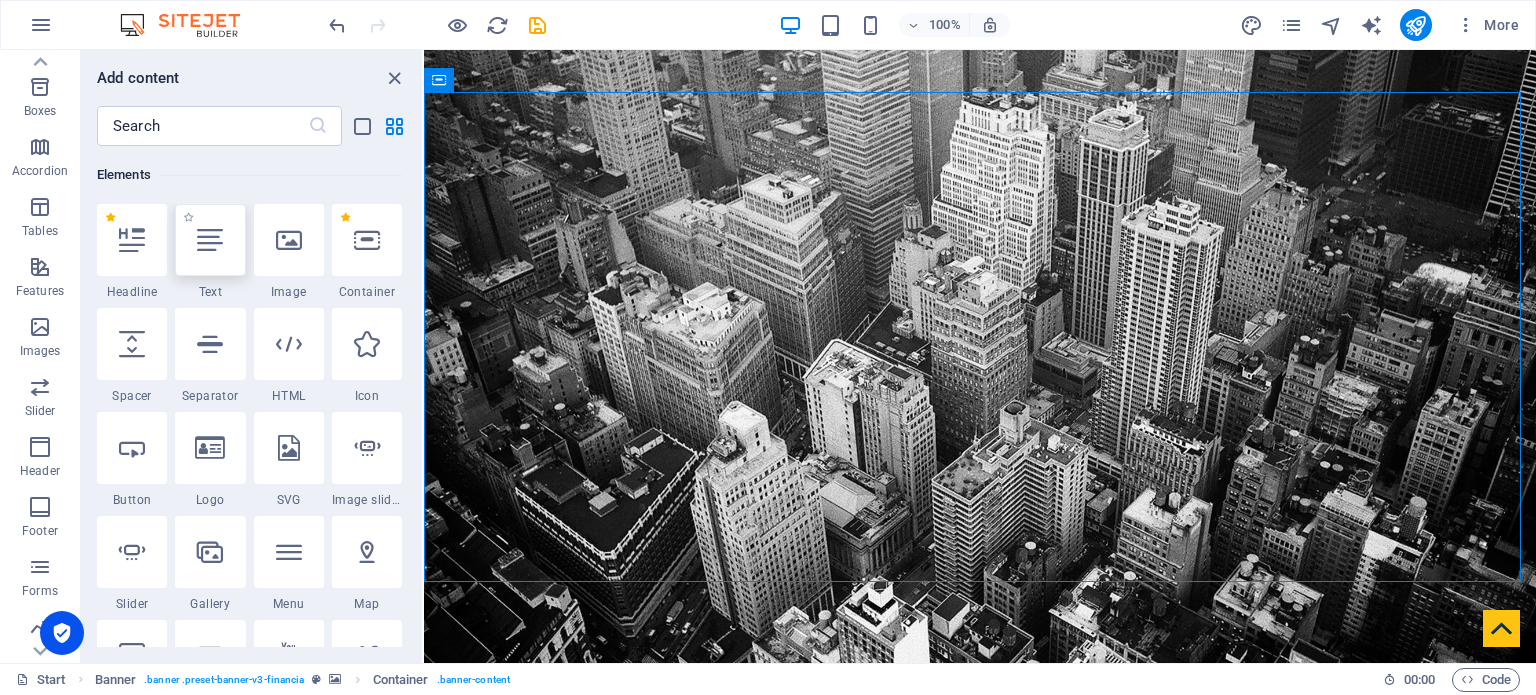 click at bounding box center [210, 240] 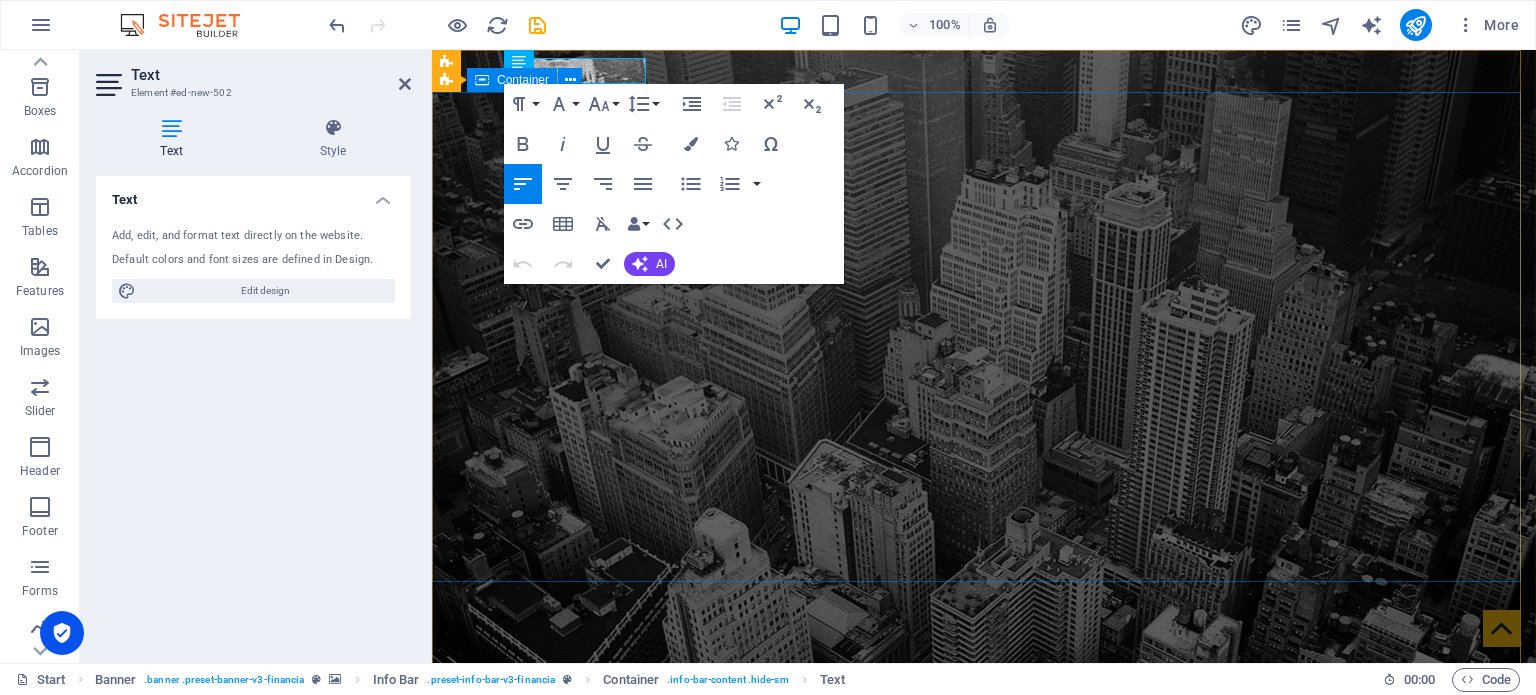 click on "audit . tax . advisory" at bounding box center [984, 1126] 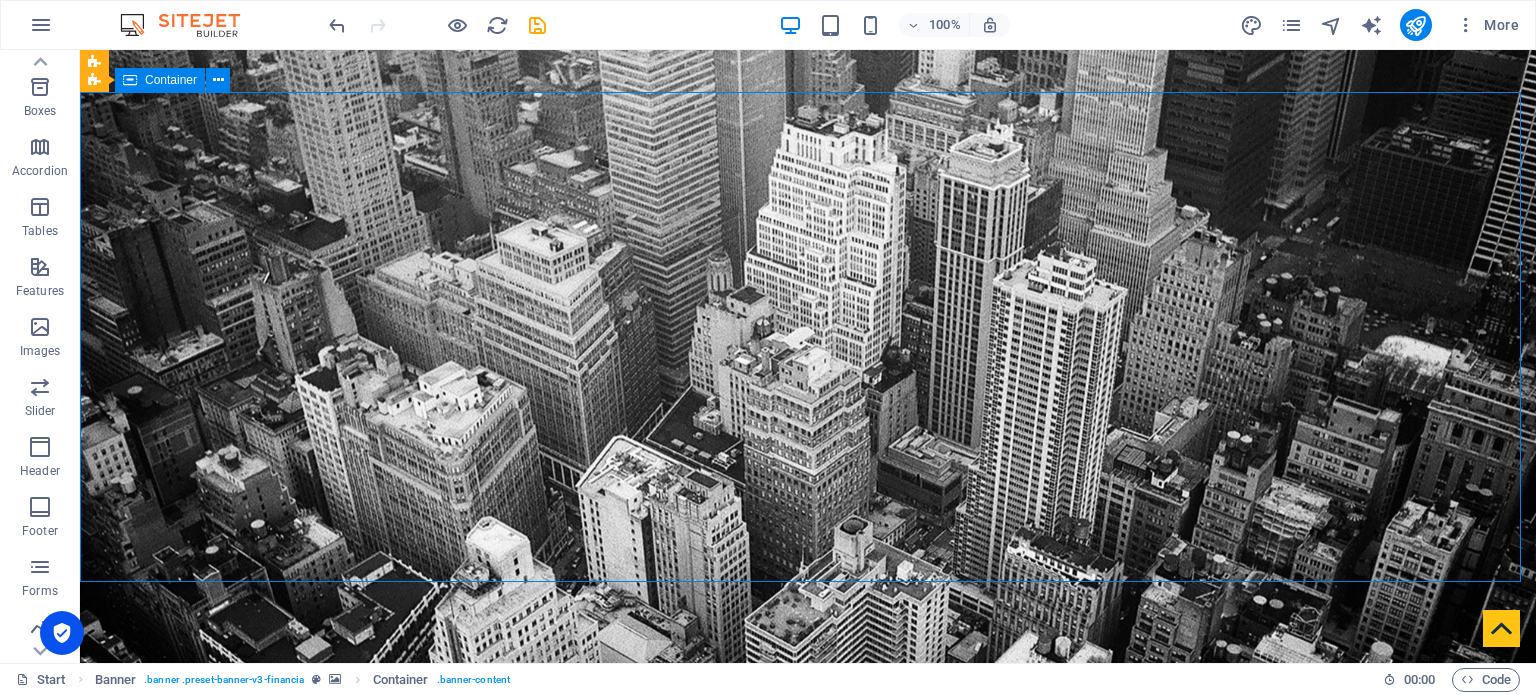 click on "audit . tax . advisory" at bounding box center [808, 1126] 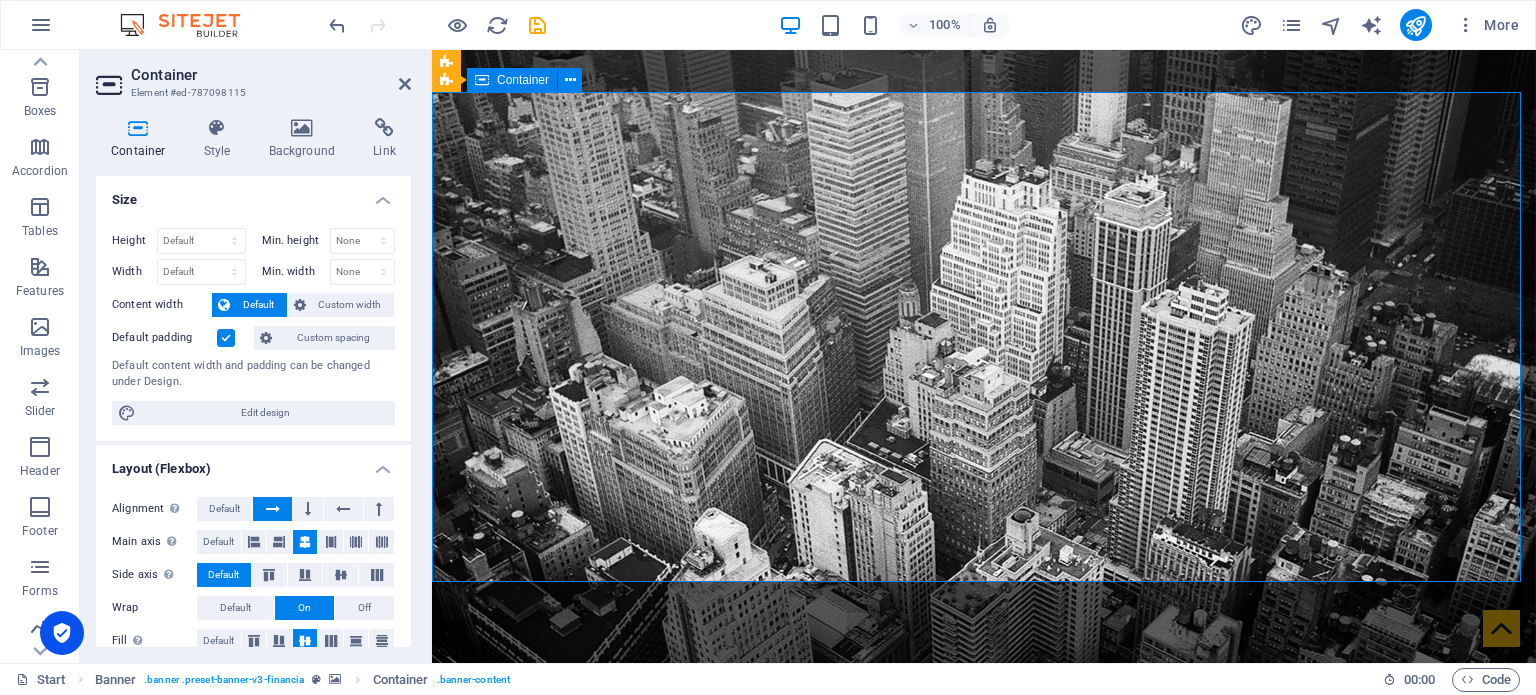 click on "audit . tax . advisory" at bounding box center [984, 1126] 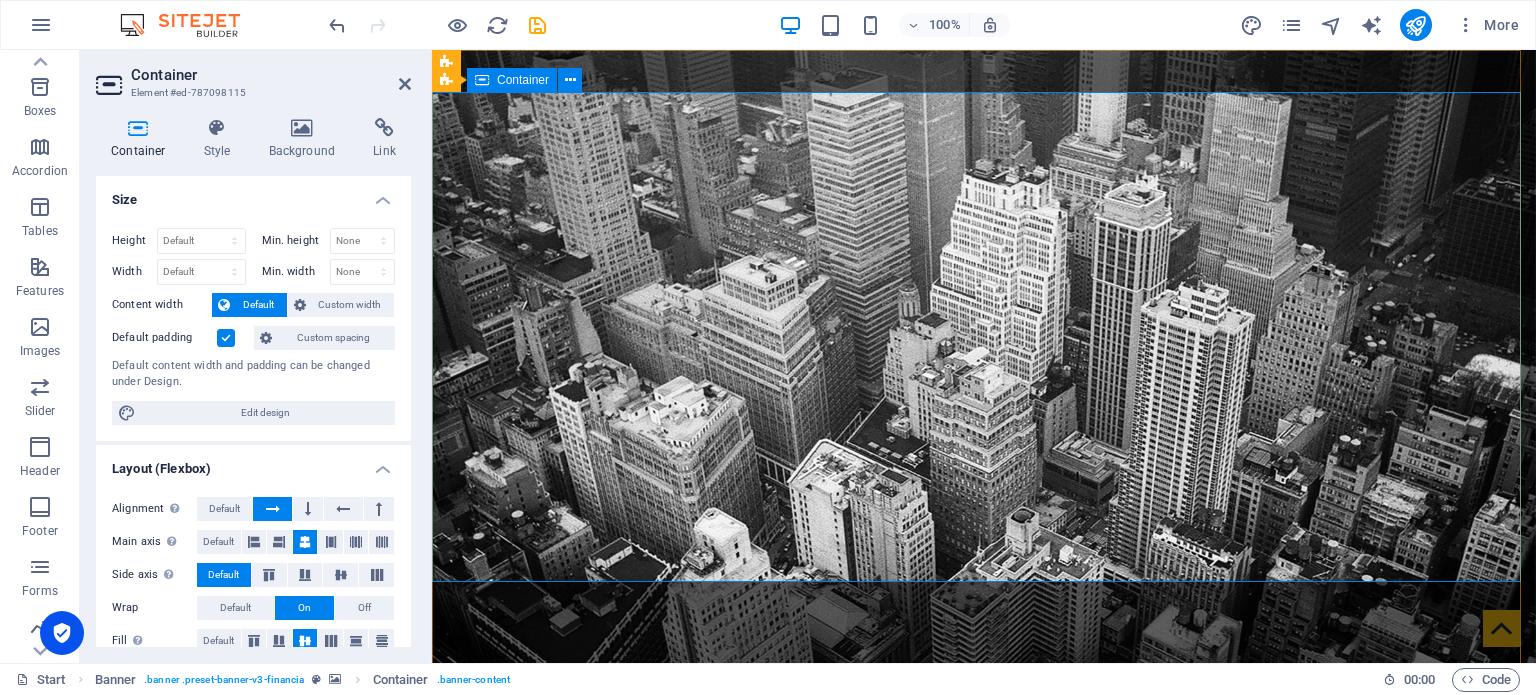 click on "audit . tax . advisory" at bounding box center [984, 1126] 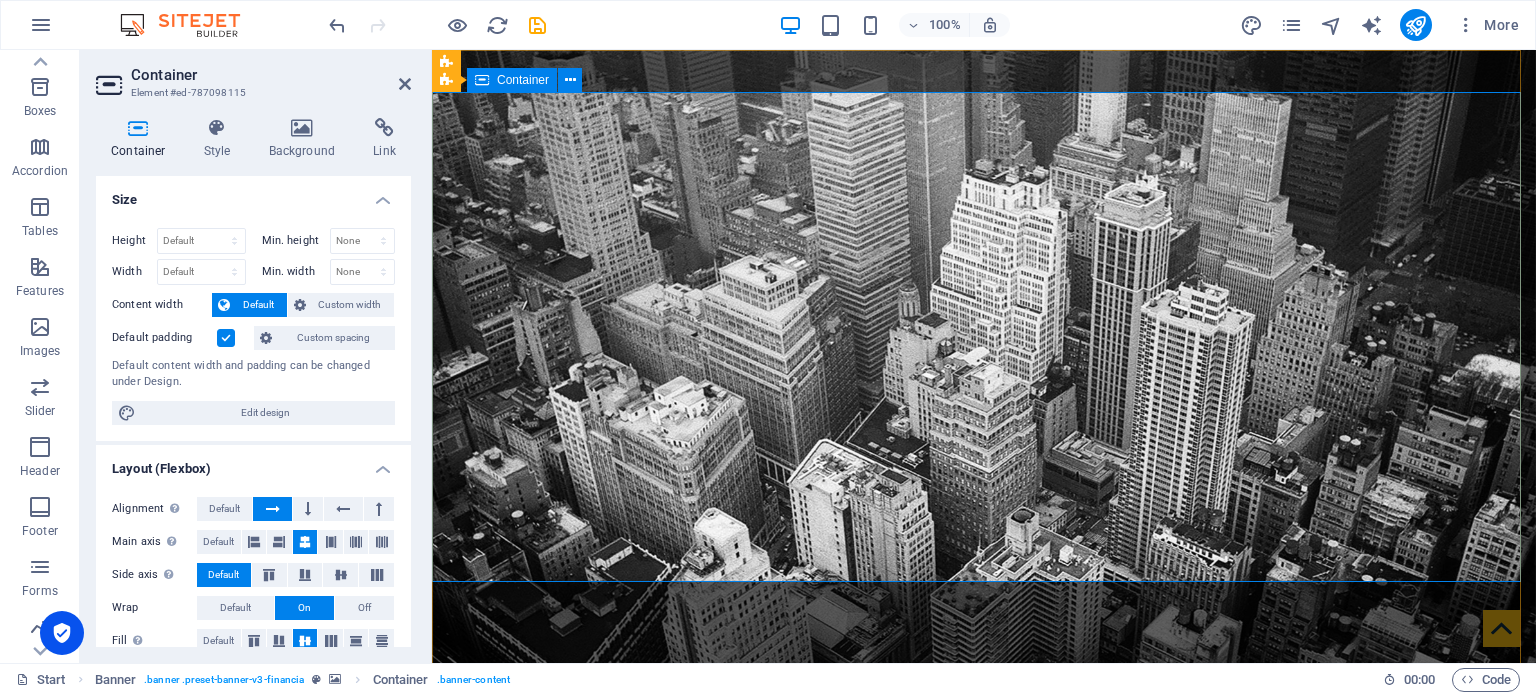 click on "audit . tax . advisory" at bounding box center (984, 1126) 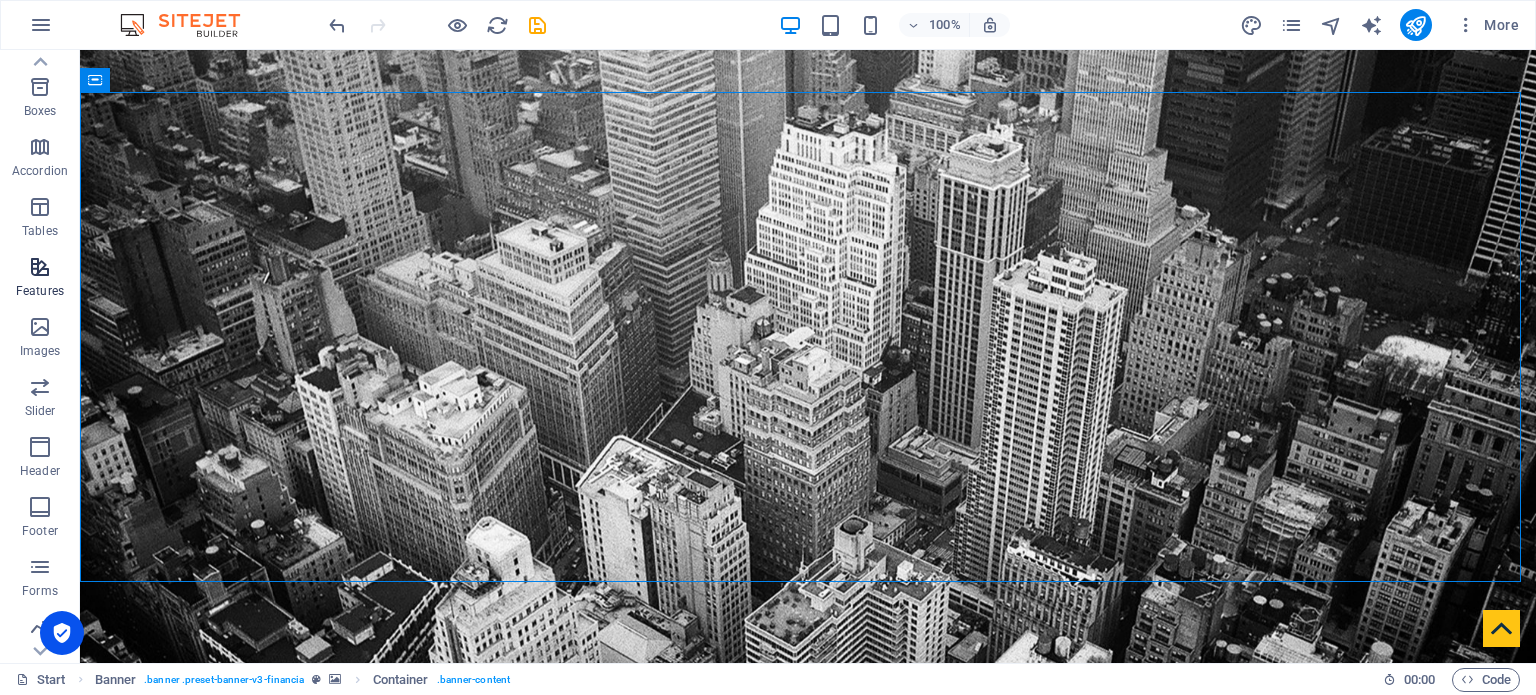 scroll, scrollTop: 0, scrollLeft: 0, axis: both 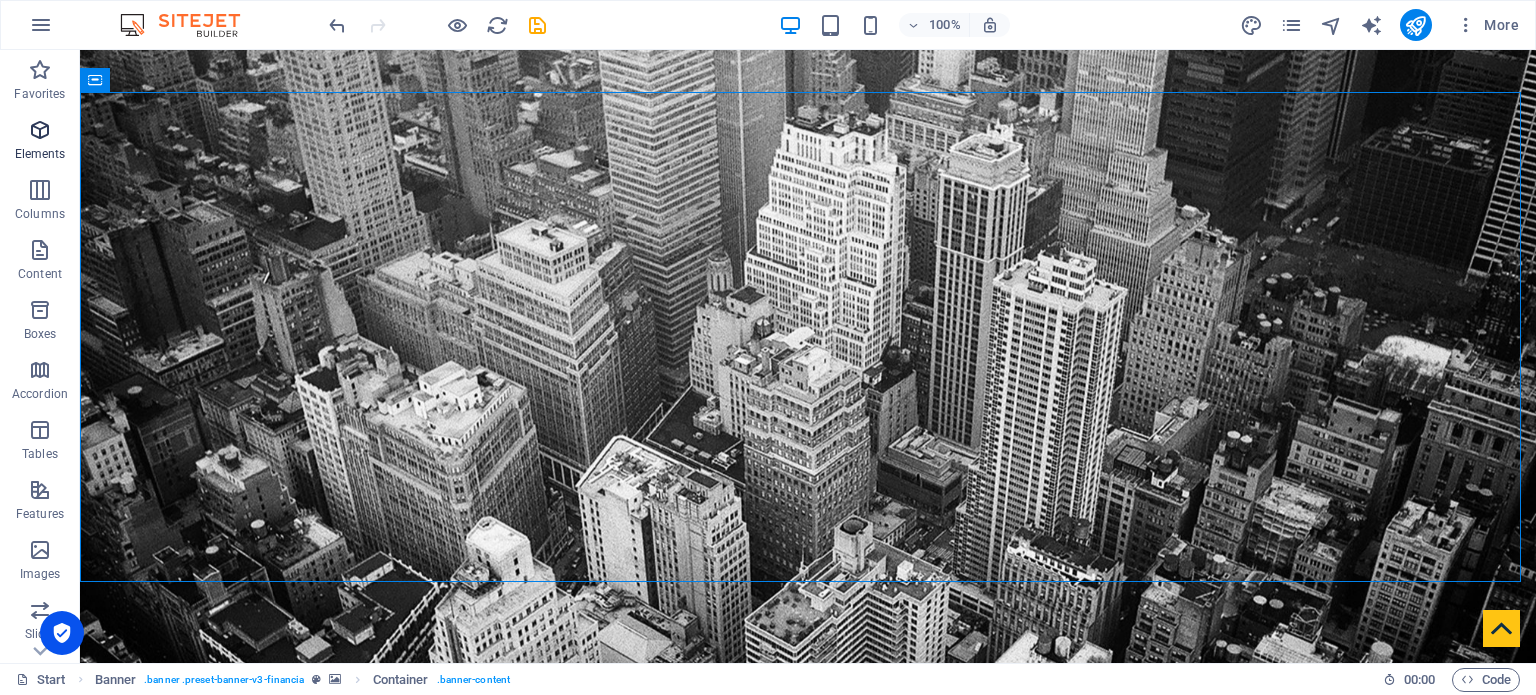 click at bounding box center [40, 130] 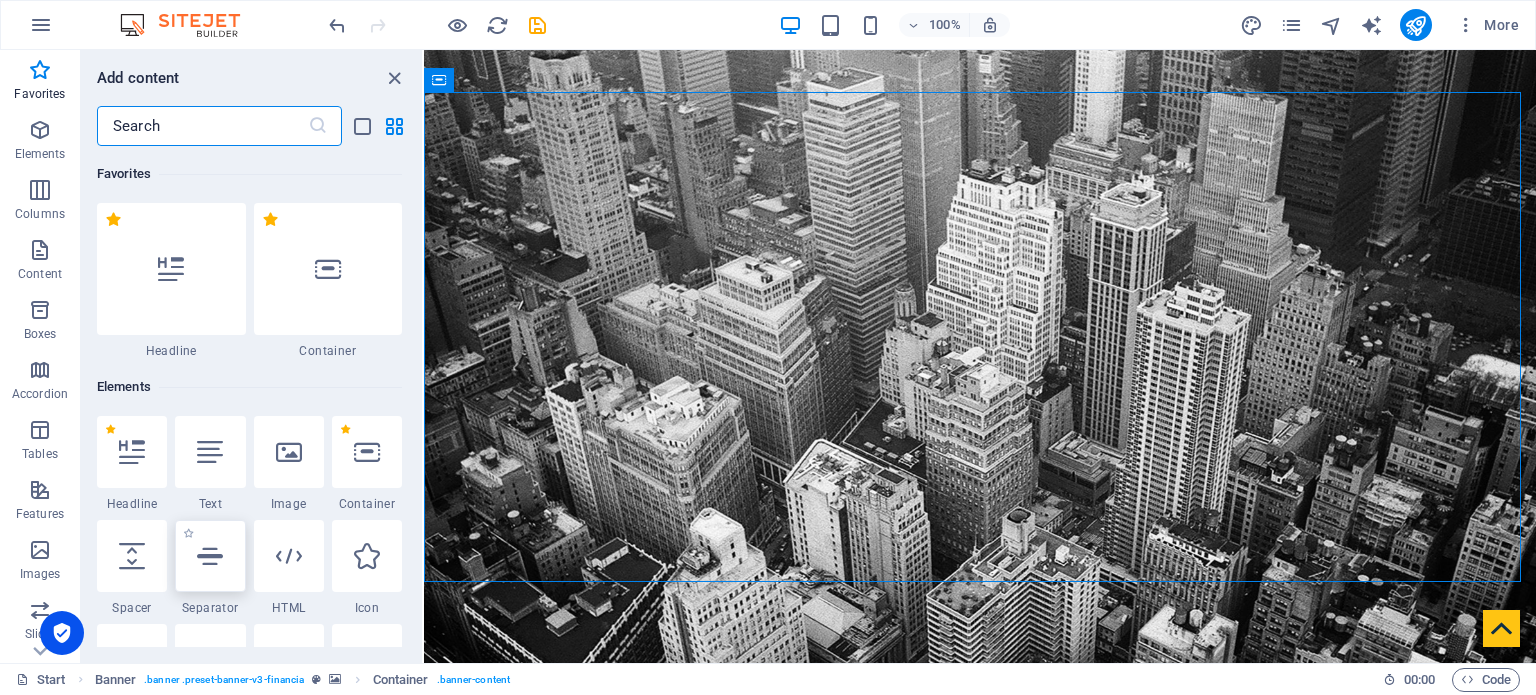 scroll, scrollTop: 11, scrollLeft: 0, axis: vertical 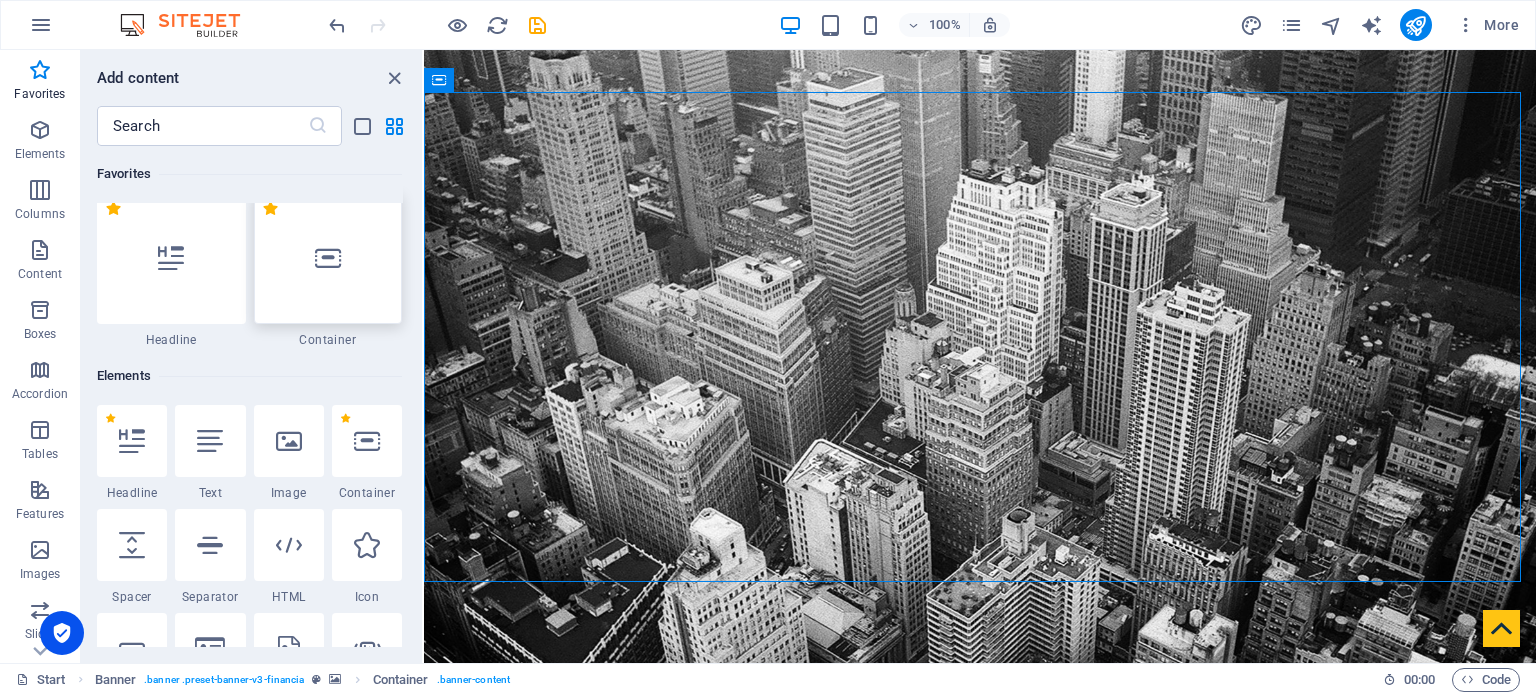 click at bounding box center [328, 258] 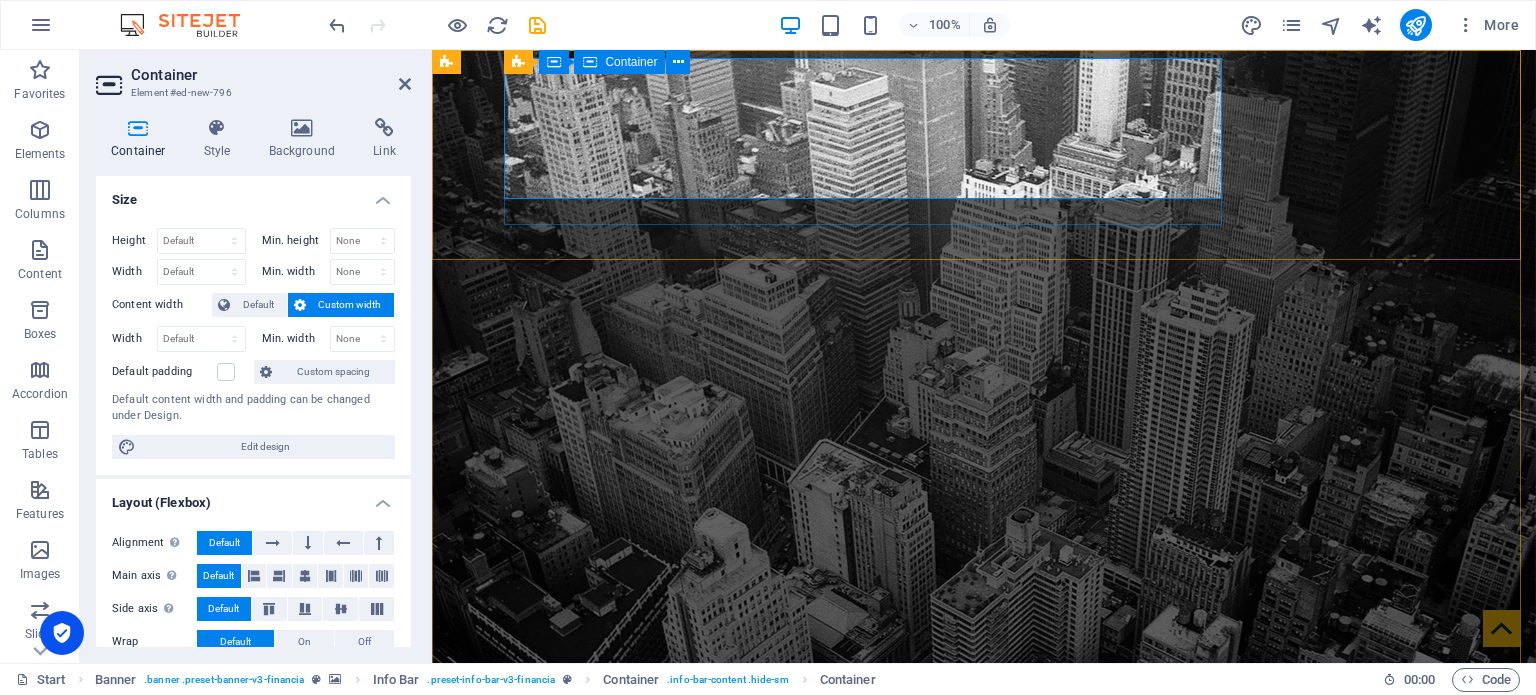 click on "Drop content here or  Add elements  Paste clipboard" at bounding box center [976, 947] 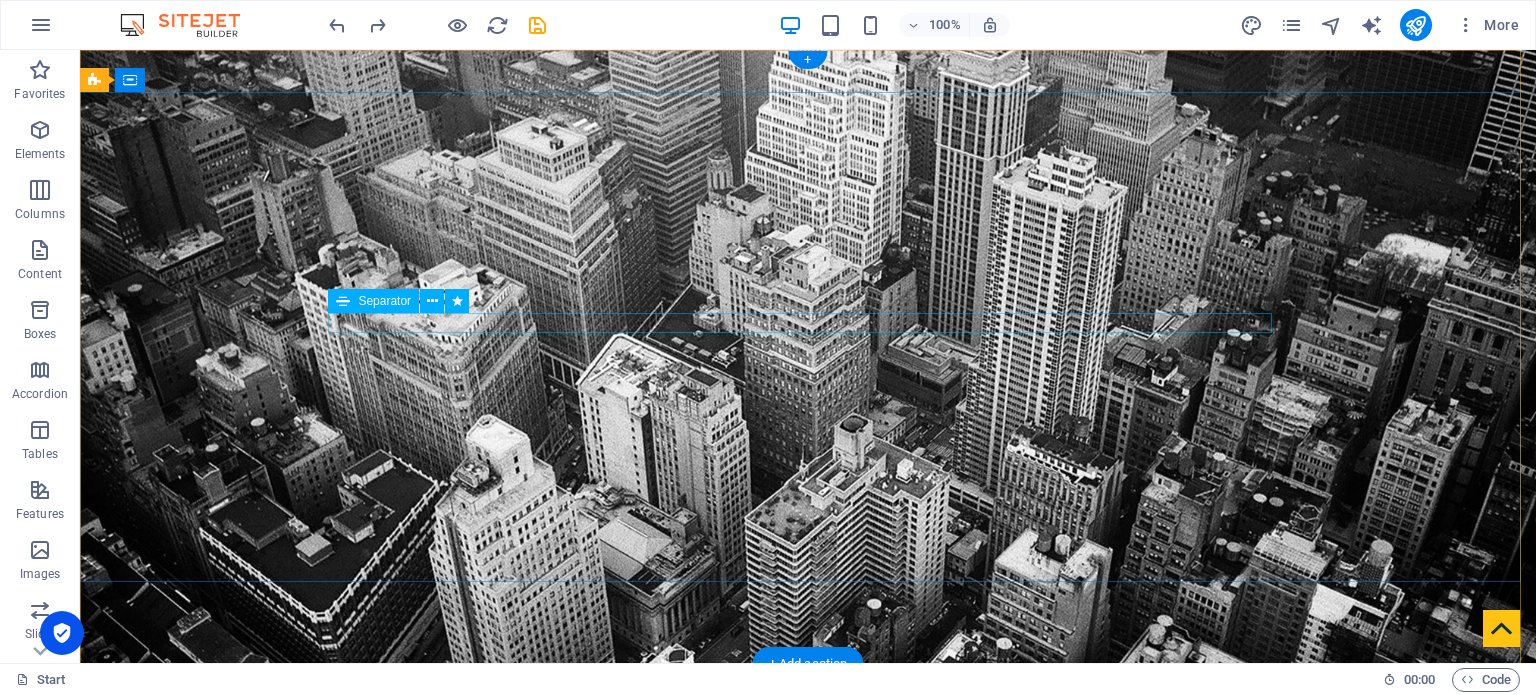 click at bounding box center (808, 908) 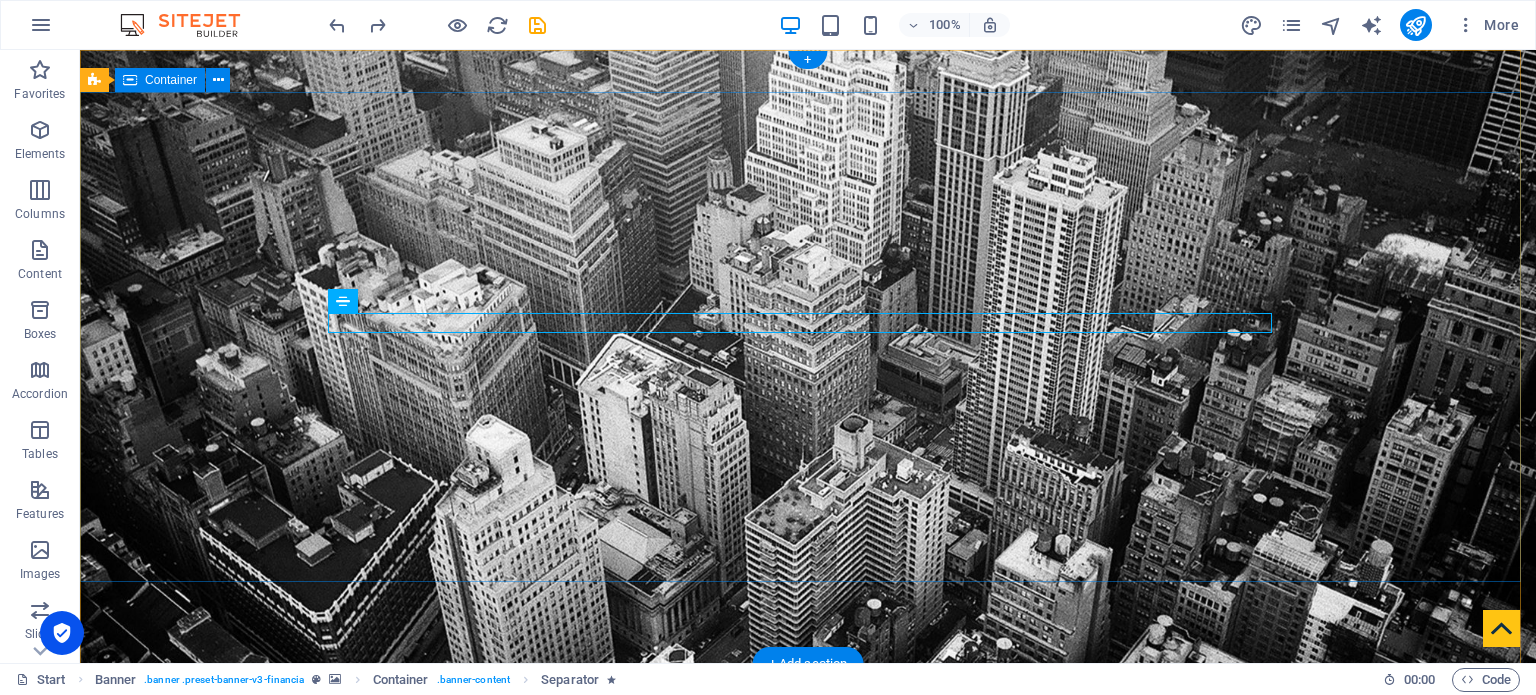 click on "audit . tax . advisory" at bounding box center [808, 922] 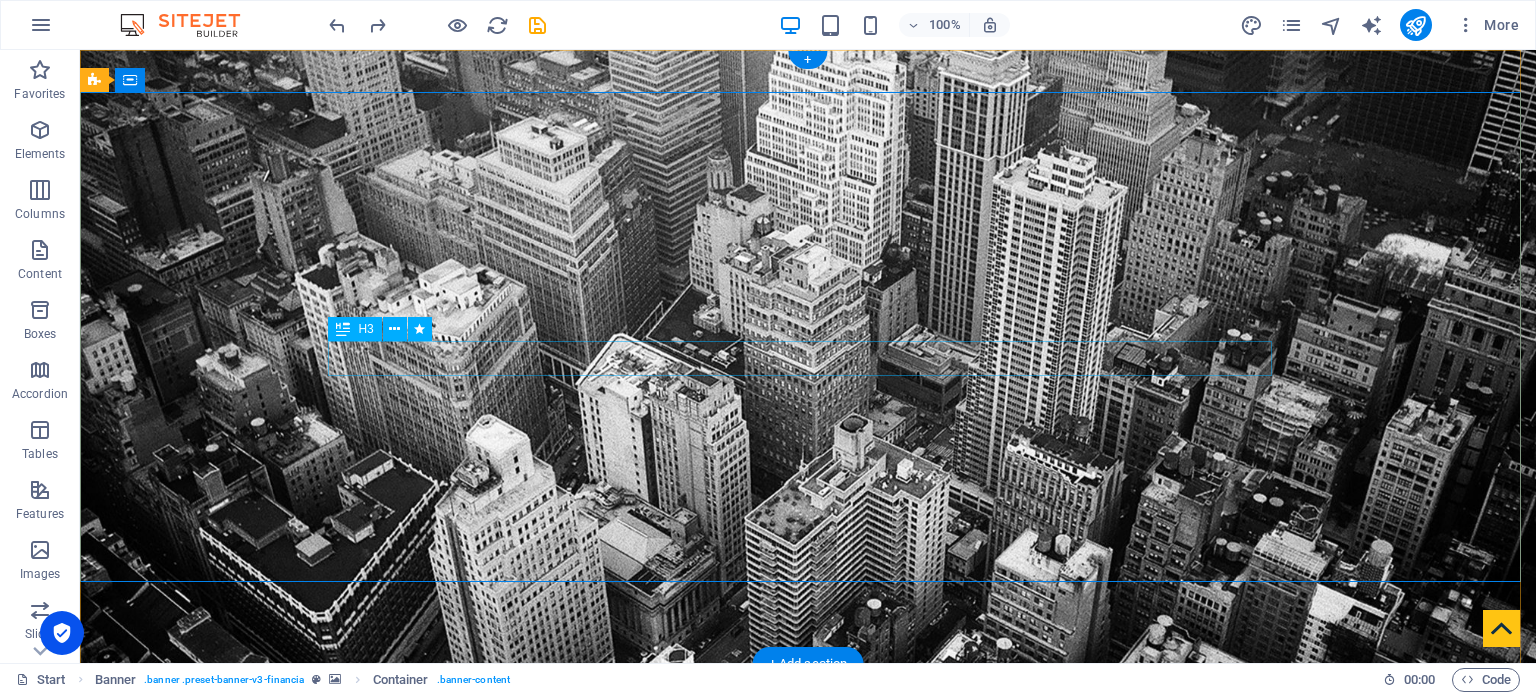click on "audit . tax . advisory" at bounding box center (808, 943) 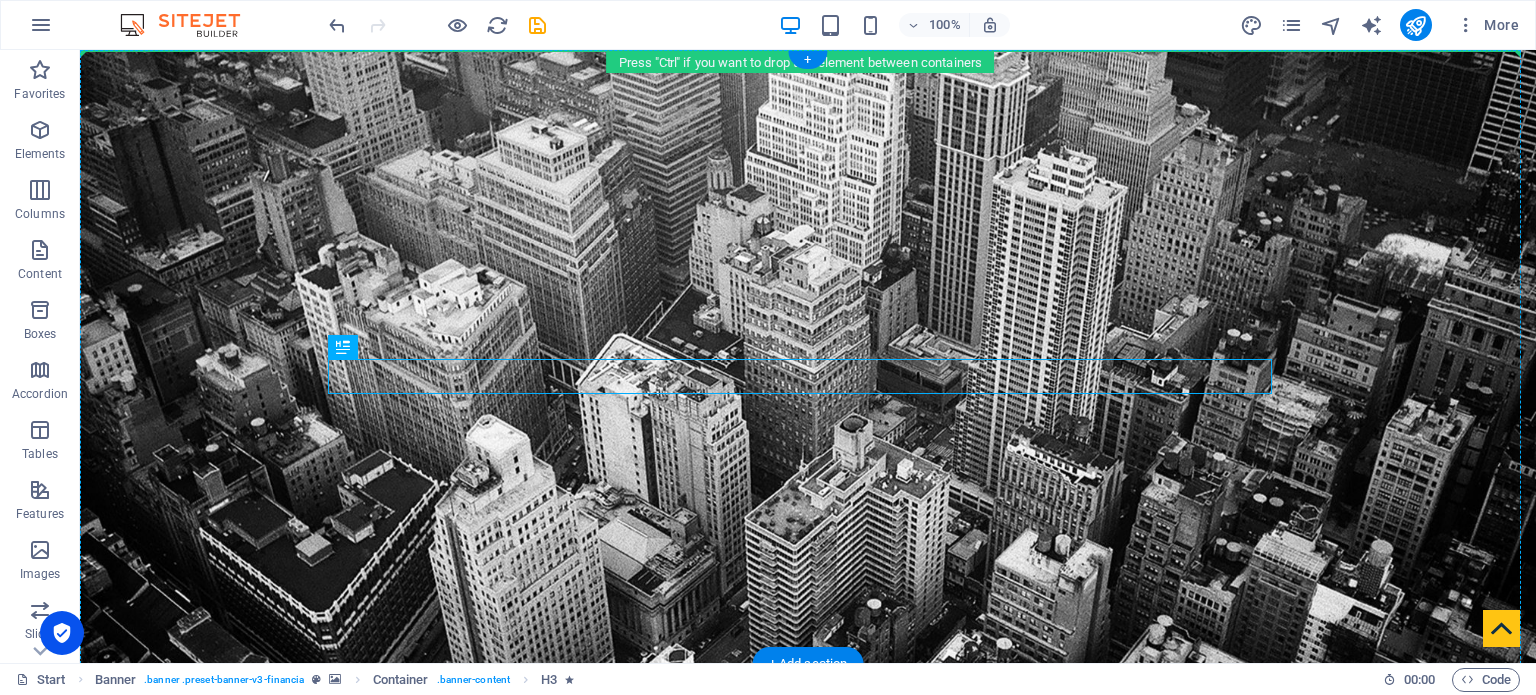 drag, startPoint x: 426, startPoint y: 397, endPoint x: 336, endPoint y: 225, distance: 194.12367 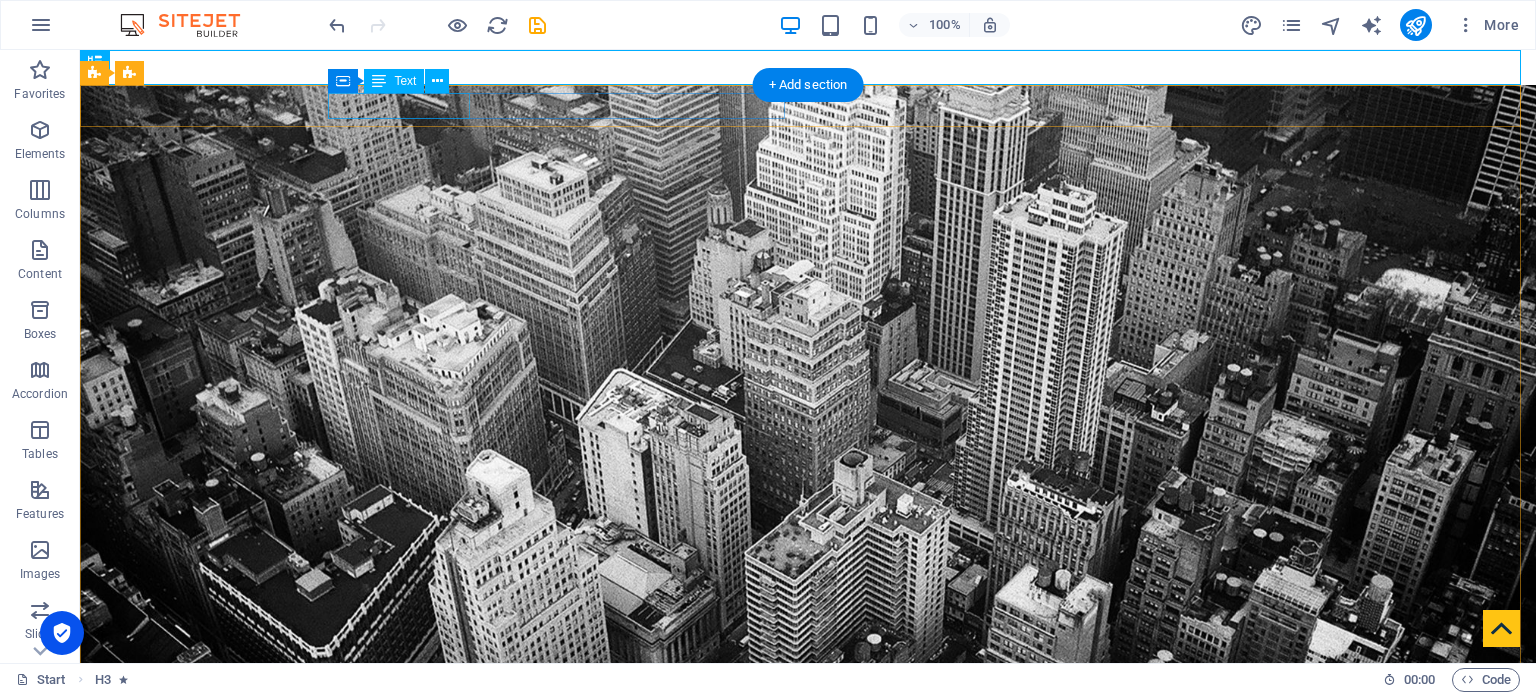 click on "New text element" at bounding box center [800, 720] 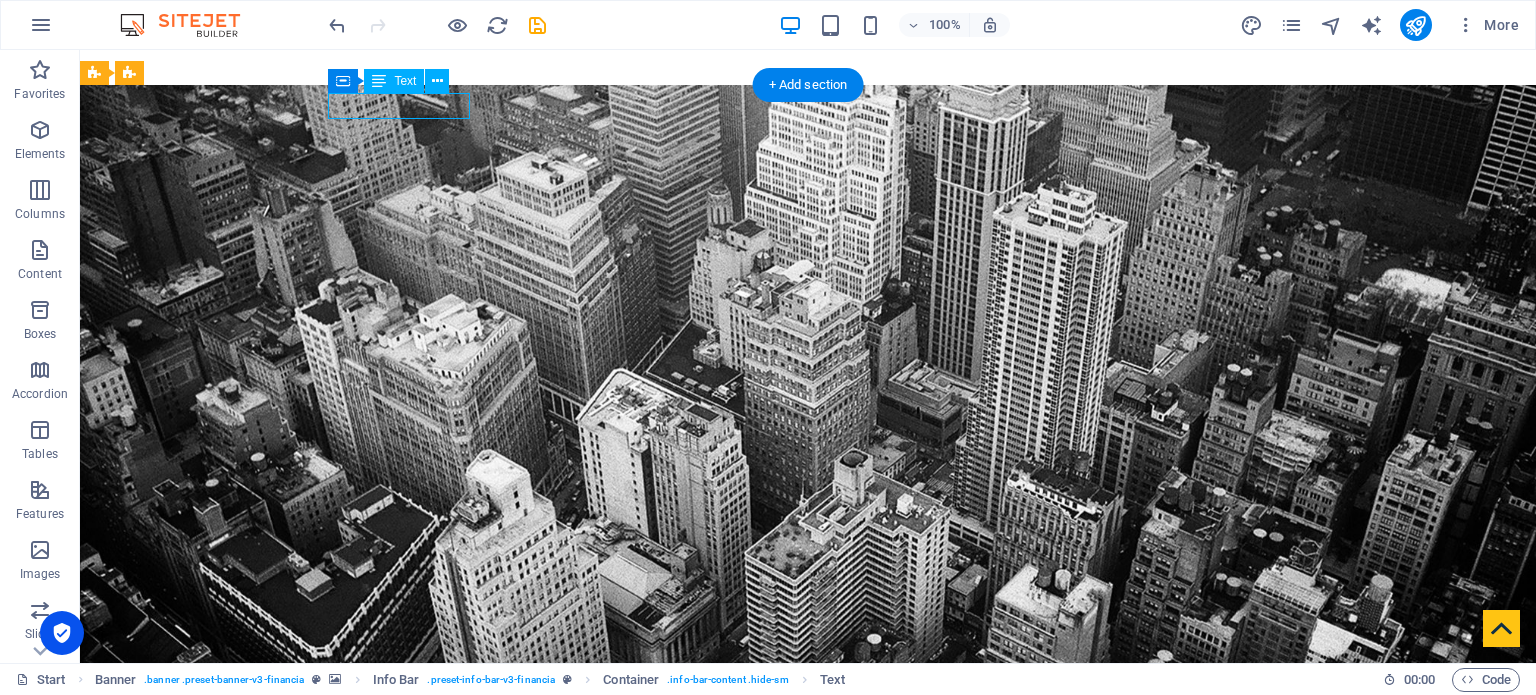 click on "New text element" at bounding box center [800, 720] 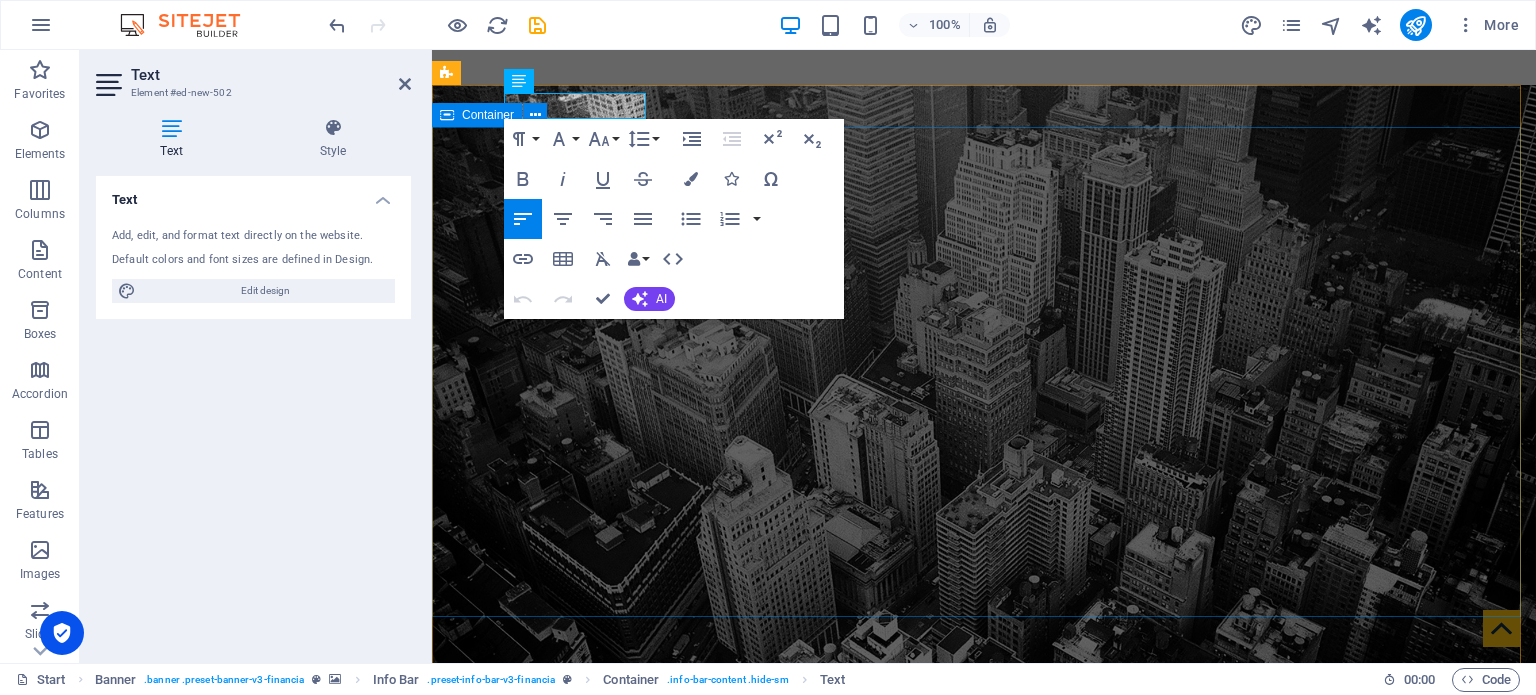 click on "audit . tax . advisory" at bounding box center (984, 957) 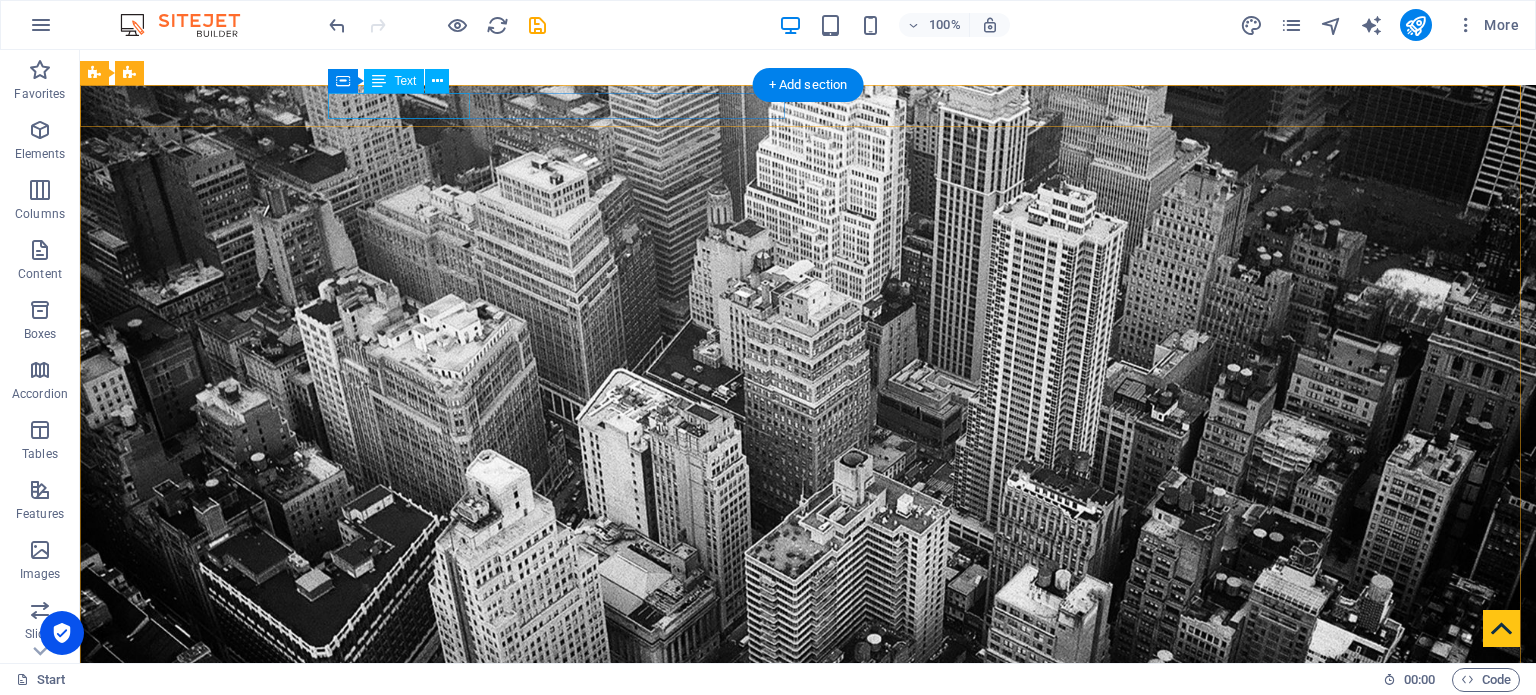 click on "New text element" at bounding box center (800, 720) 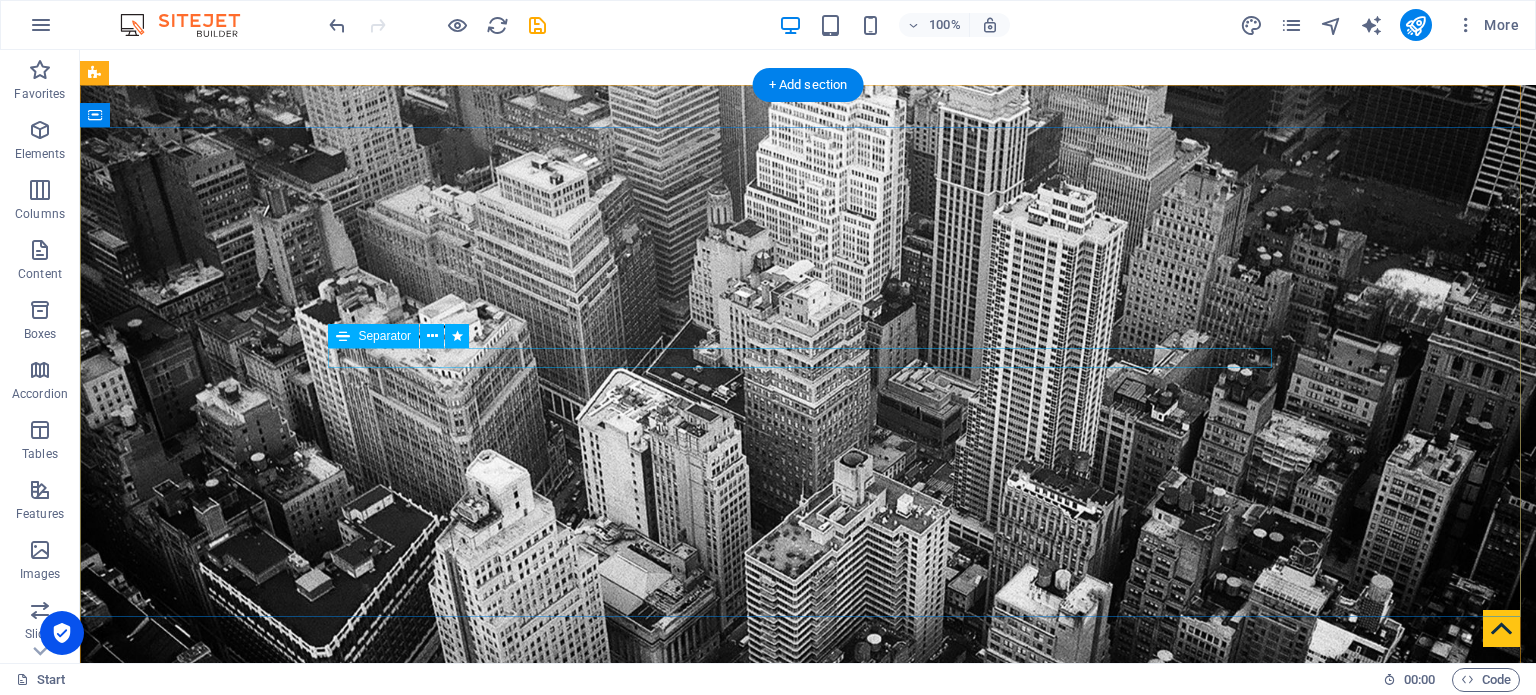 click at bounding box center [808, 917] 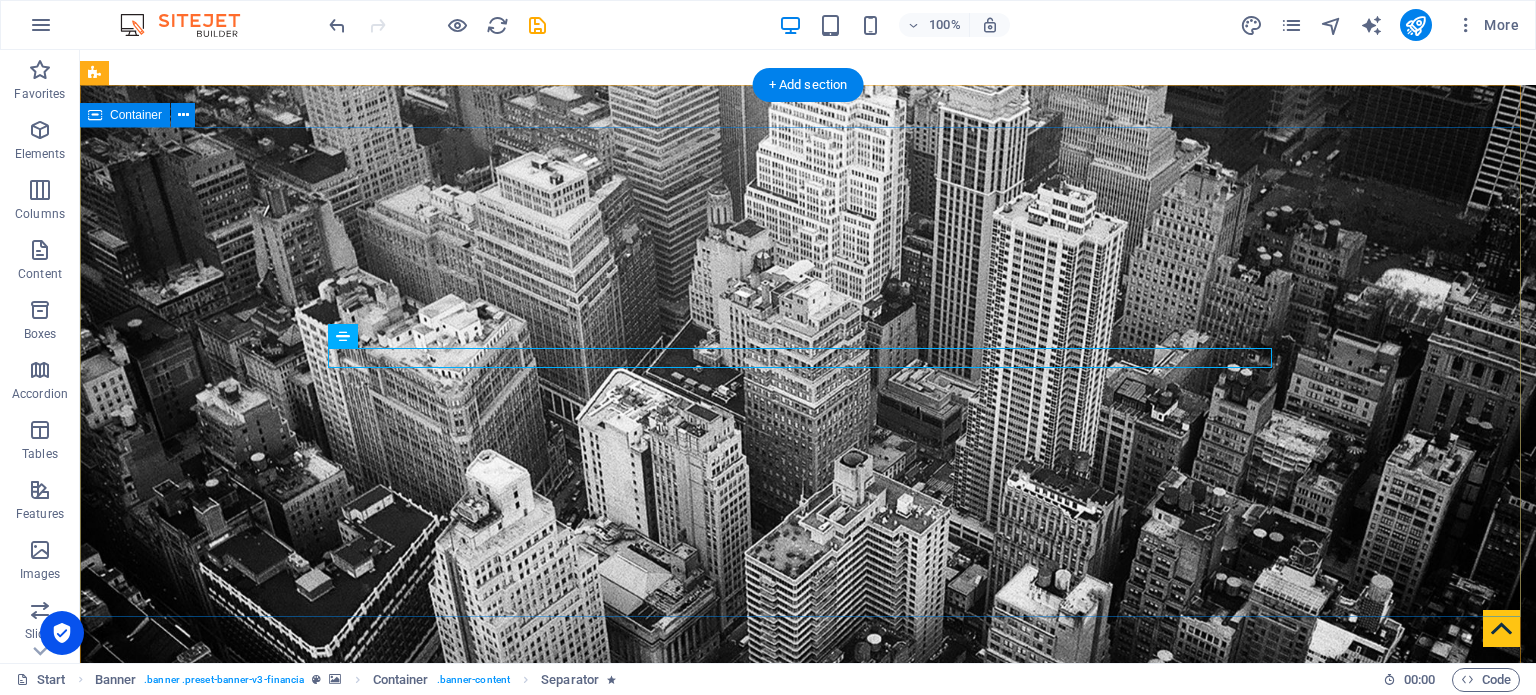 click on "audit . tax . advisory" at bounding box center (808, 931) 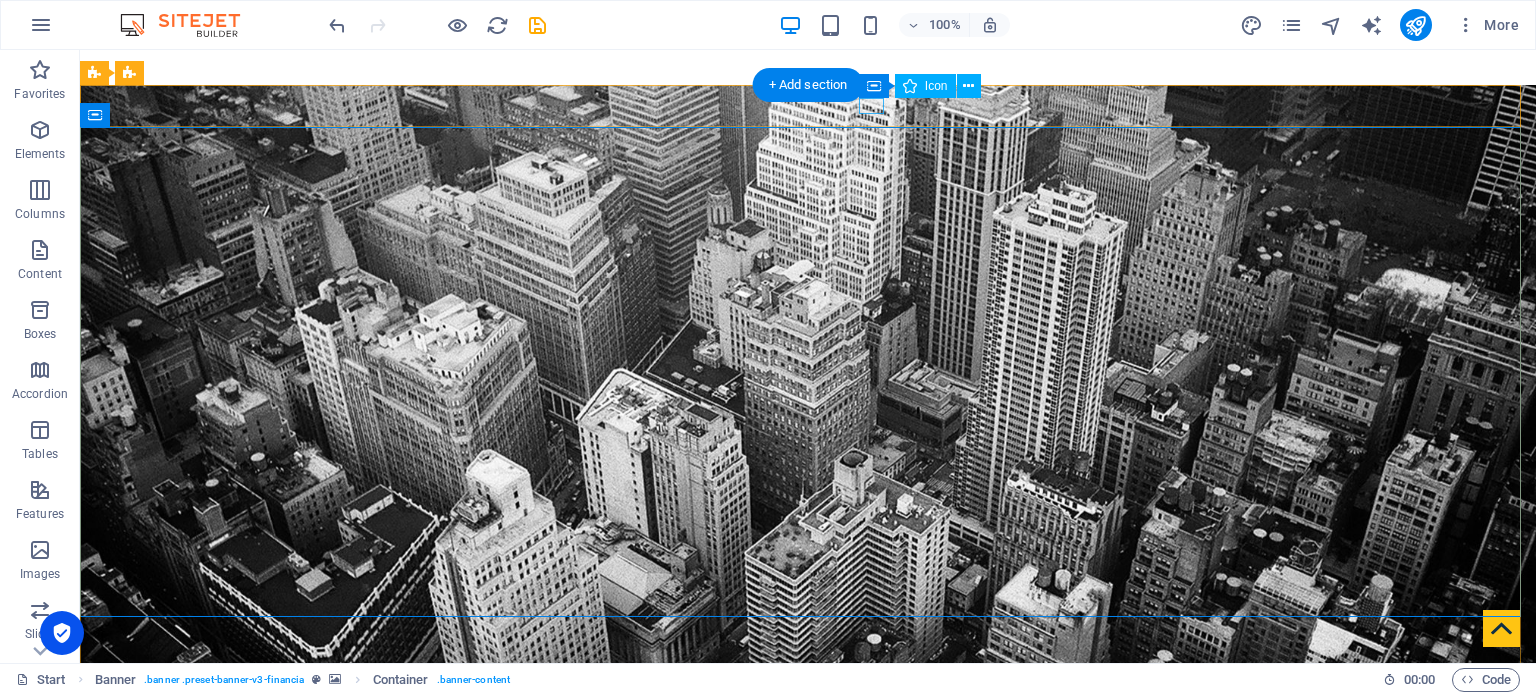 click at bounding box center [800, 757] 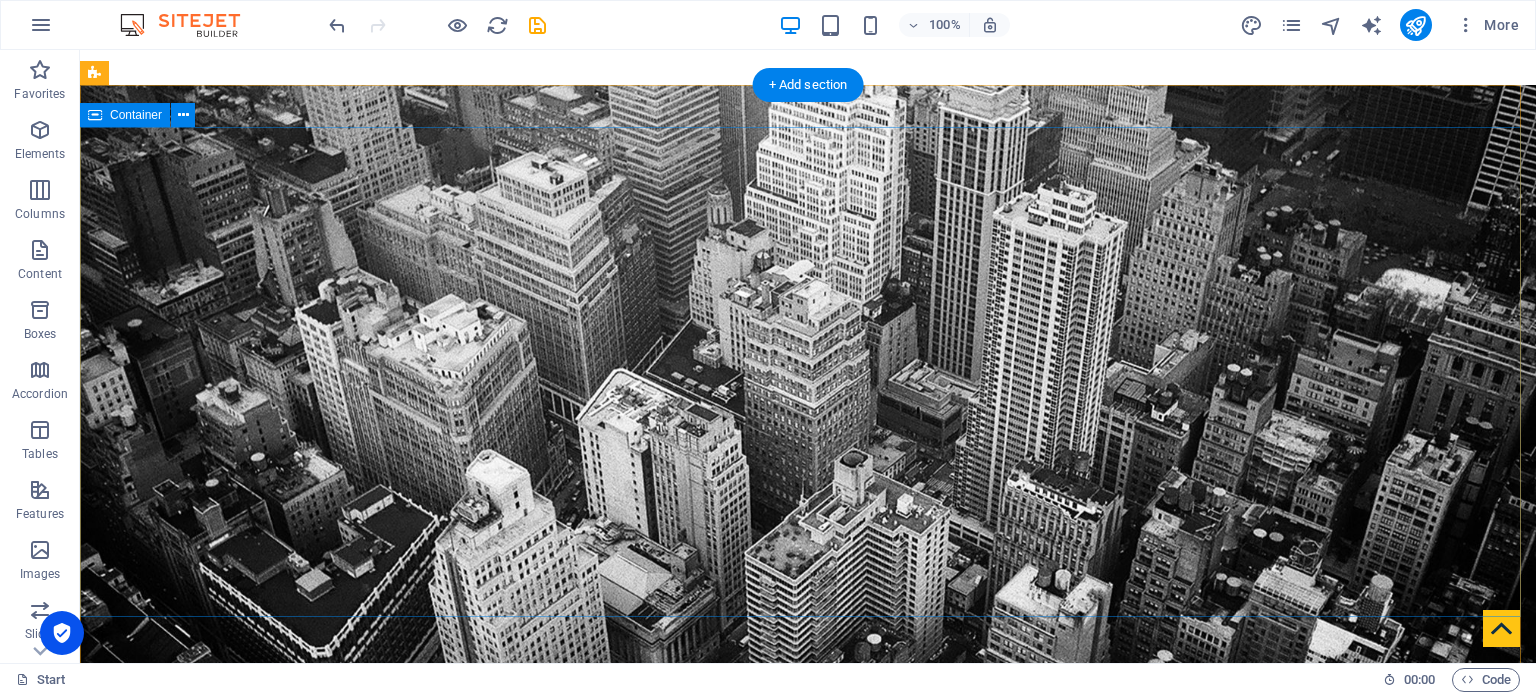 click on "audit . tax . advisory" at bounding box center (808, 915) 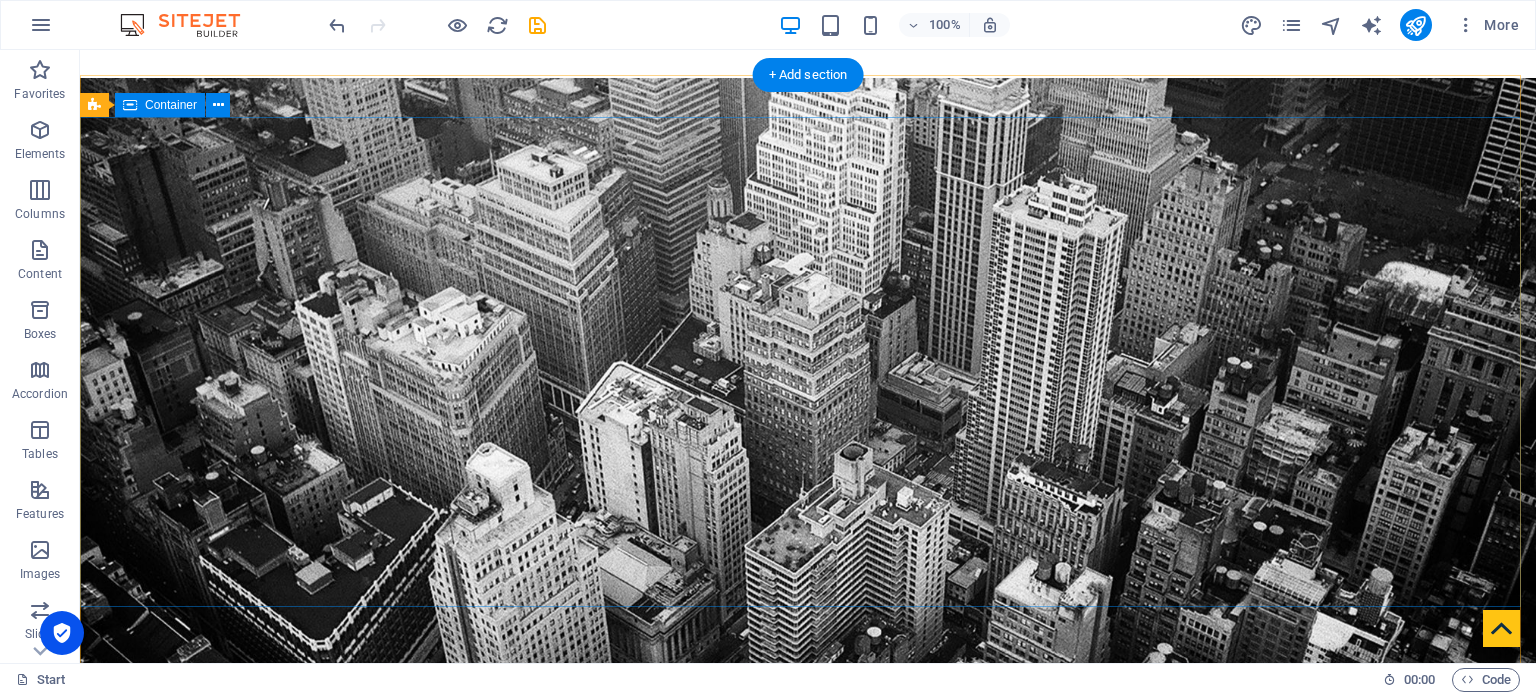 scroll, scrollTop: 0, scrollLeft: 0, axis: both 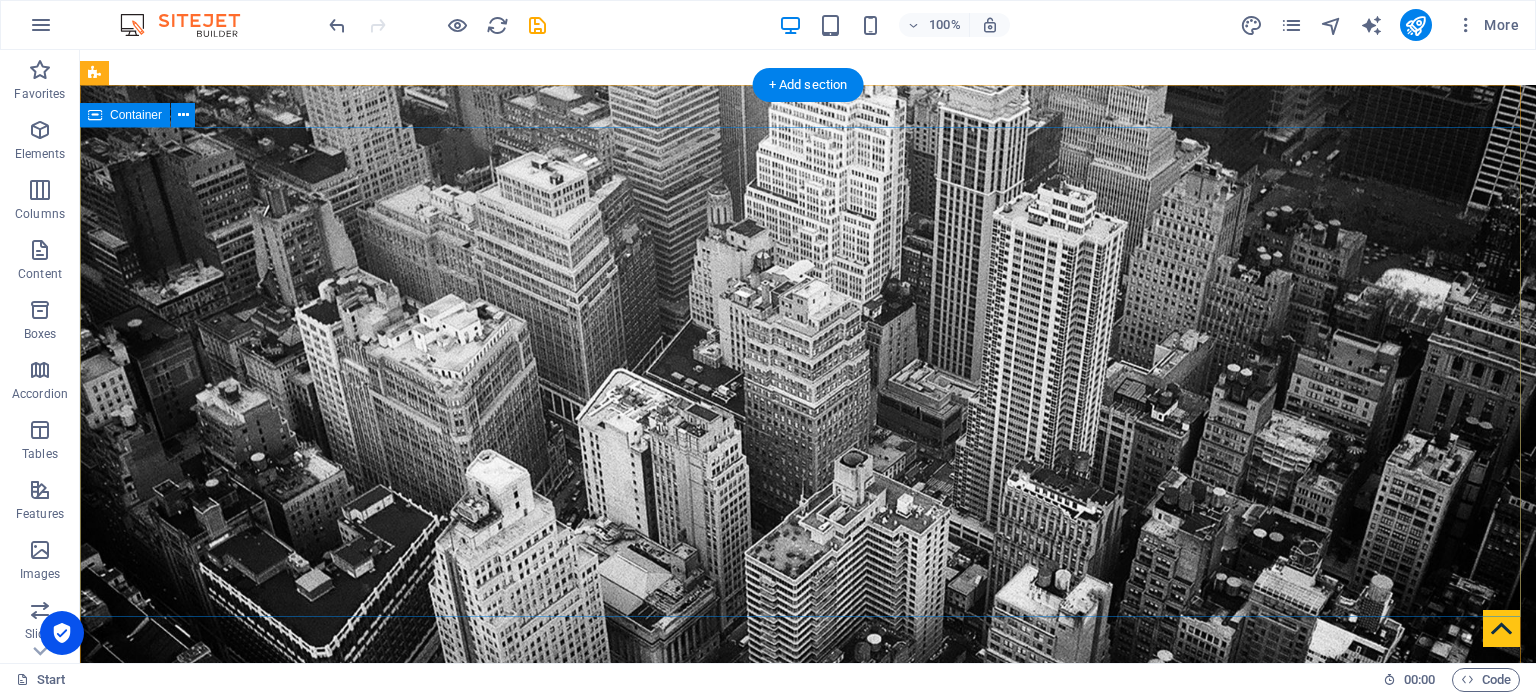 click on "audit . tax . advisory" at bounding box center (808, 915) 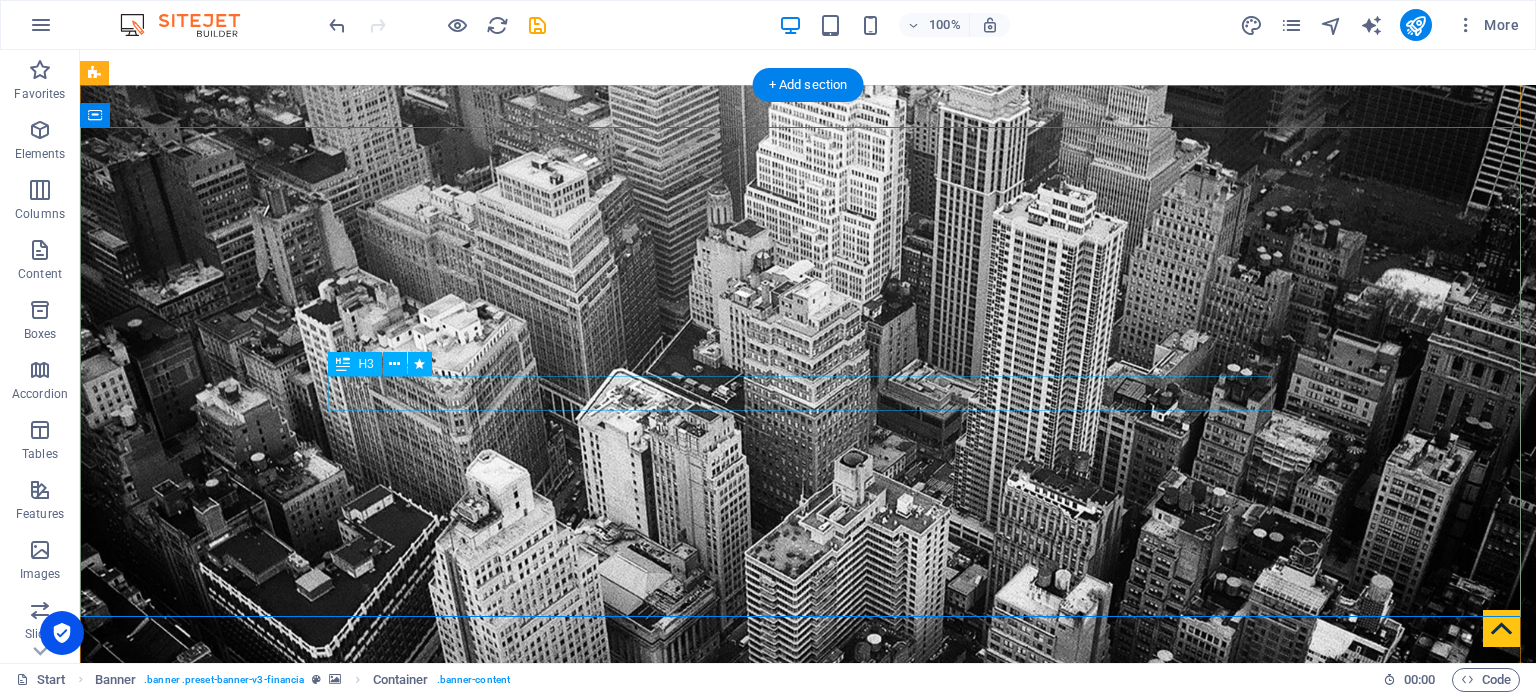click on "audit . tax . advisory" at bounding box center [808, 936] 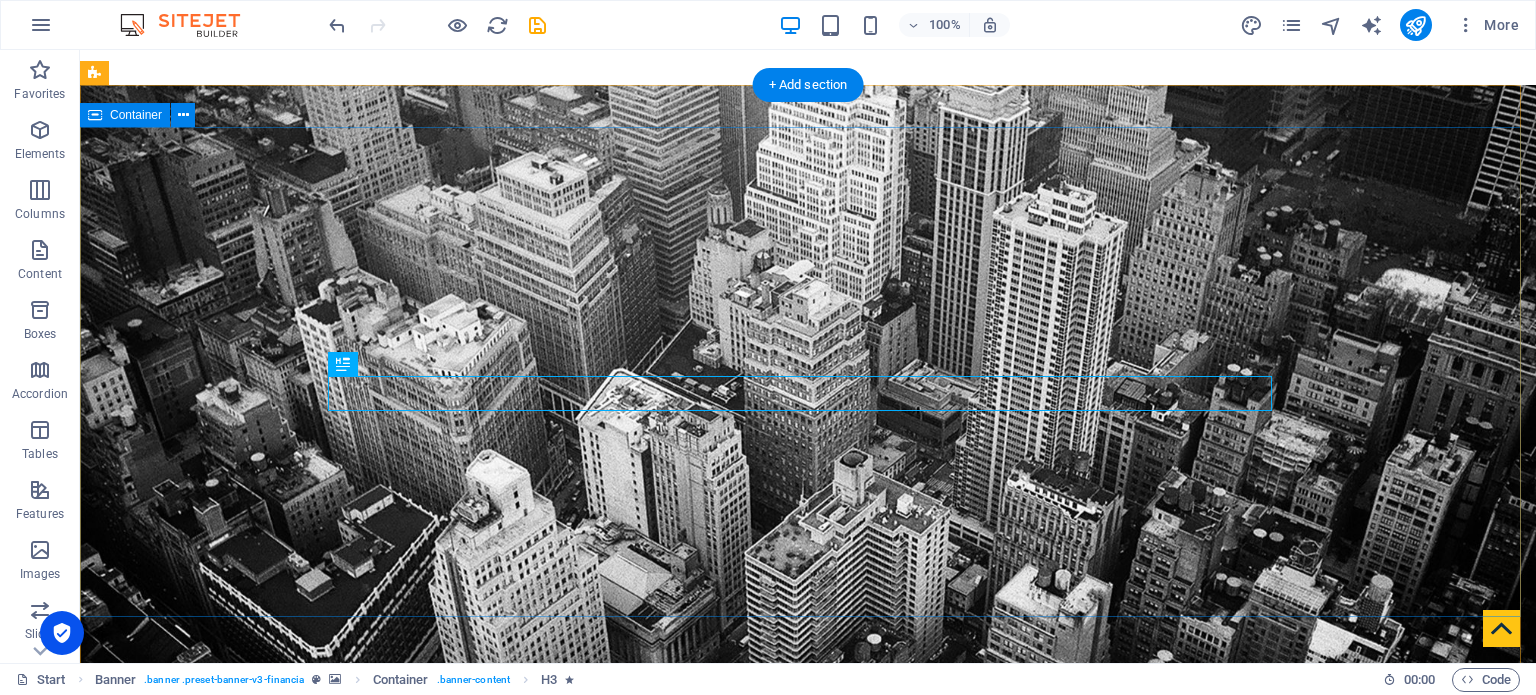 click on "audit . tax . advisory" at bounding box center (808, 915) 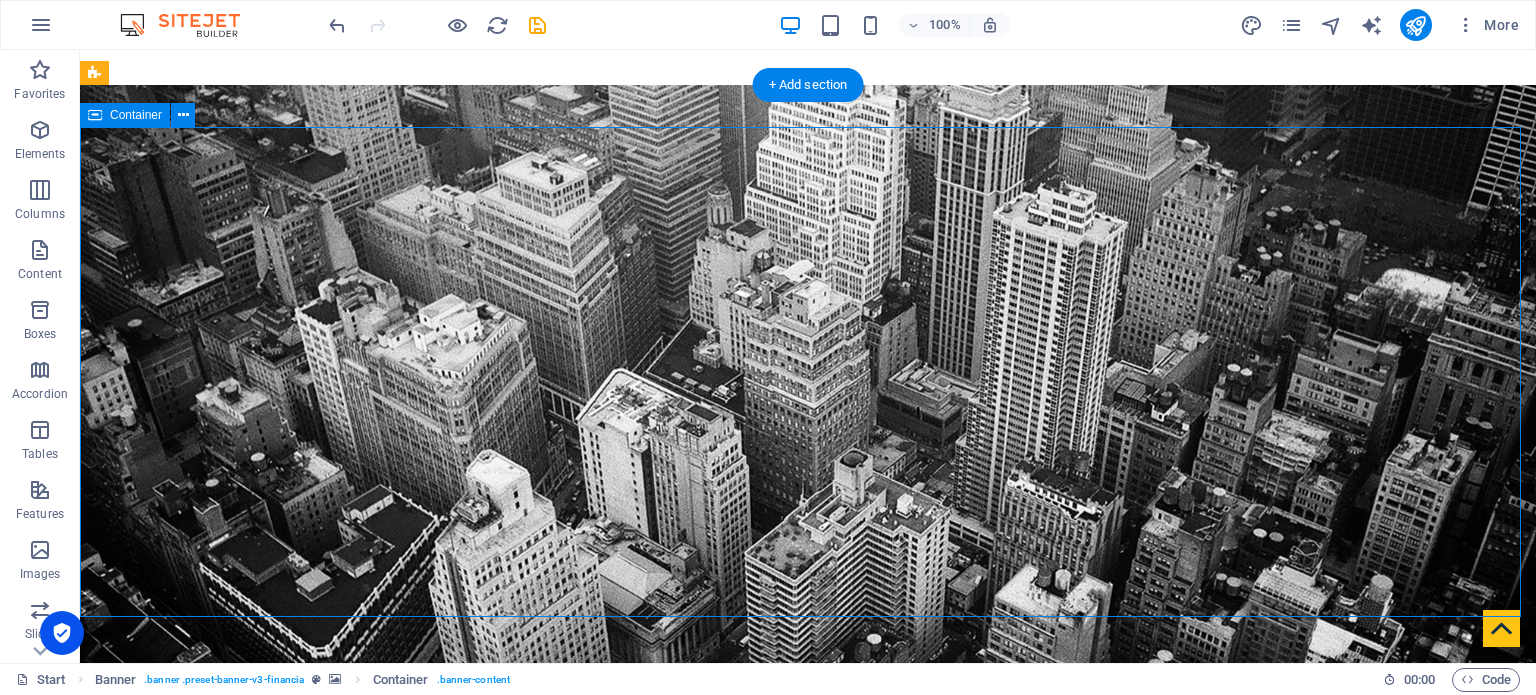 click on "audit . tax . advisory" at bounding box center [808, 915] 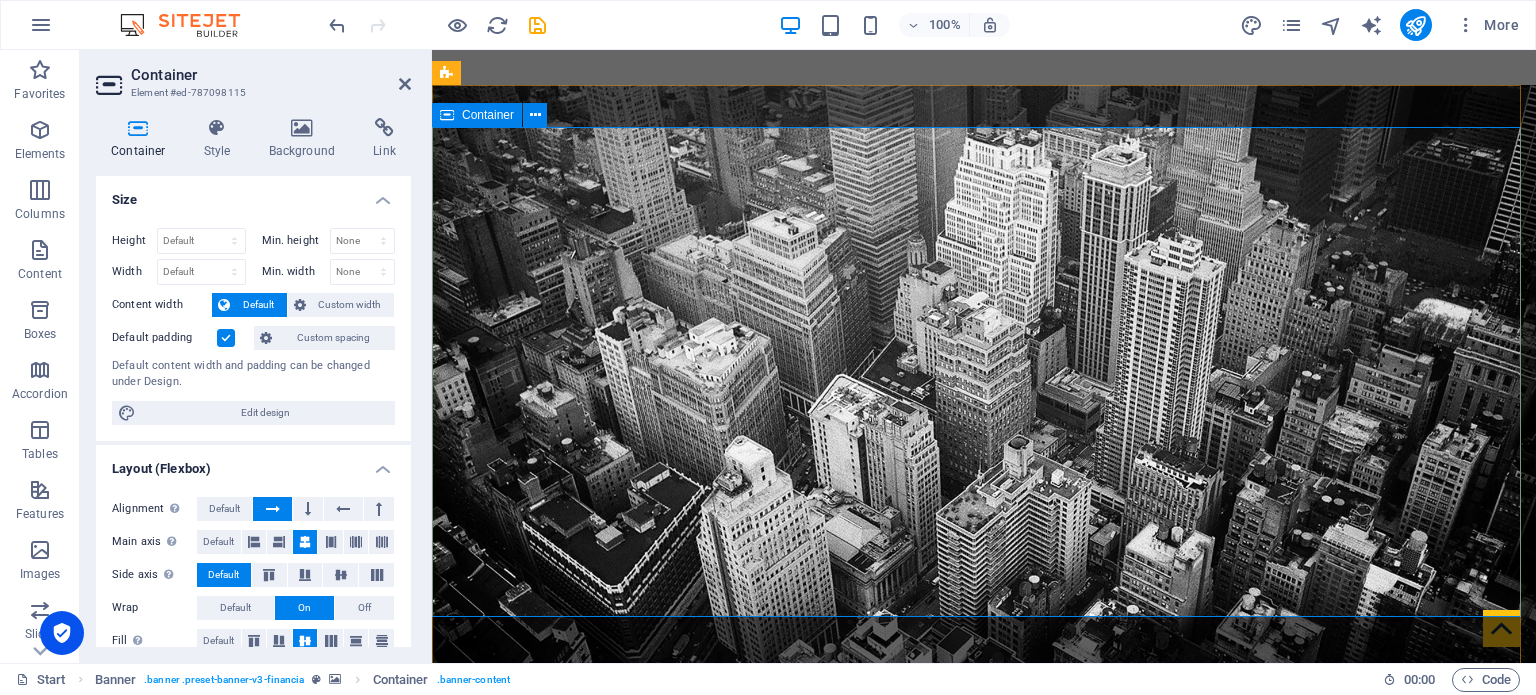 click on "audit . tax . advisory" at bounding box center [984, 915] 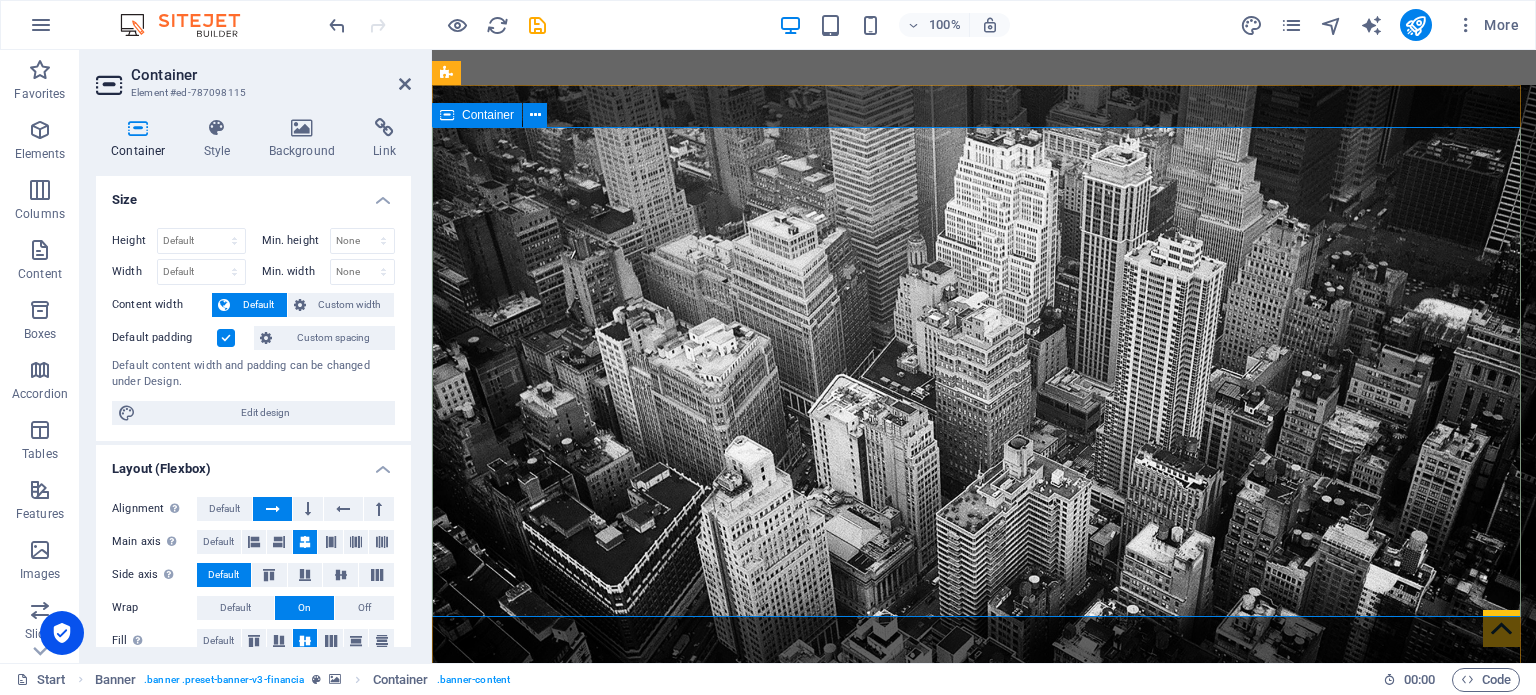 click on "audit . tax . advisory" at bounding box center (984, 915) 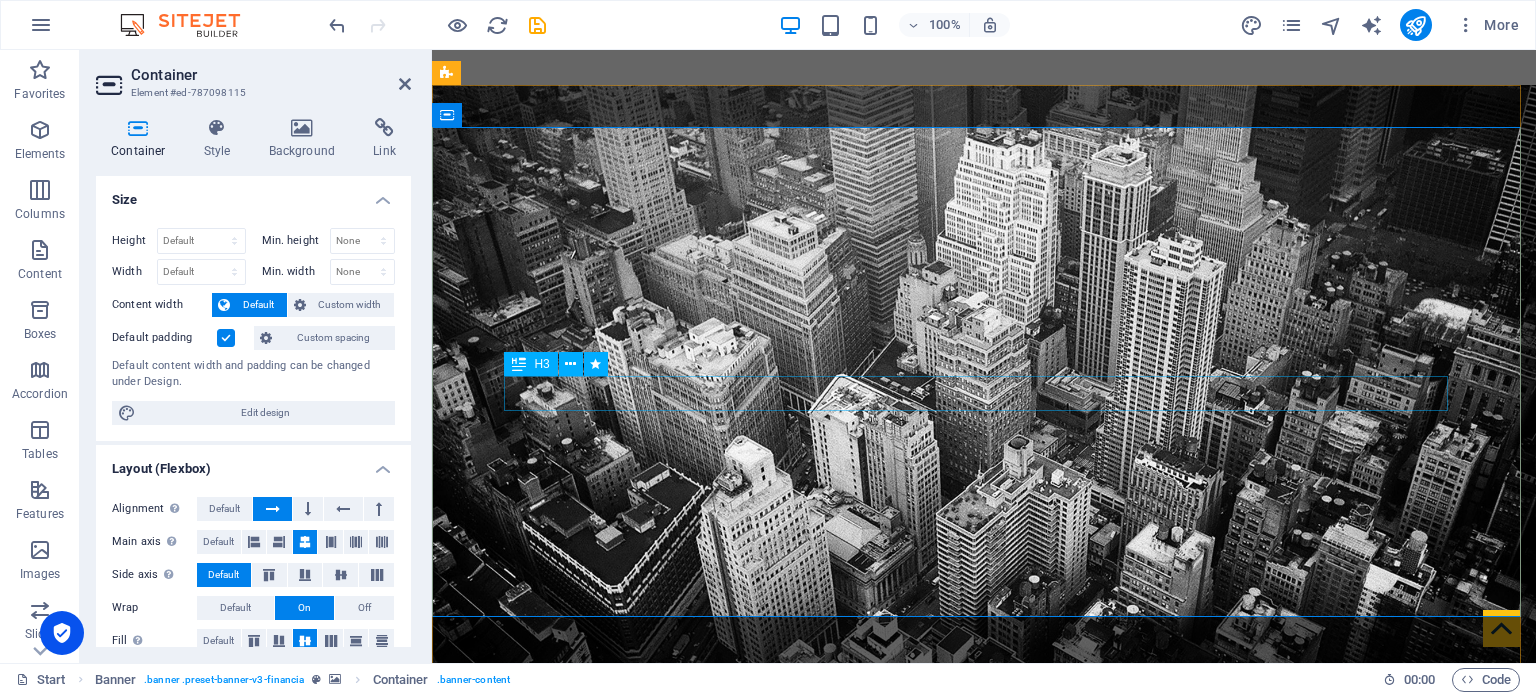 click on "audit . tax . advisory" at bounding box center [984, 936] 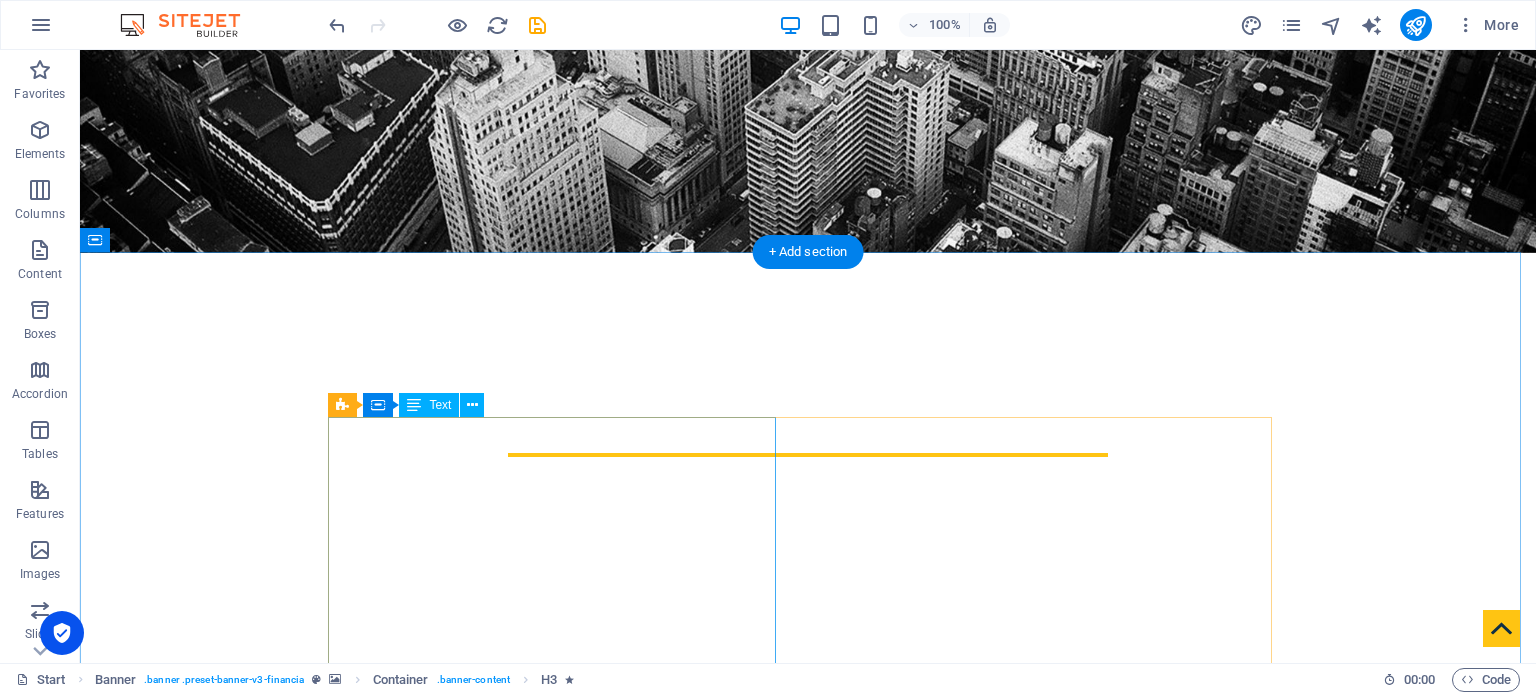 scroll, scrollTop: 448, scrollLeft: 0, axis: vertical 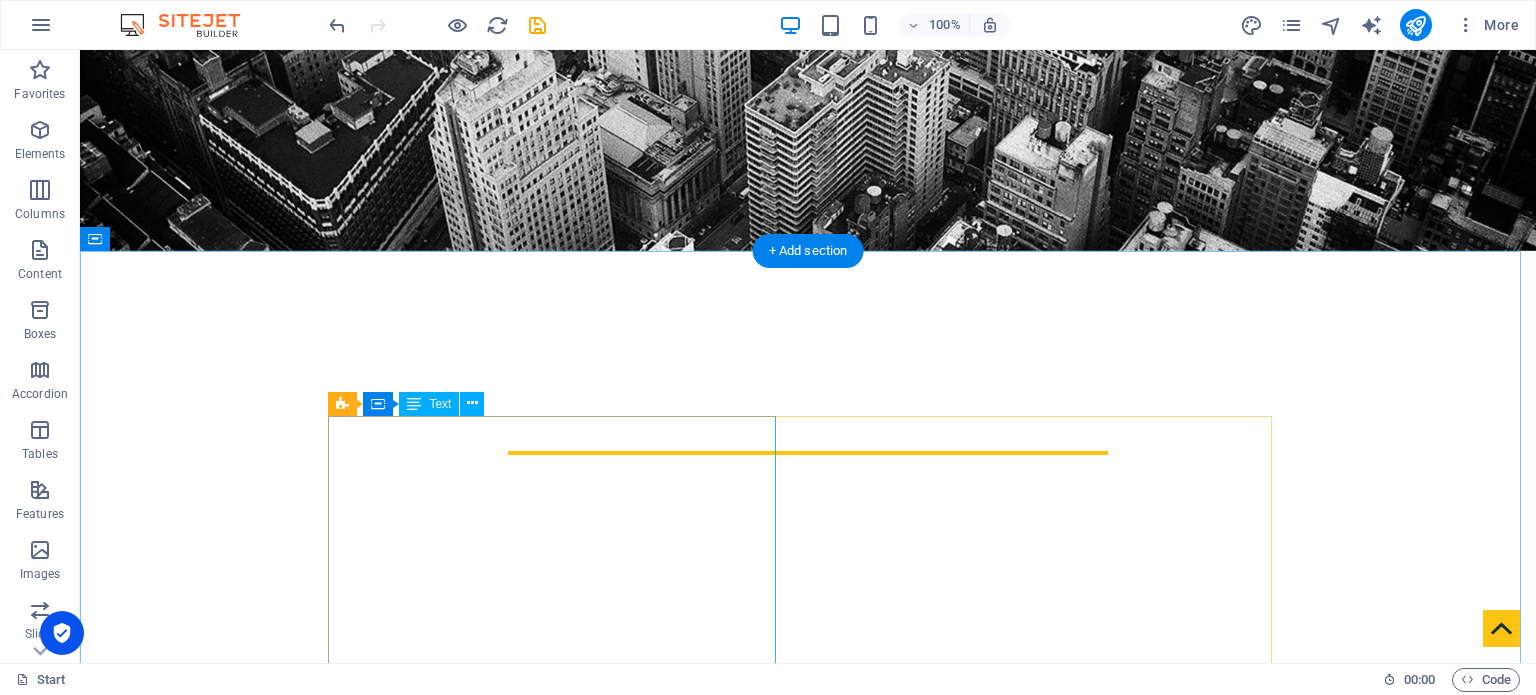 click on "Lorem ipsum dolor sit amet, consectetuer adipiscing elit. Aenean commodo ligula eget dolor. Aenean massa. Cum sociis natoque penatibus et magnis dis parturient montes, nascetur ridiculus mus. Donec quam felis ultricies nec pellentesque eu, pretium quis, sem.  Nulla consequat massa quis enim. Donec pede justo, fringilla vel aliquet nec, vulputate eget, arcu. In enim justo, rhoncus ut imperdiet a venenatis vitae justo. Nullam dictum felis eu pede mollis pretium." at bounding box center (808, 911) 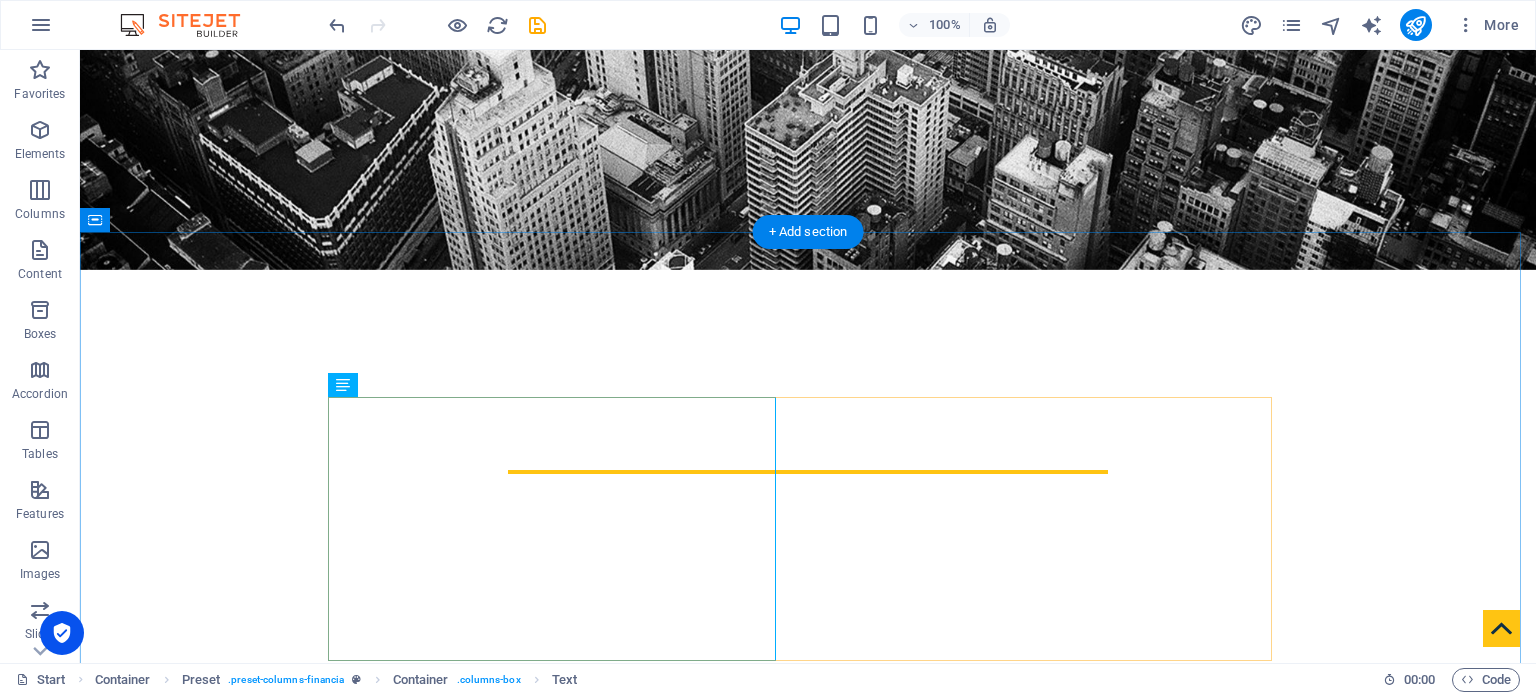 scroll, scrollTop: 421, scrollLeft: 0, axis: vertical 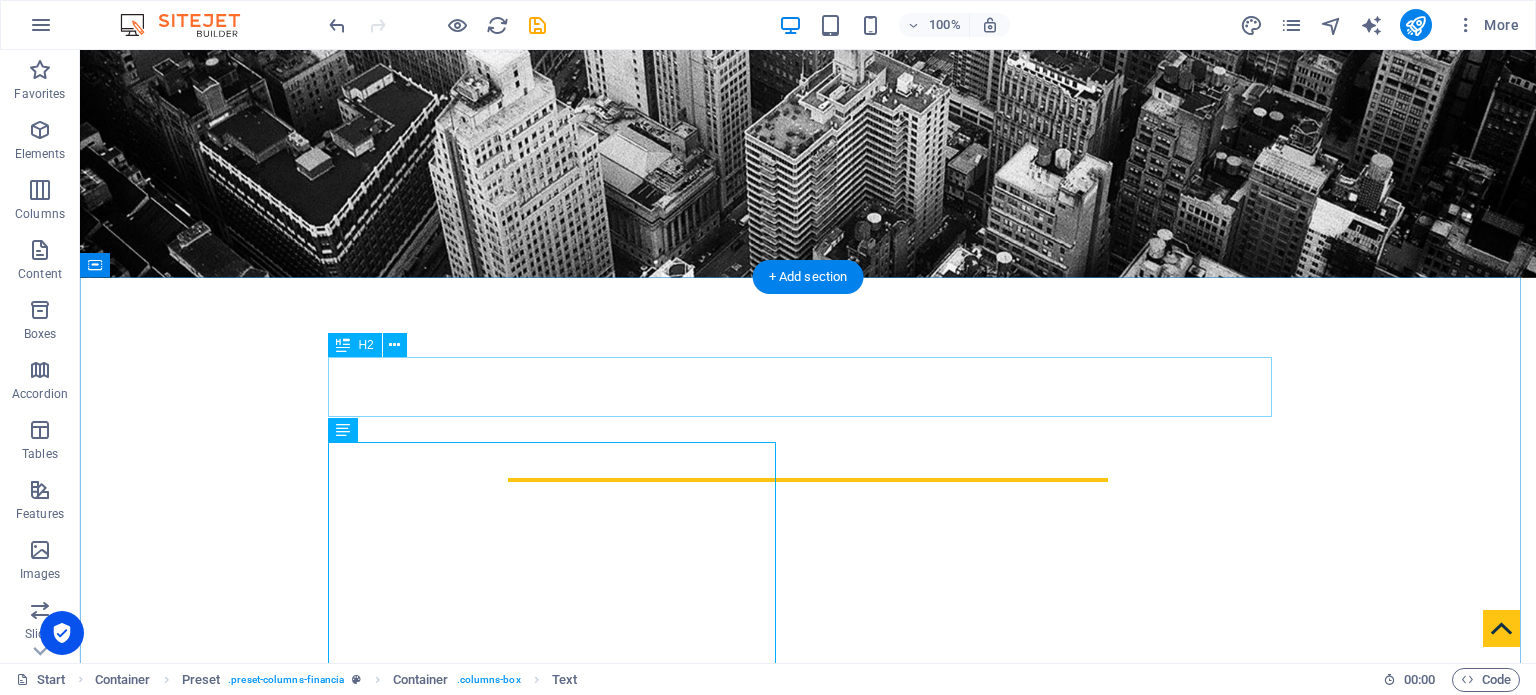 click on "About  [DOMAIN_NAME]" at bounding box center [808, 804] 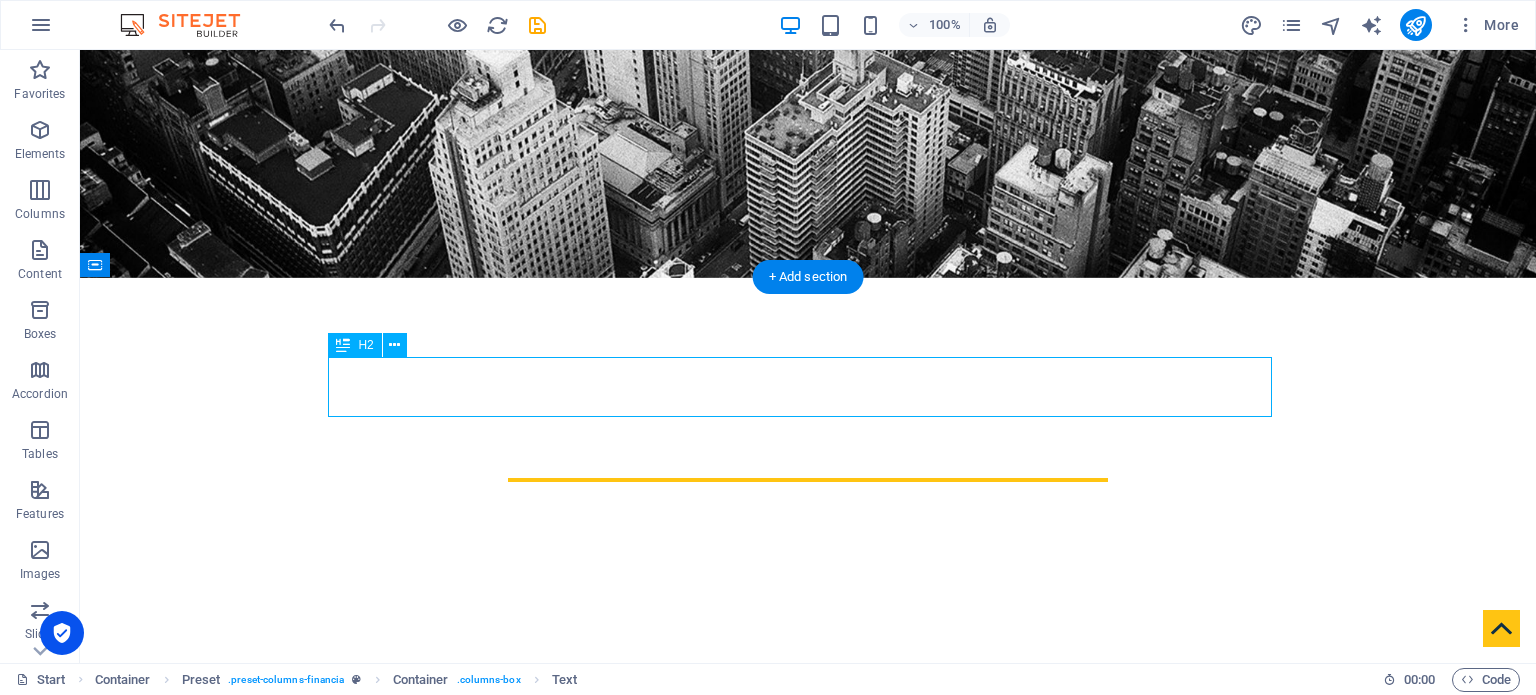 click on "About  [DOMAIN_NAME]" at bounding box center (808, 804) 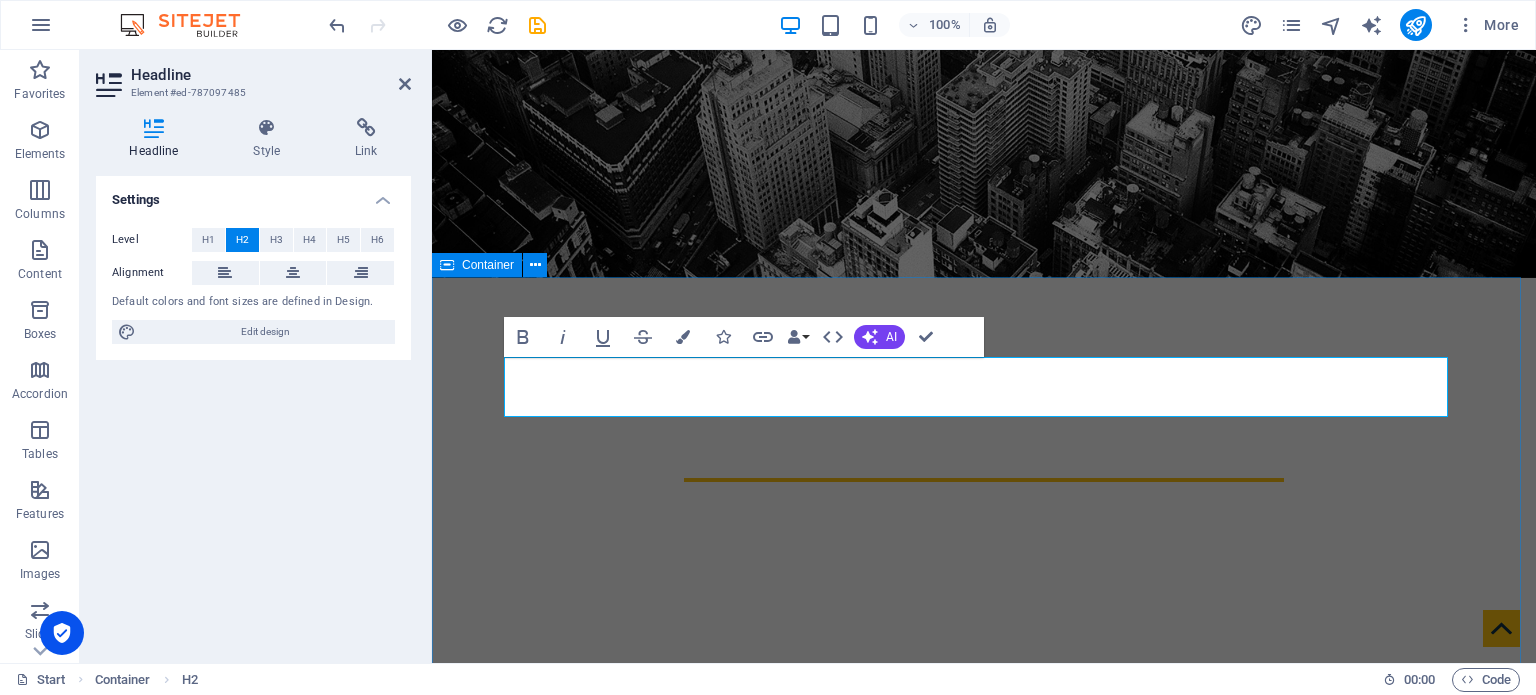 click on "About Lorem ipsum dolor sit amet, consectetuer adipiscing elit. Aenean commodo ligula eget dolor. Aenean massa. Cum sociis natoque penatibus et magnis dis parturient [PERSON_NAME], nascetur ridiculus mus. Donec [PERSON_NAME] ultricies nec pellentesque eu, pretium quis, sem.  Nulla consequat massa quis enim. Donec [PERSON_NAME], fringilla vel aliquet nec, vulputate eget, arcu. In enim [PERSON_NAME], rhoncus ut imperdiet a venenatis vitae [PERSON_NAME]. Nullam dictum felis eu pede mollis pretium. Strategy Planning  80%
Investment Planning  100%
Consulting Service  70%
Stock Trading  85%
Tax Planning 60%
Get in touch" at bounding box center (984, 1132) 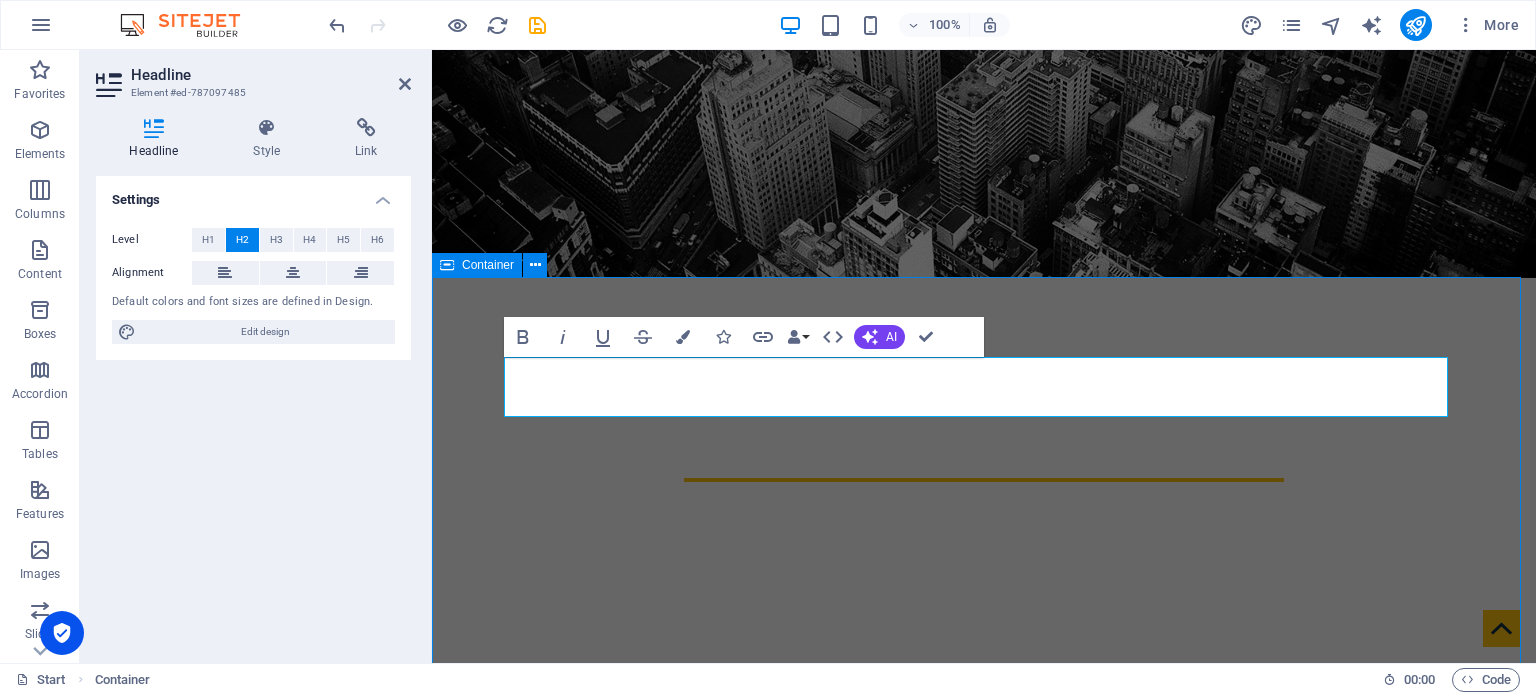 click on "About Lorem ipsum dolor sit amet, consectetuer adipiscing elit. Aenean commodo ligula eget dolor. Aenean massa. Cum sociis natoque penatibus et magnis dis parturient [PERSON_NAME], nascetur ridiculus mus. Donec [PERSON_NAME] ultricies nec pellentesque eu, pretium quis, sem.  Nulla consequat massa quis enim. Donec [PERSON_NAME], fringilla vel aliquet nec, vulputate eget, arcu. In enim [PERSON_NAME], rhoncus ut imperdiet a venenatis vitae [PERSON_NAME]. Nullam dictum felis eu pede mollis pretium. Strategy Planning  80%
Investment Planning  100%
Consulting Service  70%
Stock Trading  85%
Tax Planning 60%
Get in touch" at bounding box center [984, 1132] 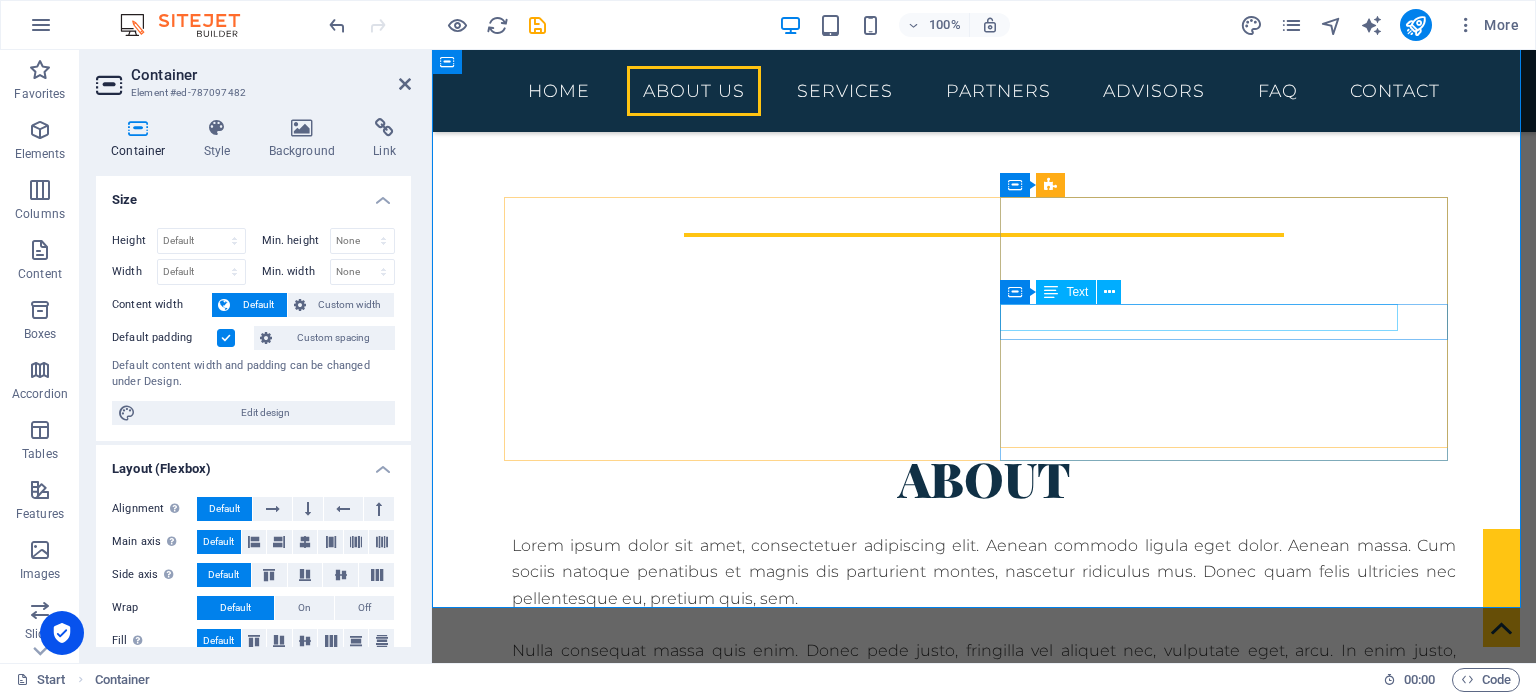 scroll, scrollTop: 696, scrollLeft: 0, axis: vertical 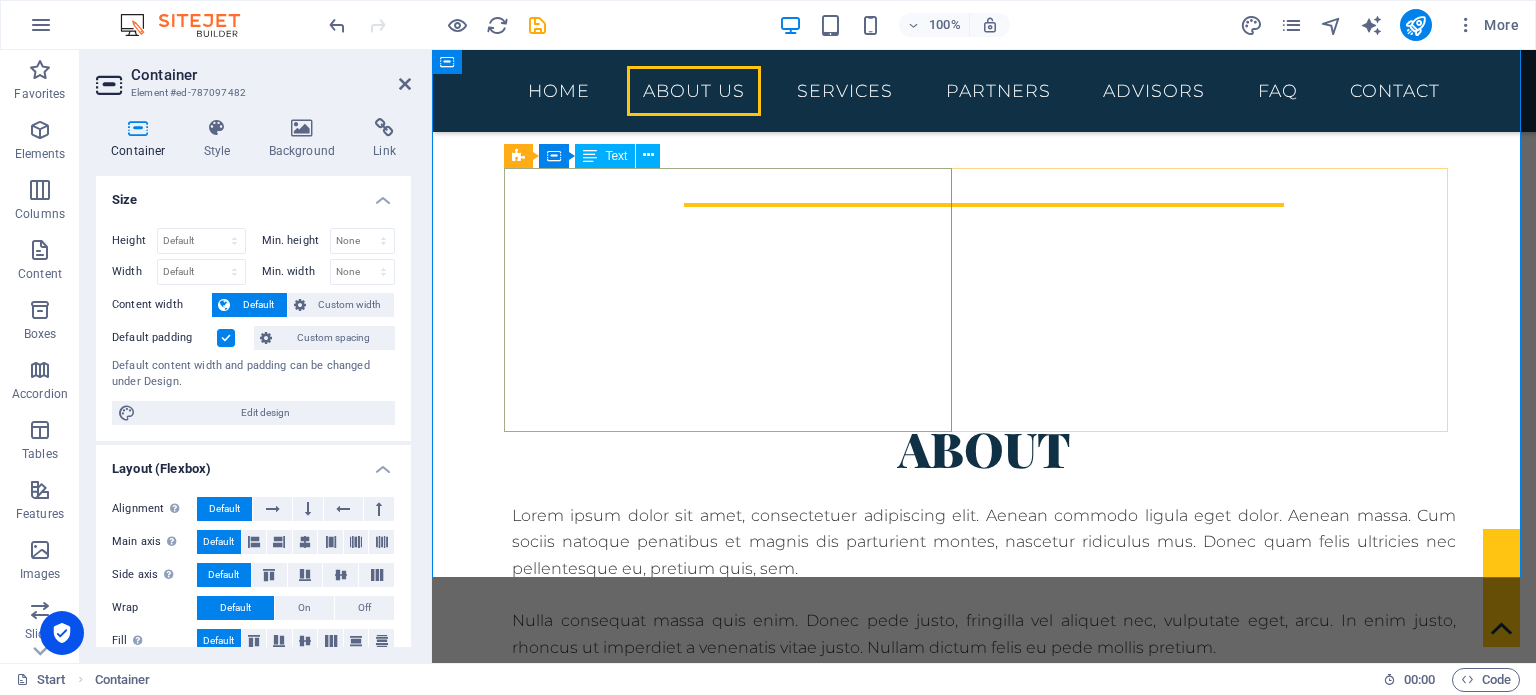click on "Lorem ipsum dolor sit amet, consectetuer adipiscing elit. Aenean commodo ligula eget dolor. Aenean massa. Cum sociis natoque penatibus et magnis dis parturient montes, nascetur ridiculus mus. Donec quam felis ultricies nec pellentesque eu, pretium quis, sem.  Nulla consequat massa quis enim. Donec pede justo, fringilla vel aliquet nec, vulputate eget, arcu. In enim justo, rhoncus ut imperdiet a venenatis vitae justo. Nullam dictum felis eu pede mollis pretium." at bounding box center (984, 582) 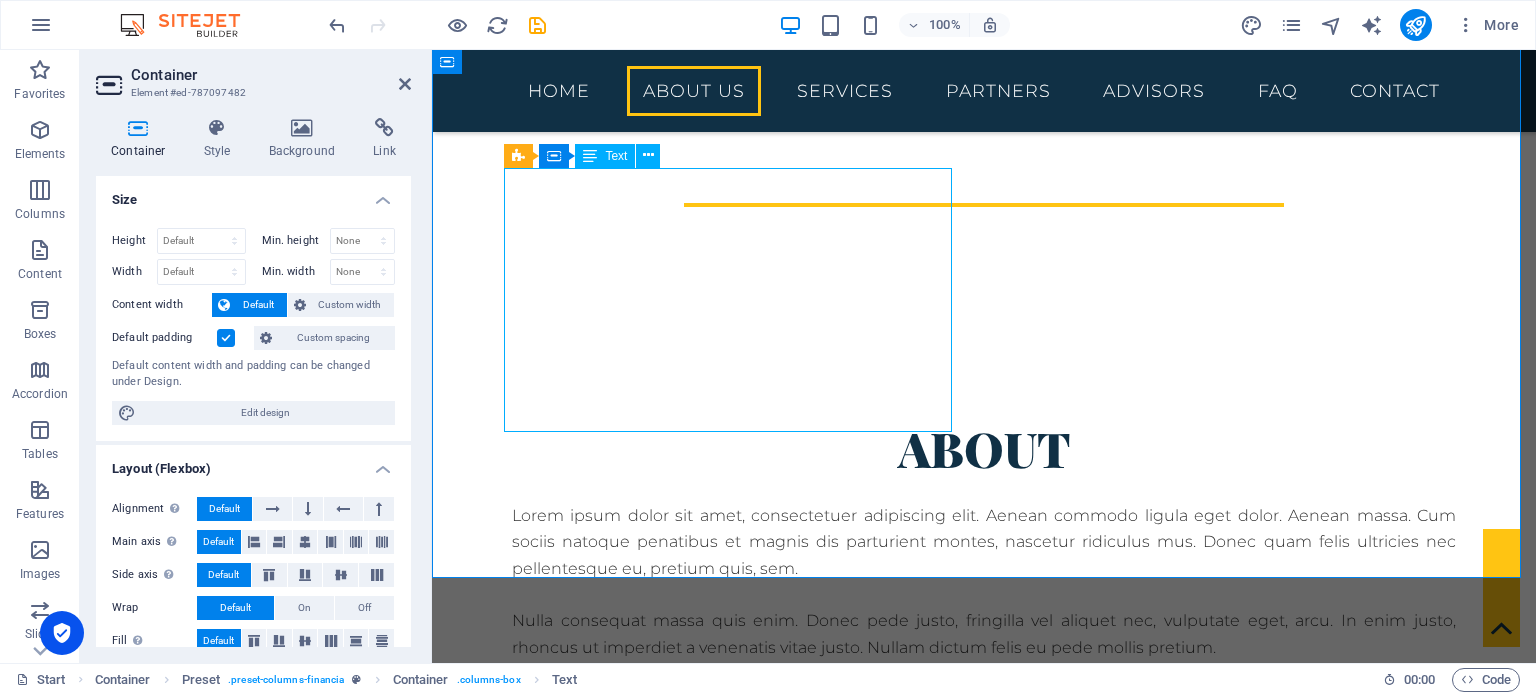 click on "Lorem ipsum dolor sit amet, consectetuer adipiscing elit. Aenean commodo ligula eget dolor. Aenean massa. Cum sociis natoque penatibus et magnis dis parturient montes, nascetur ridiculus mus. Donec quam felis ultricies nec pellentesque eu, pretium quis, sem.  Nulla consequat massa quis enim. Donec pede justo, fringilla vel aliquet nec, vulputate eget, arcu. In enim justo, rhoncus ut imperdiet a venenatis vitae justo. Nullam dictum felis eu pede mollis pretium." at bounding box center (984, 582) 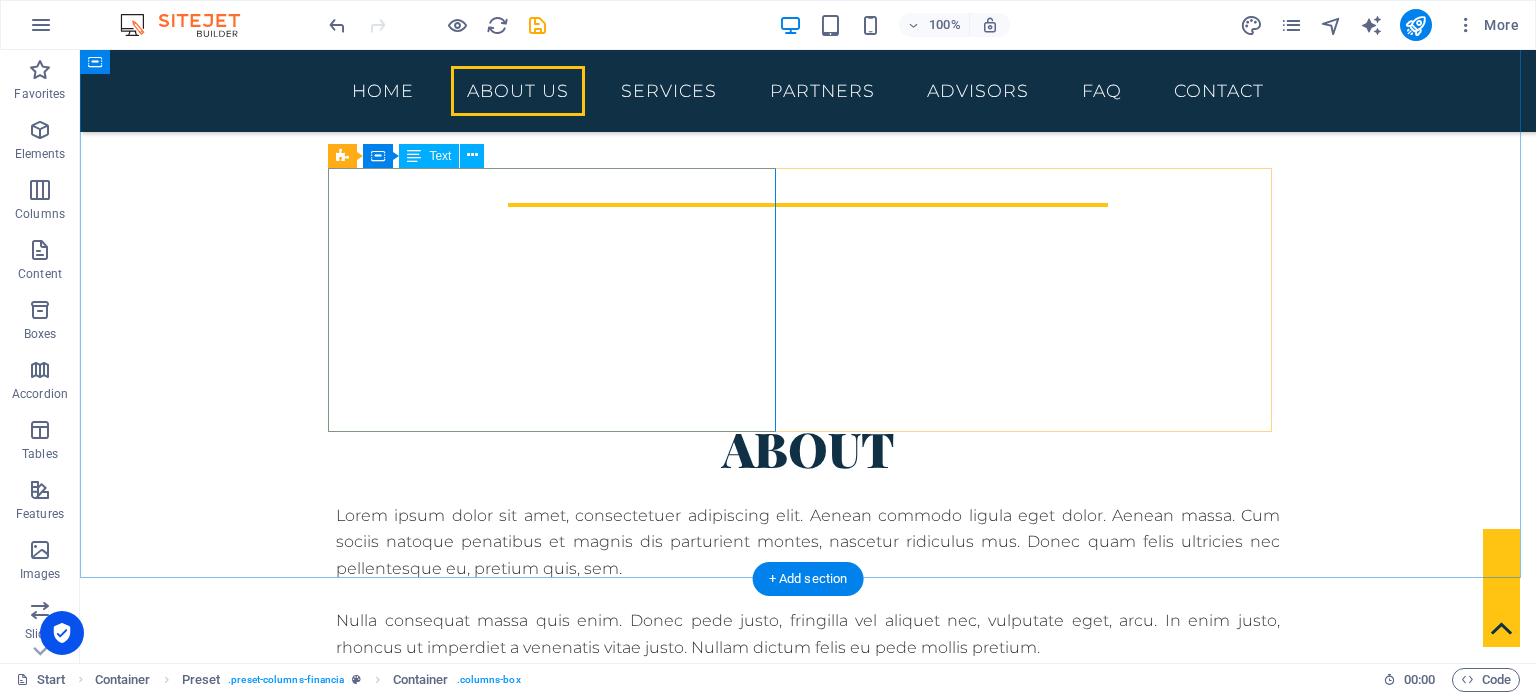 click on "Lorem ipsum dolor sit amet, consectetuer adipiscing elit. Aenean commodo ligula eget dolor. Aenean massa. Cum sociis natoque penatibus et magnis dis parturient montes, nascetur ridiculus mus. Donec quam felis ultricies nec pellentesque eu, pretium quis, sem.  Nulla consequat massa quis enim. Donec pede justo, fringilla vel aliquet nec, vulputate eget, arcu. In enim justo, rhoncus ut imperdiet a venenatis vitae justo. Nullam dictum felis eu pede mollis pretium." at bounding box center [808, 582] 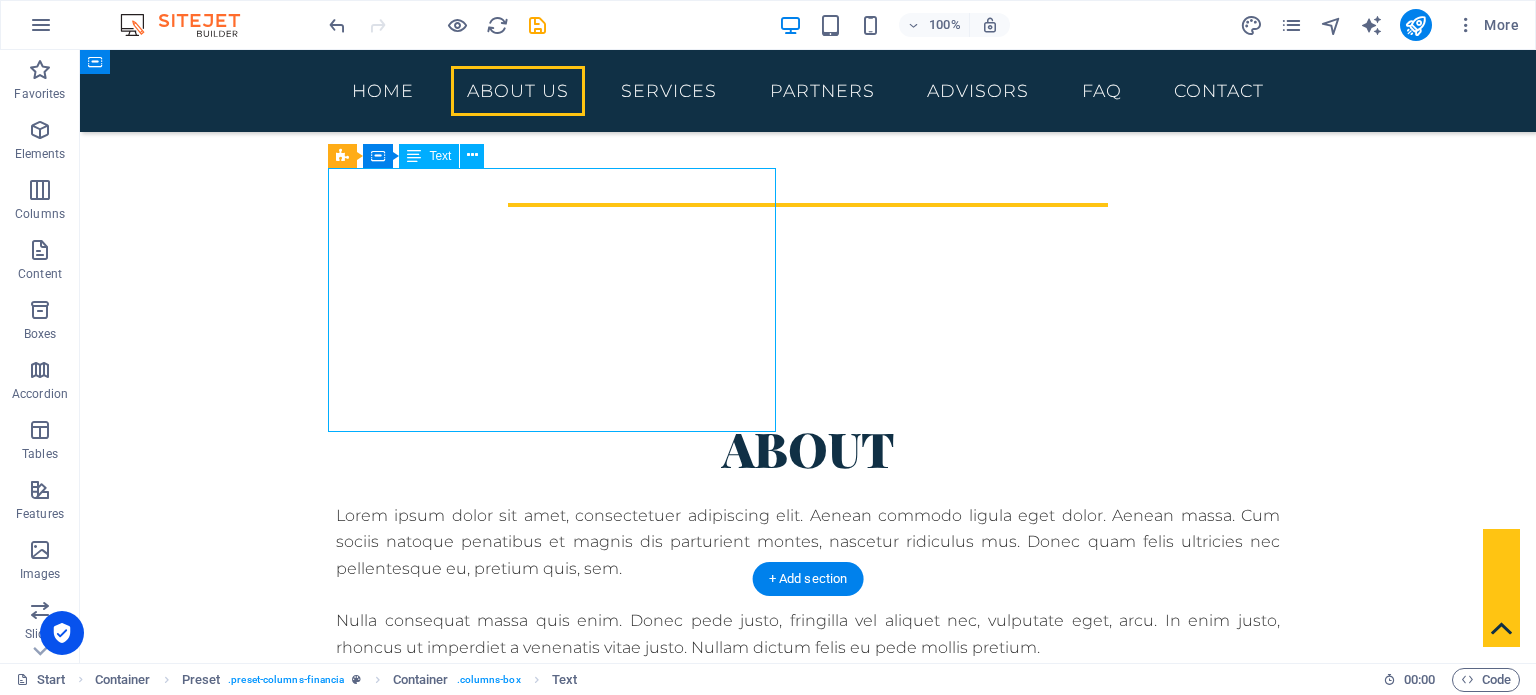 click on "Lorem ipsum dolor sit amet, consectetuer adipiscing elit. Aenean commodo ligula eget dolor. Aenean massa. Cum sociis natoque penatibus et magnis dis parturient montes, nascetur ridiculus mus. Donec quam felis ultricies nec pellentesque eu, pretium quis, sem.  Nulla consequat massa quis enim. Donec pede justo, fringilla vel aliquet nec, vulputate eget, arcu. In enim justo, rhoncus ut imperdiet a venenatis vitae justo. Nullam dictum felis eu pede mollis pretium." at bounding box center [808, 582] 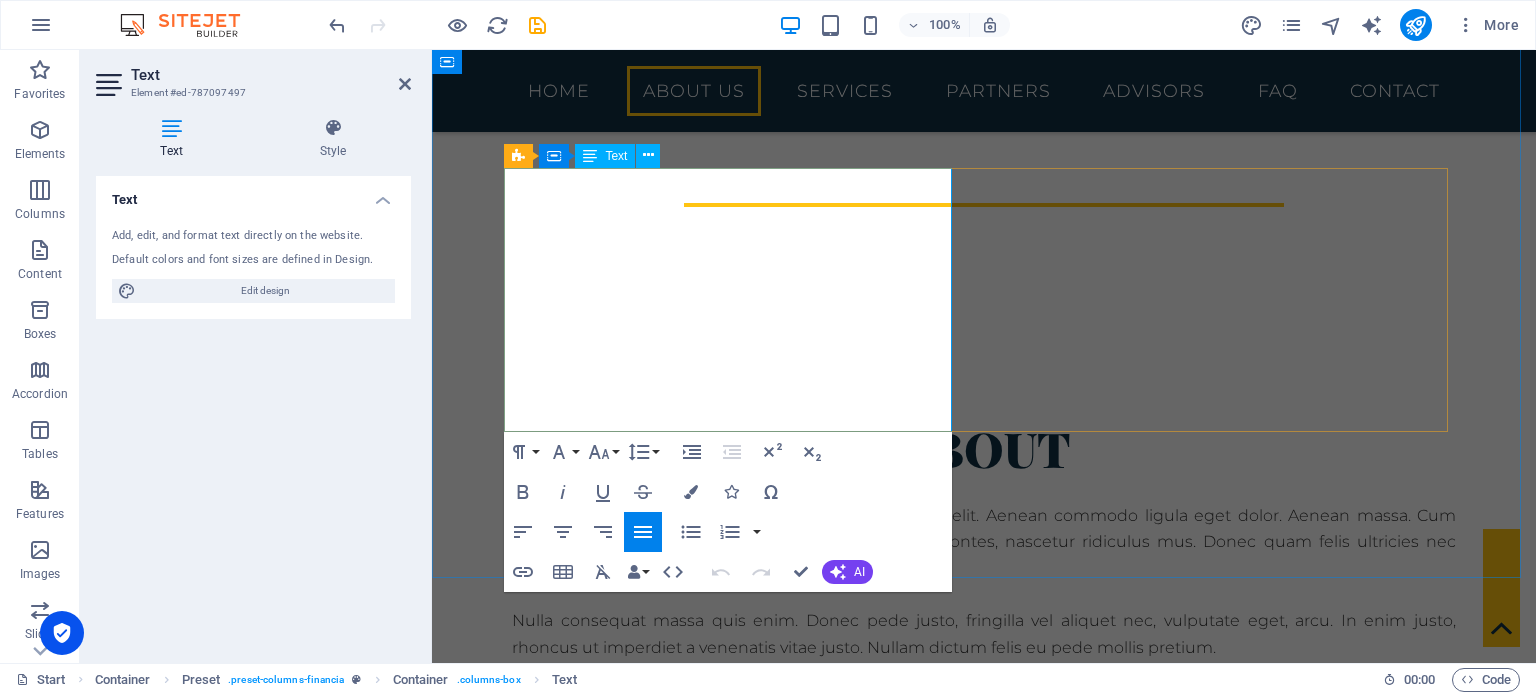 click on "Lorem ipsum dolor sit amet, consectetuer adipiscing elit. Aenean commodo ligula eget dolor. Aenean massa. Cum sociis natoque penatibus et magnis dis parturient montes, nascetur ridiculus mus. Donec quam felis ultricies nec pellentesque eu, pretium quis, sem." at bounding box center [984, 542] 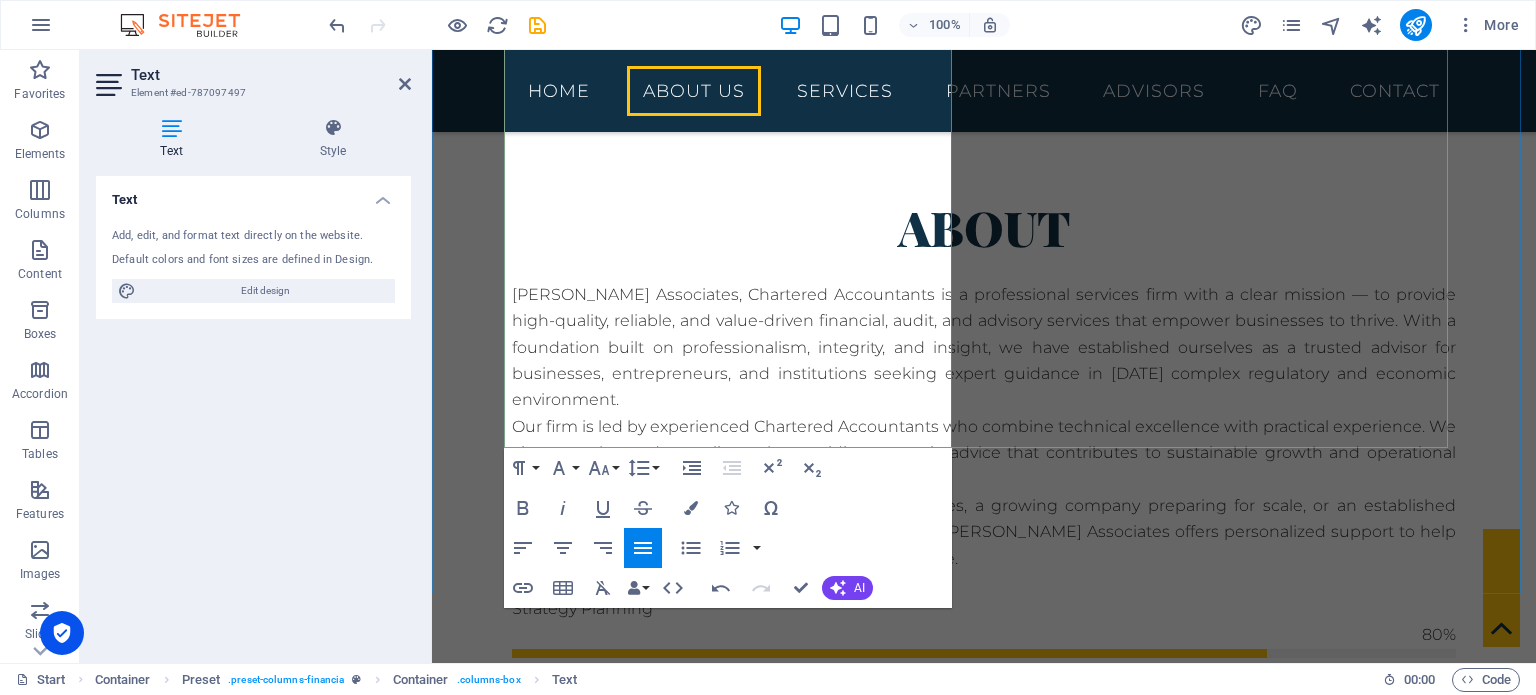 scroll, scrollTop: 940, scrollLeft: 0, axis: vertical 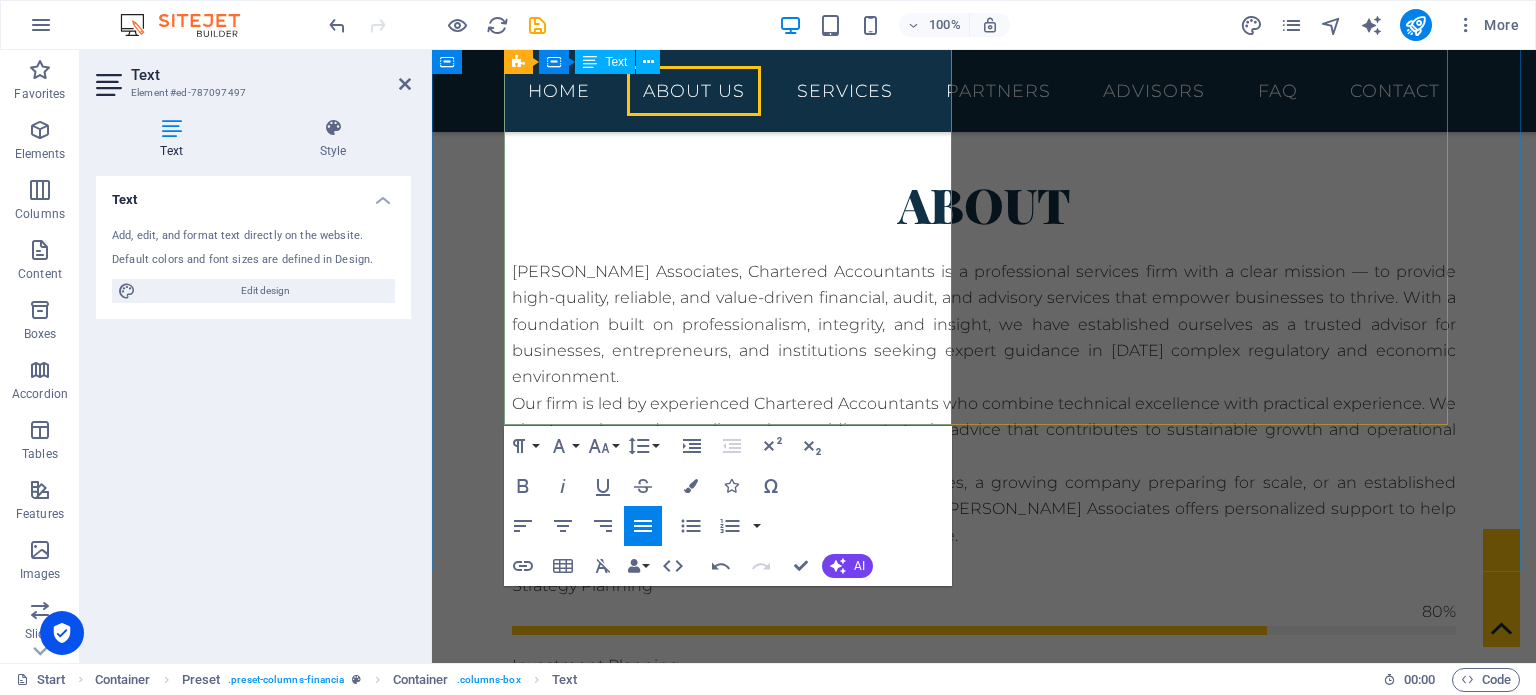 click on "Whether you are a startup navigating early challenges, a growing company preparing for scale, or an established organization looking for innovative financial solutions, [PERSON_NAME] Associates offers personalized support to help you make informed decisions and stay ahead of change." at bounding box center (984, 509) 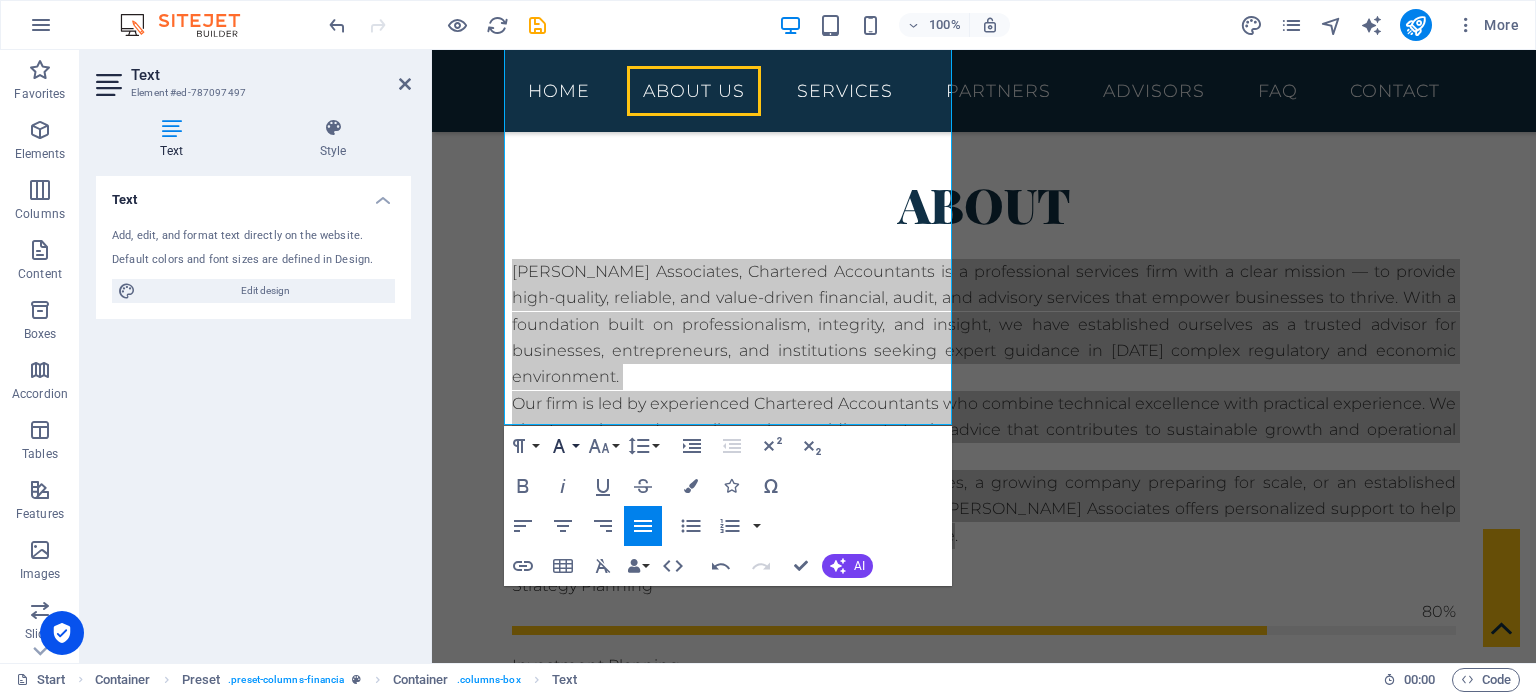 click on "Font Family" at bounding box center [563, 446] 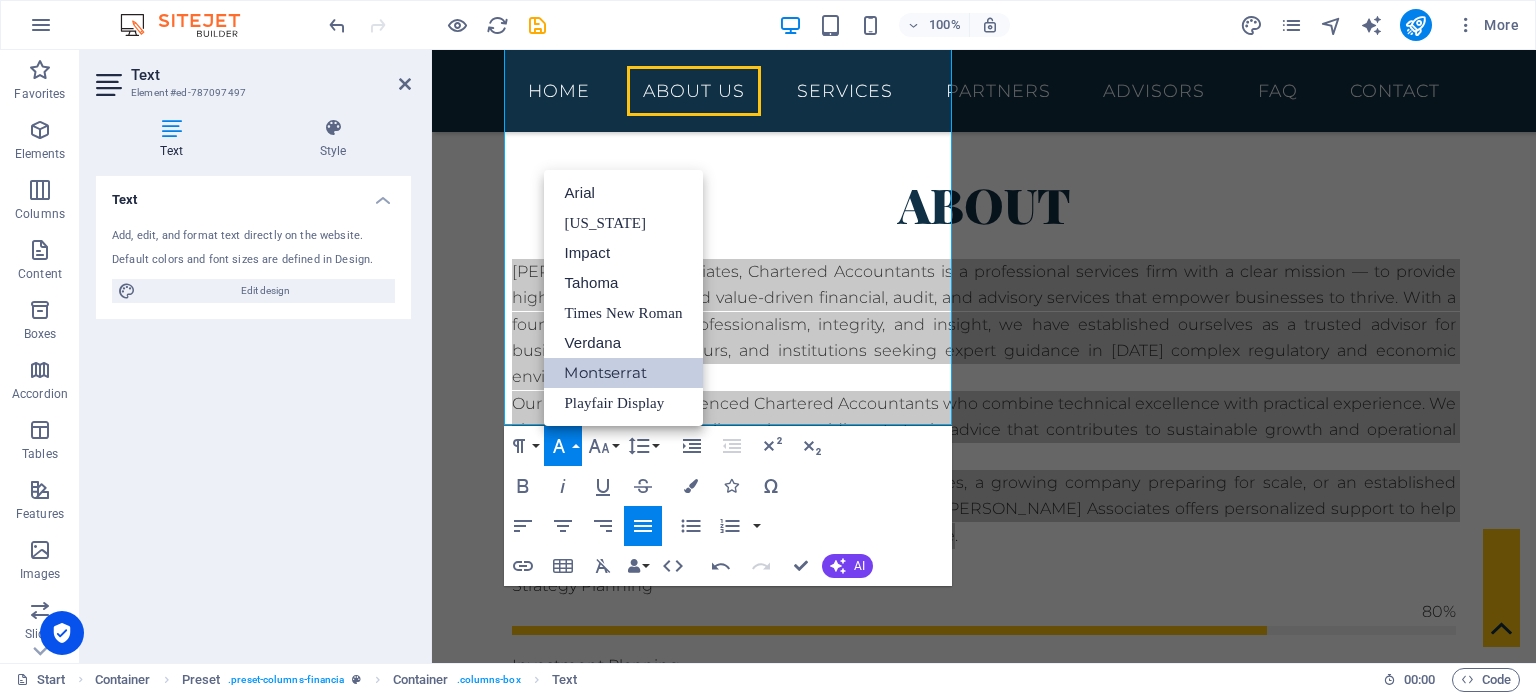 scroll, scrollTop: 0, scrollLeft: 0, axis: both 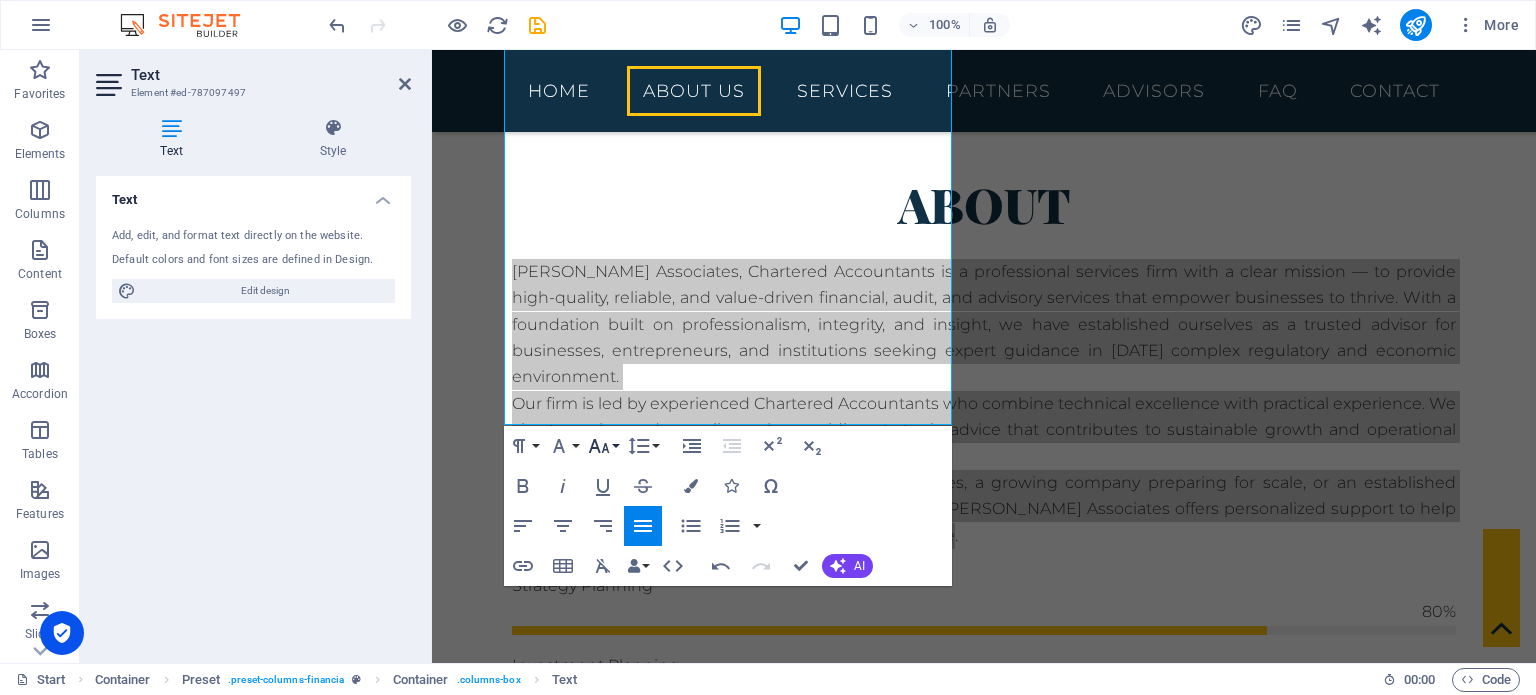 click on "Font Size" at bounding box center [603, 446] 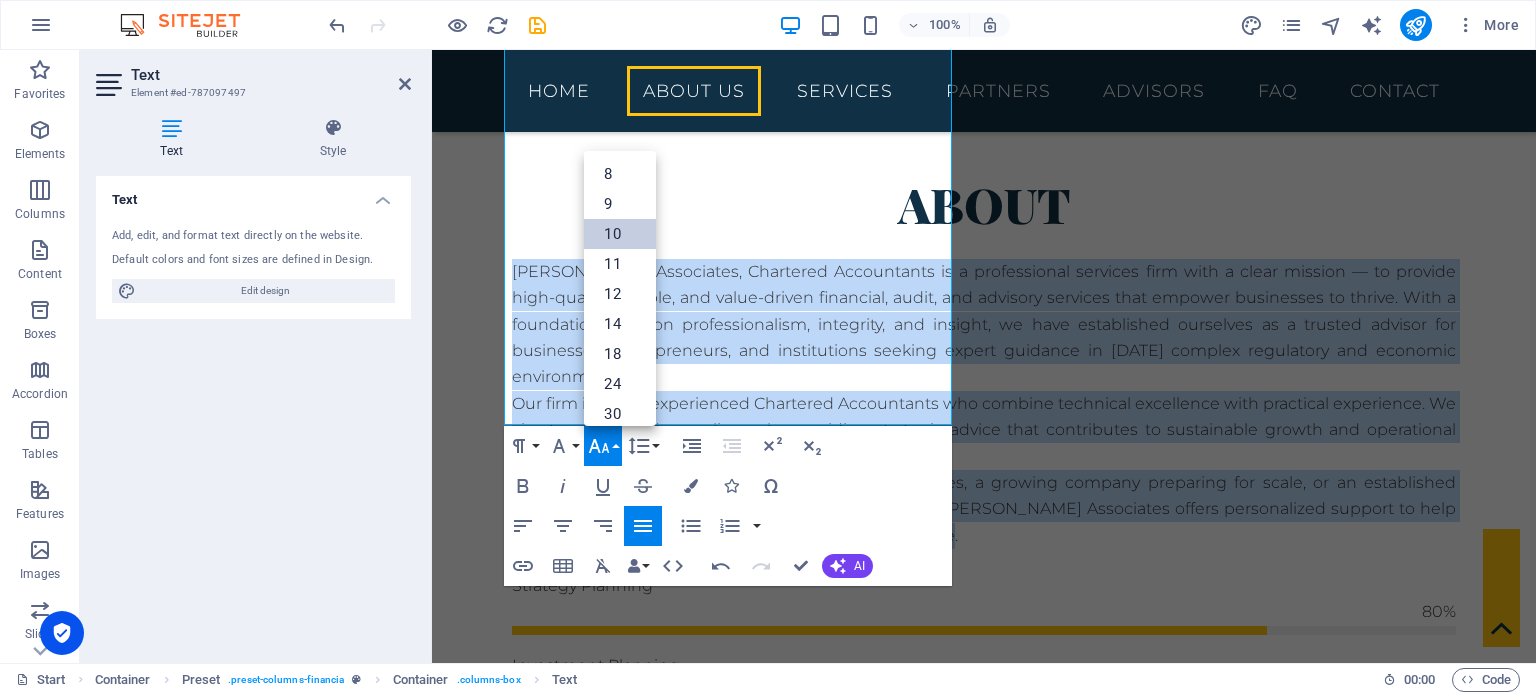 click on "10" at bounding box center (620, 234) 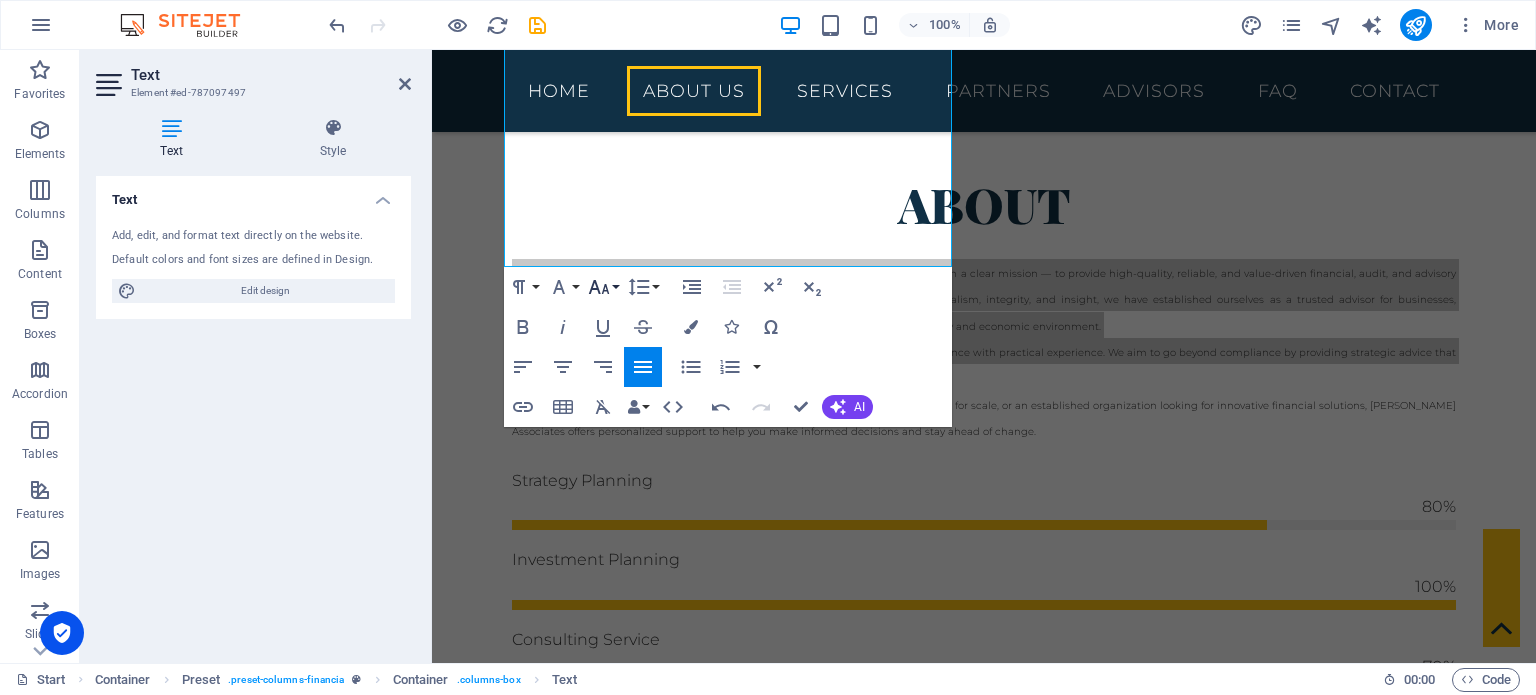 click 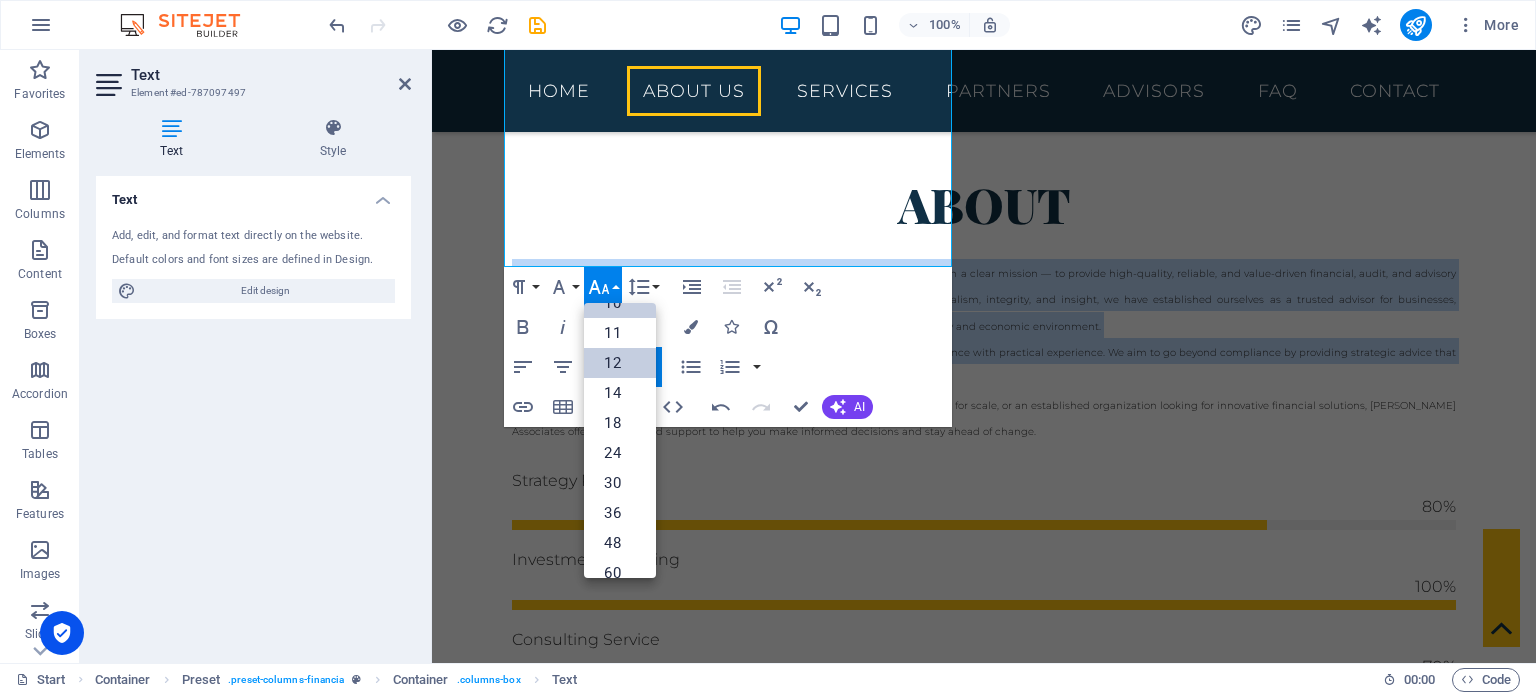click on "12" at bounding box center (620, 363) 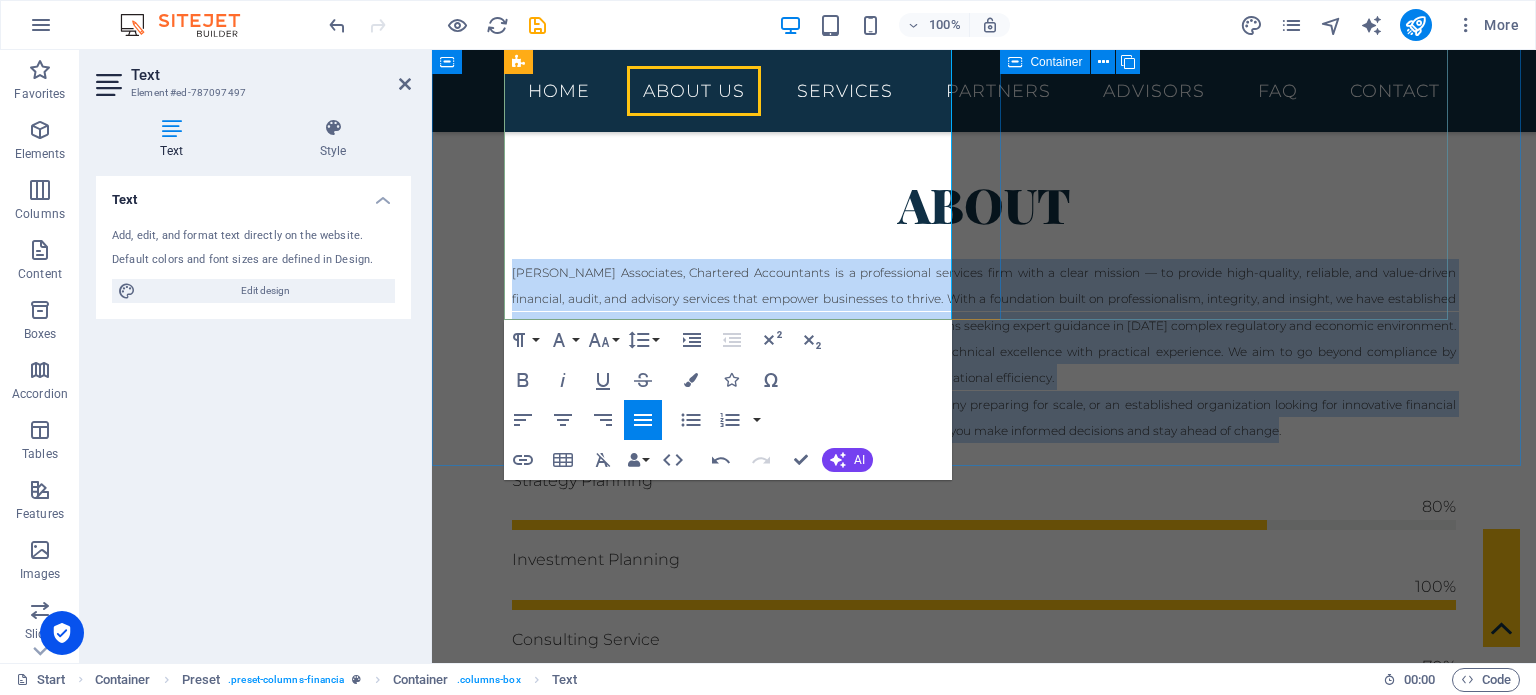 click on "Strategy Planning  80%
Investment Planning  100%
Consulting Service  70%
Stock Trading  85%
Tax Planning 60%" at bounding box center (984, 659) 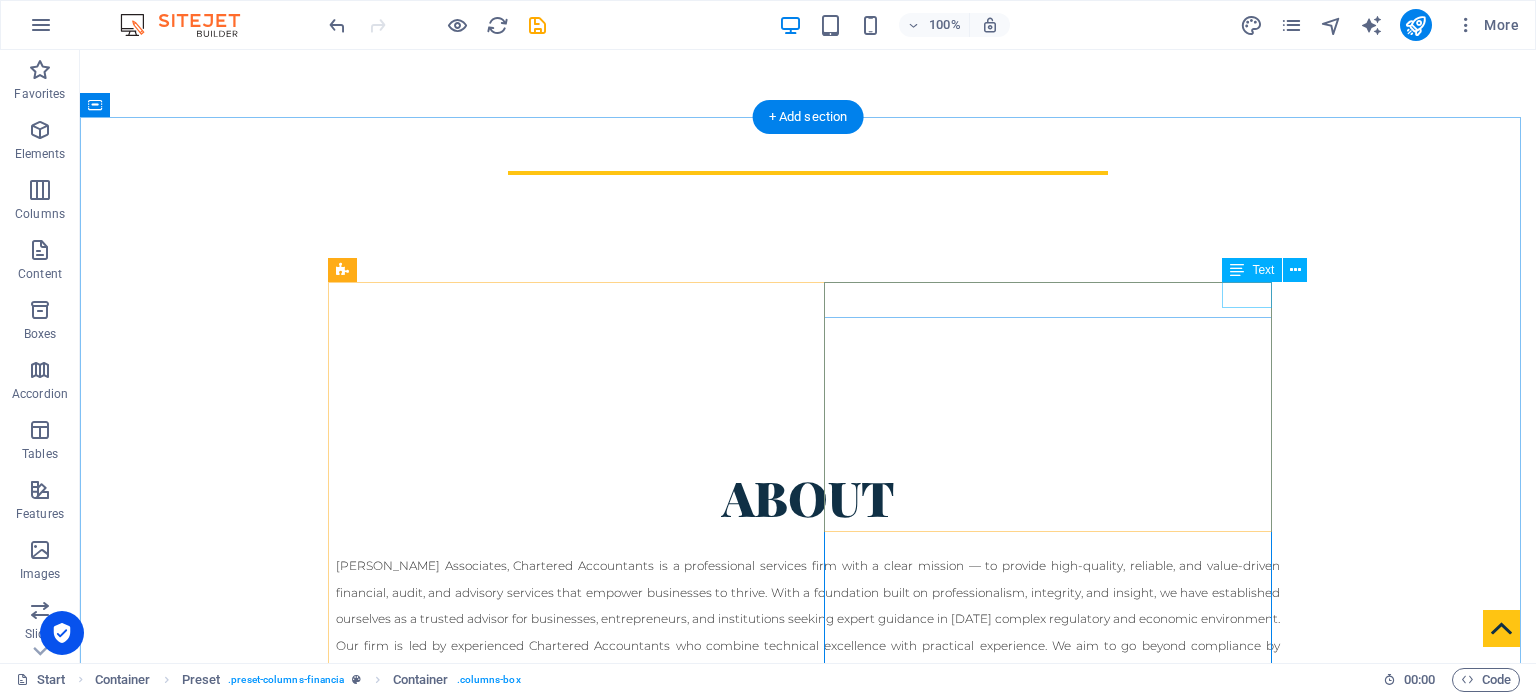 scroll, scrollTop: 580, scrollLeft: 0, axis: vertical 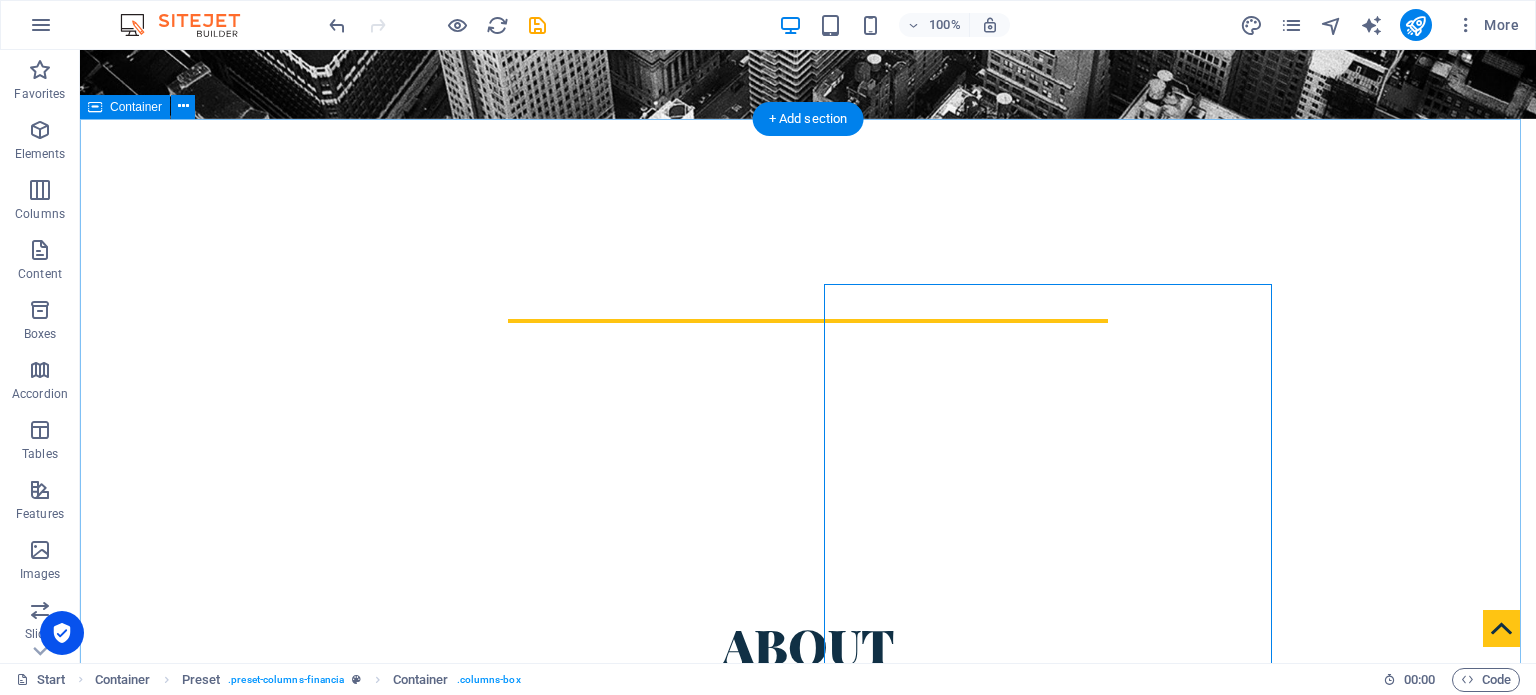 click on "About [PERSON_NAME] Associates, Chartered Accountants is a professional services firm with a clear mission — to provide high-quality, reliable, and value-driven financial, audit, and advisory services that empower businesses to thrive. With a foundation built on professionalism, integrity, and insight, we have established ourselves as a trusted advisor for businesses, entrepreneurs, and institutions seeking expert guidance in [DATE] complex regulatory and economic environment. Our firm is led by experienced Chartered Accountants who combine technical excellence with practical experience. We aim to go beyond compliance by providing strategic advice that contributes to sustainable growth and operational efficiency. Whether you are a startup navigating early challenges, a growing company preparing for scale, or an established organization looking for innovative financial solutions, [PERSON_NAME] Associates offers personalized support to help you make informed decisions and stay ahead of change. 80%
100%" at bounding box center [808, 986] 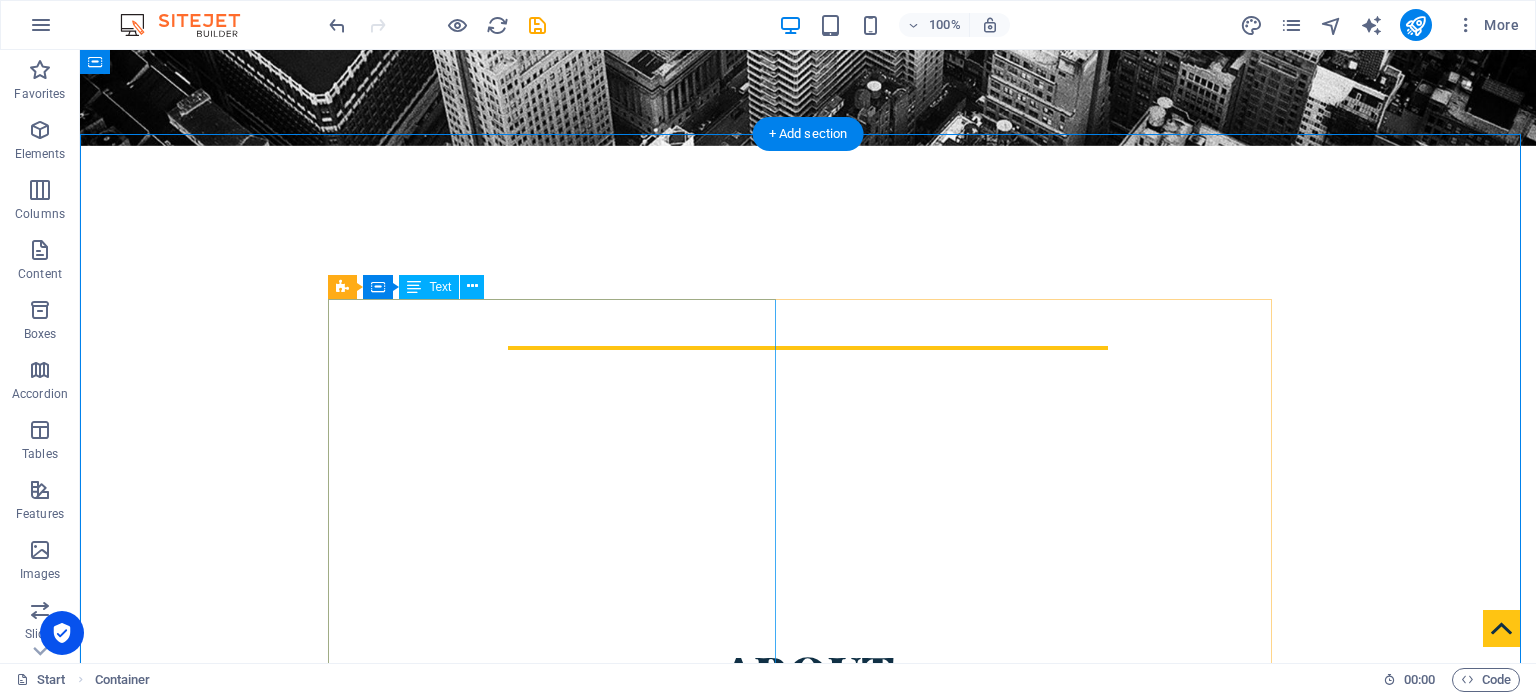 scroll, scrollTop: 550, scrollLeft: 0, axis: vertical 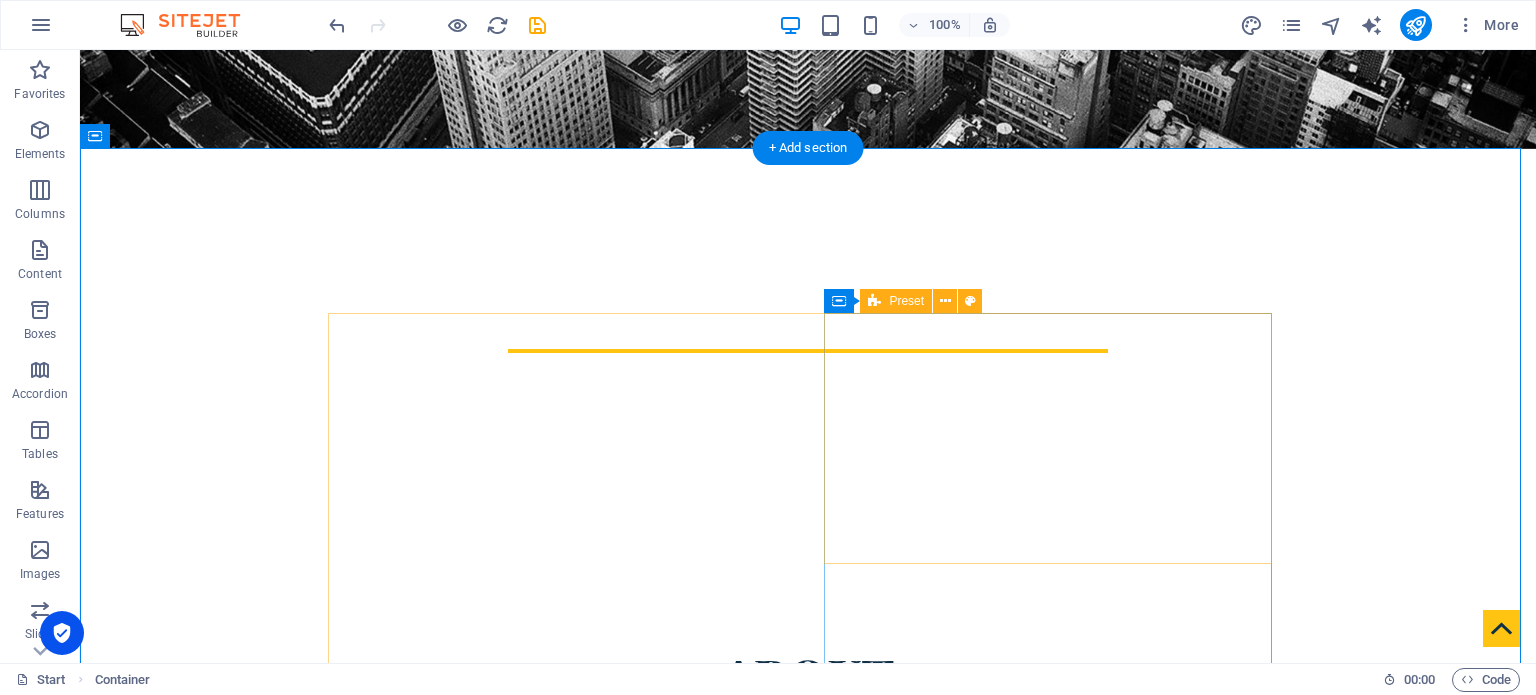 click on "Strategy Planning  80%
Investment Planning  100%
Consulting Service  70%
Stock Trading  85%
Tax Planning 60%" at bounding box center [808, 1130] 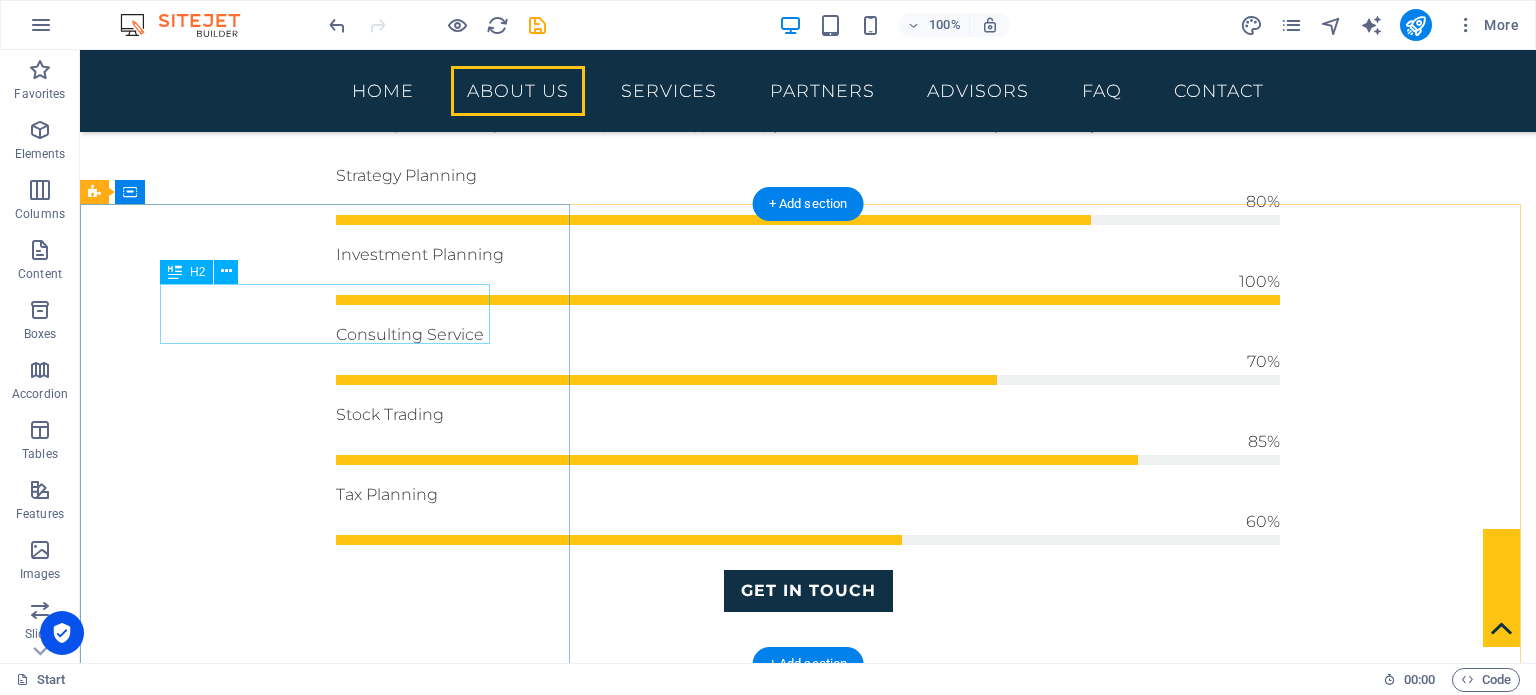 scroll, scrollTop: 1256, scrollLeft: 0, axis: vertical 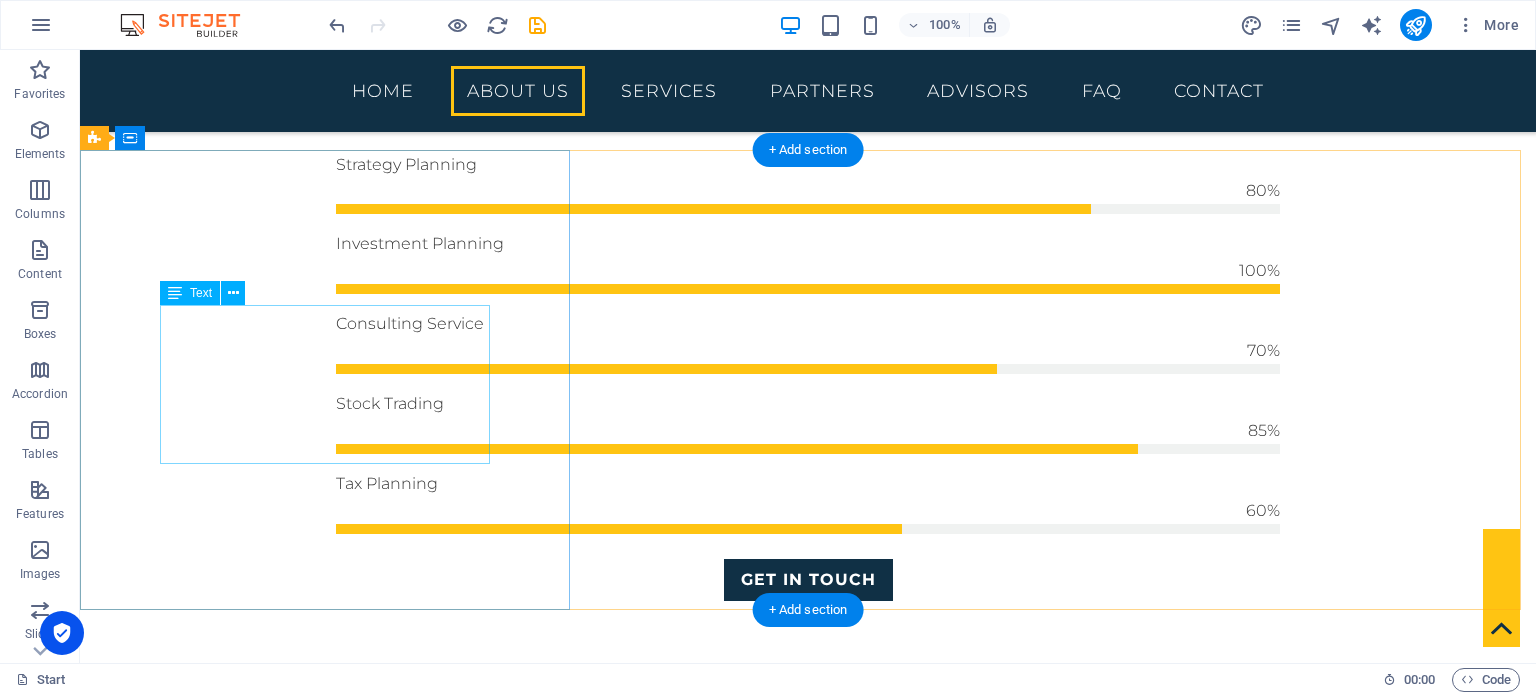 click on "Lorem ipsum dolor sit amet consetetur sadipscing elitr sed diam nonumy eirmod tempor invidunt ut labore et dolore magna aliquyam erat sed diam voluptua. At vero eos et accusam et [PERSON_NAME] duo [PERSON_NAME] et ea rebum." at bounding box center [808, 862] 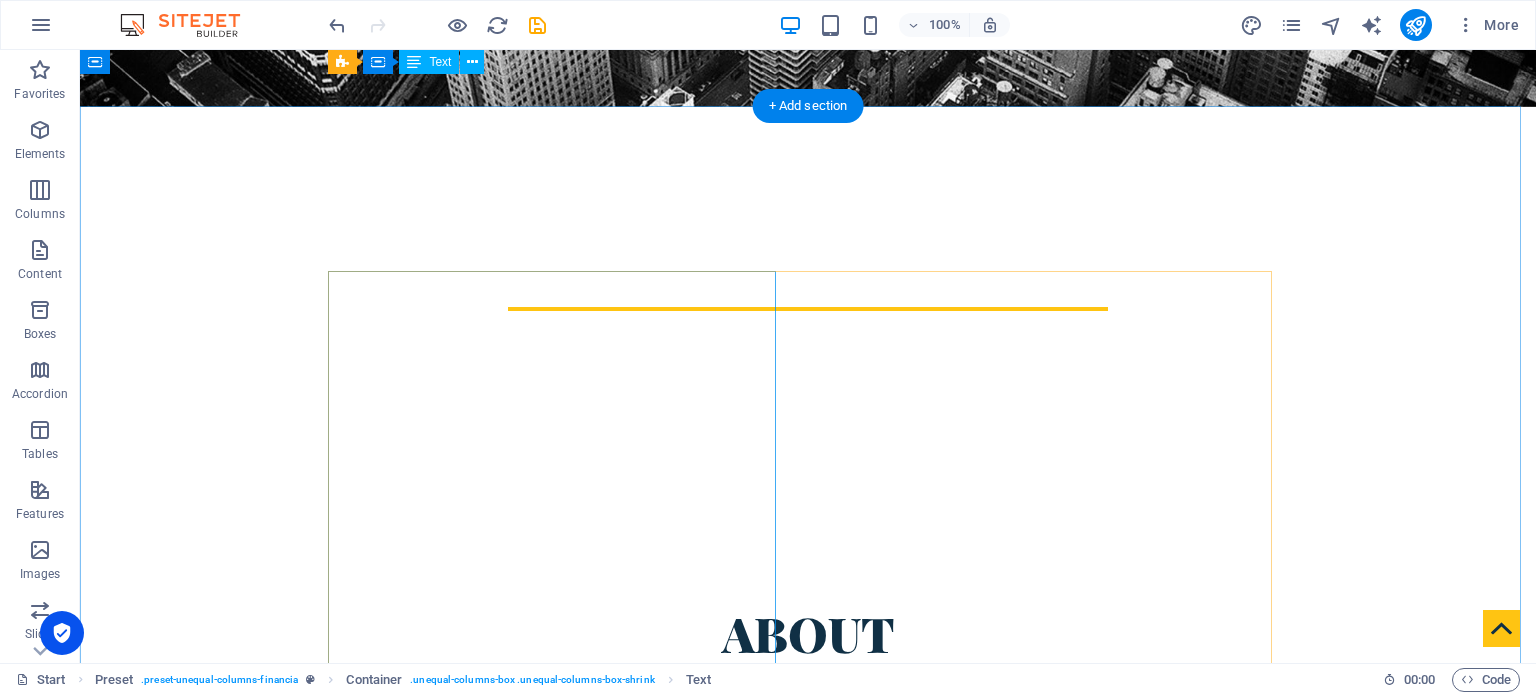 scroll, scrollTop: 445, scrollLeft: 0, axis: vertical 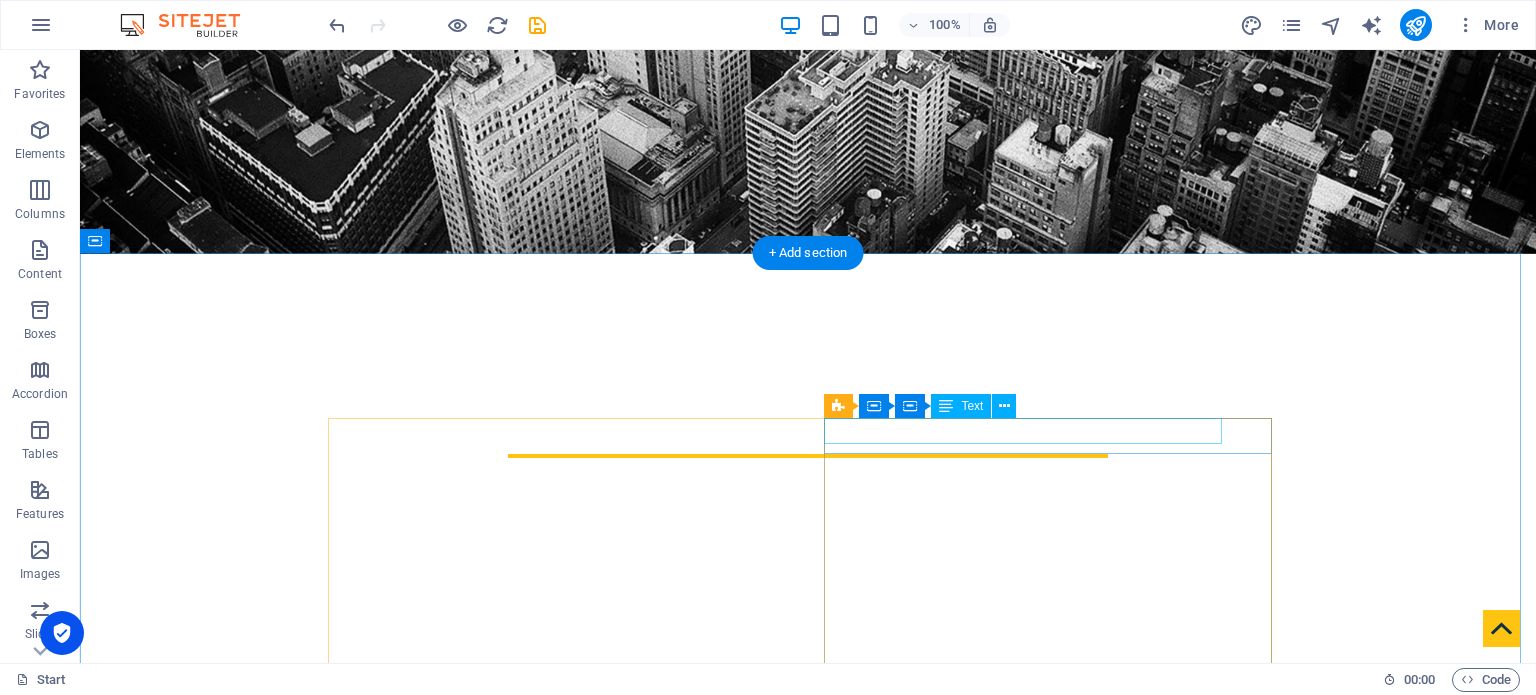 click on "Strategy Planning" at bounding box center [808, 1057] 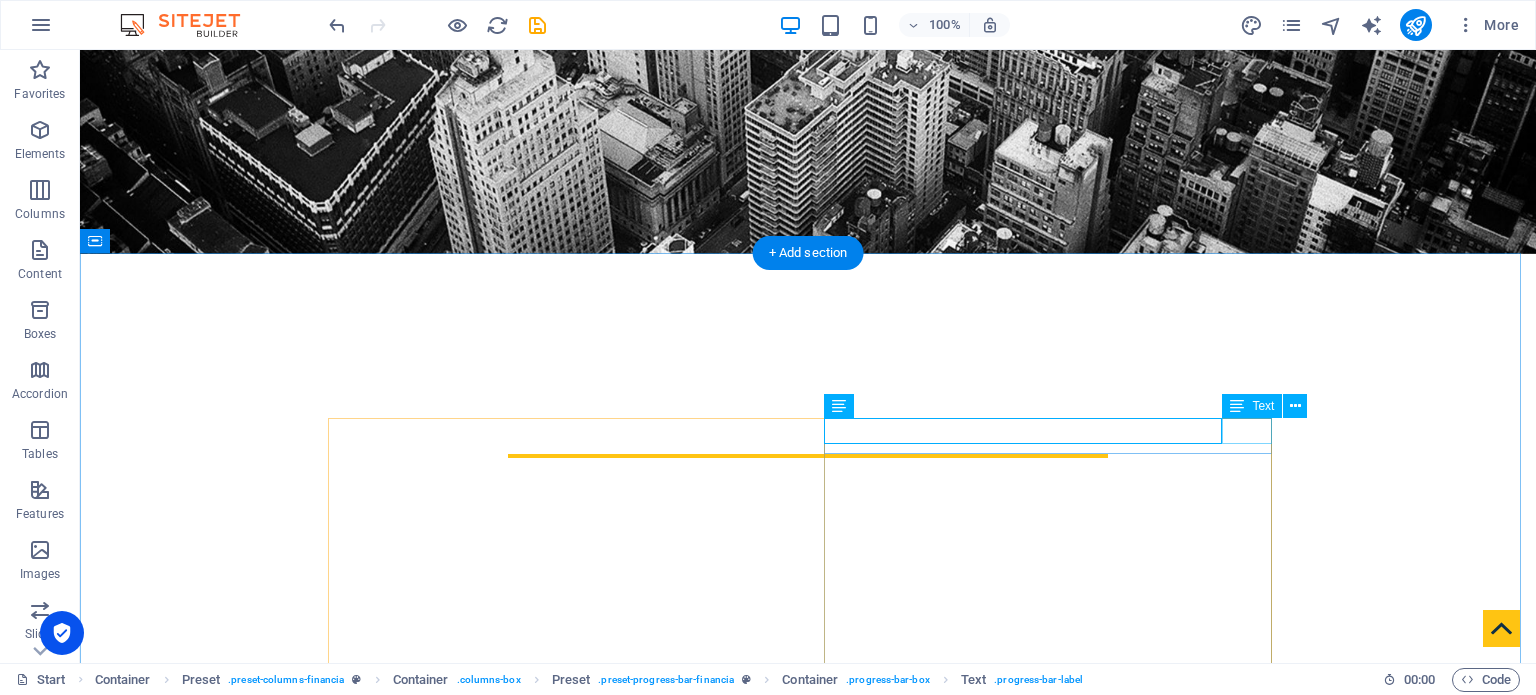 click on "80%" at bounding box center [808, 1084] 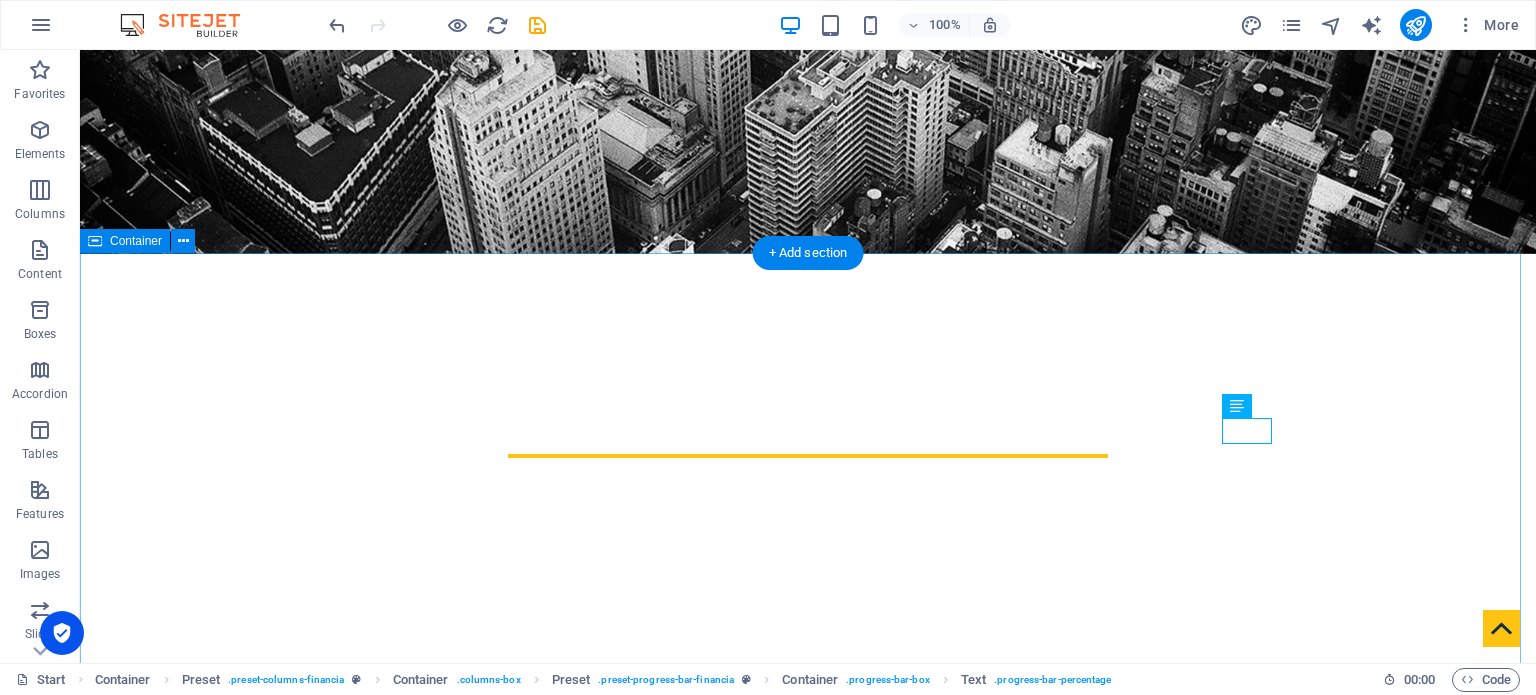 click on "About [PERSON_NAME] Associates, Chartered Accountants is a professional services firm with a clear mission — to provide high-quality, reliable, and value-driven financial, audit, and advisory services that empower businesses to thrive. With a foundation built on professionalism, integrity, and insight, we have established ourselves as a trusted advisor for businesses, entrepreneurs, and institutions seeking expert guidance in [DATE] complex regulatory and economic environment. Our firm is led by experienced Chartered Accountants who combine technical excellence with practical experience. We aim to go beyond compliance by providing strategic advice that contributes to sustainable growth and operational efficiency. Whether you are a startup navigating early challenges, a growing company preparing for scale, or an established organization looking for innovative financial solutions, [PERSON_NAME] Associates offers personalized support to help you make informed decisions and stay ahead of change. 80%
100%" at bounding box center [808, 1121] 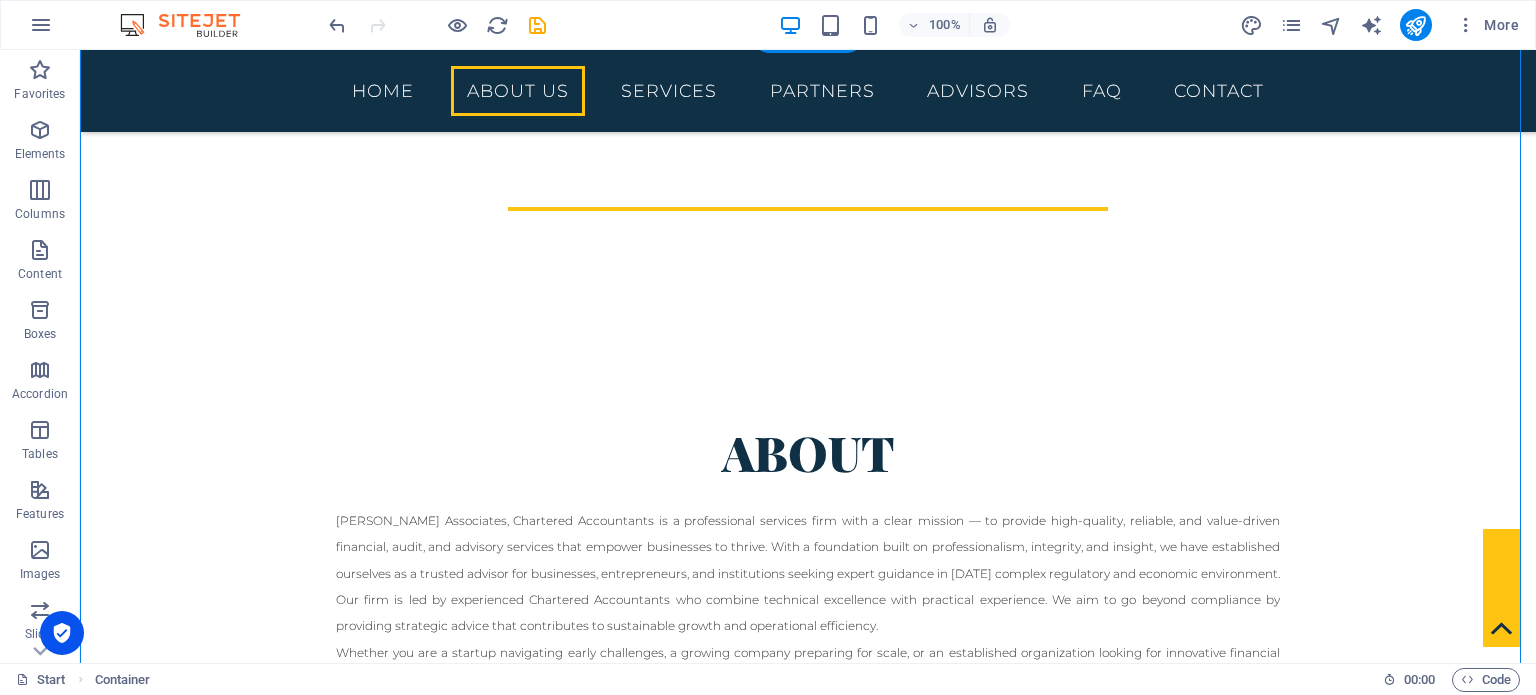 scroll, scrollTop: 709, scrollLeft: 0, axis: vertical 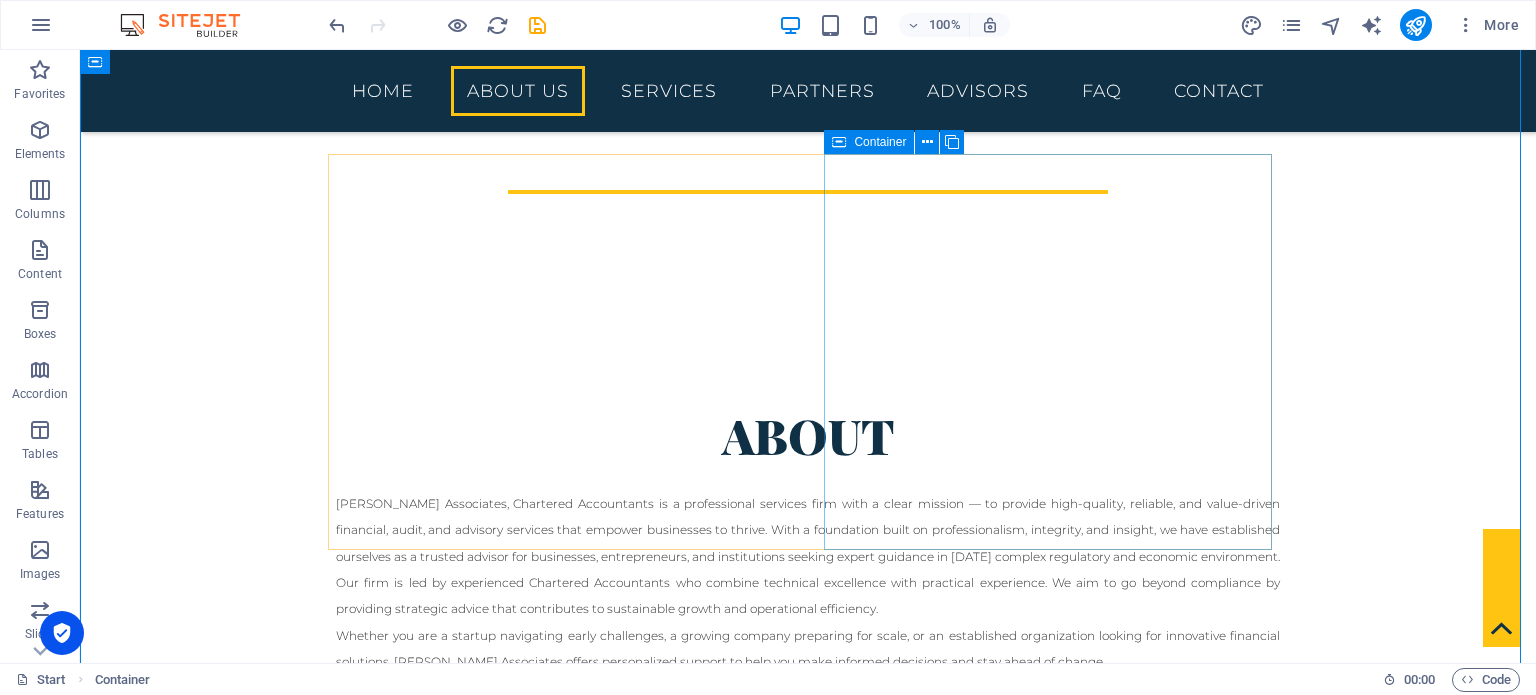 click on "Strategy Planning  80%
Investment Planning  100%
Consulting Service  70%
Stock Trading  85%
Tax Planning 60%" at bounding box center [808, 890] 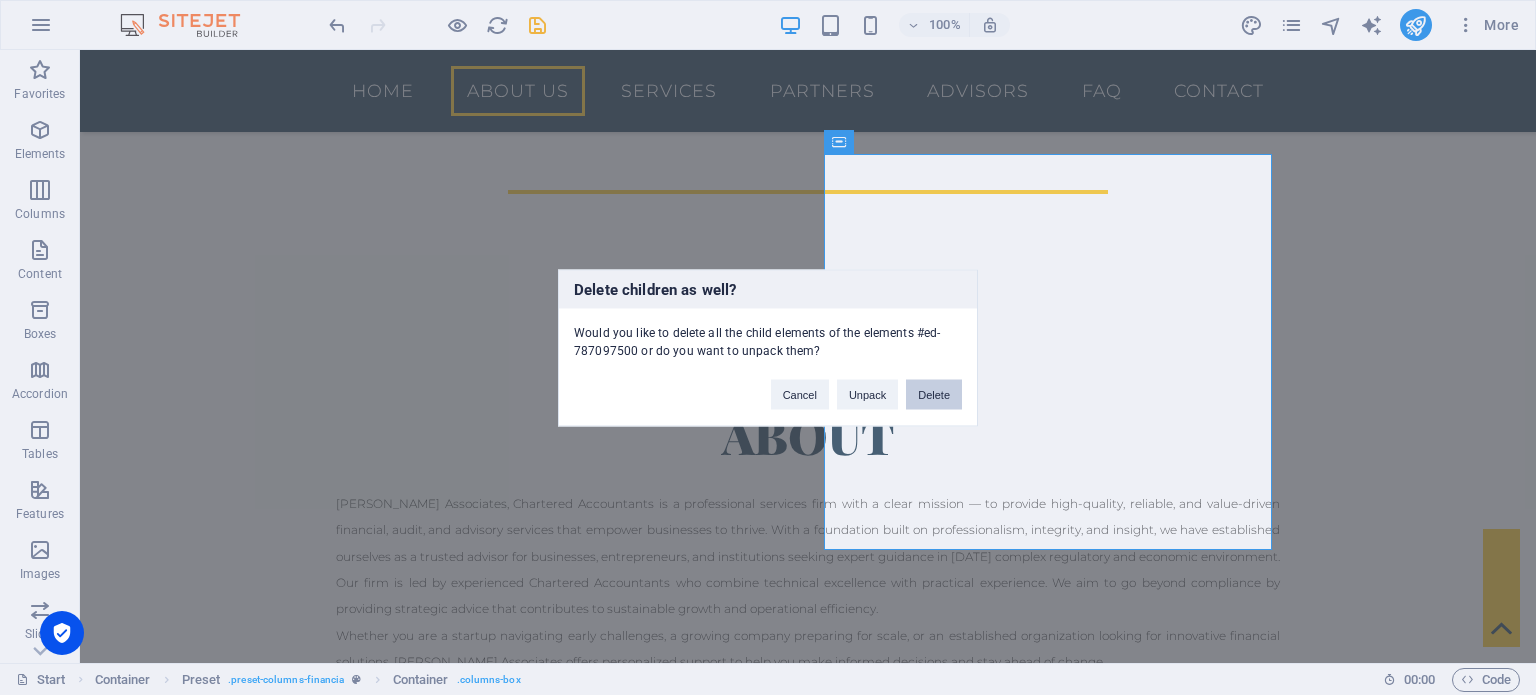 click on "Delete" at bounding box center (934, 394) 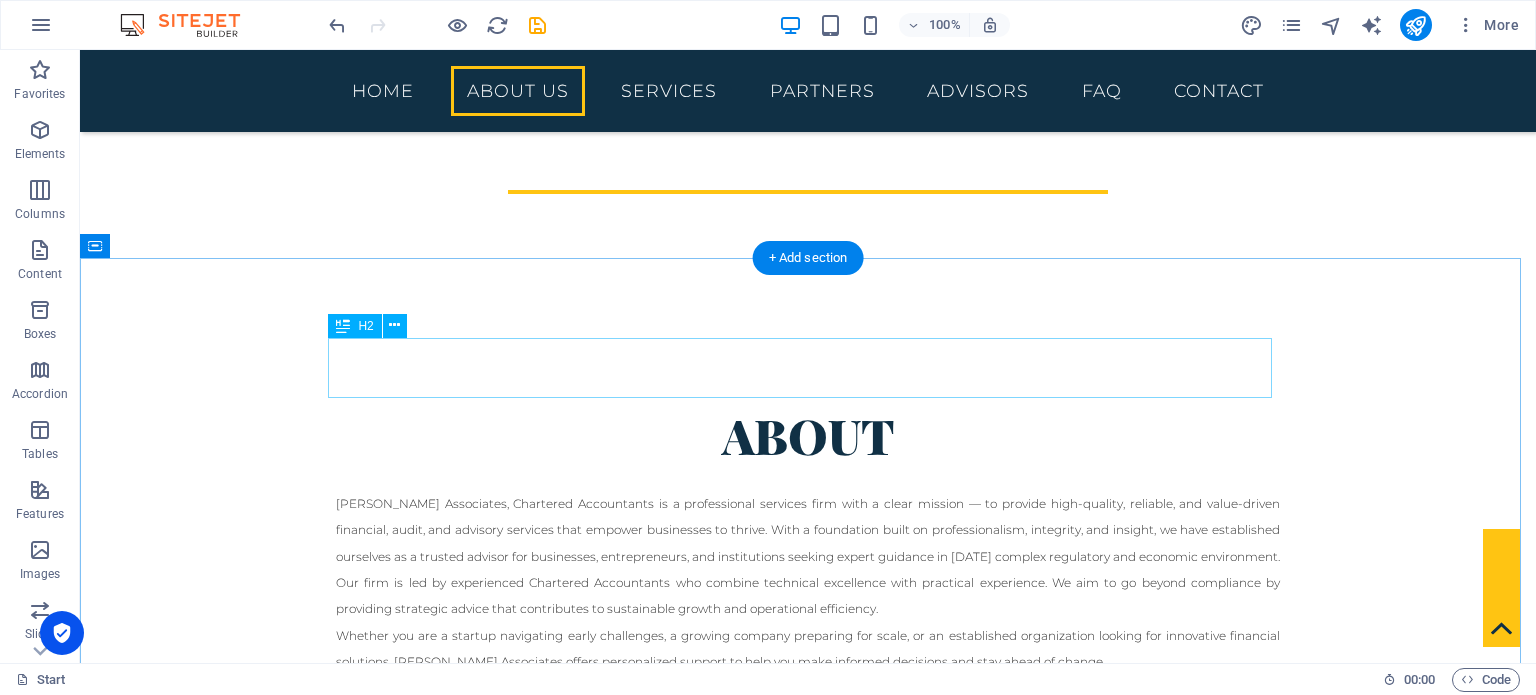 scroll, scrollTop: 424, scrollLeft: 0, axis: vertical 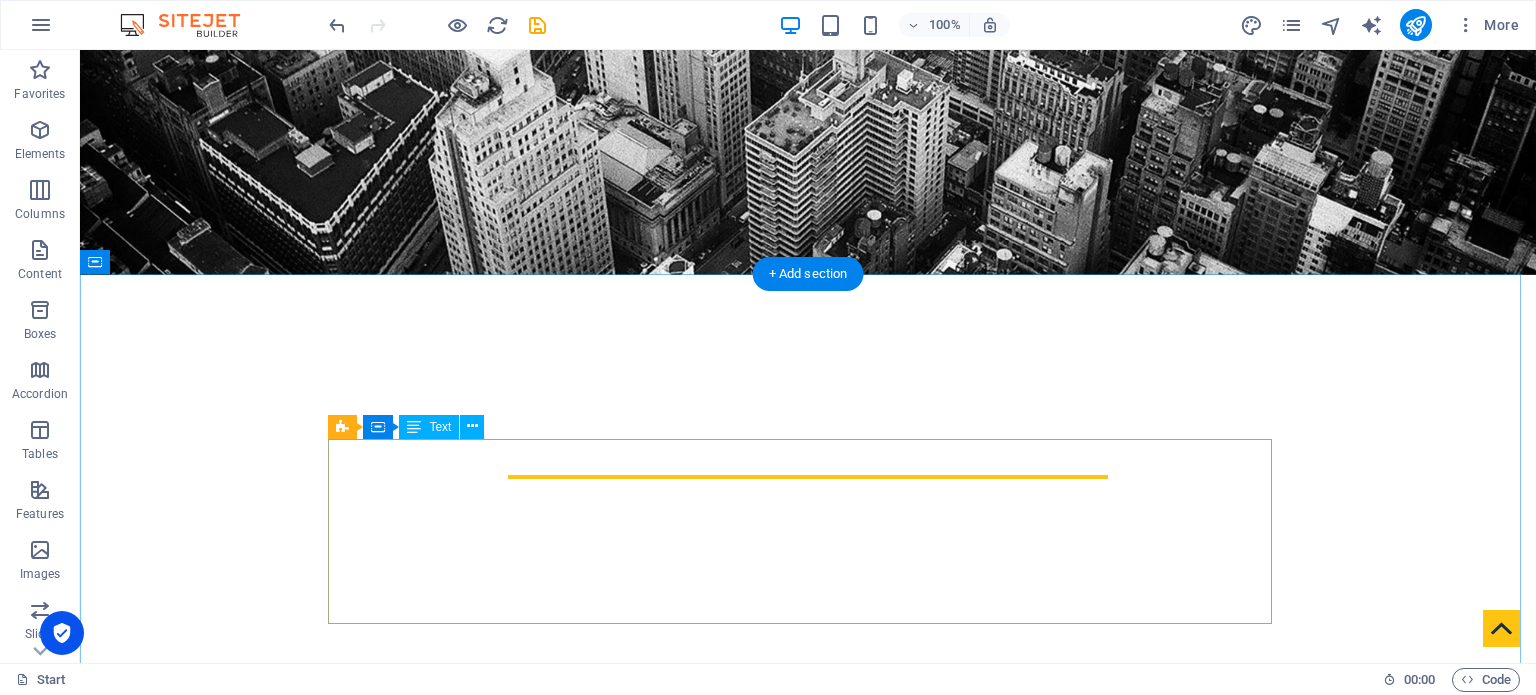 click on "[PERSON_NAME] Associates, Chartered Accountants is a professional services firm with a clear mission — to provide high-quality, reliable, and value-driven financial, audit, and advisory services that empower businesses to thrive. With a foundation built on professionalism, integrity, and insight, we have established ourselves as a trusted advisor for businesses, entrepreneurs, and institutions seeking expert guidance in [DATE] complex regulatory and economic environment. Our firm is led by experienced Chartered Accountants who combine technical excellence with practical experience. We aim to go beyond compliance by providing strategic advice that contributes to sustainable growth and operational efficiency. Whether you are a startup navigating early challenges, a growing company preparing for scale, or an established organization looking for innovative financial solutions, [PERSON_NAME] Associates offers personalized support to help you make informed decisions and stay ahead of change." at bounding box center (808, 948) 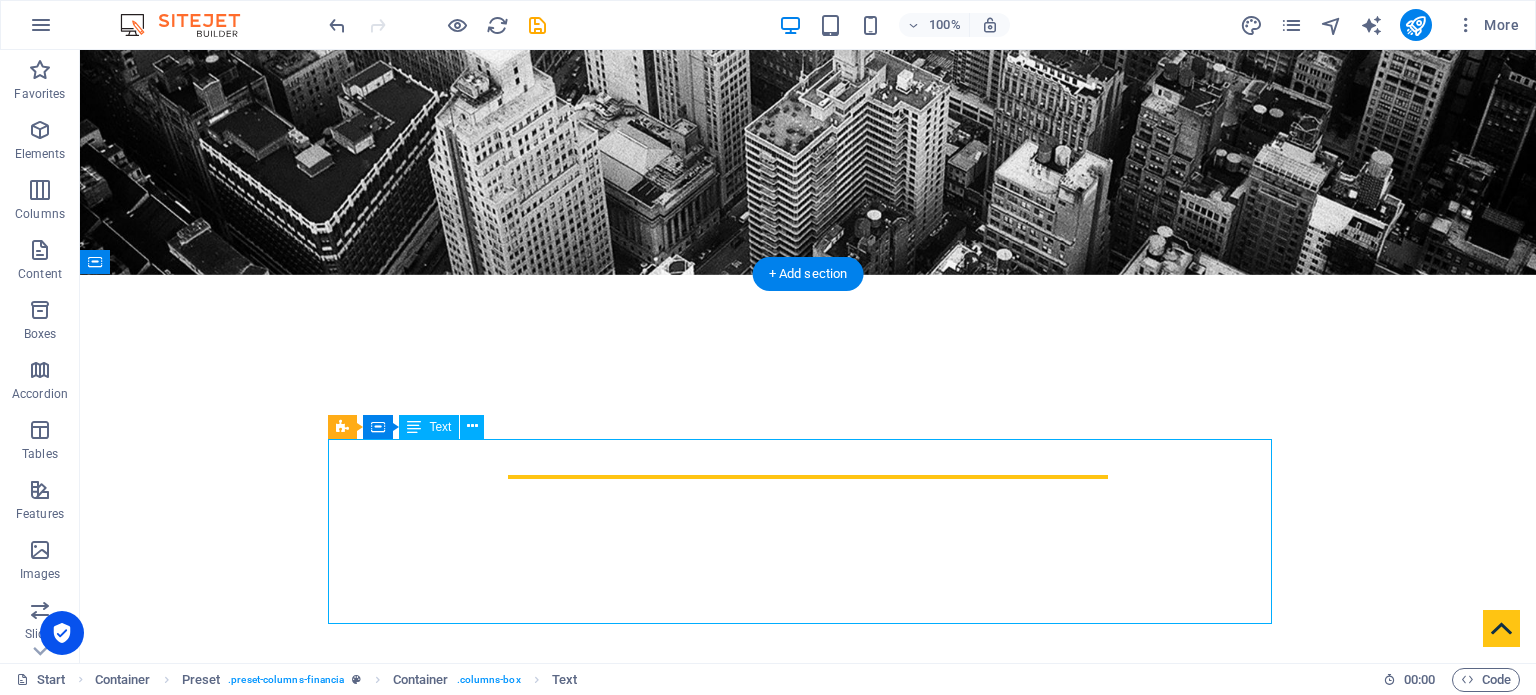 click on "[PERSON_NAME] Associates, Chartered Accountants is a professional services firm with a clear mission — to provide high-quality, reliable, and value-driven financial, audit, and advisory services that empower businesses to thrive. With a foundation built on professionalism, integrity, and insight, we have established ourselves as a trusted advisor for businesses, entrepreneurs, and institutions seeking expert guidance in [DATE] complex regulatory and economic environment. Our firm is led by experienced Chartered Accountants who combine technical excellence with practical experience. We aim to go beyond compliance by providing strategic advice that contributes to sustainable growth and operational efficiency. Whether you are a startup navigating early challenges, a growing company preparing for scale, or an established organization looking for innovative financial solutions, [PERSON_NAME] Associates offers personalized support to help you make informed decisions and stay ahead of change." at bounding box center (808, 948) 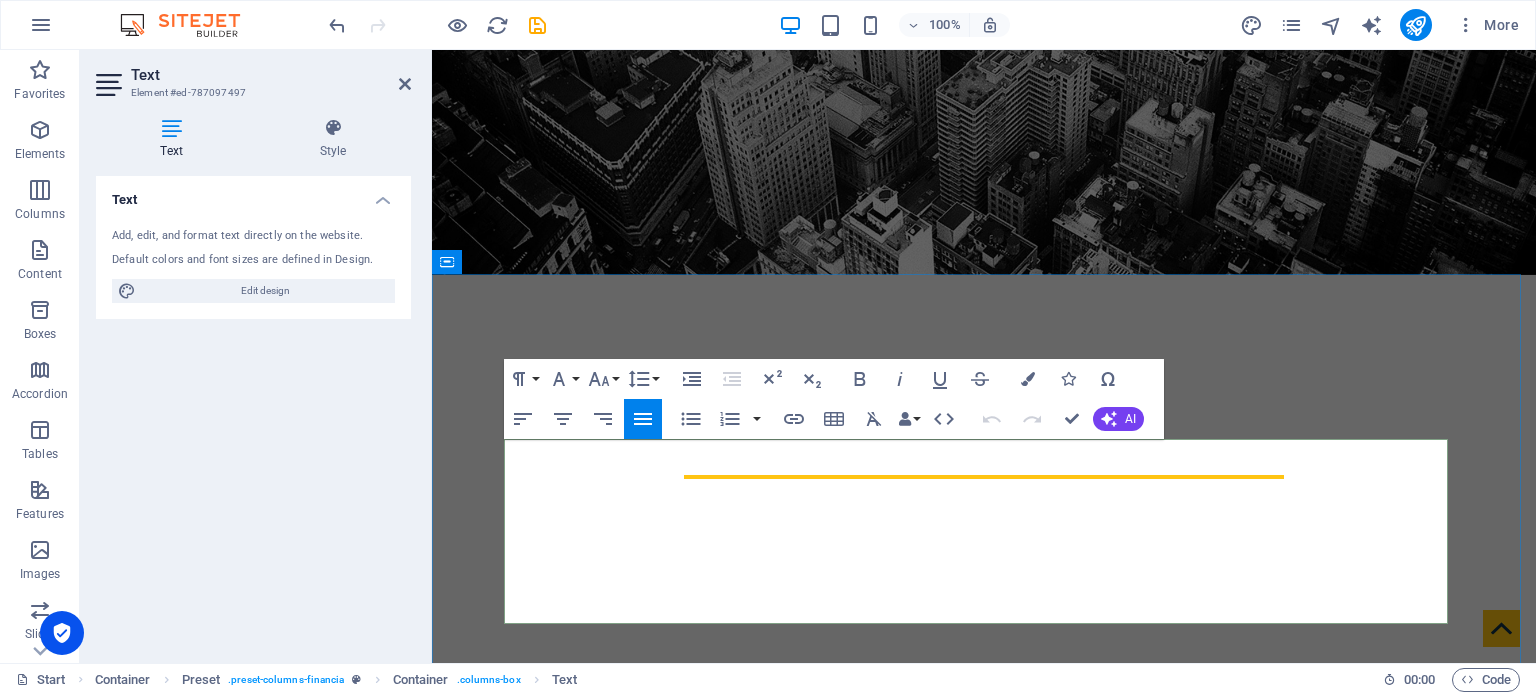click on "[PERSON_NAME] Associates, Chartered Accountants is a professional services firm with a clear mission — to provide high-quality, reliable, and value-driven financial, audit, and advisory services that empower businesses to thrive. With a foundation built on professionalism, integrity, and insight, we have established ourselves as a trusted advisor for businesses, entrepreneurs, and institutions seeking expert guidance in [DATE] complex regulatory and economic environment." at bounding box center [984, 896] 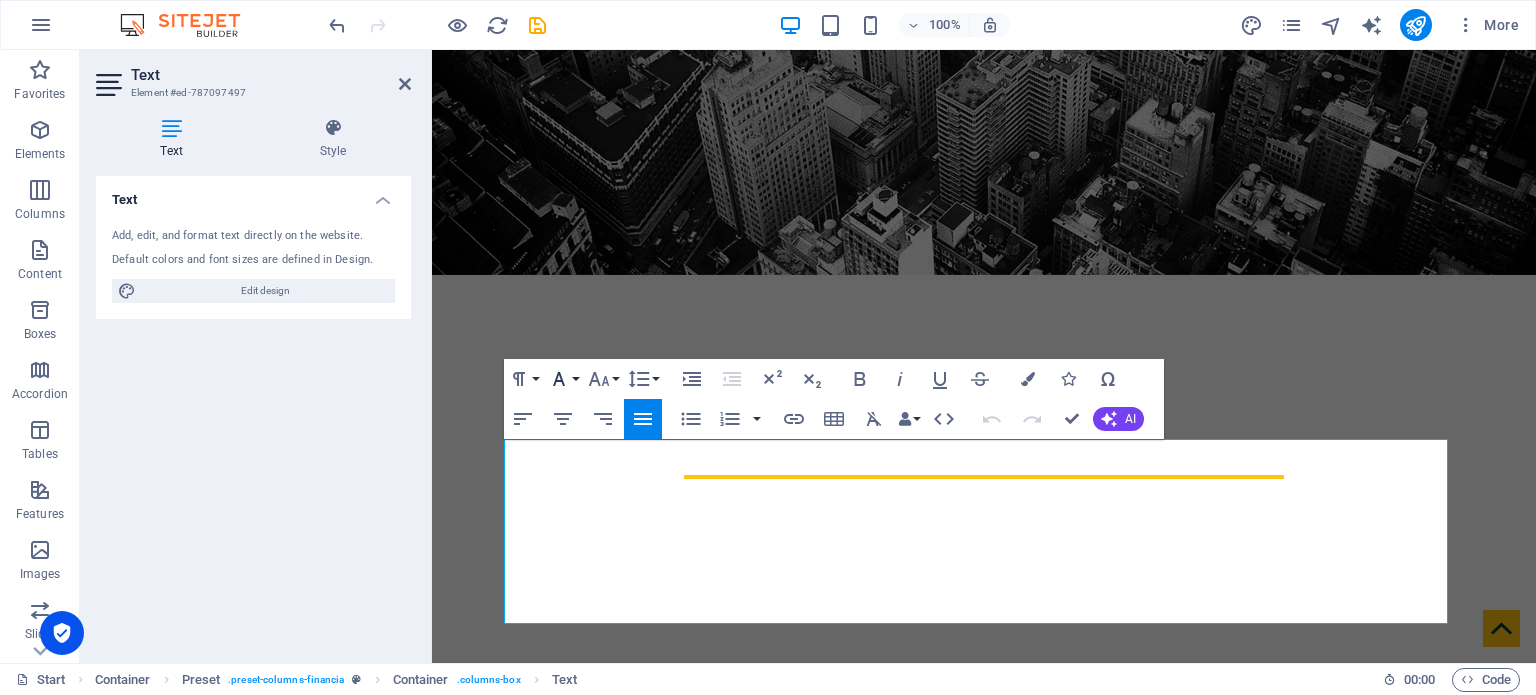 click on "Font Family" at bounding box center [563, 379] 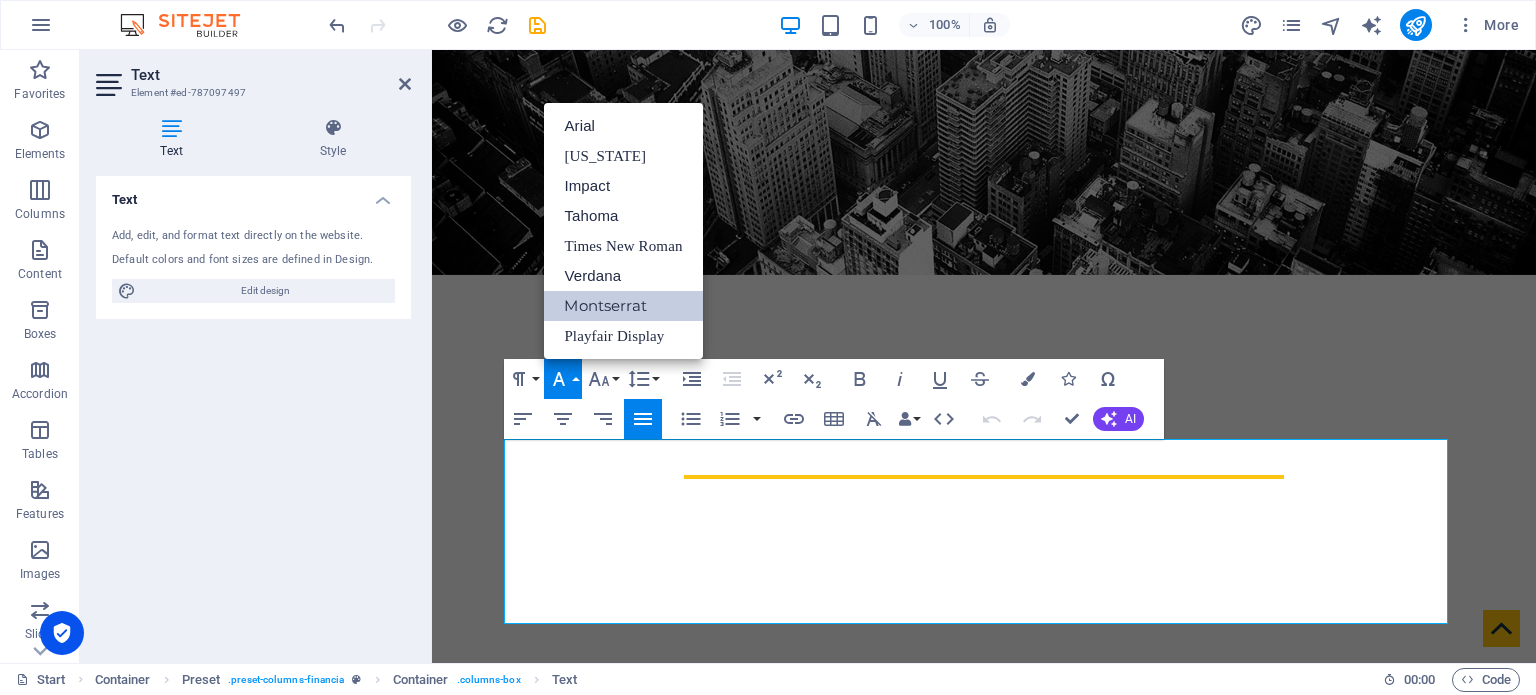 scroll, scrollTop: 0, scrollLeft: 0, axis: both 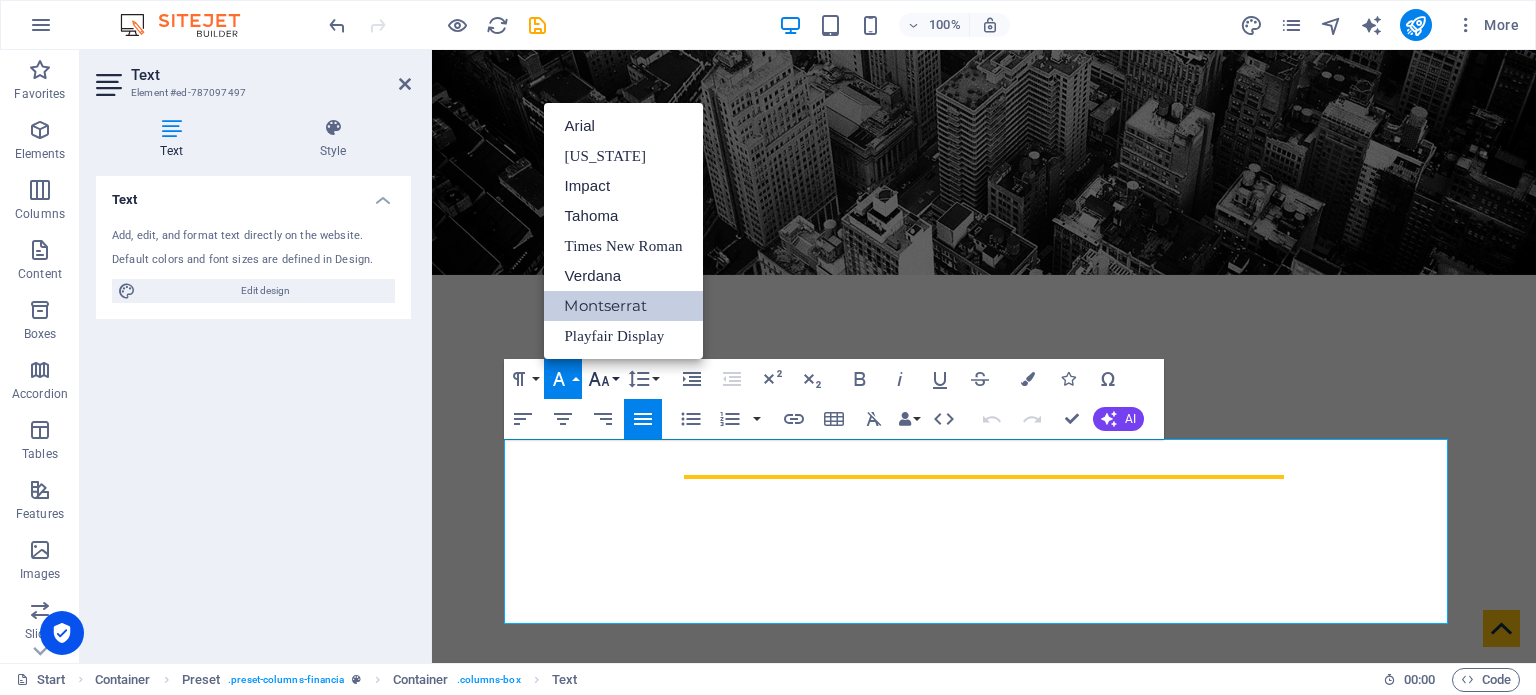click on "Font Size" at bounding box center (603, 379) 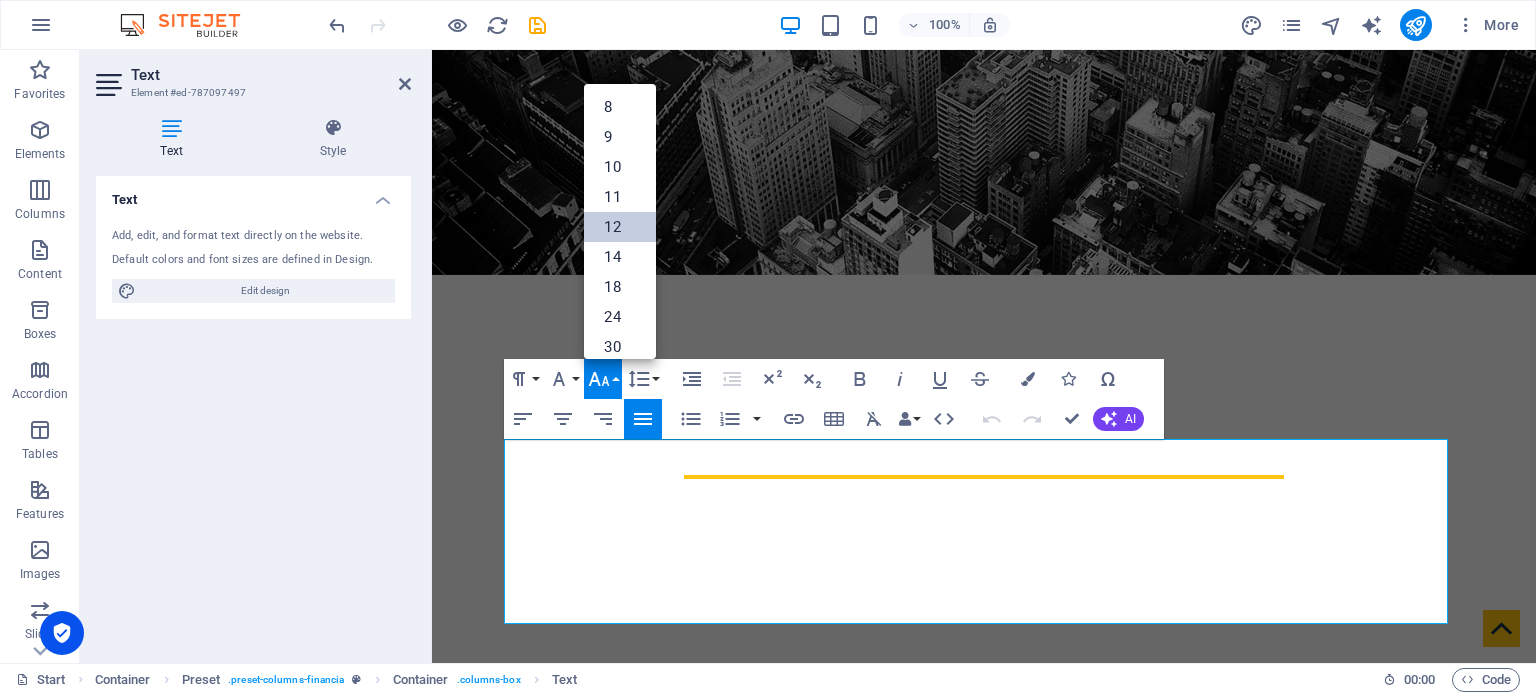 scroll, scrollTop: 143, scrollLeft: 0, axis: vertical 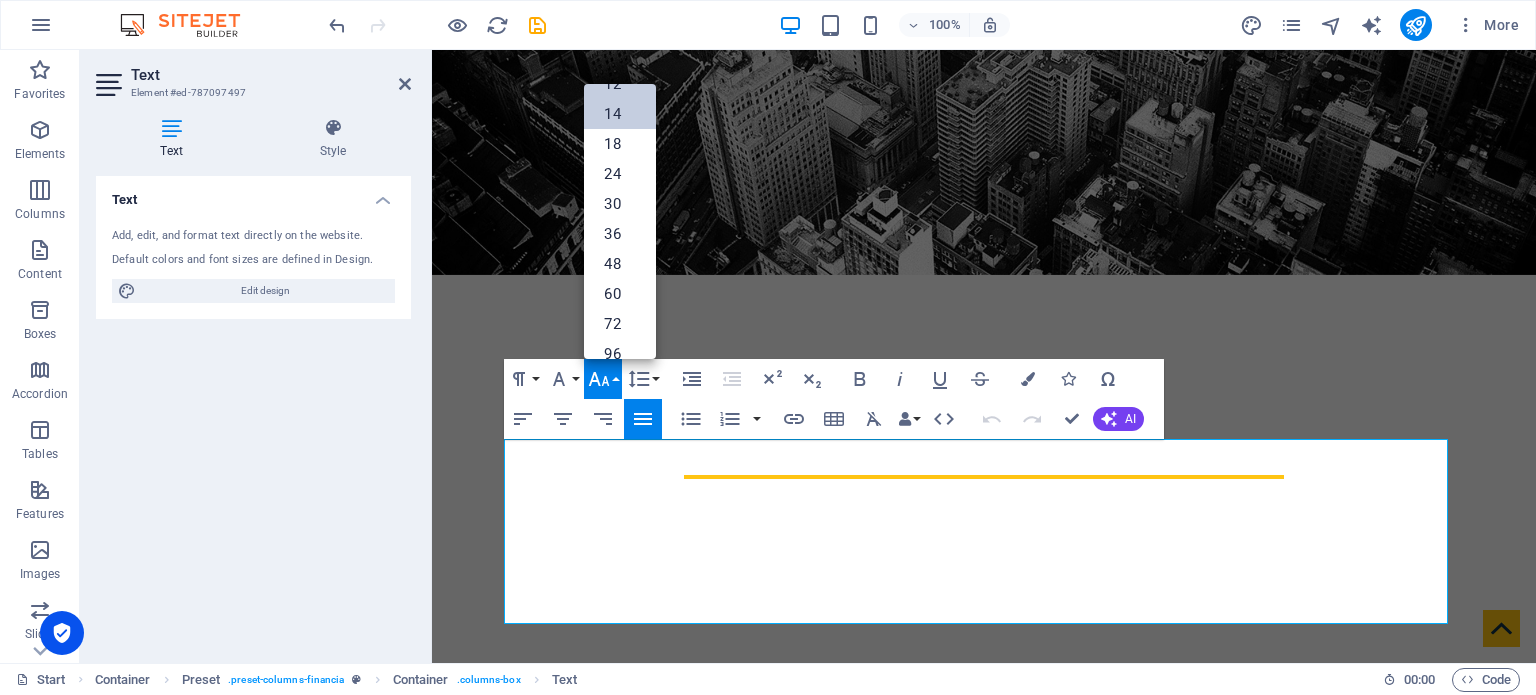 click on "14" at bounding box center (620, 114) 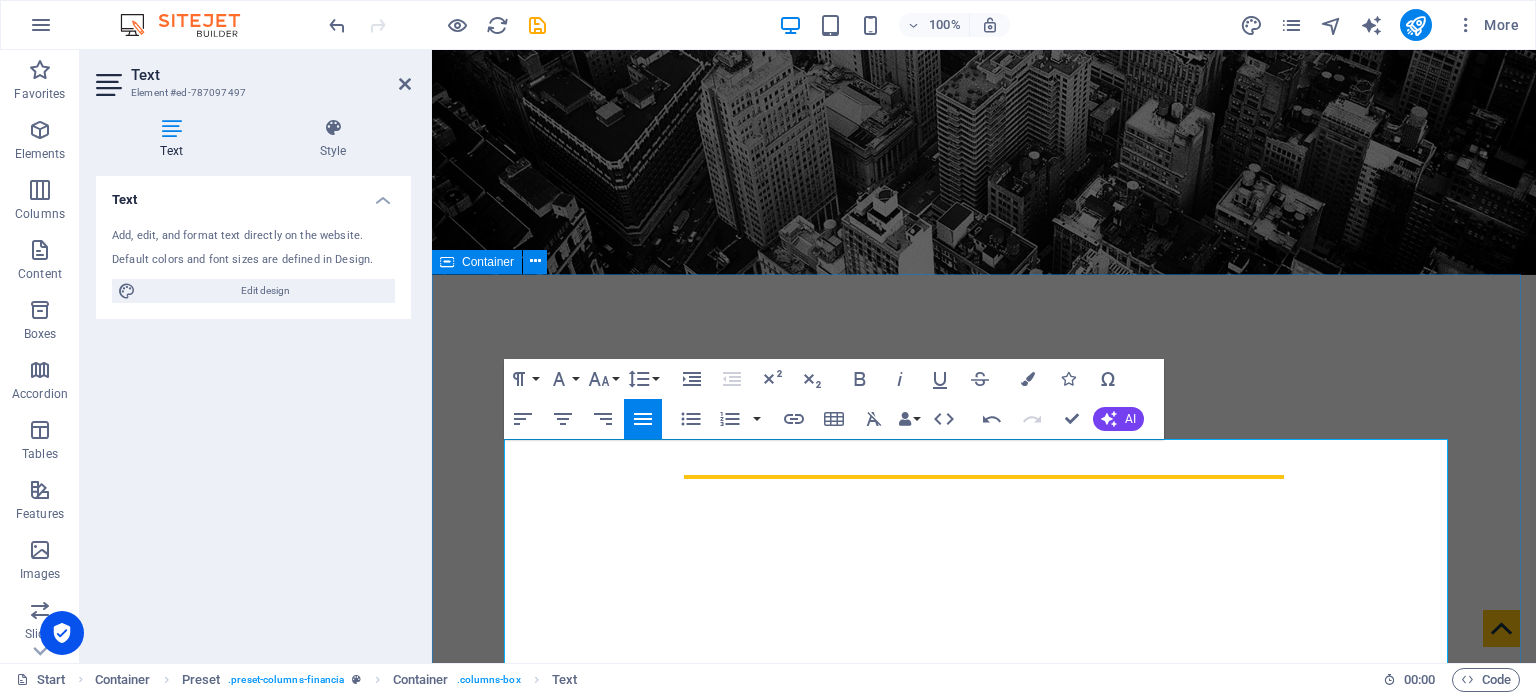 click on "About [PERSON_NAME] Associates, Chartered Accountants is a professional services firm with a clear mission — to provide high-quality, reliable, and value-driven financial, audit, and advisory services that empower businesses to thrive. With a foundation built on professionalism, integrity, and insight, we have established ourselves as a trusted advisor for businesses, entrepreneurs, and institutions seeking expert guidance in [DATE] complex regulatory and economic environment. Our firm is led by experienced Chartered Accountants who combine technical excellence with practical experience. We aim to go beyond compliance by providing strategic advice that contributes to sustainable growth and operational efficiency. Whether you are a startup navigating early challenges, a growing company preparing for scale, or an established organization looking for innovative financial solutions, [PERSON_NAME] Associates offers personalized support to help you make informed decisions and stay ahead of change. Get in touch" at bounding box center (984, 966) 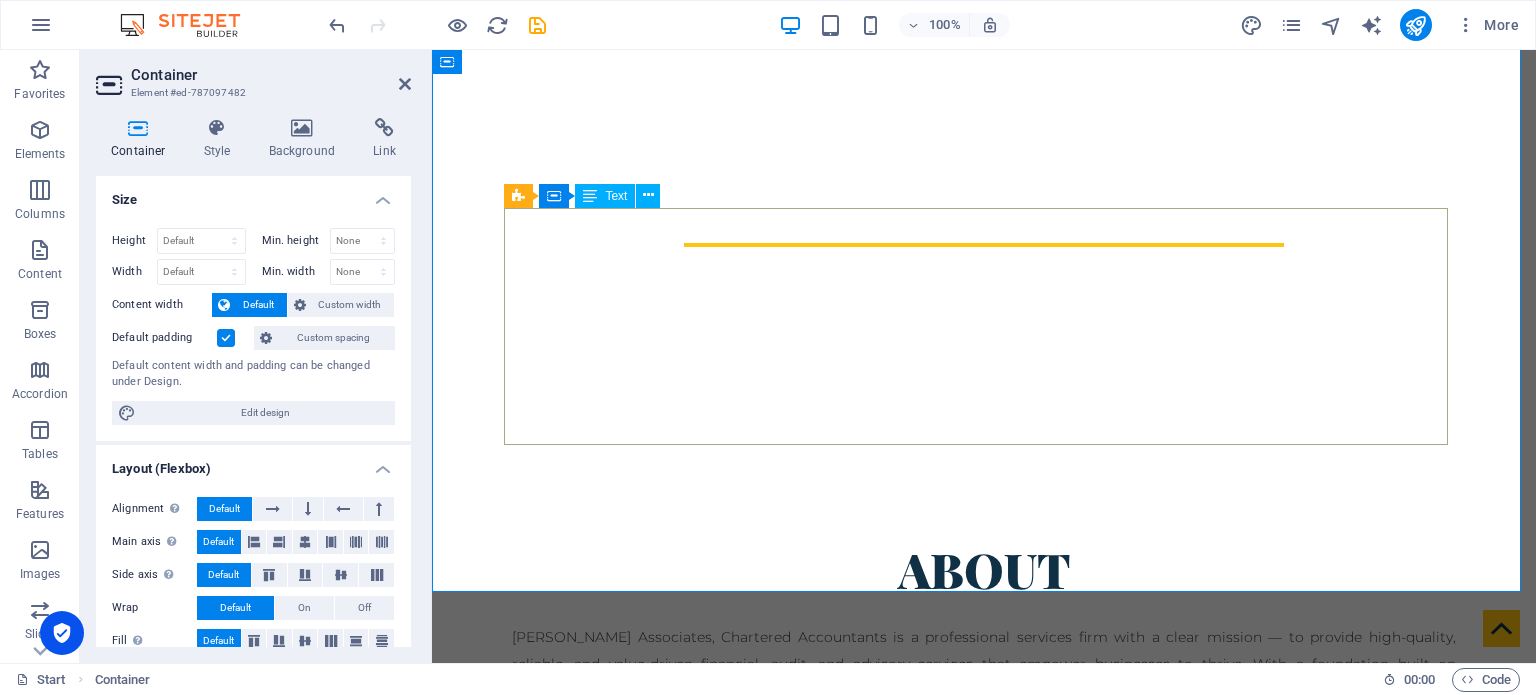 scroll, scrollTop: 498, scrollLeft: 0, axis: vertical 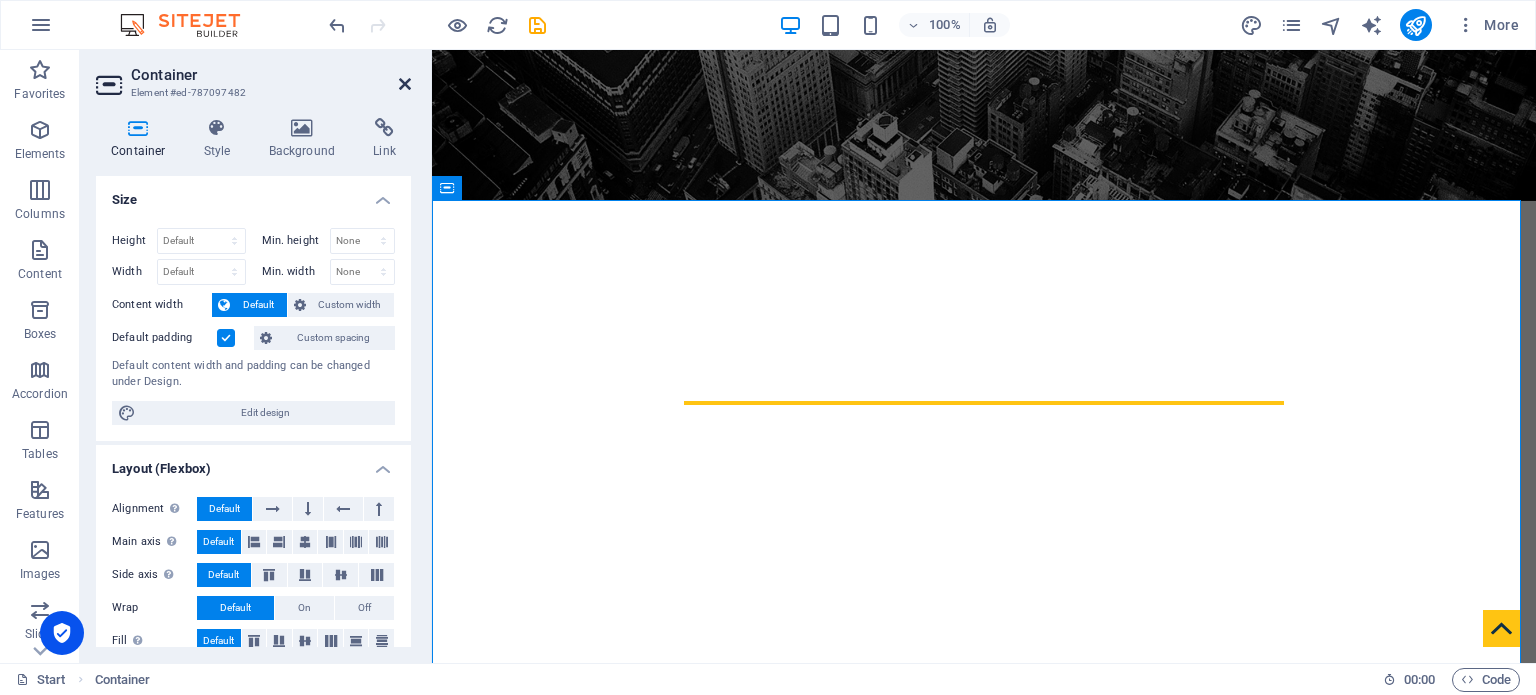 click at bounding box center (405, 84) 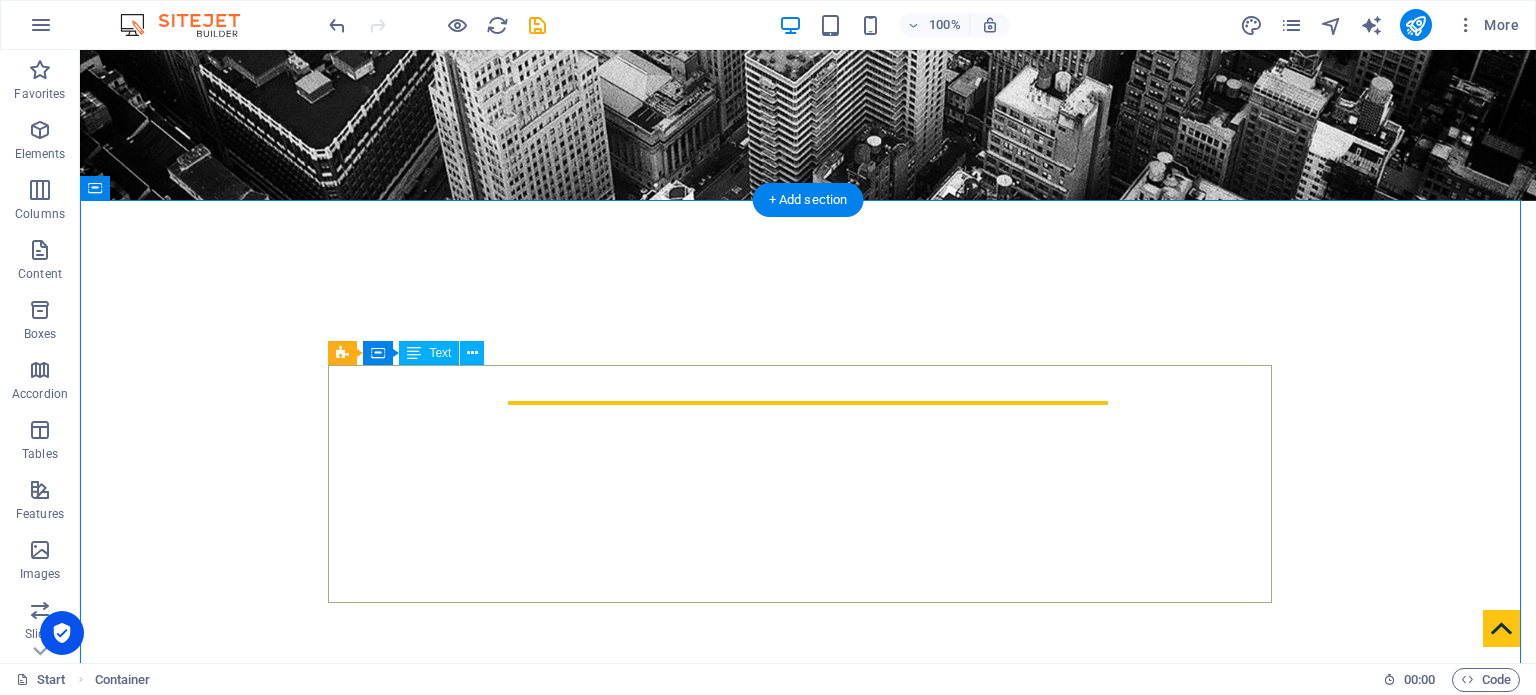click on "[PERSON_NAME] Associates, Chartered Accountants is a professional services firm with a clear mission — to provide high-quality, reliable, and value-driven financial, audit, and advisory services that empower businesses to thrive. With a foundation built on professionalism, integrity, and insight, we have established ourselves as a trusted advisor for businesses, entrepreneurs, and institutions seeking expert guidance in [DATE] complex regulatory and economic environment. Our firm is led by experienced Chartered Accountants who combine technical excellence with practical experience. We aim to go beyond compliance by providing strategic advice that contributes to sustainable growth and operational efficiency. Whether you are a startup navigating early challenges, a growing company preparing for scale, or an established organization looking for innovative financial solutions, [PERSON_NAME] Associates offers personalized support to help you make informed decisions and stay ahead of change." at bounding box center [808, 901] 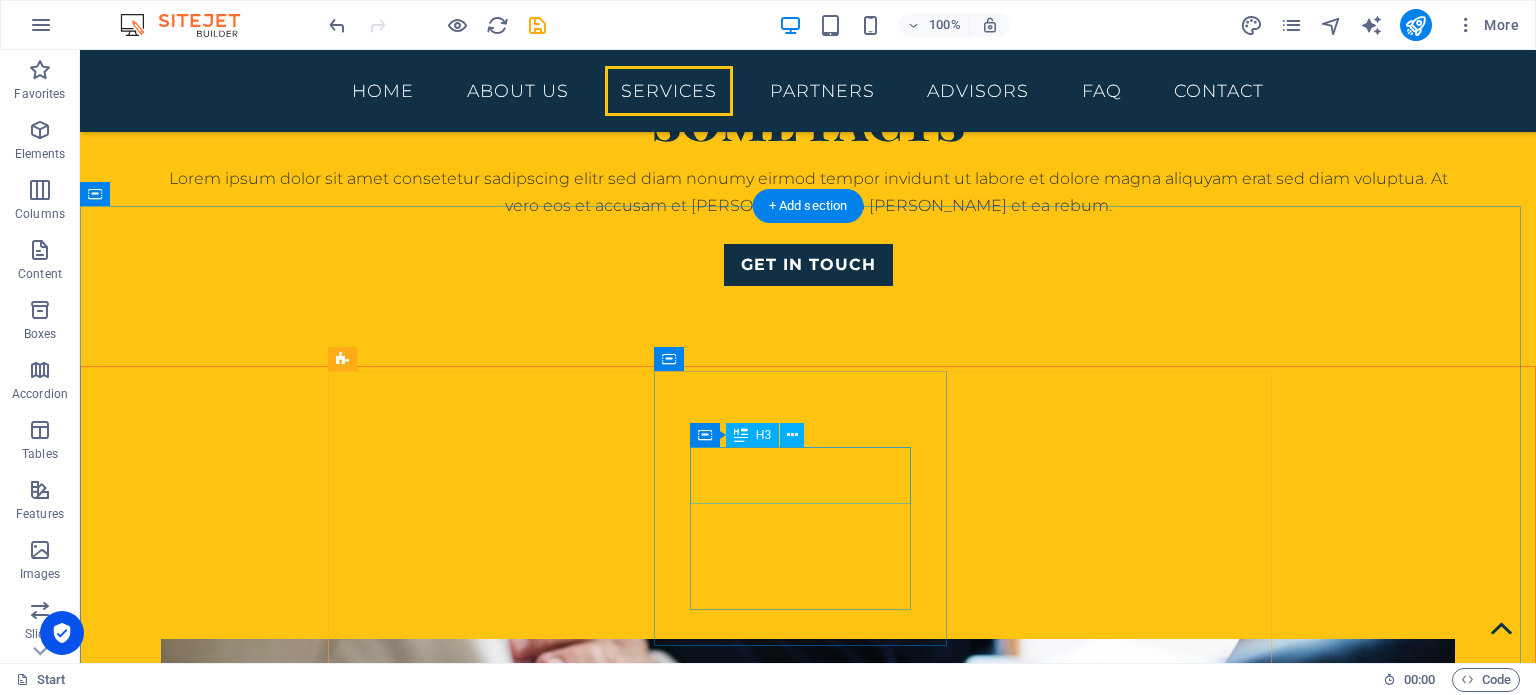 scroll, scrollTop: 1586, scrollLeft: 0, axis: vertical 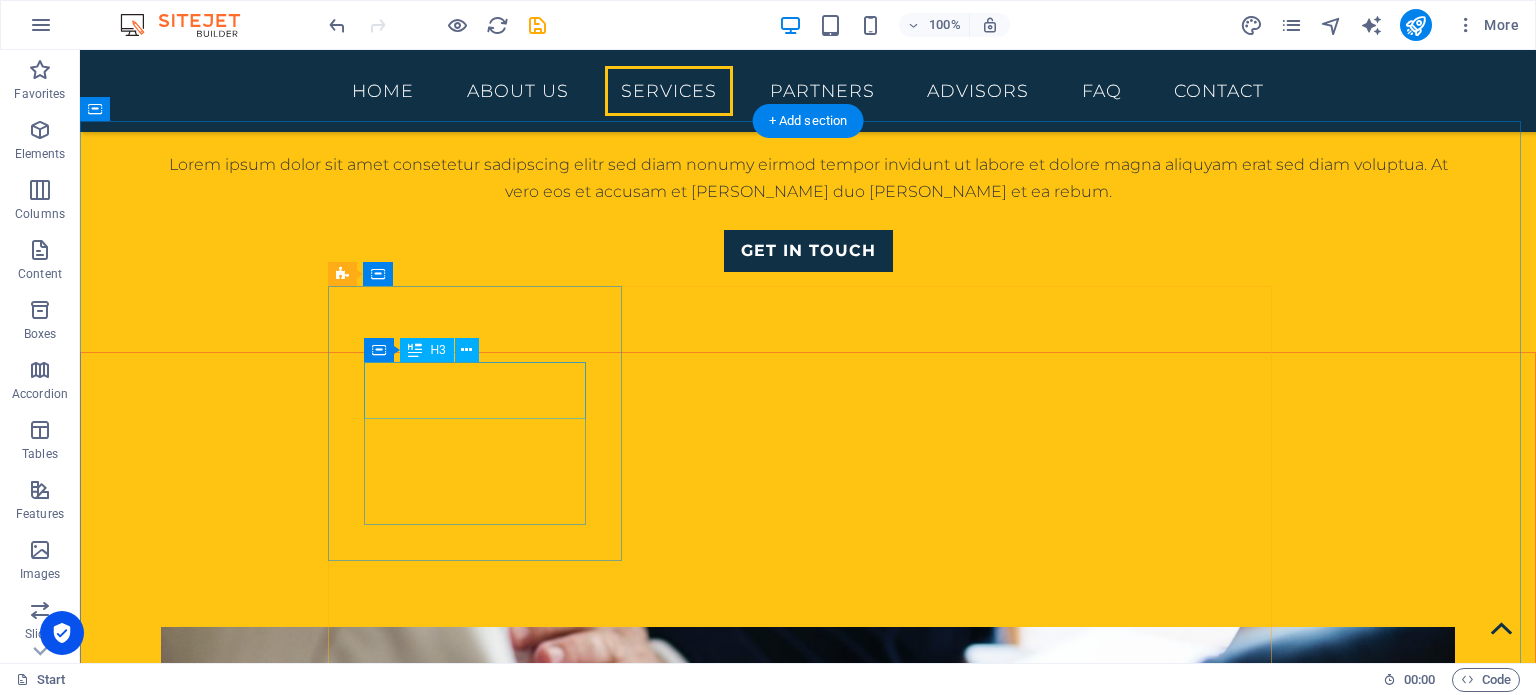 click on "Investment" at bounding box center (808, 1992) 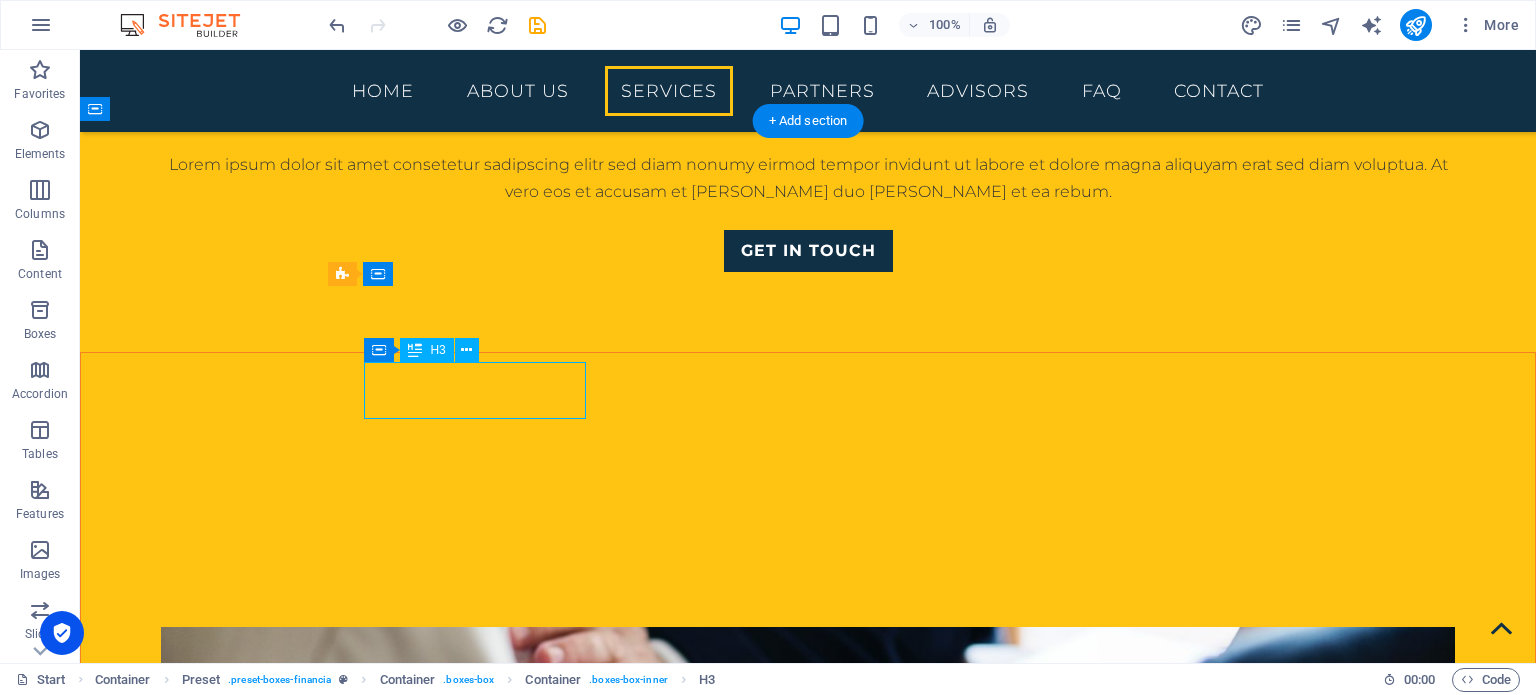 click on "Investment" at bounding box center (808, 1992) 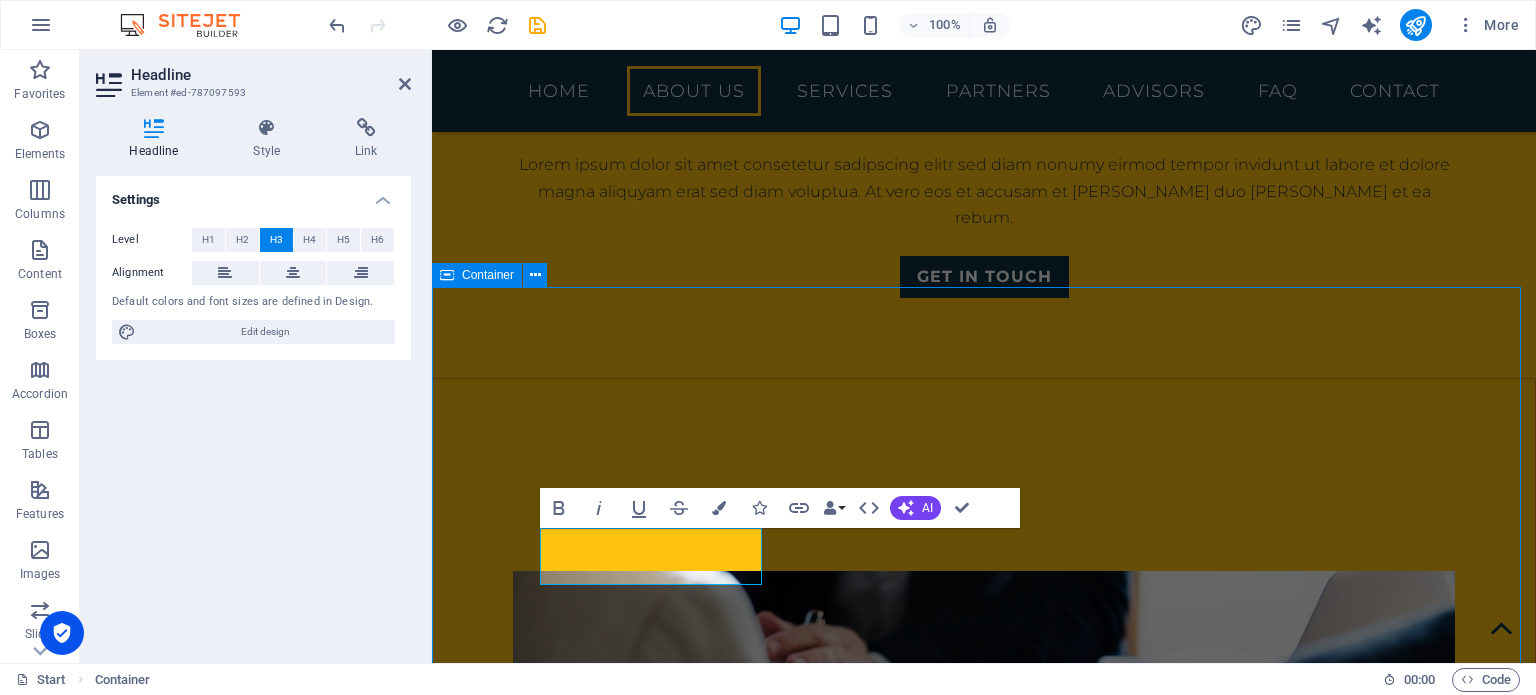 scroll, scrollTop: 1420, scrollLeft: 0, axis: vertical 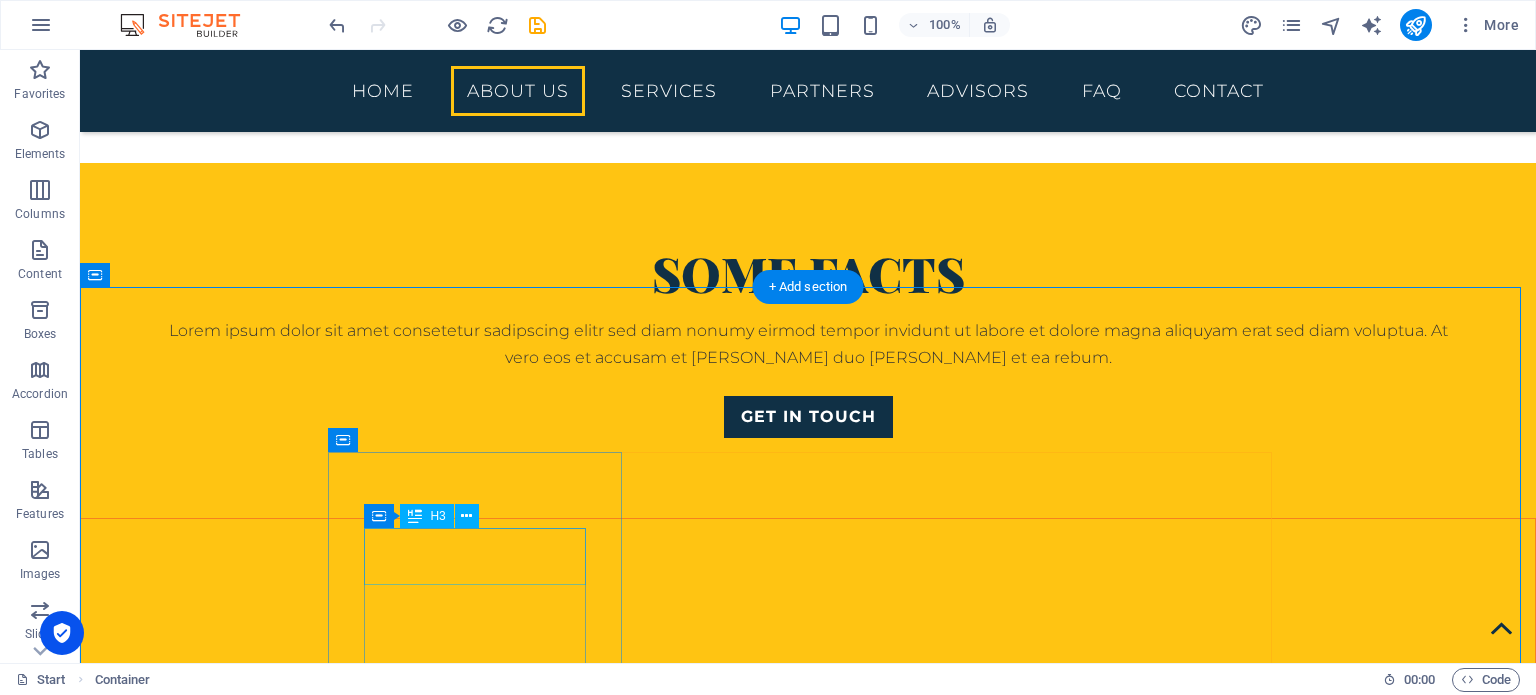 click on "Investment" at bounding box center [808, 2158] 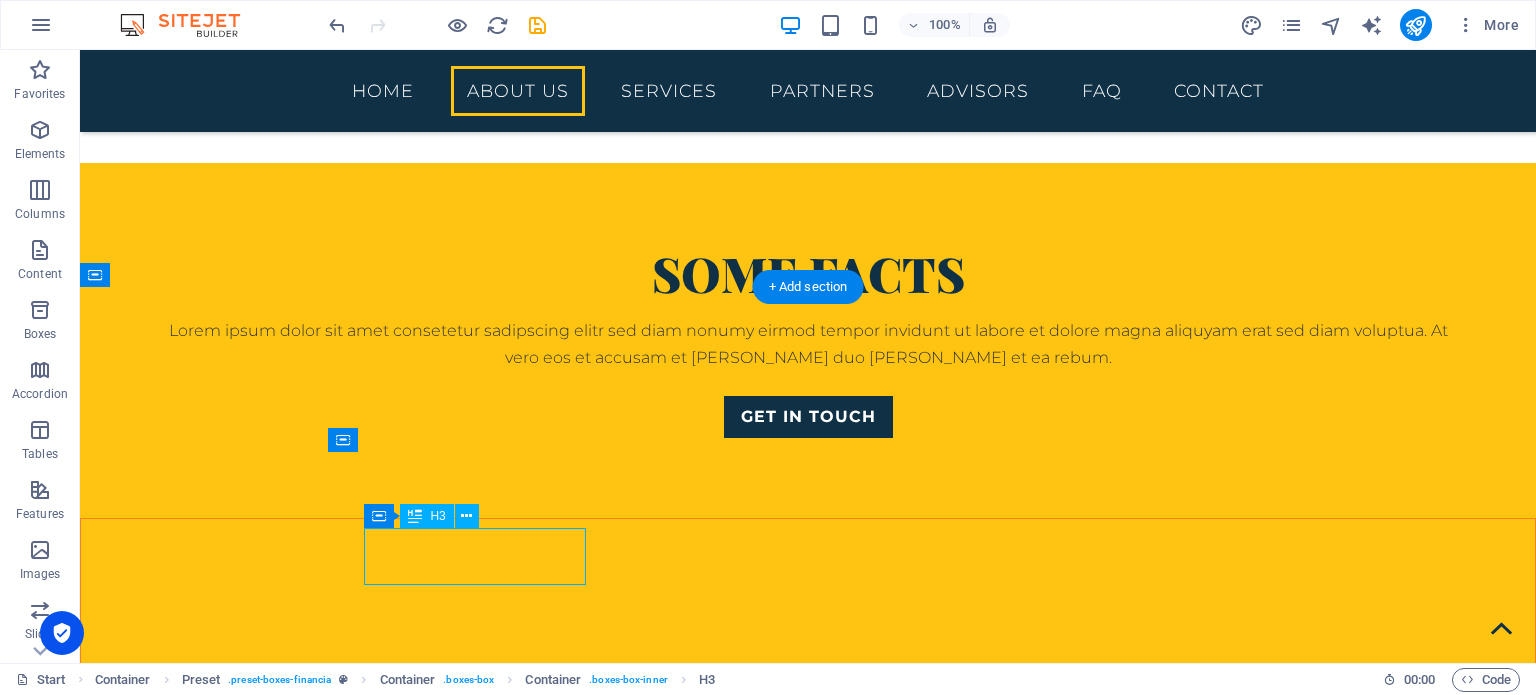 click on "Investment" at bounding box center (808, 2158) 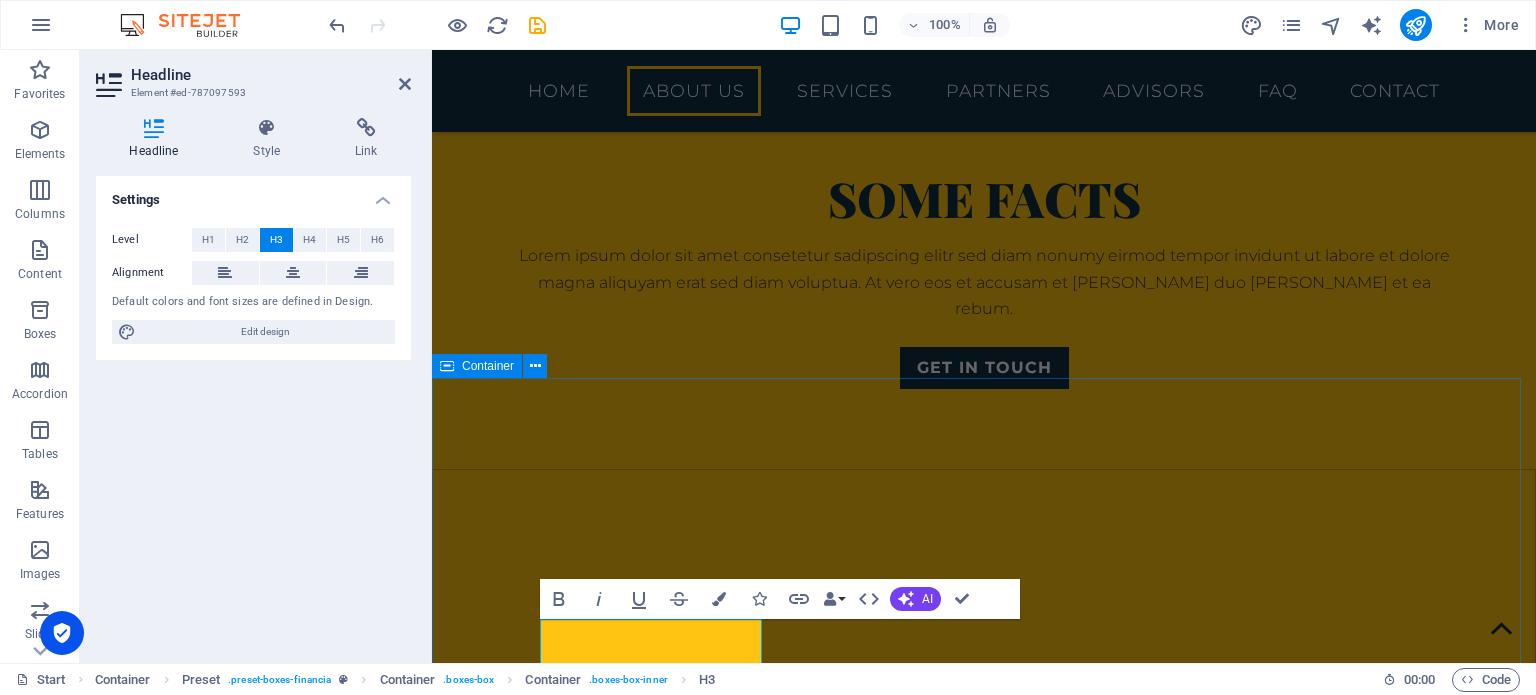 type 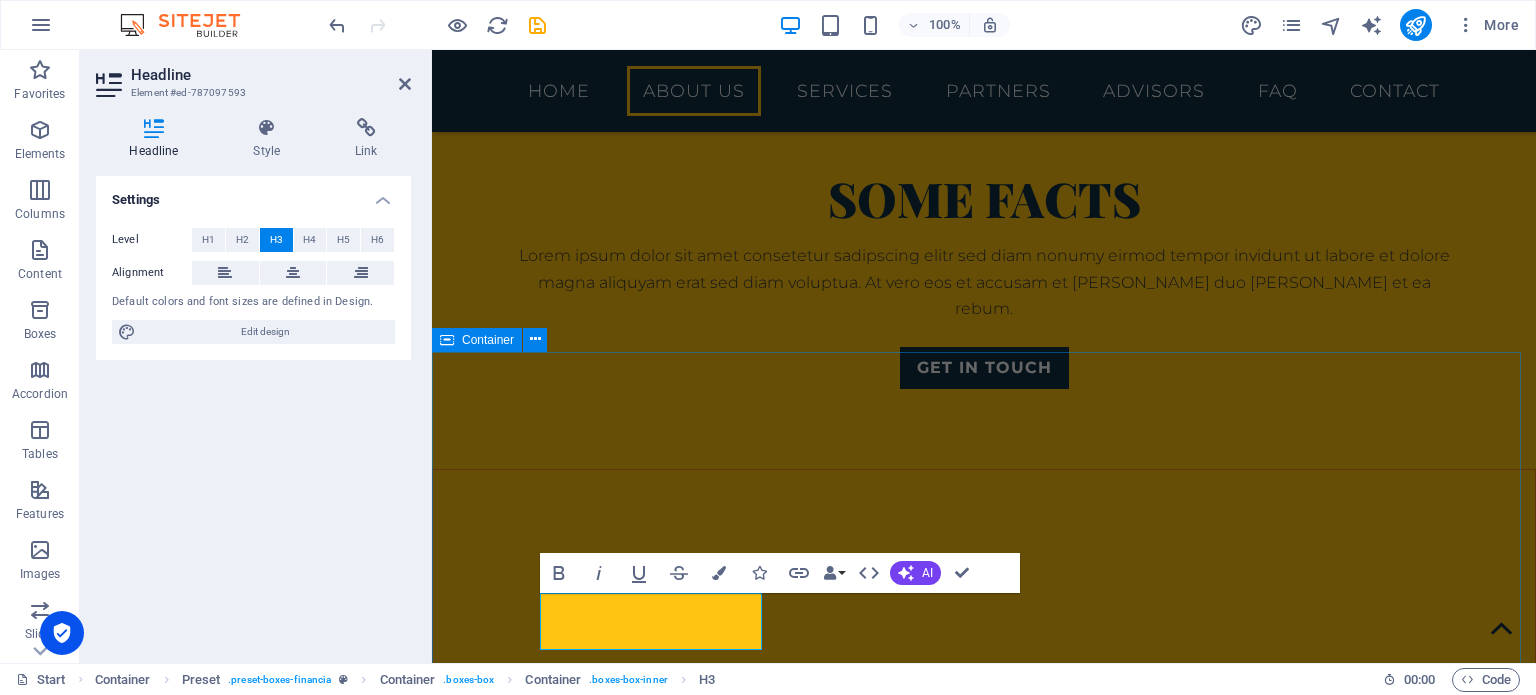 scroll, scrollTop: 1521, scrollLeft: 0, axis: vertical 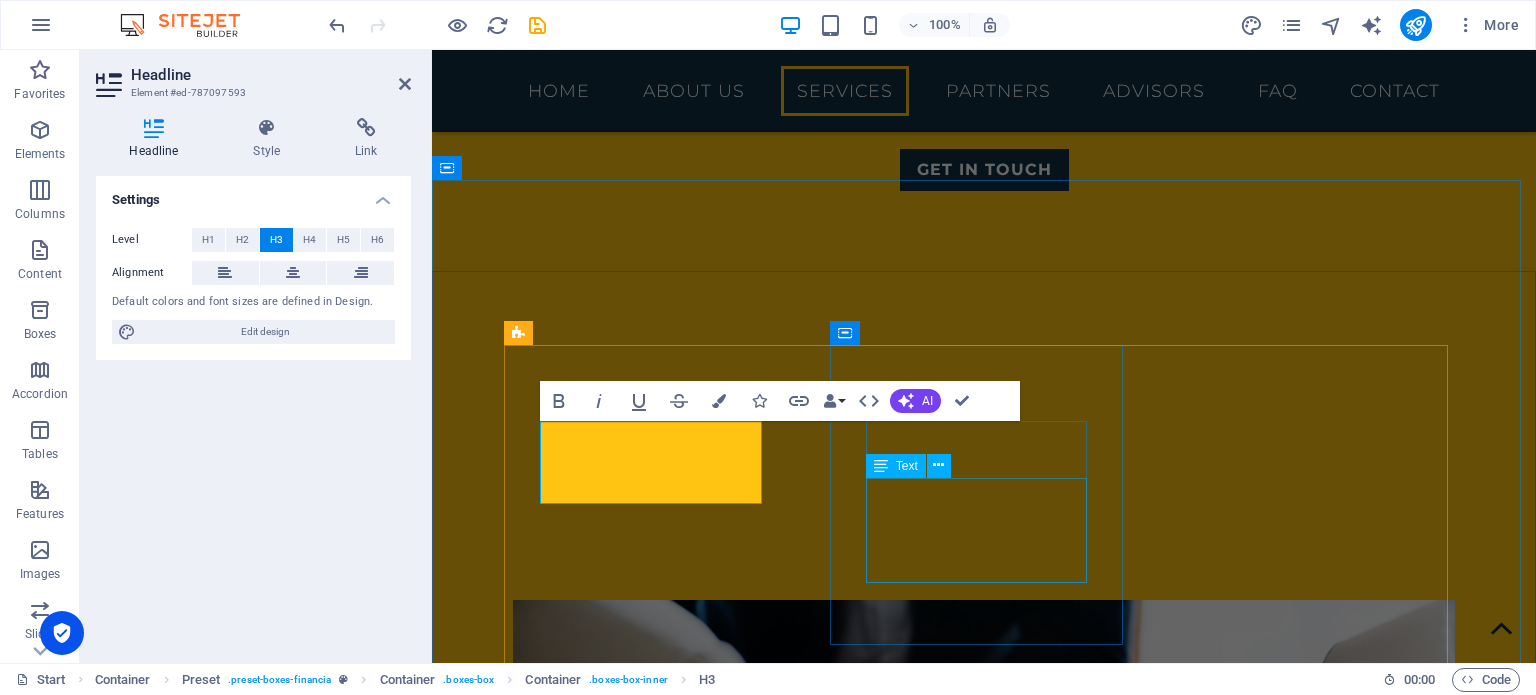 click on "Text" at bounding box center (915, 466) 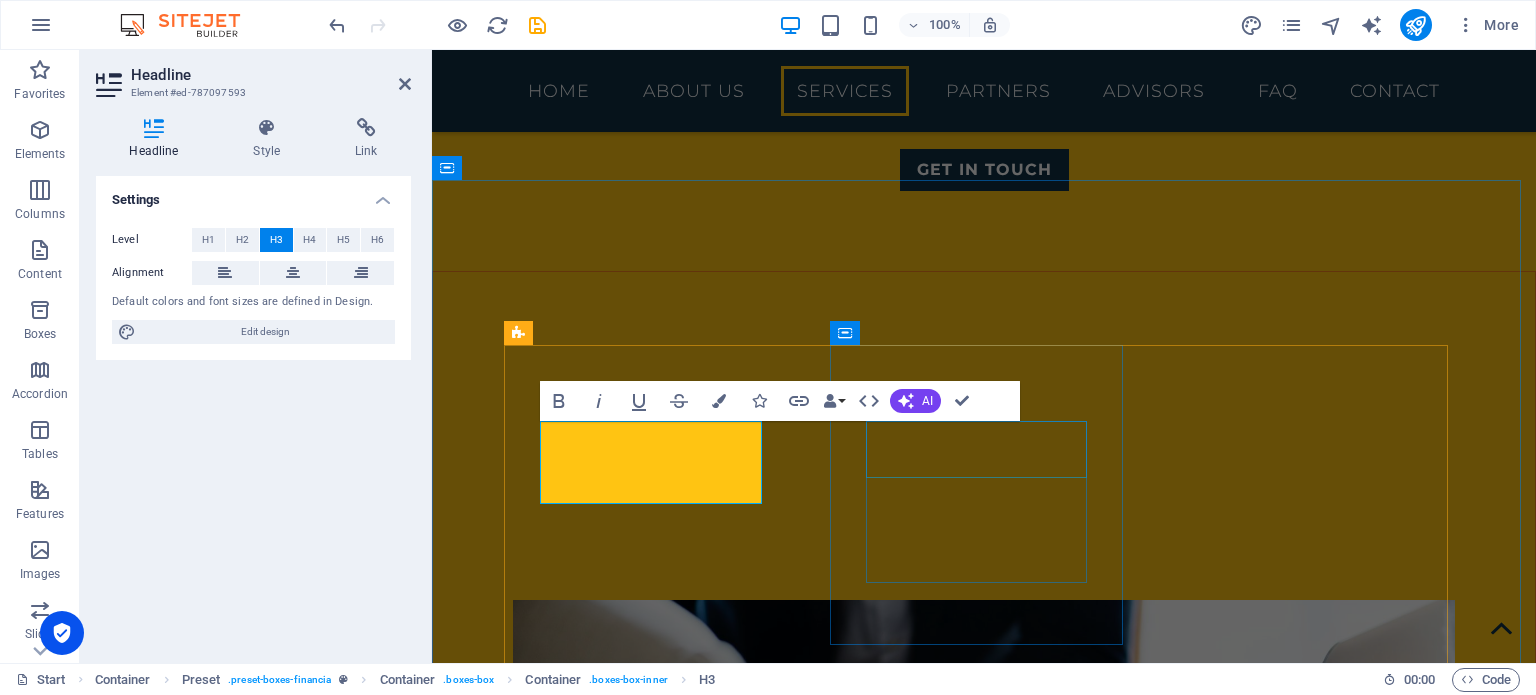 click on "Consulting" at bounding box center [984, 2206] 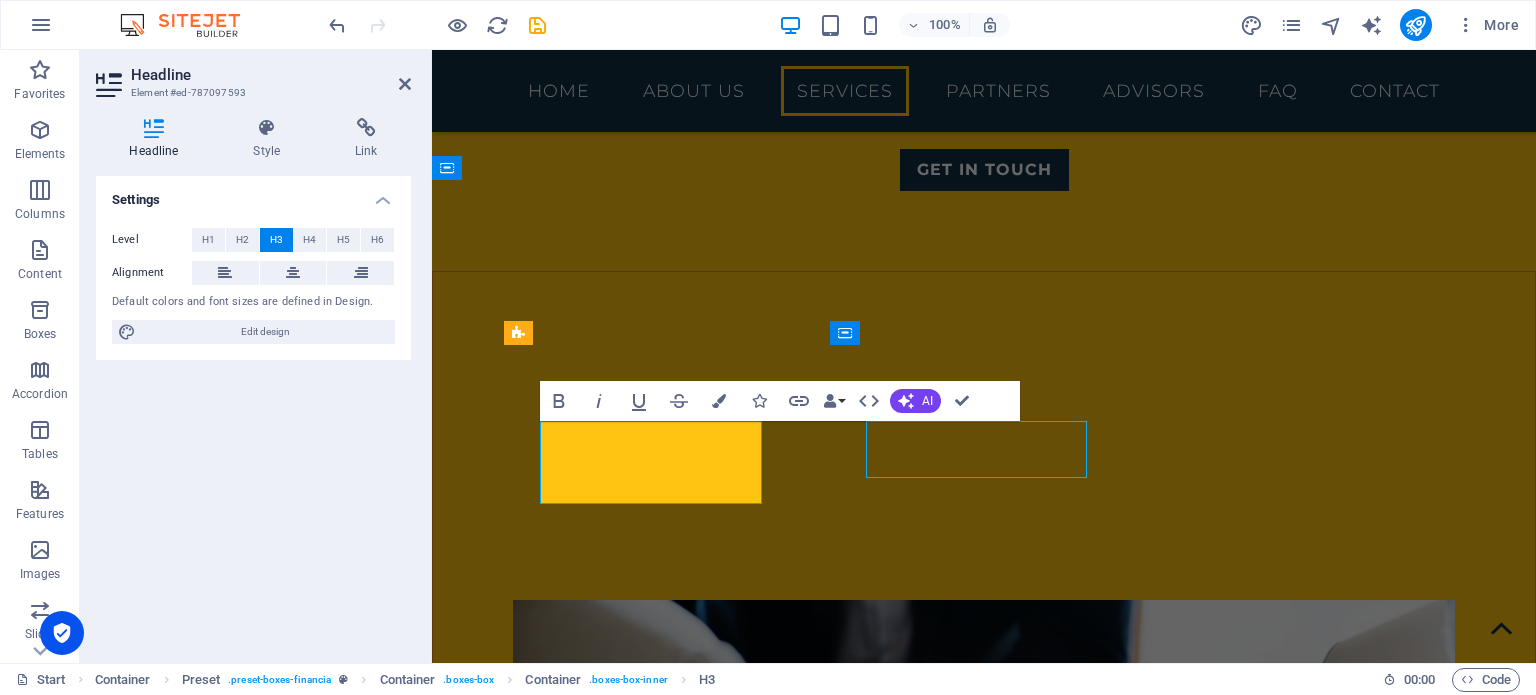 click on "Consulting" at bounding box center (984, 2206) 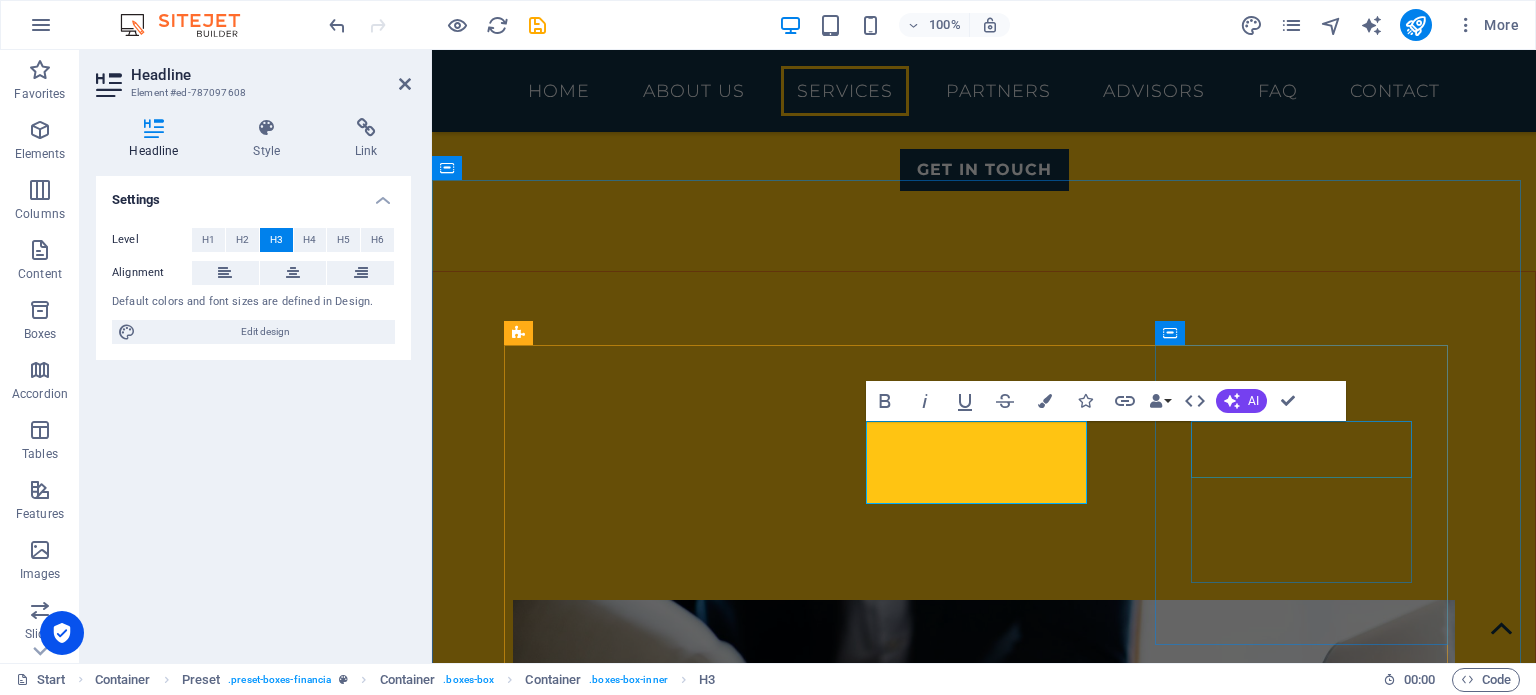 click on "Retirement" at bounding box center [984, 2417] 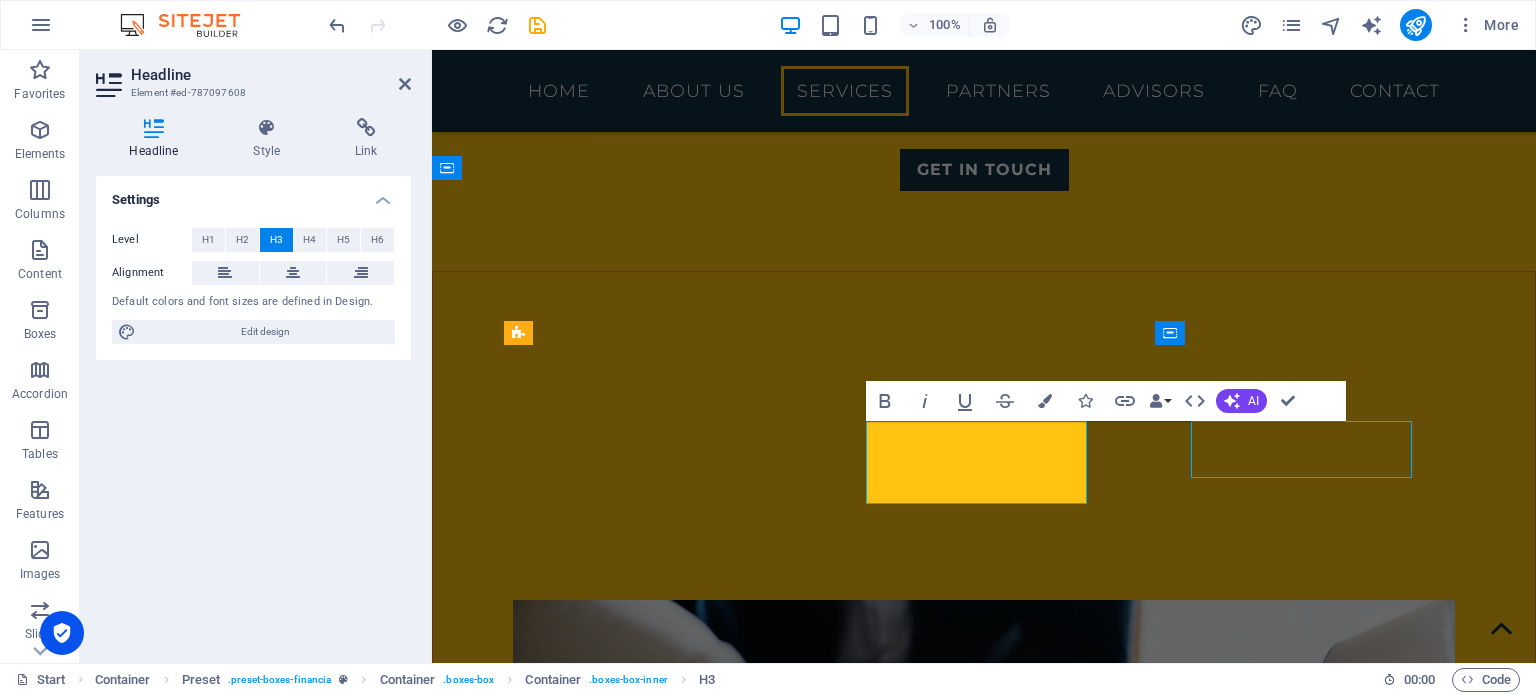 click on "Retirement" at bounding box center (984, 2417) 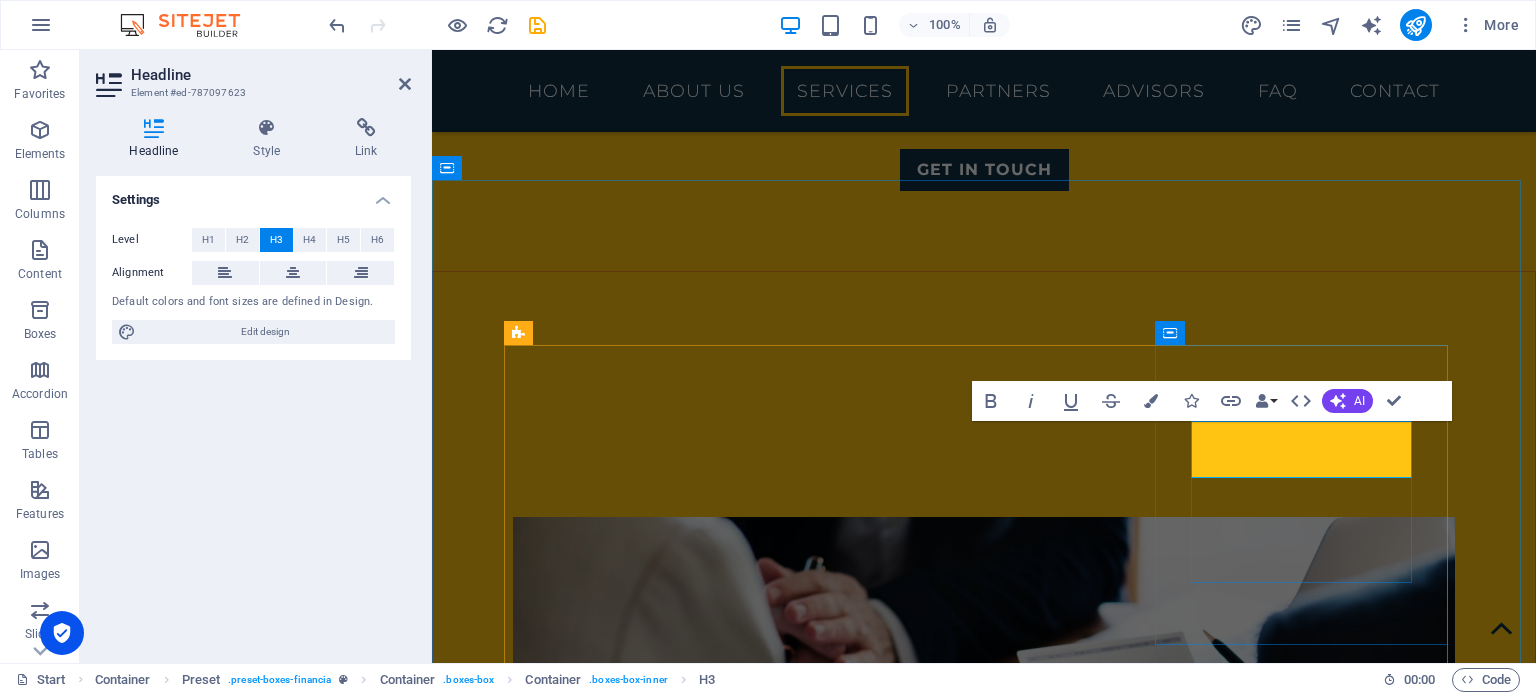 click on "Lorem ipsum dolor sit amet, consectetur adipisicing elit. Veritatis, dolorem!" at bounding box center (984, 2319) 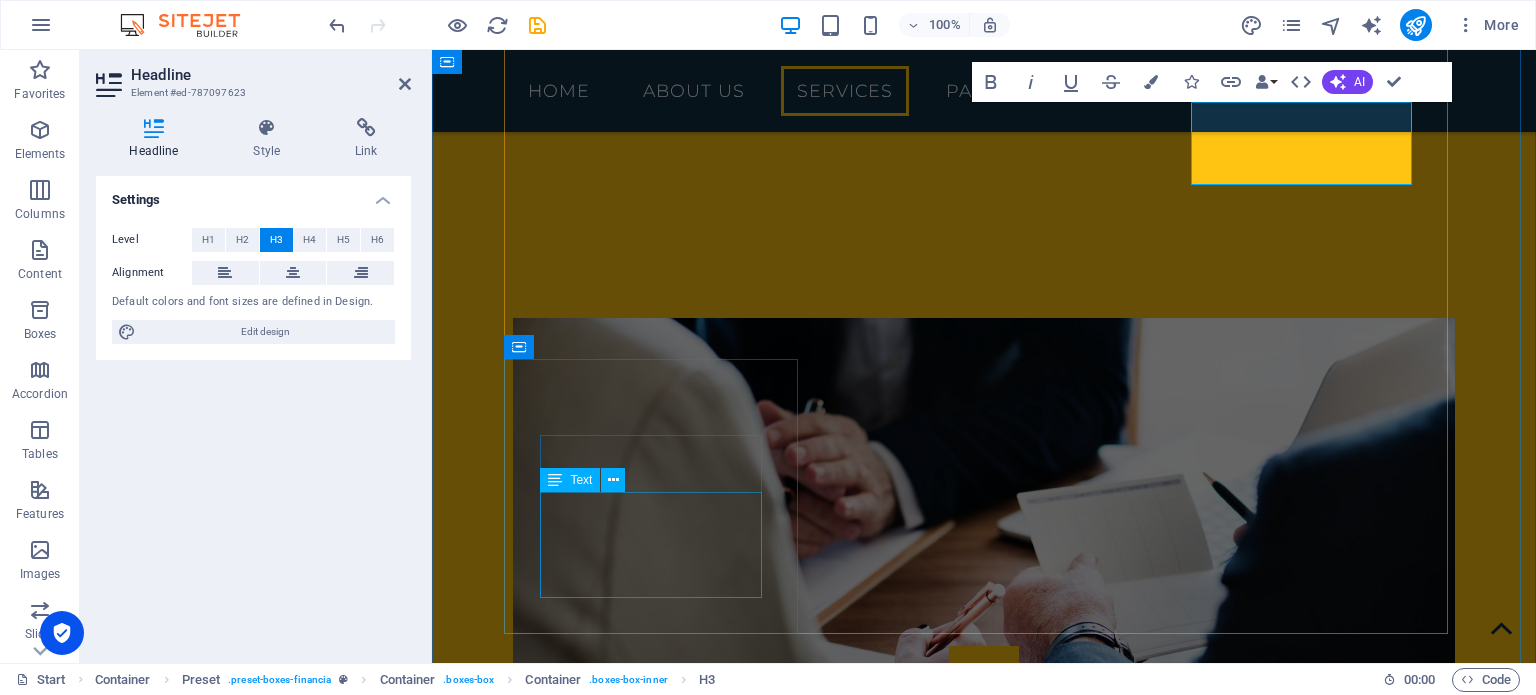 scroll, scrollTop: 2028, scrollLeft: 0, axis: vertical 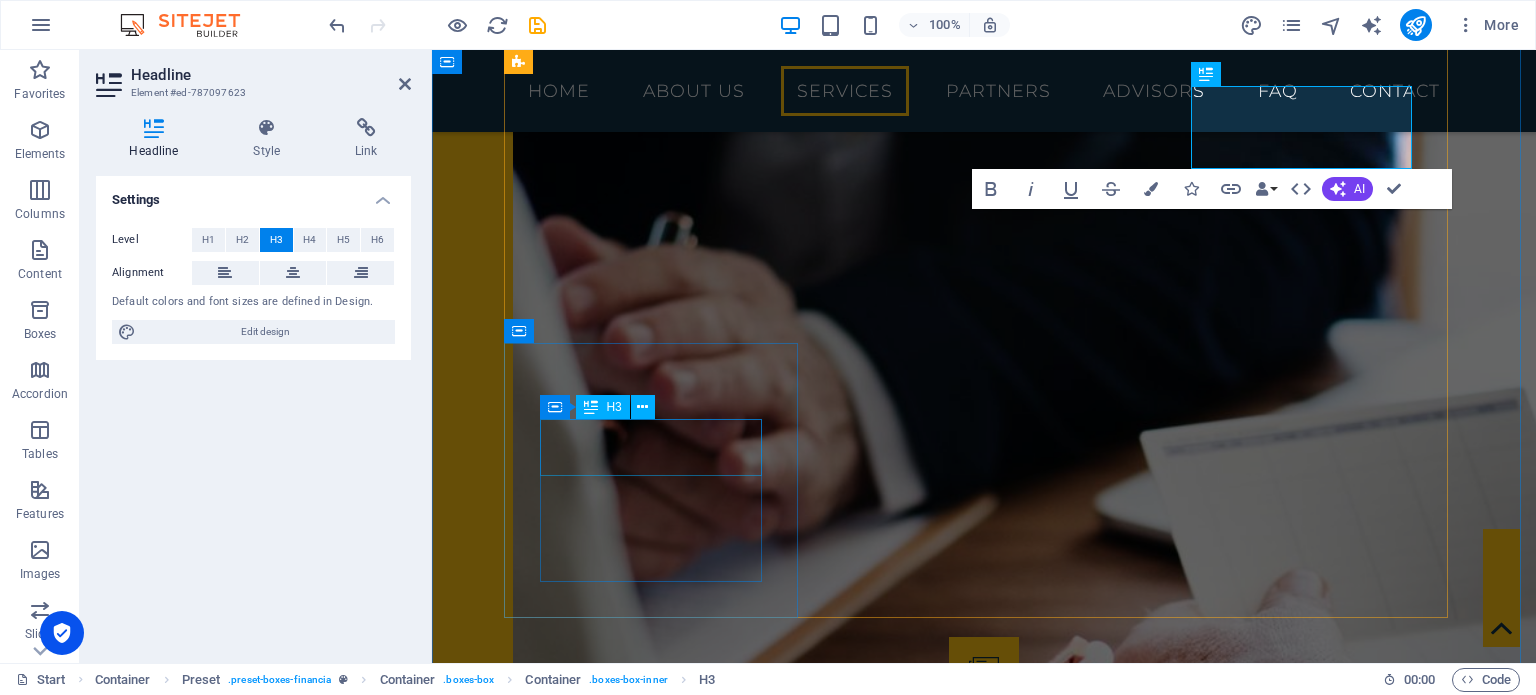 click on "Strategy" at bounding box center (984, 2294) 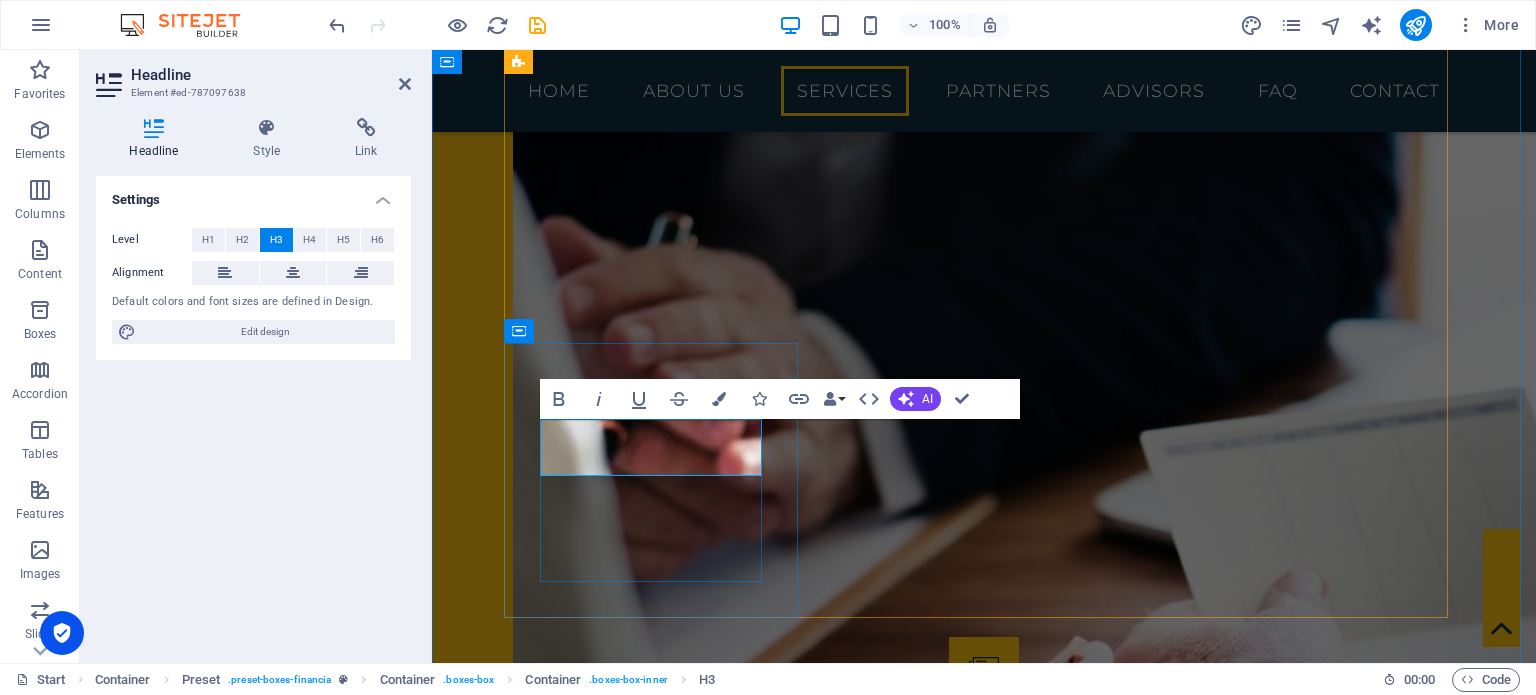 click on "Strategy Lorem ipsum dolor sit amet, consectetur adipisicing elit. Veritatis, dolorem!" at bounding box center [984, 2311] 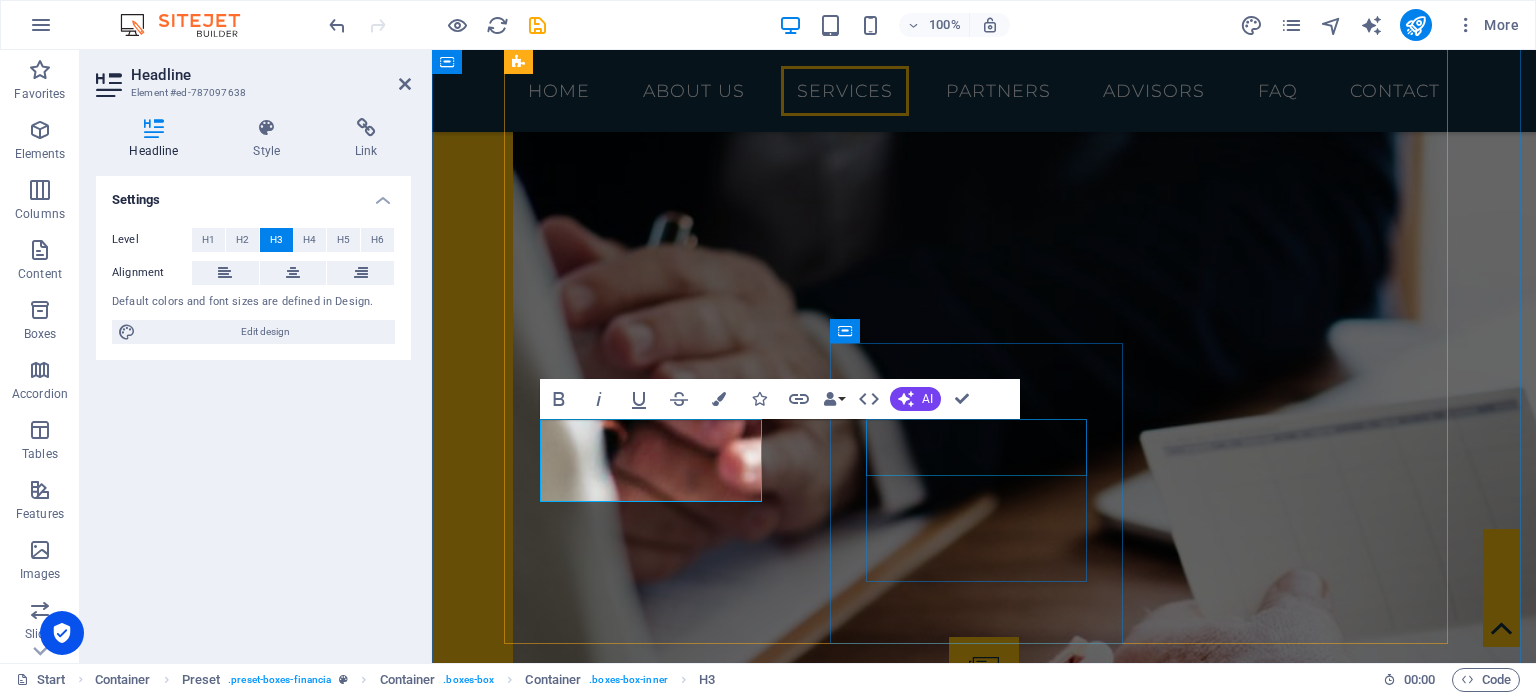 click on "Loans" at bounding box center [984, 2505] 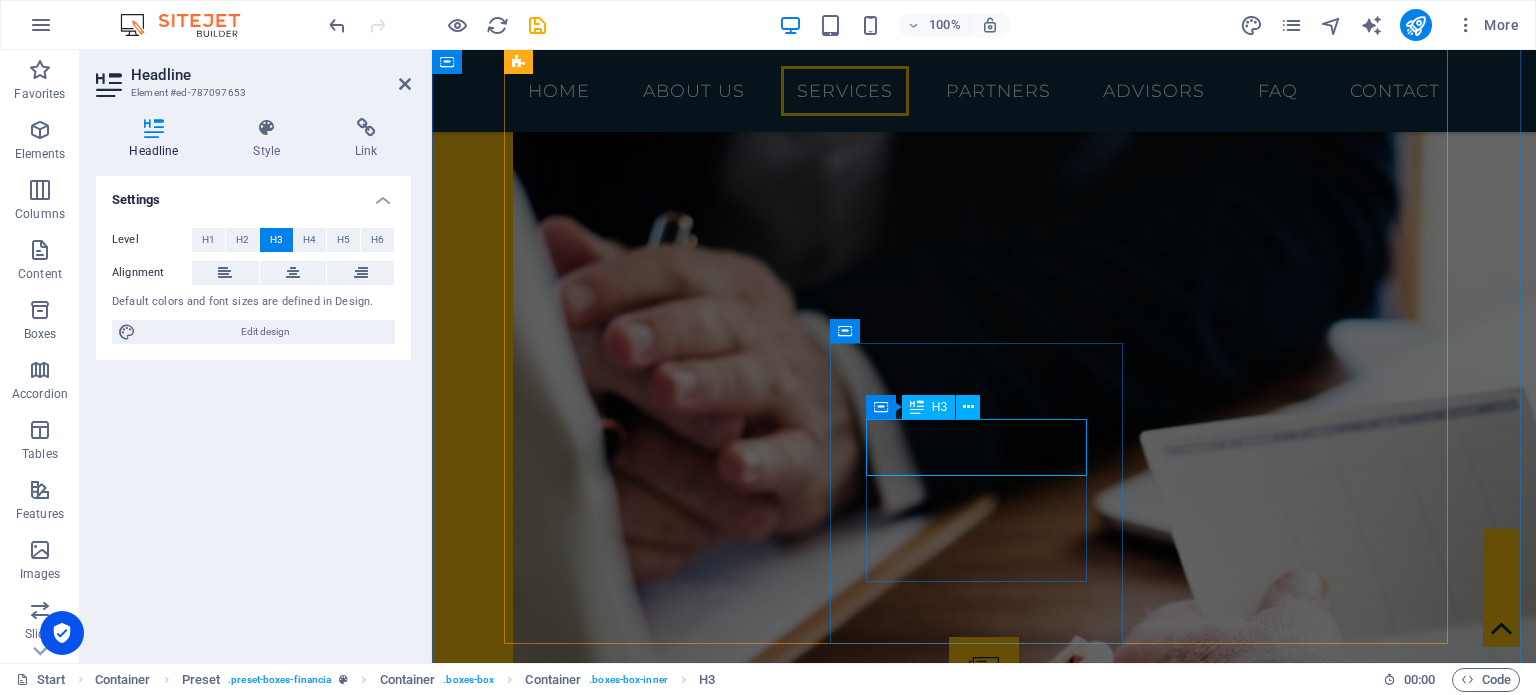 click on "Loans Lorem ipsum dolor sit amet, consectetur adipisicing elit. Veritatis, dolorem!" at bounding box center [984, 2522] 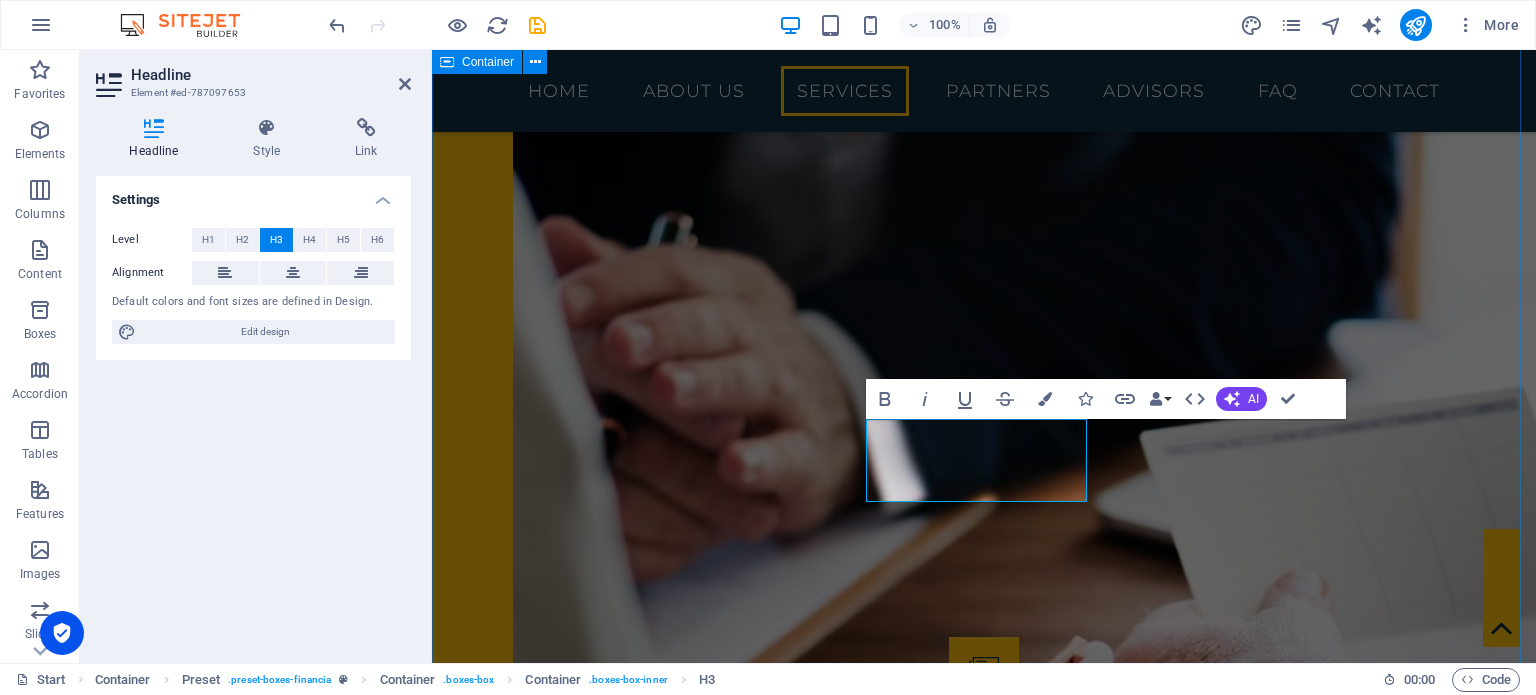 click on "Finance Services Audit & Assurance Lorem ipsum dolor sit amet, consectetur adipisicing elit. Veritatis, dolorem! Advisory & Consulting Lorem ipsum dolor sit amet, consectetur adipisicing elit. Veritatis, dolorem! Taxation & Corporate Law Lorem ipsum dolor sit amet, consectetur adipisicing elit. Veritatis, dolorem! Accounting & Outsourcing Lorem ipsum dolor sit amet, consectetur adipisicing elit. Veritatis, dolorem! Corporate Services Lorem ipsum dolor sit amet, consectetur adipisicing elit. Veritatis, dolorem! Research Lorem ipsum dolor sit amet, consectetur adipisicing elit. Veritatis, dolorem!" at bounding box center (984, 2138) 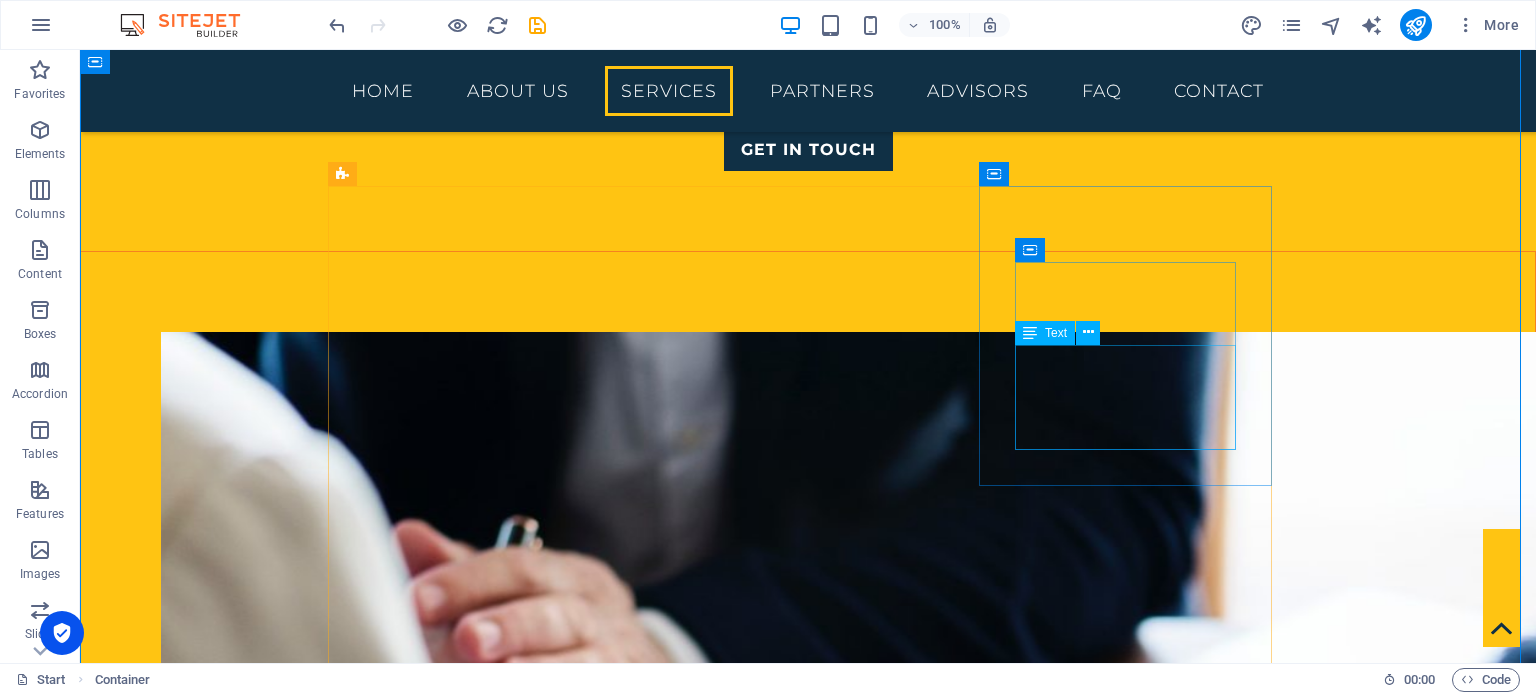 scroll, scrollTop: 1793, scrollLeft: 0, axis: vertical 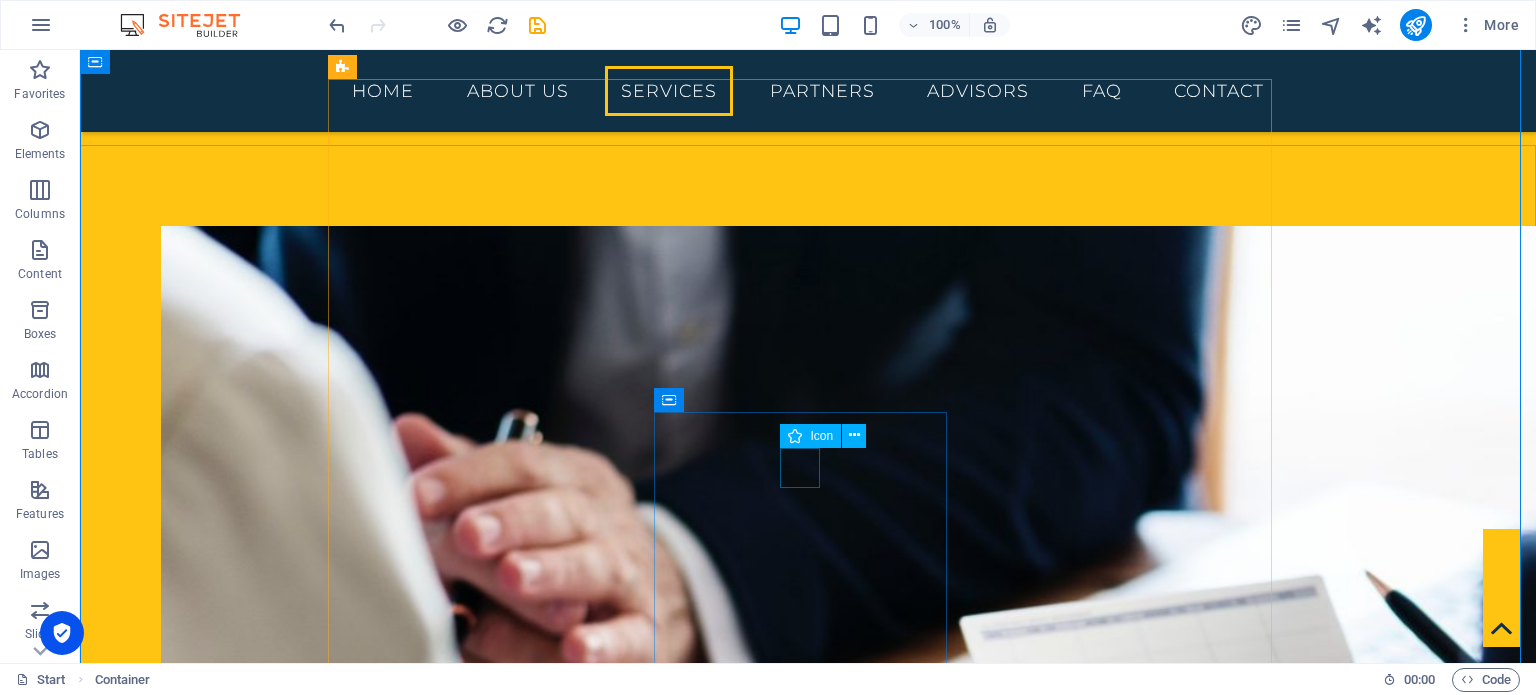 click at bounding box center (808, 2583) 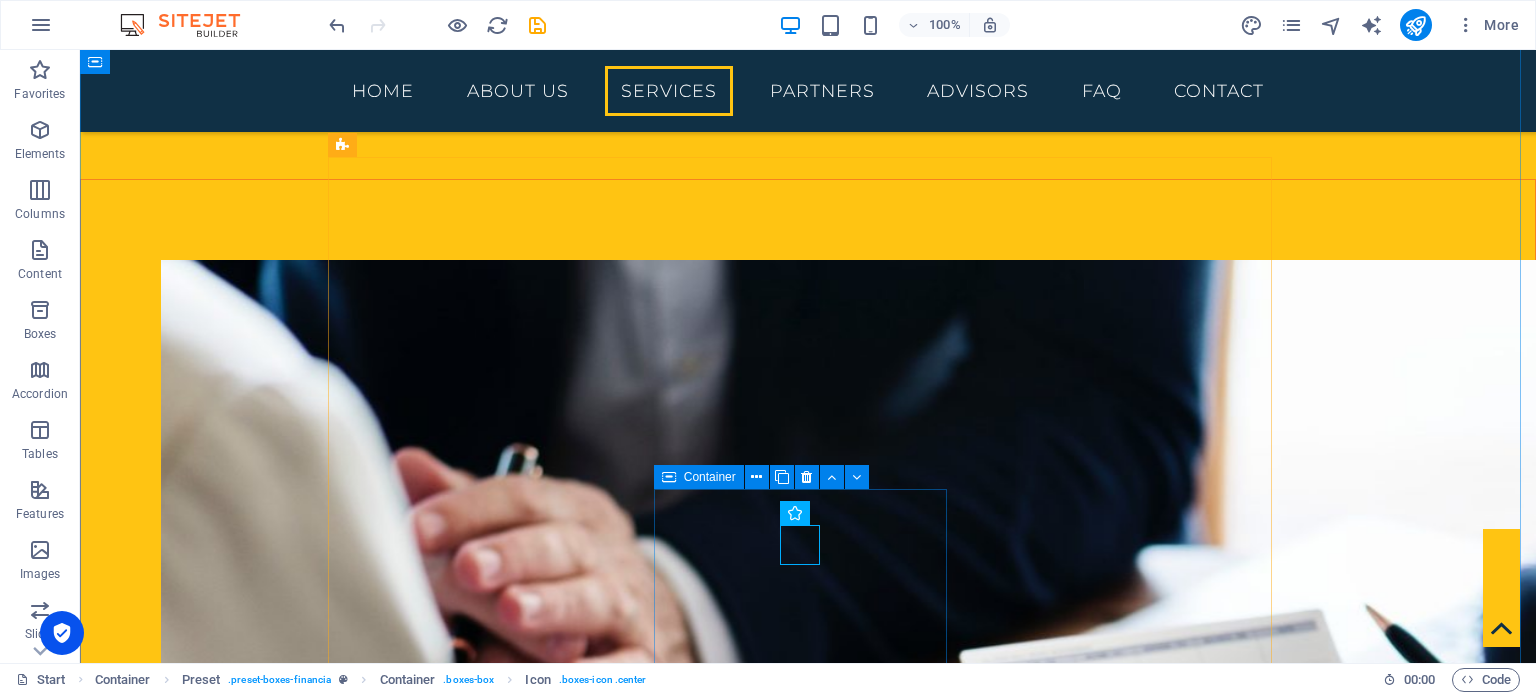 scroll, scrollTop: 1767, scrollLeft: 0, axis: vertical 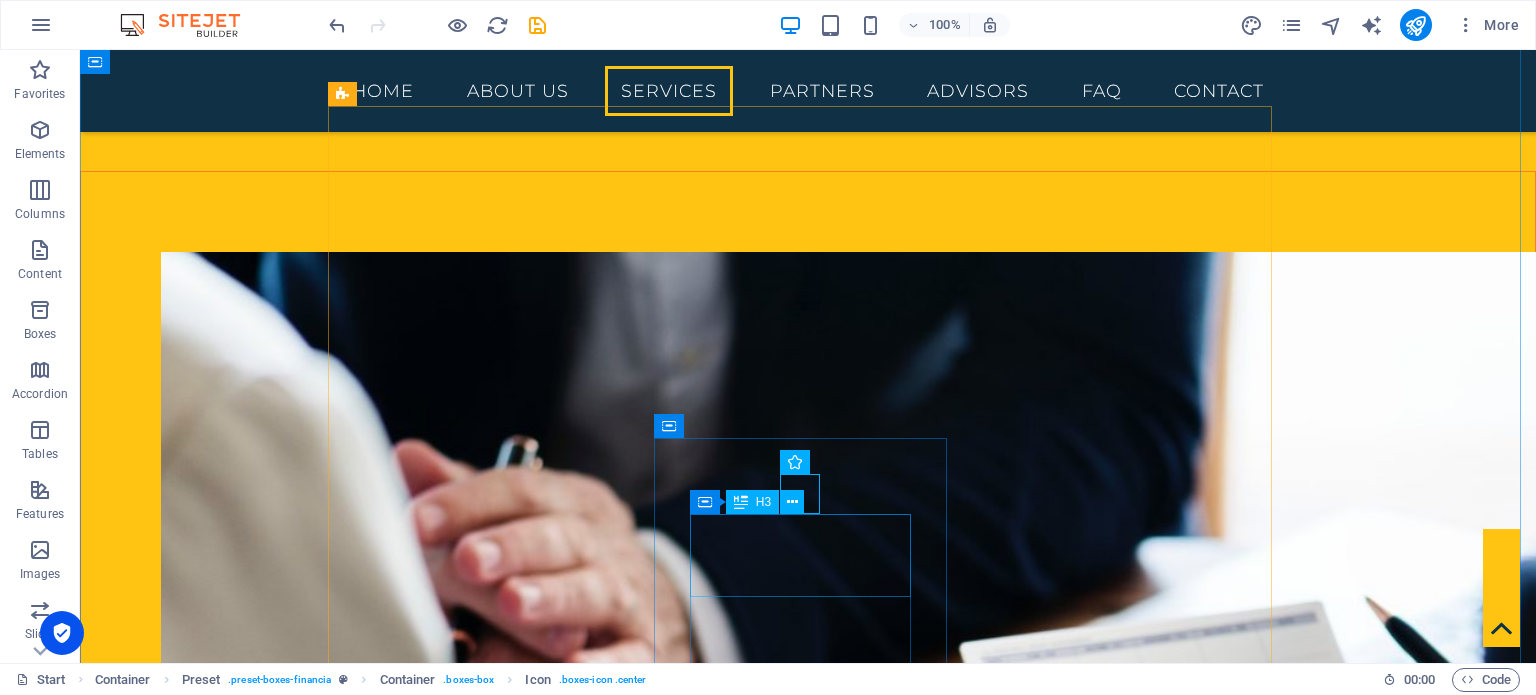 click on "Corporate Services" at bounding box center (808, 2657) 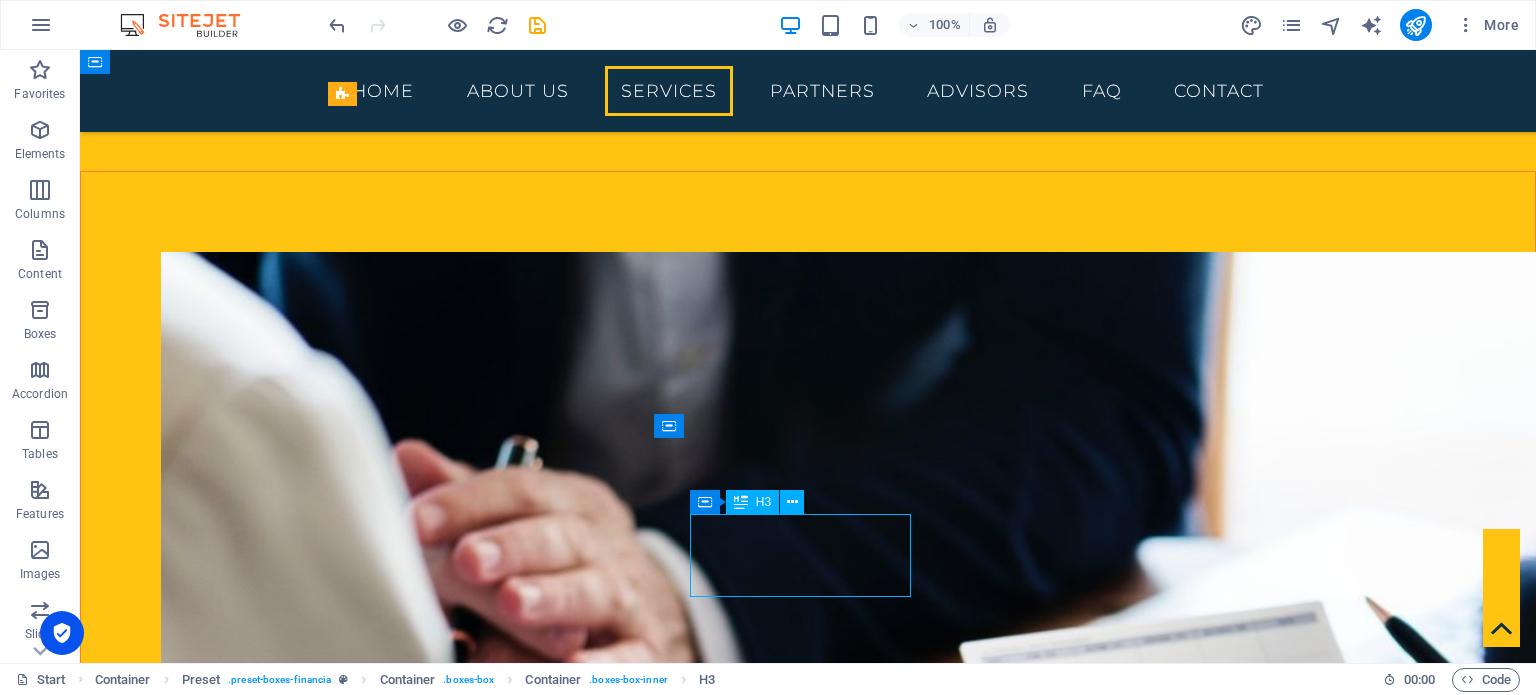 click on "Corporate Services" at bounding box center (808, 2657) 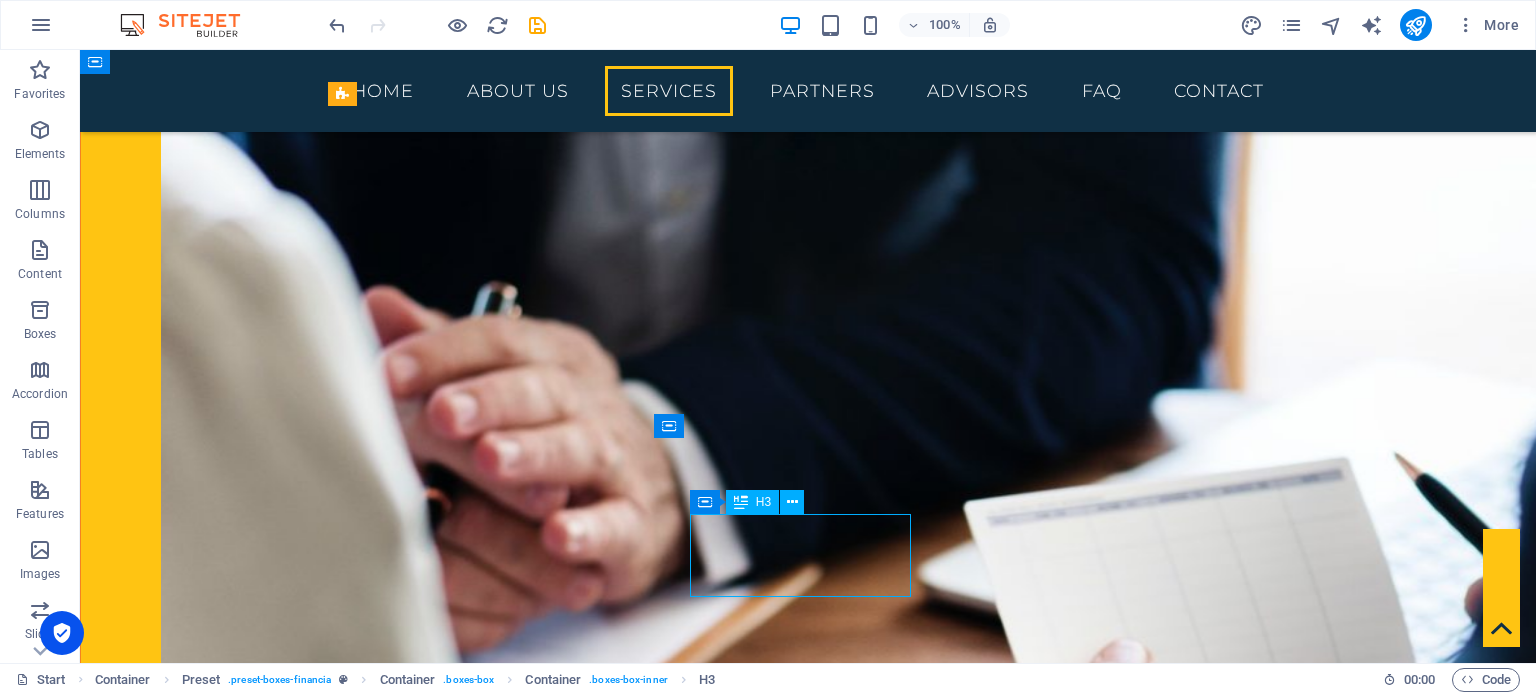 click on "Accounting & Outsourcing Lorem ipsum dolor sit amet, consectetur adipisicing elit. Veritatis, dolorem!" at bounding box center (808, 2356) 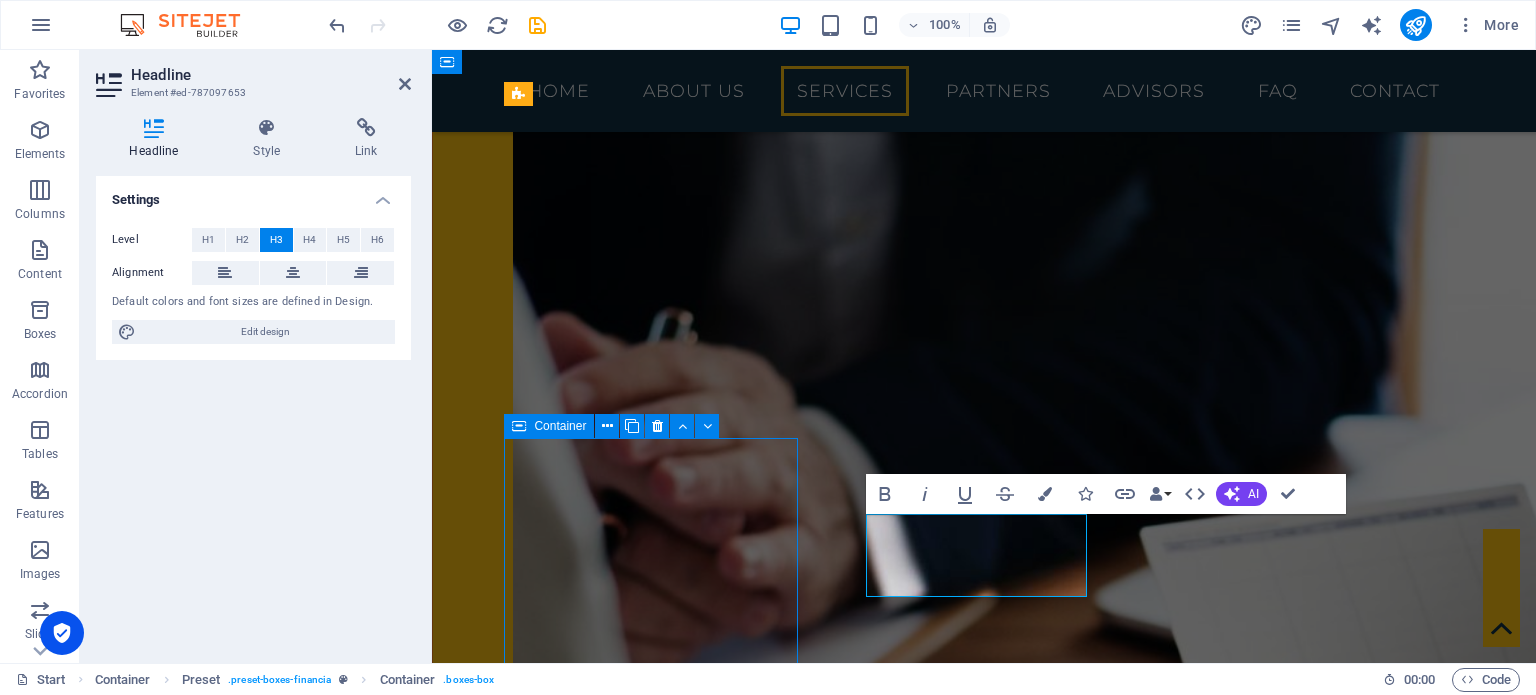 click on "Accounting & Outsourcing Lorem ipsum dolor sit amet, consectetur adipisicing elit. Veritatis, dolorem!" at bounding box center (984, 2383) 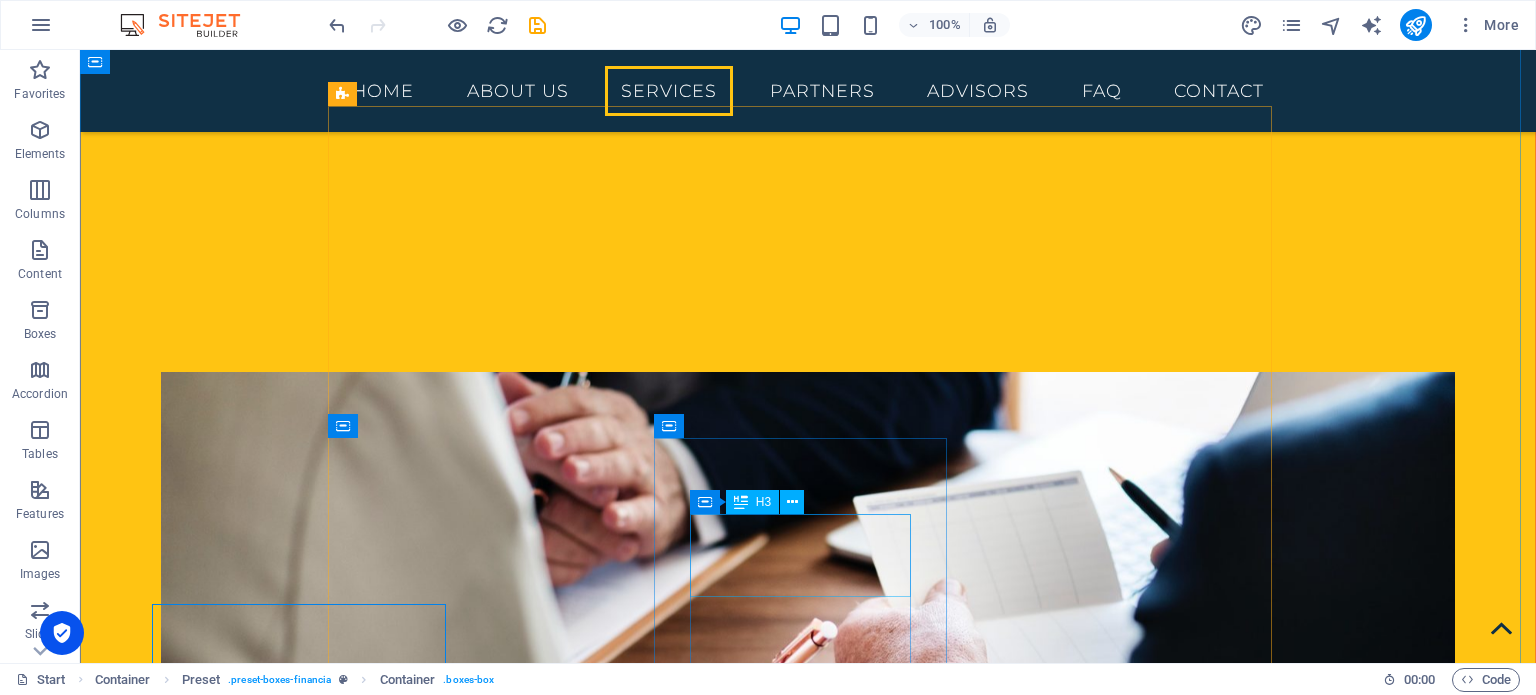 scroll, scrollTop: 1767, scrollLeft: 0, axis: vertical 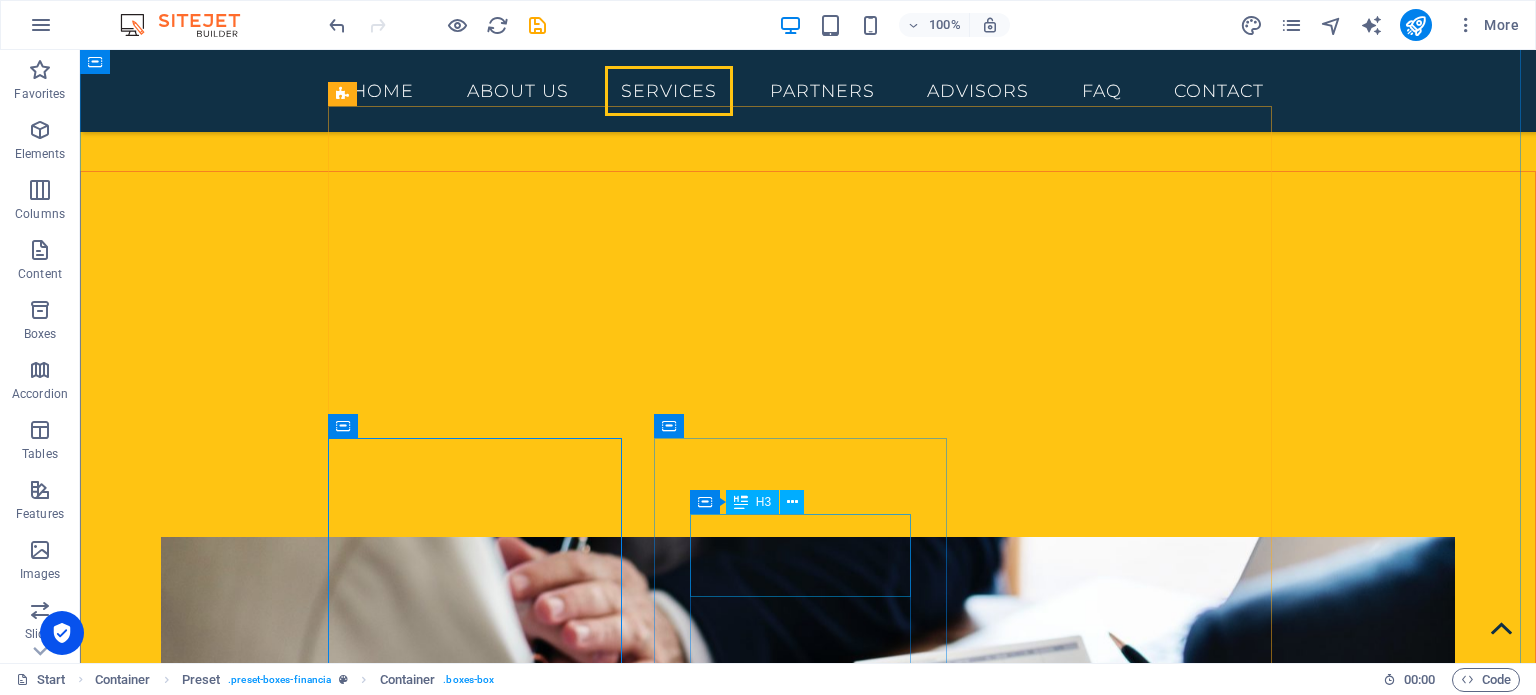click on "Corporate Services" at bounding box center (808, 2740) 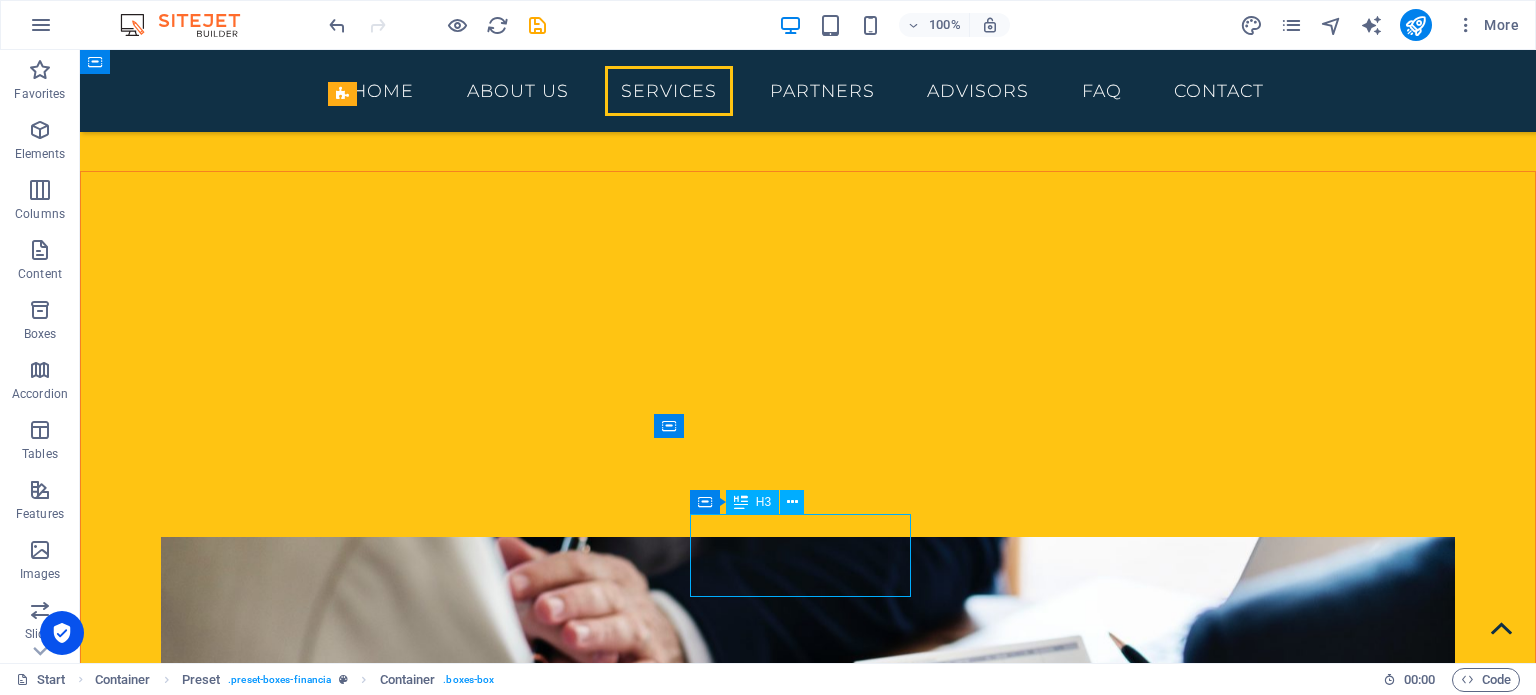 click on "Corporate Services" at bounding box center [808, 2740] 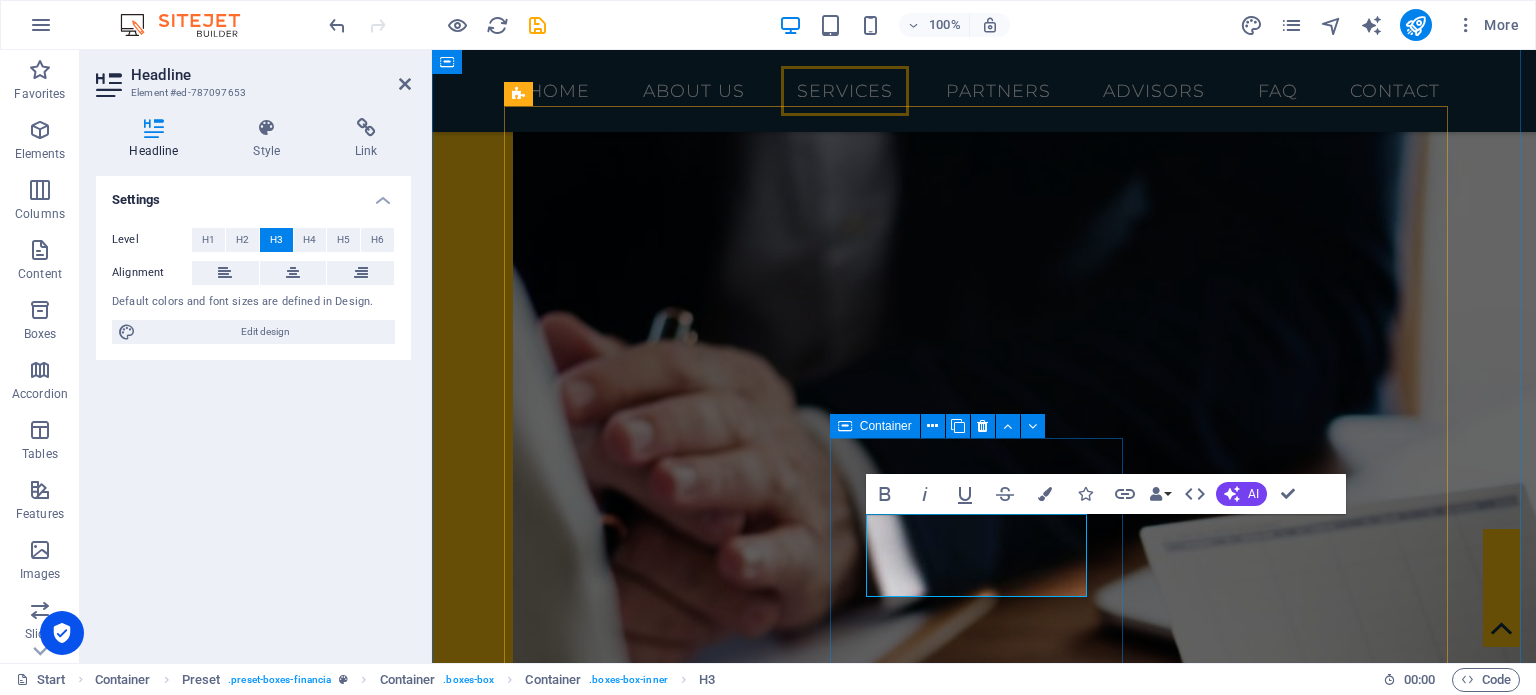 click on "Corporate Services Lorem ipsum dolor sit amet, consectetur adipisicing elit. Veritatis, dolorem!" at bounding box center [984, 2594] 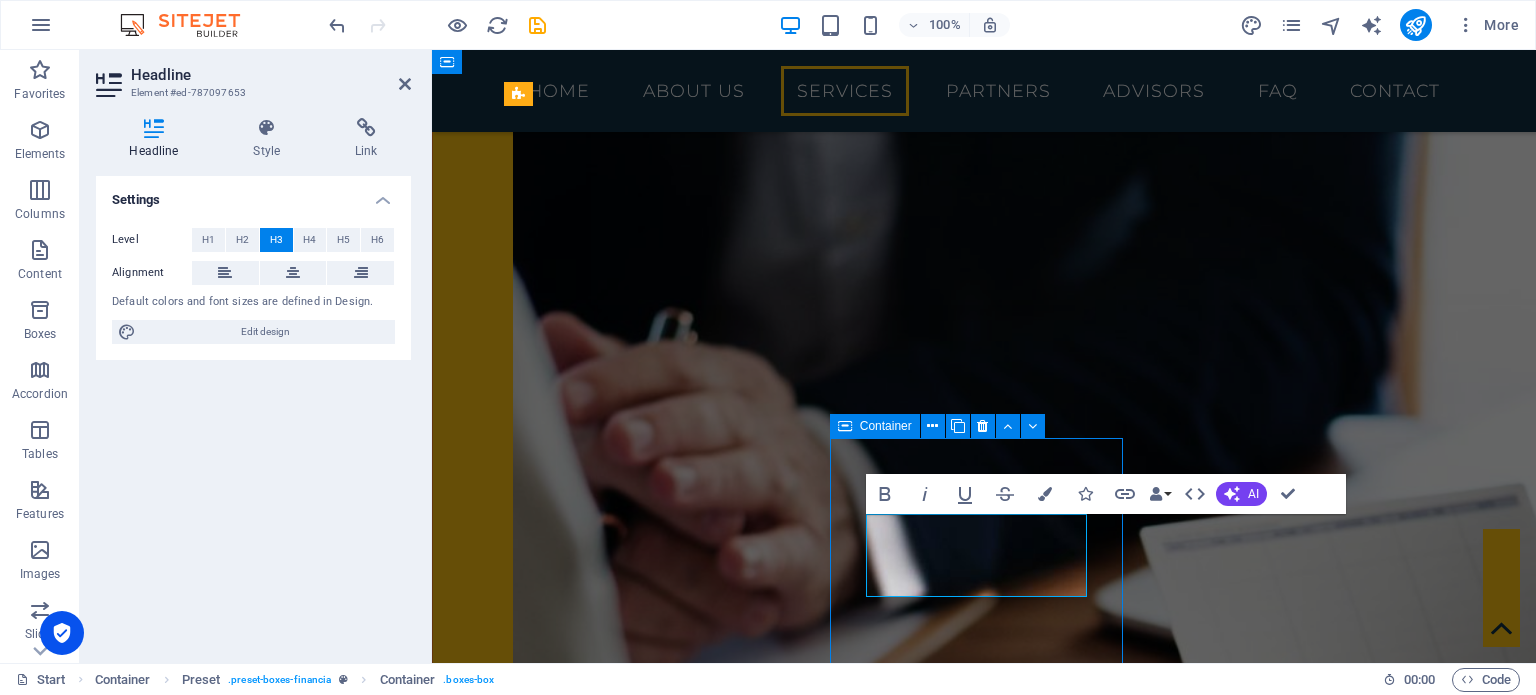 scroll, scrollTop: 1767, scrollLeft: 0, axis: vertical 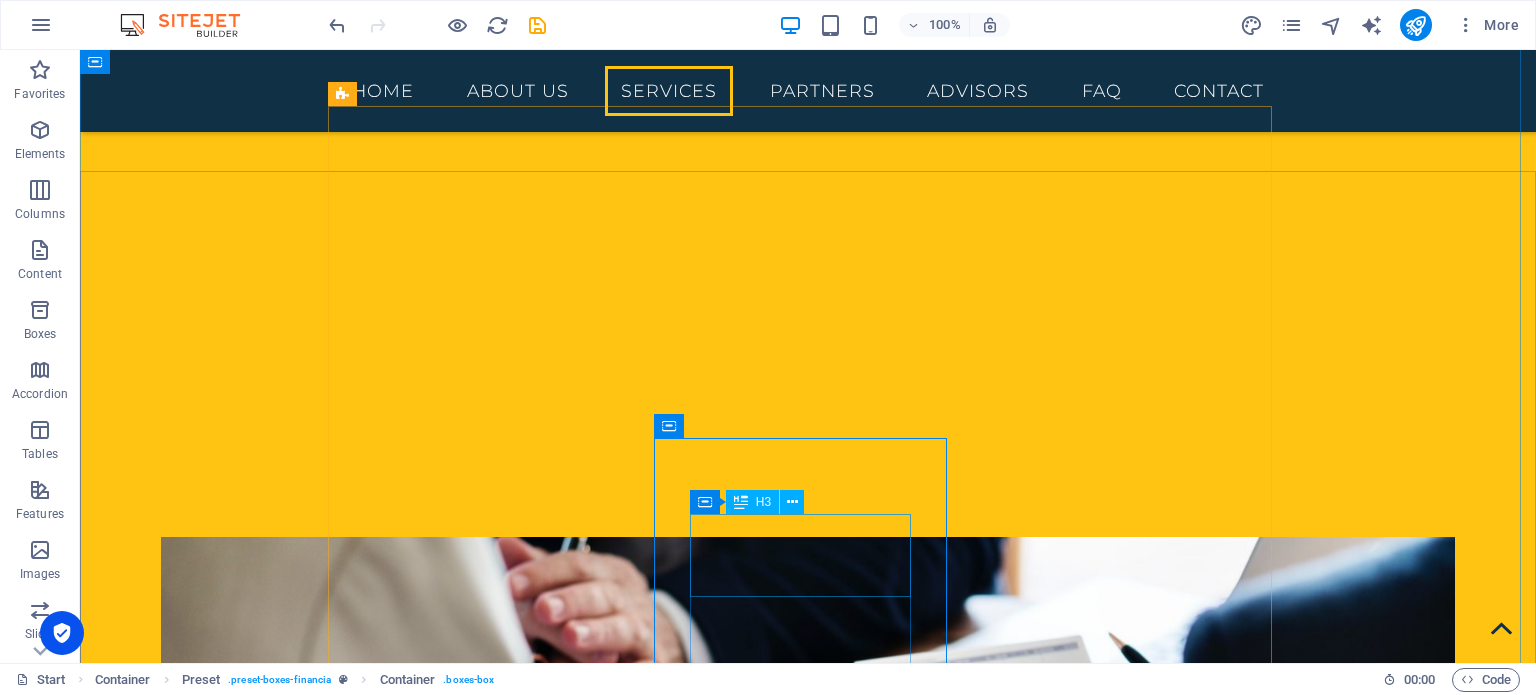 click on "Corporate Services" at bounding box center (808, 2740) 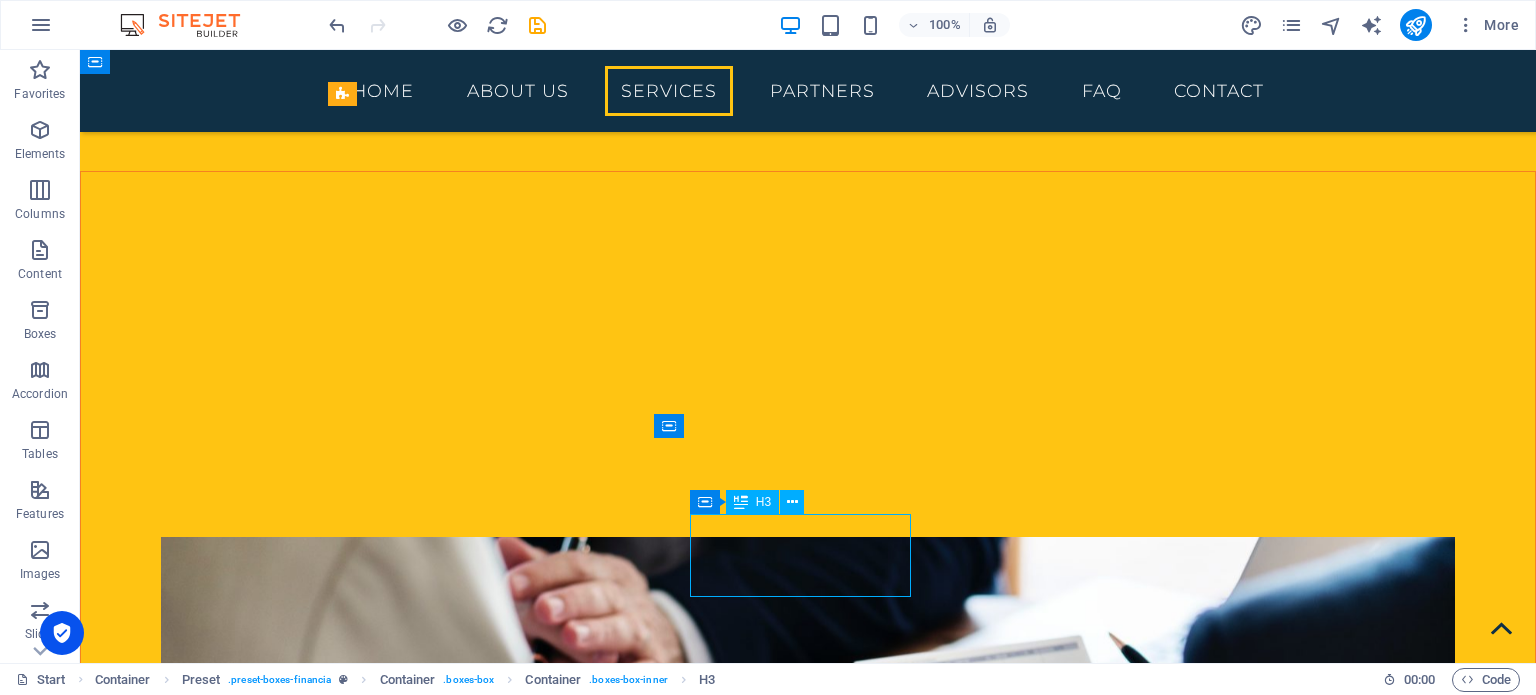 click on "Corporate Services" at bounding box center (808, 2740) 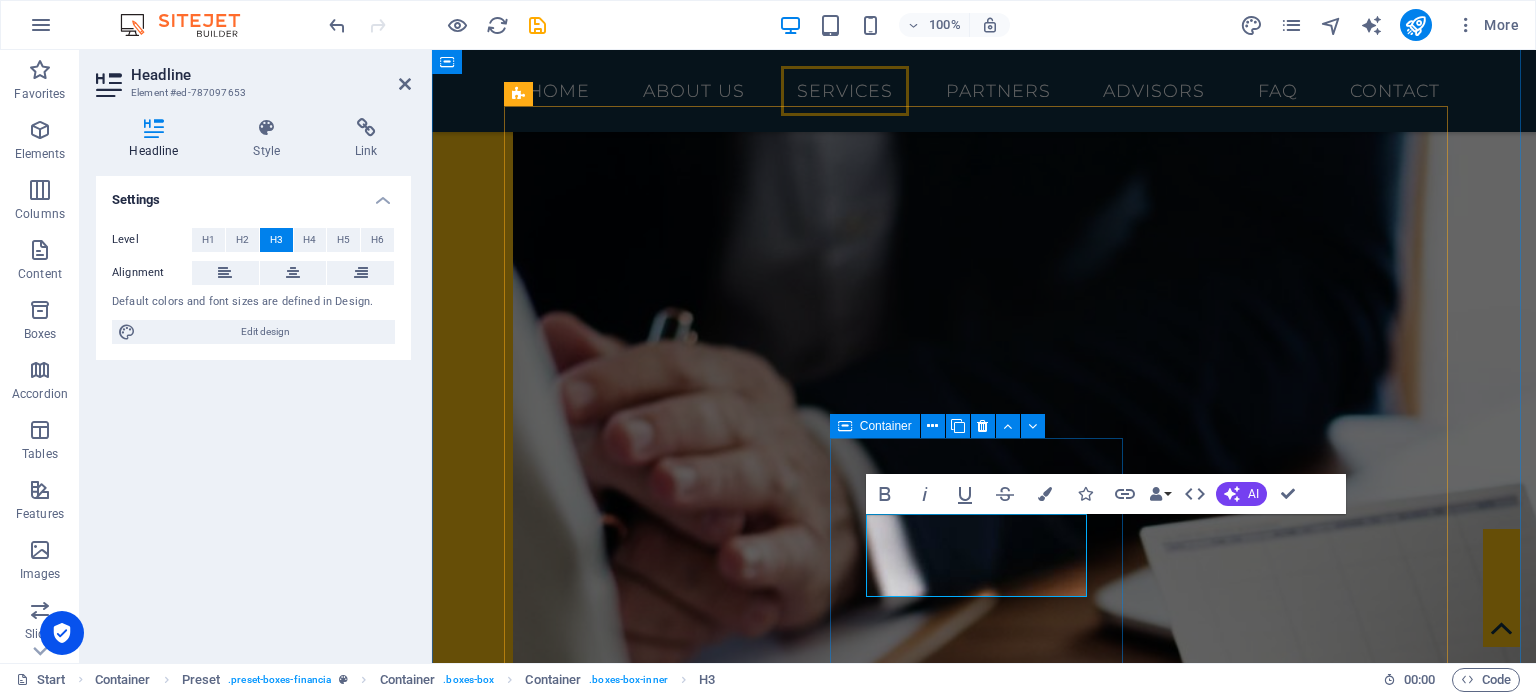 click on "Corporate Services Lorem ipsum dolor sit amet, consectetur adipisicing elit. Veritatis, dolorem!" at bounding box center (984, 2594) 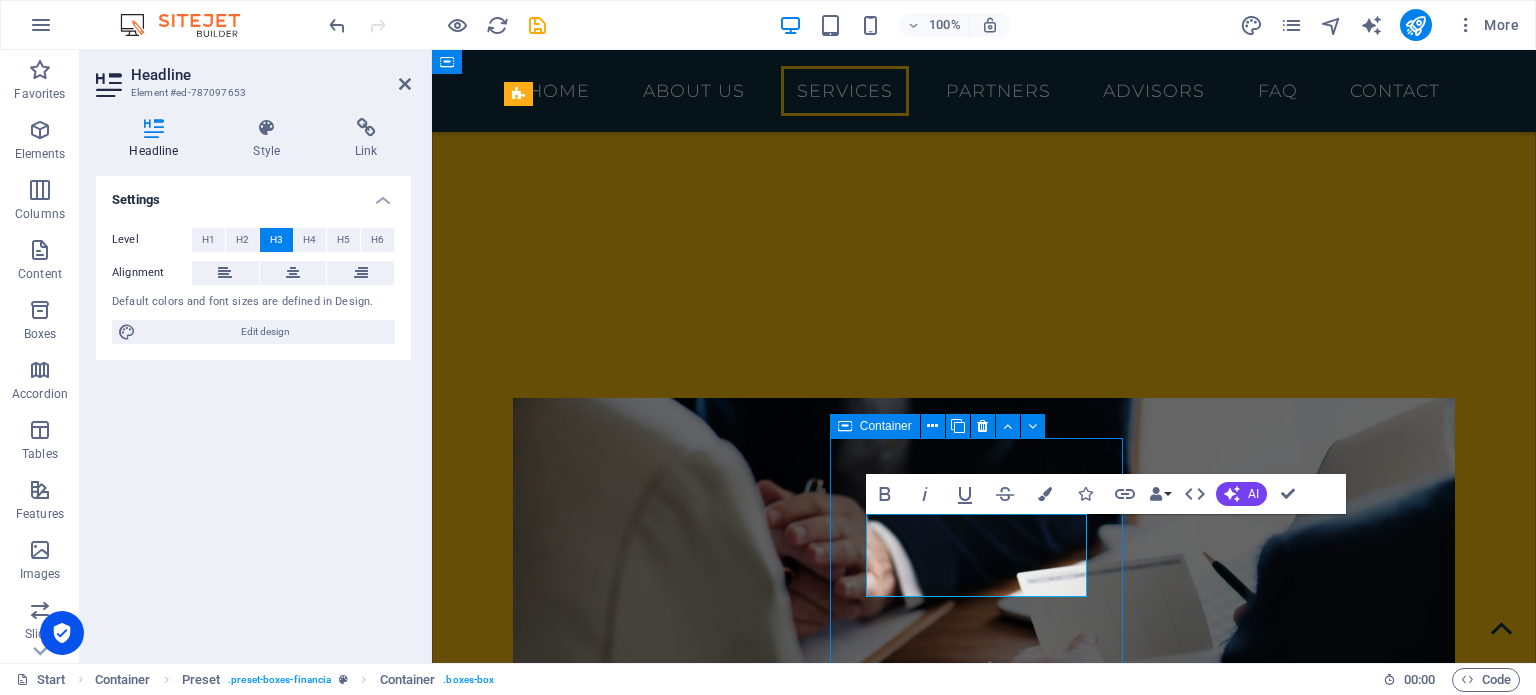 scroll, scrollTop: 1767, scrollLeft: 0, axis: vertical 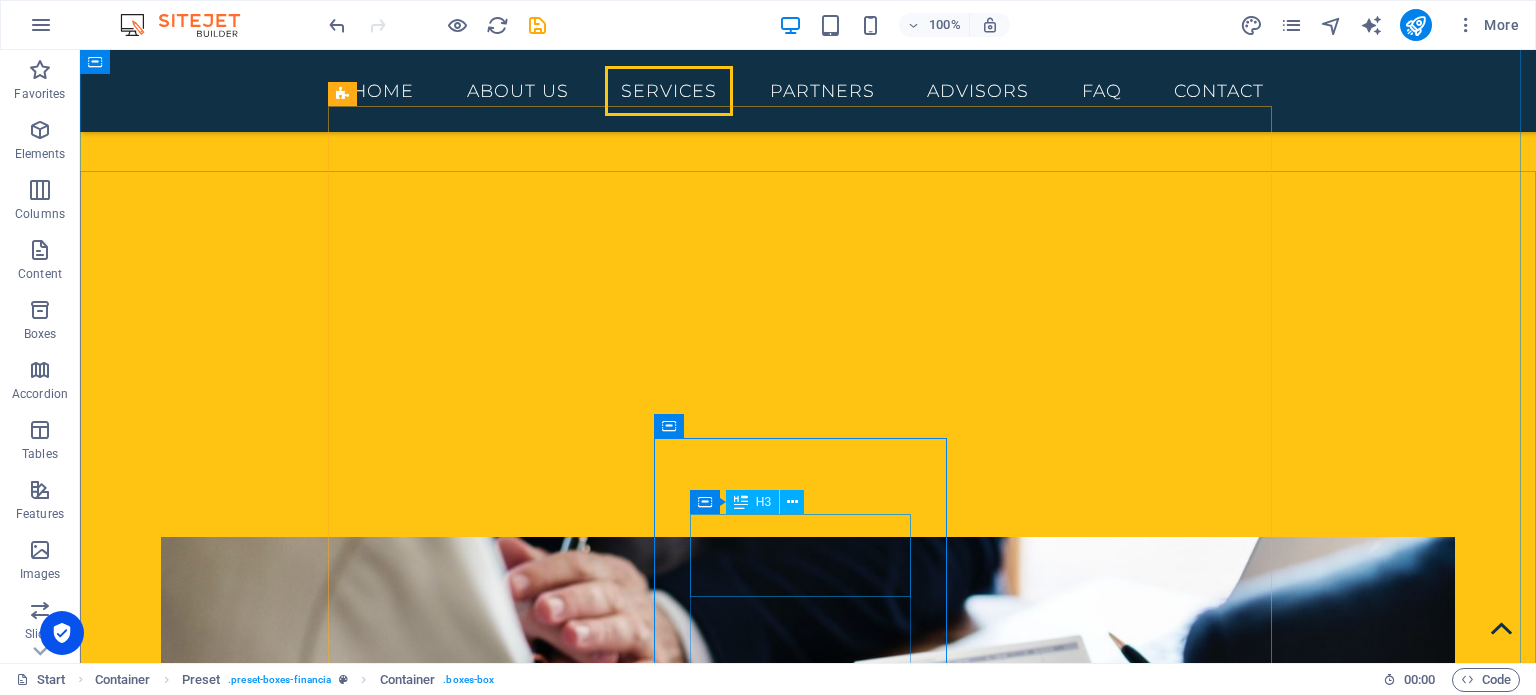 click on "Corporate Services" at bounding box center (808, 2740) 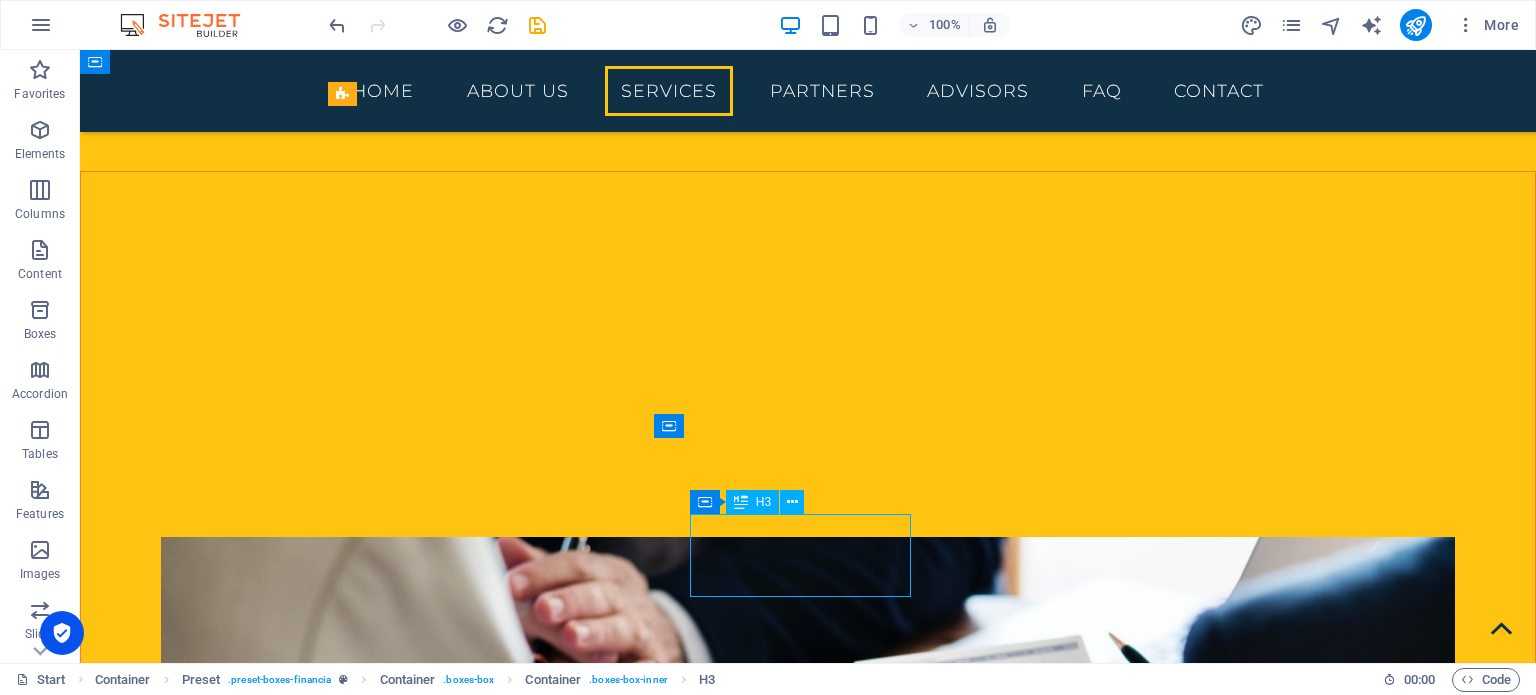click on "Corporate Services" at bounding box center (808, 2740) 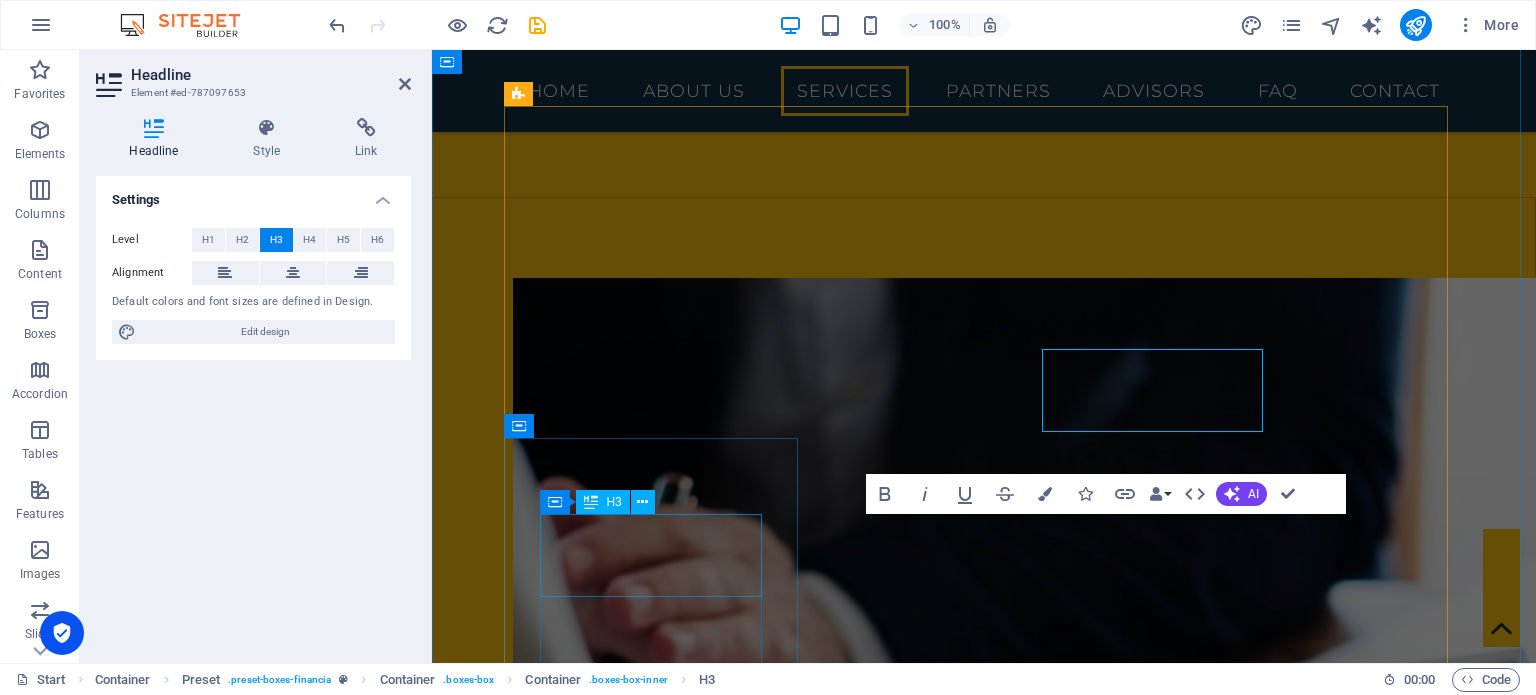 scroll, scrollTop: 1932, scrollLeft: 0, axis: vertical 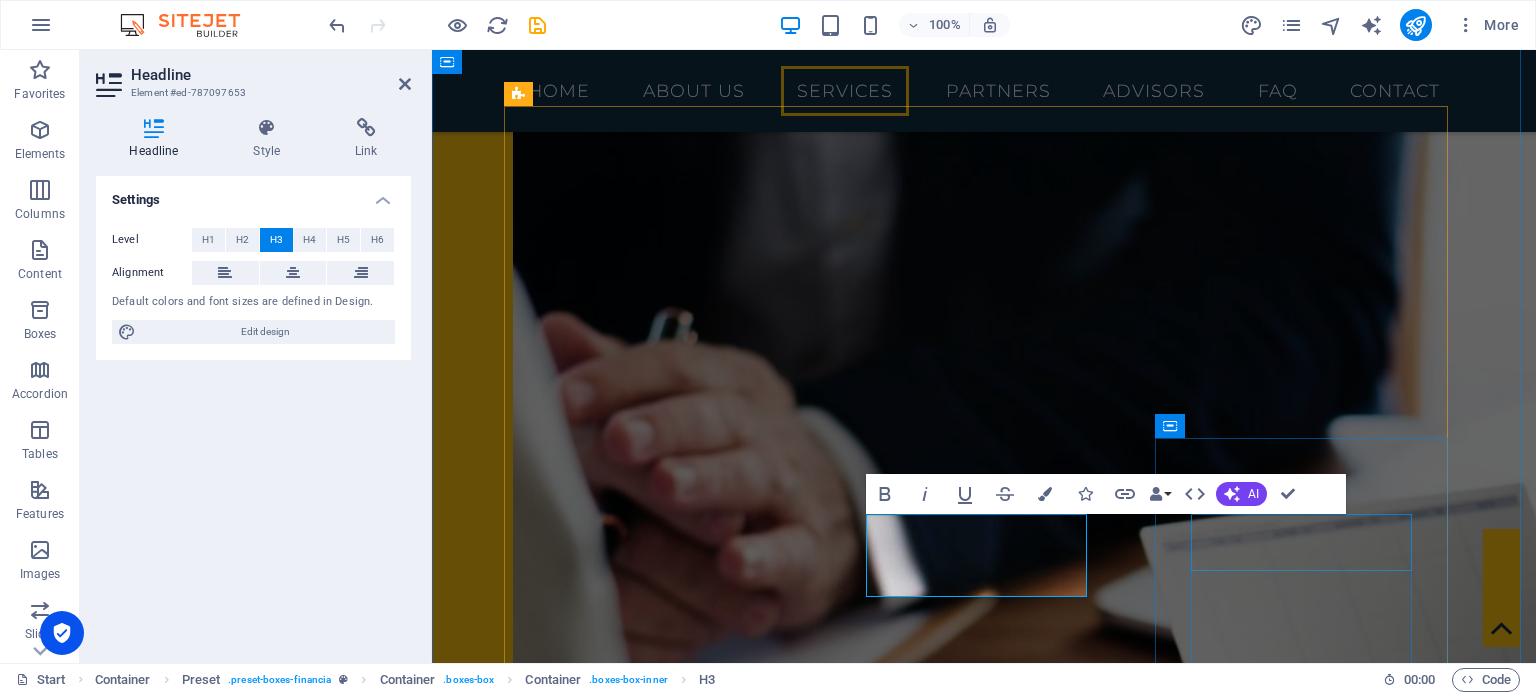 click on "Research" at bounding box center (984, 2812) 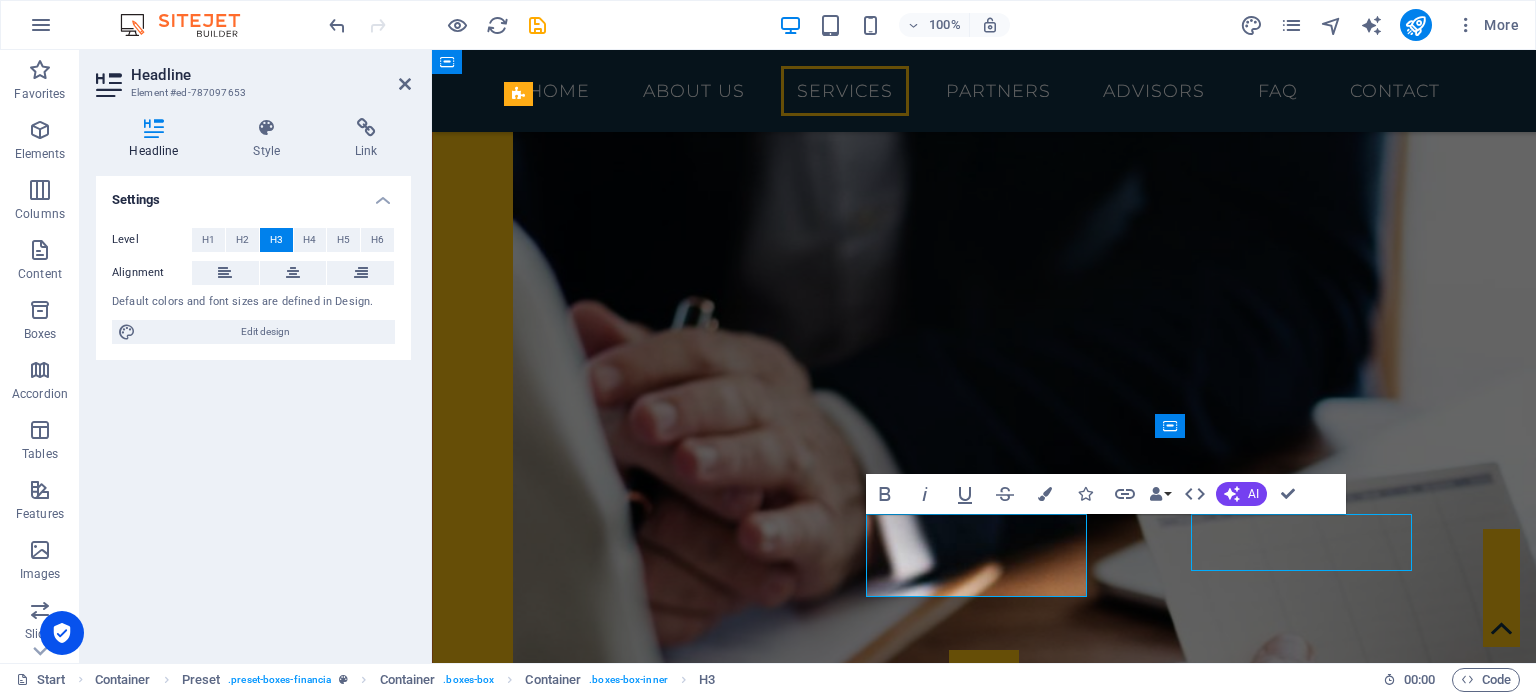 scroll, scrollTop: 1767, scrollLeft: 0, axis: vertical 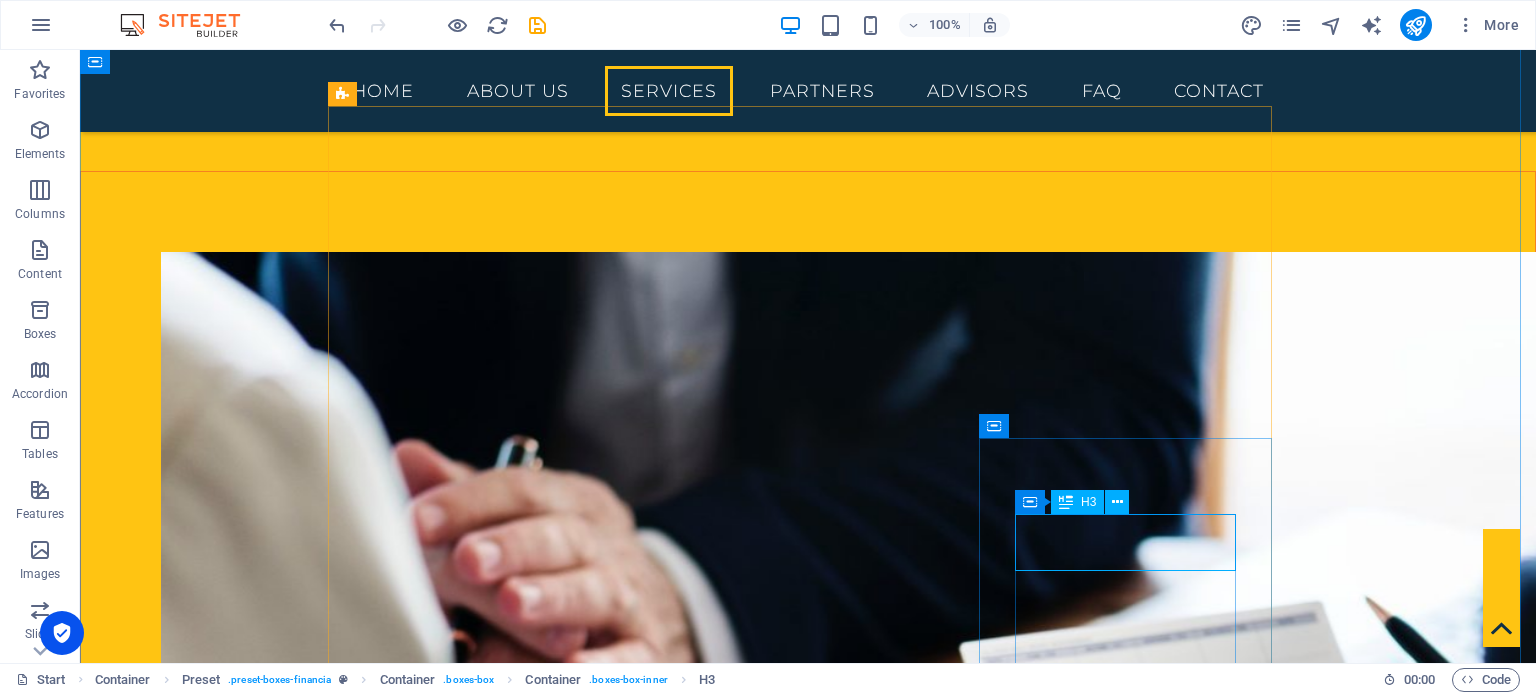 click on "Research" at bounding box center (808, 2868) 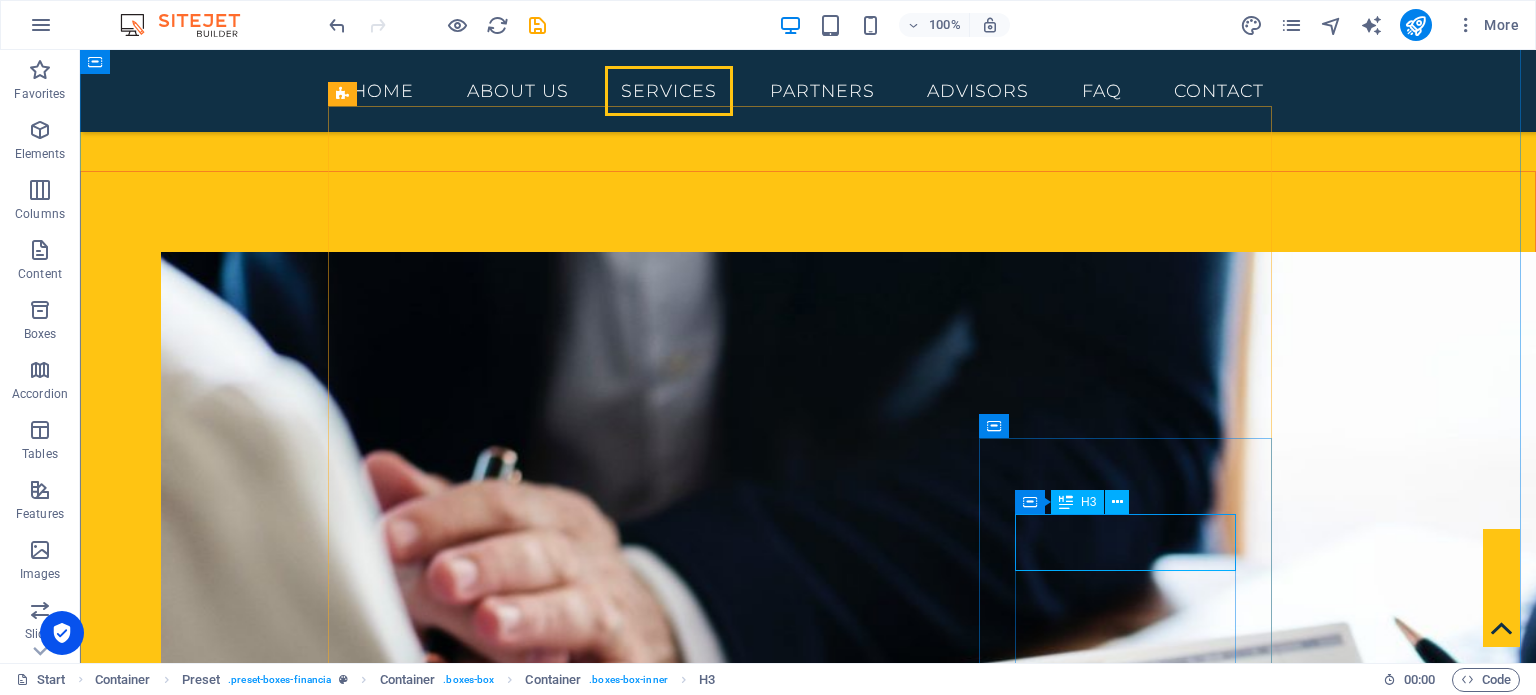 click on "Audit & Assurance Lorem ipsum dolor sit amet, consectetur adipisicing elit. Veritatis, dolorem! Advisory & Consulting Lorem ipsum dolor sit amet, consectetur adipisicing elit. Veritatis, dolorem! Taxation & Corporate Law Lorem ipsum dolor sit amet, consectetur adipisicing elit. Veritatis, dolorem! Accounting & Outsourcing Lorem ipsum dolor sit amet, consectetur adipisicing elit. Veritatis, dolorem! Corporate Services Lorem ipsum dolor sit amet, consectetur adipisicing elit. Veritatis, dolorem! Research Lorem ipsum dolor sit amet, consectetur adipisicing elit. Veritatis, dolorem!" at bounding box center (808, 2416) 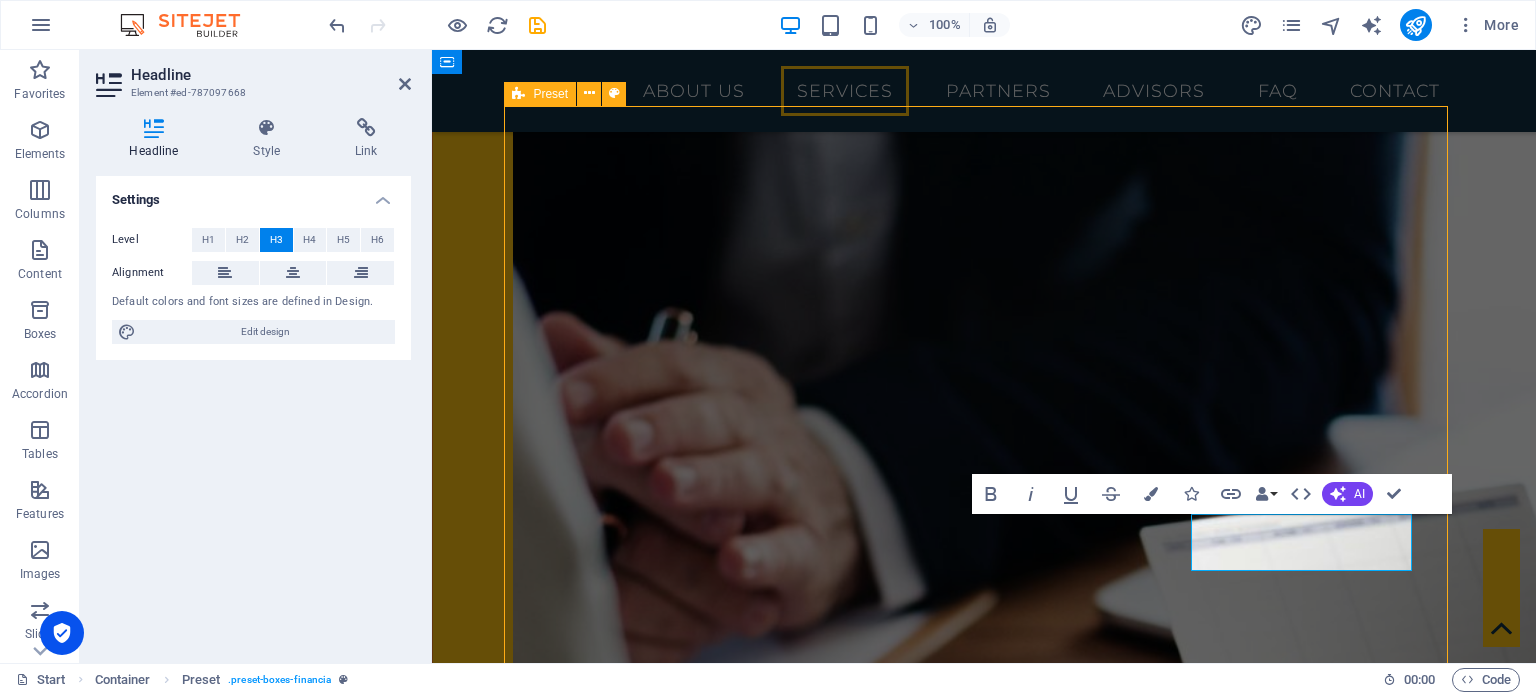 scroll, scrollTop: 1767, scrollLeft: 0, axis: vertical 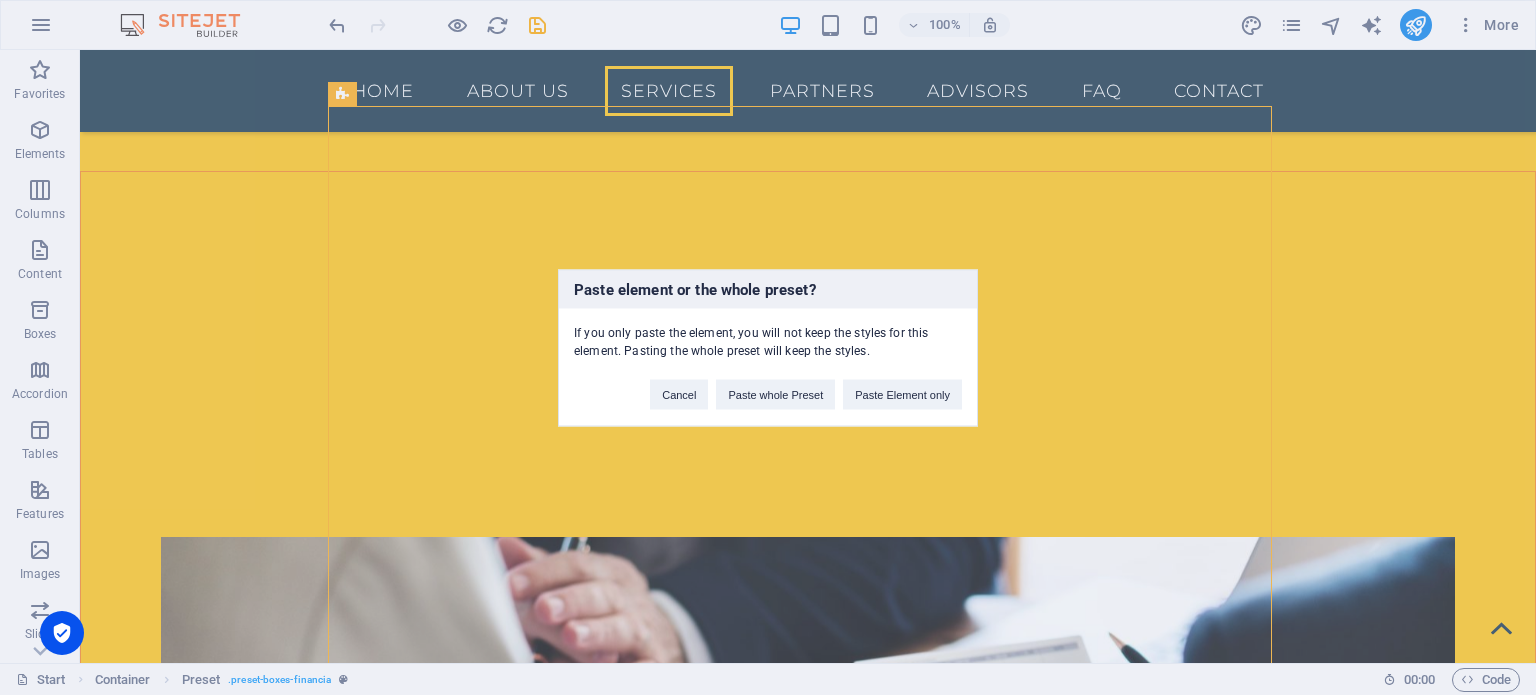 type 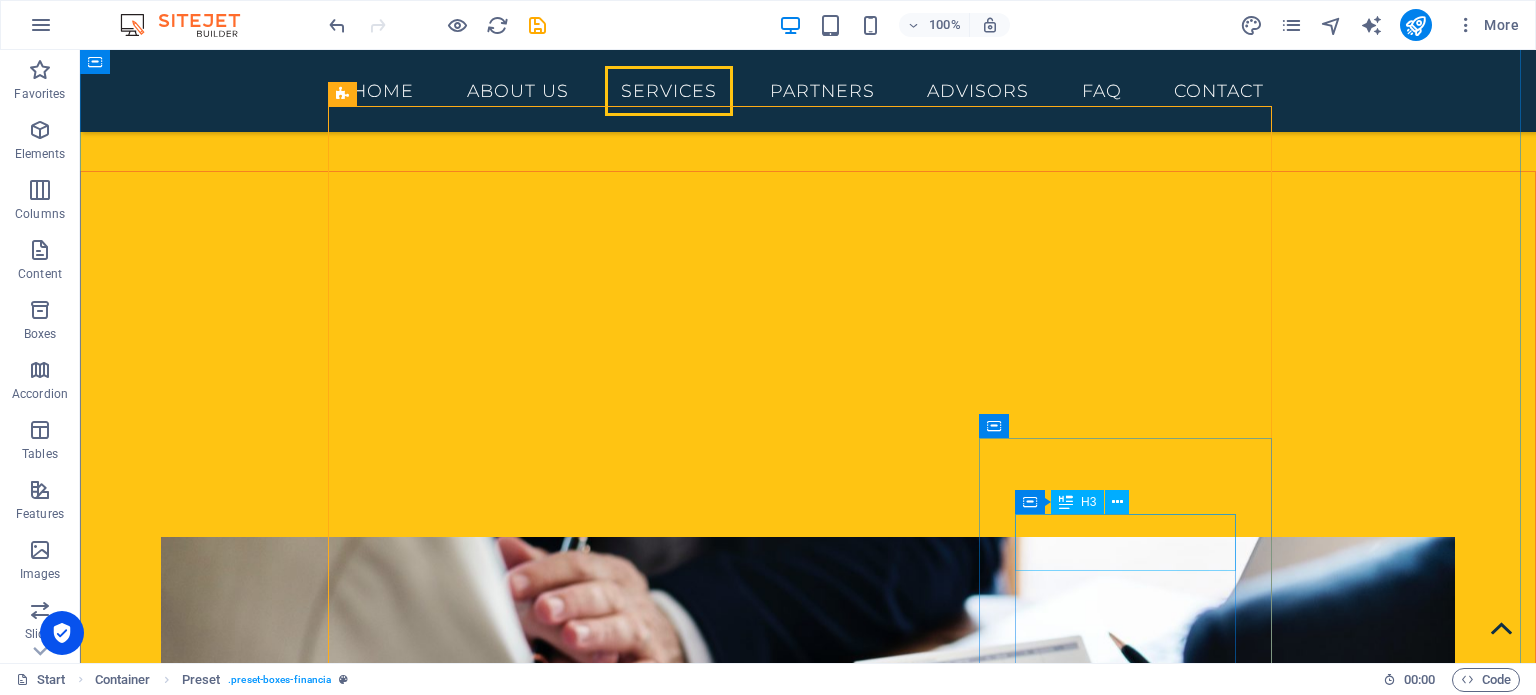 click on "Research" at bounding box center (808, 2951) 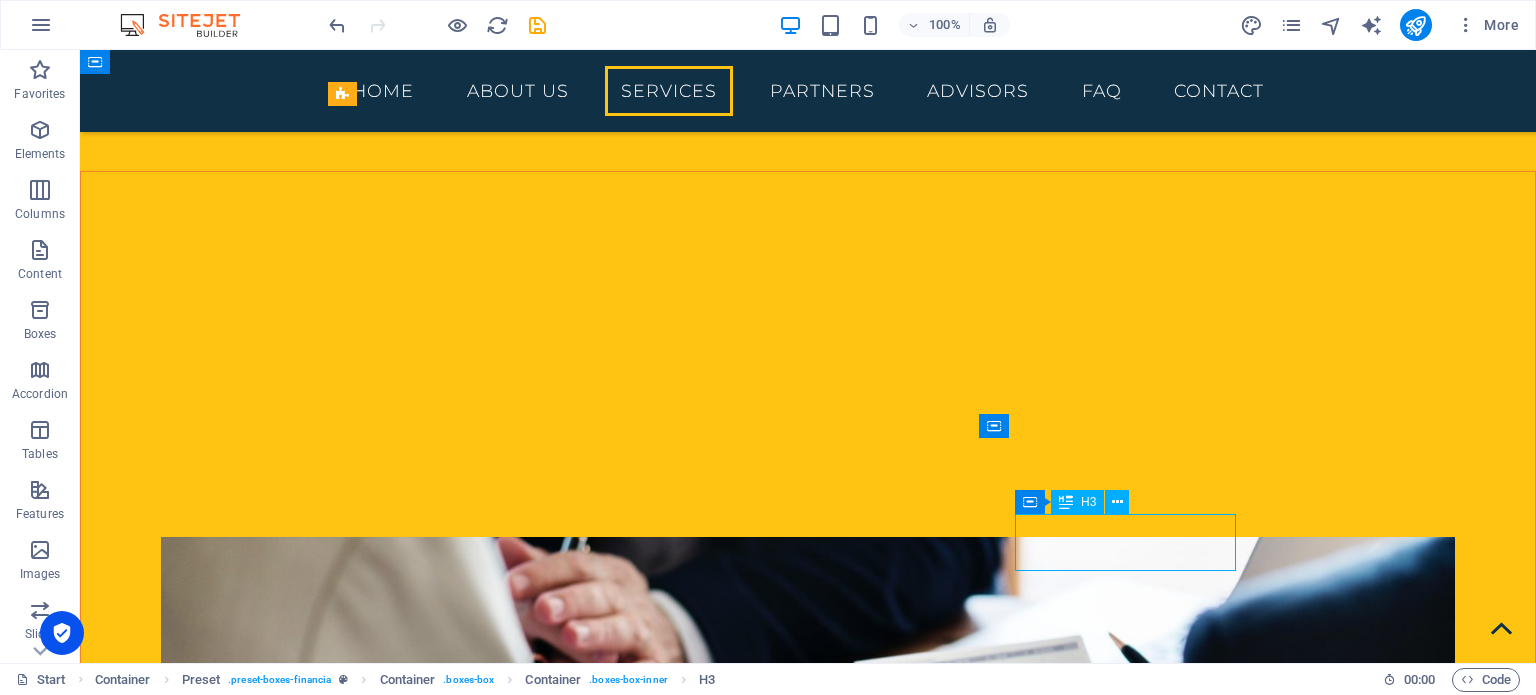 click on "Research" at bounding box center (808, 2951) 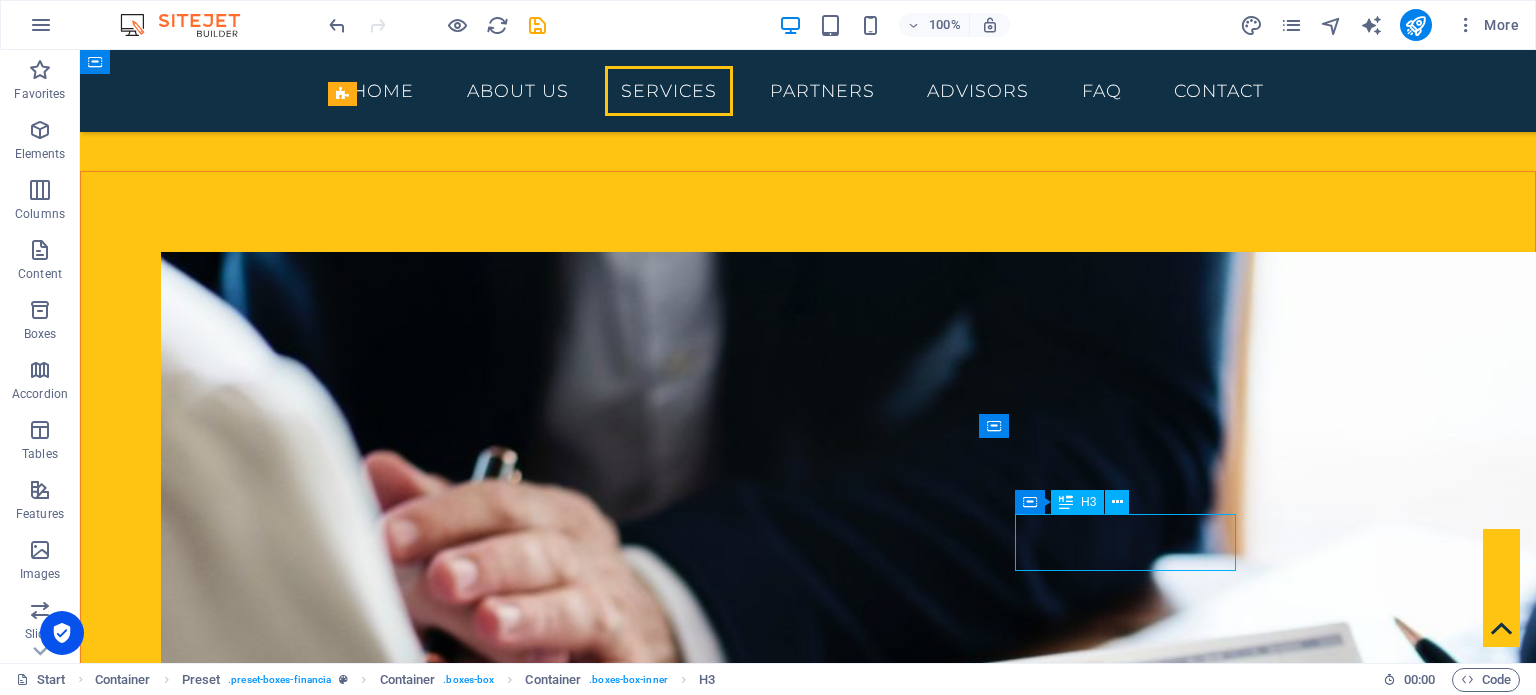 scroll, scrollTop: 1932, scrollLeft: 0, axis: vertical 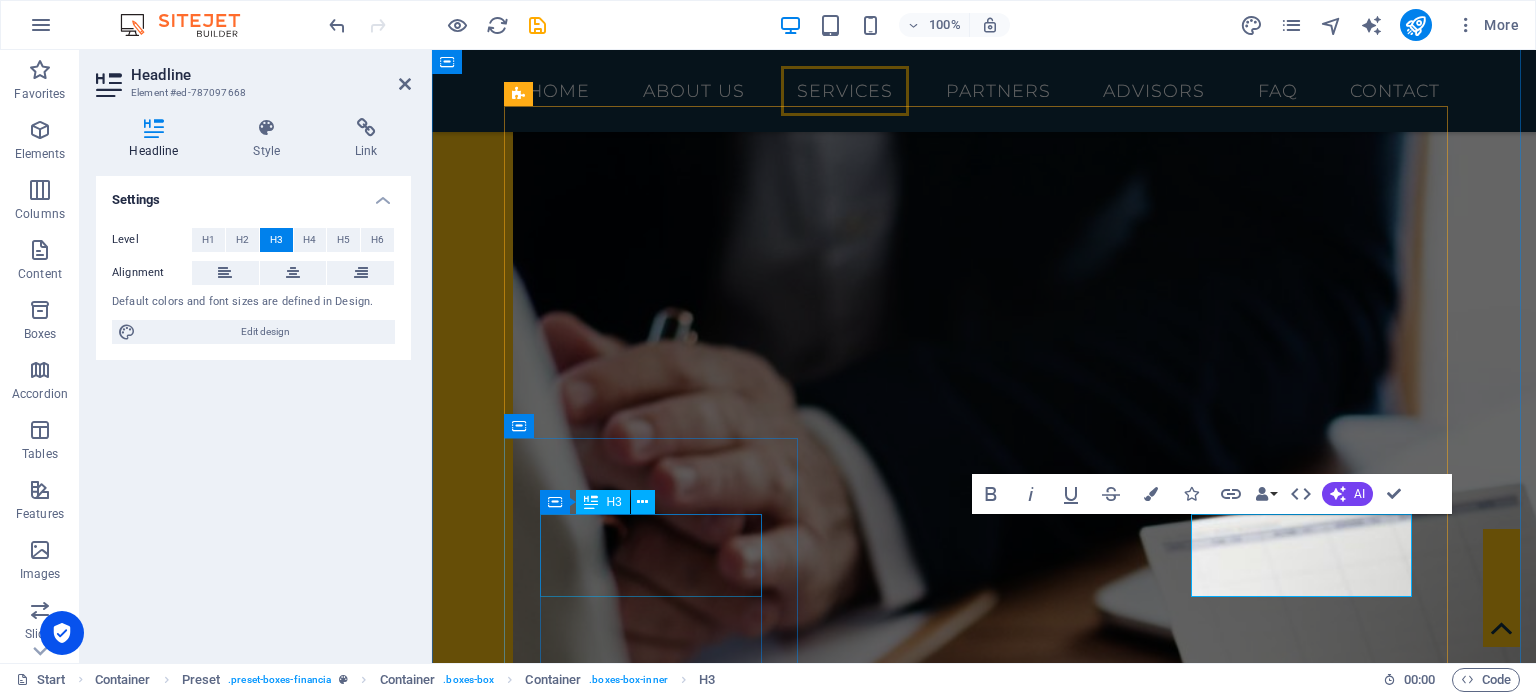 click on "Accounting & Outsourcing" at bounding box center (984, 2390) 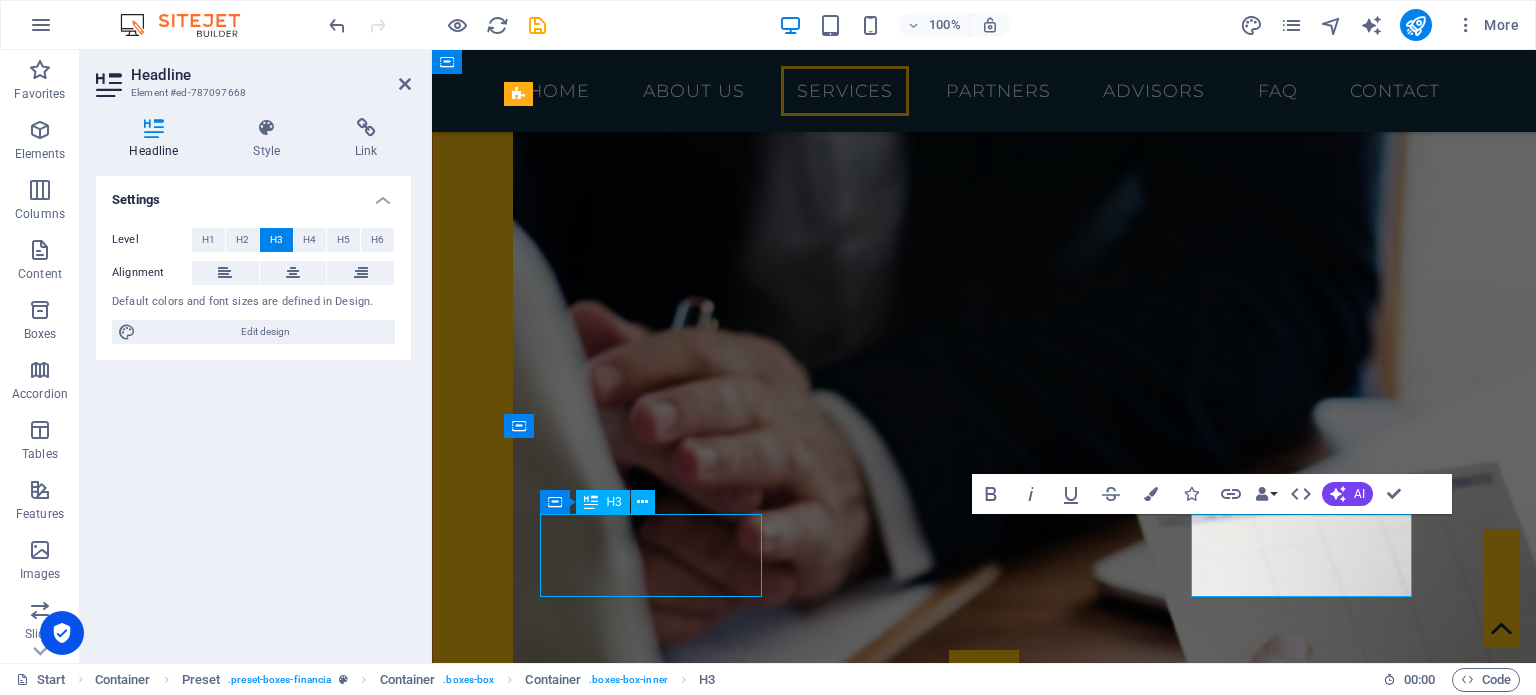 scroll, scrollTop: 1767, scrollLeft: 0, axis: vertical 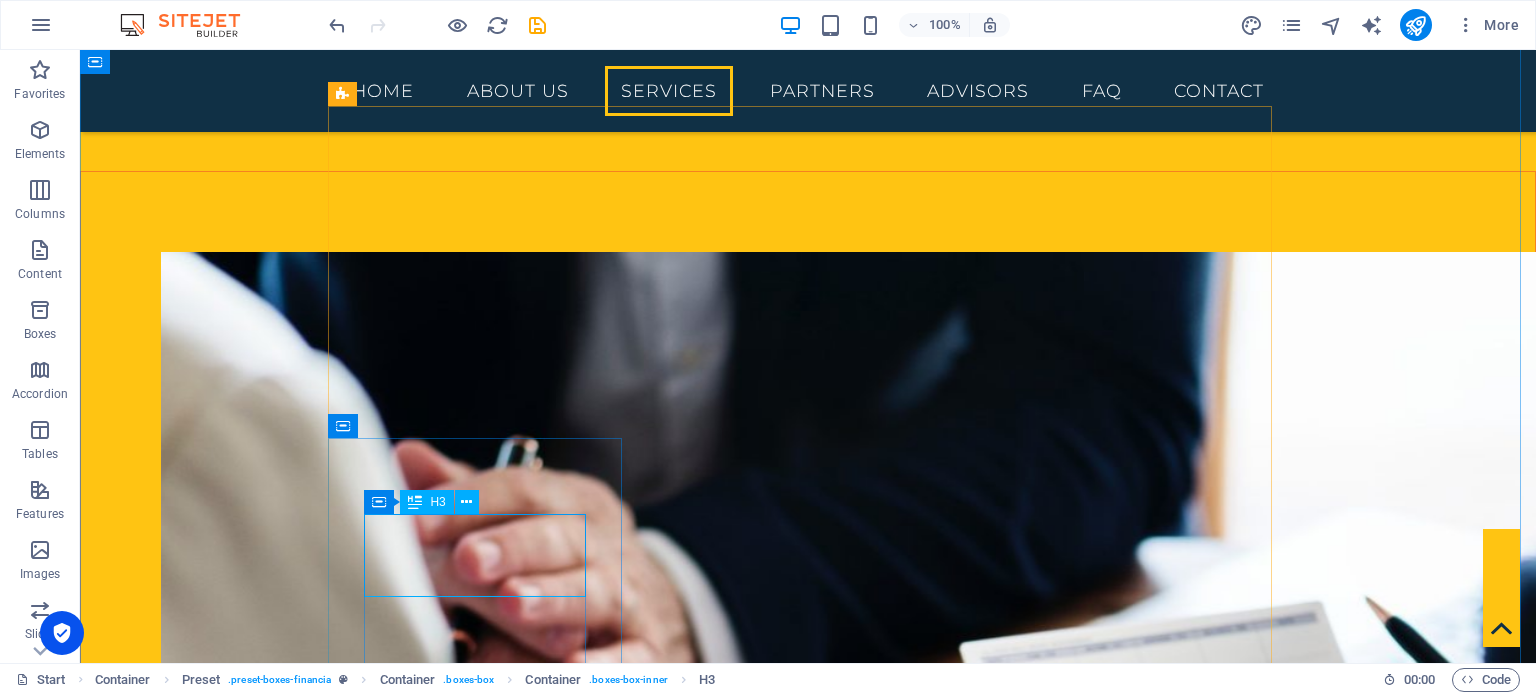 click on "Accounting & Outsourcing" at bounding box center [808, 2445] 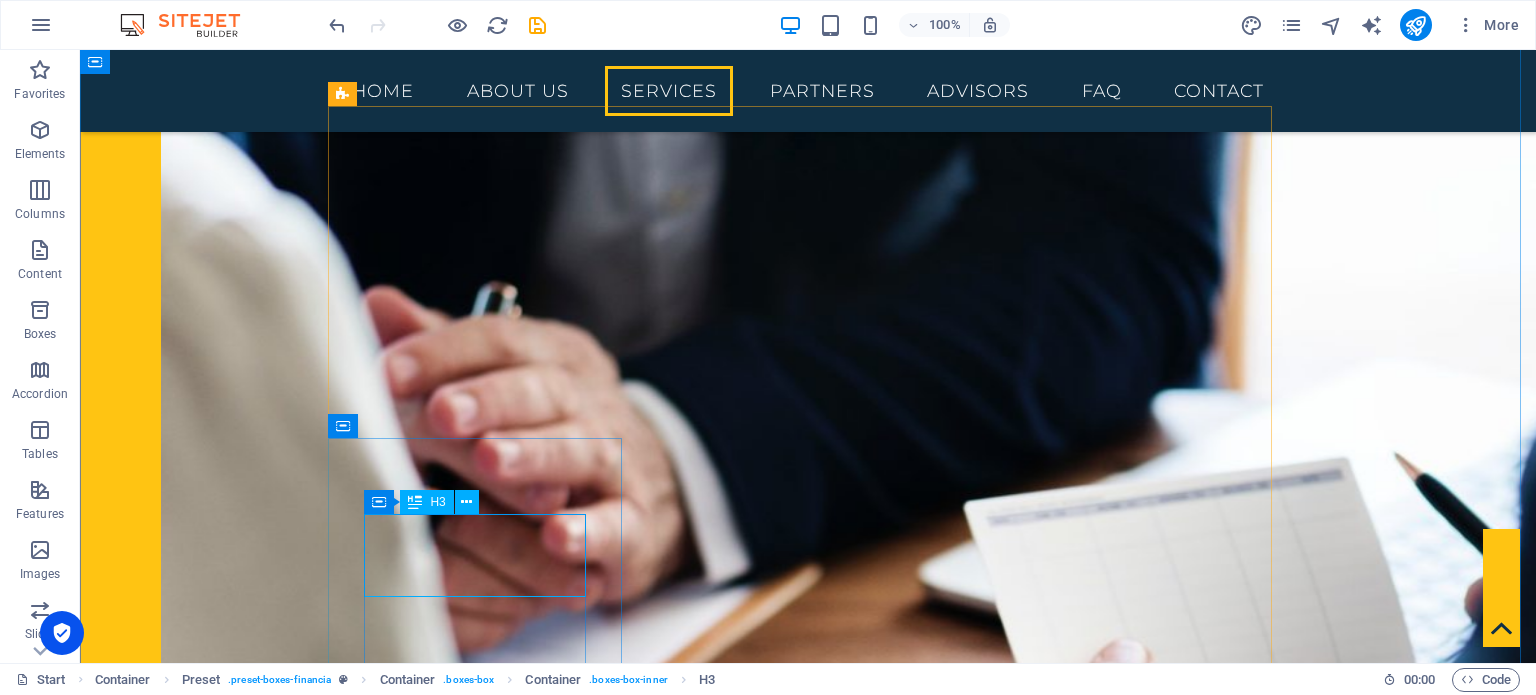 click on "Accounting & Outsourcing Lorem ipsum dolor sit amet, consectetur adipisicing elit. Veritatis, dolorem!" at bounding box center [808, 2356] 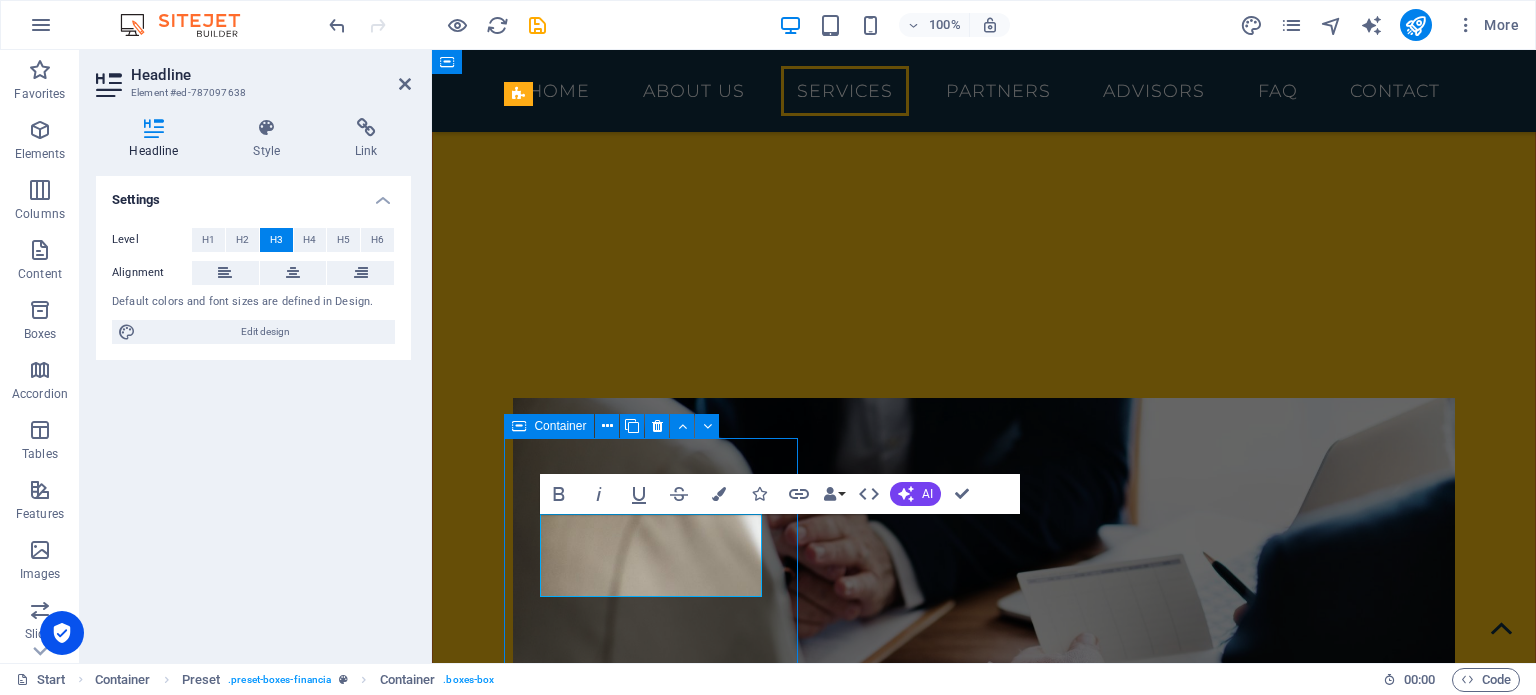 scroll, scrollTop: 1767, scrollLeft: 0, axis: vertical 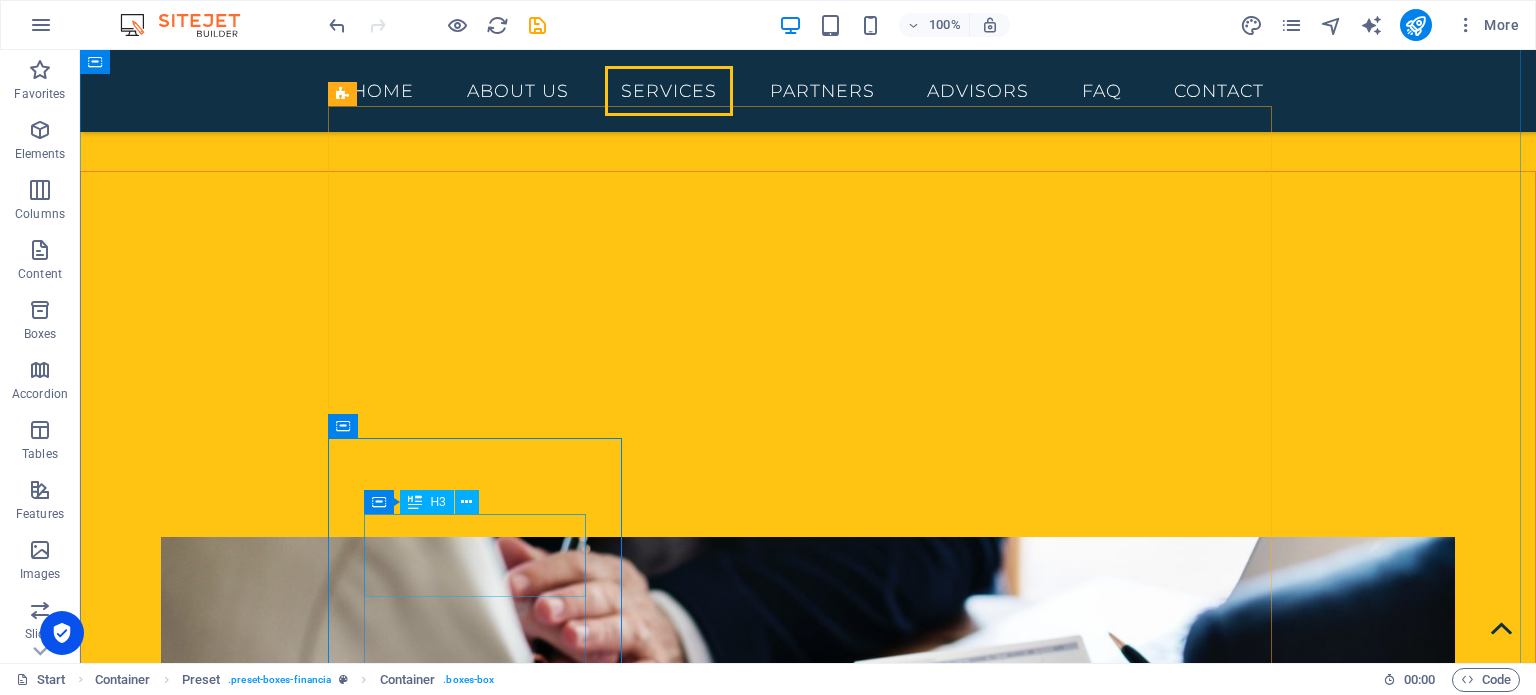 click on "Accounting & Outsourcing" at bounding box center [808, 2528] 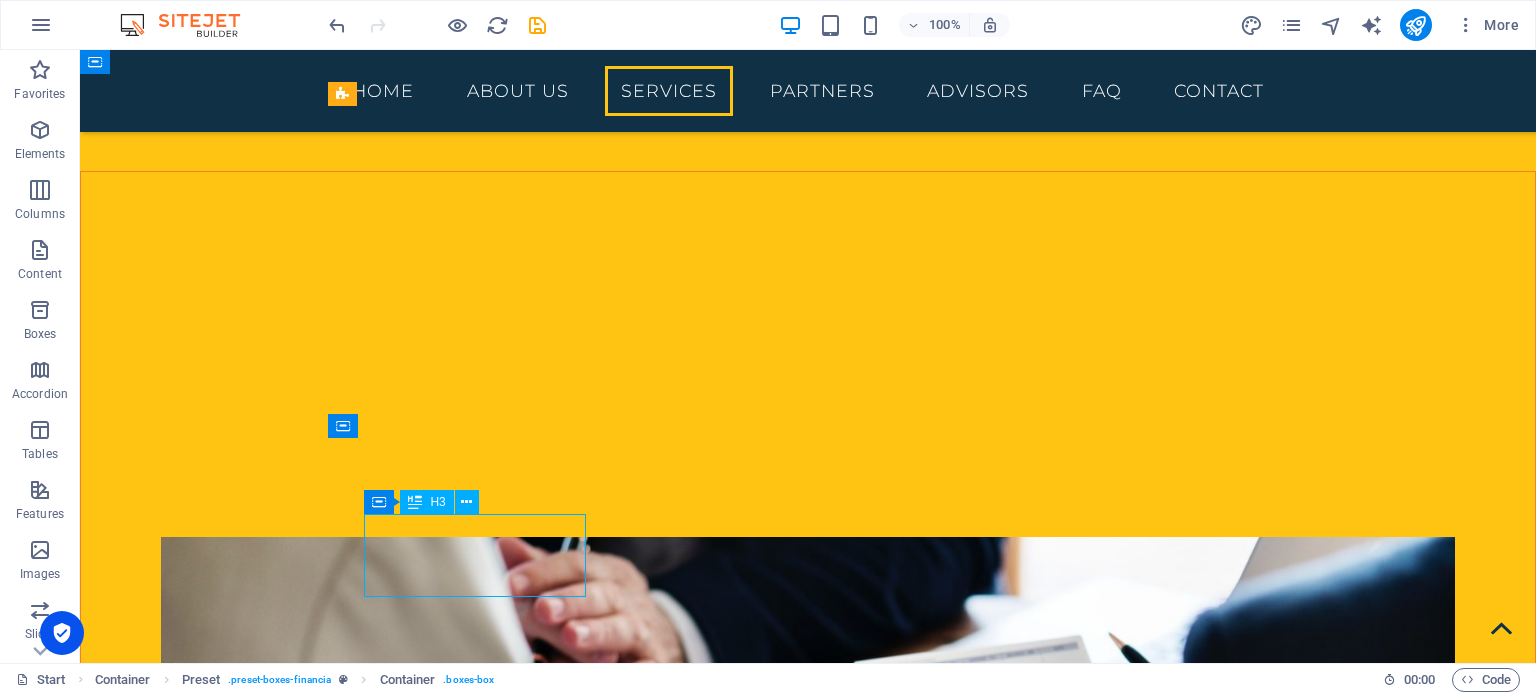 click on "Accounting & Outsourcing" at bounding box center (808, 2528) 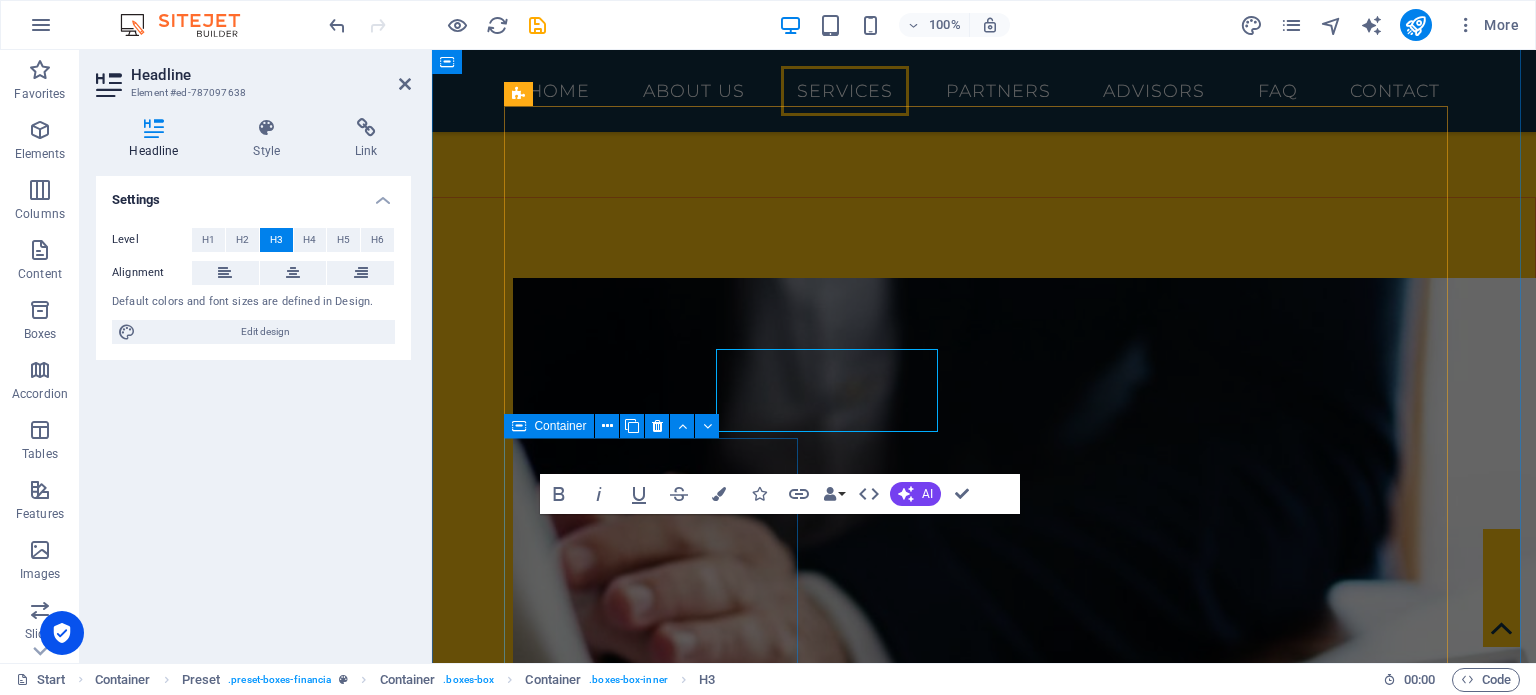 scroll, scrollTop: 1932, scrollLeft: 0, axis: vertical 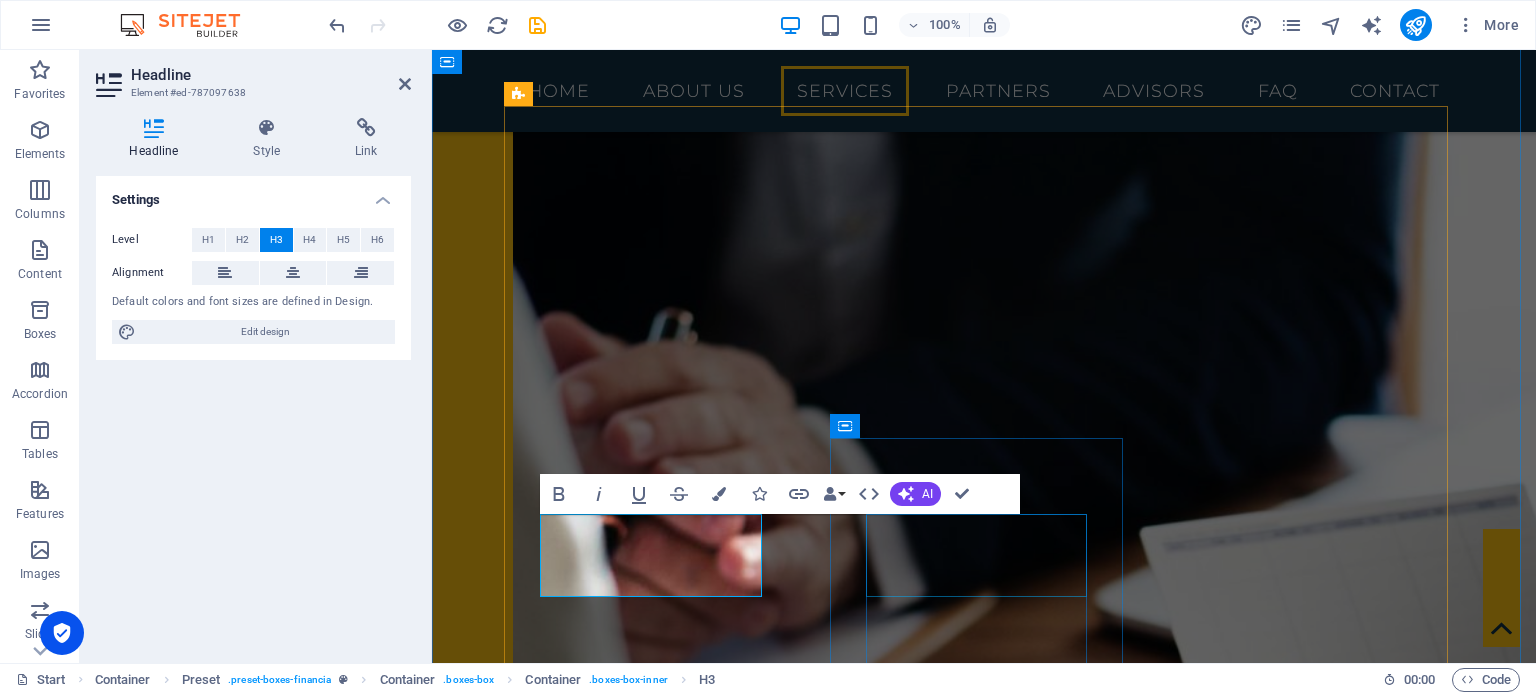 click on "Corporate Services" at bounding box center [984, 2601] 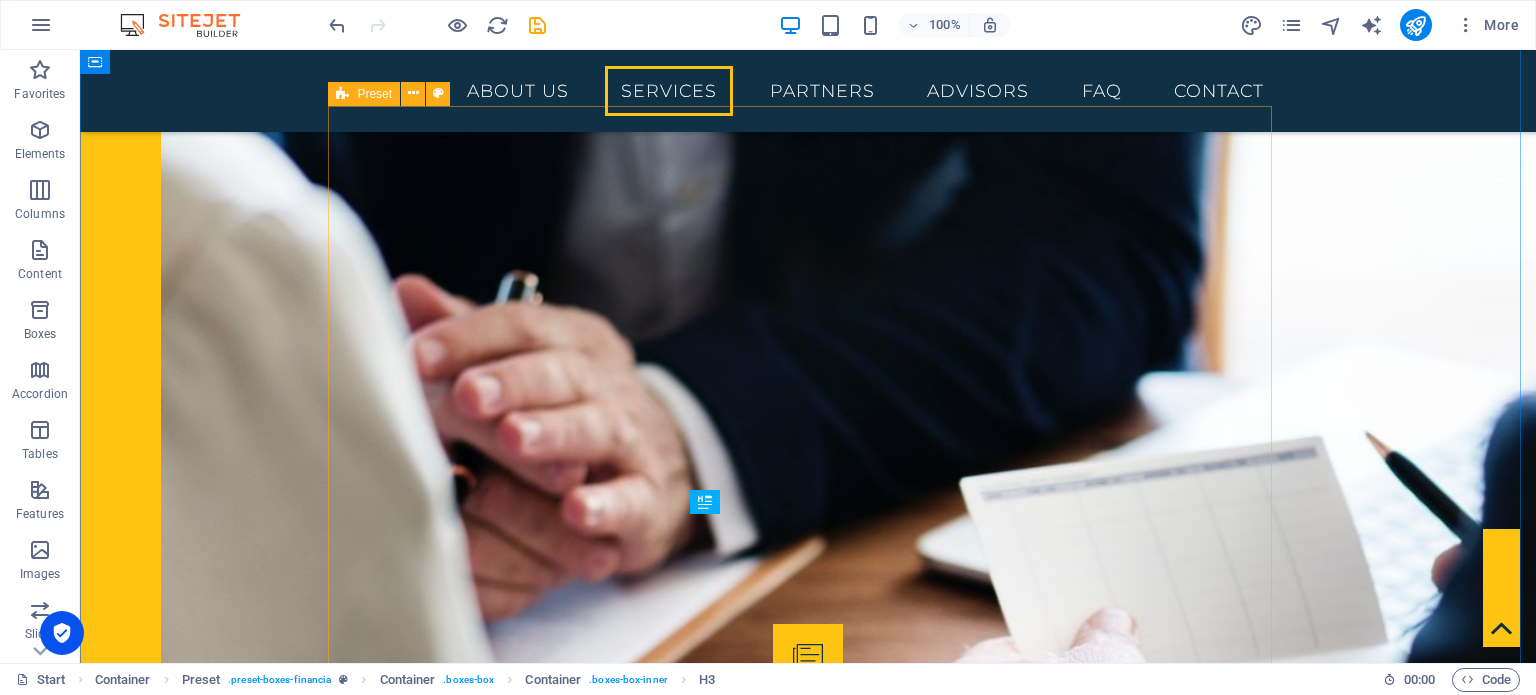 scroll, scrollTop: 1767, scrollLeft: 0, axis: vertical 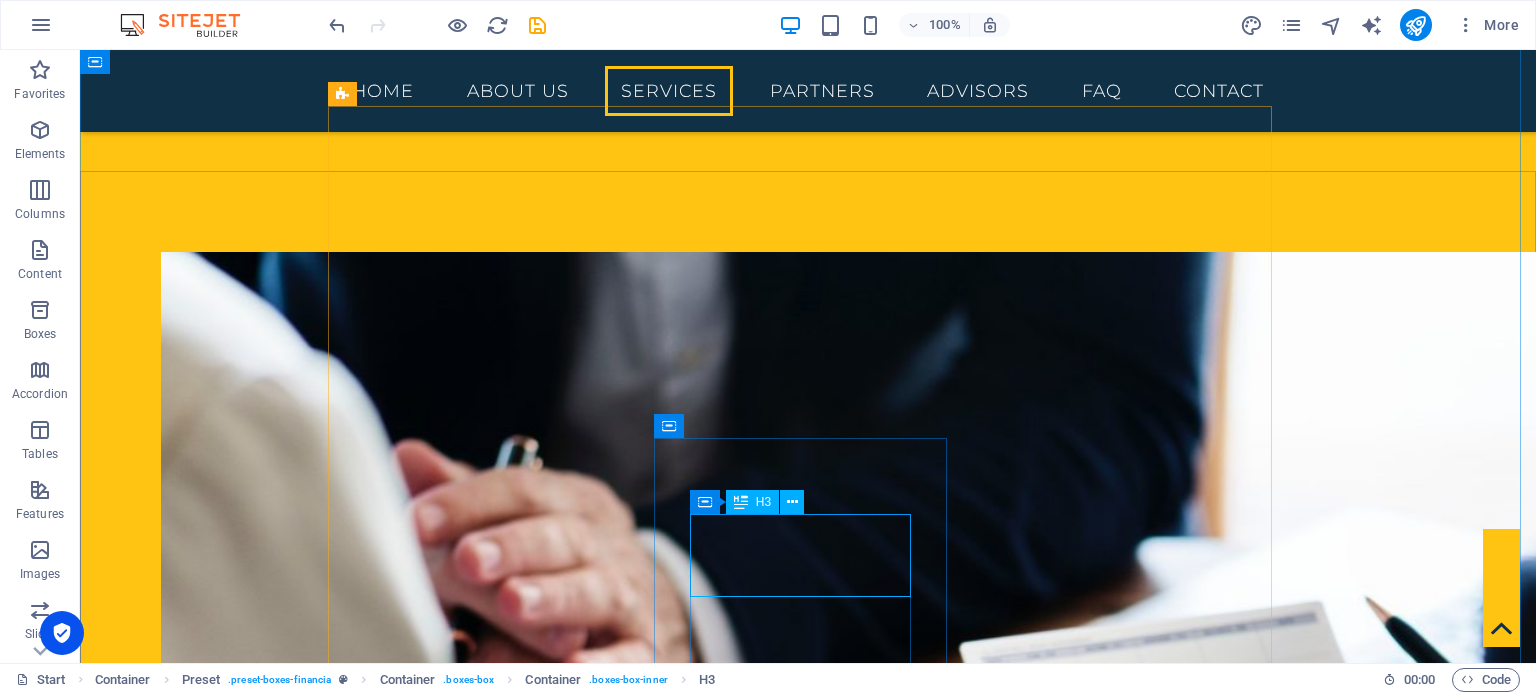 click on "Corporate Services" at bounding box center [808, 2657] 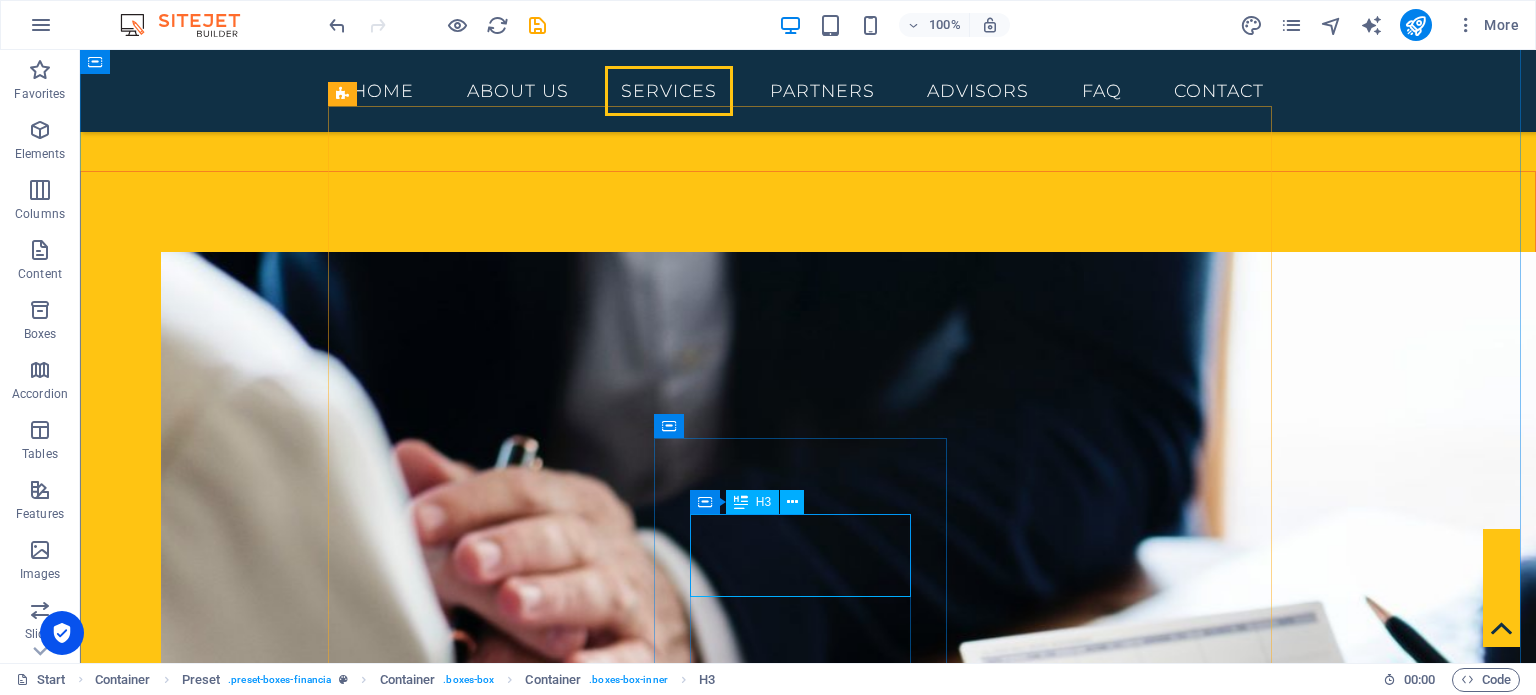 click on "Corporate Services" at bounding box center (808, 2657) 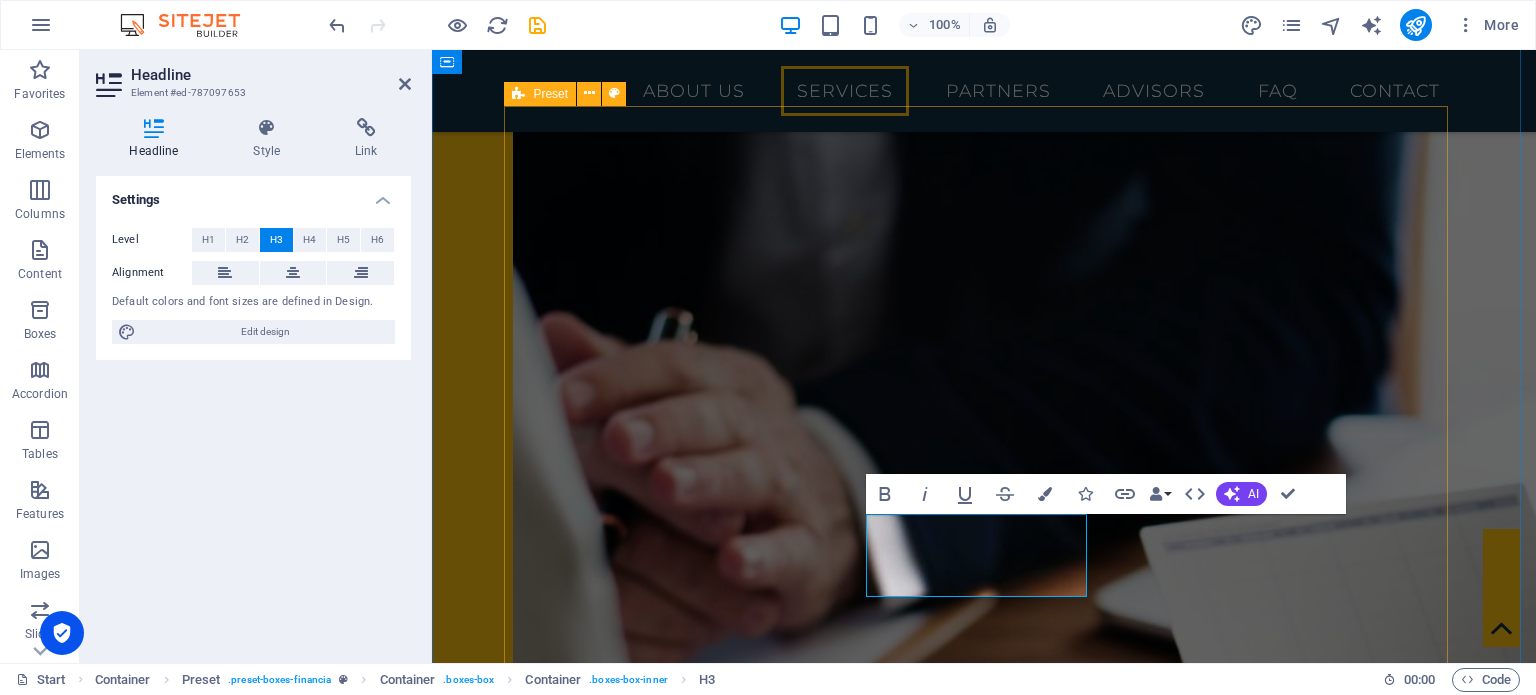 click on "Audit & Assurance Lorem ipsum dolor sit amet, consectetur adipisicing elit. Veritatis, dolorem! Advisory & Consulting Lorem ipsum dolor sit amet, consectetur adipisicing elit. Veritatis, dolorem! Taxation & Corporate Law Lorem ipsum dolor sit amet, consectetur adipisicing elit. Veritatis, dolorem! Accounting & Outsourcing Lorem ipsum dolor sit amet, consectetur adipisicing elit. Veritatis, dolorem! Corporate Services Lorem ipsum dolor sit amet, consectetur adipisicing elit. Veritatis, dolorem! Corporate Services Lorem ipsum dolor sit amet, consectetur adipisicing elit. Veritatis, dolorem!" at bounding box center [984, 2277] 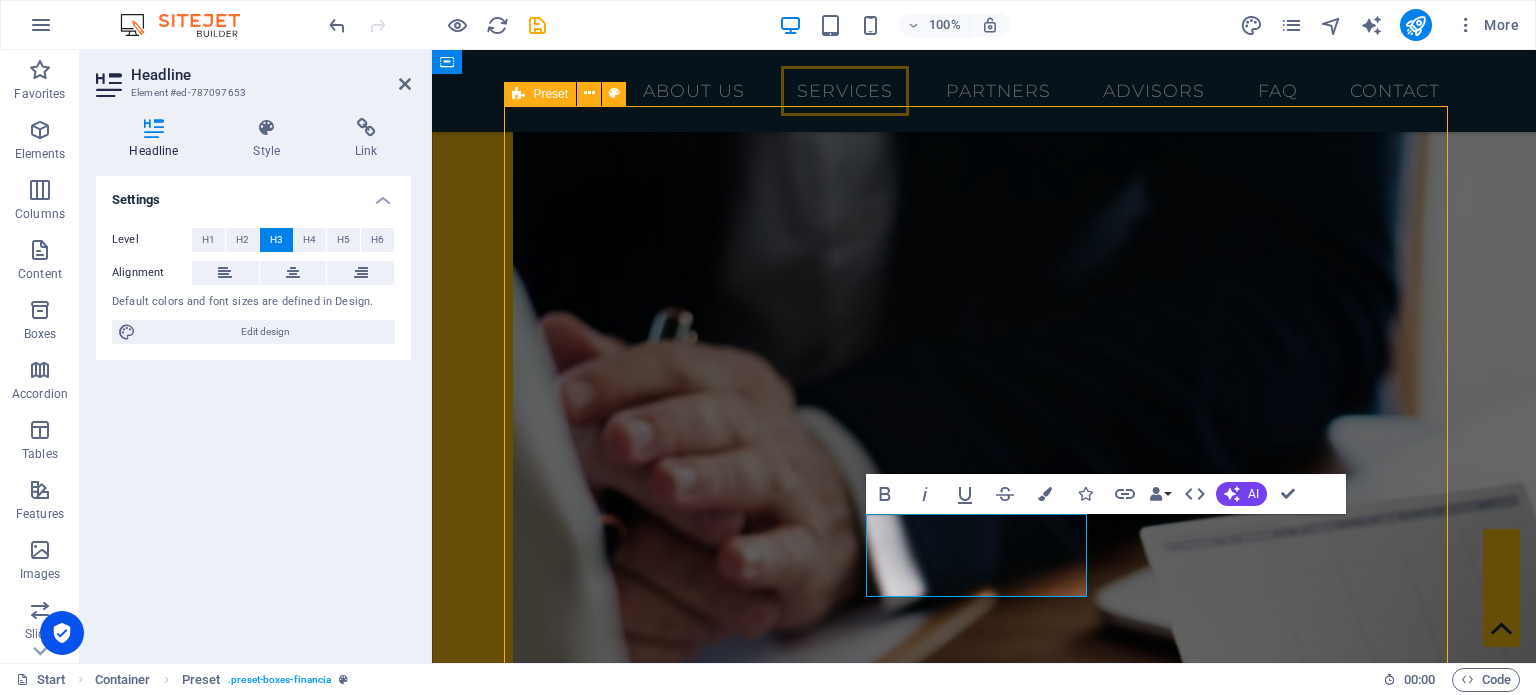 scroll, scrollTop: 1767, scrollLeft: 0, axis: vertical 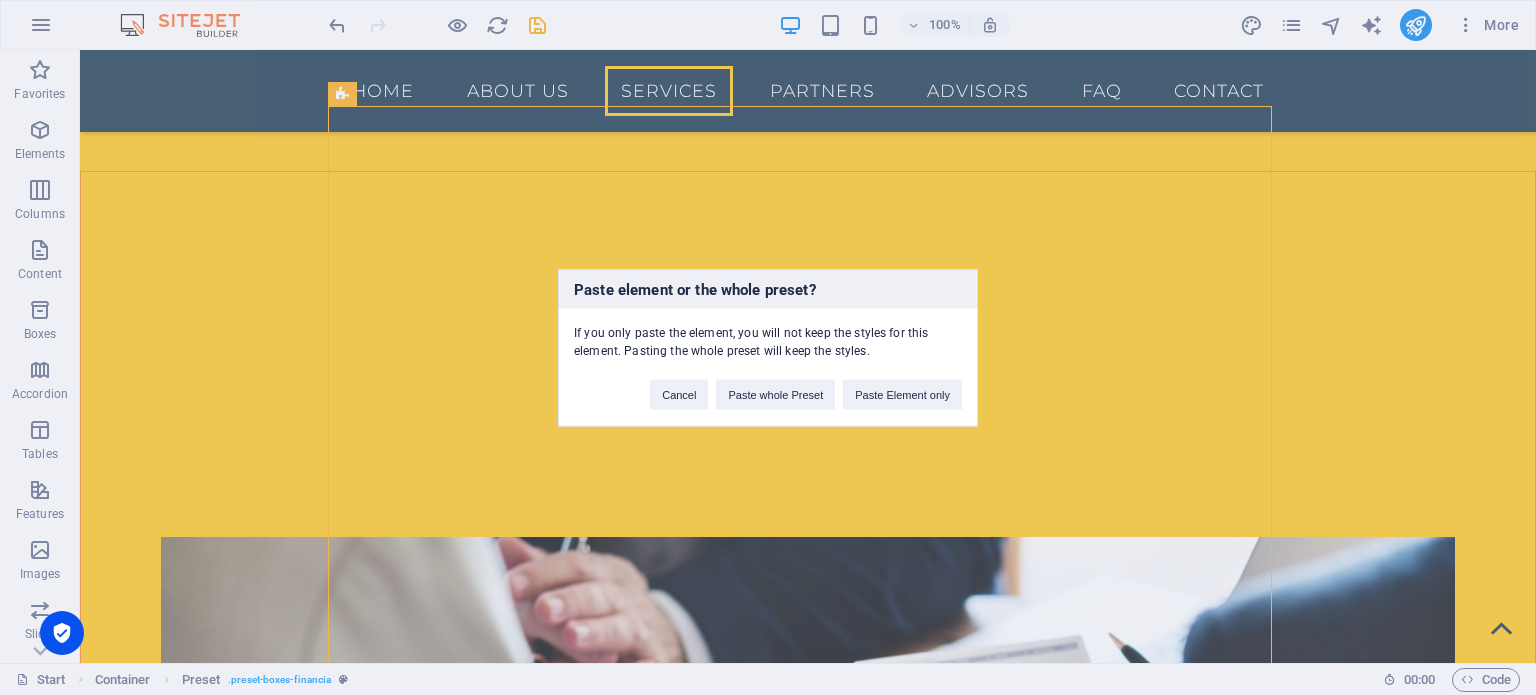 type 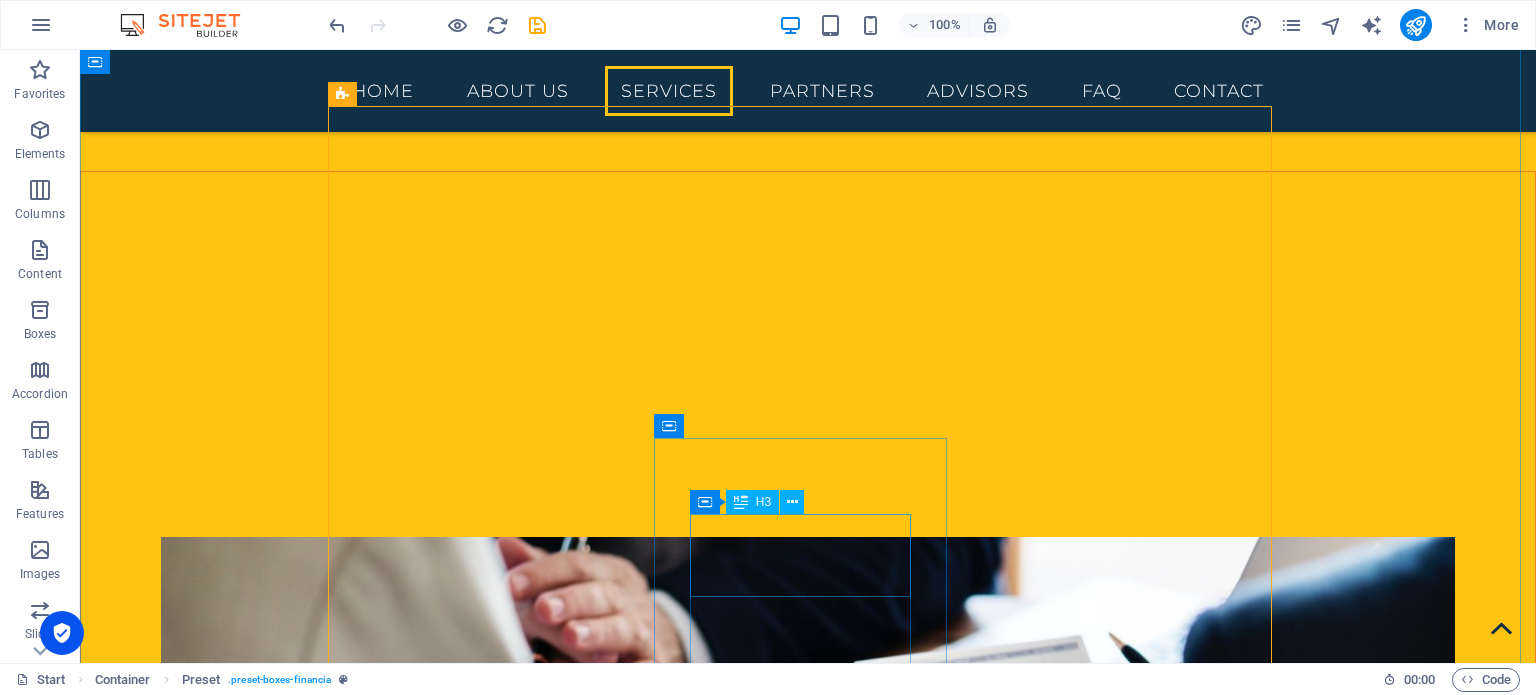 click on "Corporate Services" at bounding box center (808, 2740) 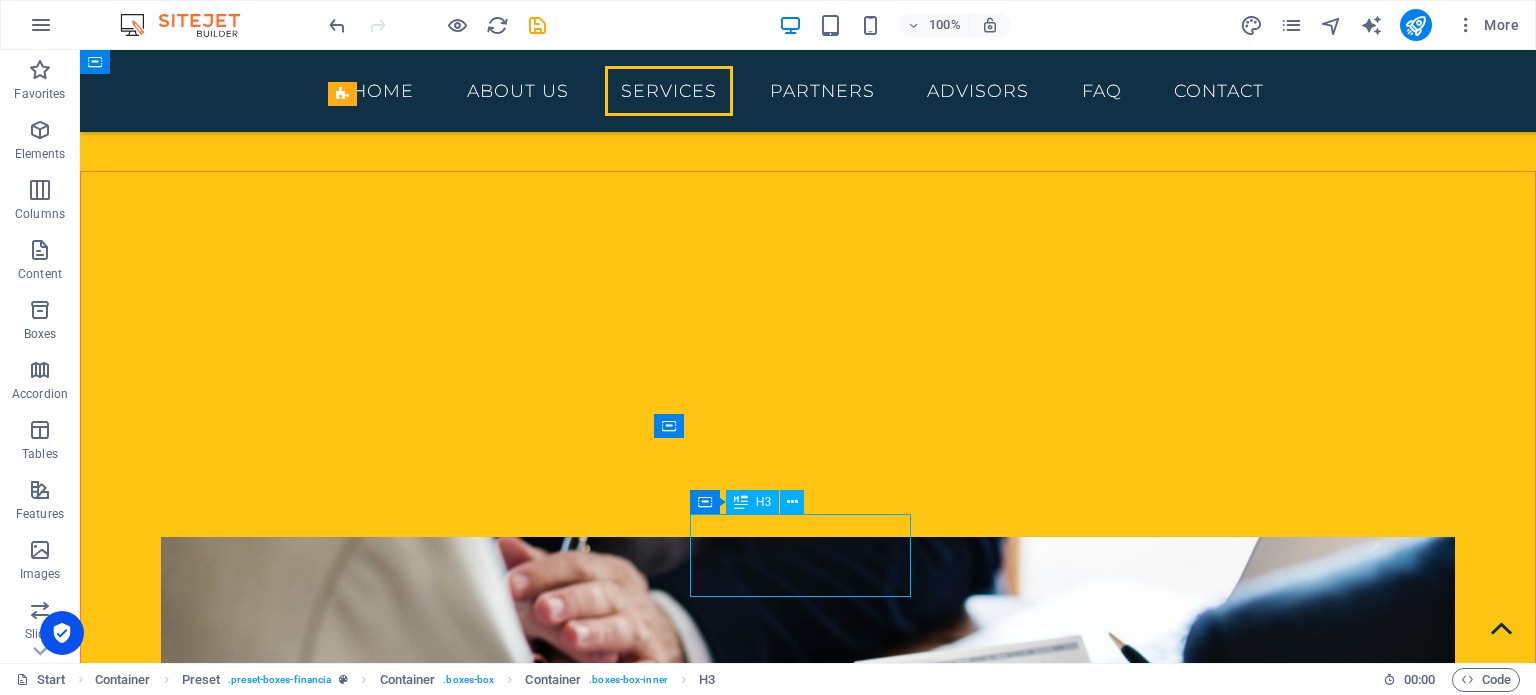 click on "Corporate Services" at bounding box center (808, 2740) 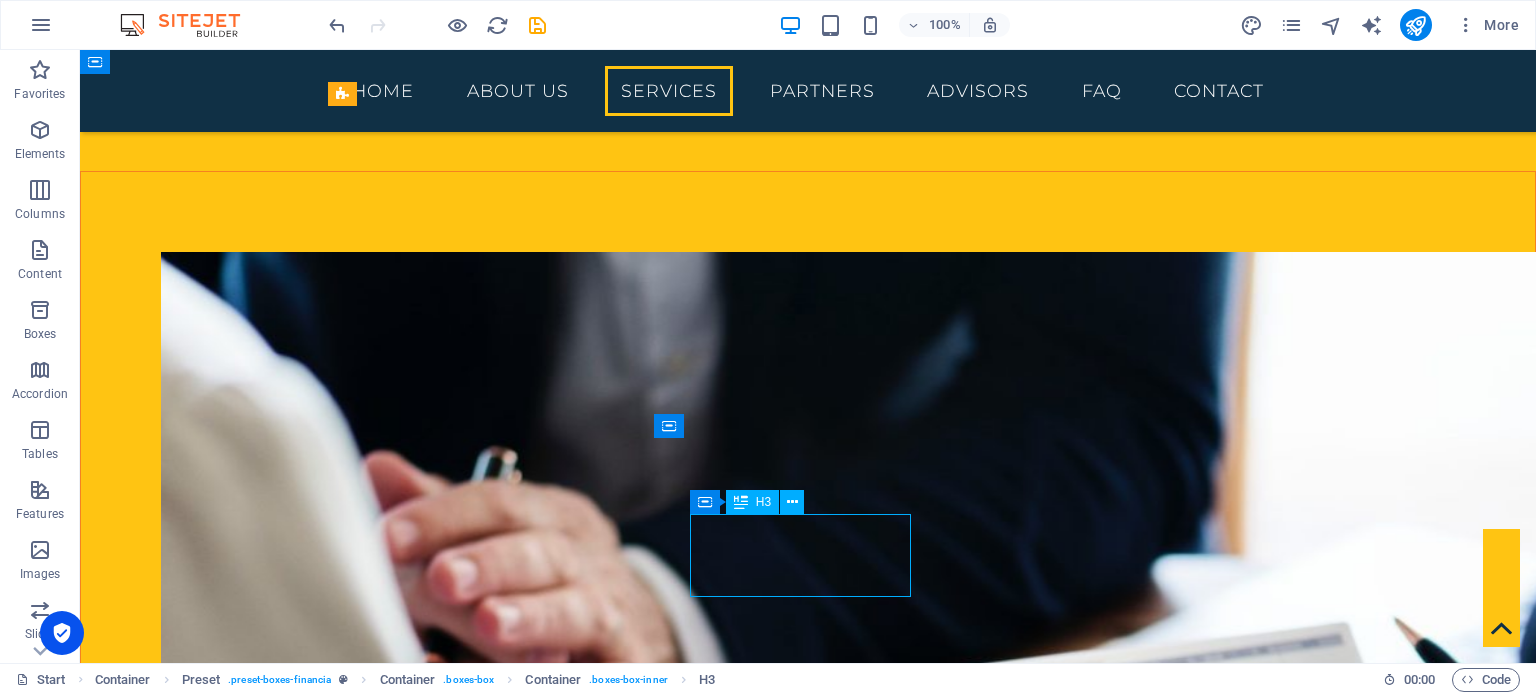 scroll, scrollTop: 1932, scrollLeft: 0, axis: vertical 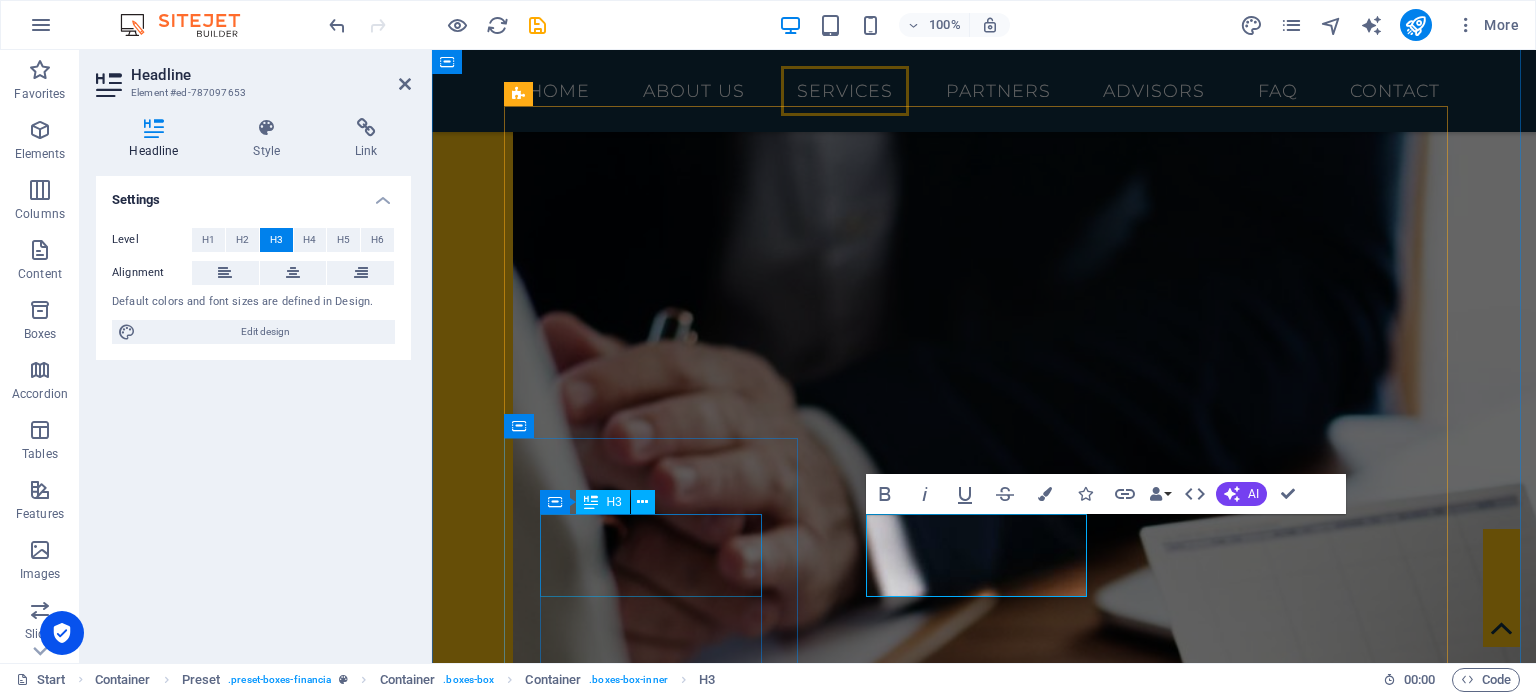 click on "Accounting & Outsourcing" at bounding box center (984, 2390) 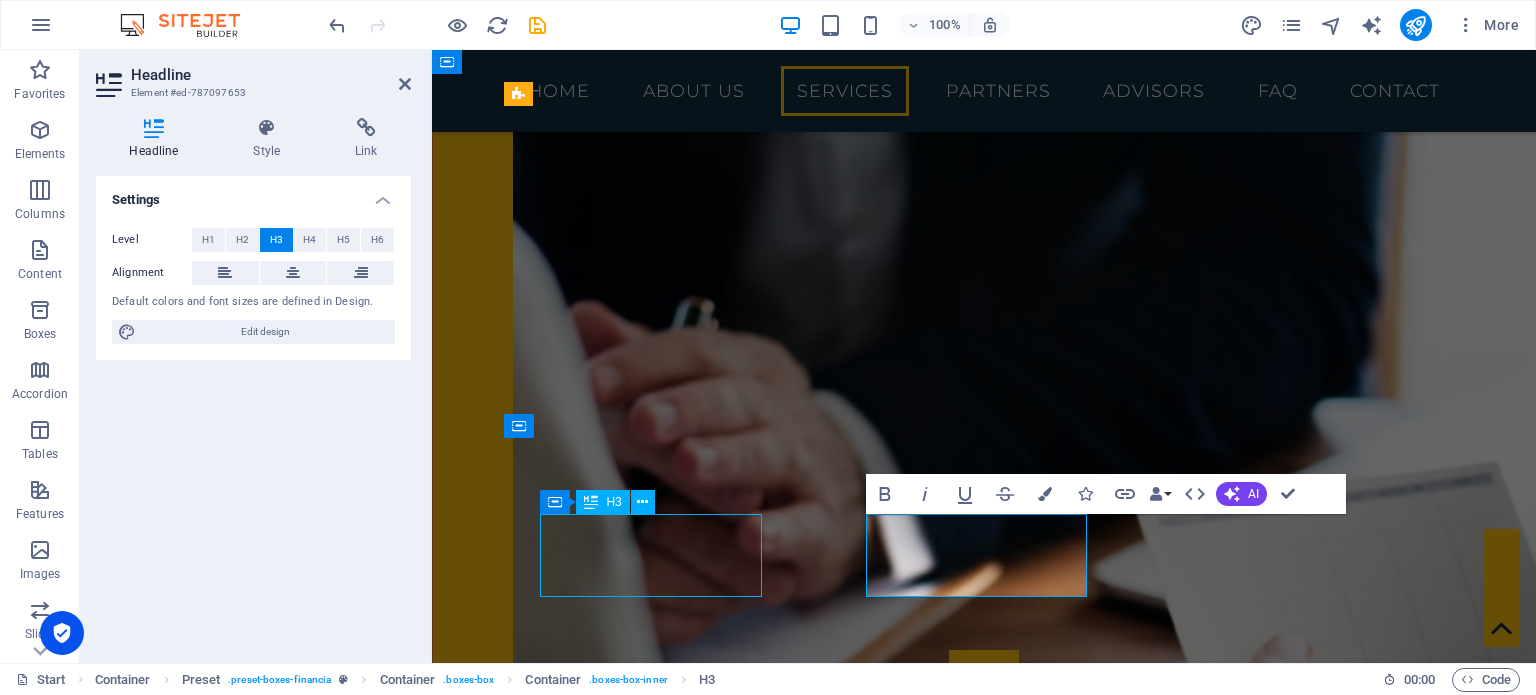 scroll, scrollTop: 1767, scrollLeft: 0, axis: vertical 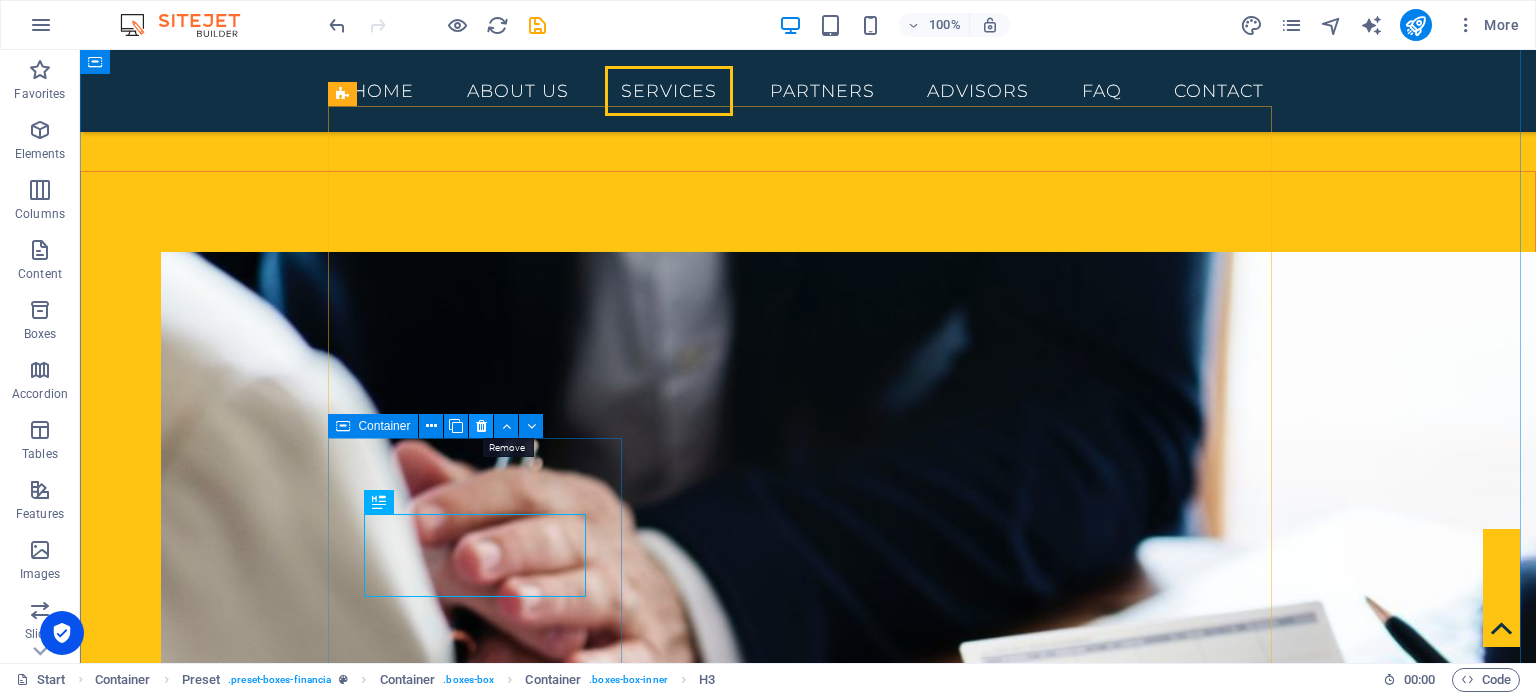 click at bounding box center (481, 426) 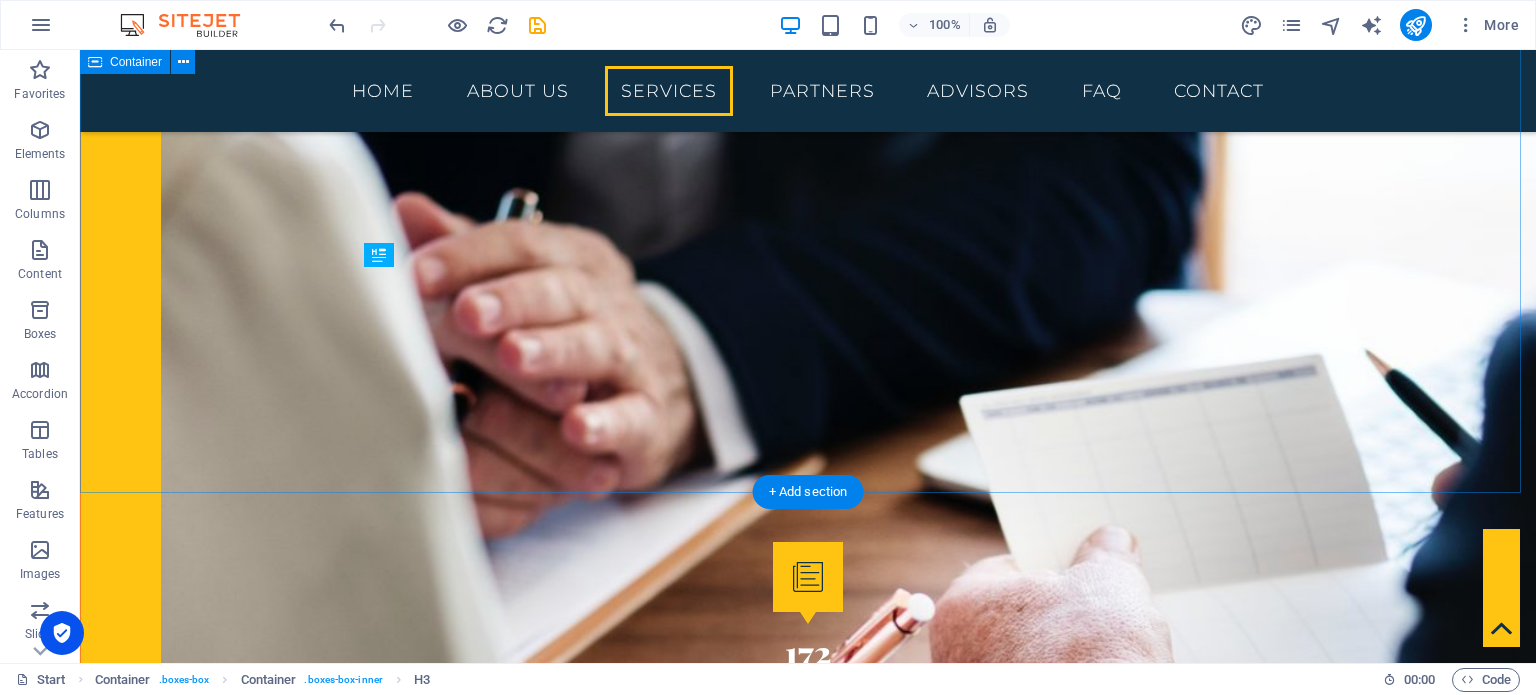 scroll, scrollTop: 1914, scrollLeft: 0, axis: vertical 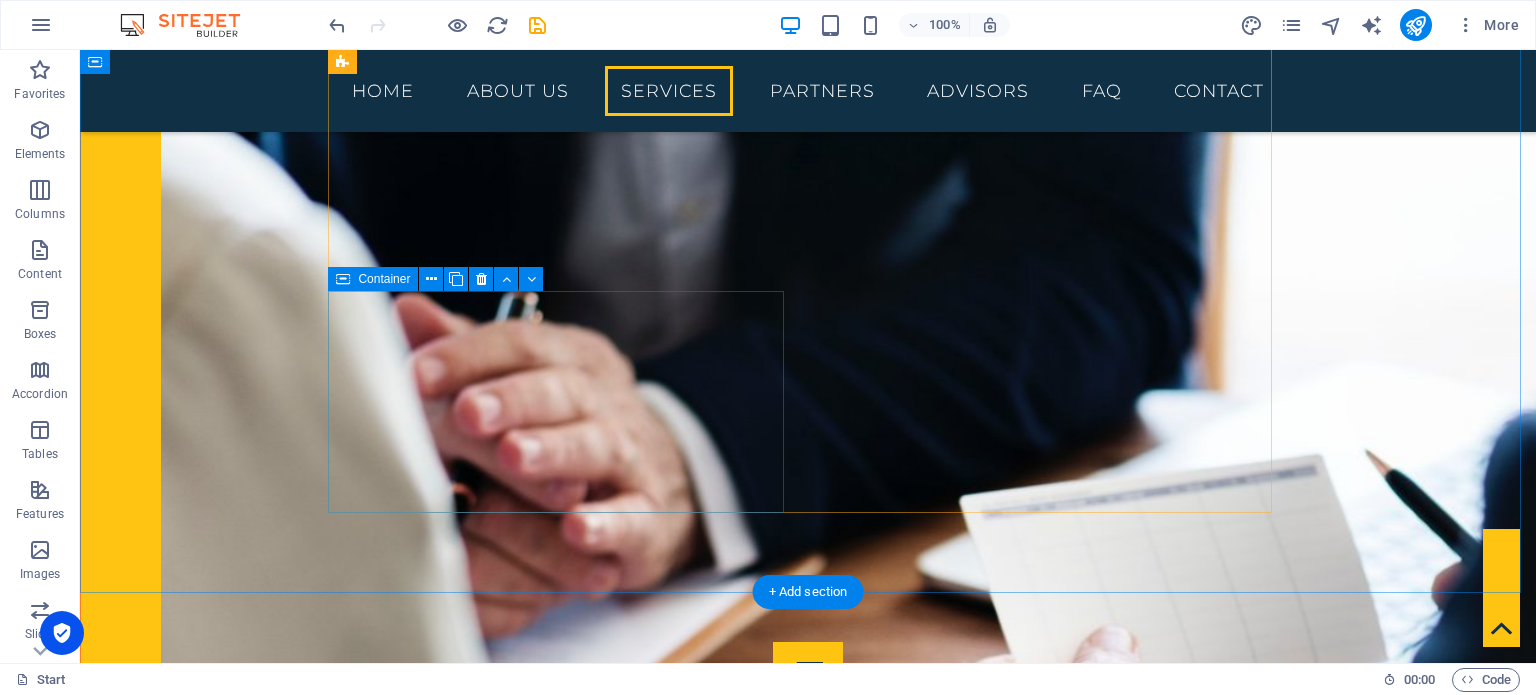 click on "Accounting & Outsourcing Lorem ipsum dolor sit amet, consectetur adipisicing elit. Veritatis, dolorem!" at bounding box center (808, 2291) 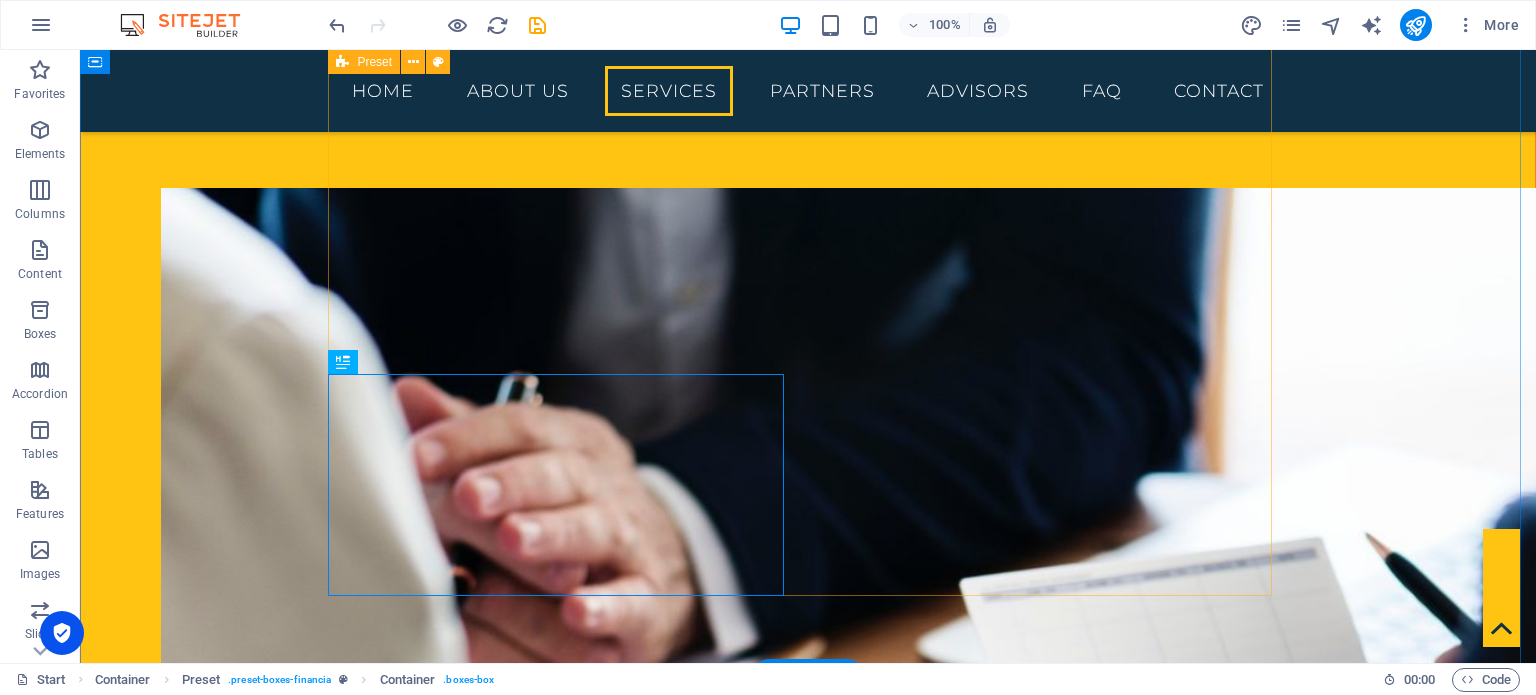 scroll, scrollTop: 1820, scrollLeft: 0, axis: vertical 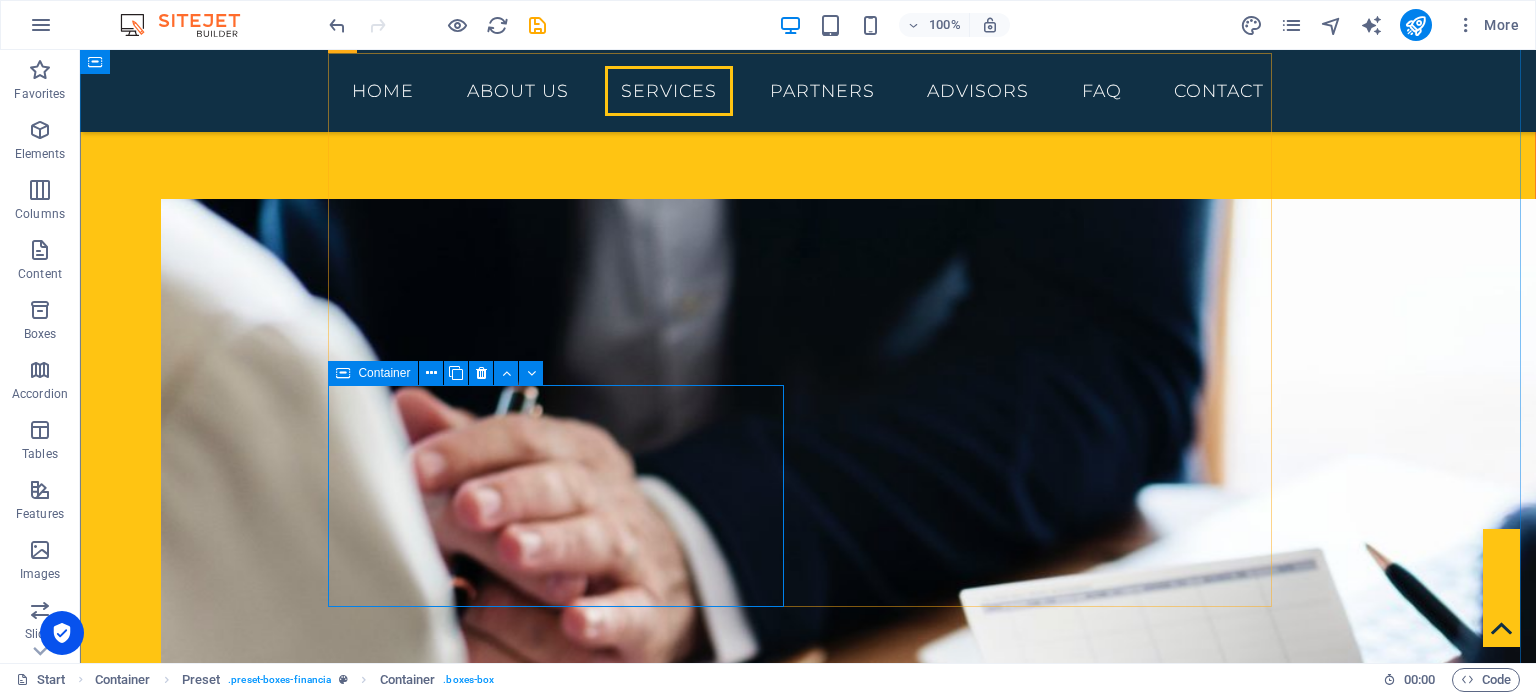 click on "Accounting & Outsourcing Lorem ipsum dolor sit amet, consectetur adipisicing elit. Veritatis, dolorem!" at bounding box center (808, 2385) 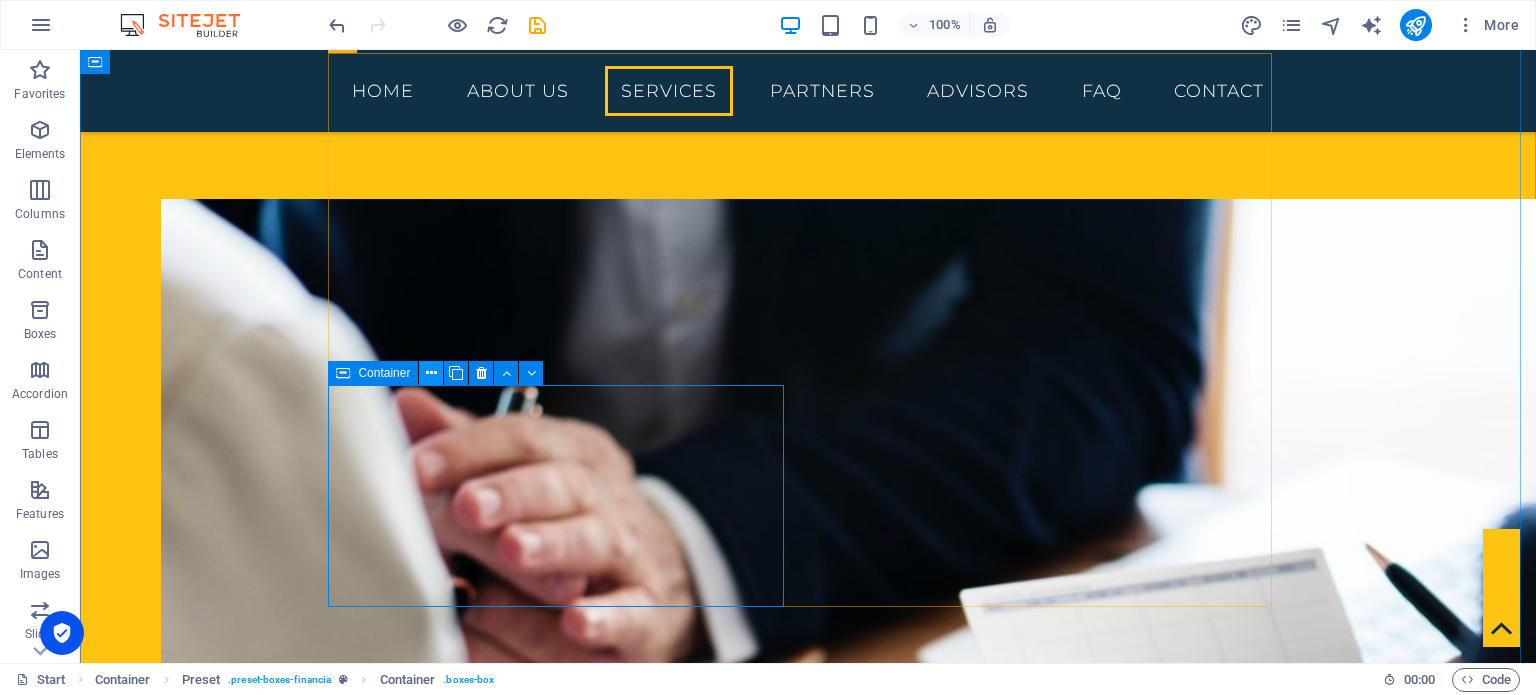click at bounding box center [431, 373] 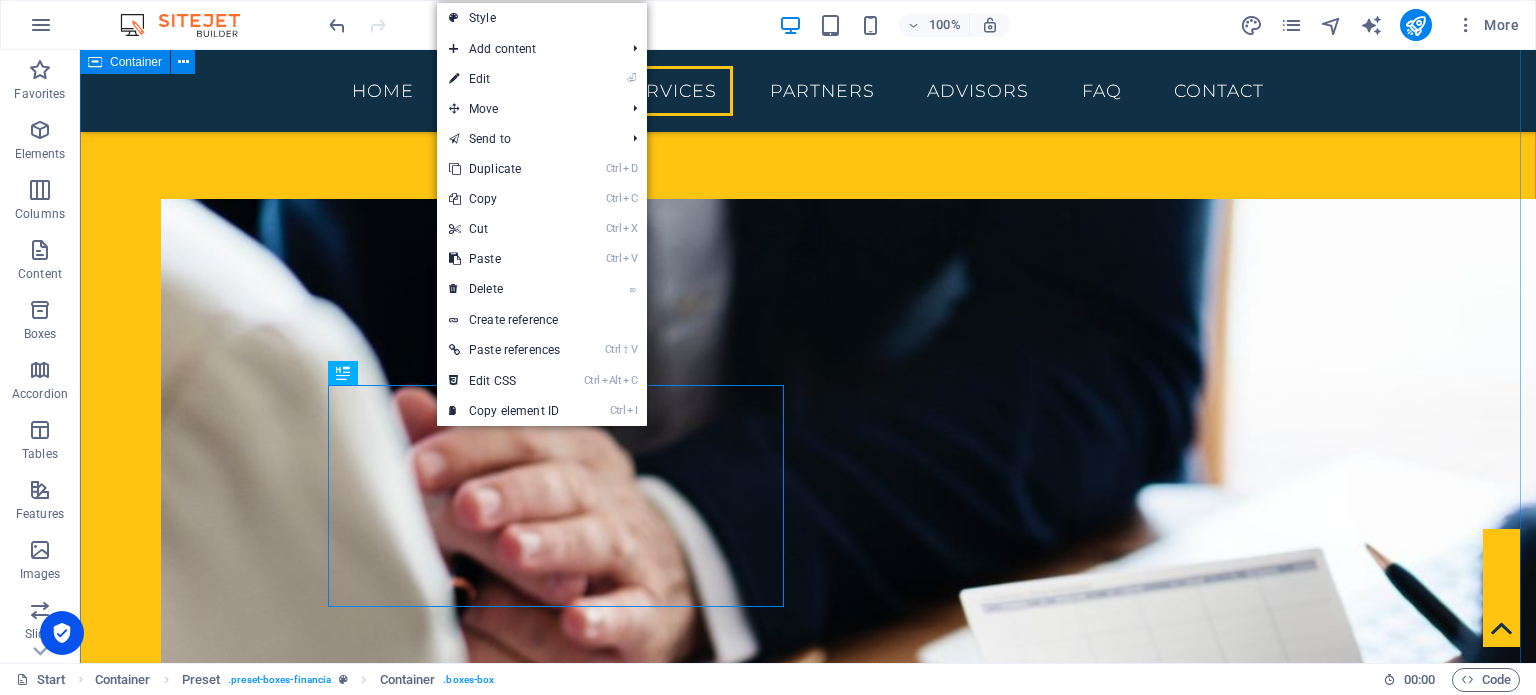 click on "Finance Services Audit & Assurance Lorem ipsum dolor sit amet, consectetur adipisicing elit. Veritatis, dolorem! Advisory & Consulting Lorem ipsum dolor sit amet, consectetur adipisicing elit. Veritatis, dolorem! Taxation & Corporate Law Lorem ipsum dolor sit amet, consectetur adipisicing elit. Veritatis, dolorem! Accounting & Outsourcing Lorem ipsum dolor sit amet, consectetur adipisicing elit. Veritatis, dolorem! Corporate Services Lorem ipsum dolor sit amet, consectetur adipisicing elit. Veritatis, dolorem!" at bounding box center (808, 2132) 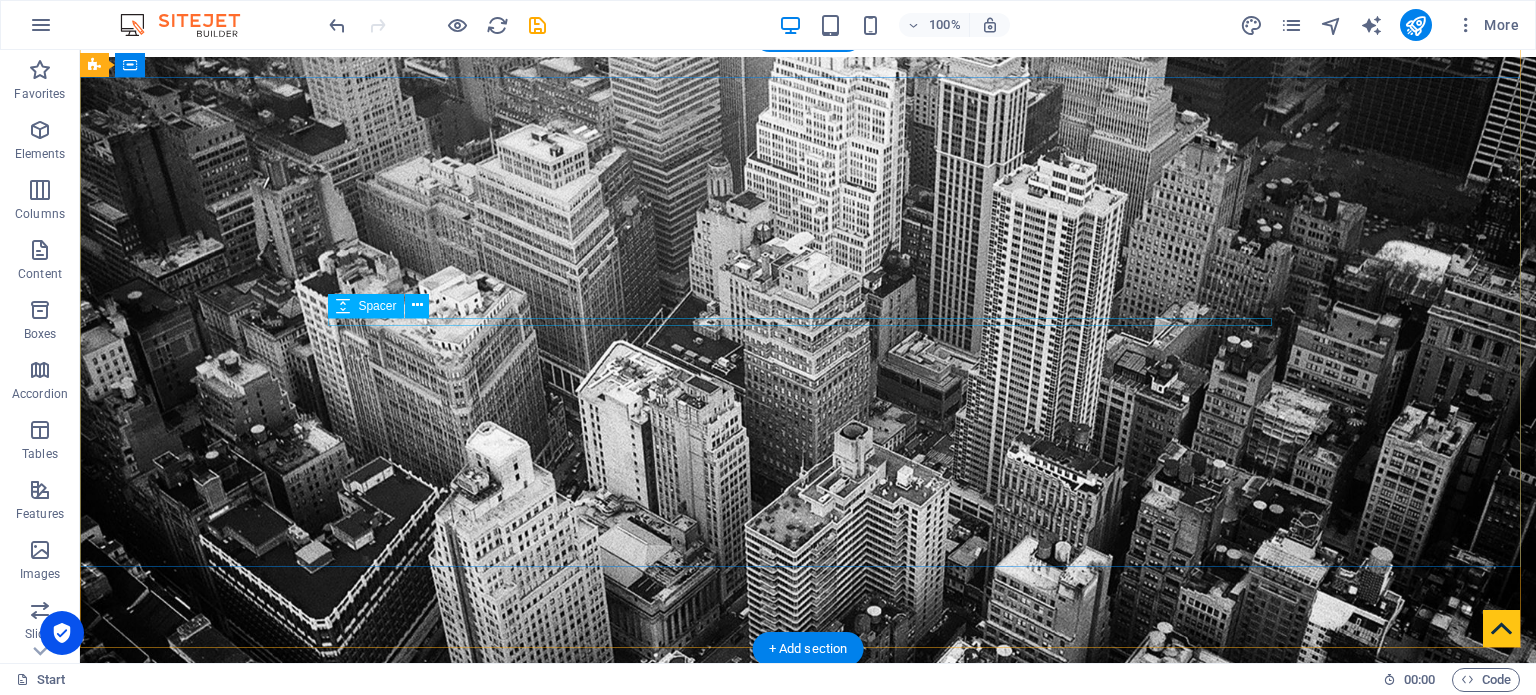 scroll, scrollTop: 24, scrollLeft: 0, axis: vertical 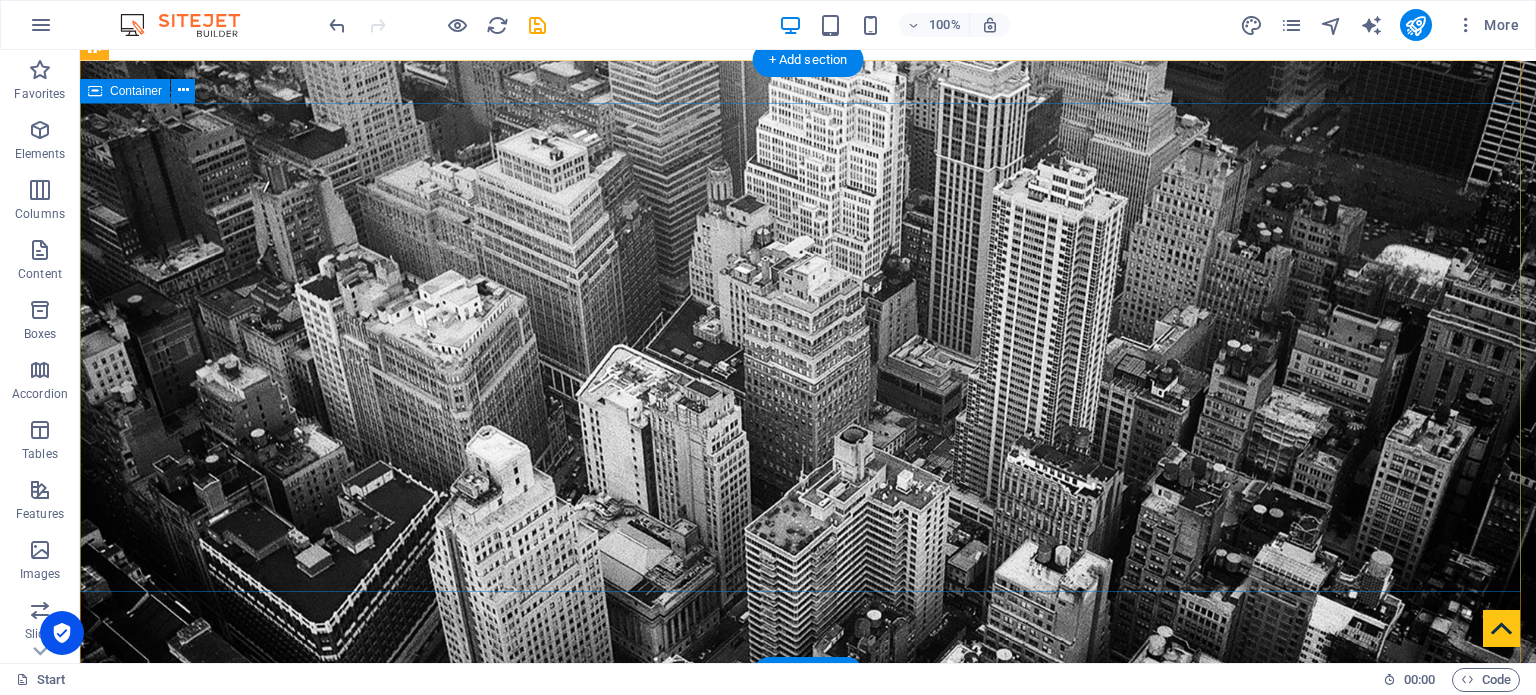 click on "audit . tax . advisory" at bounding box center [808, 891] 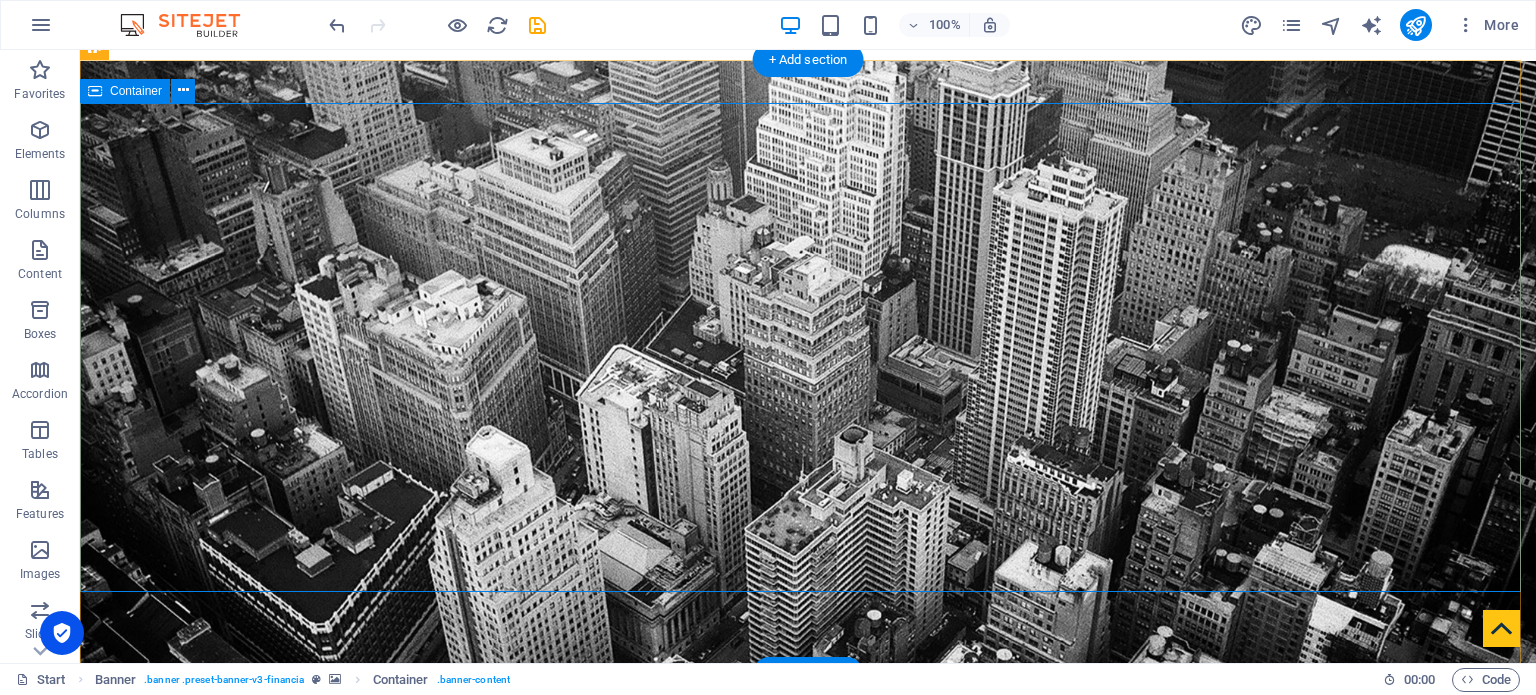 click on "audit . tax . advisory" at bounding box center [808, 891] 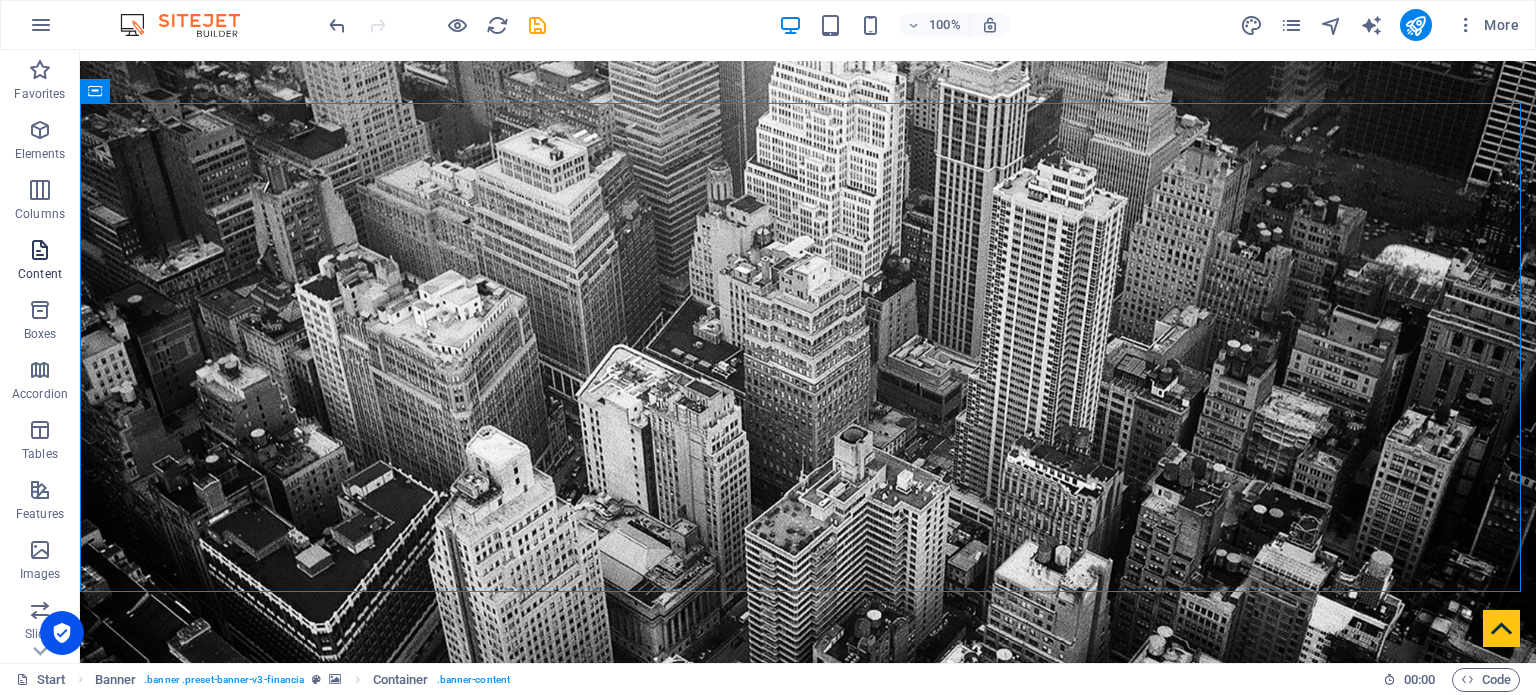 click at bounding box center [40, 250] 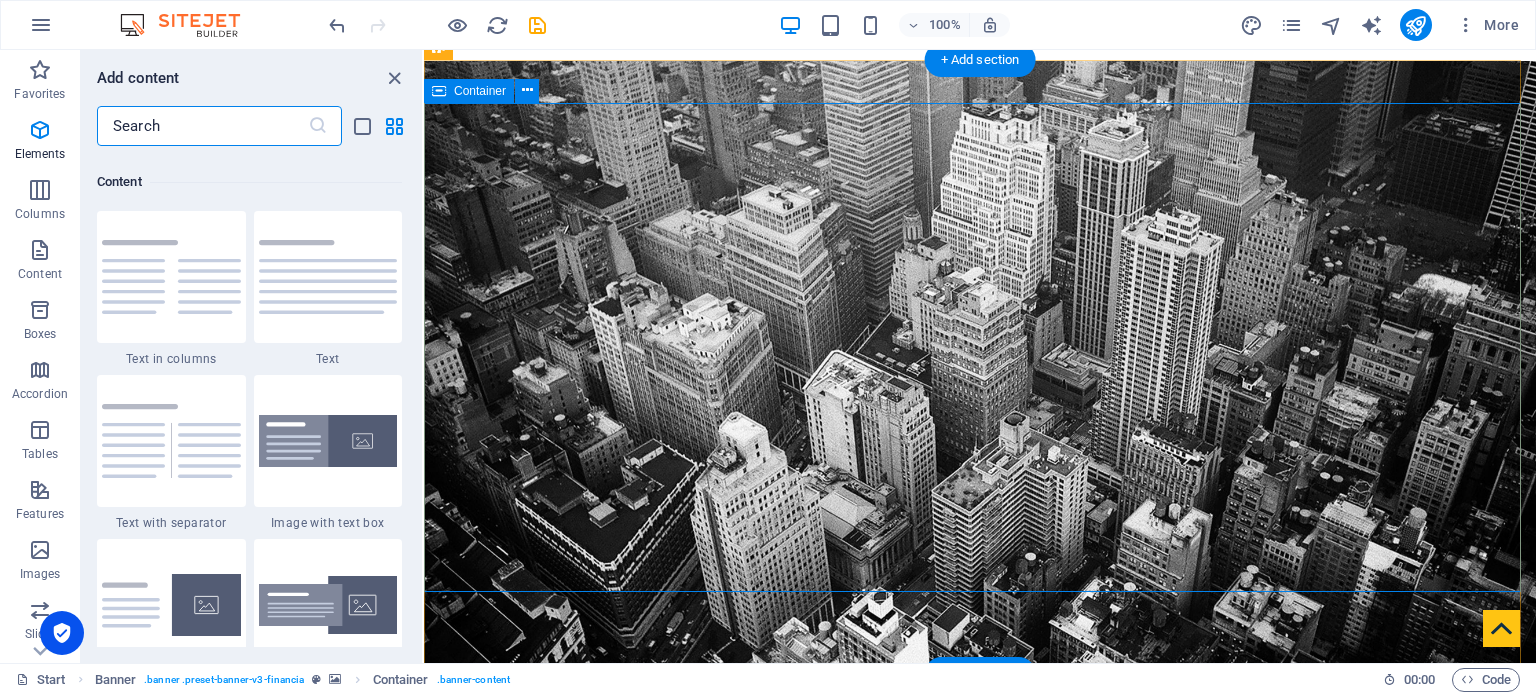 scroll, scrollTop: 3499, scrollLeft: 0, axis: vertical 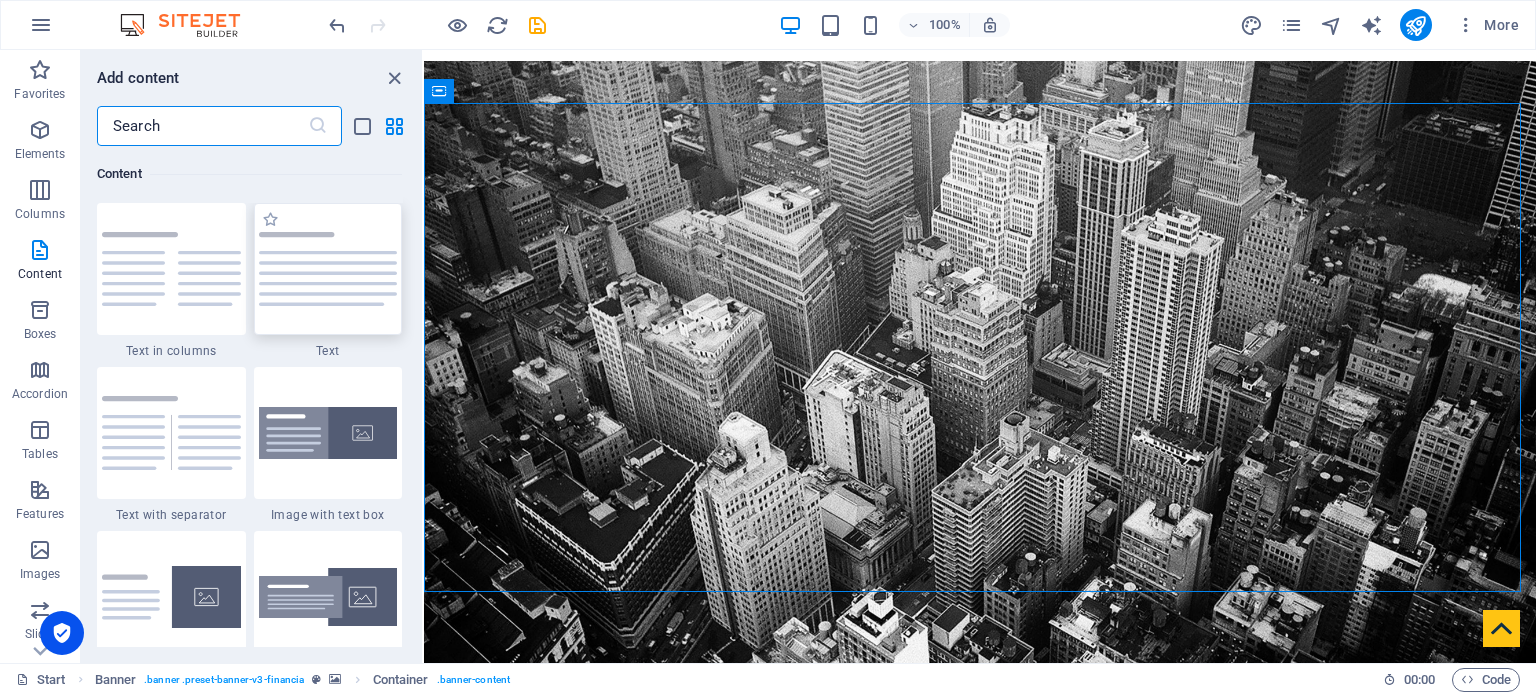 click at bounding box center [328, 269] 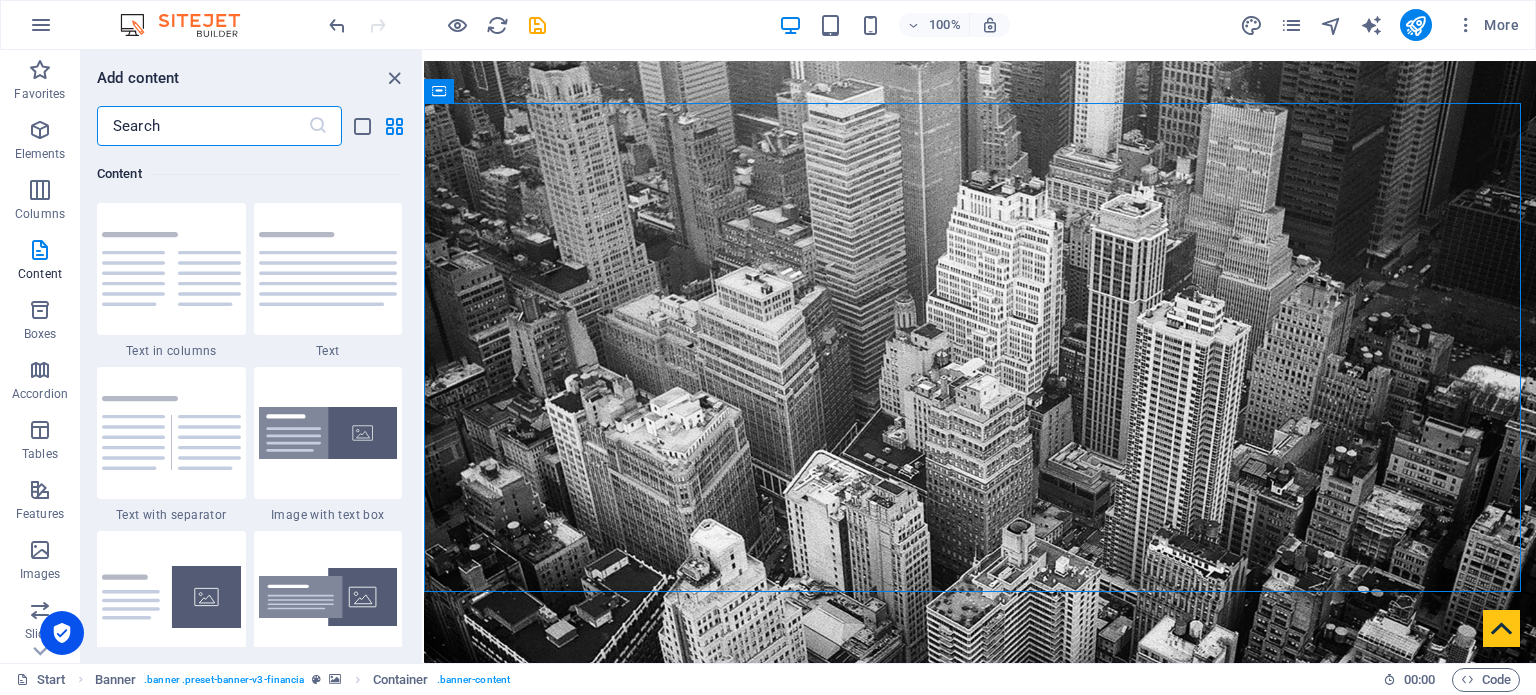 click on "audit . tax . advisory" at bounding box center (980, 1095) 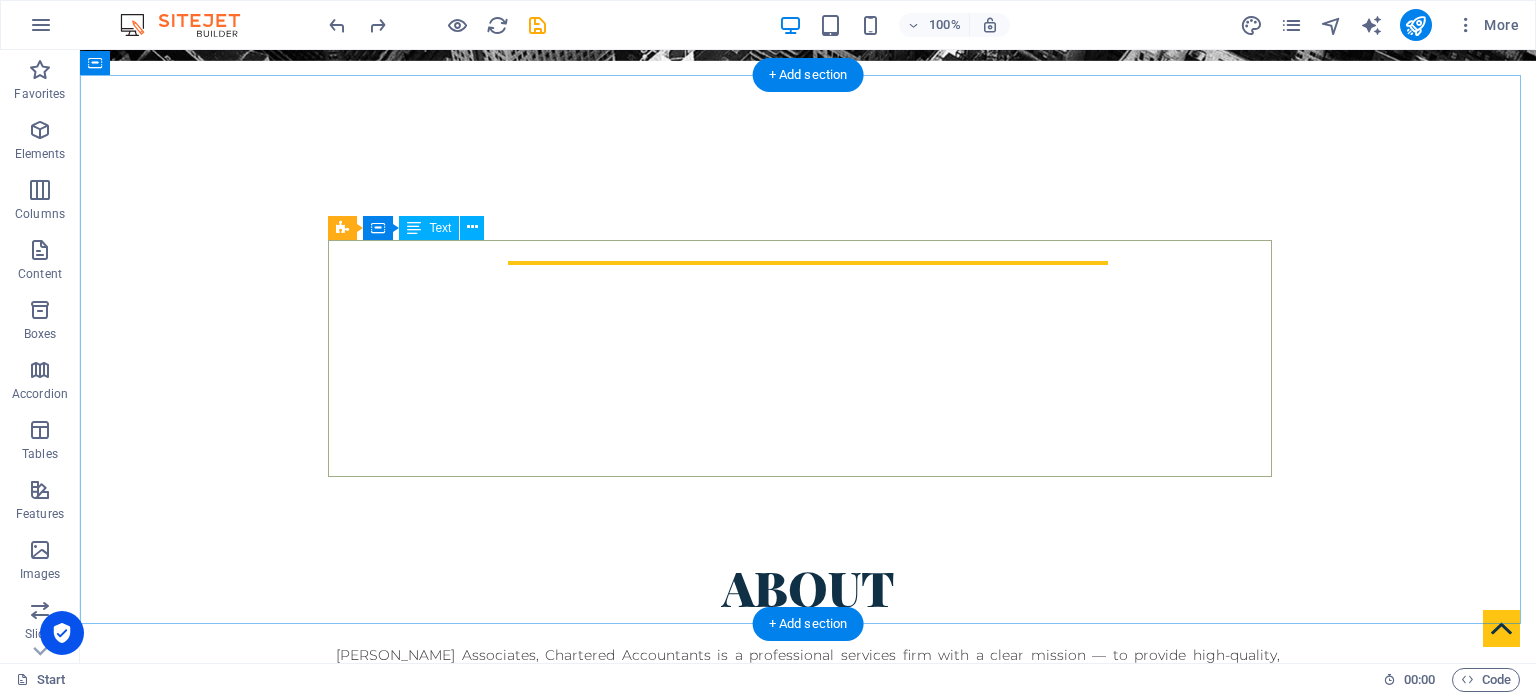 scroll, scrollTop: 619, scrollLeft: 0, axis: vertical 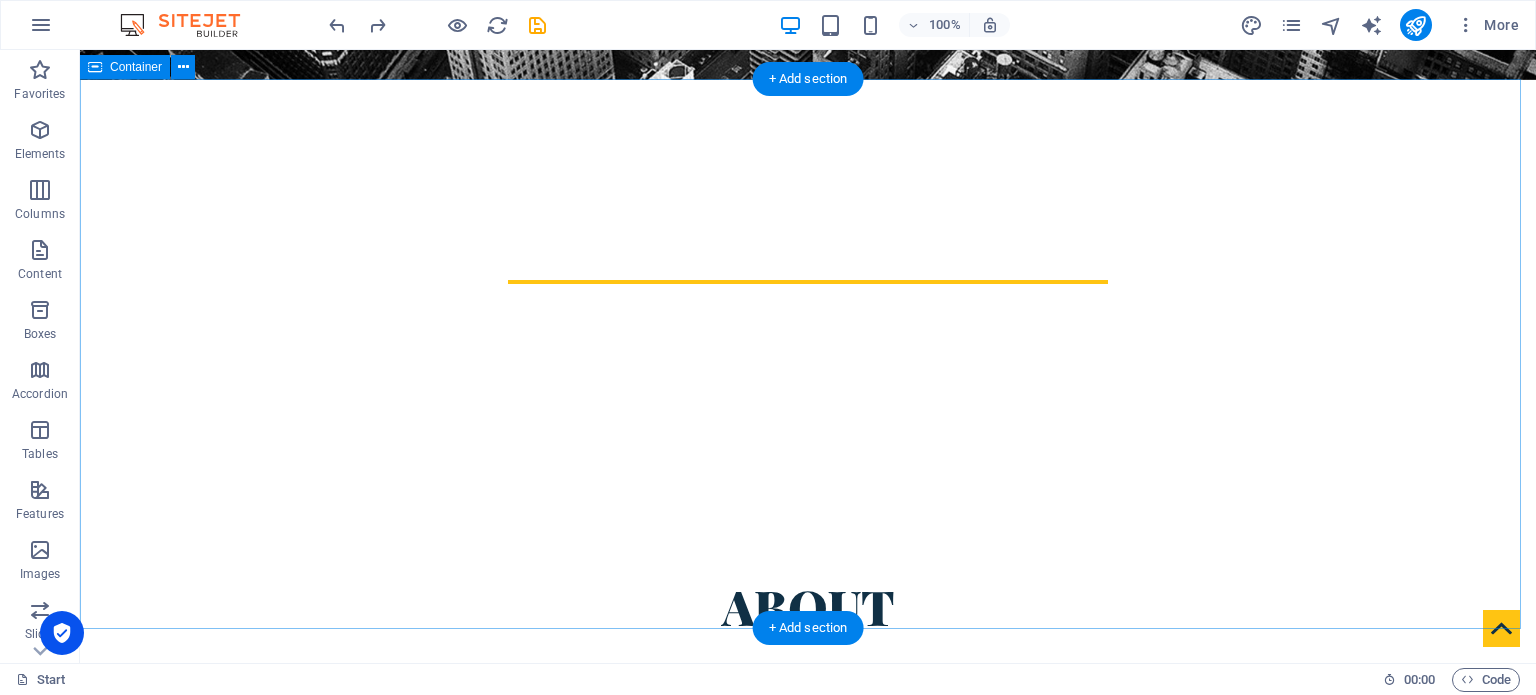 click on "About [PERSON_NAME] Associates, Chartered Accountants is a professional services firm with a clear mission — to provide high-quality, reliable, and value-driven financial, audit, and advisory services that empower businesses to thrive. With a foundation built on professionalism, integrity, and insight, we have established ourselves as a trusted advisor for businesses, entrepreneurs, and institutions seeking expert guidance in [DATE] complex regulatory and economic environment. Our firm is led by experienced Chartered Accountants who combine technical excellence with practical experience. We aim to go beyond compliance by providing strategic advice that contributes to sustainable growth and operational efficiency. Whether you are a startup navigating early challenges, a growing company preparing for scale, or an established organization looking for innovative financial solutions, [PERSON_NAME] Associates offers personalized support to help you make informed decisions and stay ahead of change. Get in touch" at bounding box center (808, 771) 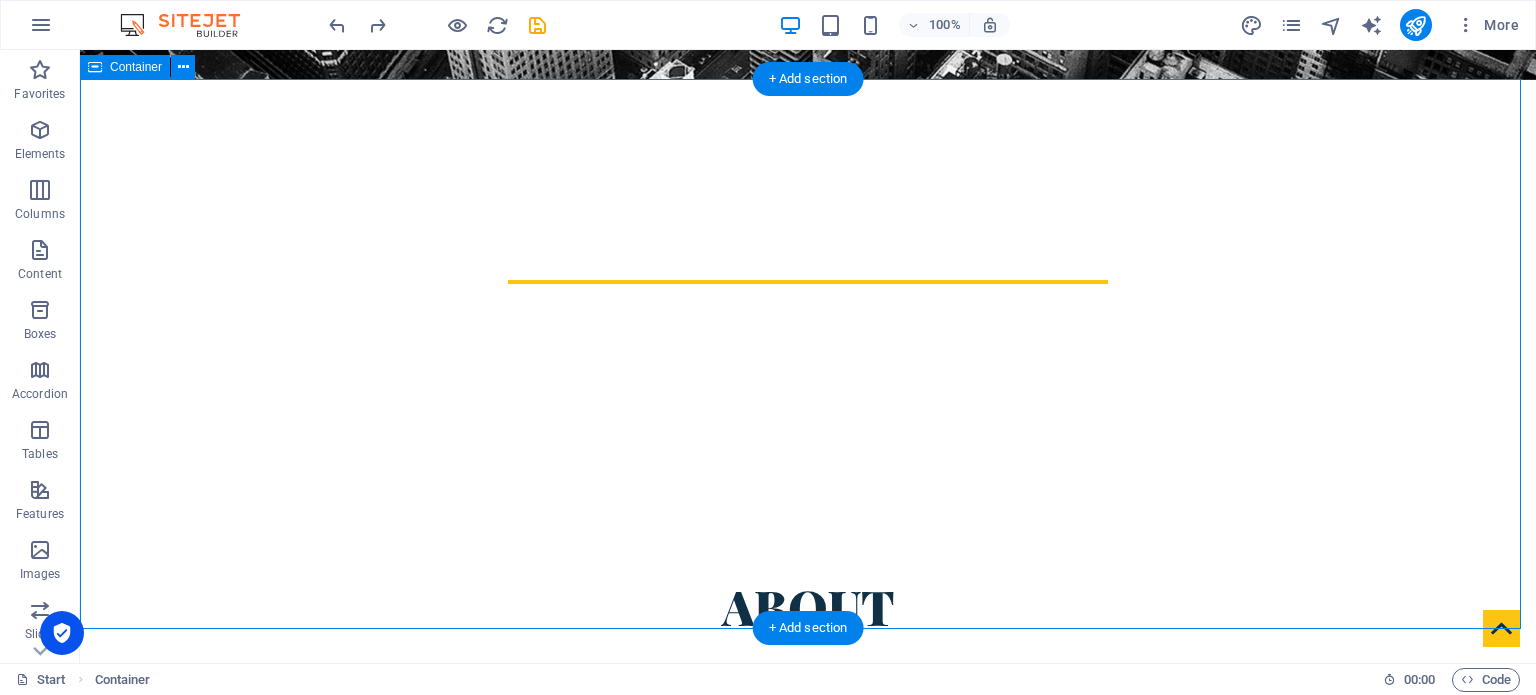 scroll, scrollTop: 559, scrollLeft: 0, axis: vertical 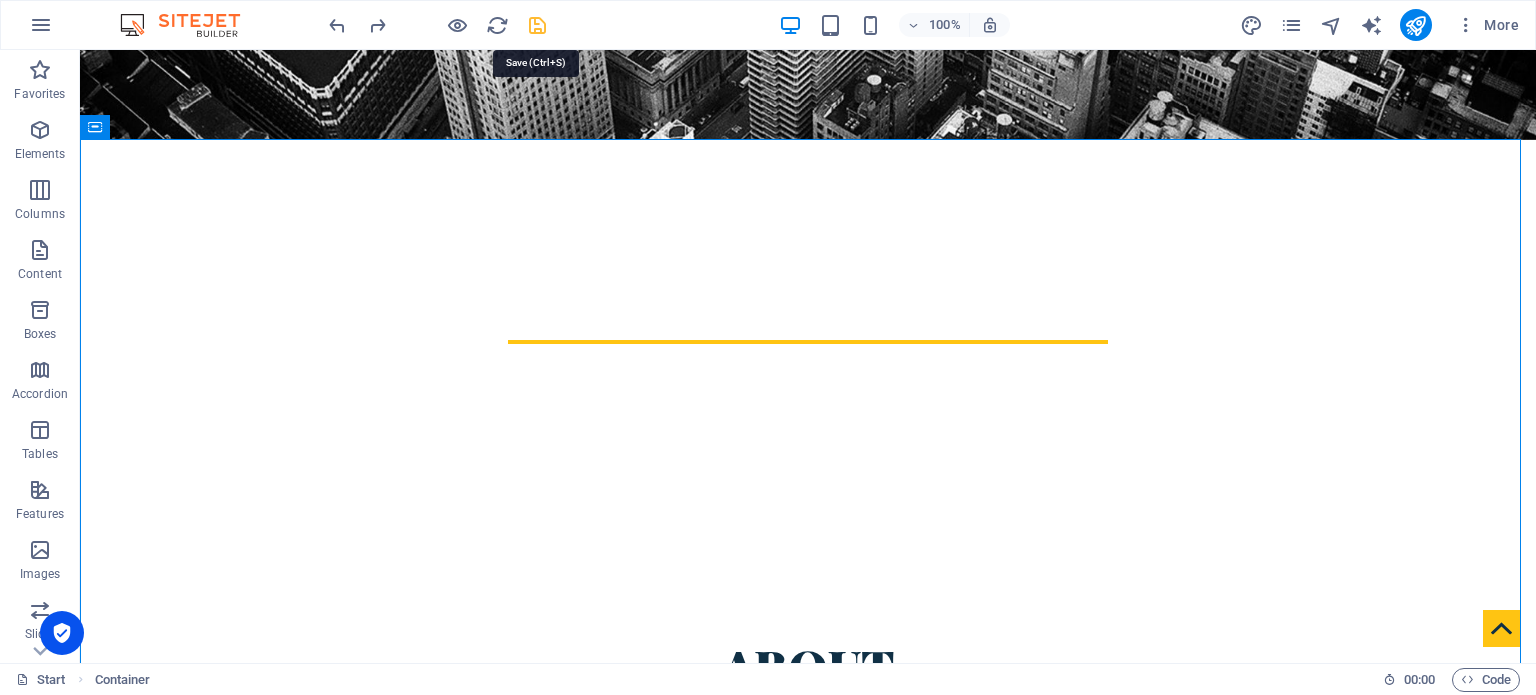 click at bounding box center [537, 25] 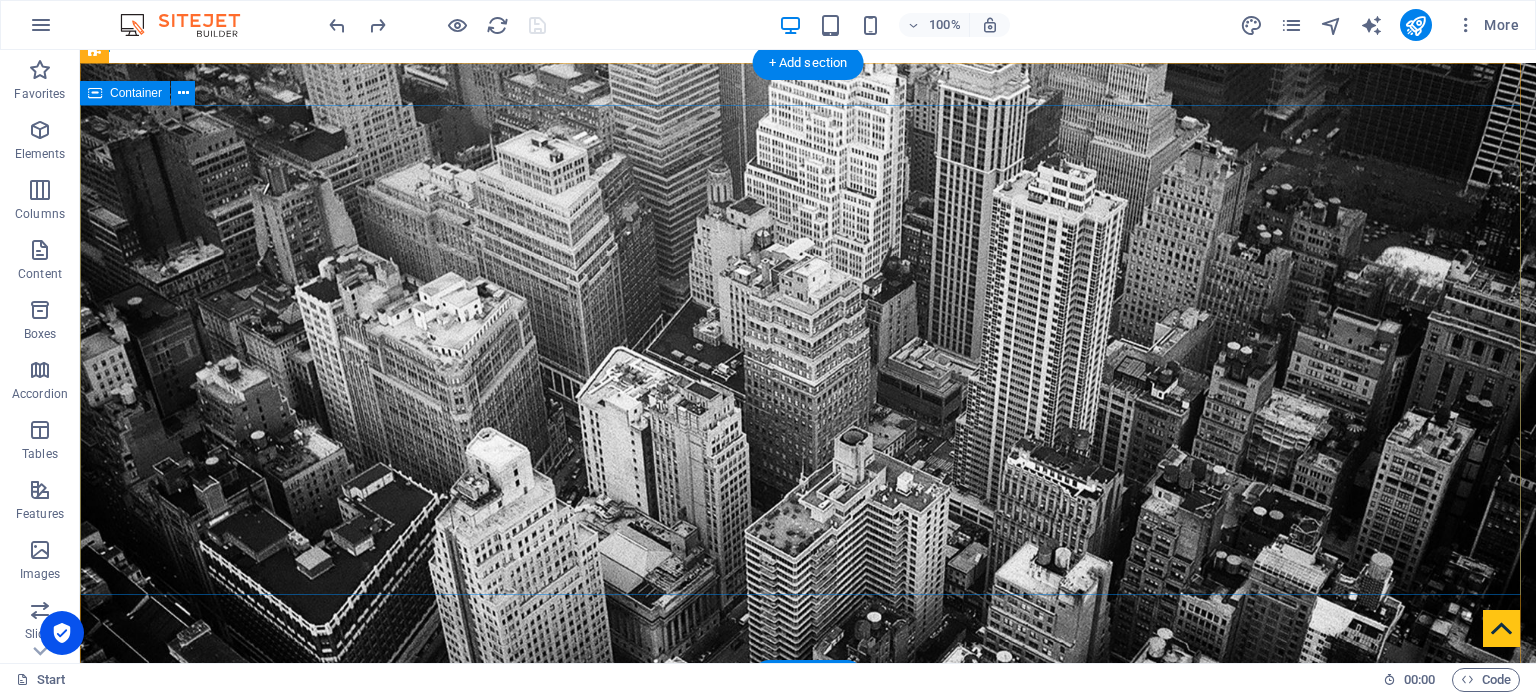 scroll, scrollTop: 0, scrollLeft: 0, axis: both 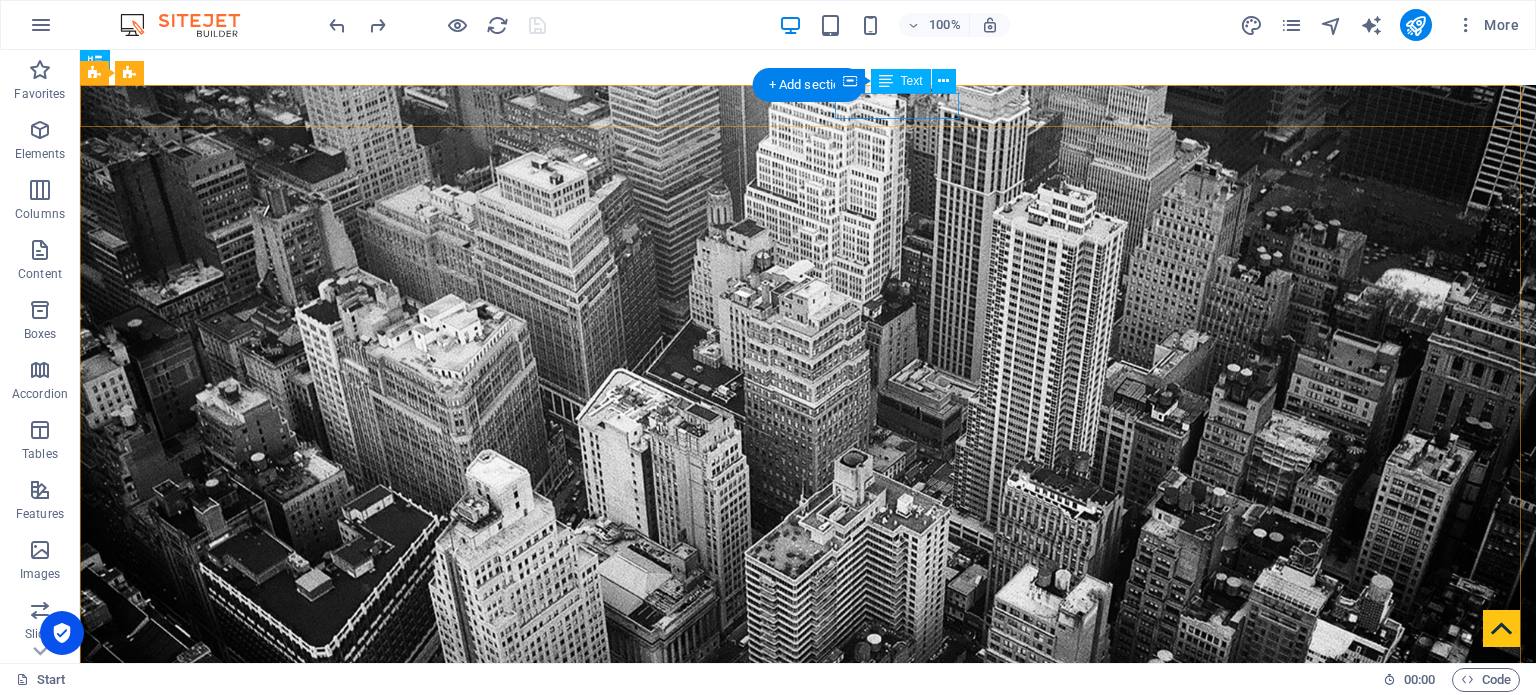 click on "+1-123-456-7890" at bounding box center [800, 762] 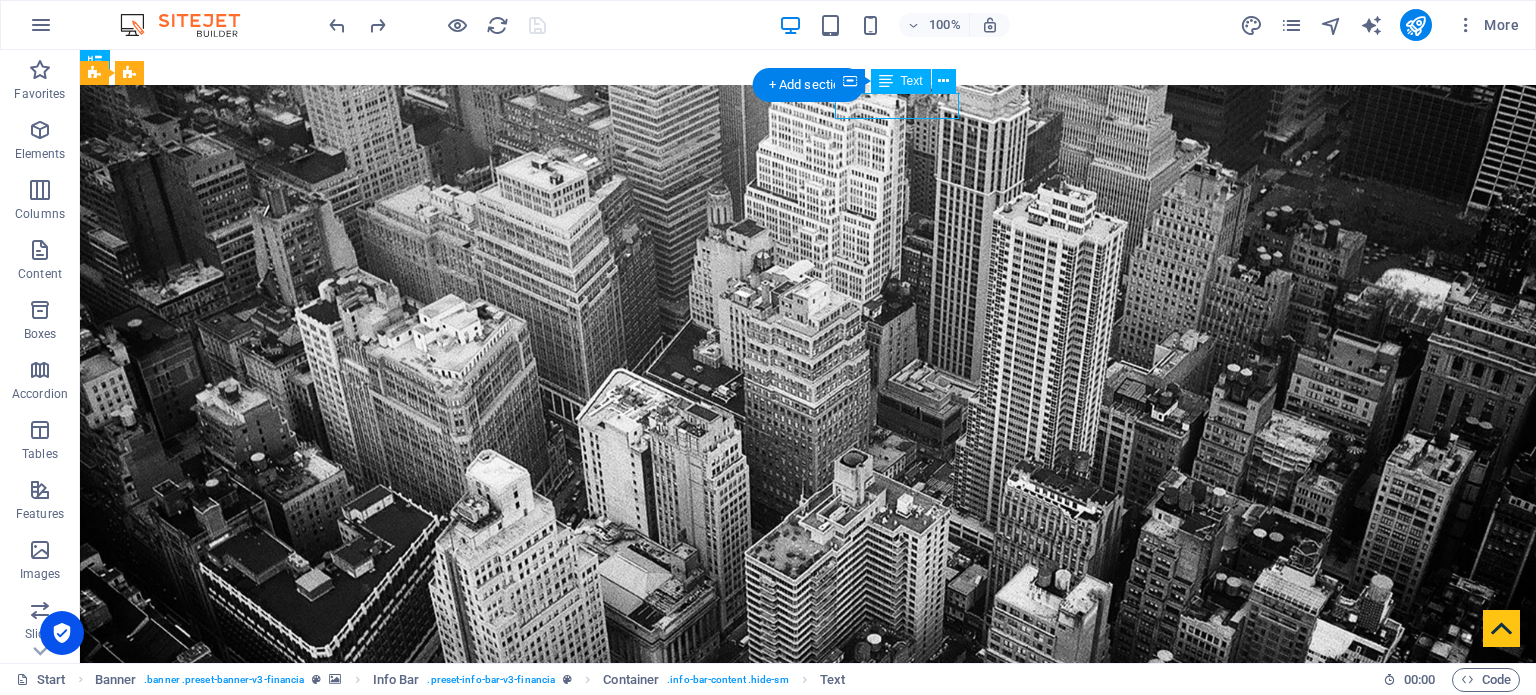 click on "+1-123-456-7890" at bounding box center (800, 762) 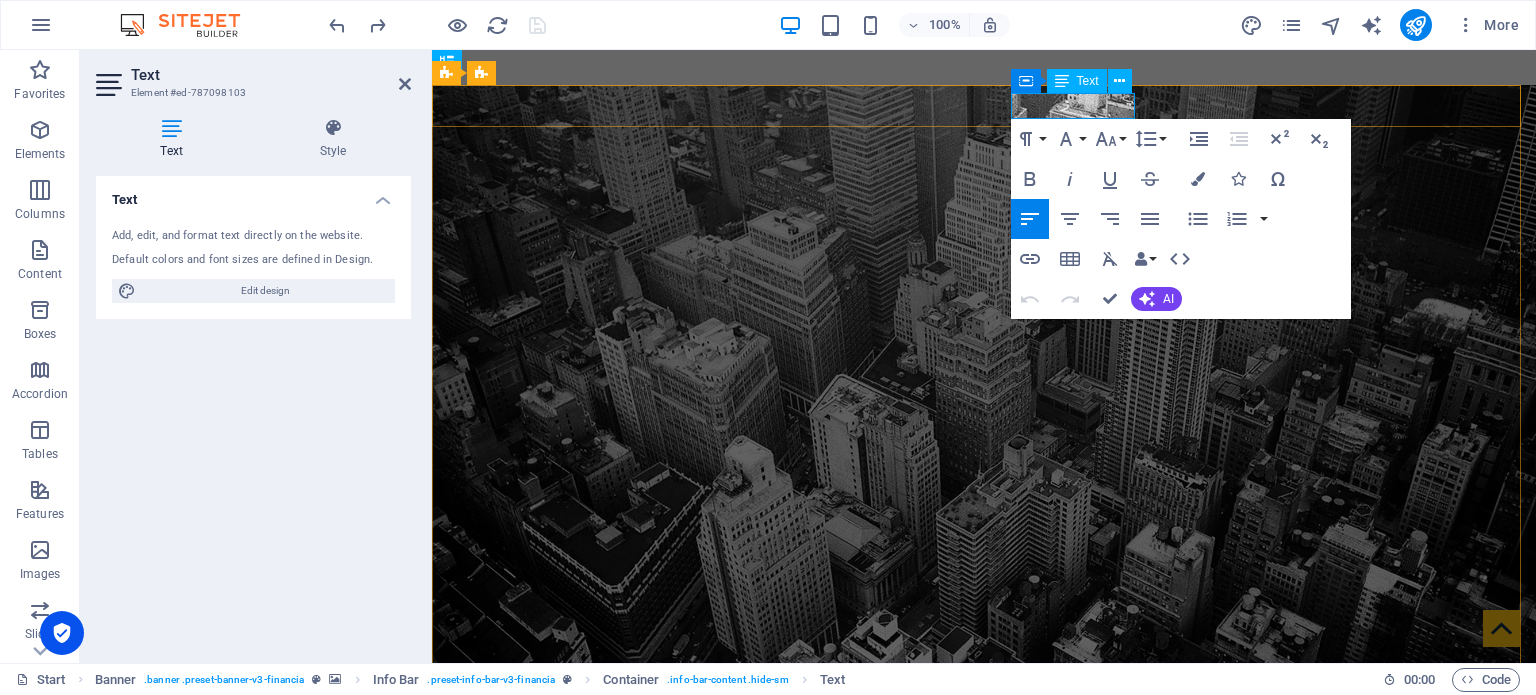 click on "+1-123-456-7890" at bounding box center [575, 761] 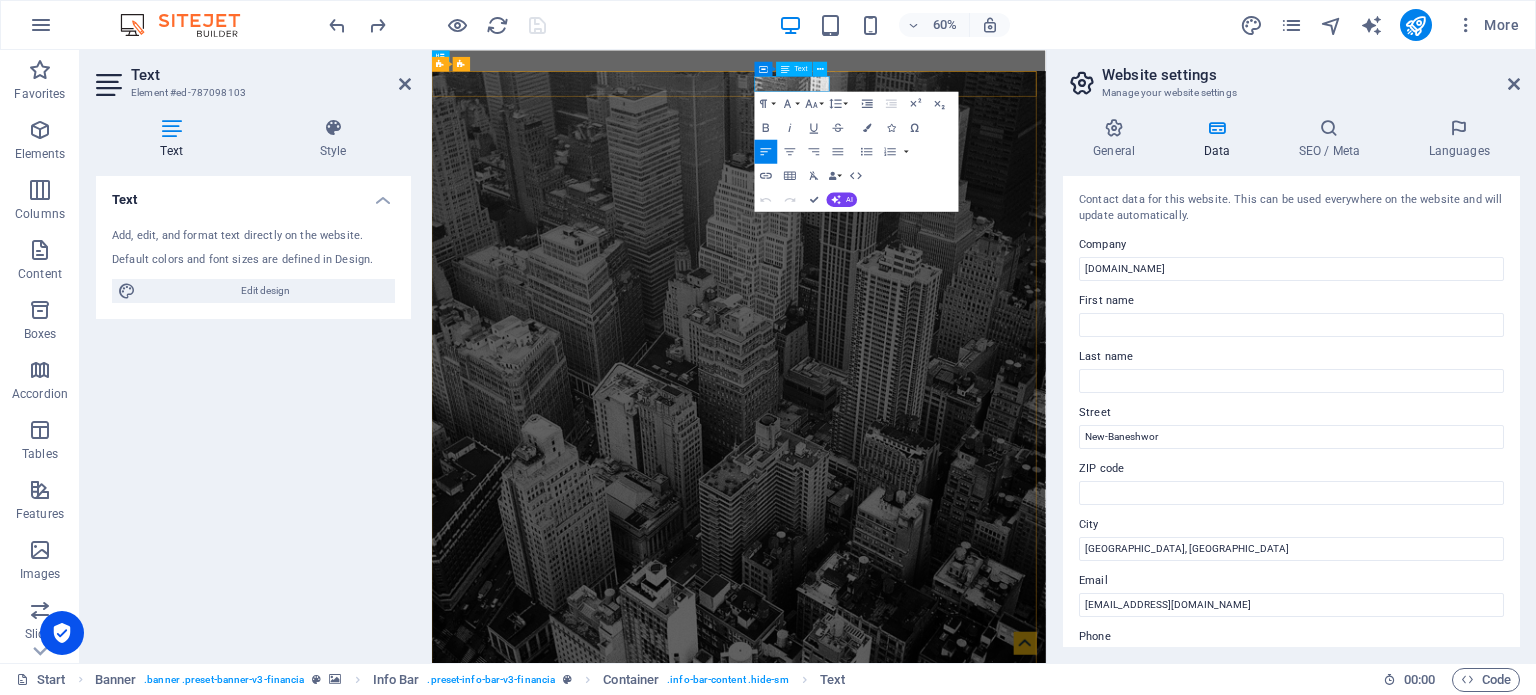 click on "+1-123-456-7890" at bounding box center (535, 1169) 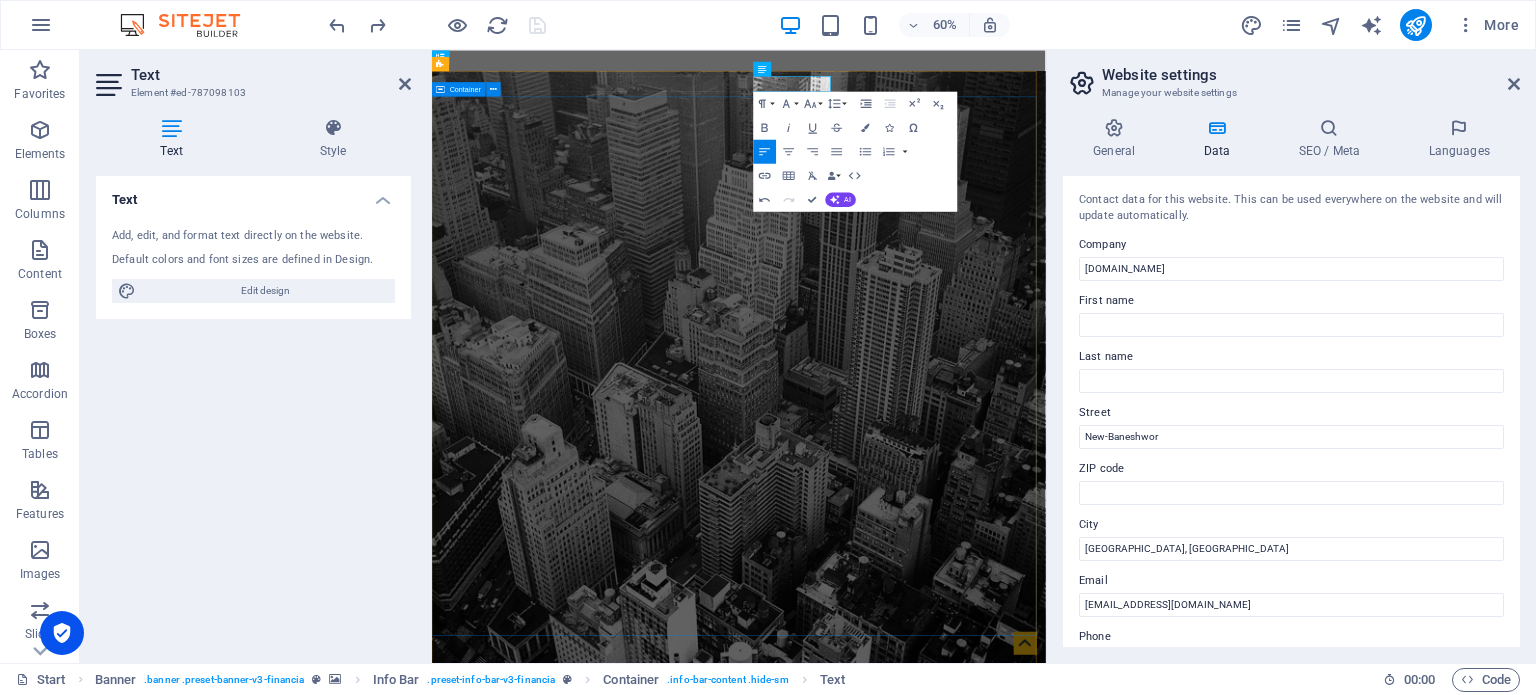 click on "audit . tax . advisory" at bounding box center [943, 1349] 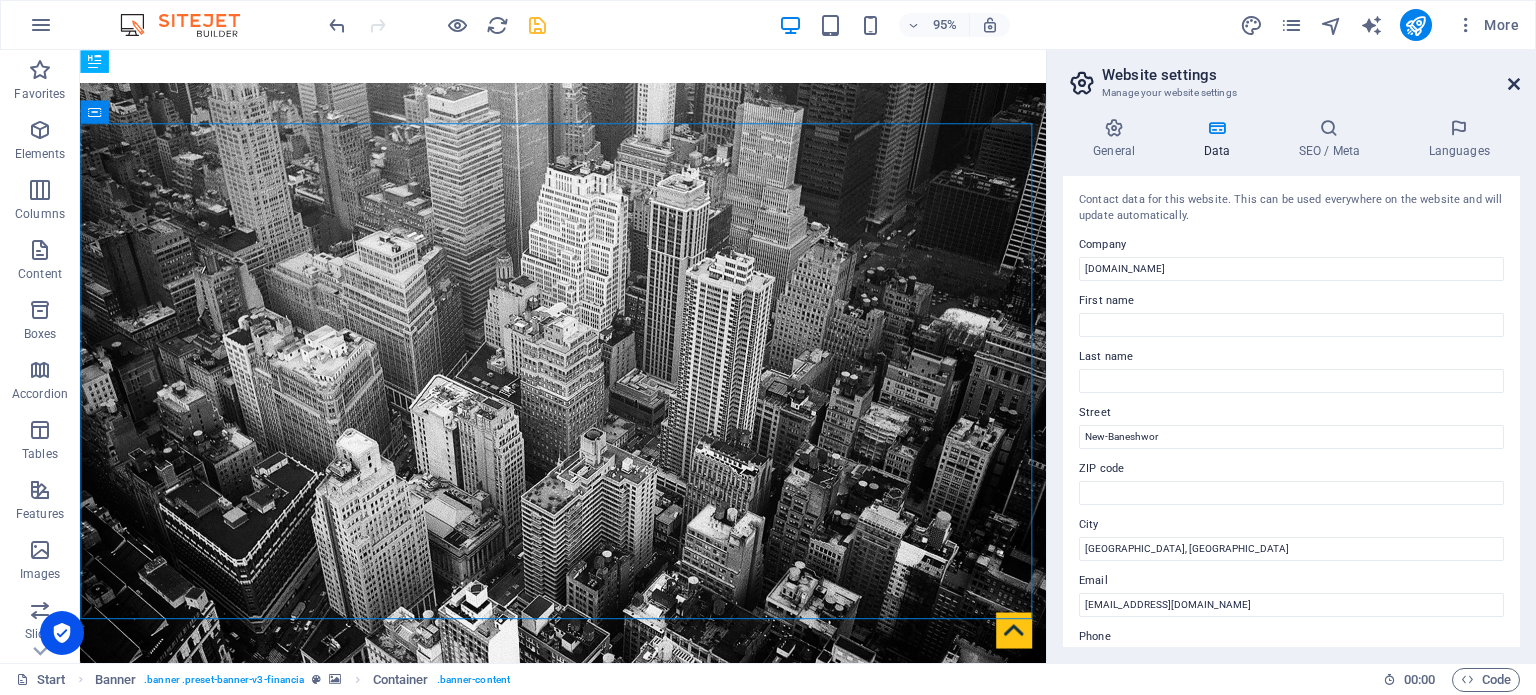 click at bounding box center (1514, 84) 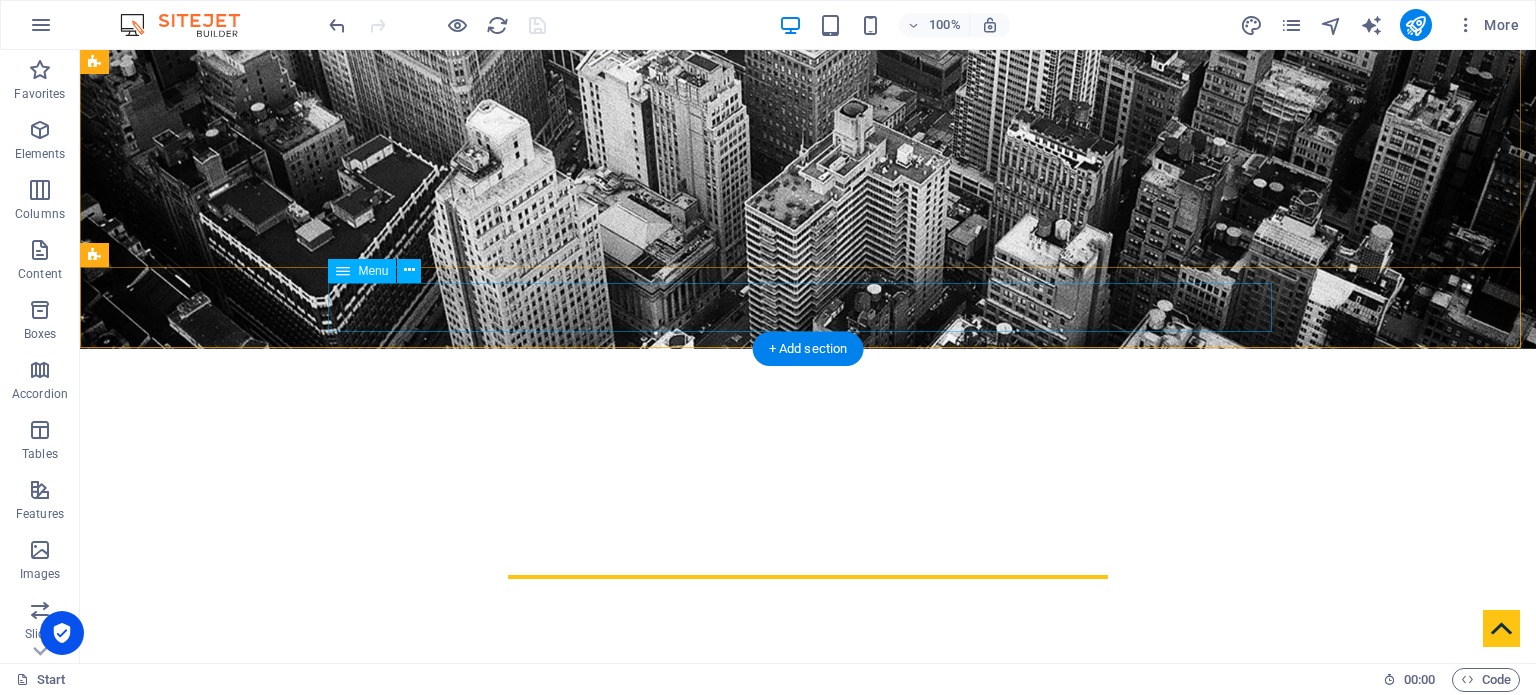 scroll, scrollTop: 396, scrollLeft: 0, axis: vertical 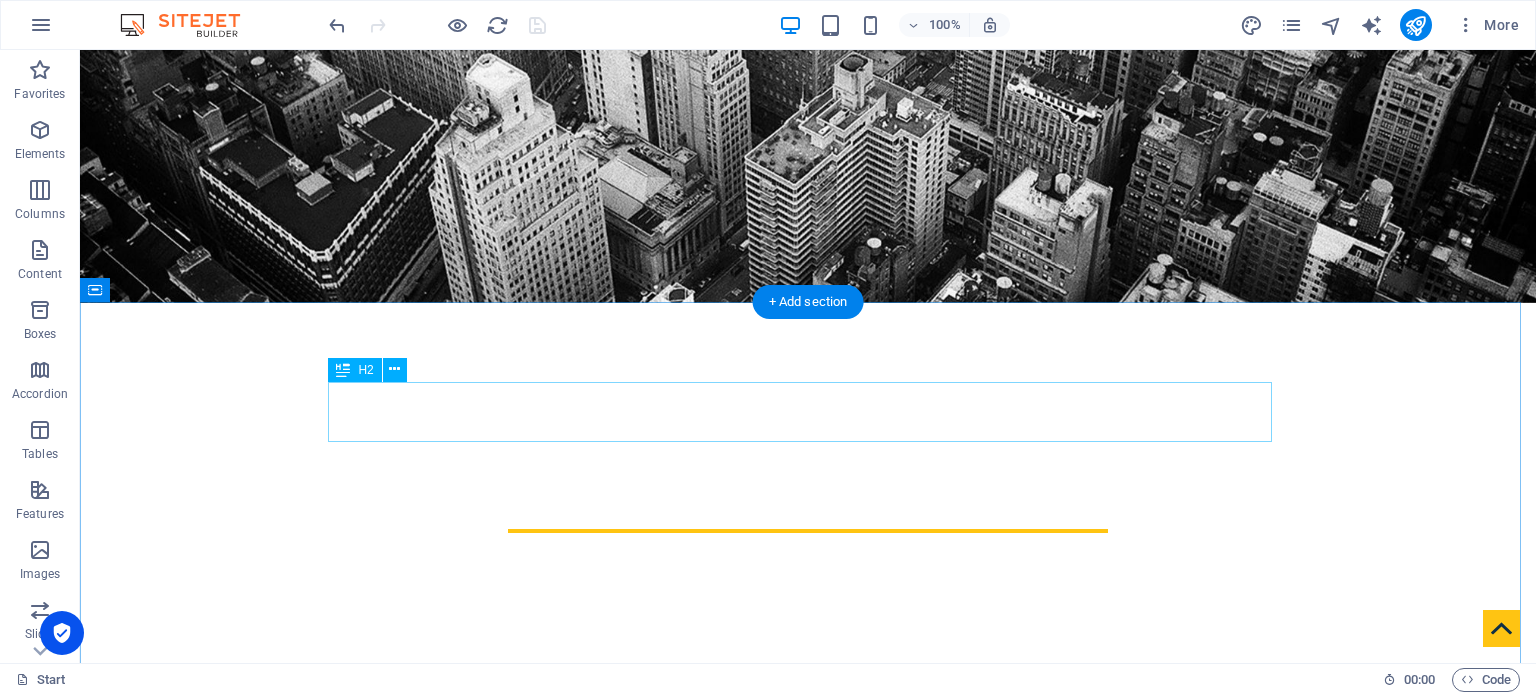 click on "About" at bounding box center (808, 856) 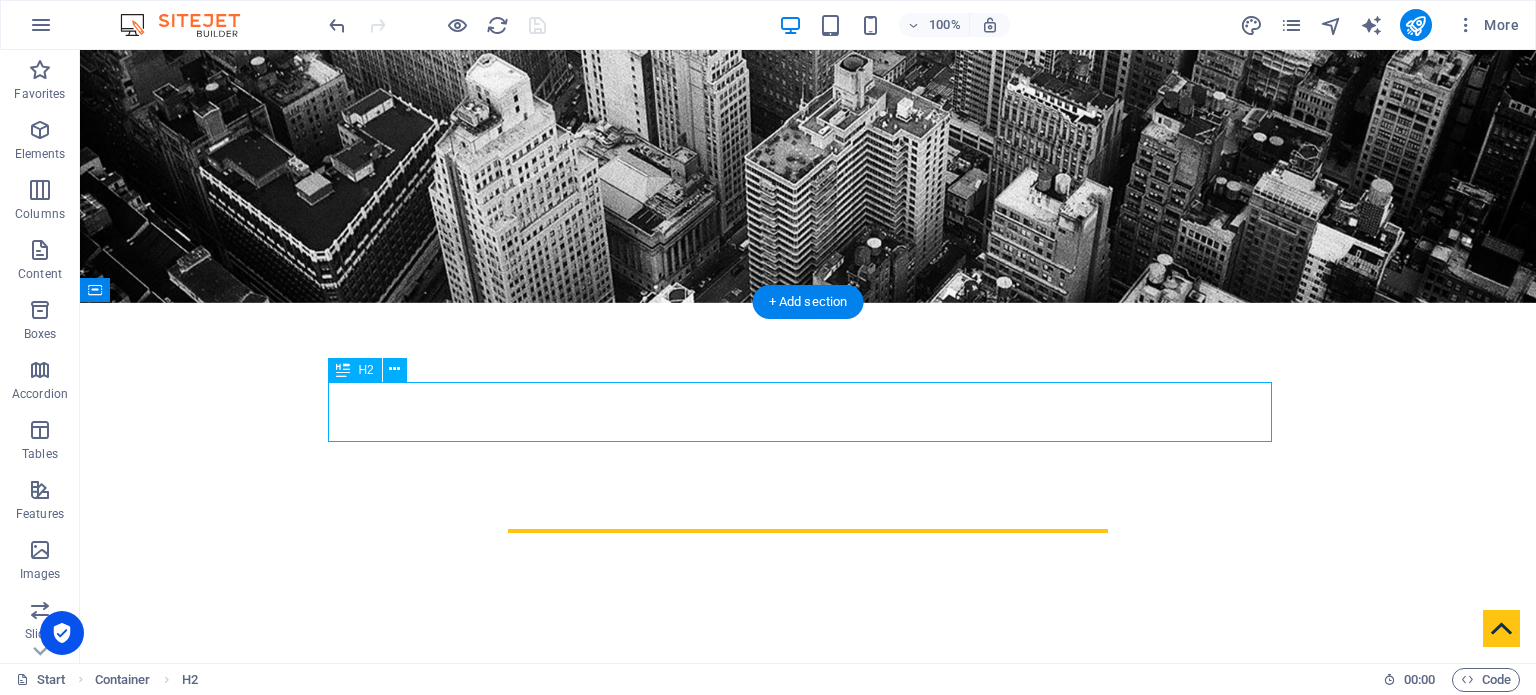 click on "About" at bounding box center (808, 856) 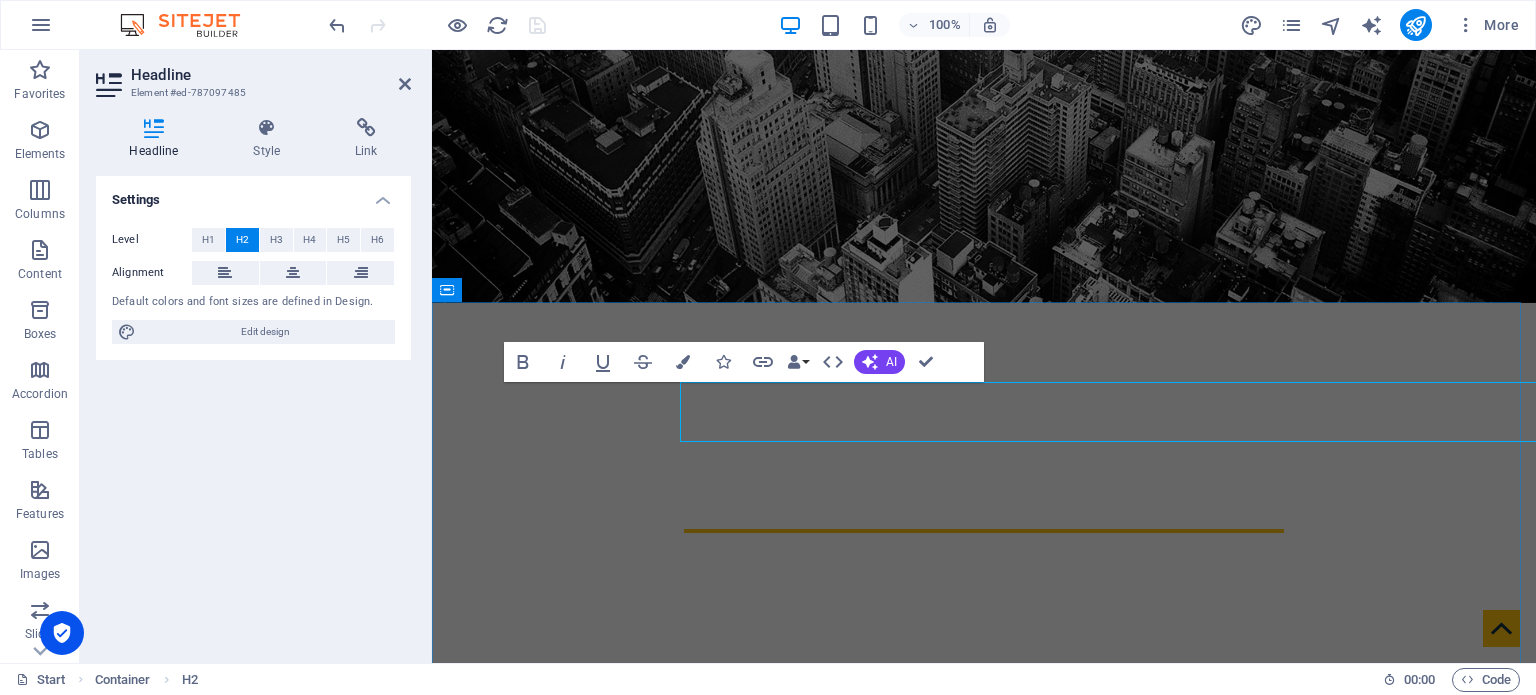 click on "About [PERSON_NAME] Associates, Chartered Accountants is a professional services firm with a clear mission — to provide high-quality, reliable, and value-driven financial, audit, and advisory services that empower businesses to thrive. With a foundation built on professionalism, integrity, and insight, we have established ourselves as a trusted advisor for businesses, entrepreneurs, and institutions seeking expert guidance in [DATE] complex regulatory and economic environment. Our firm is led by experienced Chartered Accountants who combine technical excellence with practical experience. We aim to go beyond compliance by providing strategic advice that contributes to sustainable growth and operational efficiency. Whether you are a startup navigating early challenges, a growing company preparing for scale, or an established organization looking for innovative financial solutions, [PERSON_NAME] Associates offers personalized support to help you make informed decisions and stay ahead of change. Get in touch" at bounding box center (984, 1021) 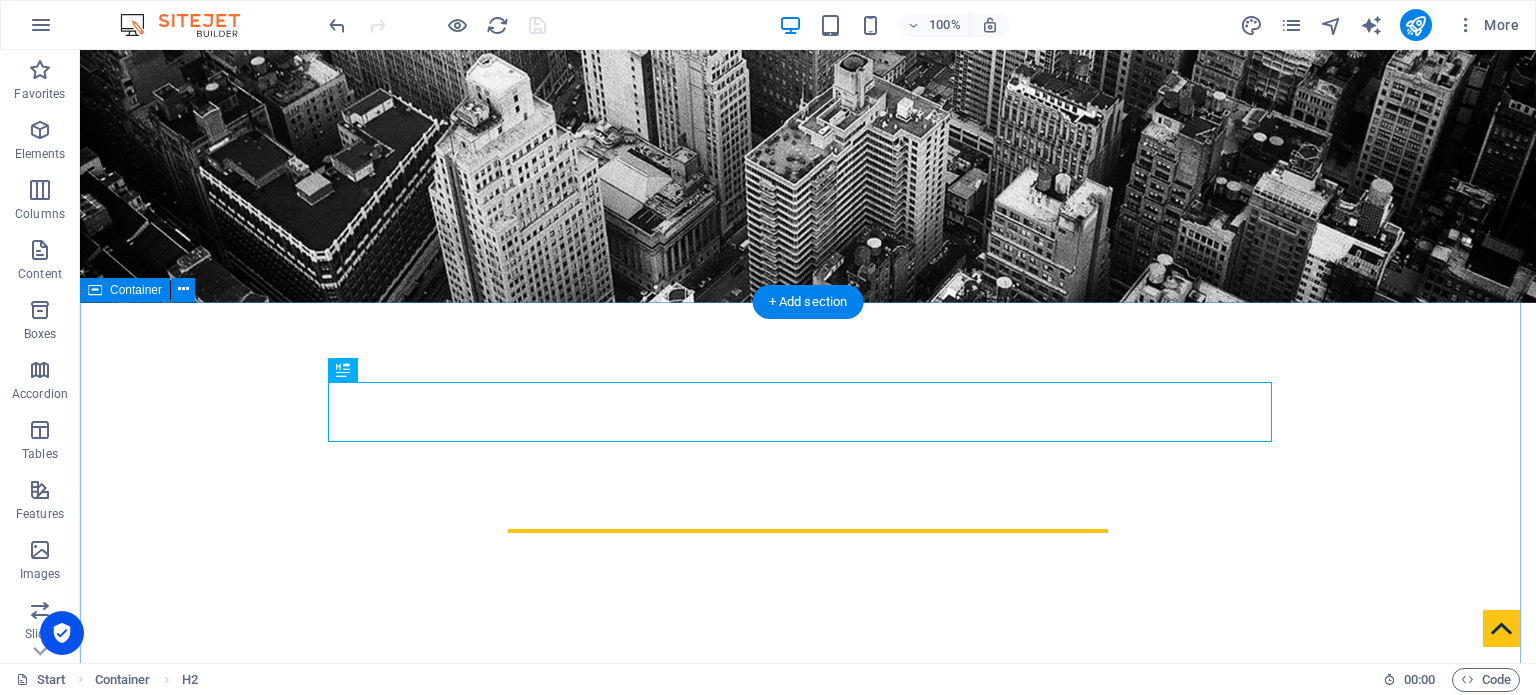 click on "About [PERSON_NAME] Associates, Chartered Accountants is a professional services firm with a clear mission — to provide high-quality, reliable, and value-driven financial, audit, and advisory services that empower businesses to thrive. With a foundation built on professionalism, integrity, and insight, we have established ourselves as a trusted advisor for businesses, entrepreneurs, and institutions seeking expert guidance in [DATE] complex regulatory and economic environment. Our firm is led by experienced Chartered Accountants who combine technical excellence with practical experience. We aim to go beyond compliance by providing strategic advice that contributes to sustainable growth and operational efficiency. Whether you are a startup navigating early challenges, a growing company preparing for scale, or an established organization looking for innovative financial solutions, [PERSON_NAME] Associates offers personalized support to help you make informed decisions and stay ahead of change. Get in touch" at bounding box center [808, 1021] 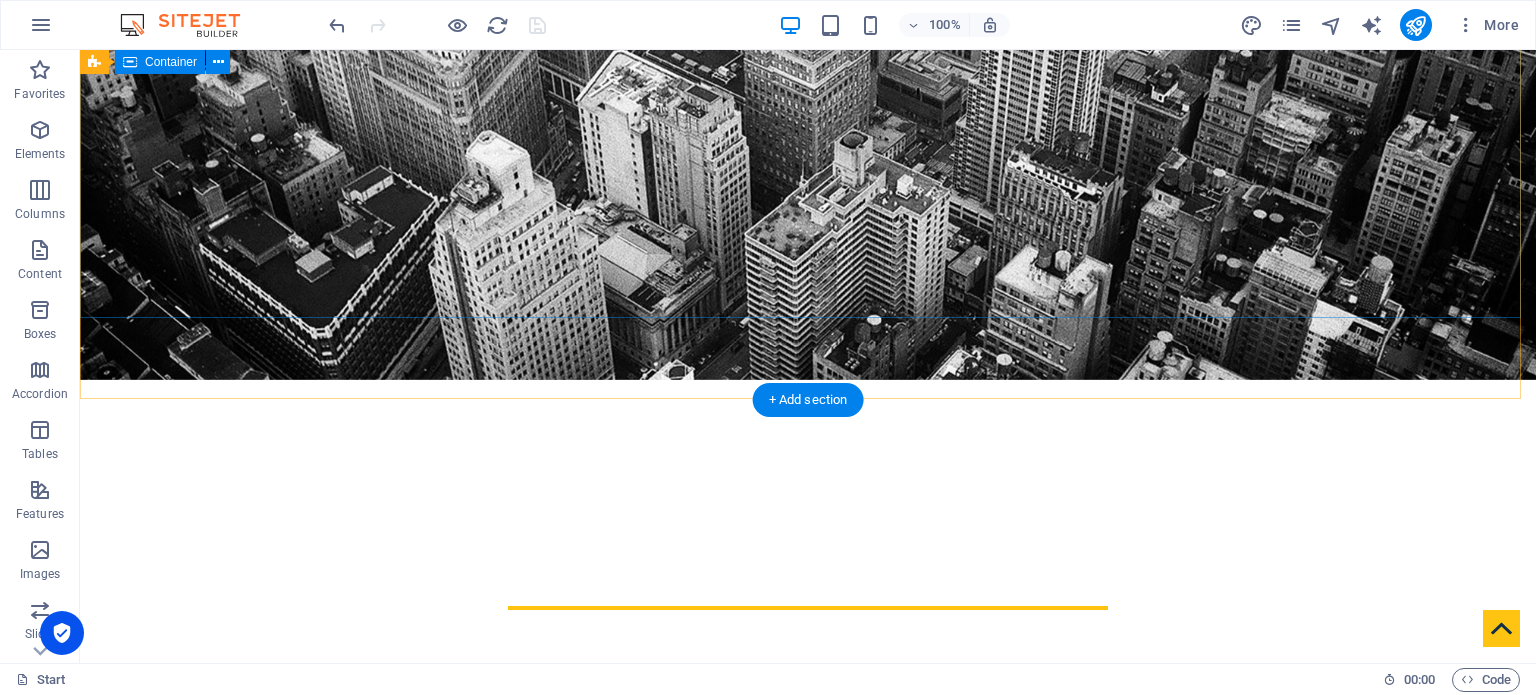 scroll, scrollTop: 0, scrollLeft: 0, axis: both 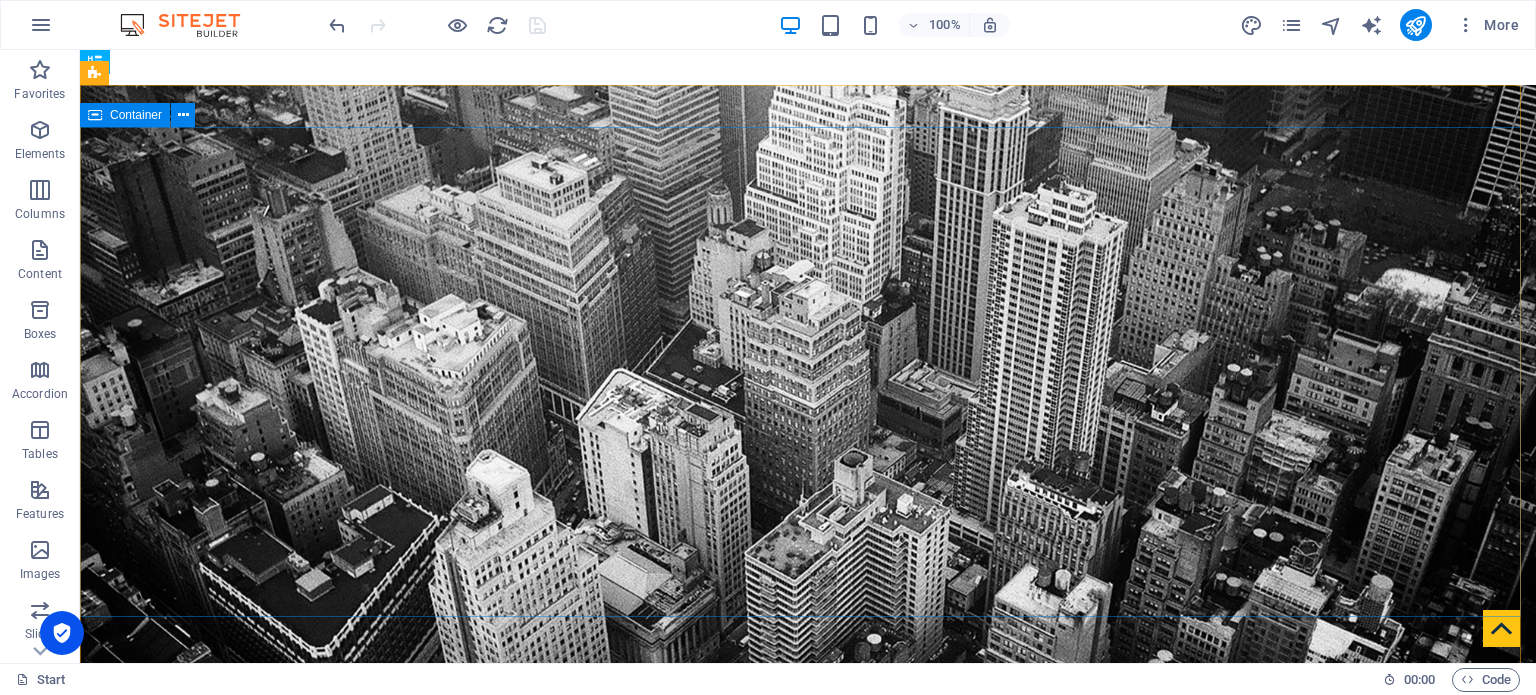 click at bounding box center [95, 115] 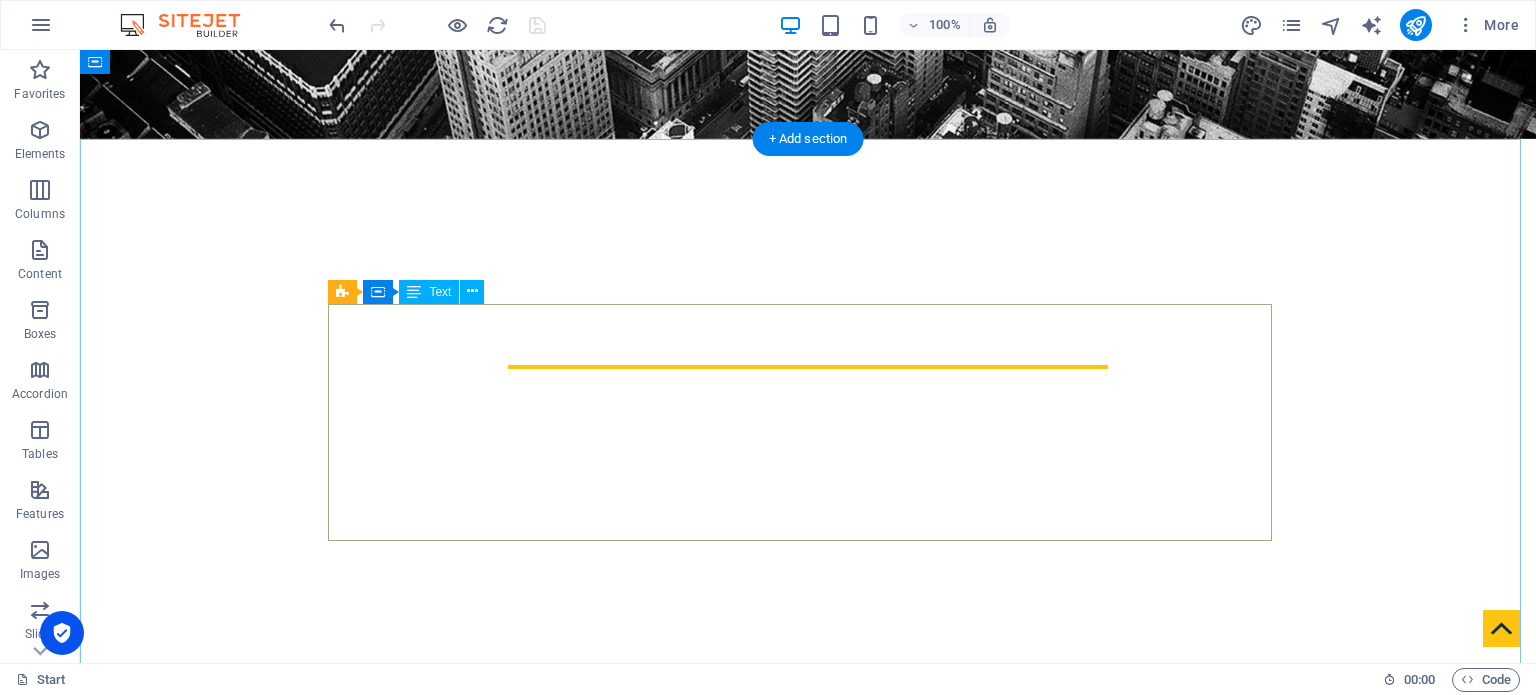 scroll, scrollTop: 0, scrollLeft: 0, axis: both 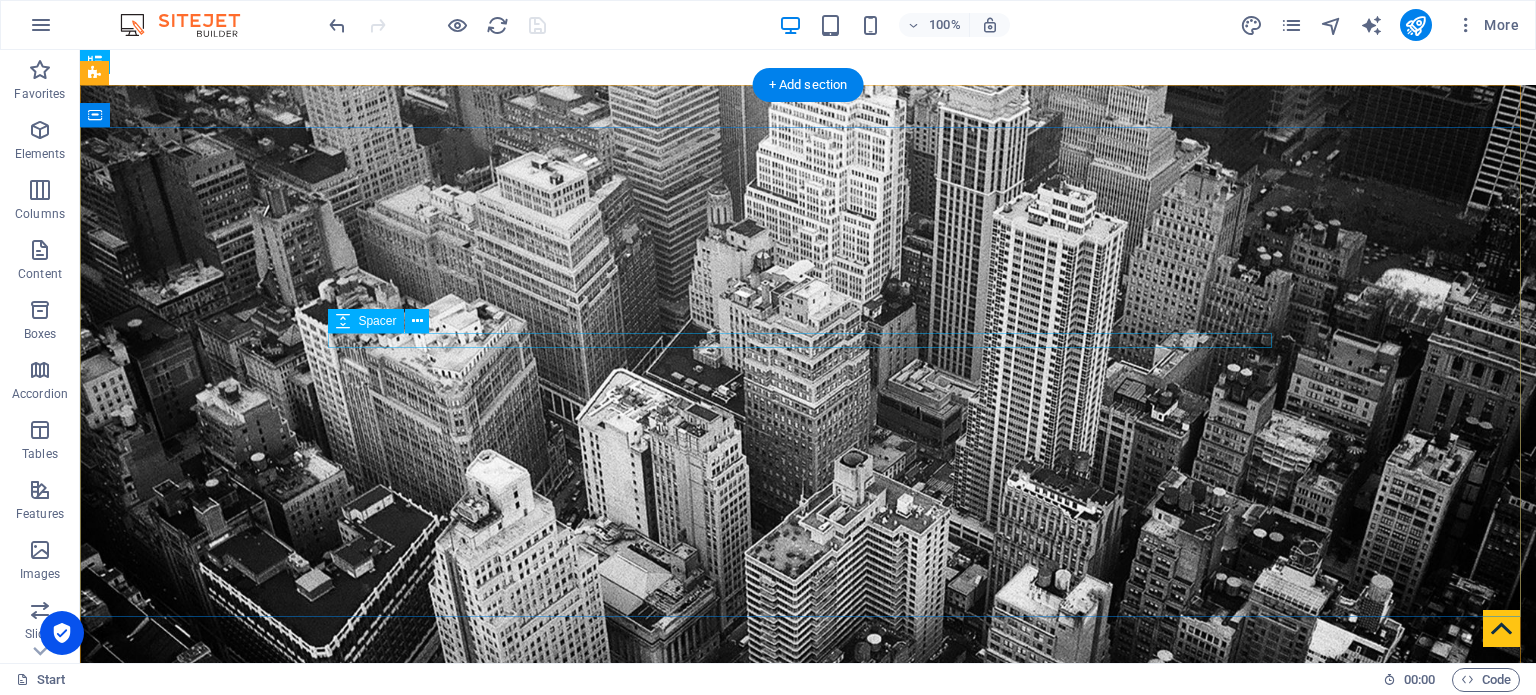 click at bounding box center [808, 909] 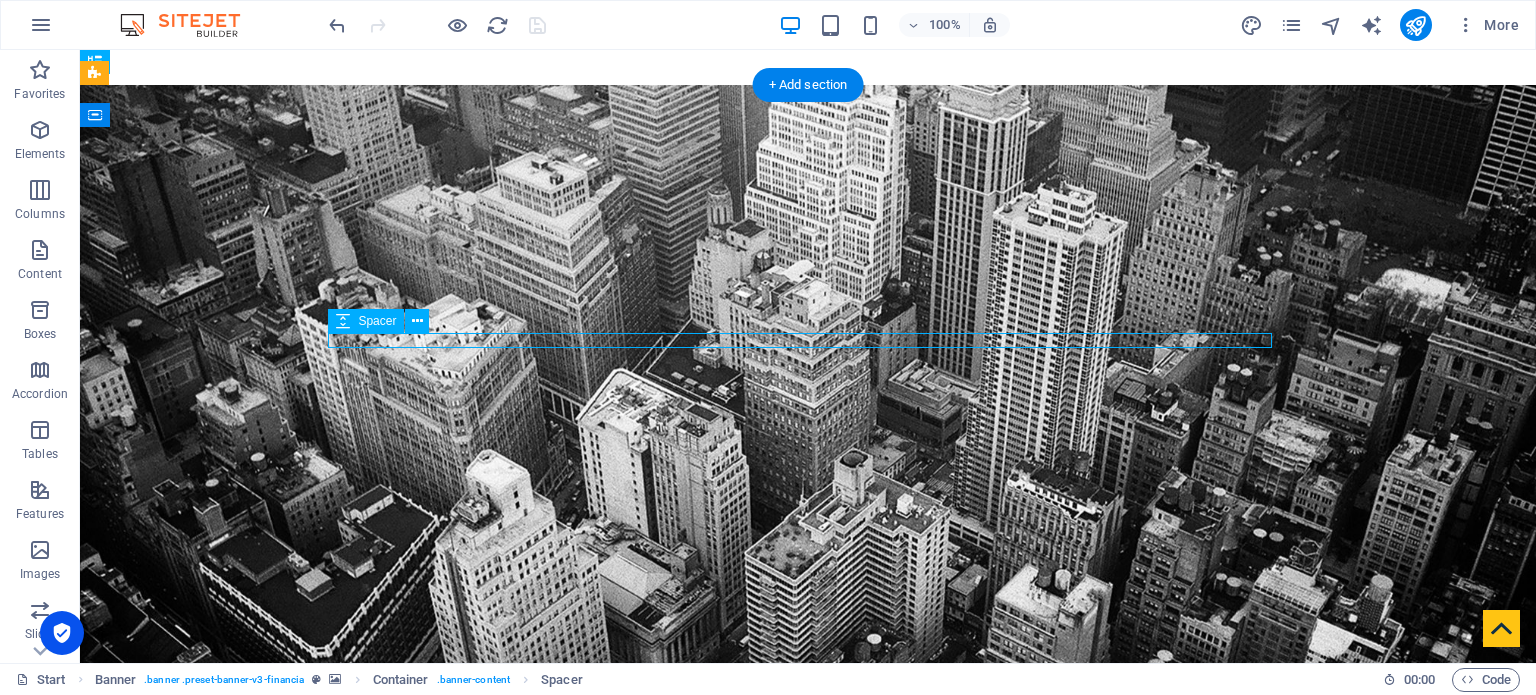 click at bounding box center [808, 909] 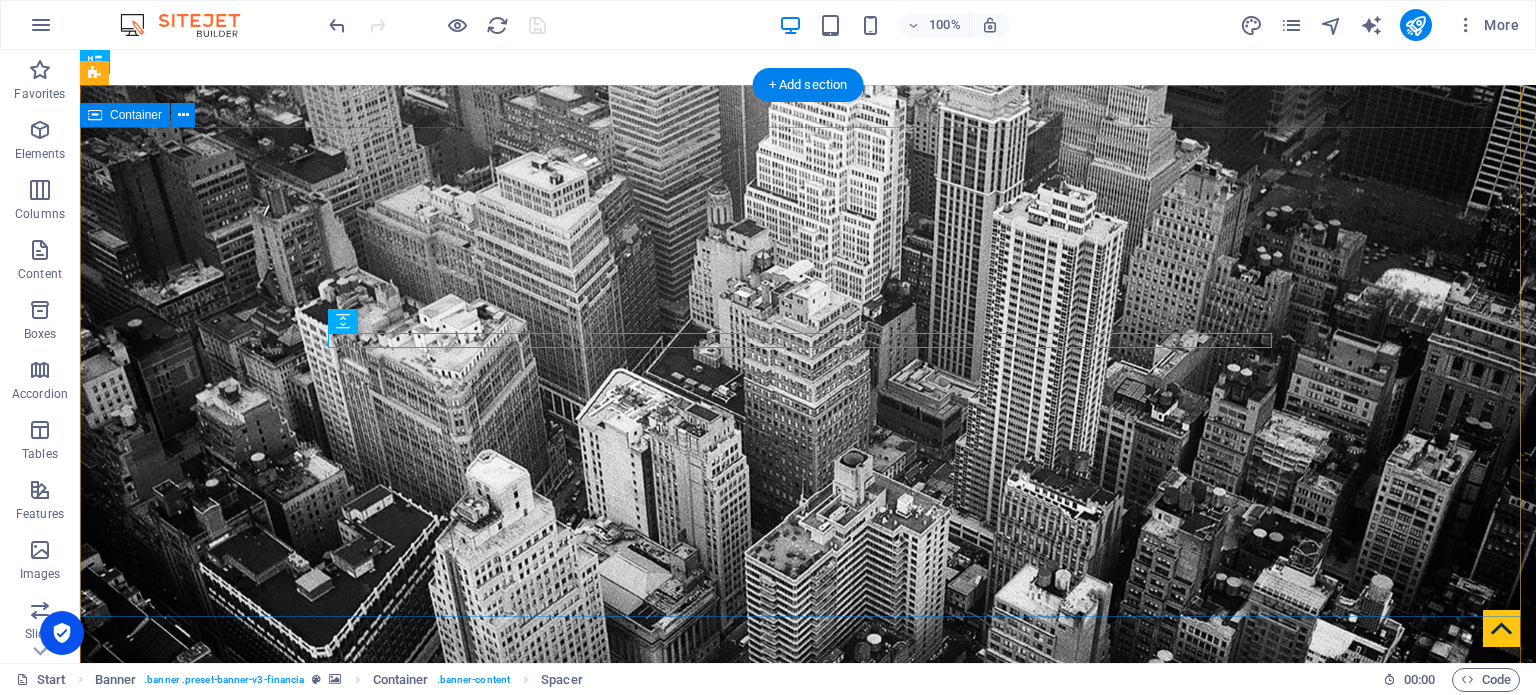 click on "audit . tax . advisory" at bounding box center [808, 941] 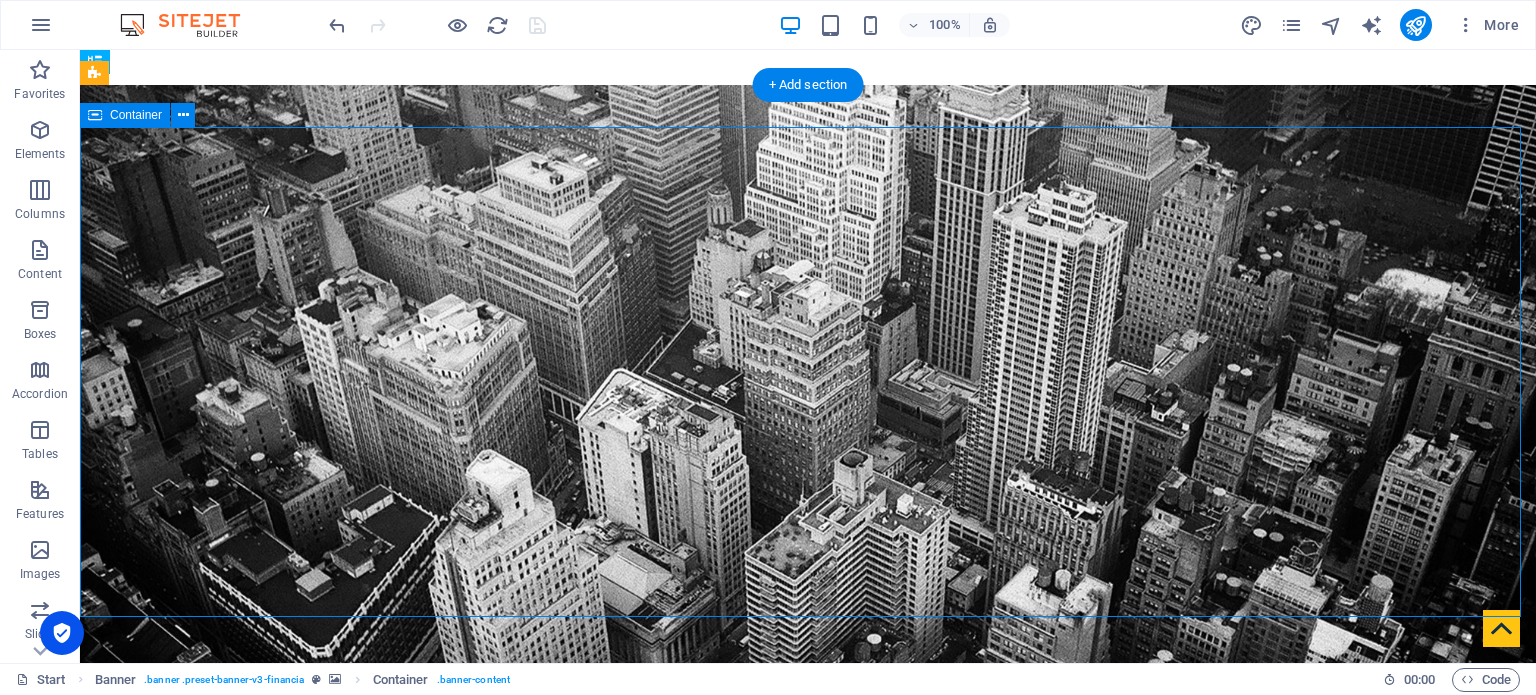 click on "audit . tax . advisory" at bounding box center [808, 941] 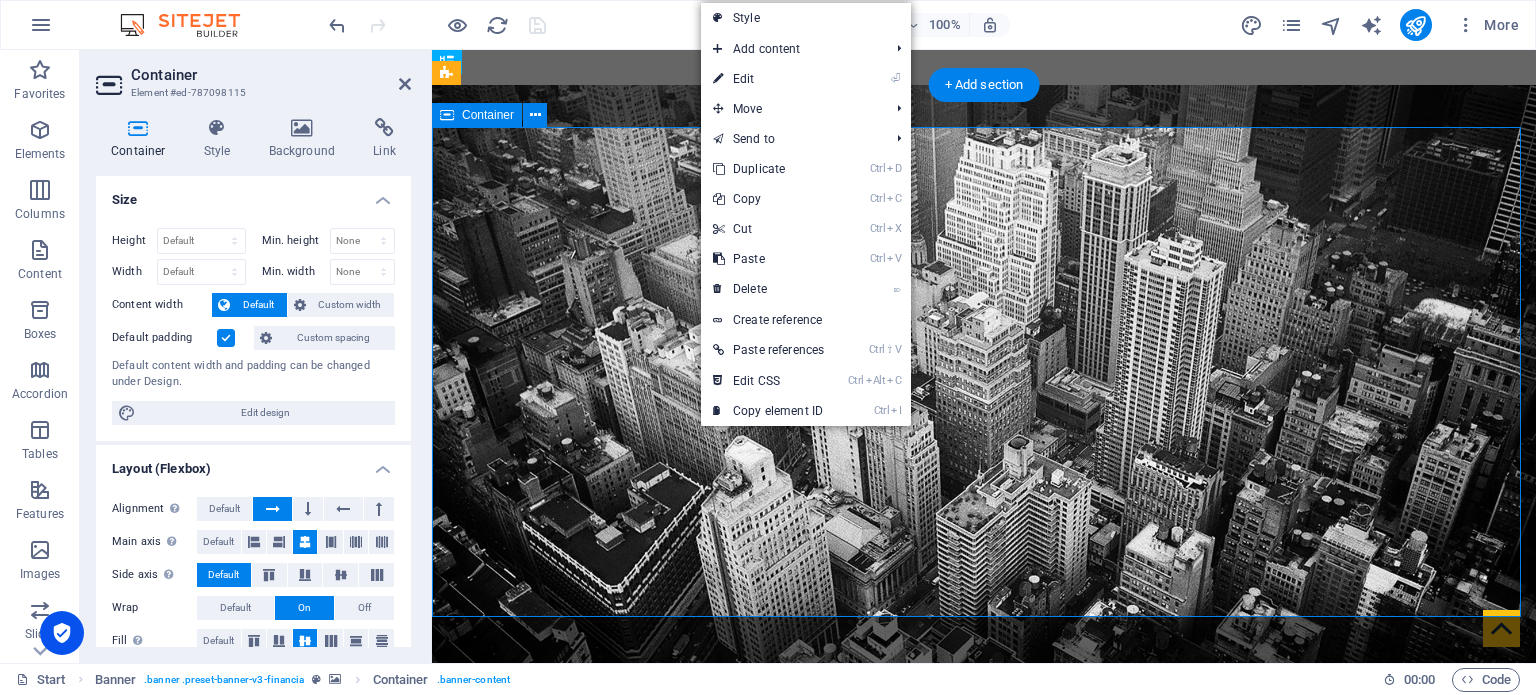 click on "audit . tax . advisory" at bounding box center [984, 941] 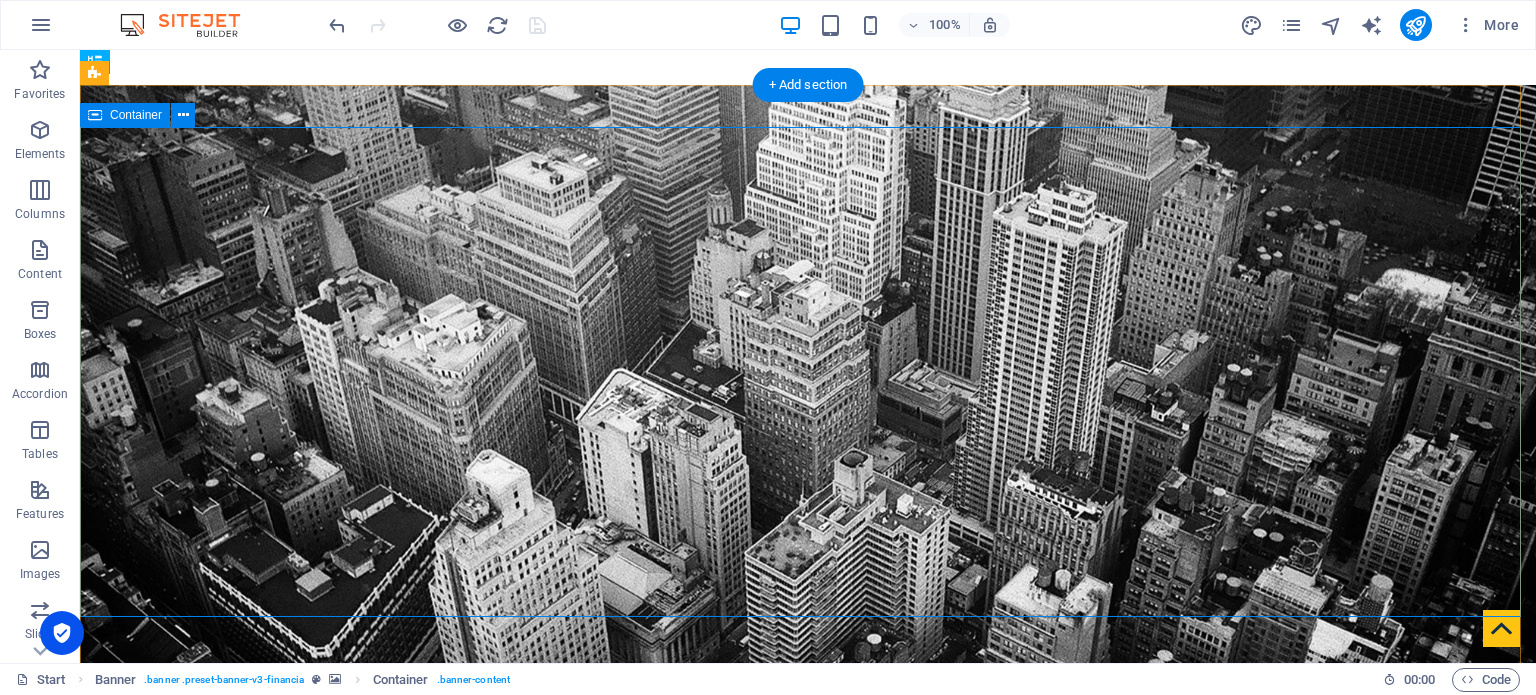 click on "audit . tax . advisory" at bounding box center [808, 941] 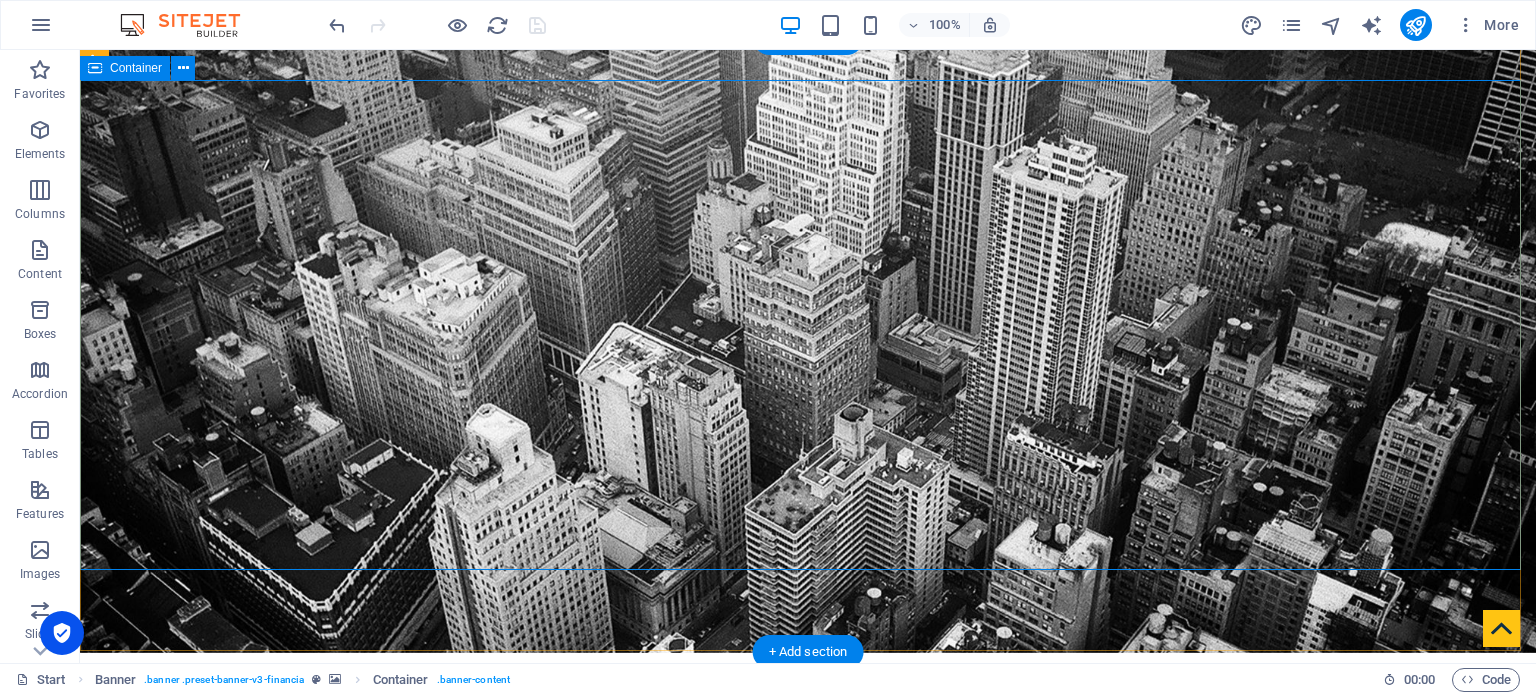 scroll, scrollTop: 47, scrollLeft: 0, axis: vertical 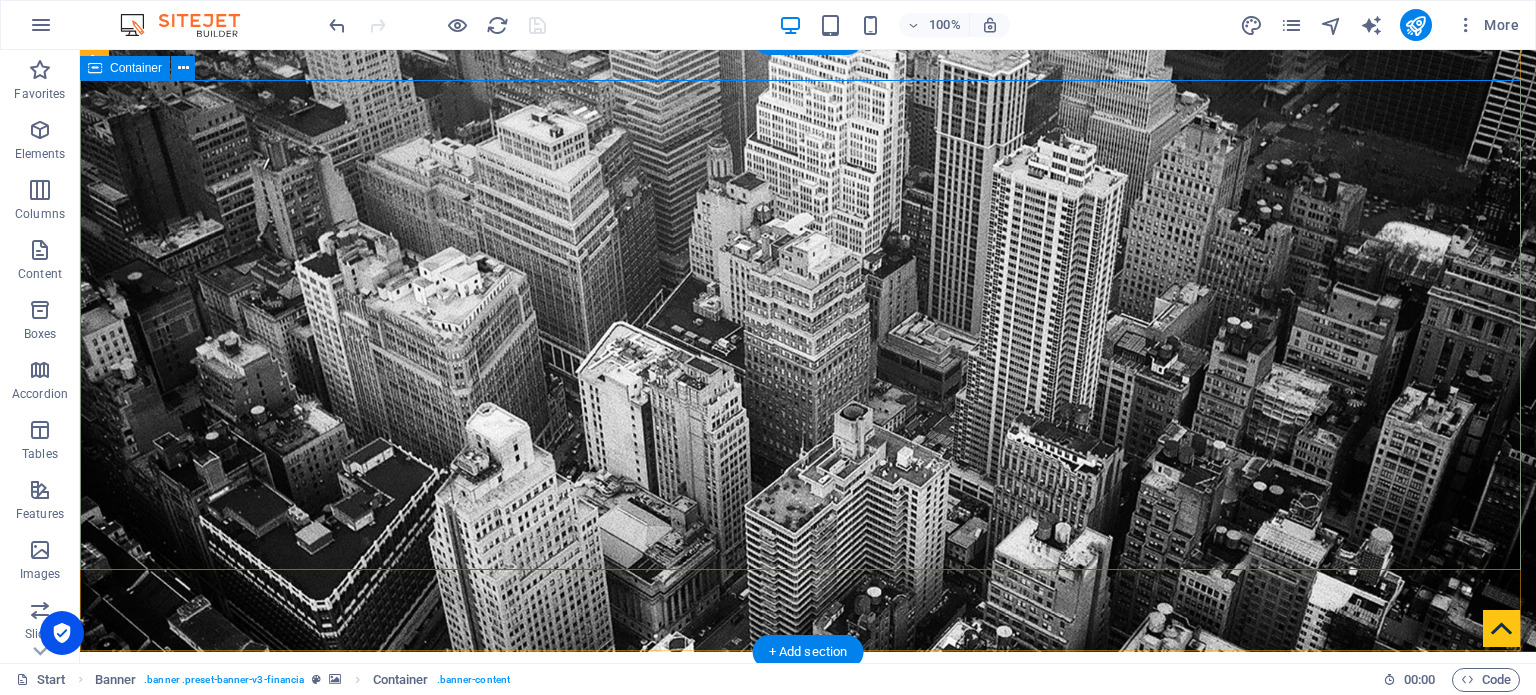 click on "audit . tax . advisory" at bounding box center (808, 894) 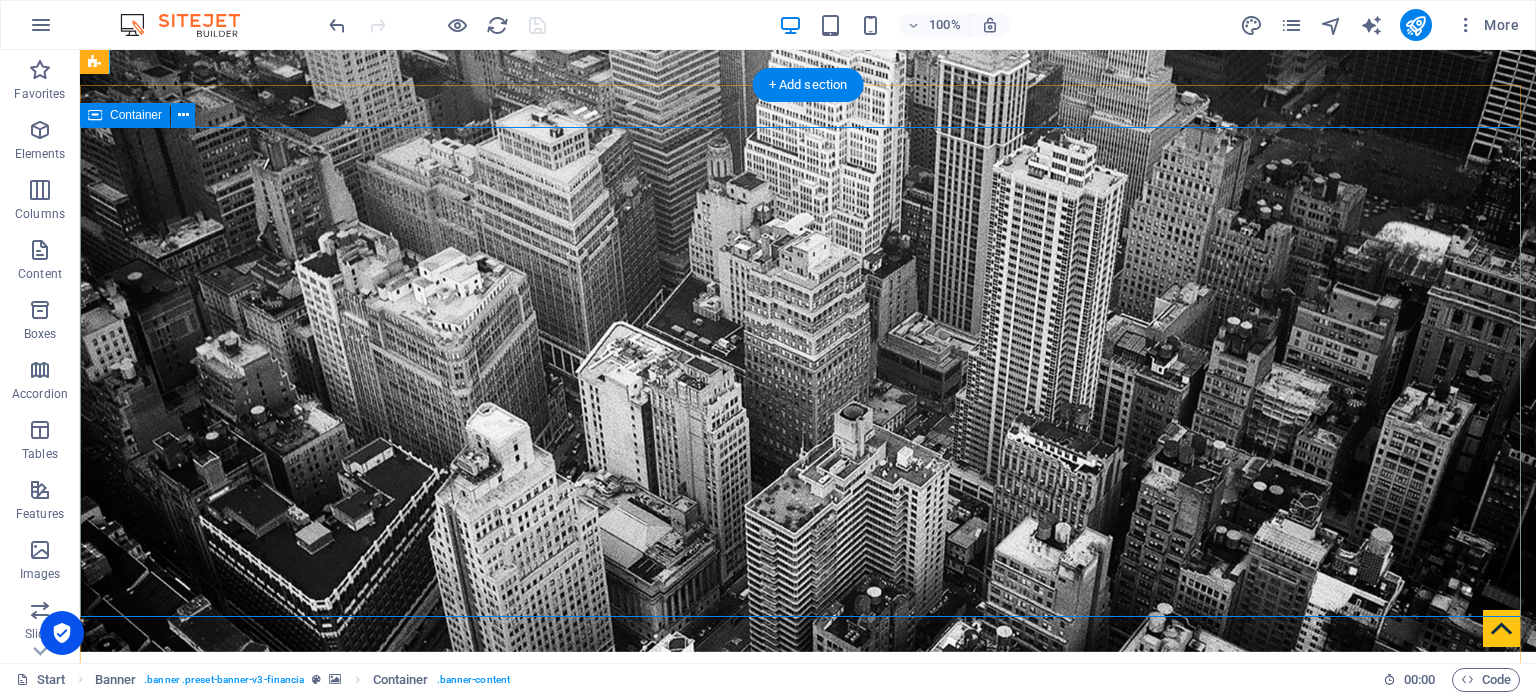 scroll, scrollTop: 0, scrollLeft: 0, axis: both 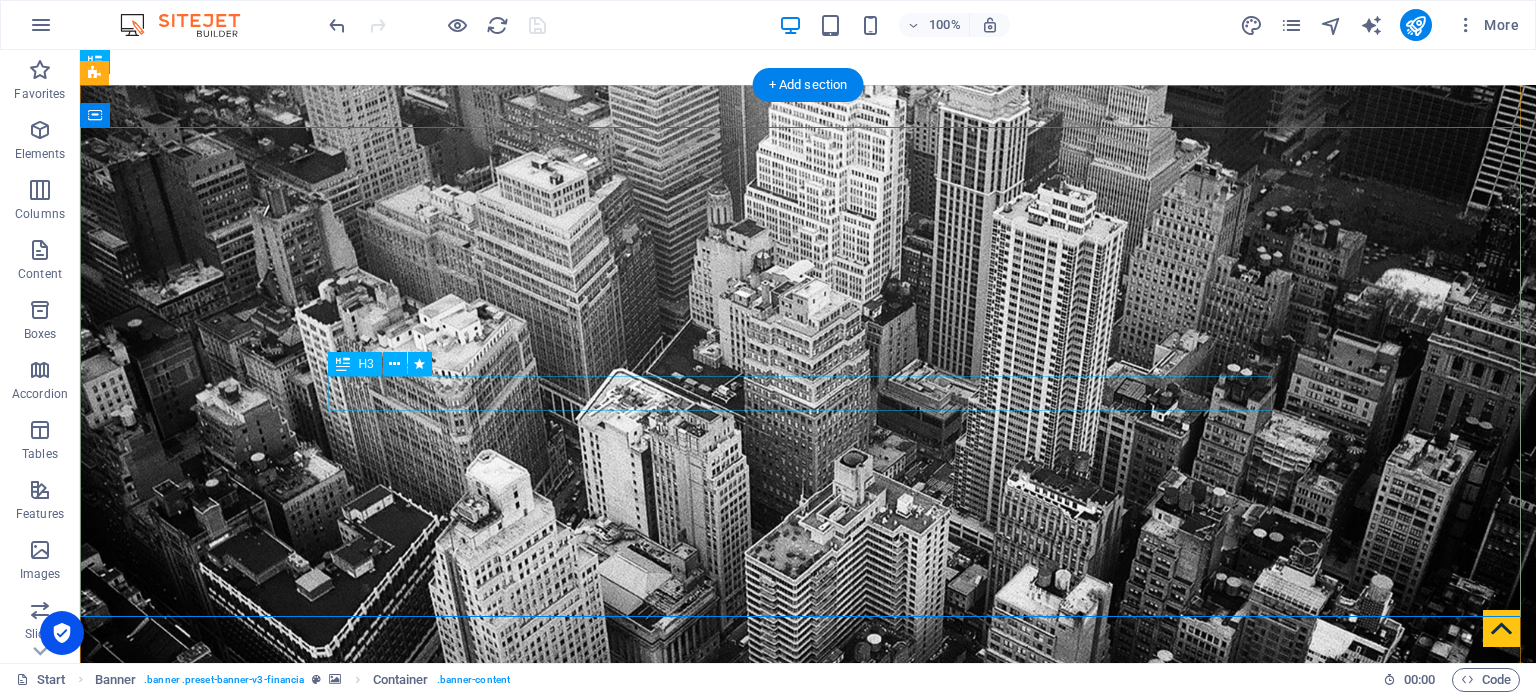 click on "audit . tax . advisory" at bounding box center [808, 962] 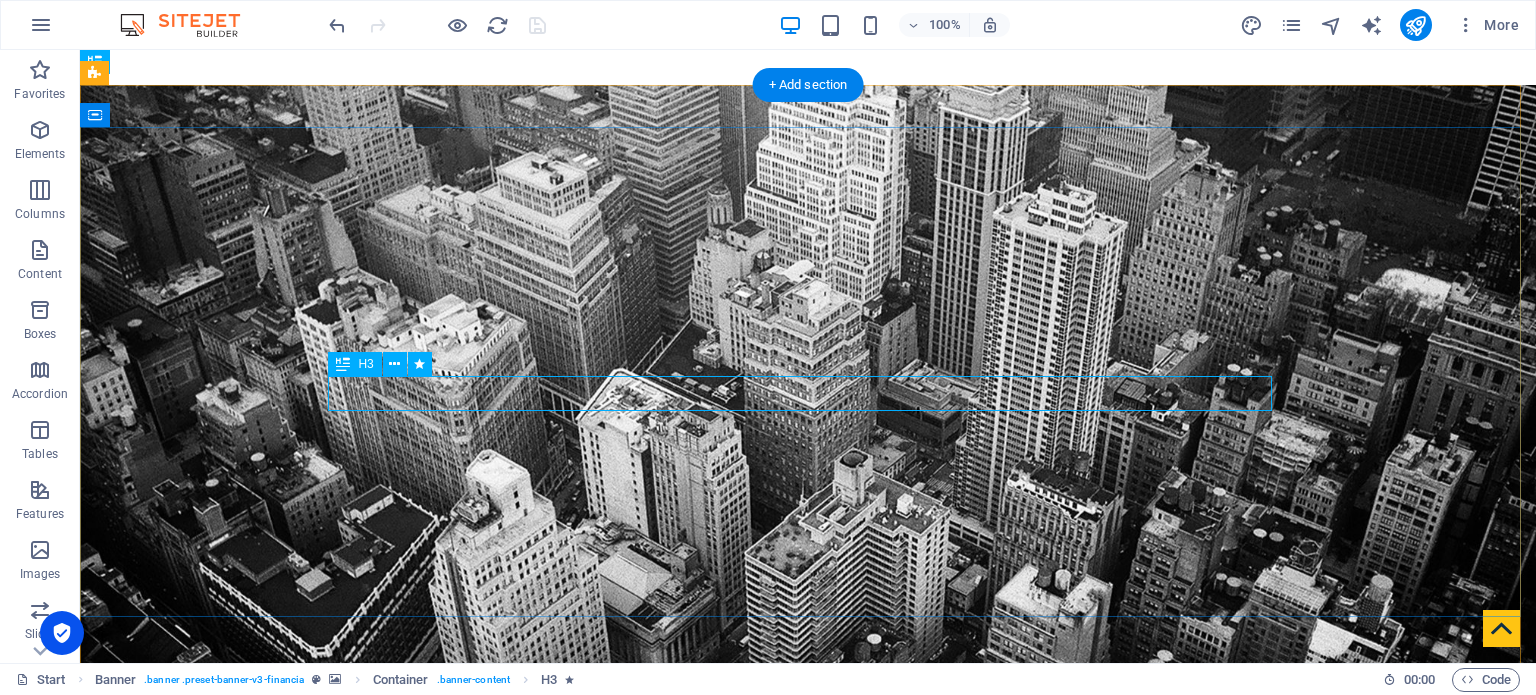 click on "audit . tax . advisory" at bounding box center [808, 962] 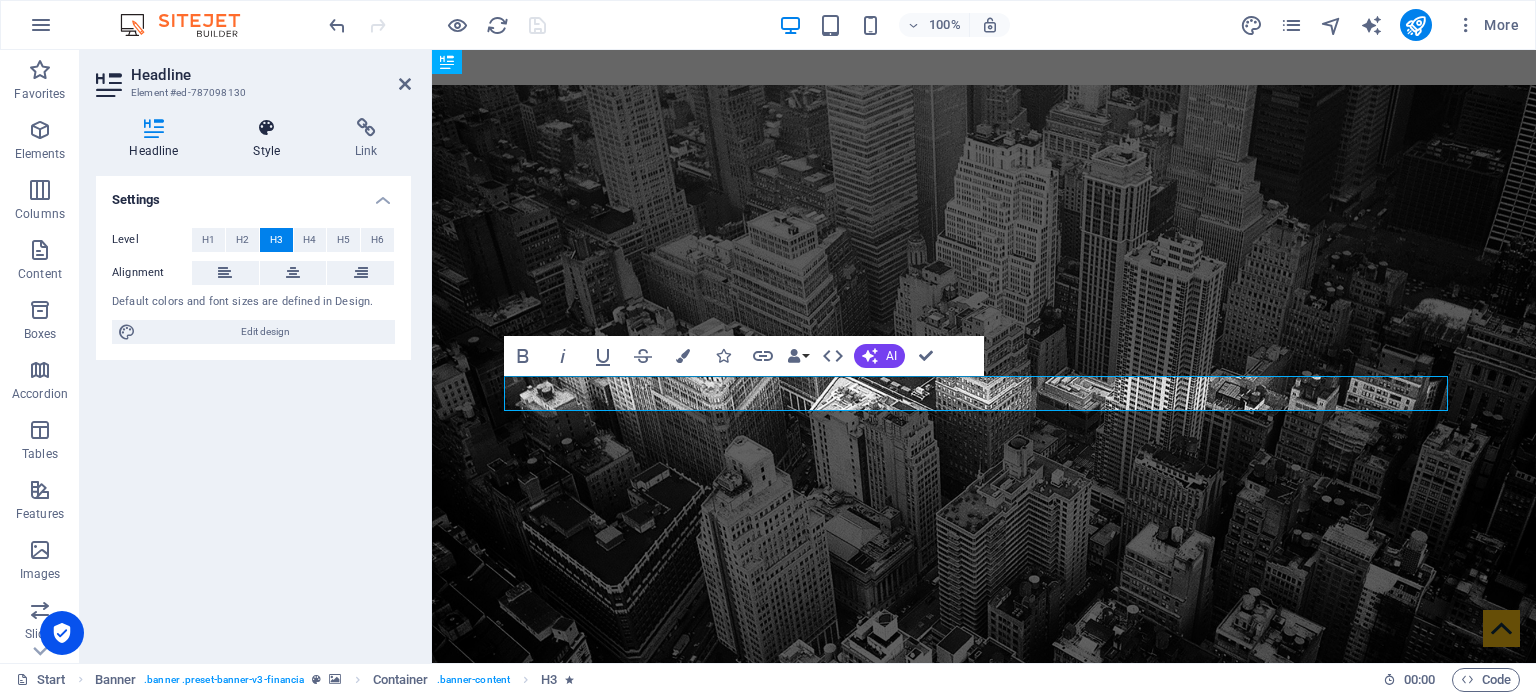 click on "Style" at bounding box center [271, 139] 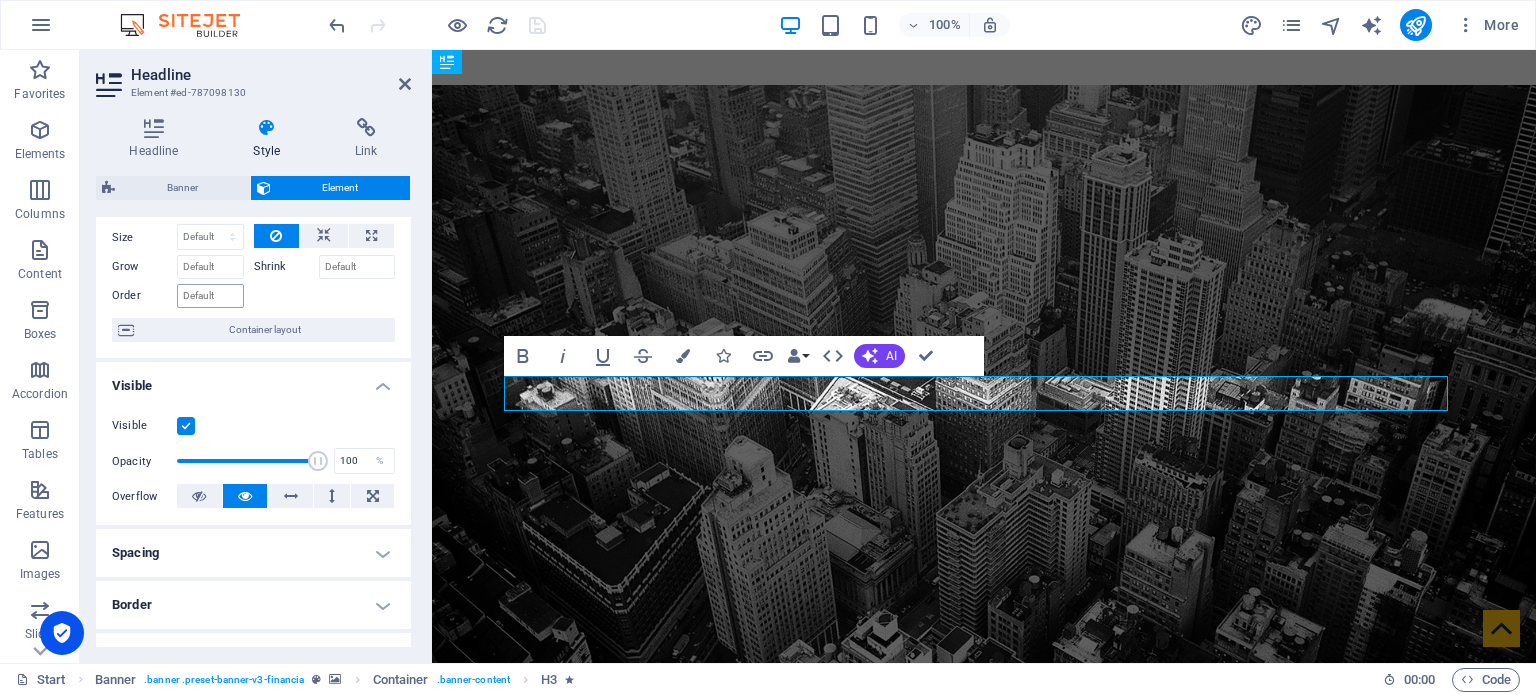 scroll, scrollTop: 0, scrollLeft: 0, axis: both 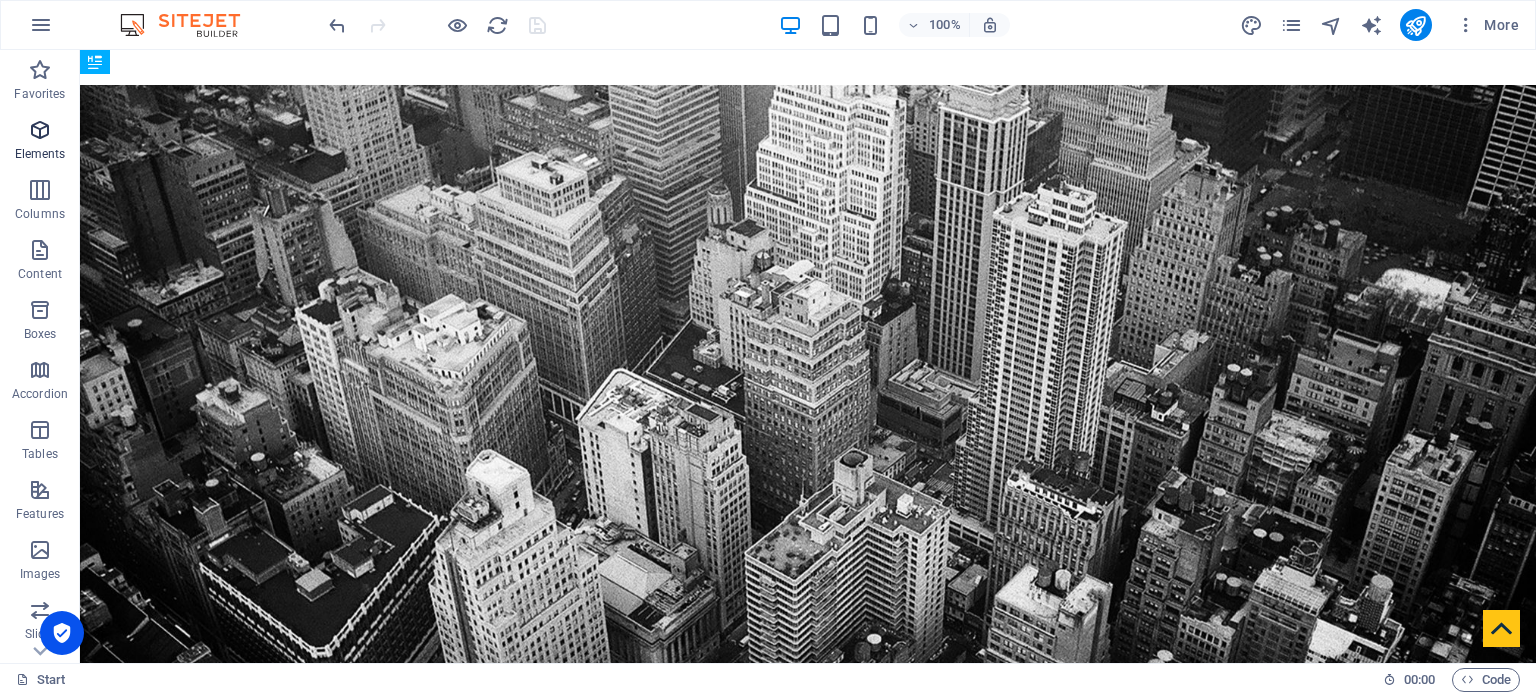 click on "Elements" at bounding box center [40, 154] 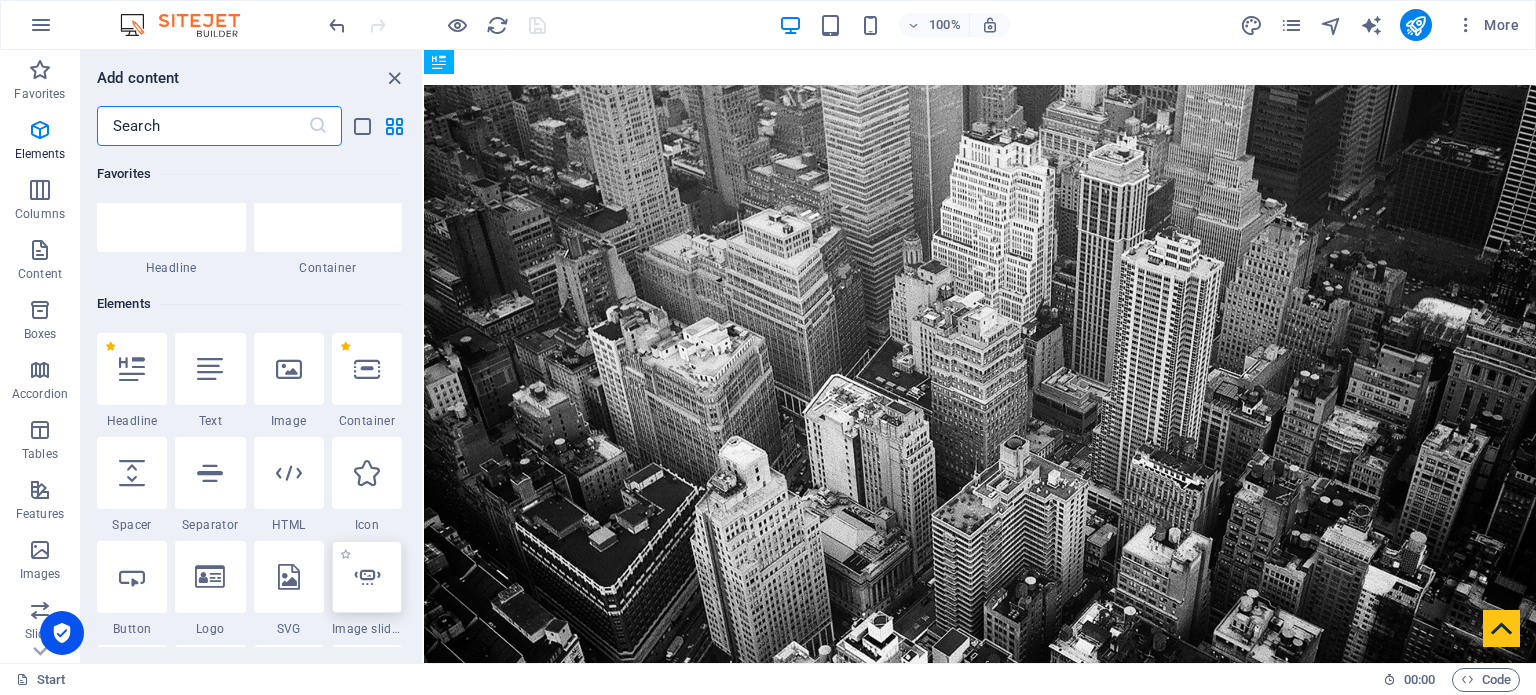 scroll, scrollTop: 0, scrollLeft: 0, axis: both 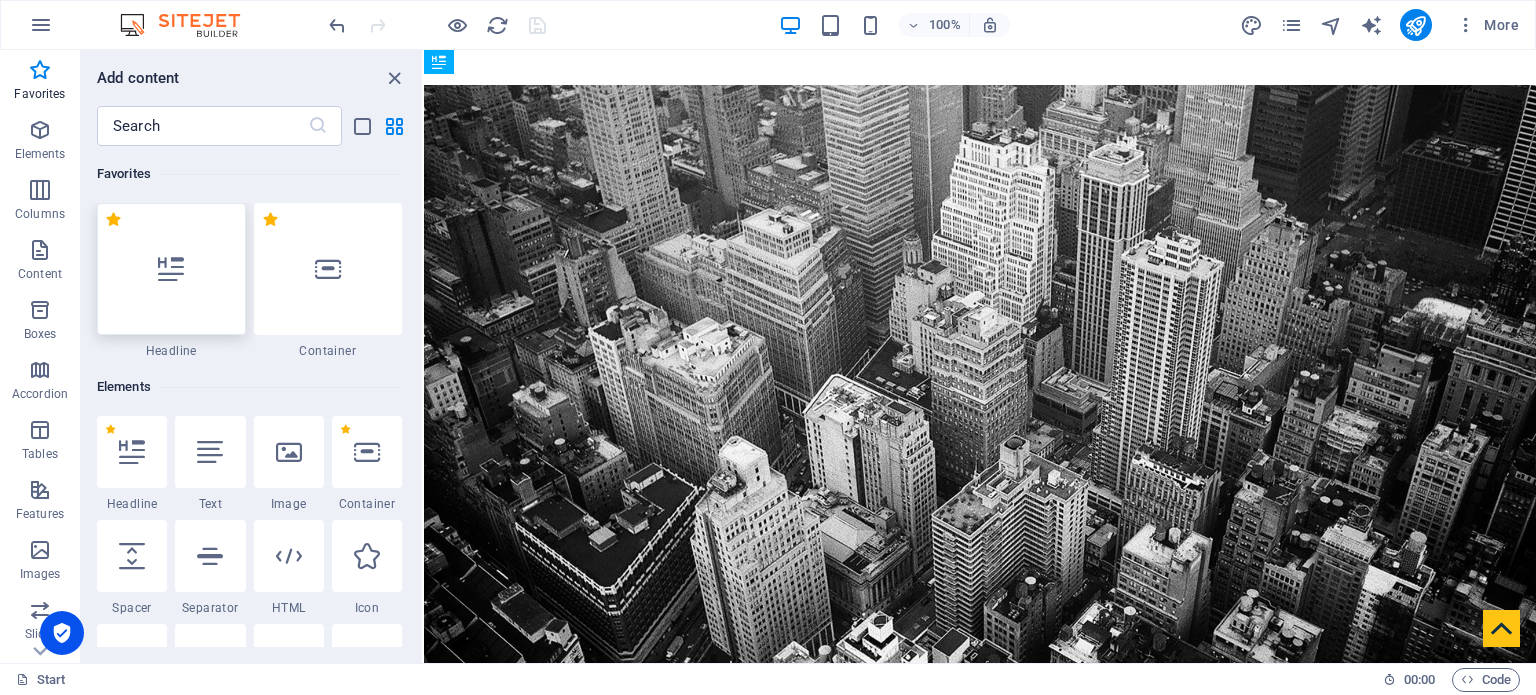 click at bounding box center [171, 269] 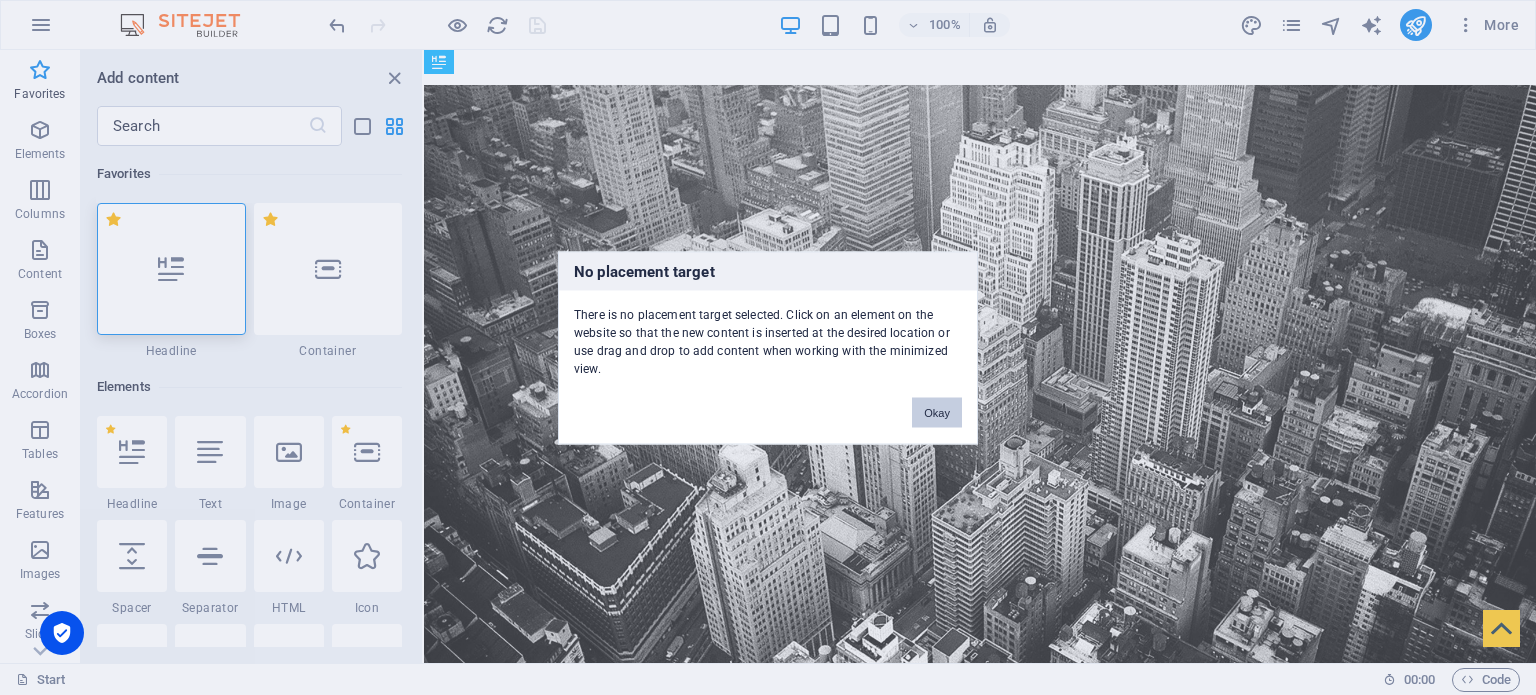 click on "Okay" at bounding box center [937, 412] 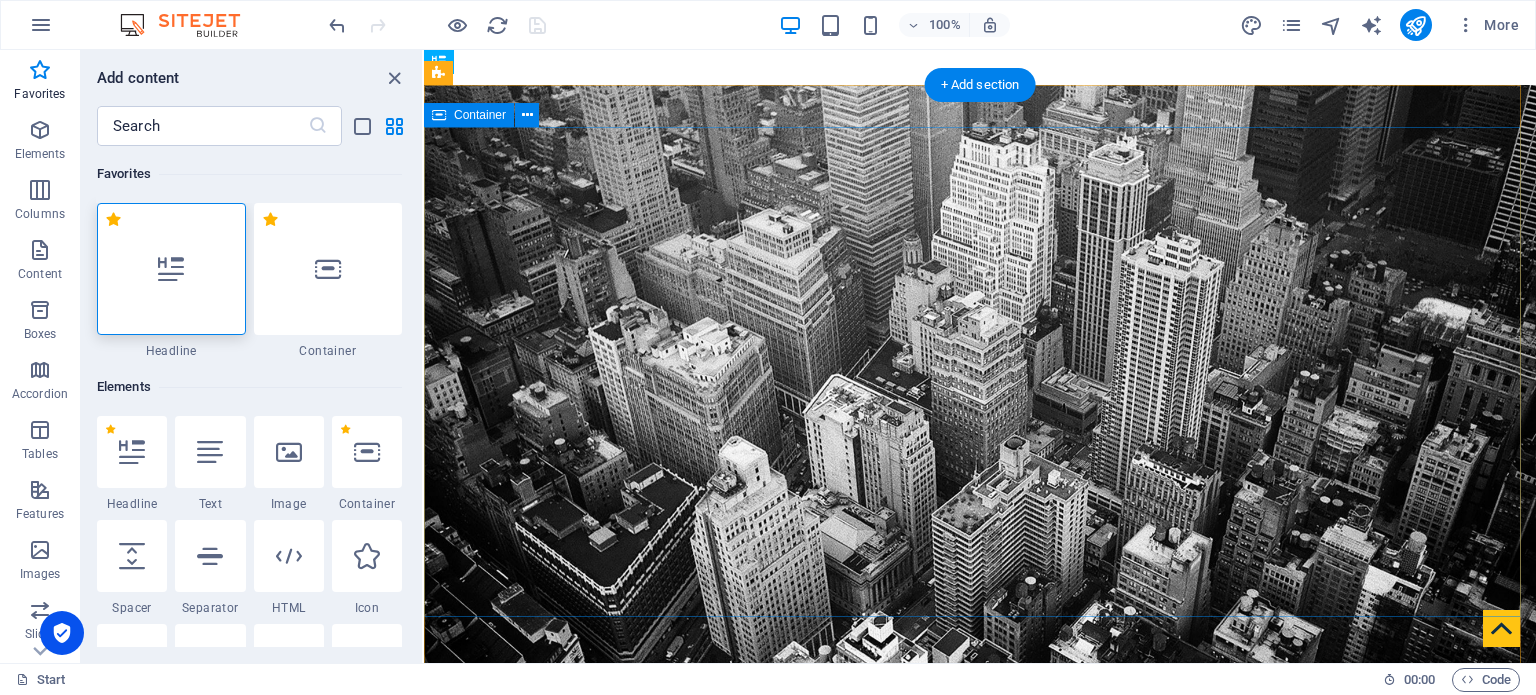click on "audit . tax . advisory" at bounding box center (980, 941) 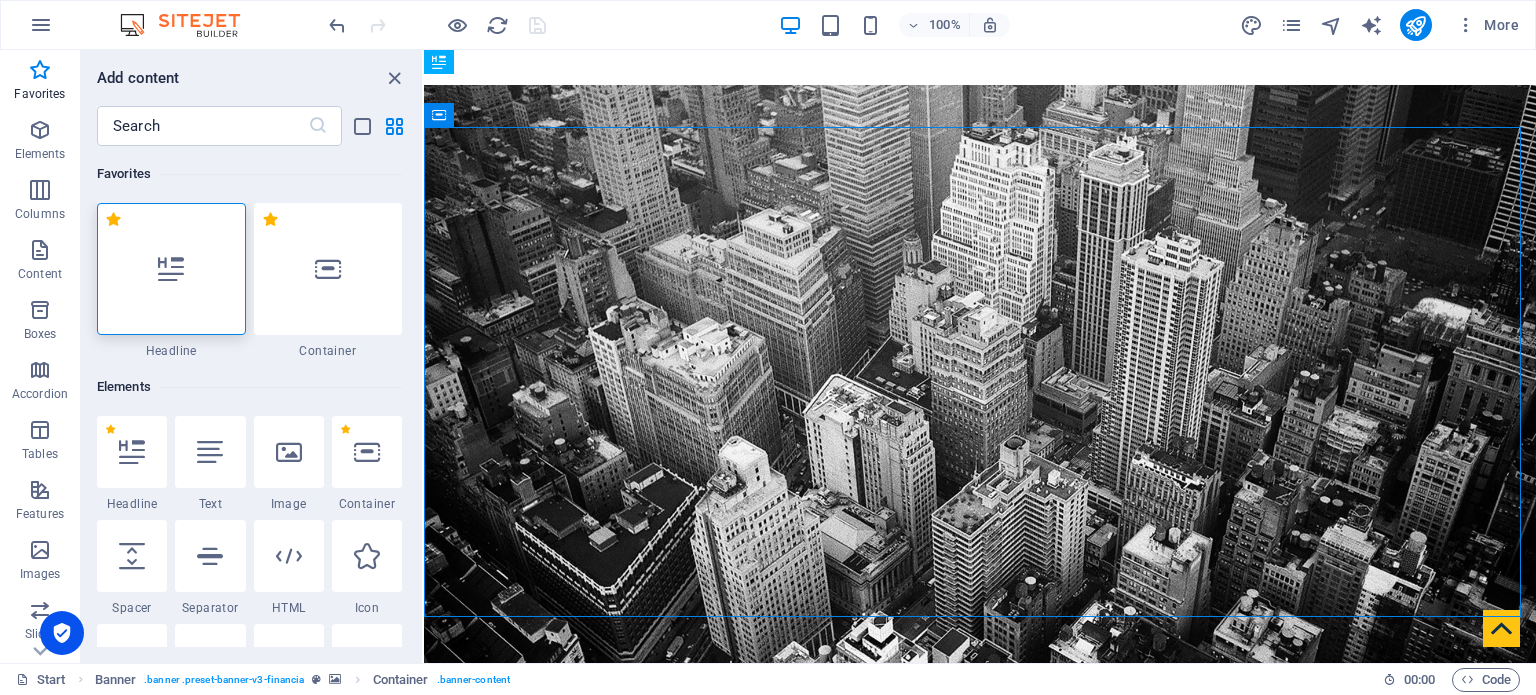 click at bounding box center [171, 269] 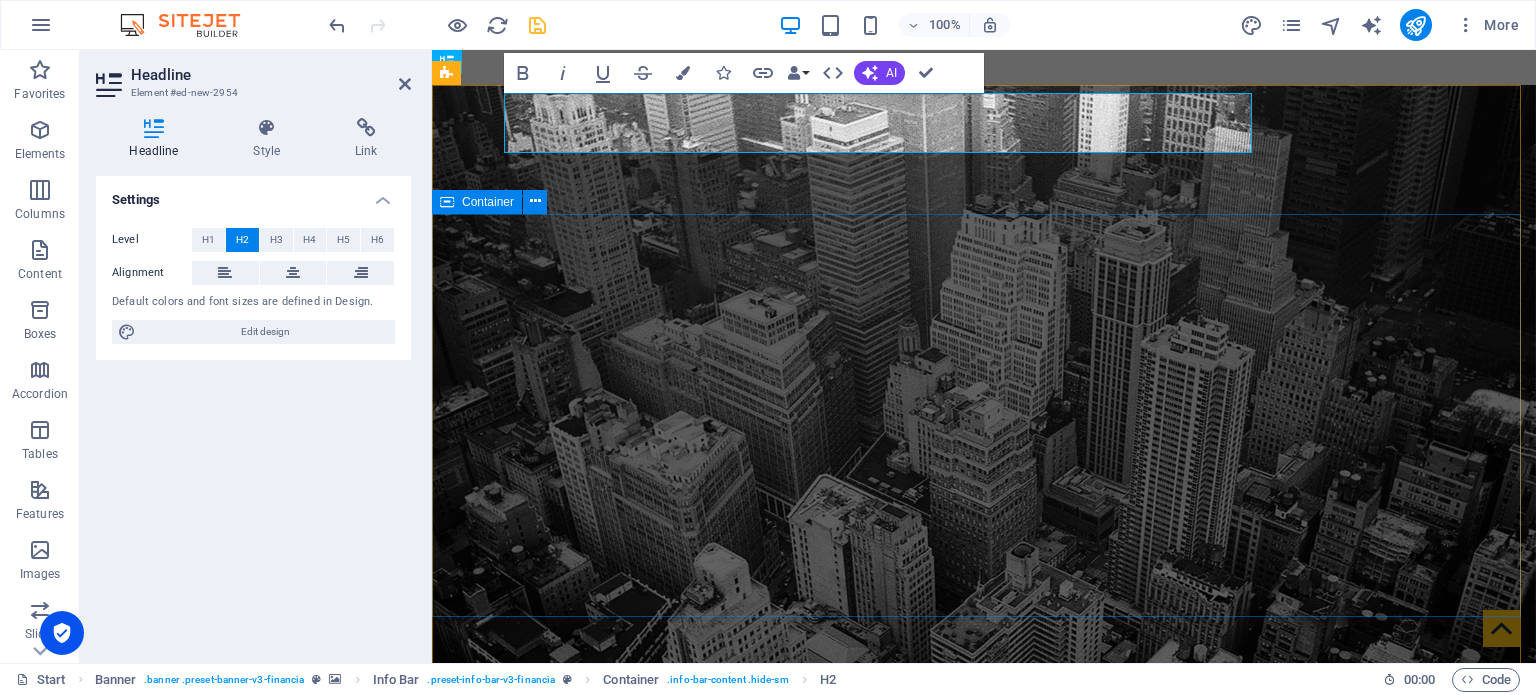 drag, startPoint x: 596, startPoint y: 297, endPoint x: 464, endPoint y: 272, distance: 134.34657 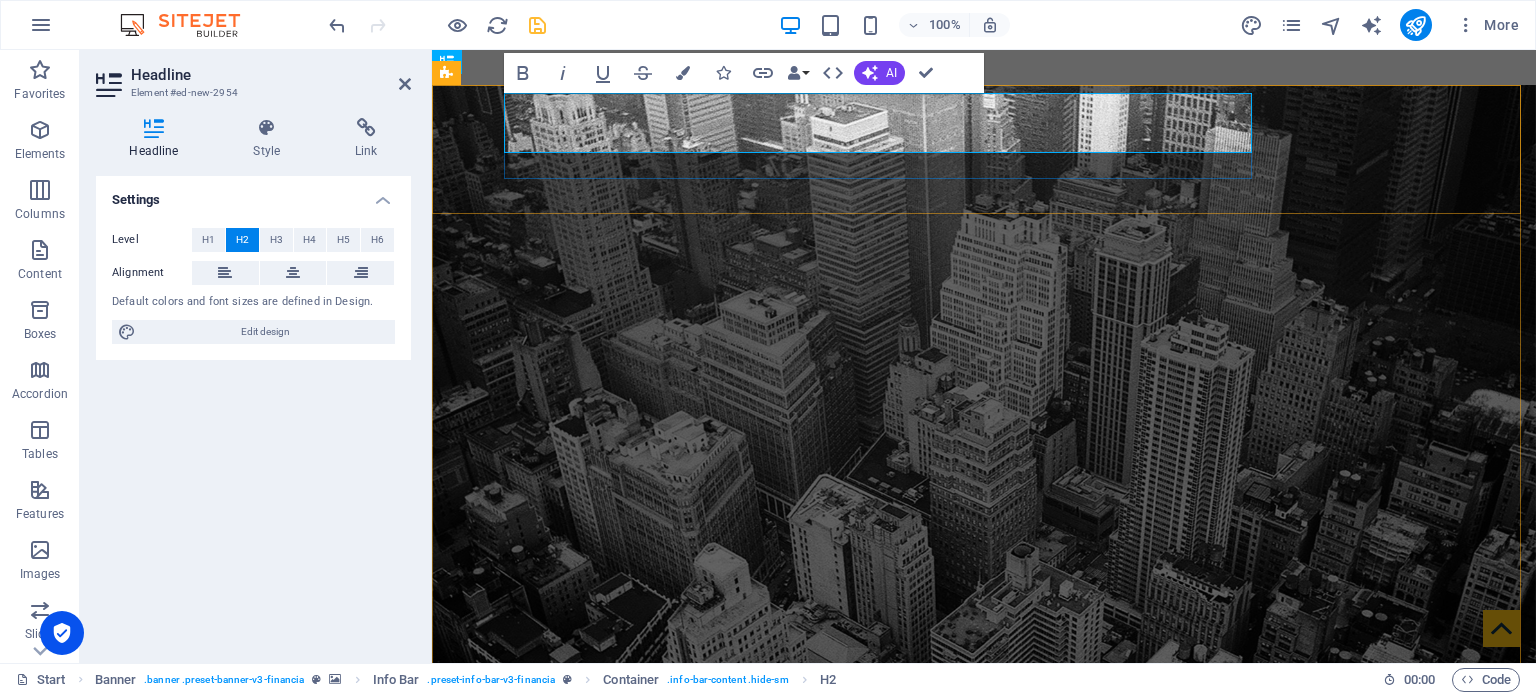 click on "New headline" at bounding box center (976, 941) 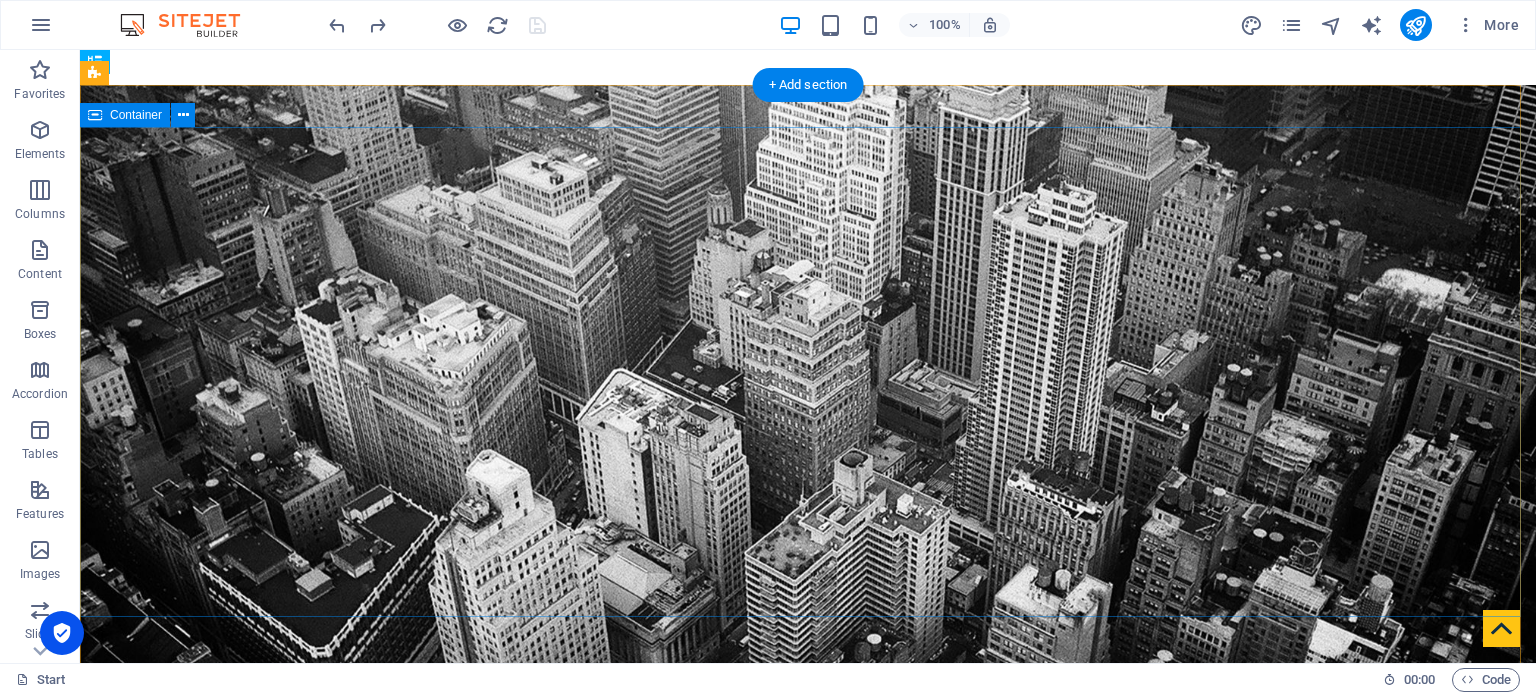 click on "audit . tax . advisory" at bounding box center [808, 941] 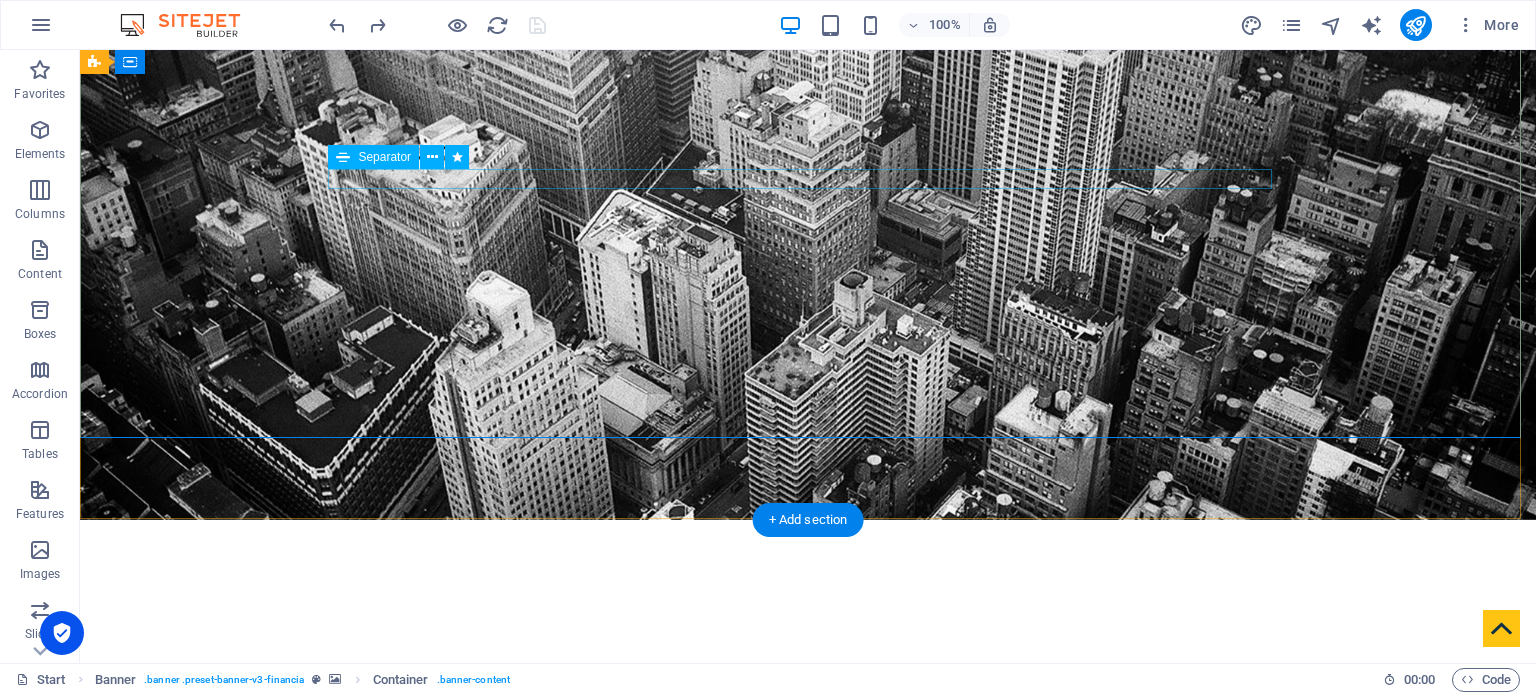 scroll, scrollTop: 178, scrollLeft: 0, axis: vertical 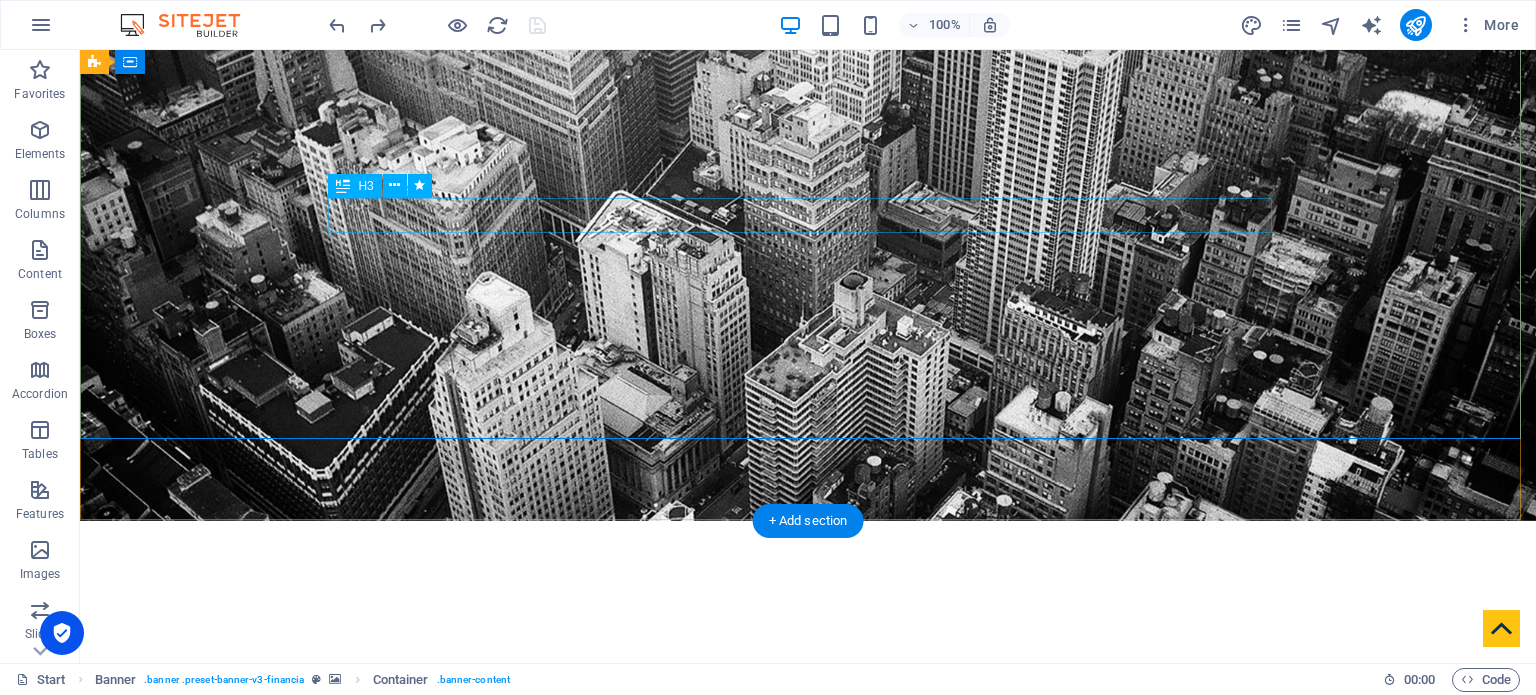 click on "audit . tax . advisory" at bounding box center (808, 784) 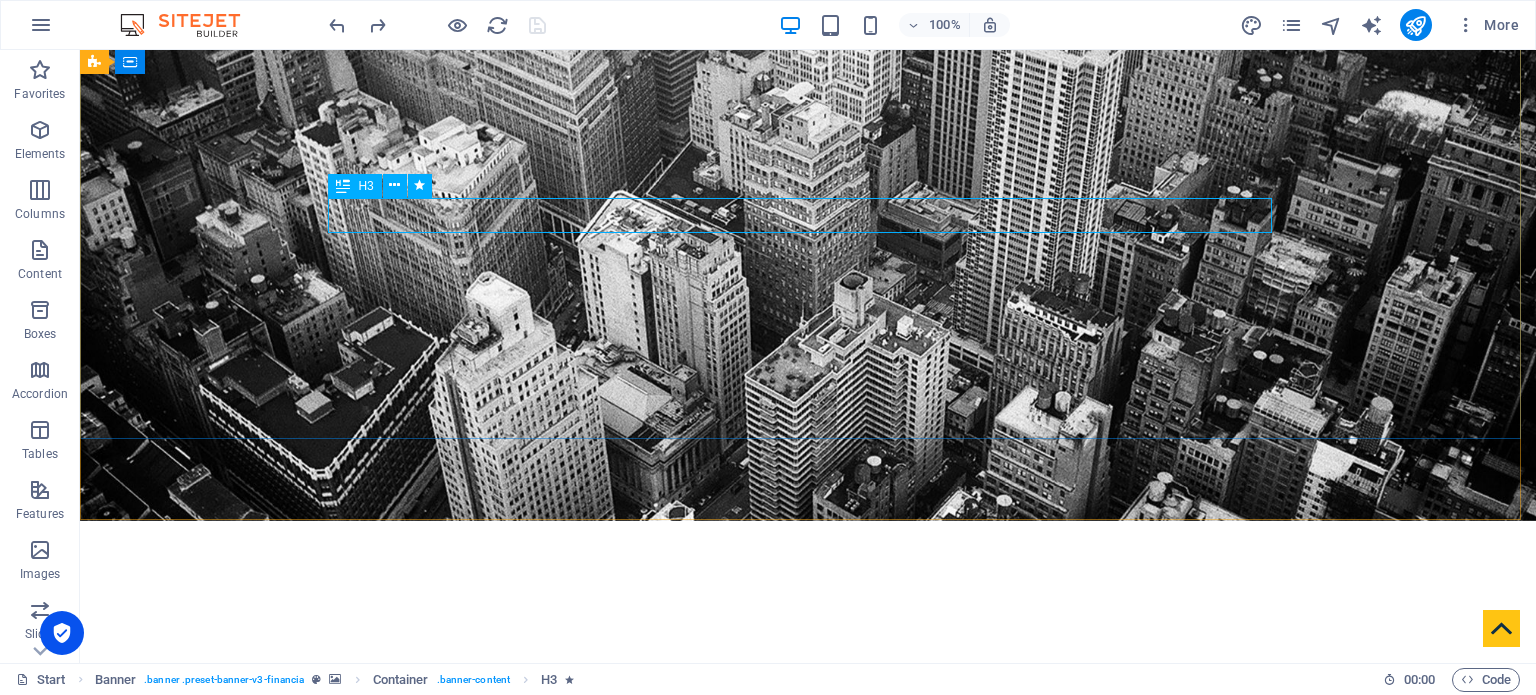 click at bounding box center [343, 186] 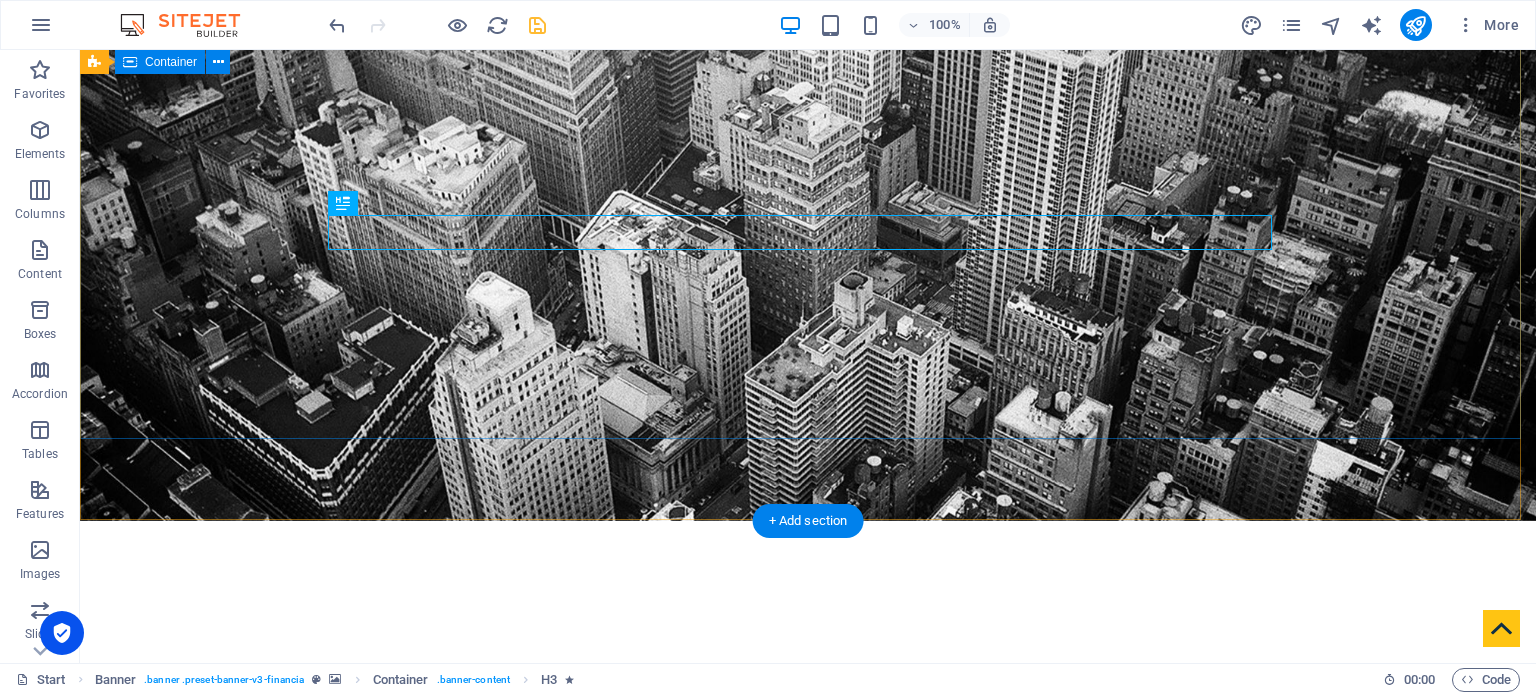 drag, startPoint x: 419, startPoint y: 249, endPoint x: 425, endPoint y: 102, distance: 147.12239 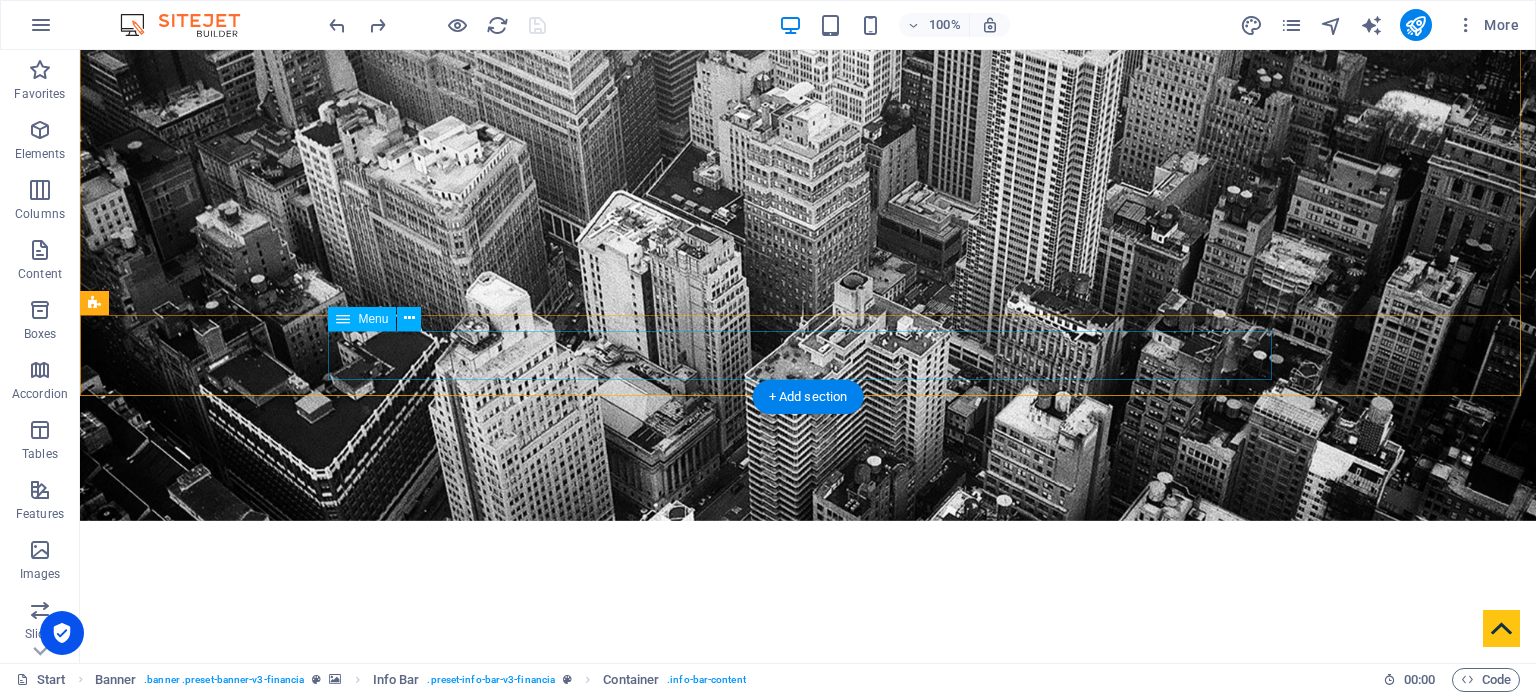 scroll, scrollTop: 490, scrollLeft: 0, axis: vertical 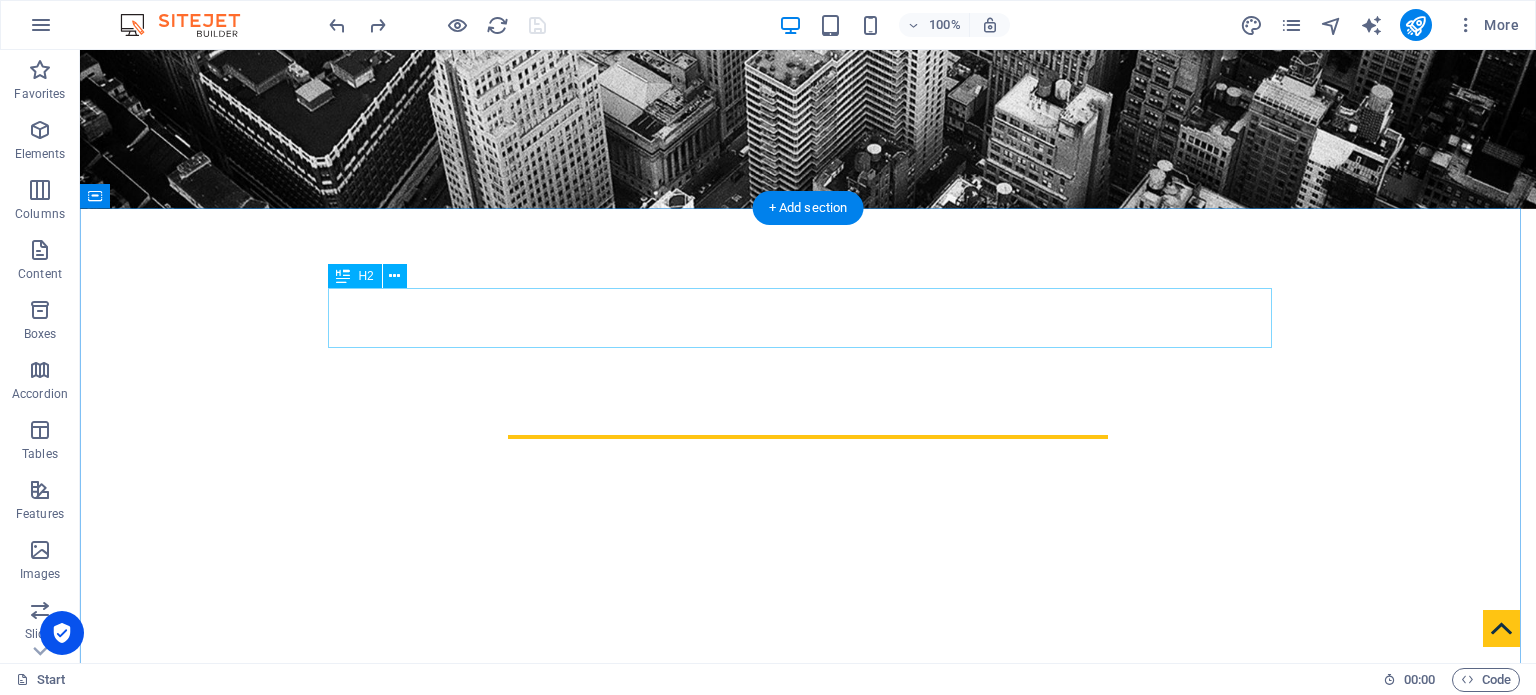 click on "About" at bounding box center [808, 762] 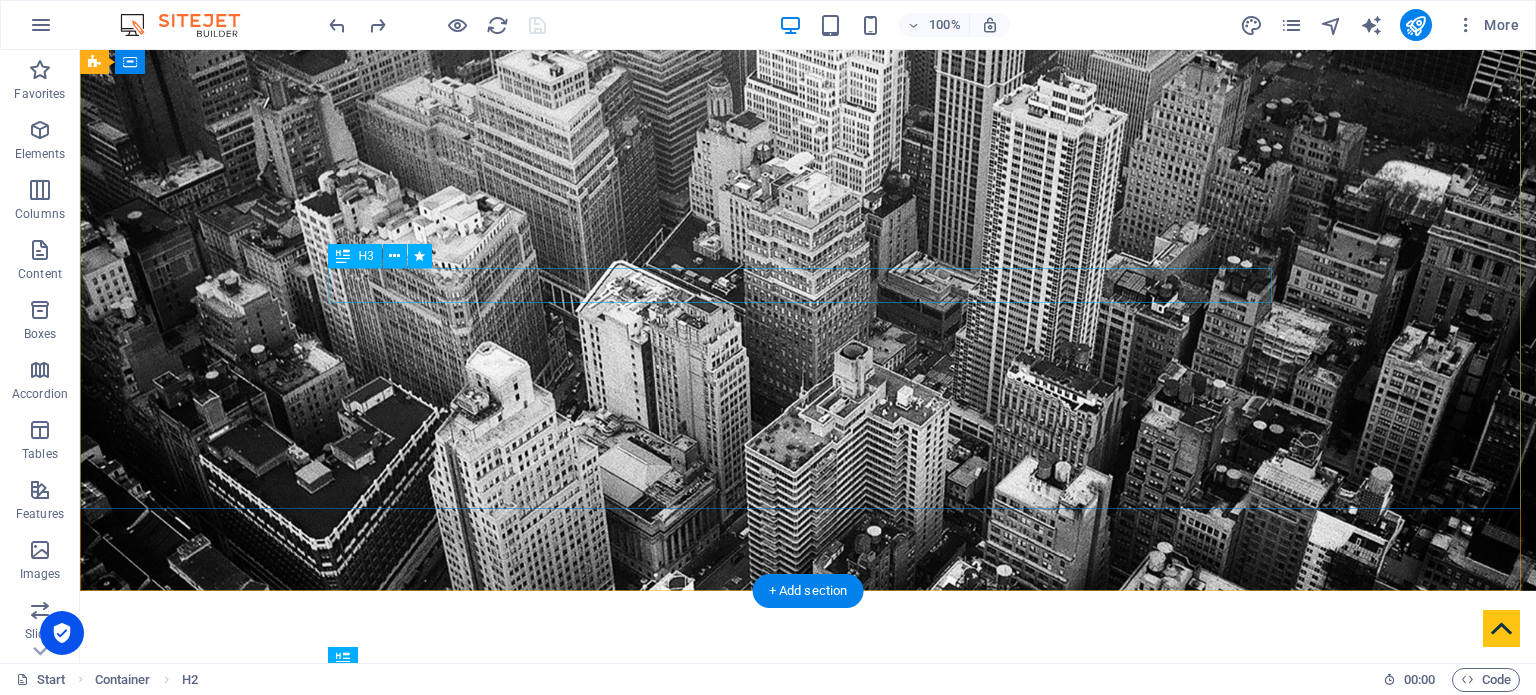 scroll, scrollTop: 107, scrollLeft: 0, axis: vertical 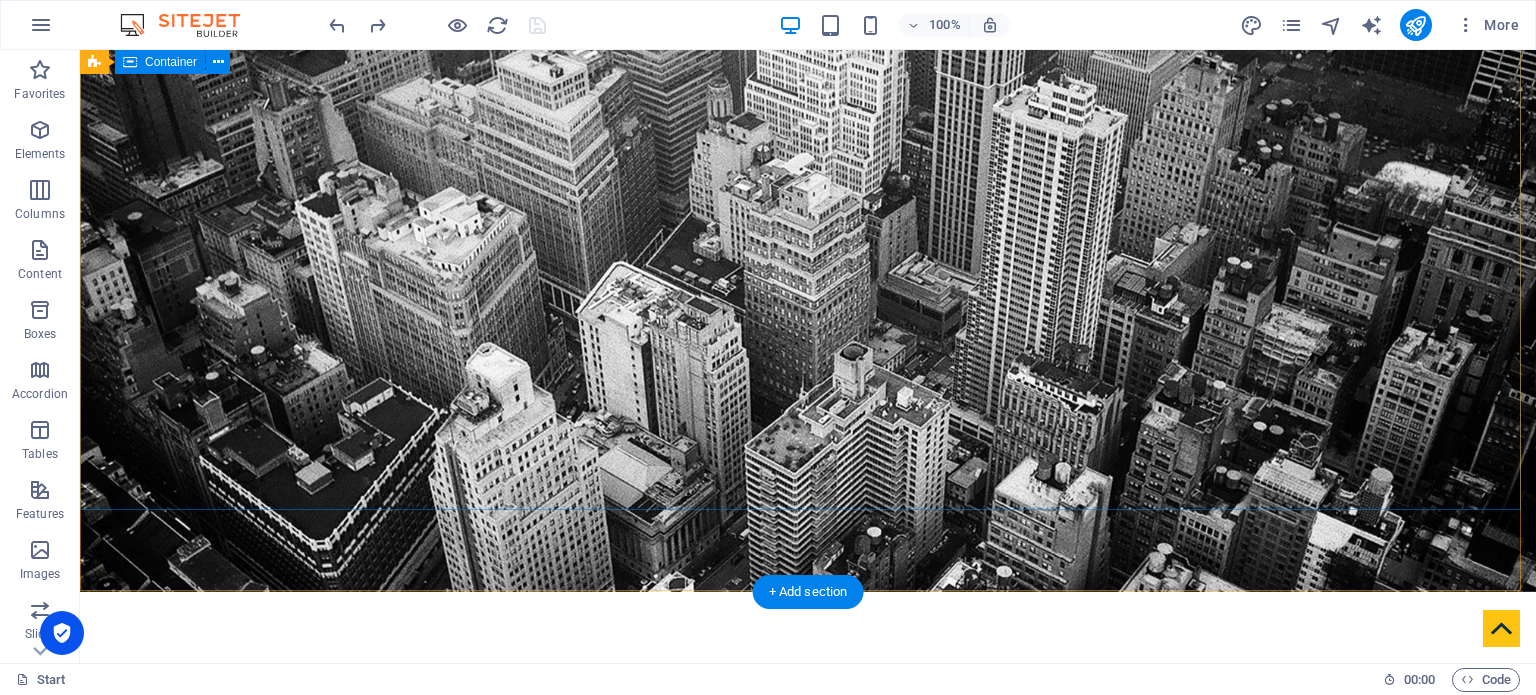 click on "audit . tax . advisory" at bounding box center (808, 834) 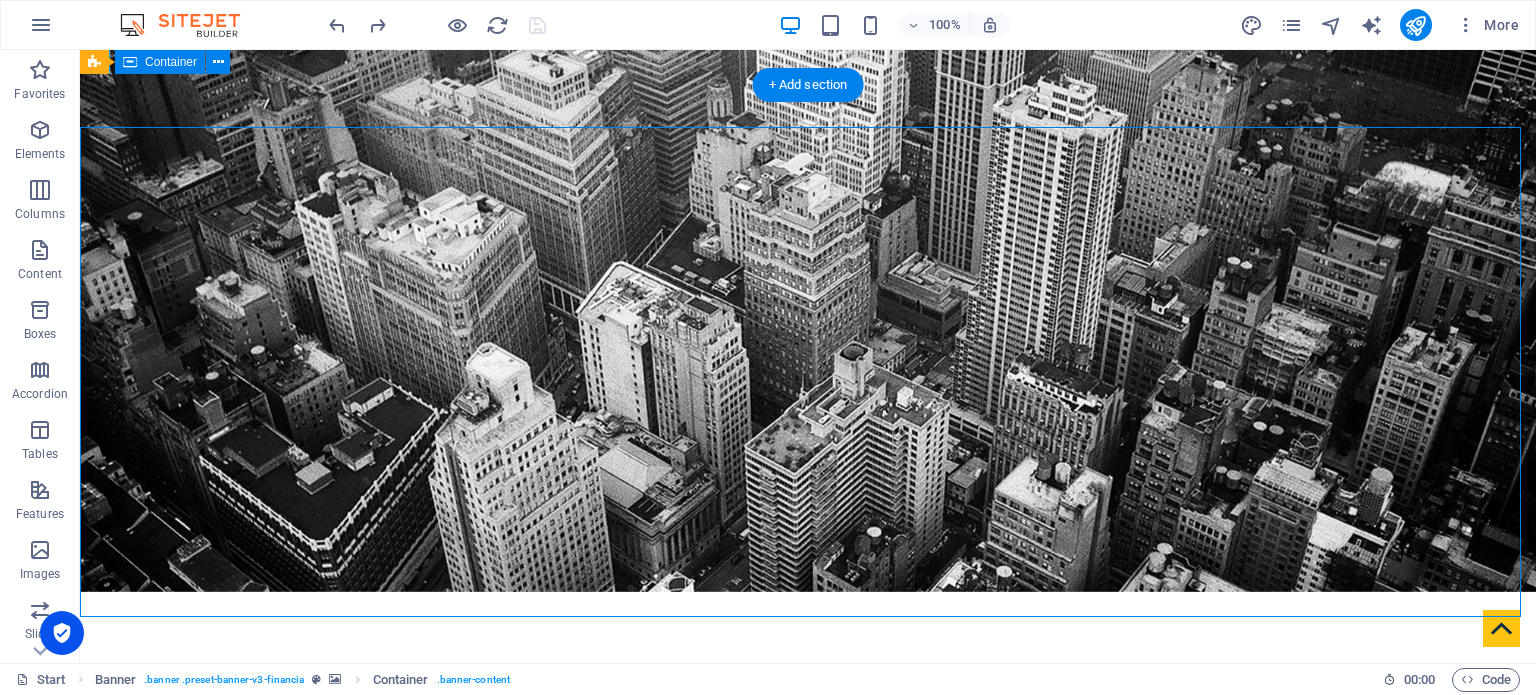scroll, scrollTop: 0, scrollLeft: 0, axis: both 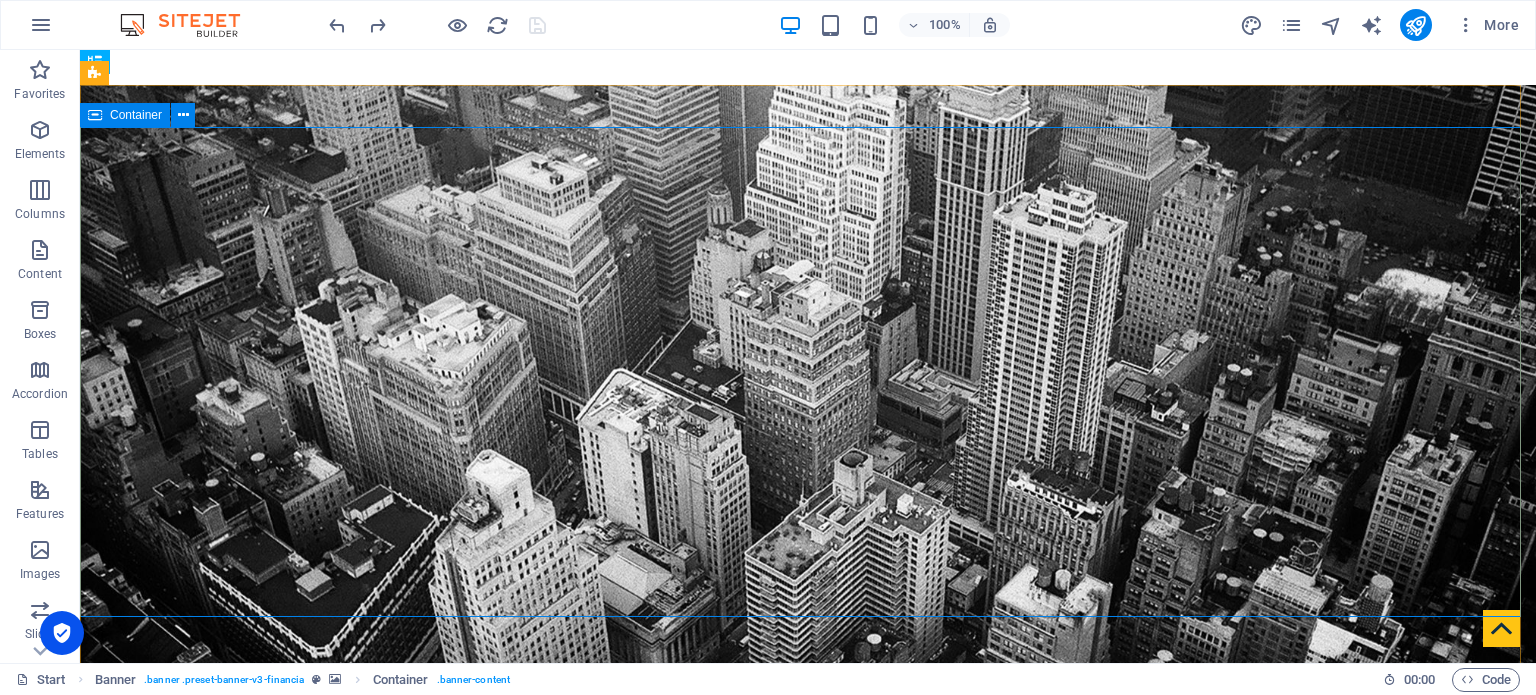 click at bounding box center [95, 115] 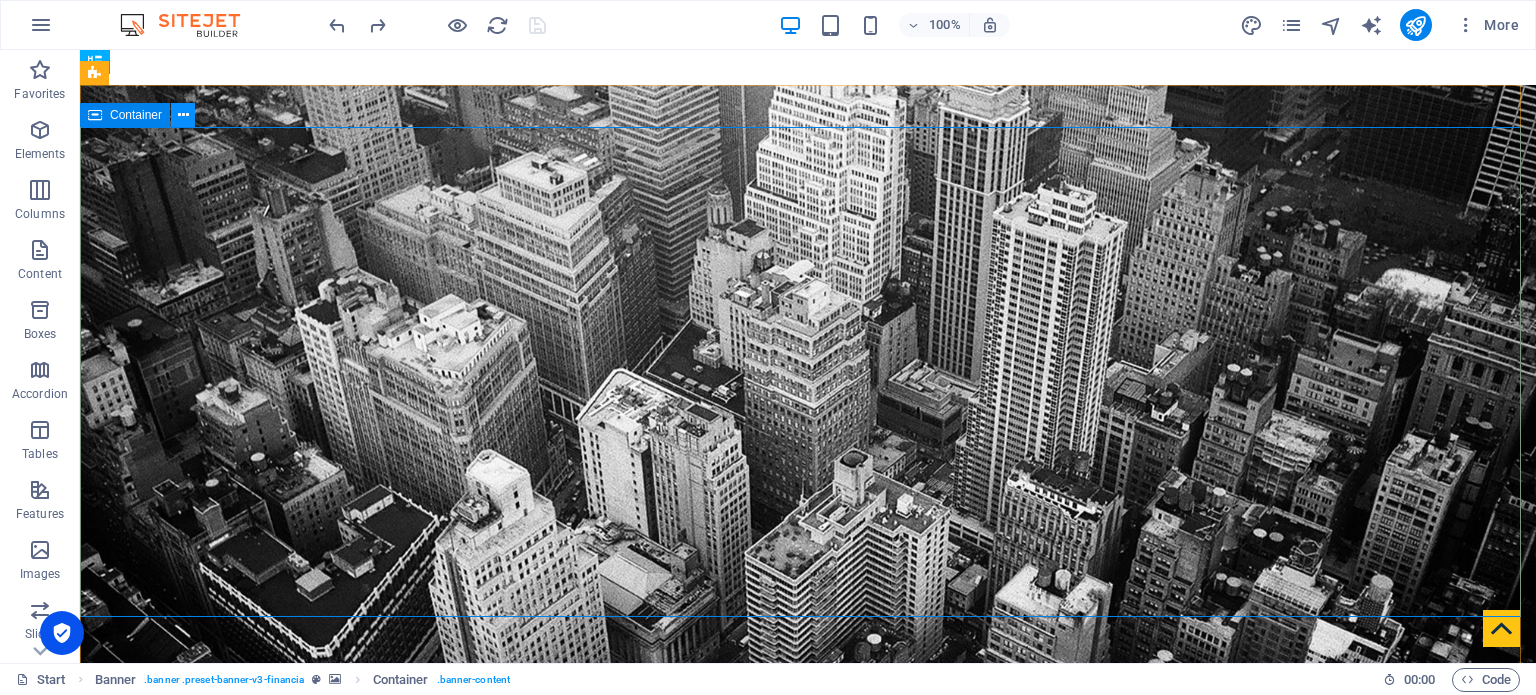 click at bounding box center [183, 115] 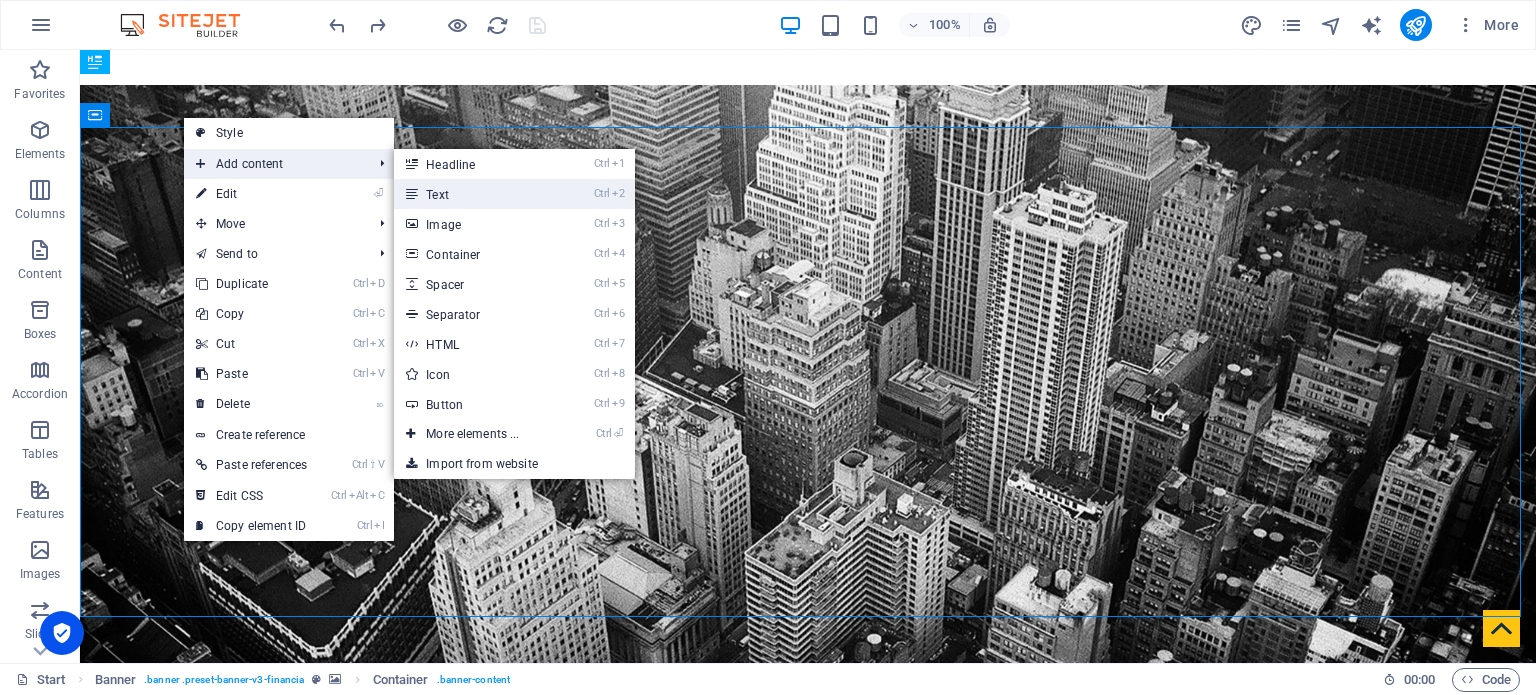 click on "Ctrl 2  Text" at bounding box center [476, 194] 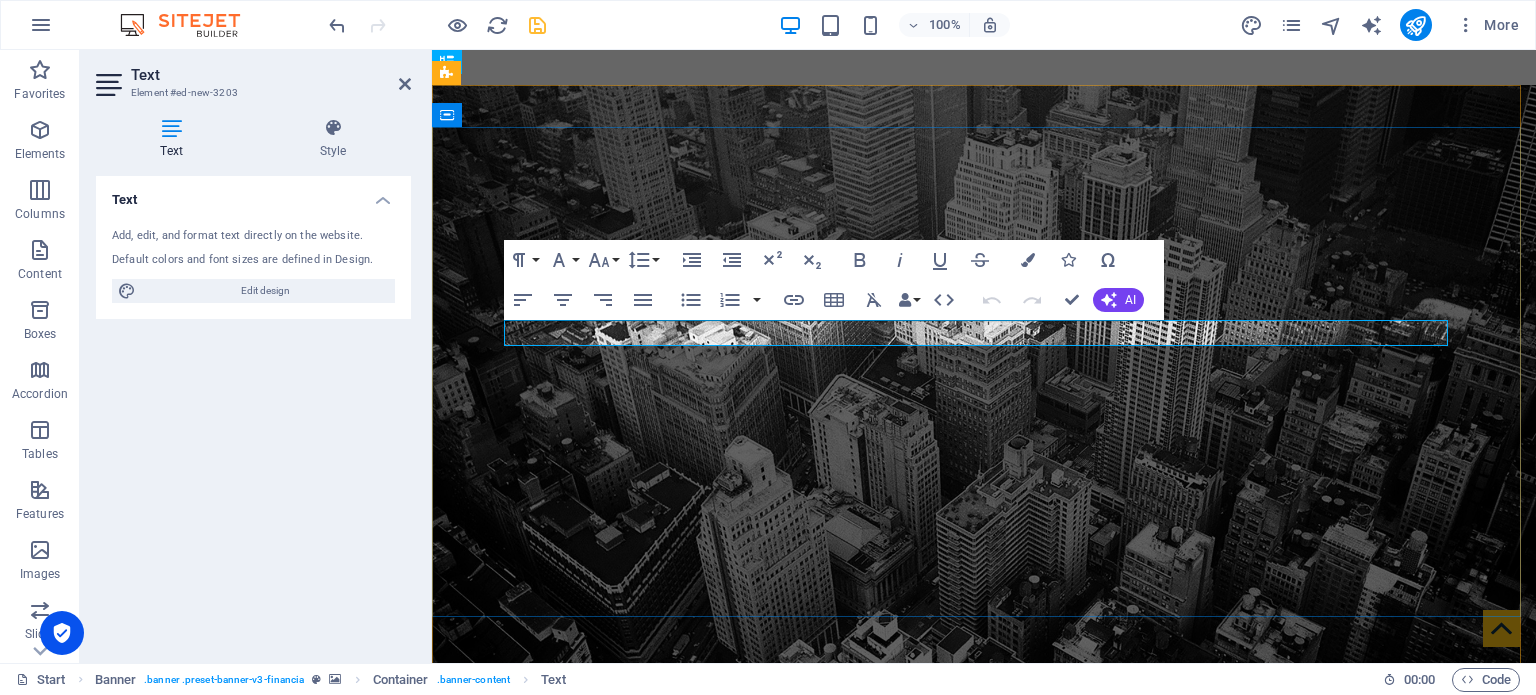 click on "New text element" at bounding box center (984, 915) 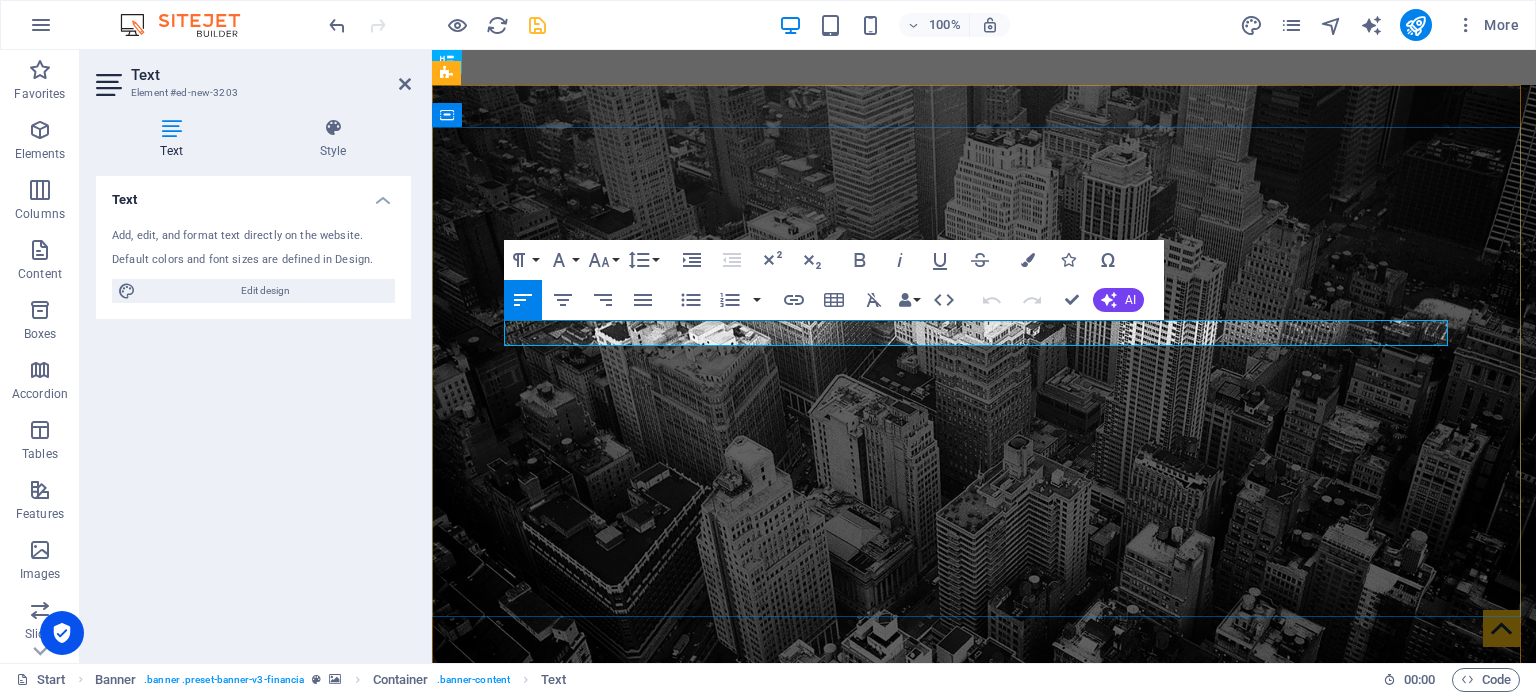 click on "New text element" at bounding box center [984, 915] 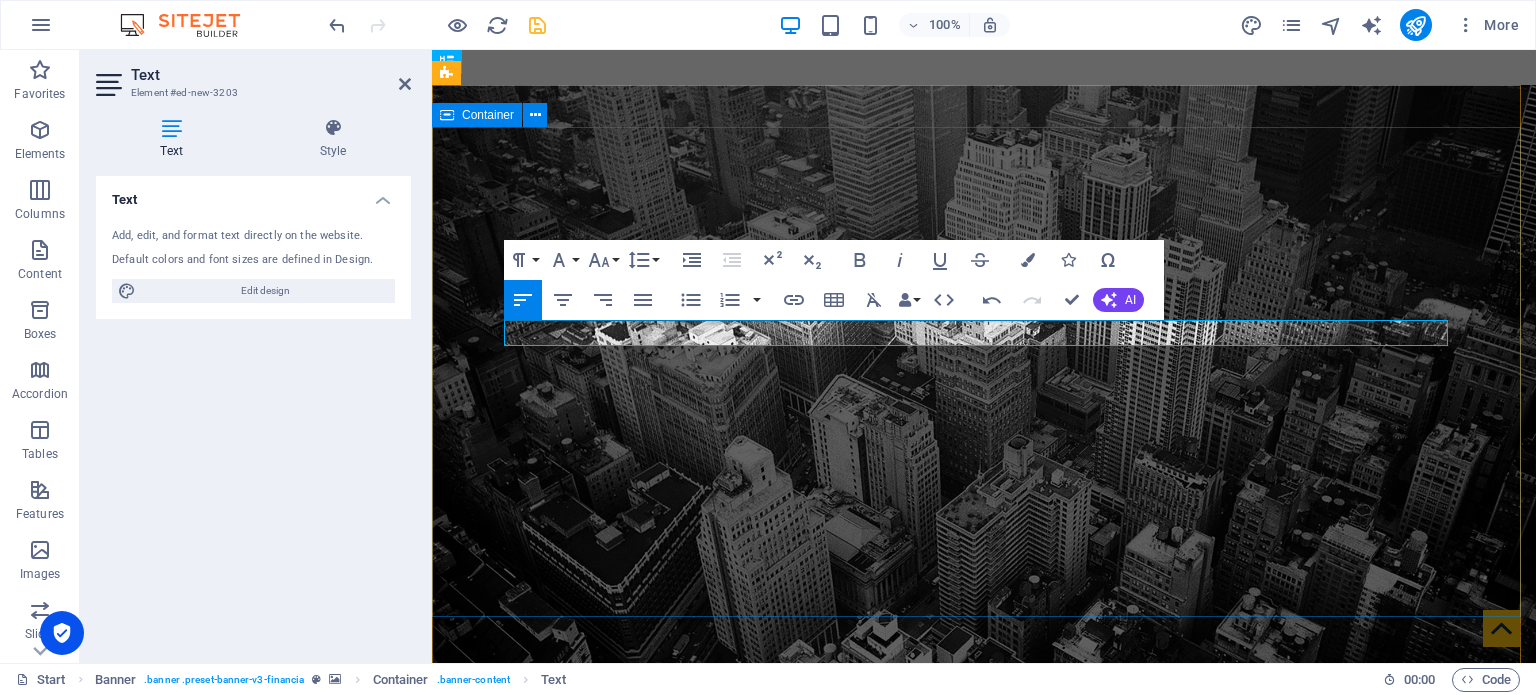 click on "[PERSON_NAME] Associates audit . tax . advisory" at bounding box center (984, 954) 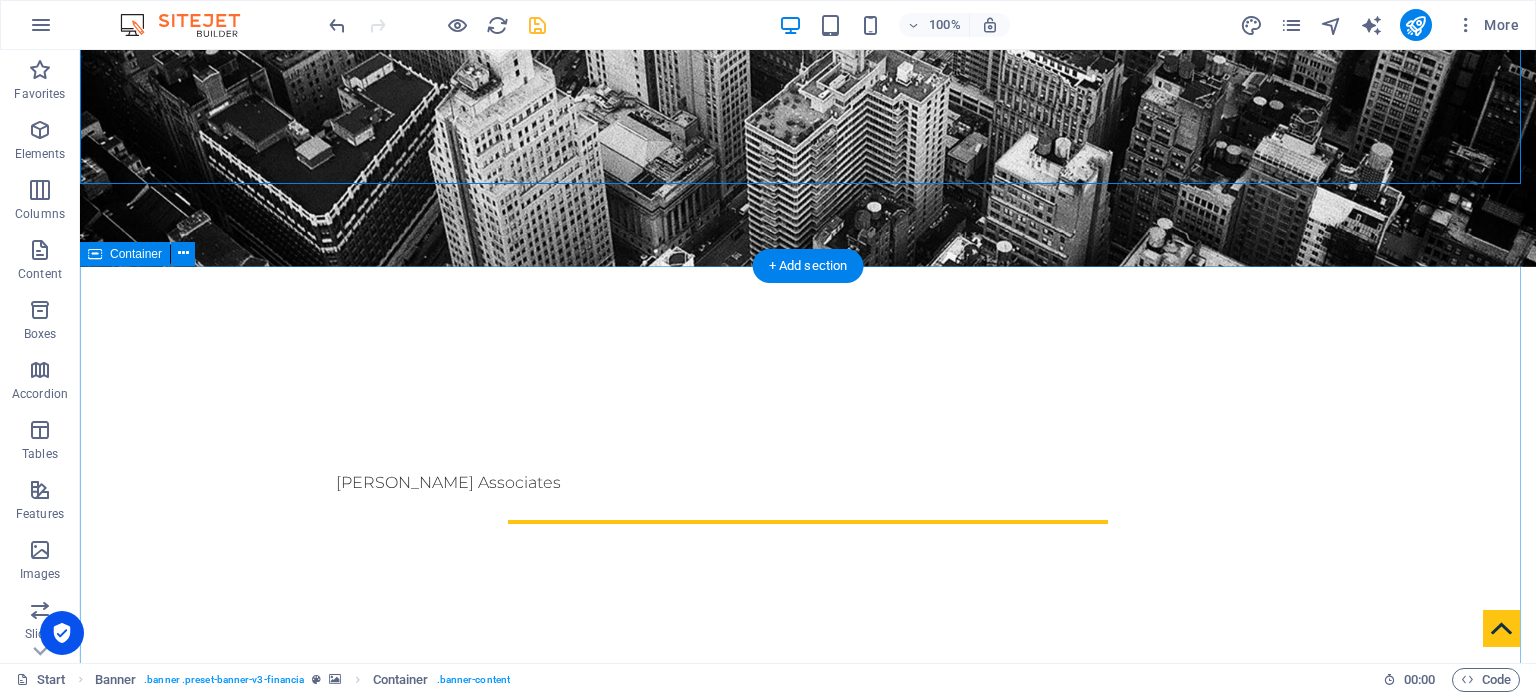scroll, scrollTop: 0, scrollLeft: 0, axis: both 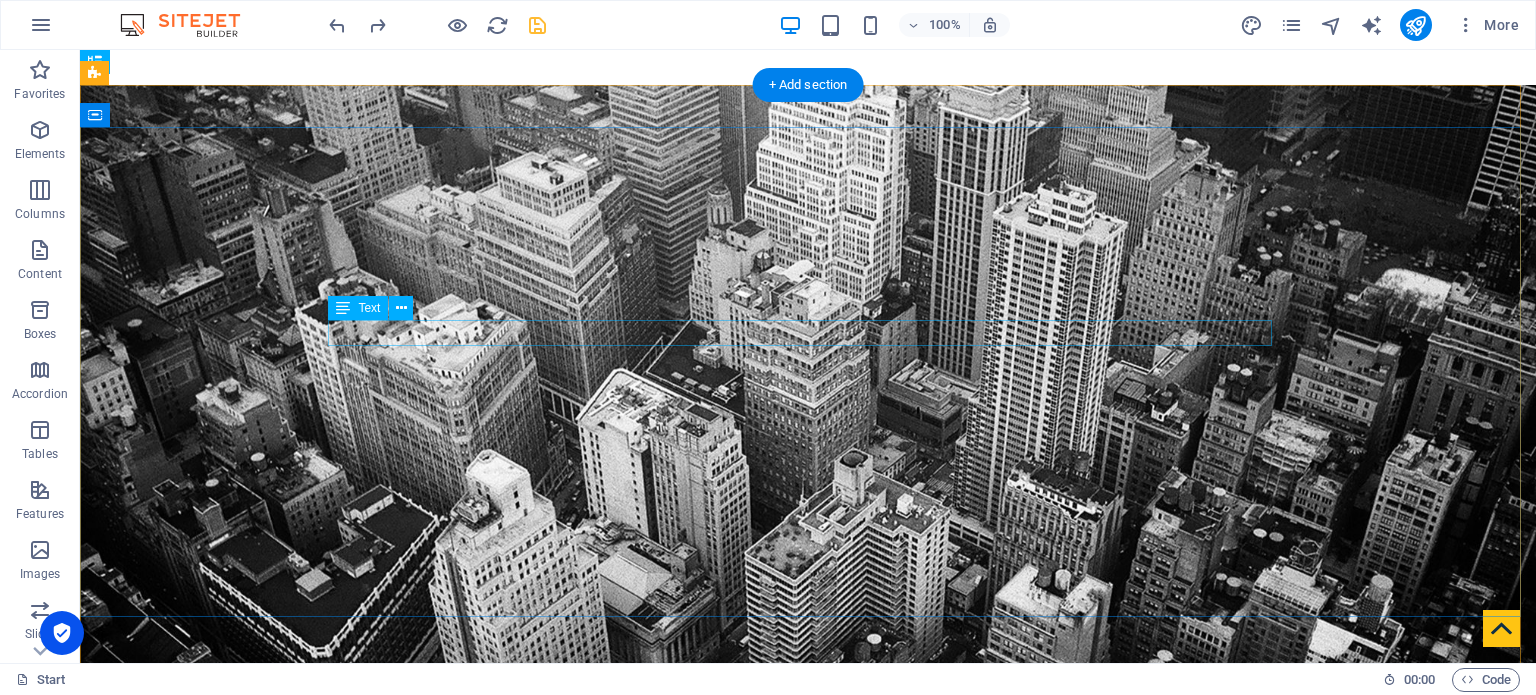 click on "New text element" at bounding box center (808, 915) 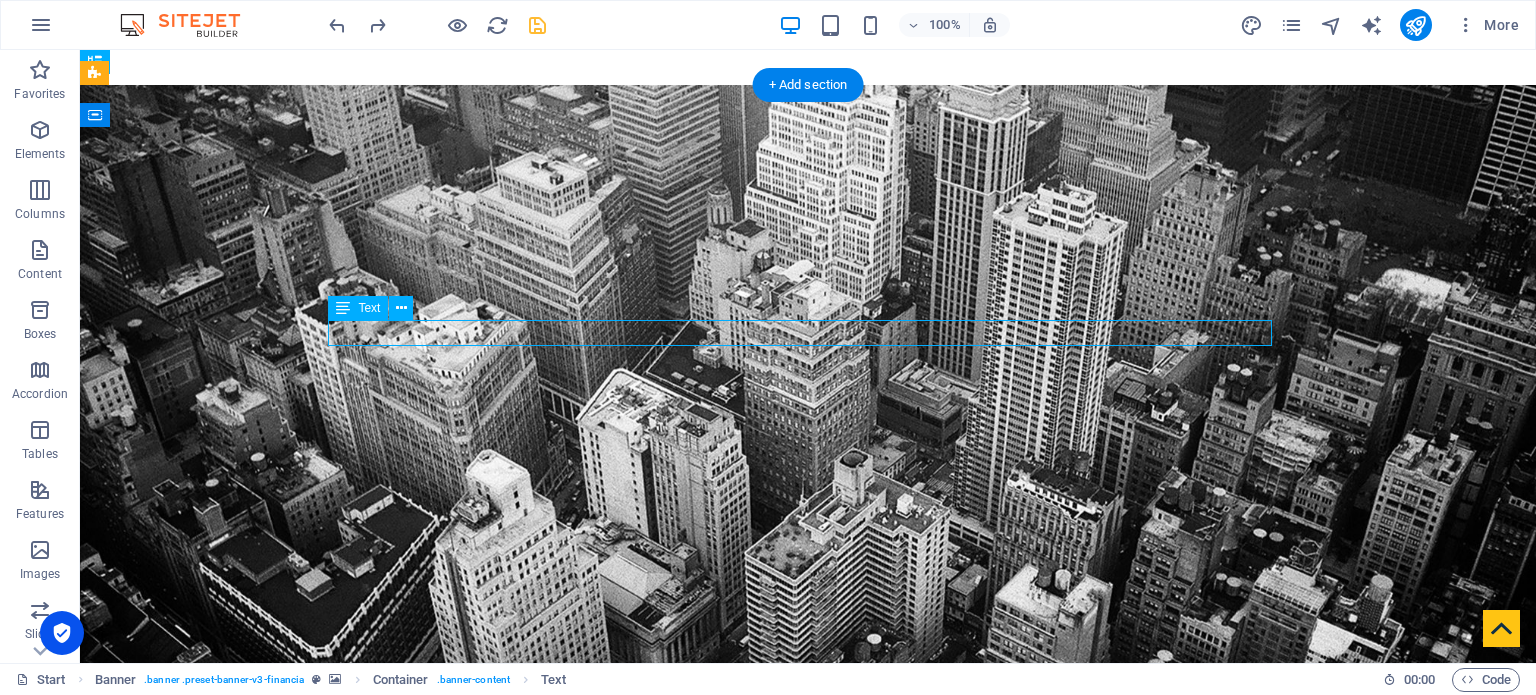 click on "New text element" at bounding box center (808, 915) 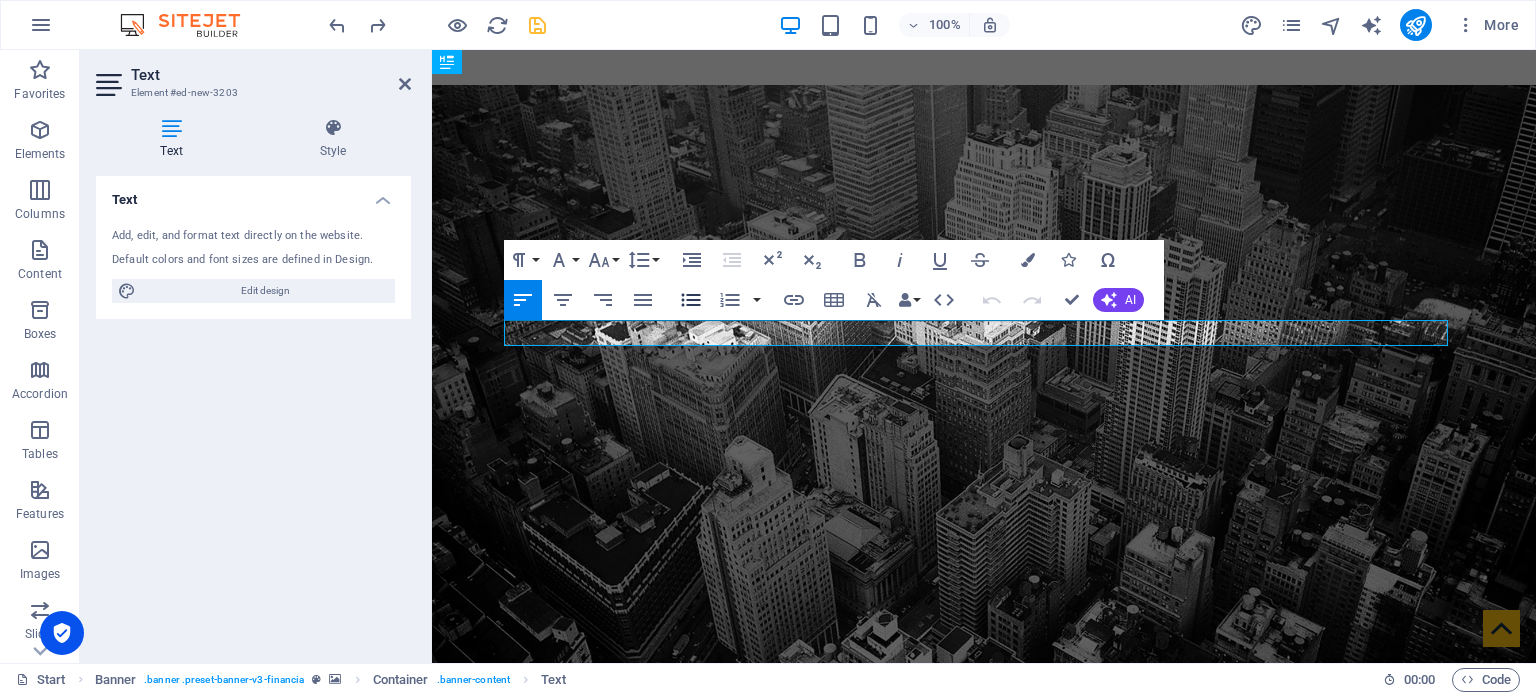 type 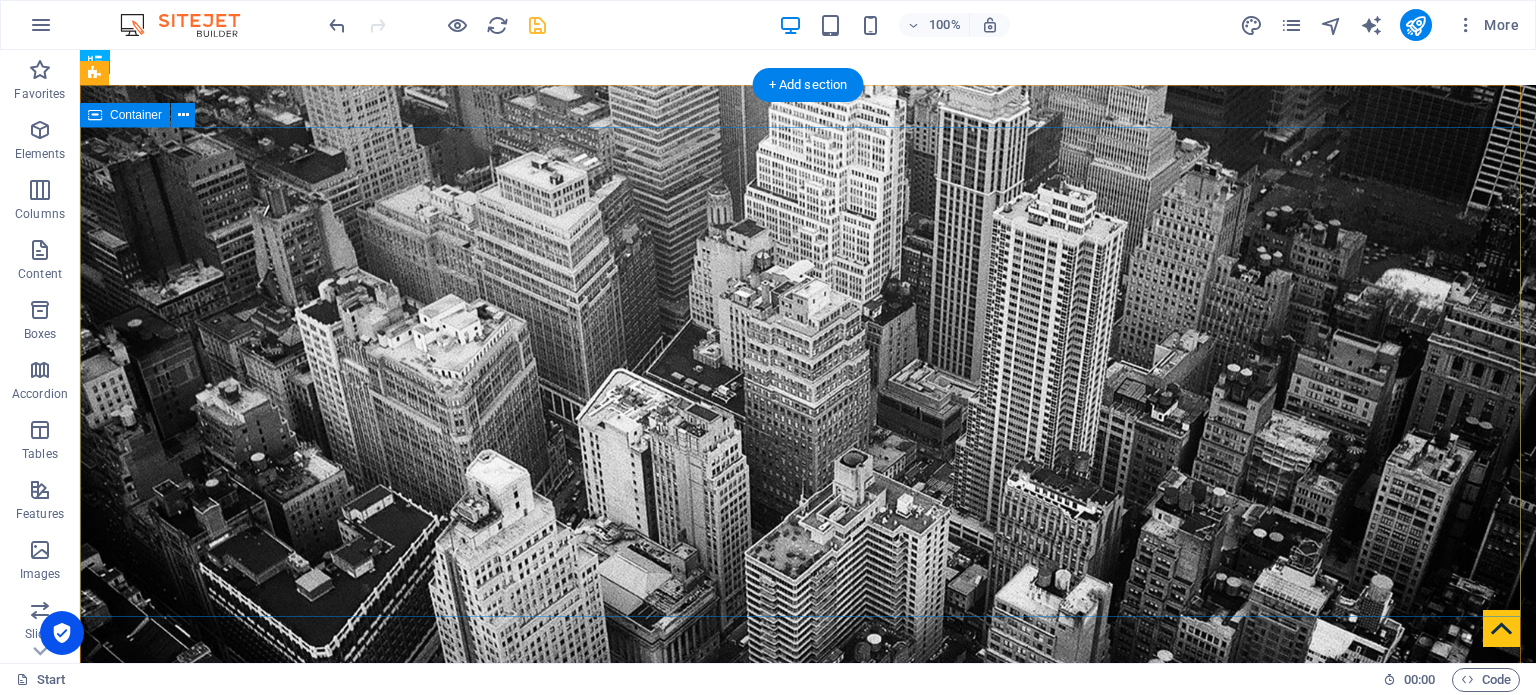 click on "audit . tax . advisory" at bounding box center (808, 941) 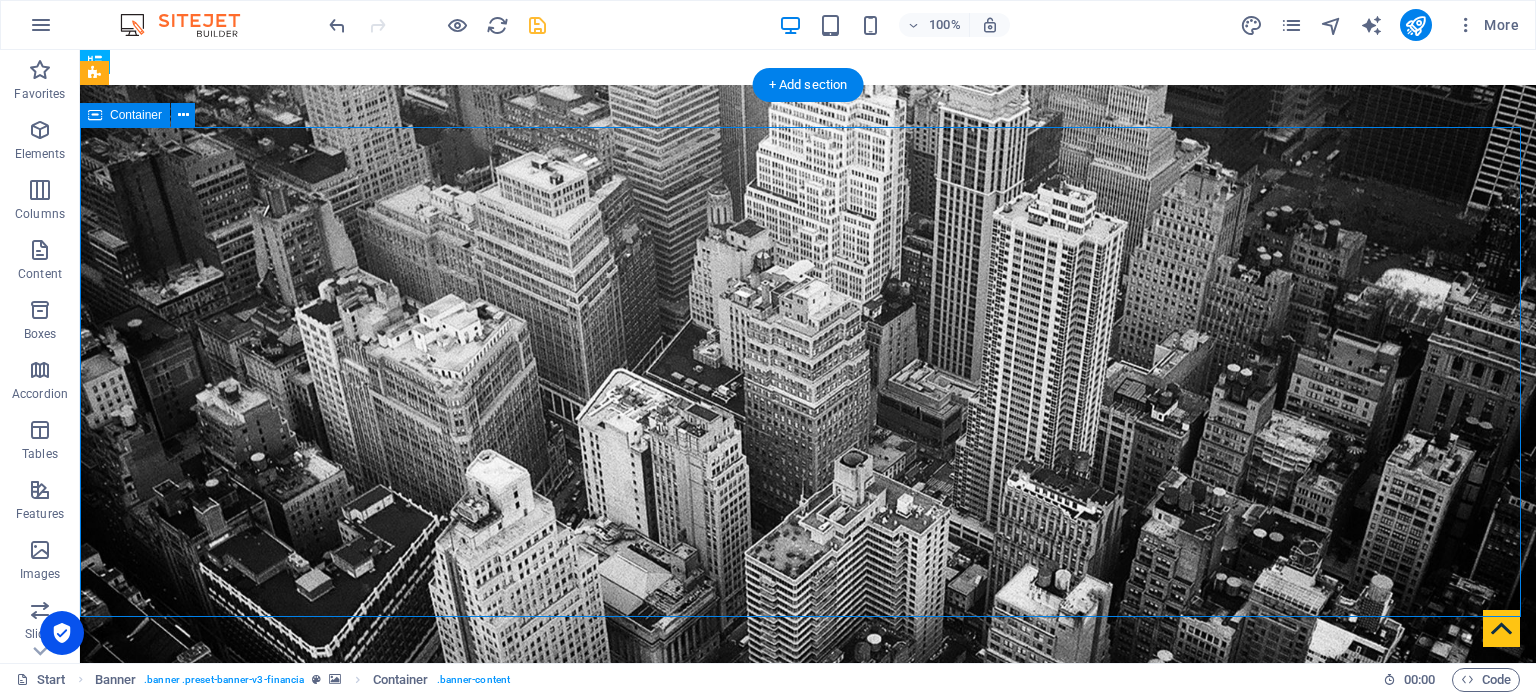 click on "audit . tax . advisory" at bounding box center [808, 941] 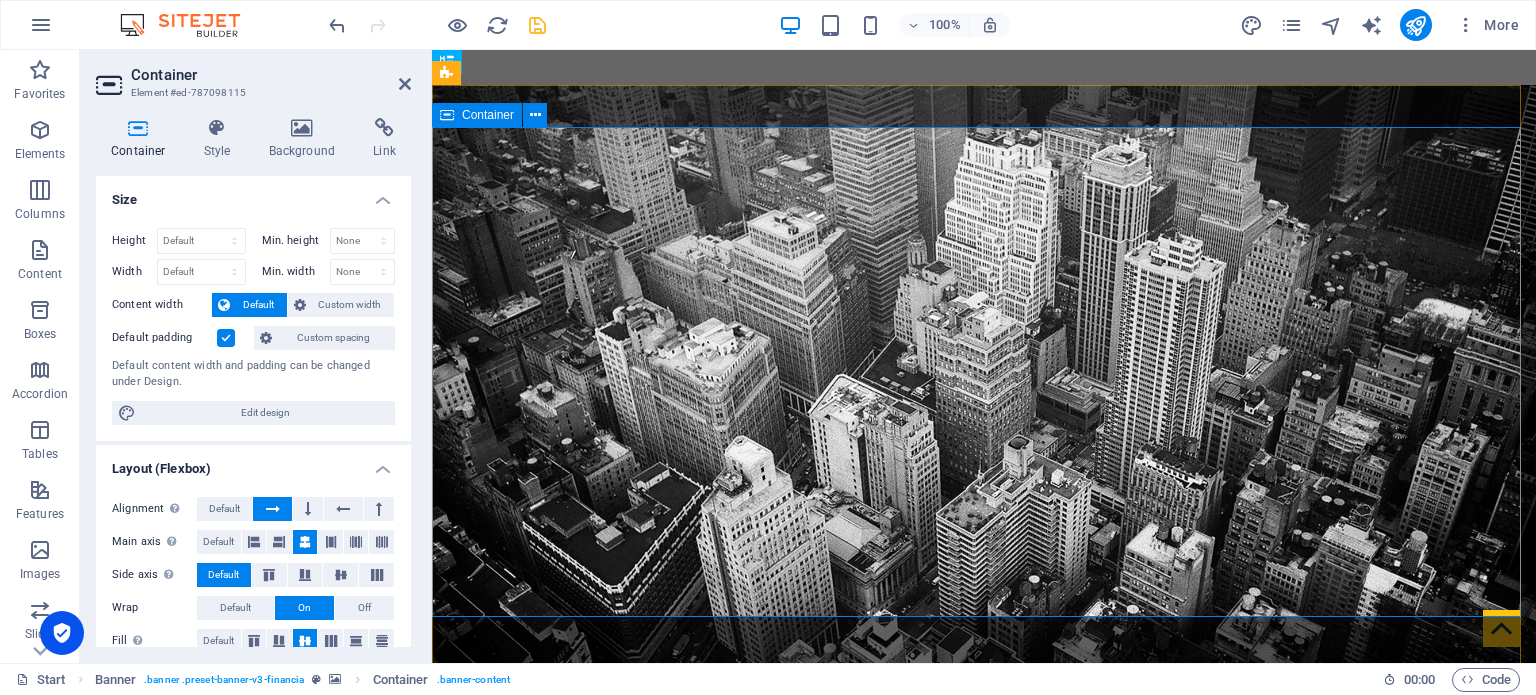 click on "audit . tax . advisory" at bounding box center (984, 941) 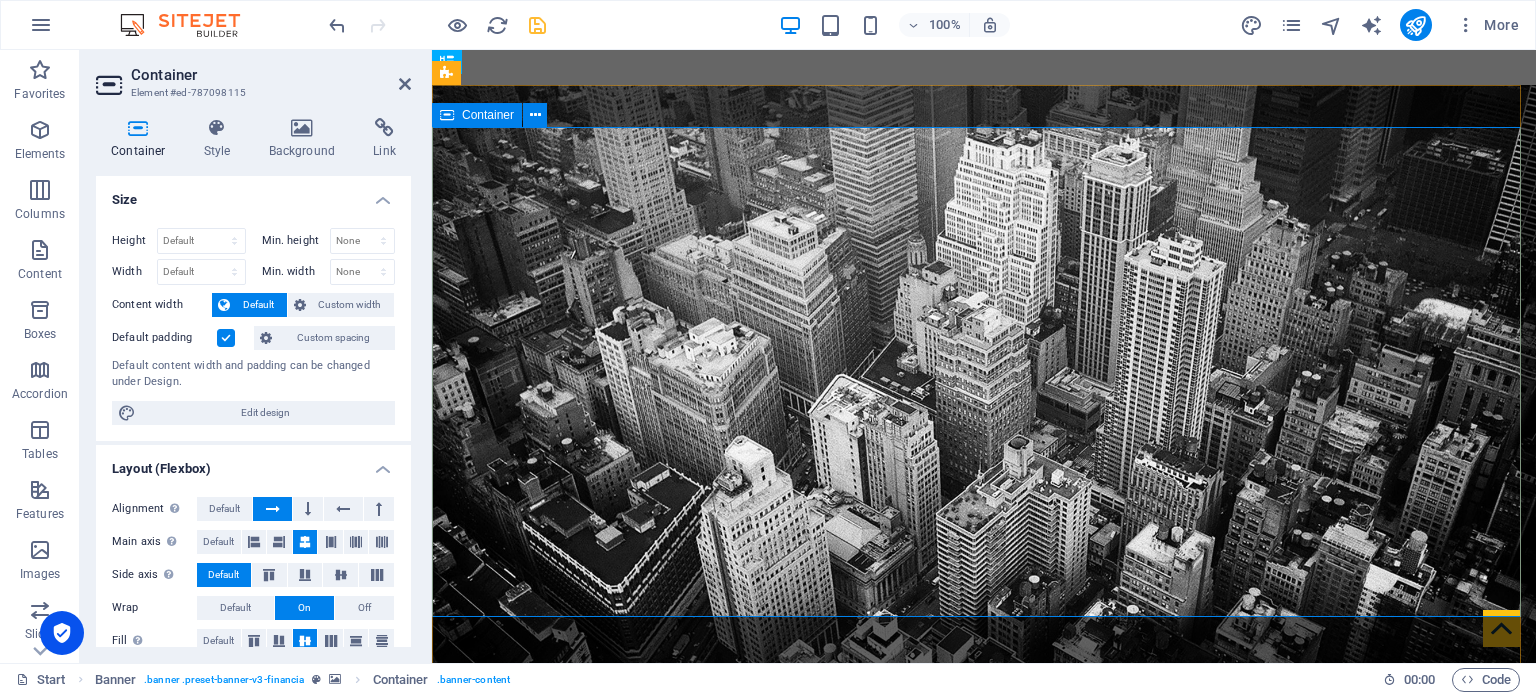 click on "audit . tax . advisory" at bounding box center (984, 941) 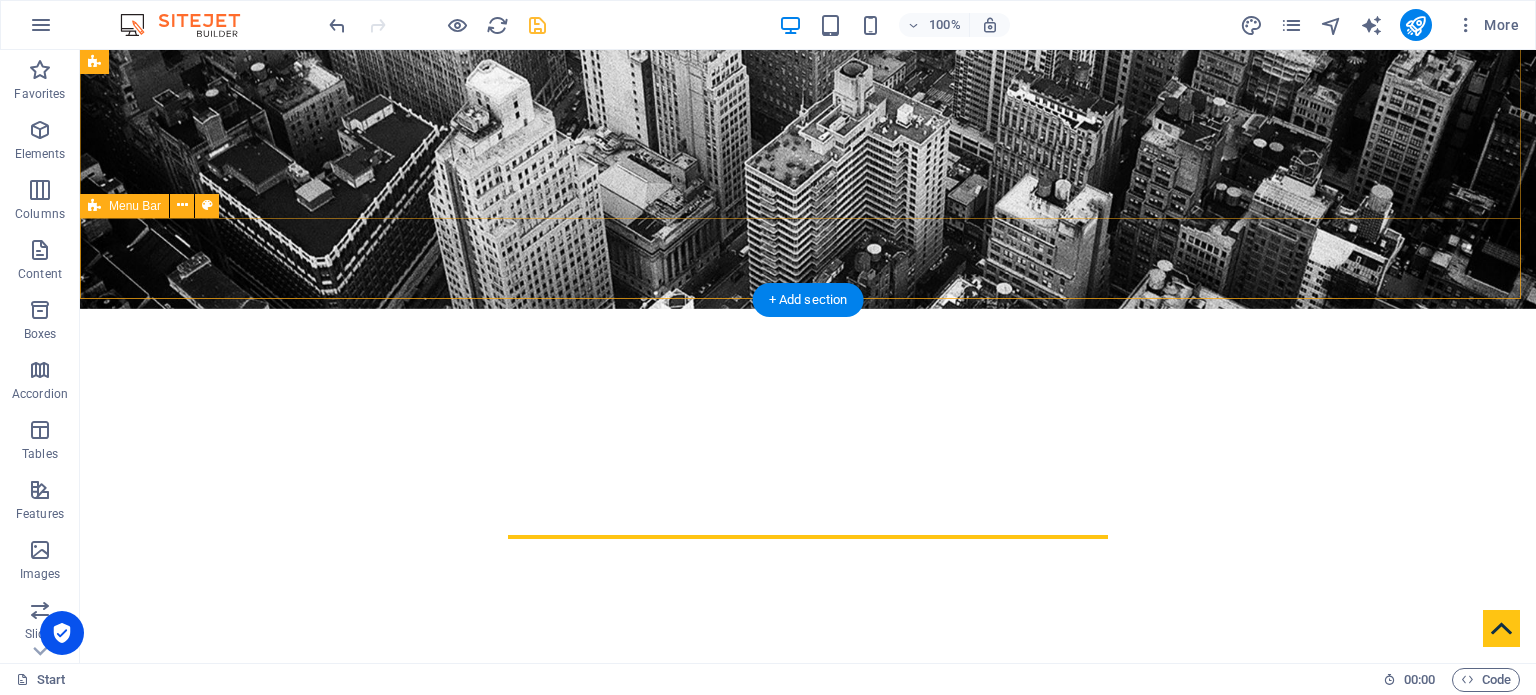 scroll, scrollTop: 386, scrollLeft: 0, axis: vertical 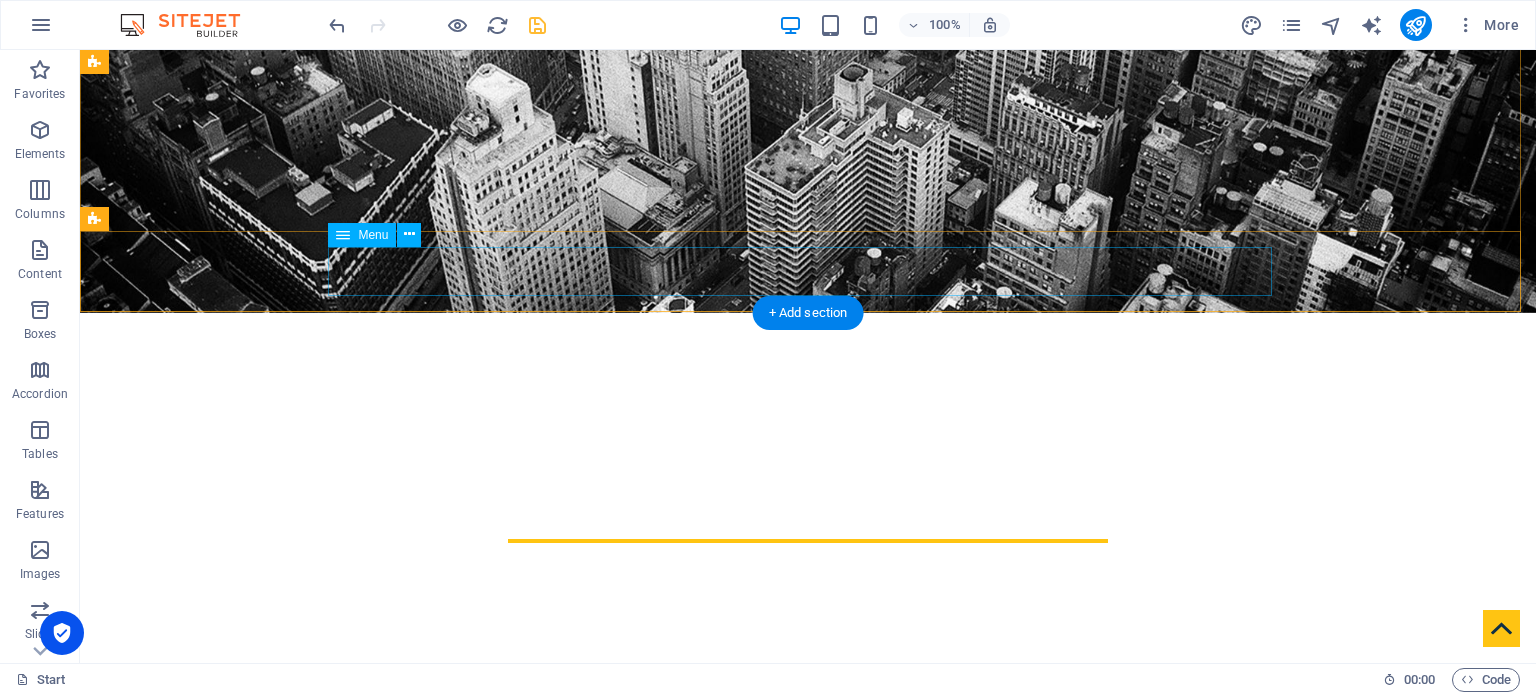 click on "Home About us Services Partners Advisors FAQ Contact" at bounding box center [808, 715] 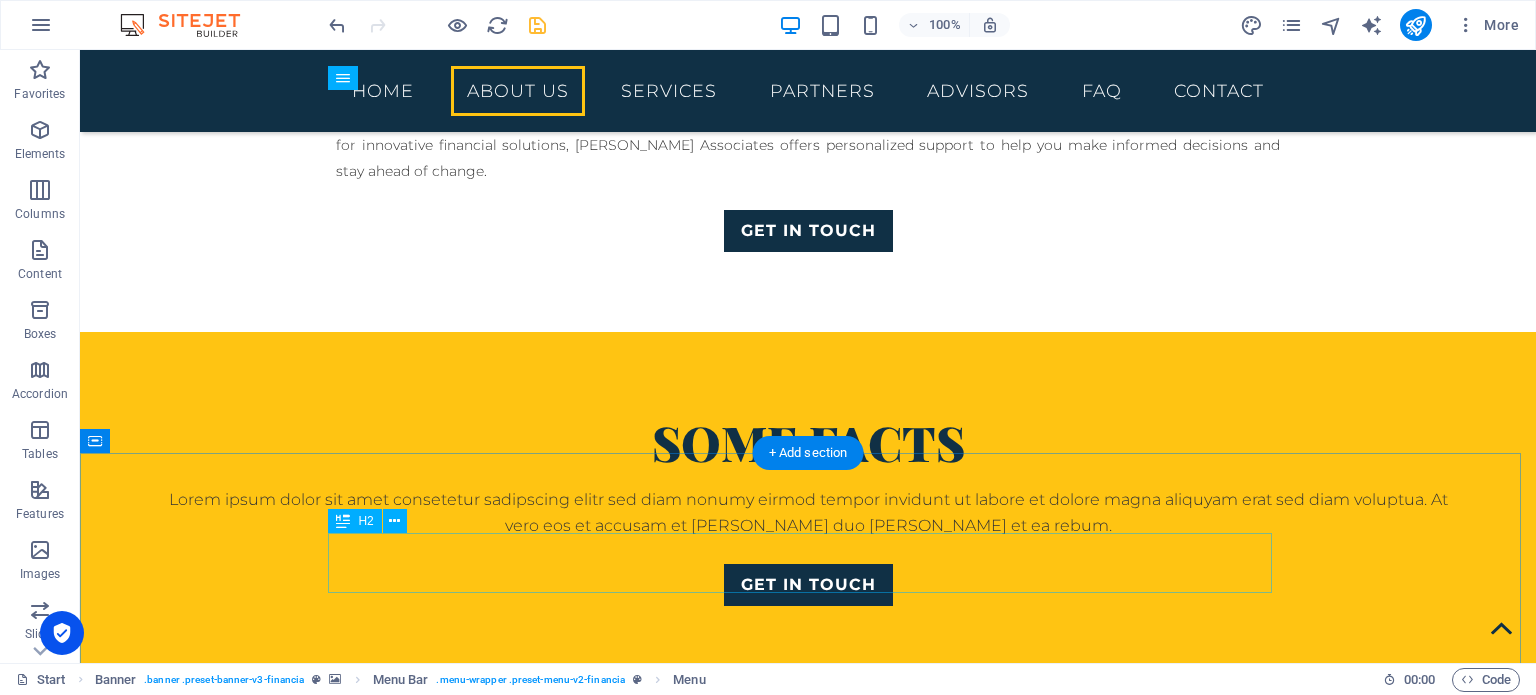 scroll, scrollTop: 1179, scrollLeft: 0, axis: vertical 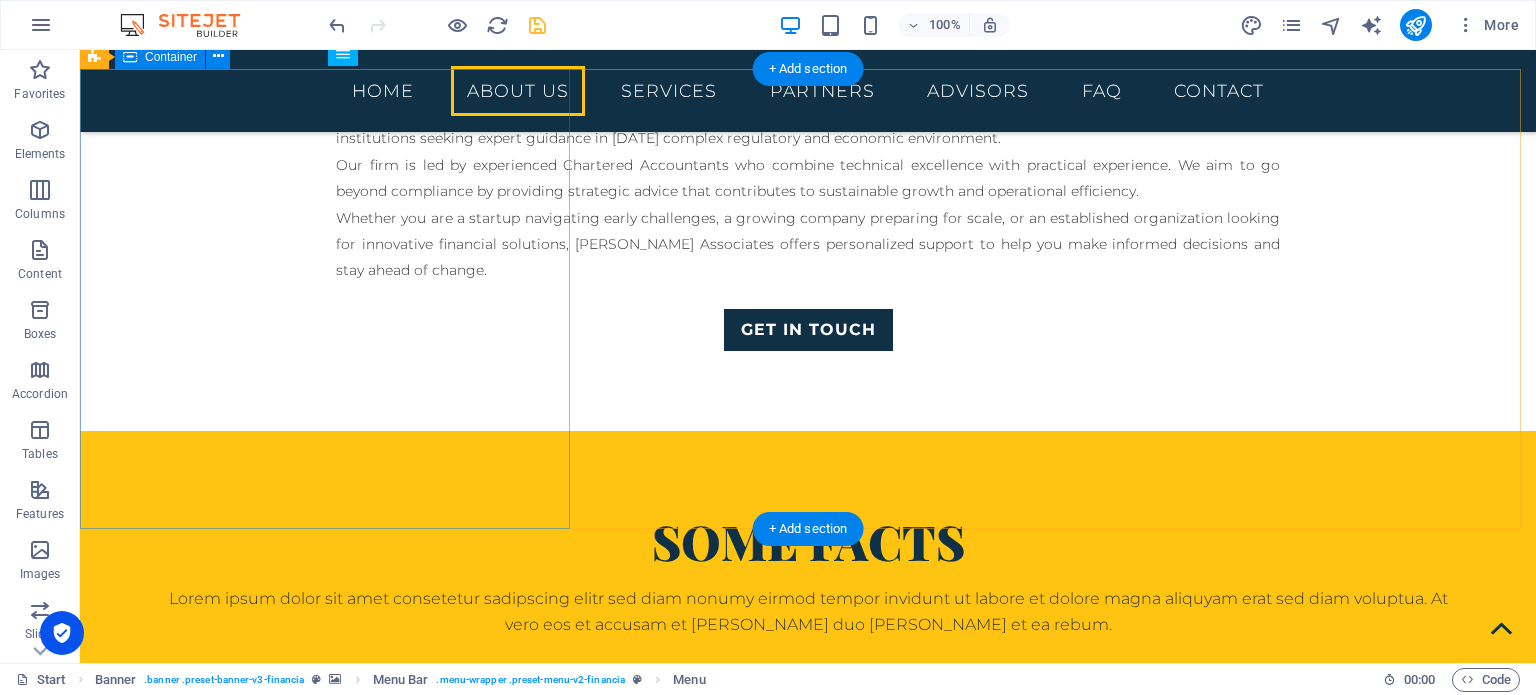 click on "Some Facts Lorem ipsum dolor sit amet consetetur sadipscing elitr sed diam nonumy eirmod tempor invidunt ut labore et dolore magna aliquyam erat sed diam voluptua. At vero eos et accusam et [PERSON_NAME] duo [PERSON_NAME] et ea rebum. Get in touch" at bounding box center (808, 608) 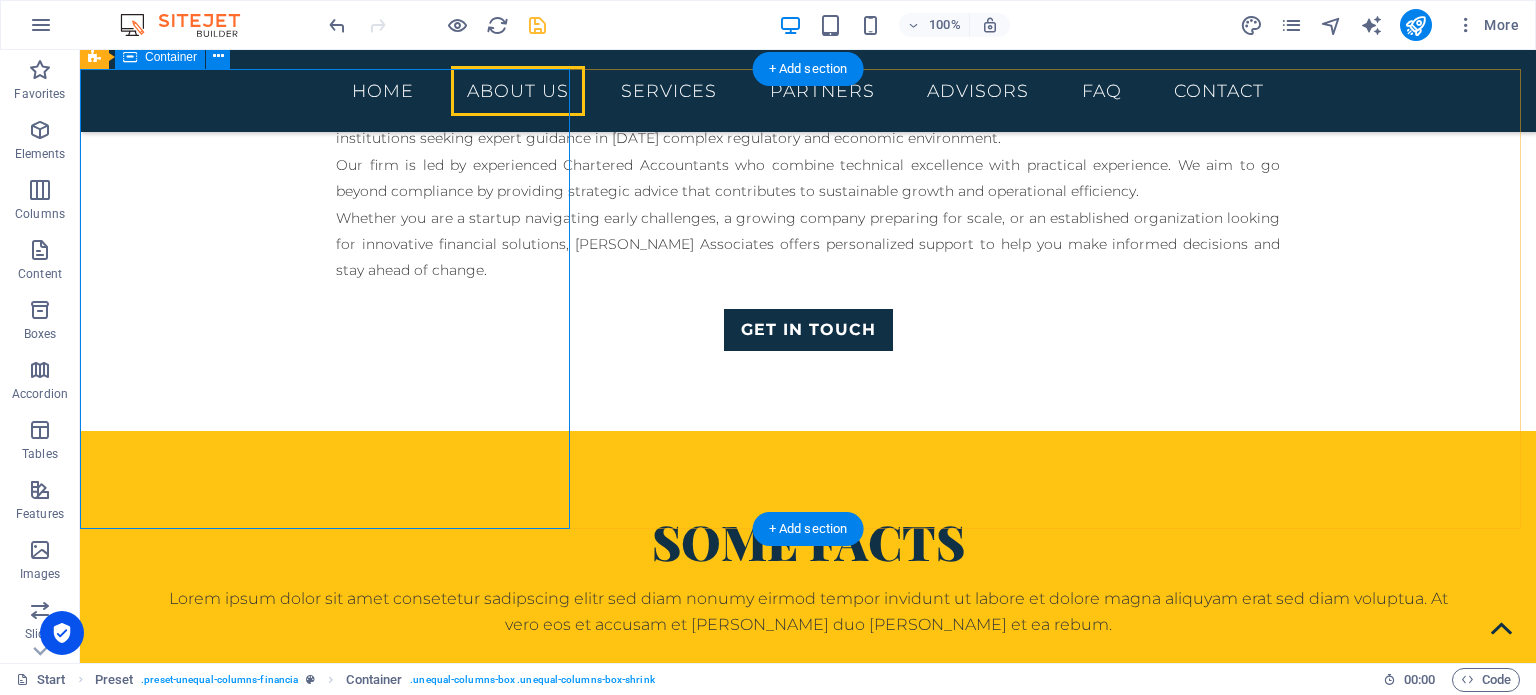click on "Some Facts Lorem ipsum dolor sit amet consetetur sadipscing elitr sed diam nonumy eirmod tempor invidunt ut labore et dolore magna aliquyam erat sed diam voluptua. At vero eos et accusam et [PERSON_NAME] duo [PERSON_NAME] et ea rebum. Get in touch" at bounding box center [808, 608] 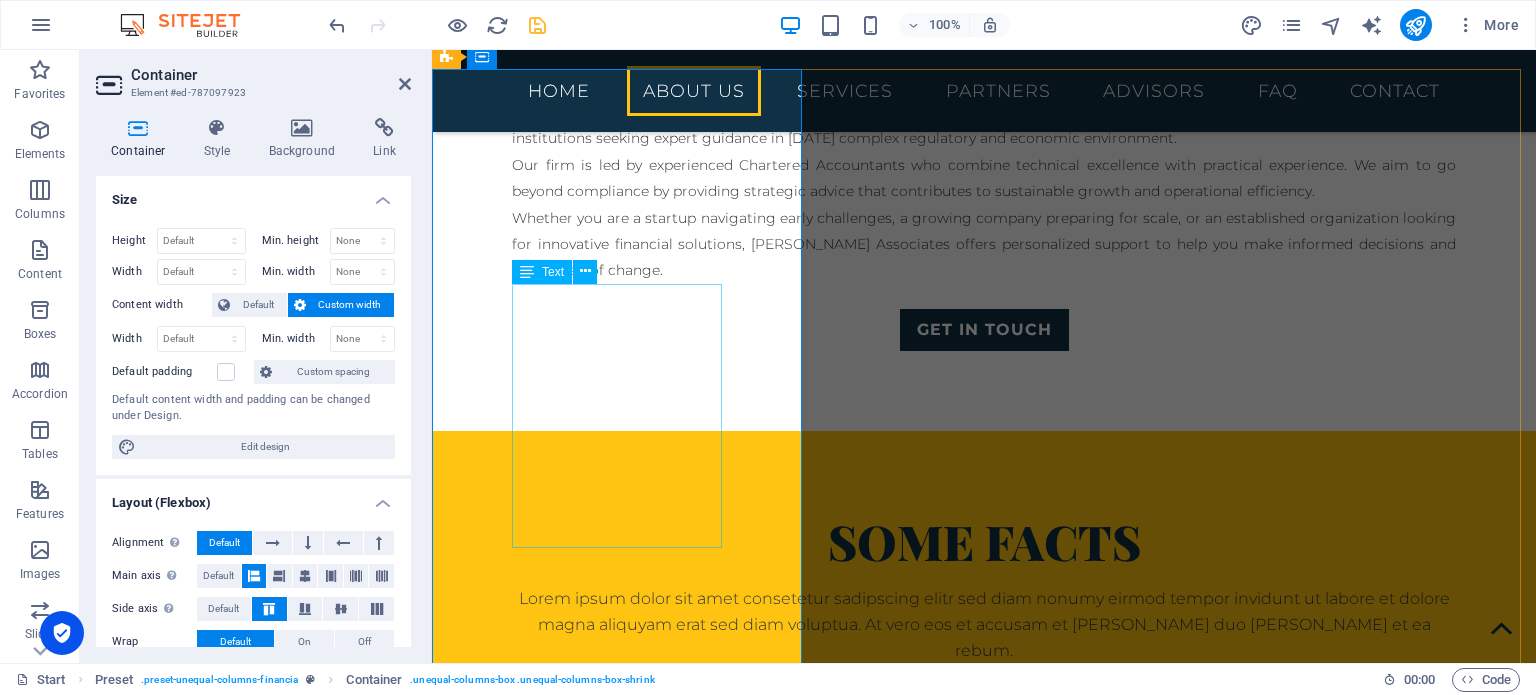 click on "Lorem ipsum dolor sit amet consetetur sadipscing elitr sed diam nonumy eirmod tempor invidunt ut labore et dolore magna aliquyam erat sed diam voluptua. At vero eos et accusam et [PERSON_NAME] duo [PERSON_NAME] et ea rebum." at bounding box center [984, 625] 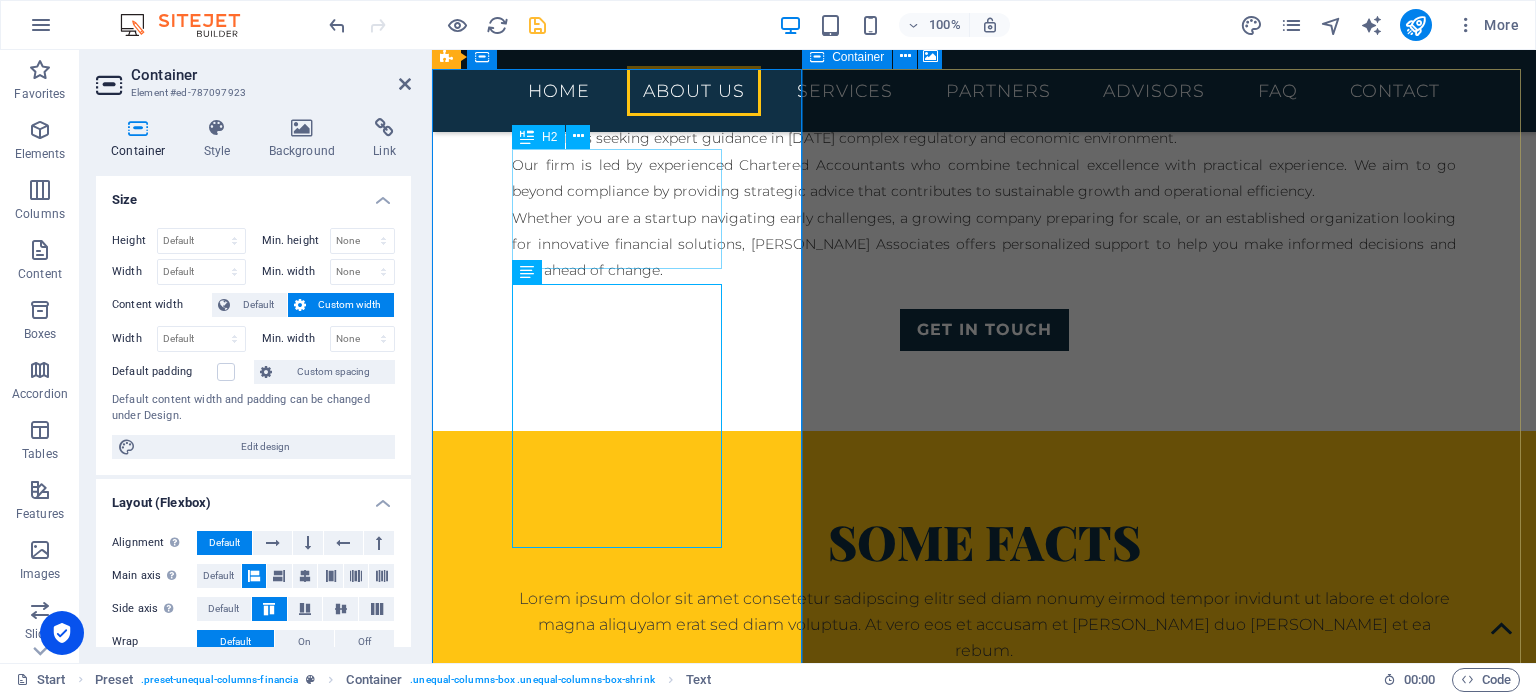 click on "Some Facts" at bounding box center (984, 541) 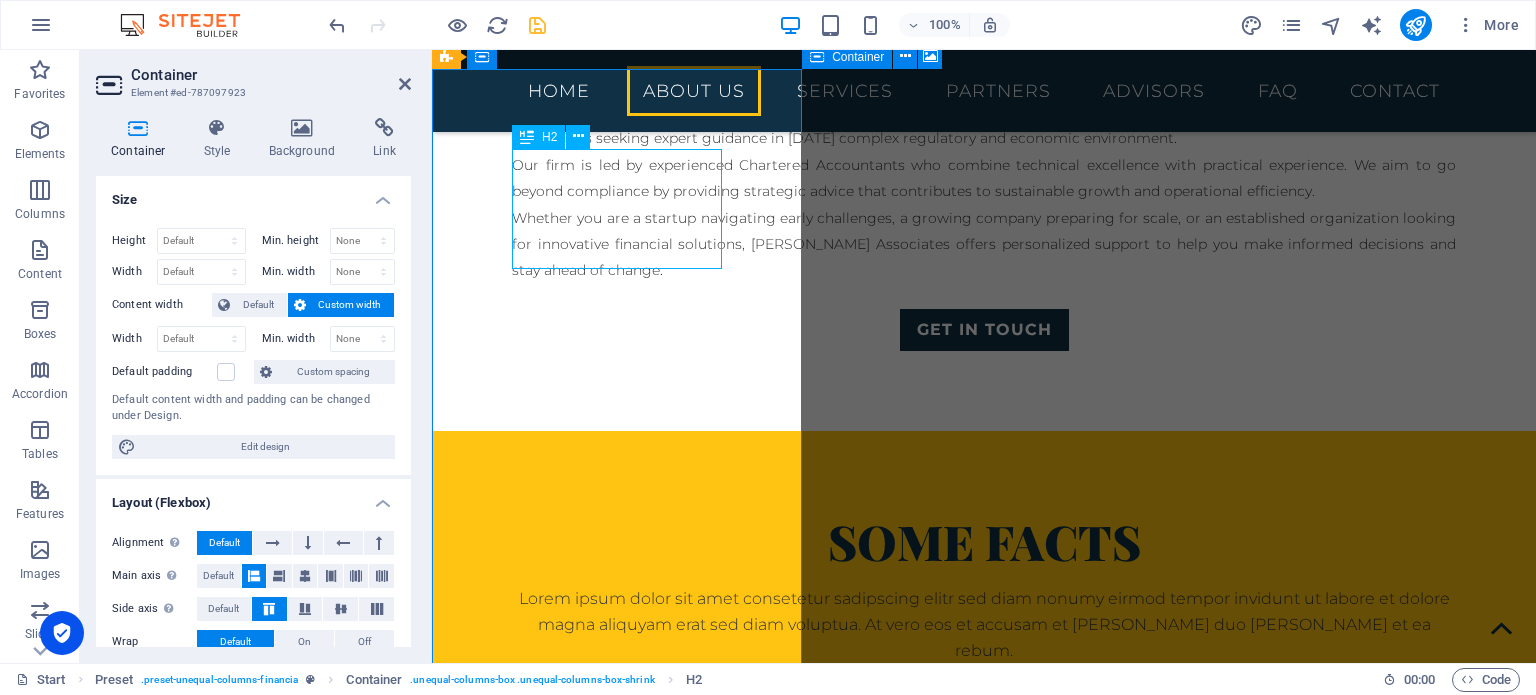 click on "Some Facts" at bounding box center (984, 541) 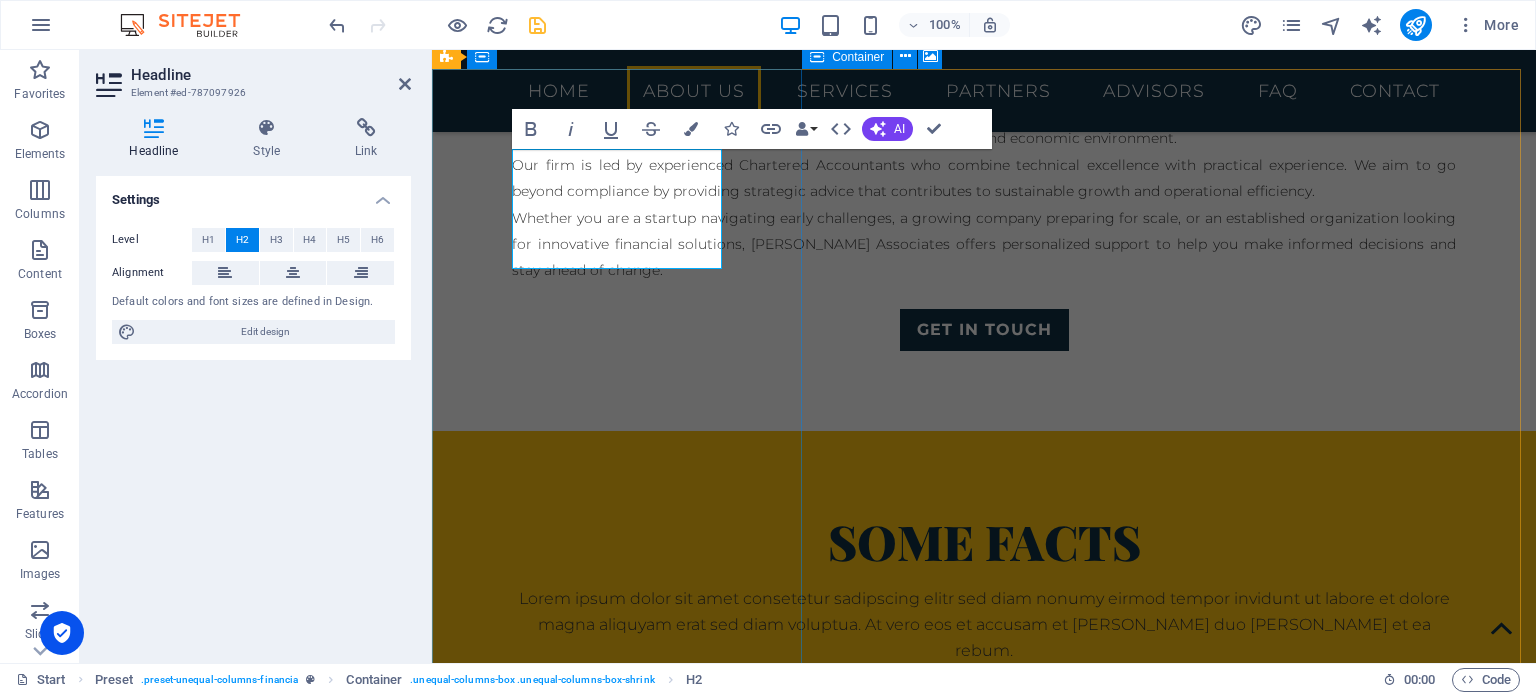 type 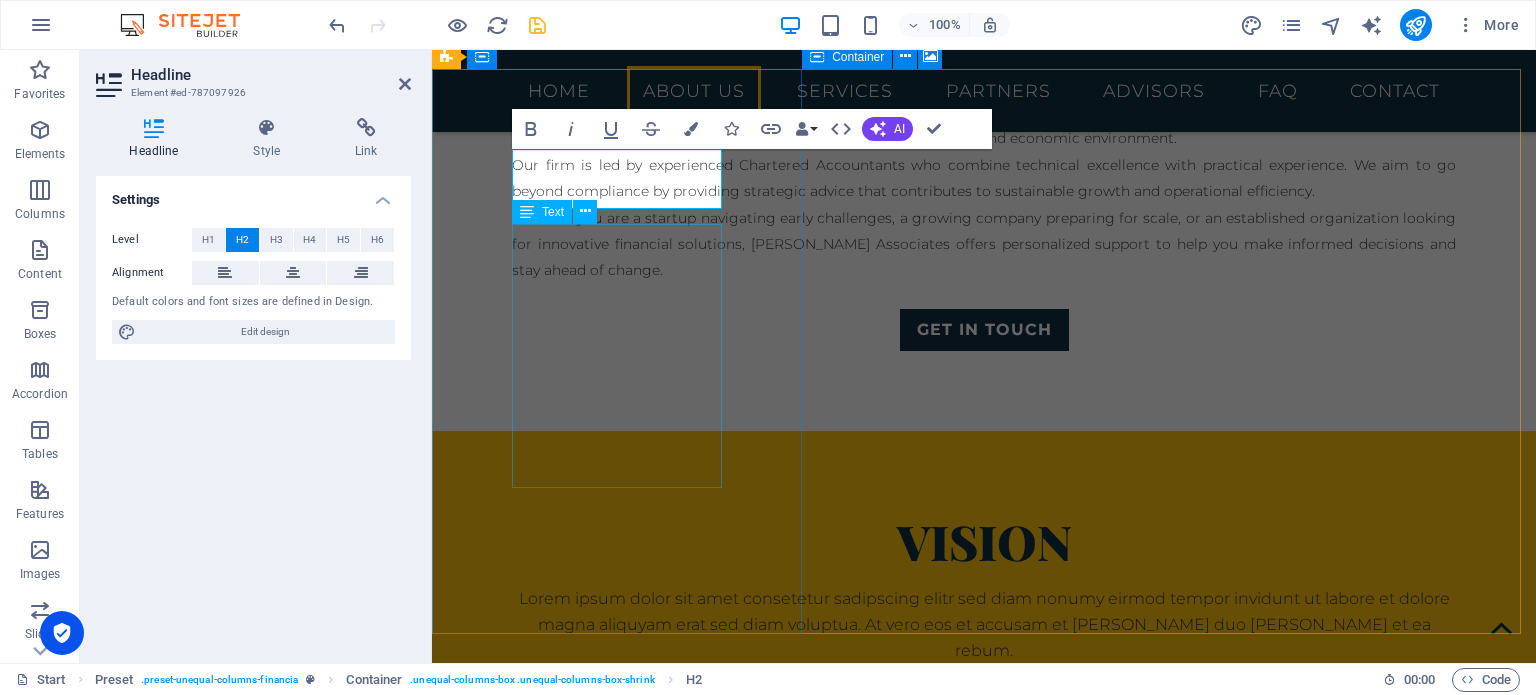 click on "Lorem ipsum dolor sit amet consetetur sadipscing elitr sed diam nonumy eirmod tempor invidunt ut labore et dolore magna aliquyam erat sed diam voluptua. At vero eos et accusam et [PERSON_NAME] duo [PERSON_NAME] et ea rebum." at bounding box center (984, 625) 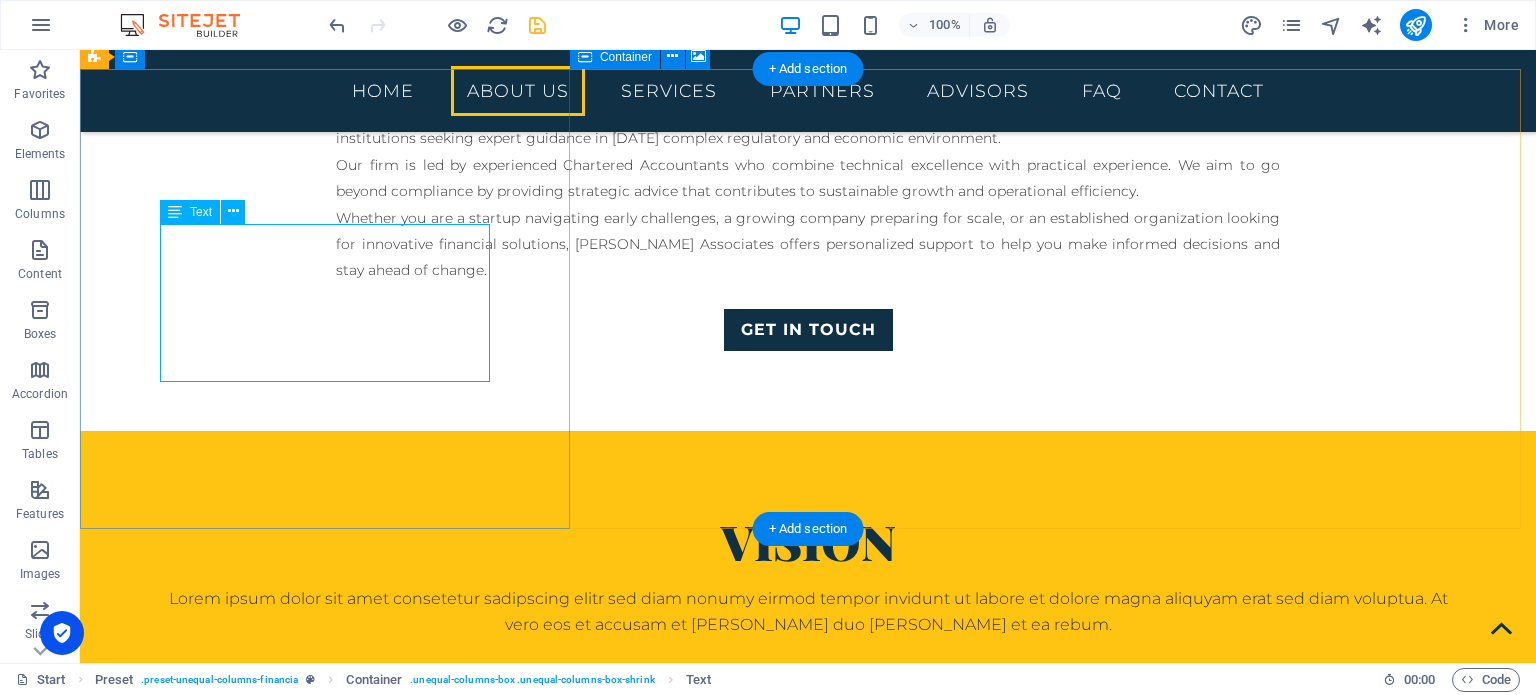 click on "Lorem ipsum dolor sit amet consetetur sadipscing elitr sed diam nonumy eirmod tempor invidunt ut labore et dolore magna aliquyam erat sed diam voluptua. At vero eos et accusam et [PERSON_NAME] duo [PERSON_NAME] et ea rebum." at bounding box center (808, 612) 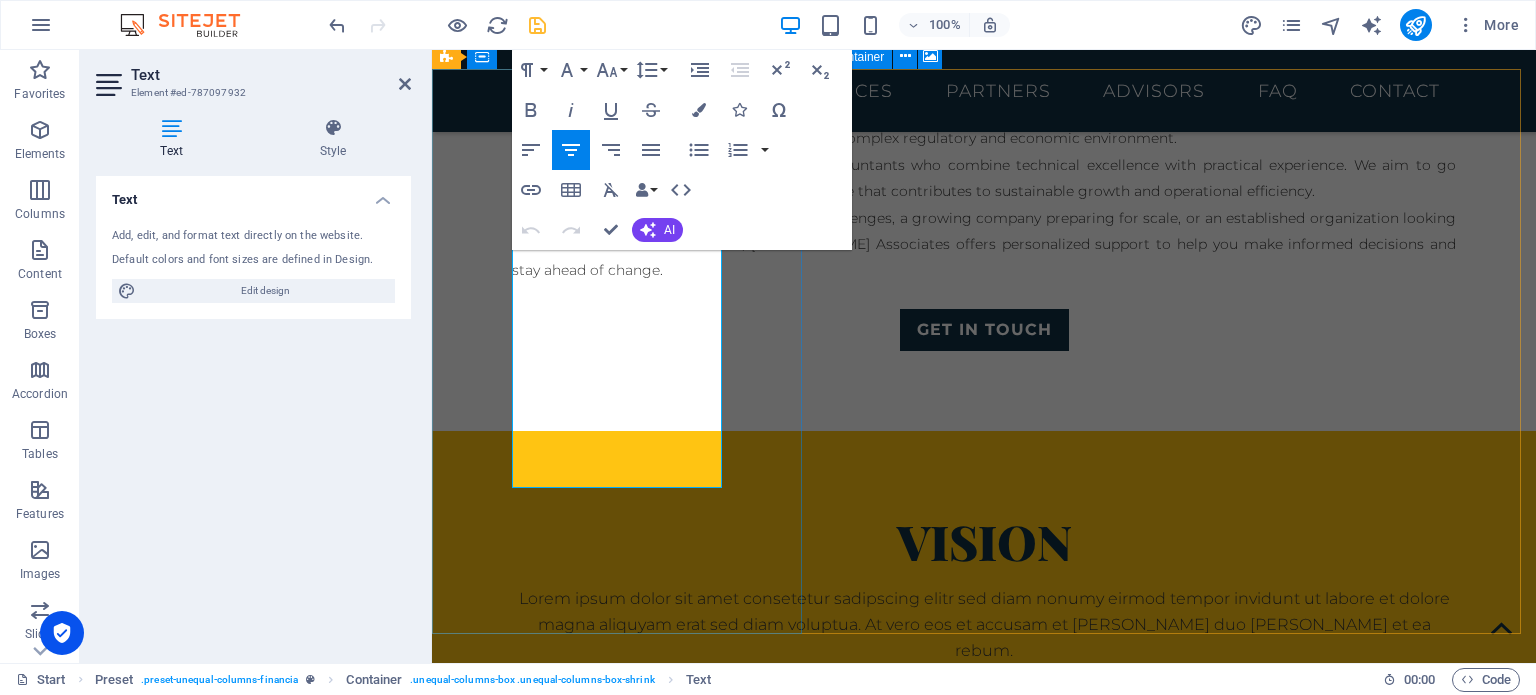 click on "Lorem ipsum dolor sit amet consetetur sadipscing elitr sed diam nonumy eirmod tempor invidunt ut labore et dolore magna aliquyam erat sed diam voluptua. At vero eos et accusam et [PERSON_NAME] duo [PERSON_NAME] et ea rebum." at bounding box center [984, 625] 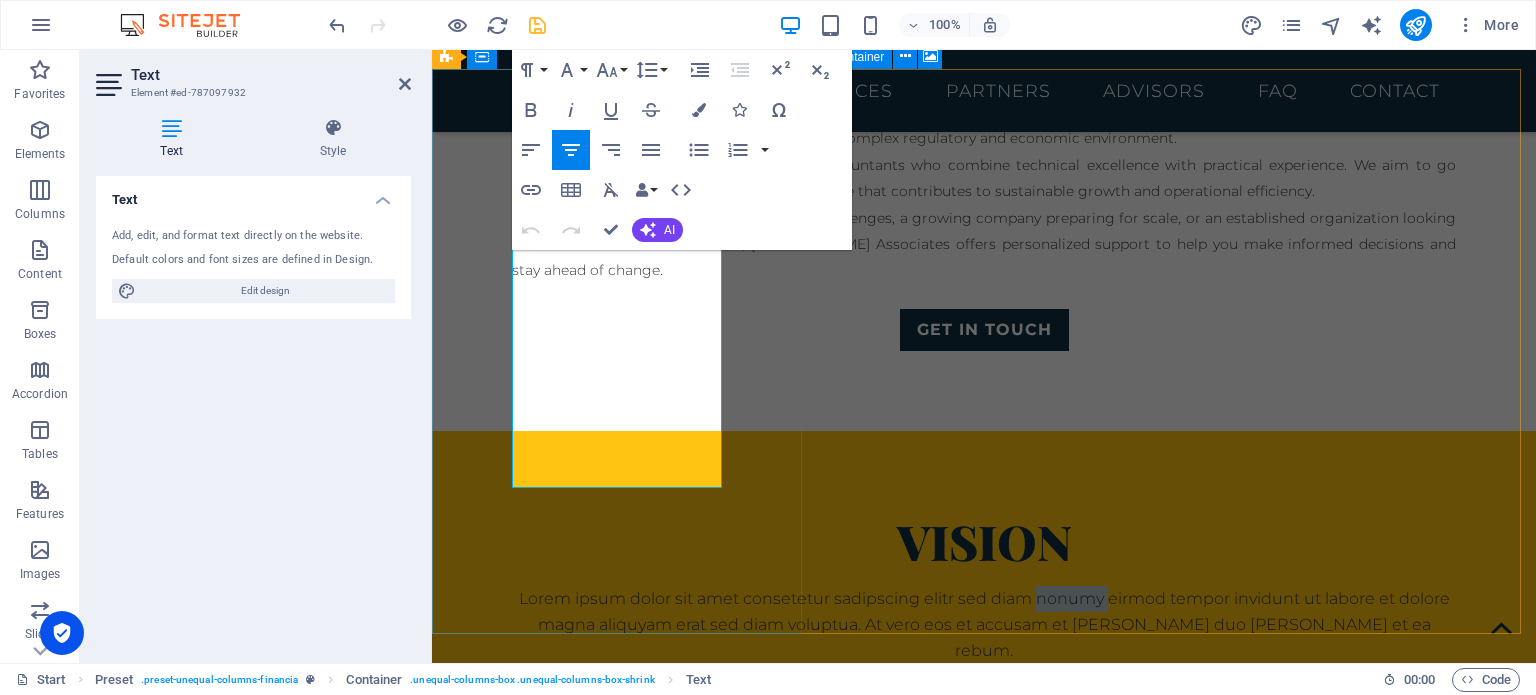 click on "Lorem ipsum dolor sit amet consetetur sadipscing elitr sed diam nonumy eirmod tempor invidunt ut labore et dolore magna aliquyam erat sed diam voluptua. At vero eos et accusam et [PERSON_NAME] duo [PERSON_NAME] et ea rebum." at bounding box center (984, 625) 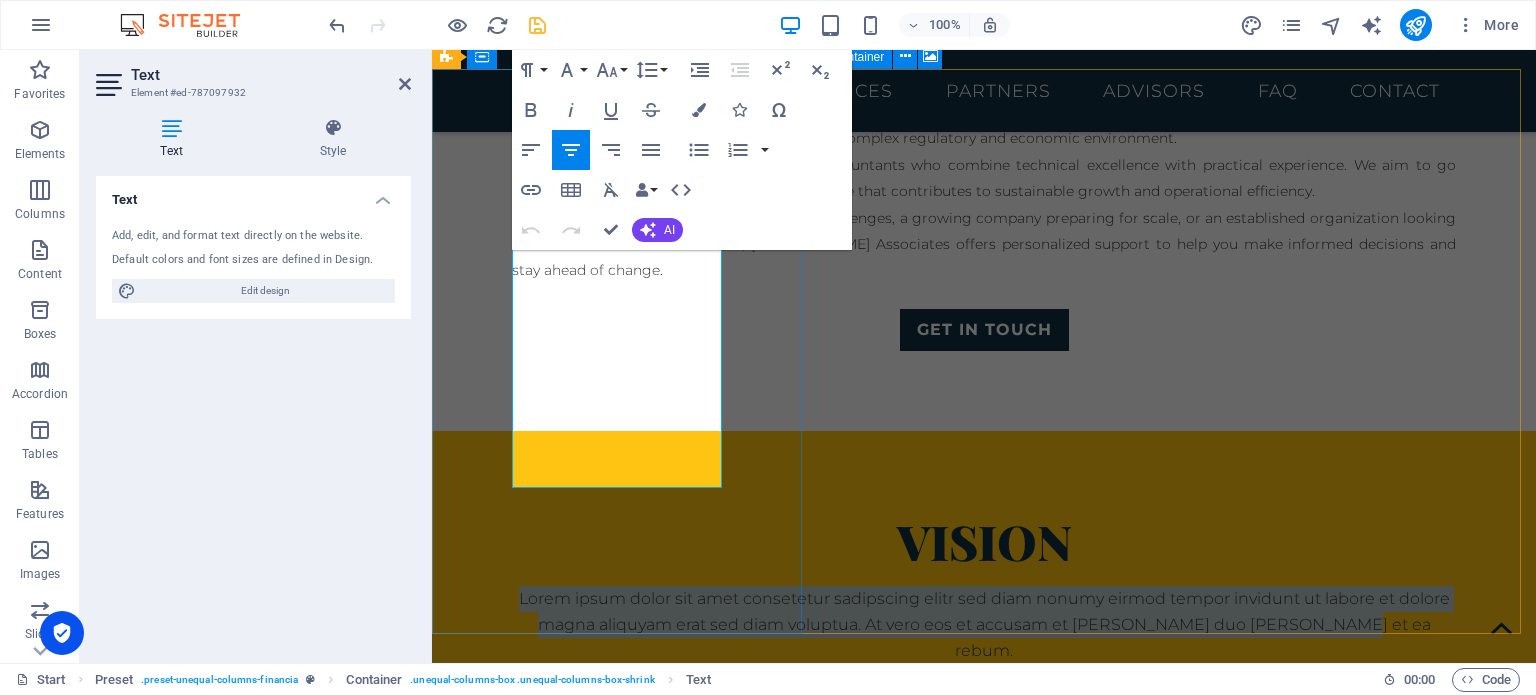 click on "Lorem ipsum dolor sit amet consetetur sadipscing elitr sed diam nonumy eirmod tempor invidunt ut labore et dolore magna aliquyam erat sed diam voluptua. At vero eos et accusam et [PERSON_NAME] duo [PERSON_NAME] et ea rebum." at bounding box center (984, 625) 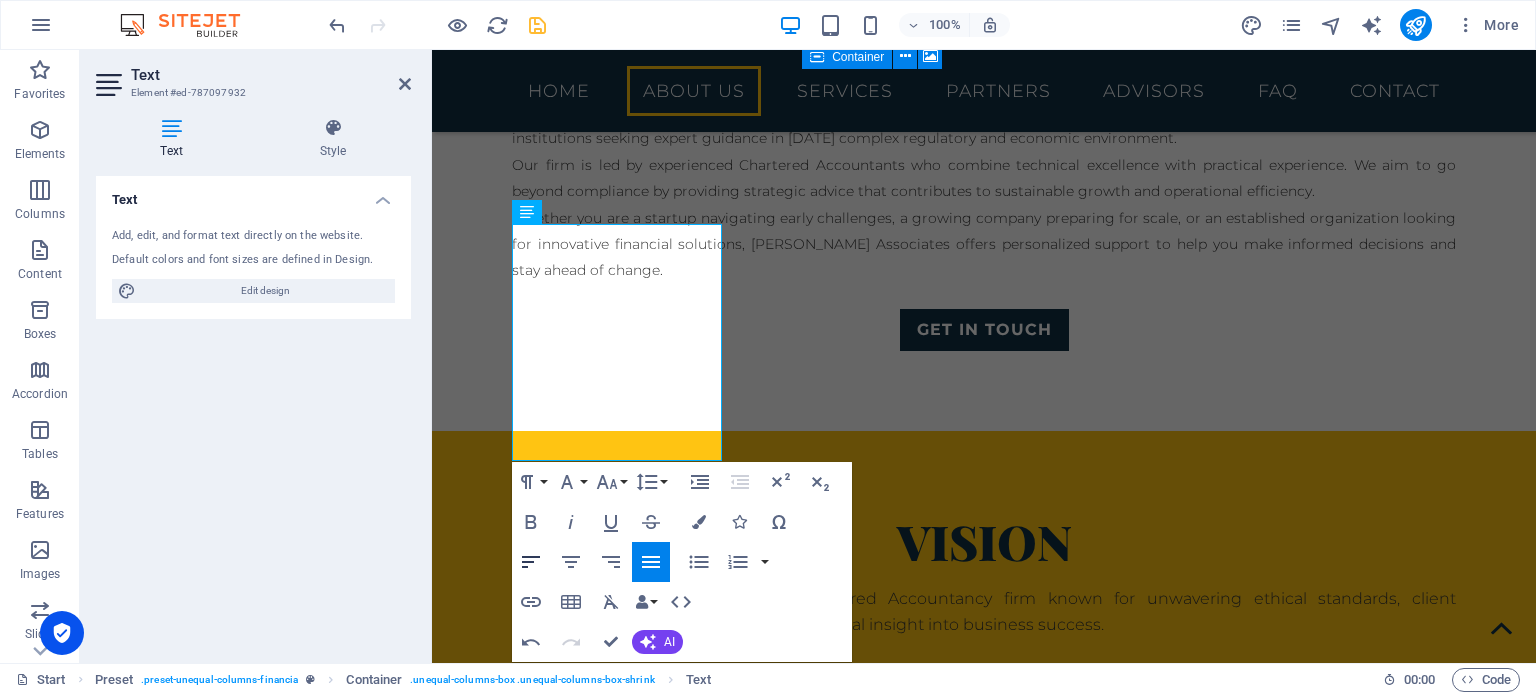 click 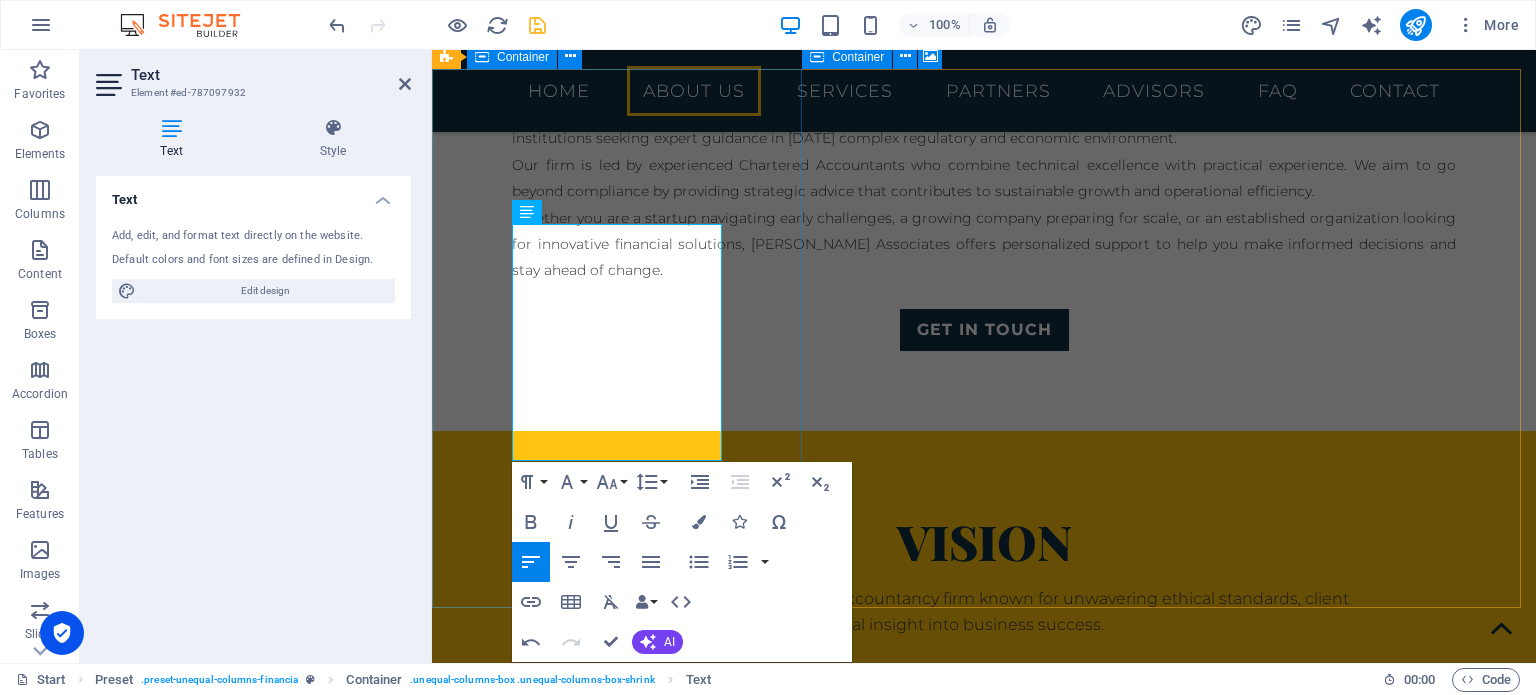 click on "vision To be recognized as a leading Chartered Accountancy firm known for unwavering ethical standards, client commitment, and the ability to turn financial insight into business success. Get in touch" at bounding box center (984, 608) 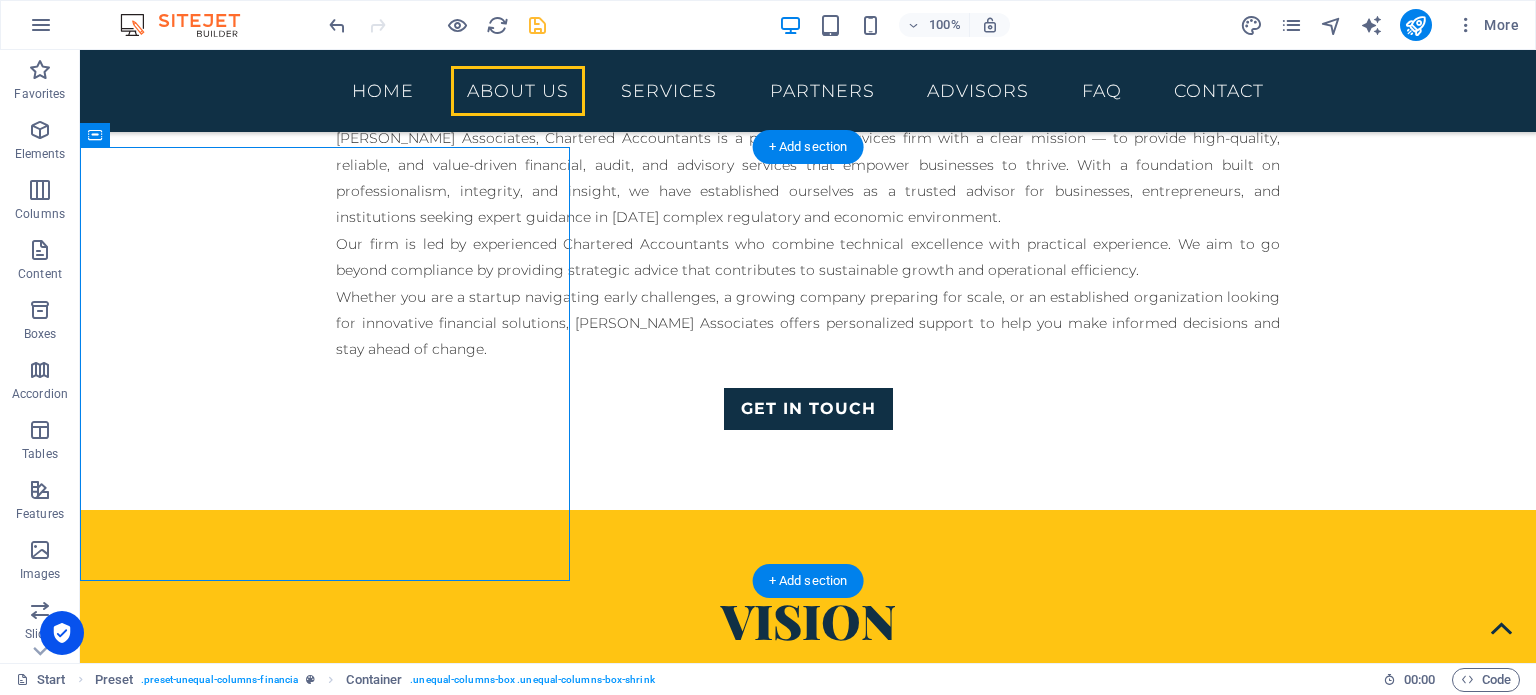 scroll, scrollTop: 1080, scrollLeft: 0, axis: vertical 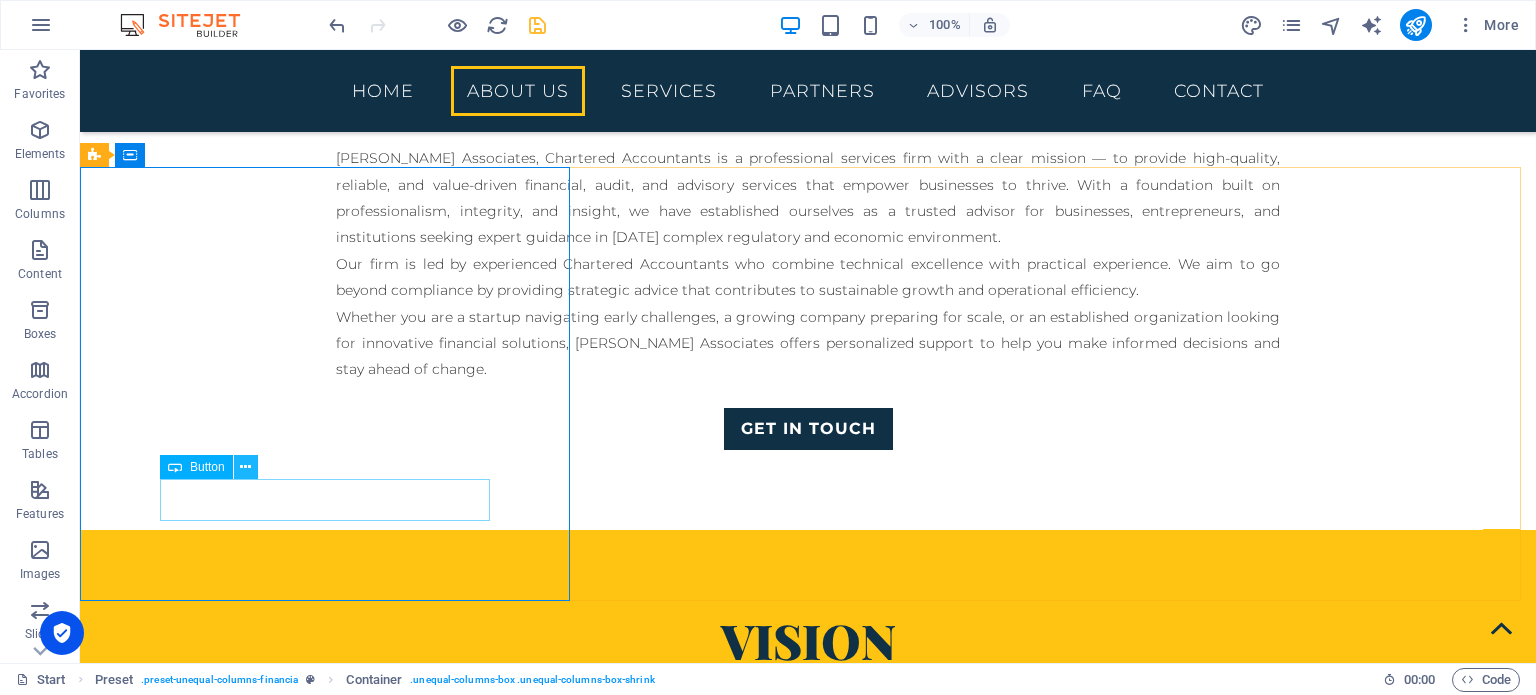 click at bounding box center (245, 467) 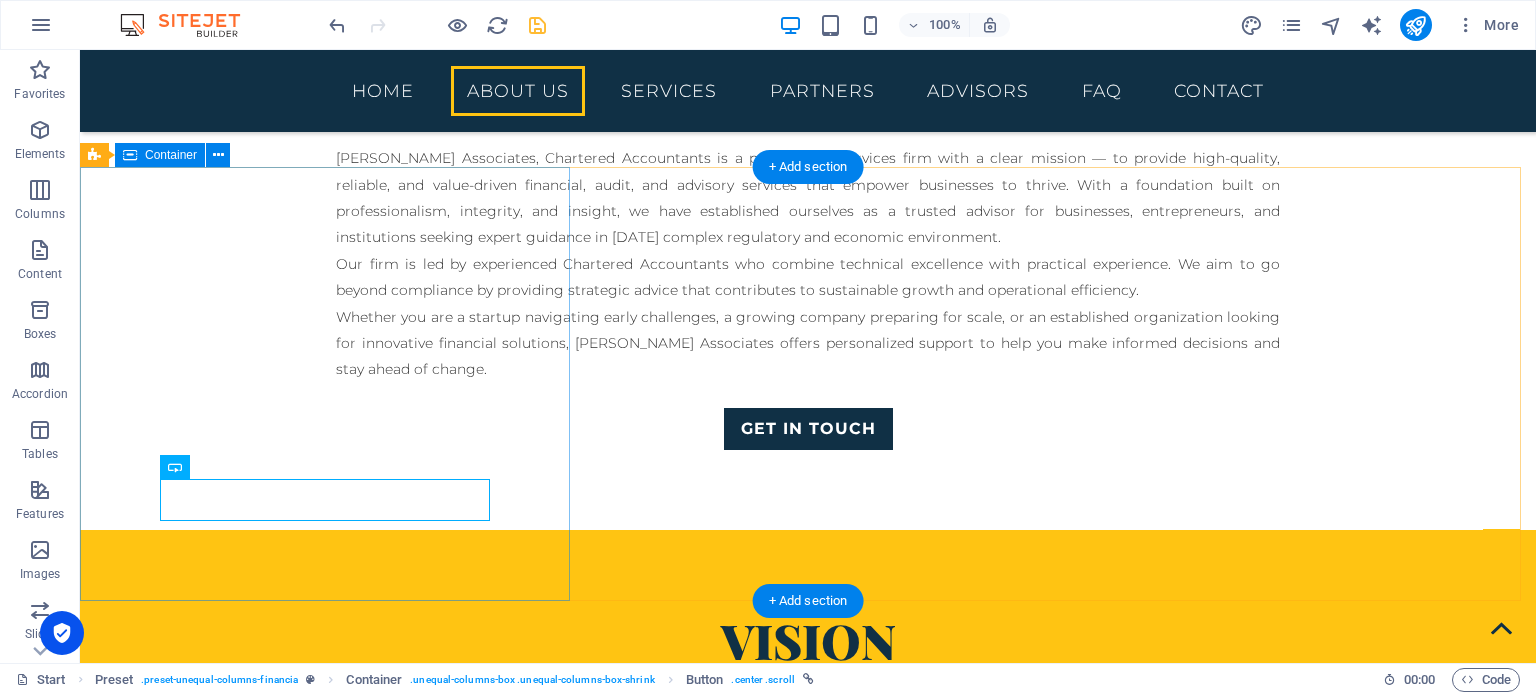 click on "vision To be recognized as a leading Chartered Accountancy firm known for unwavering ethical standards, client commitment, and the ability to turn financial insight into business success. Get in touch" at bounding box center [808, 707] 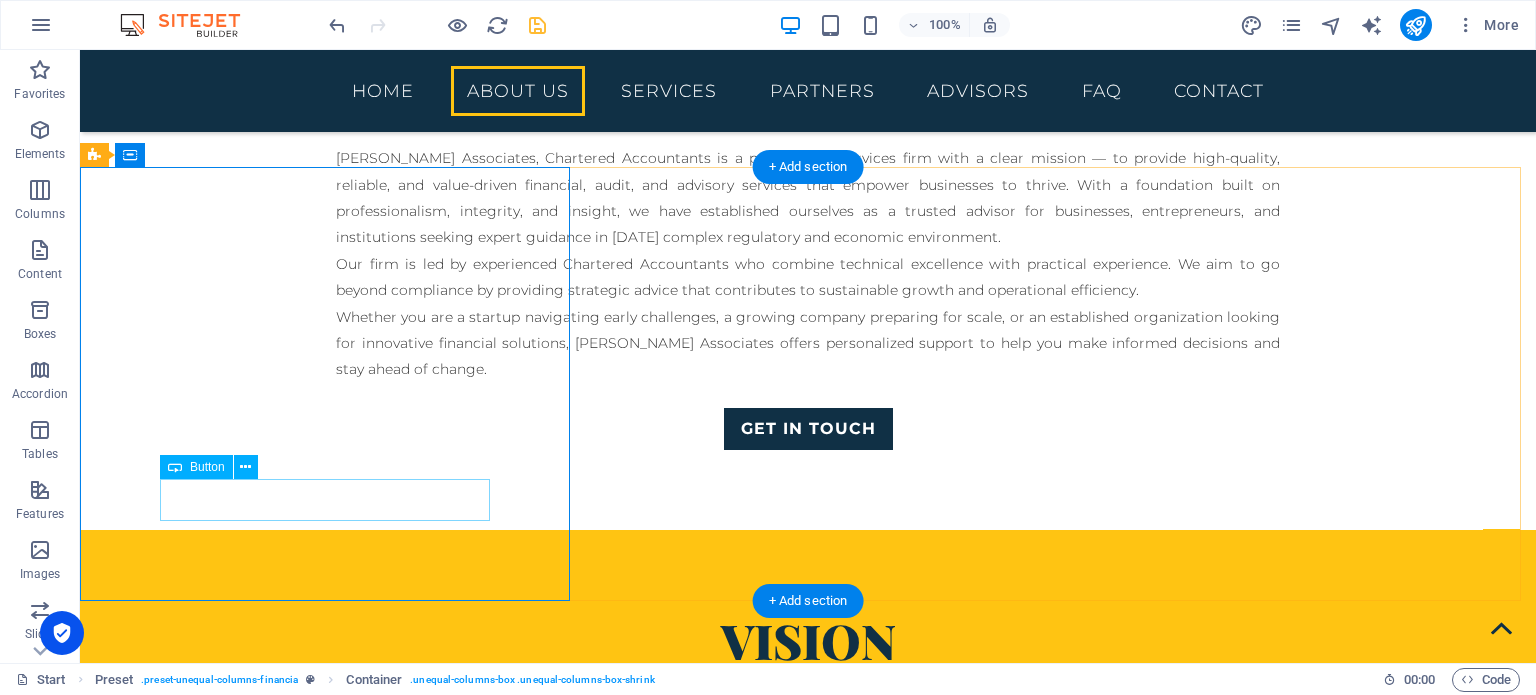 click on "Get in touch" at bounding box center (808, 783) 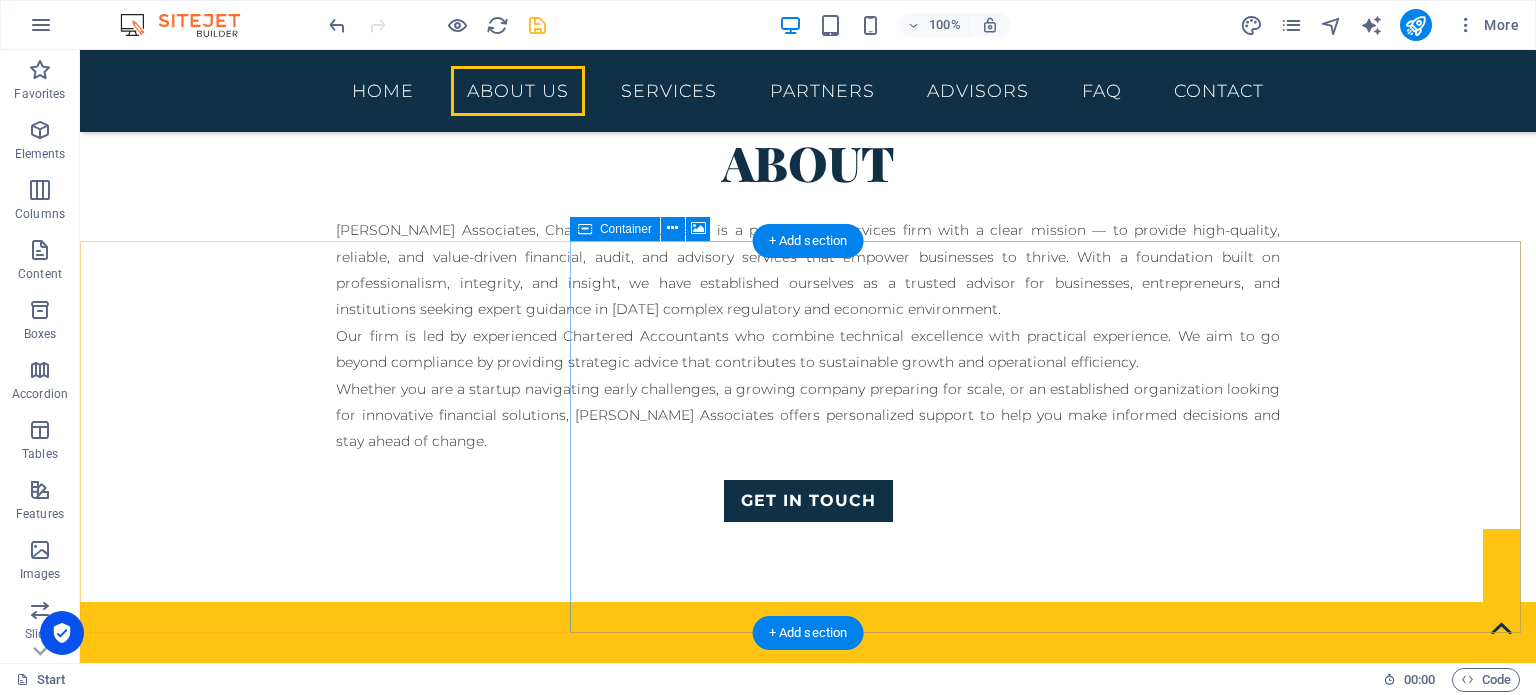 scroll, scrollTop: 1006, scrollLeft: 0, axis: vertical 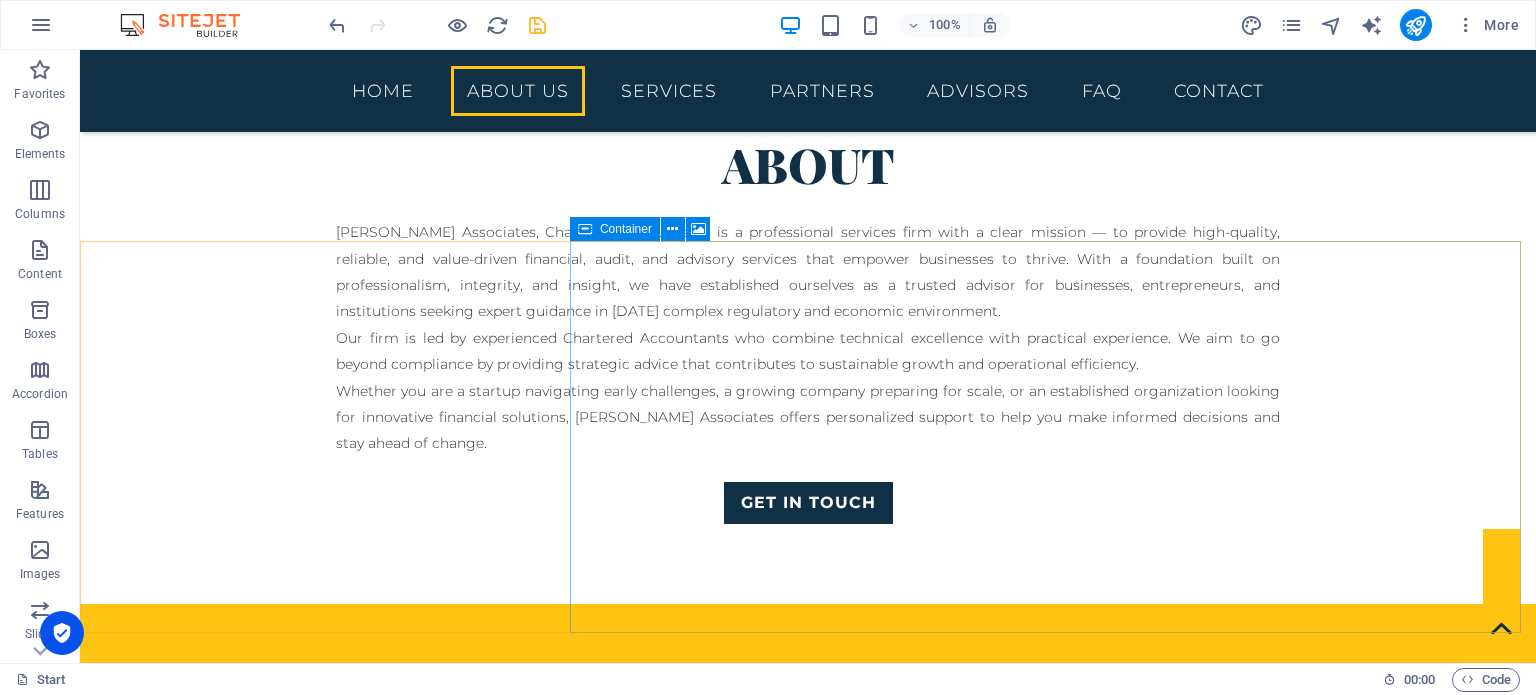 click at bounding box center [585, 229] 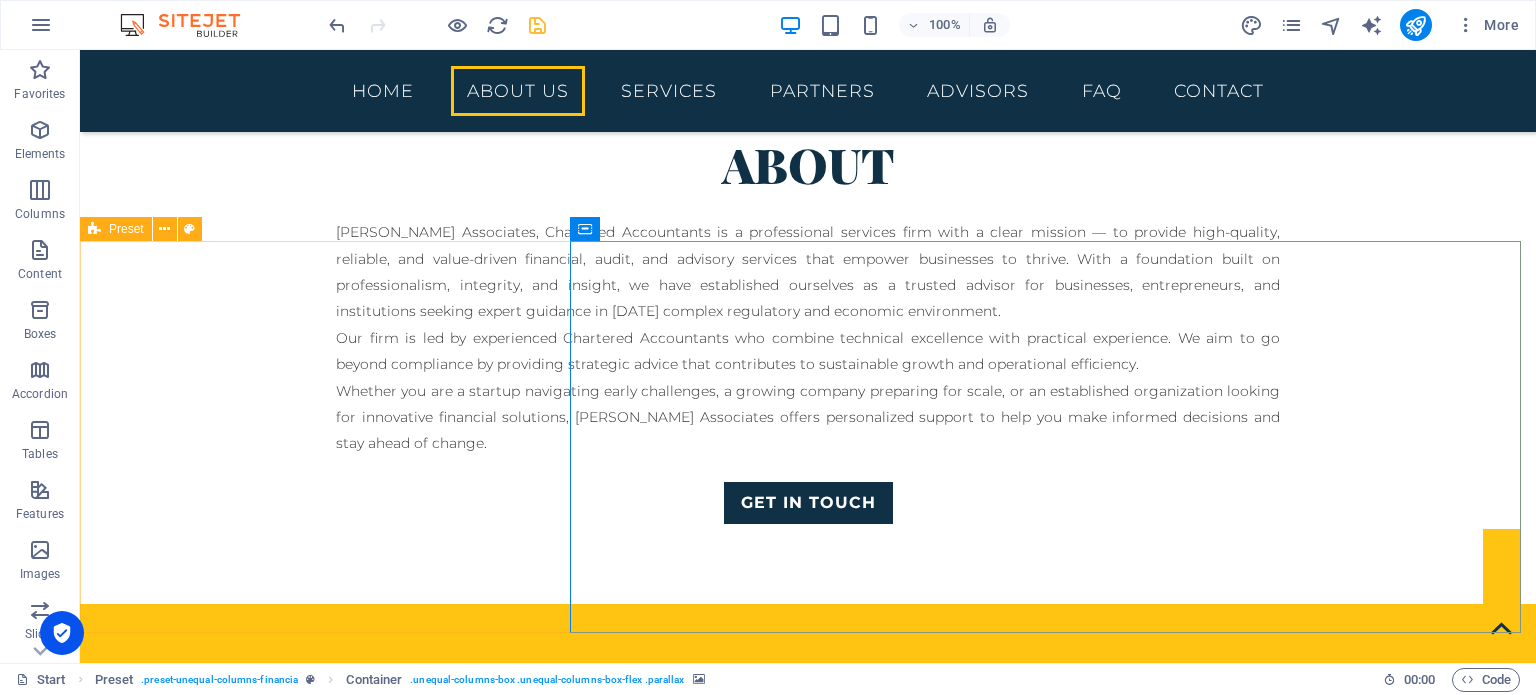 click on "Preset" at bounding box center [126, 229] 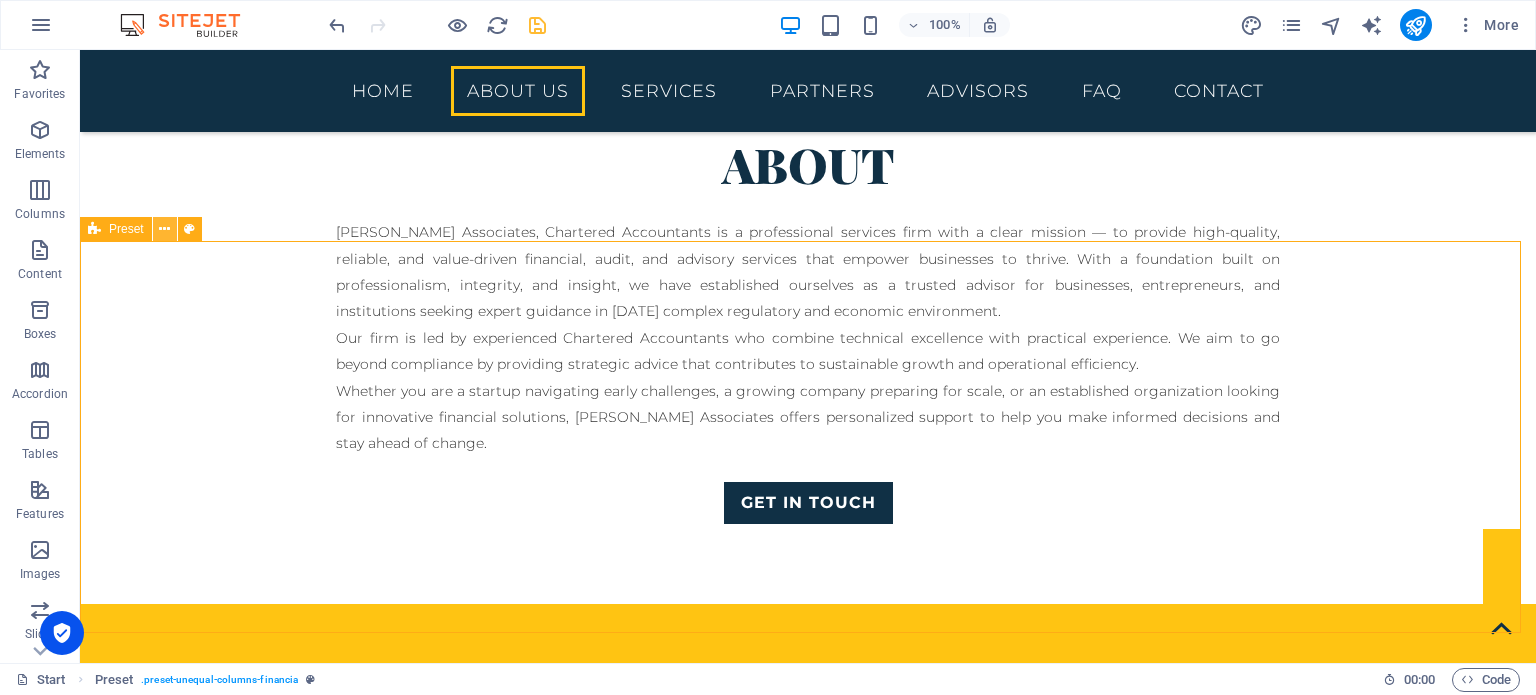 click at bounding box center (164, 229) 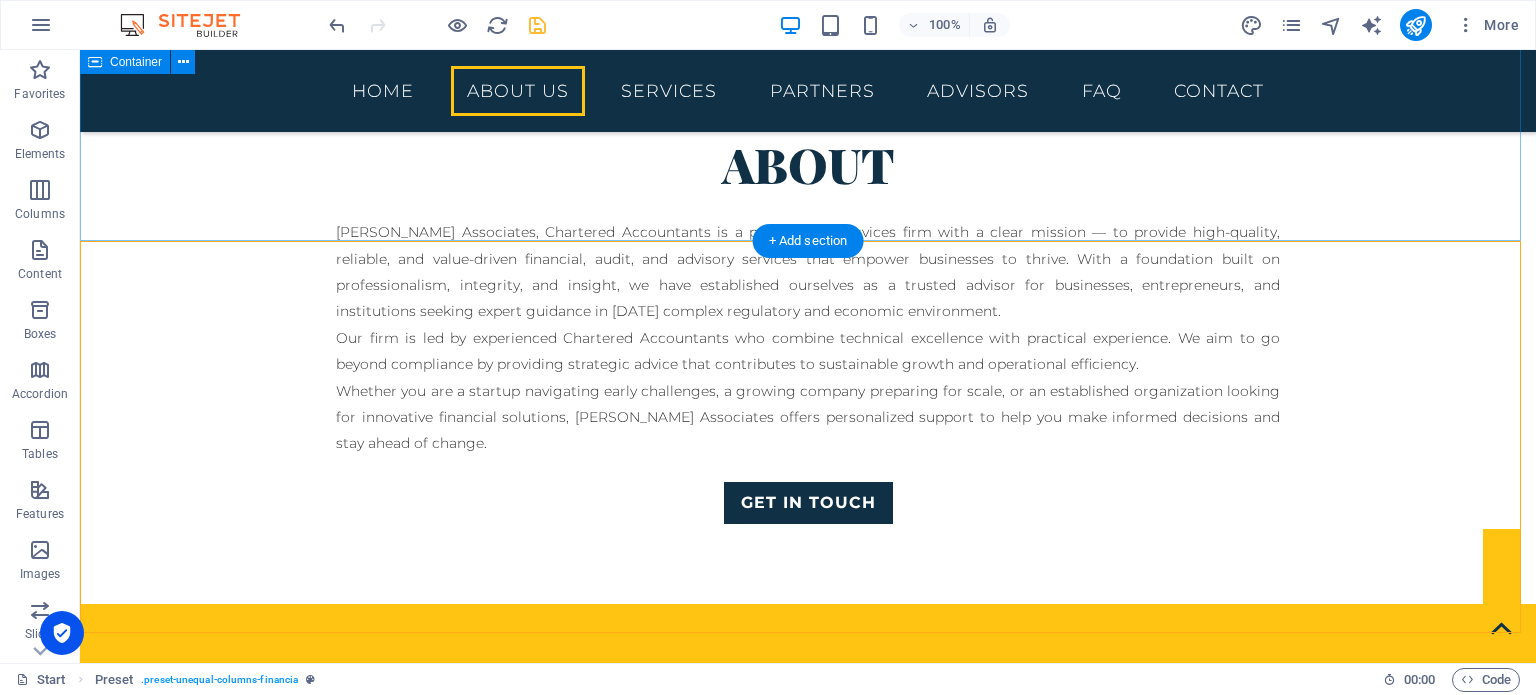 click on "About [PERSON_NAME] Associates, Chartered Accountants is a professional services firm with a clear mission — to provide high-quality, reliable, and value-driven financial, audit, and advisory services that empower businesses to thrive. With a foundation built on professionalism, integrity, and insight, we have established ourselves as a trusted advisor for businesses, entrepreneurs, and institutions seeking expert guidance in [DATE] complex regulatory and economic environment. Our firm is led by experienced Chartered Accountants who combine technical excellence with practical experience. We aim to go beyond compliance by providing strategic advice that contributes to sustainable growth and operational efficiency. Whether you are a startup navigating early challenges, a growing company preparing for scale, or an established organization looking for innovative financial solutions, [PERSON_NAME] Associates offers personalized support to help you make informed decisions and stay ahead of change. Get in touch" at bounding box center (808, 329) 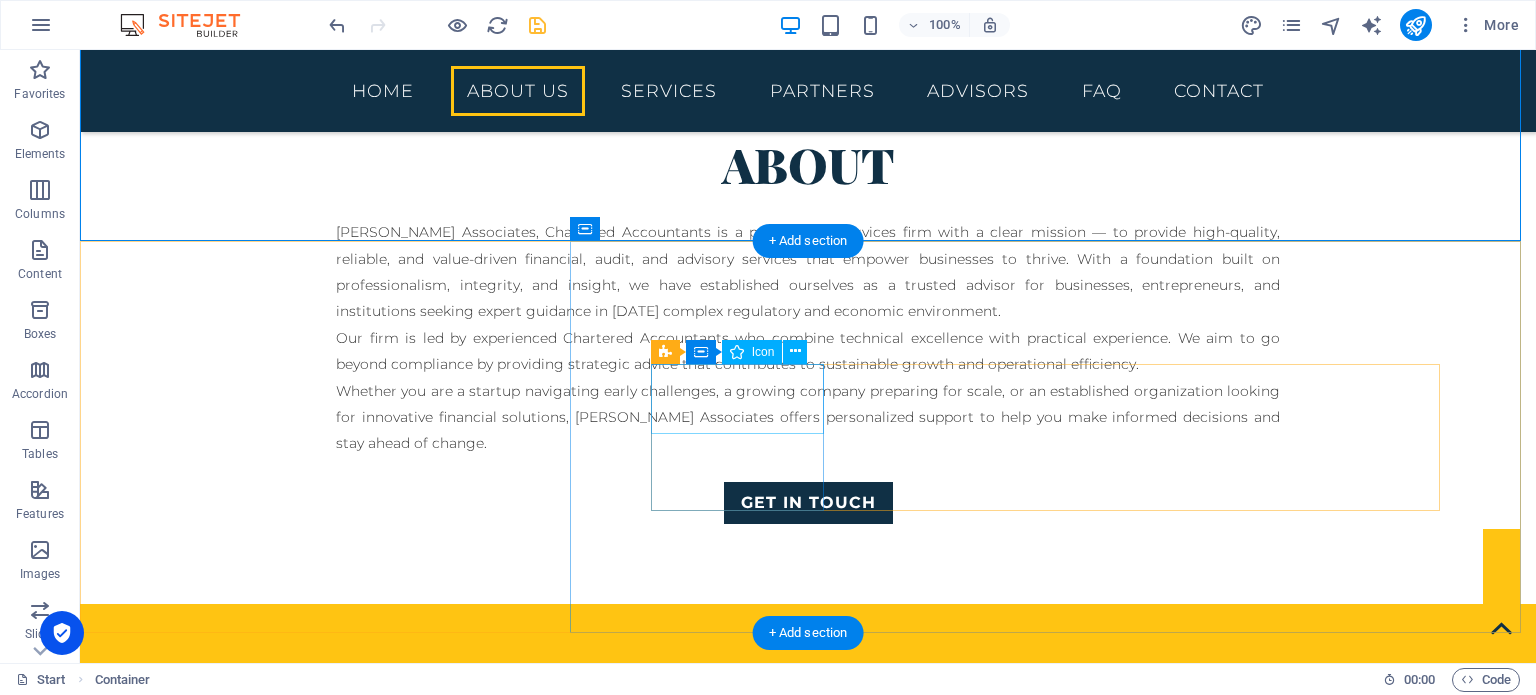 click at bounding box center (808, 1539) 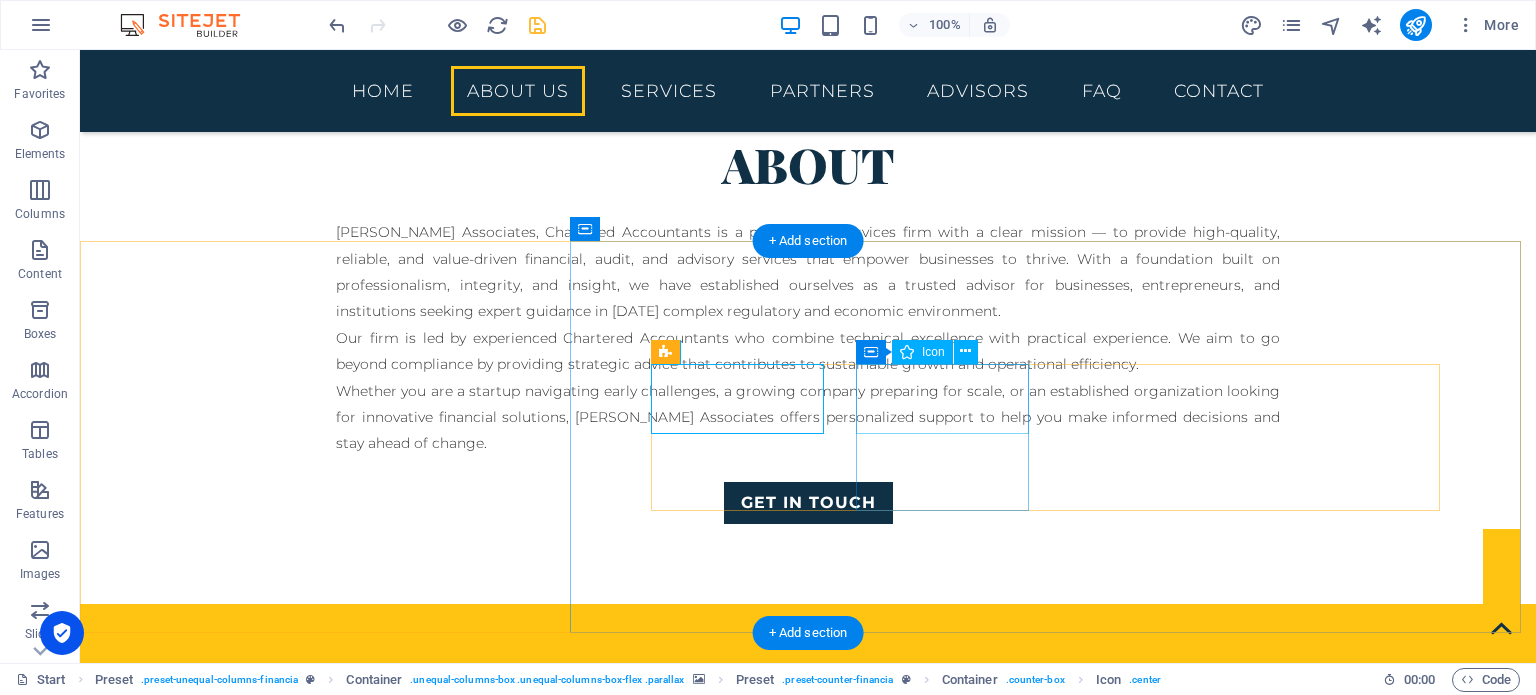 click at bounding box center [808, 1711] 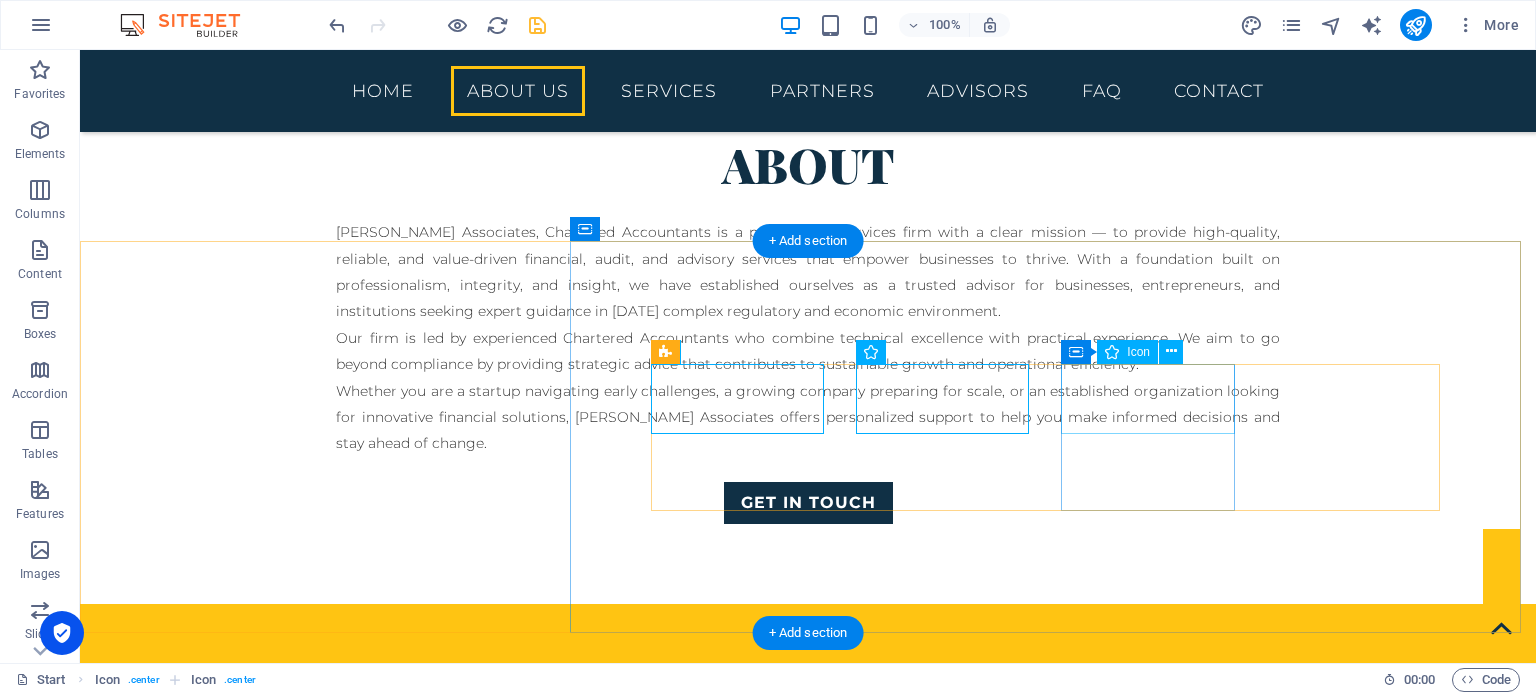 click at bounding box center (808, 1883) 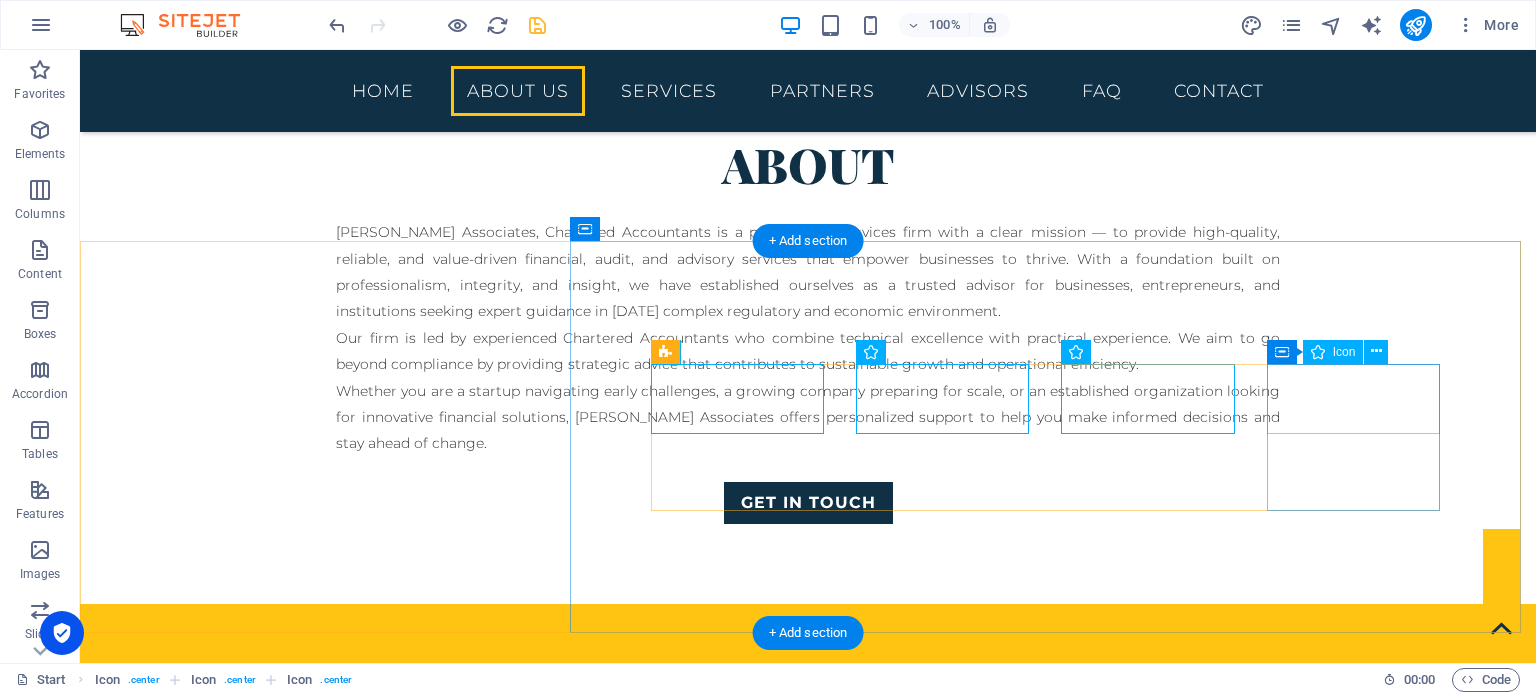 click at bounding box center [808, 2055] 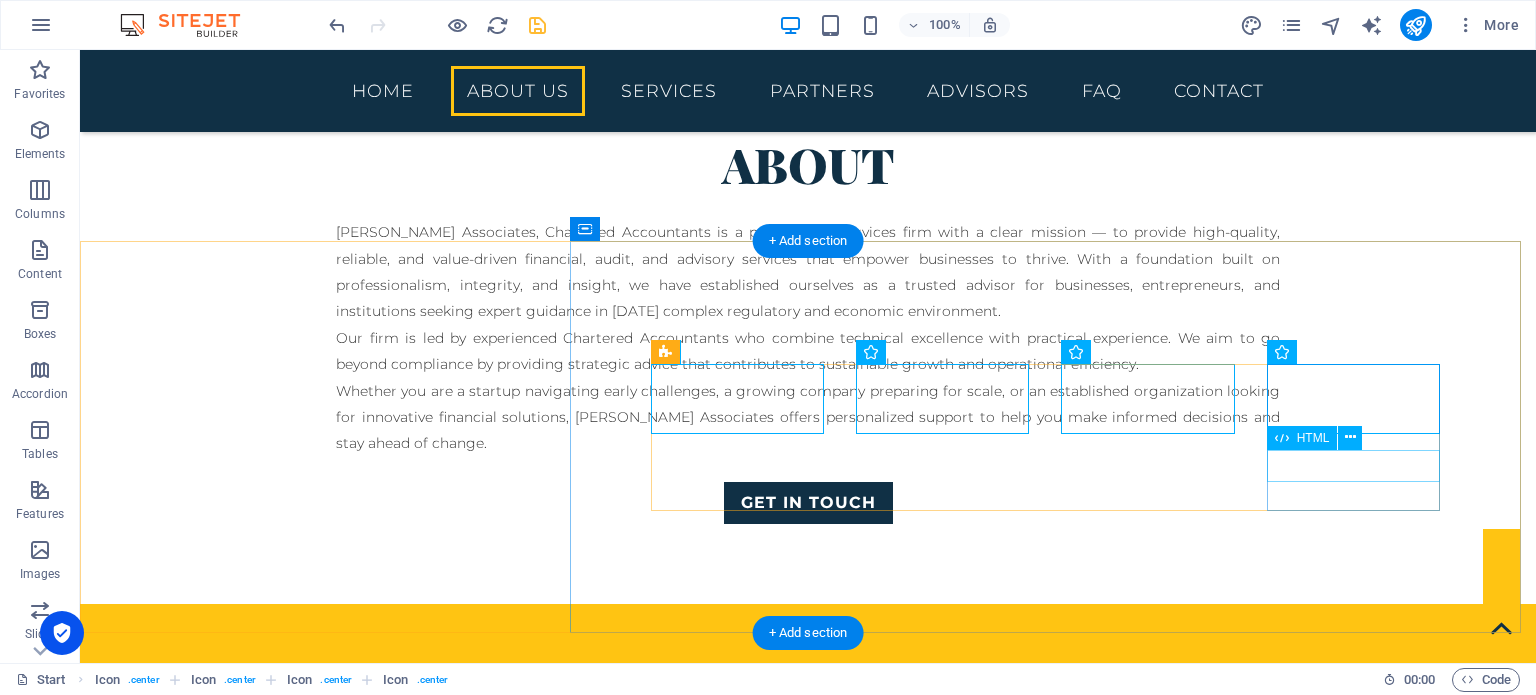 click on "18" at bounding box center (808, 2127) 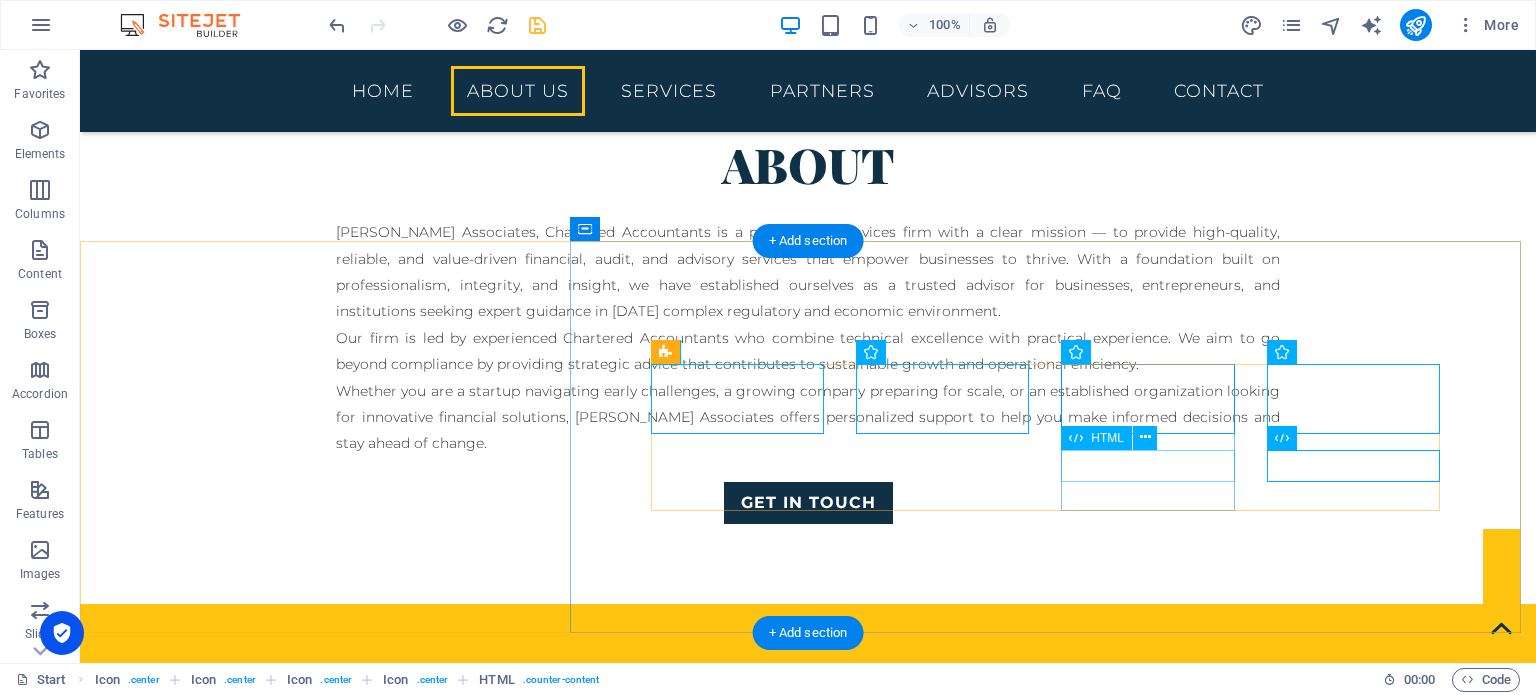 click on "385" at bounding box center (808, 1955) 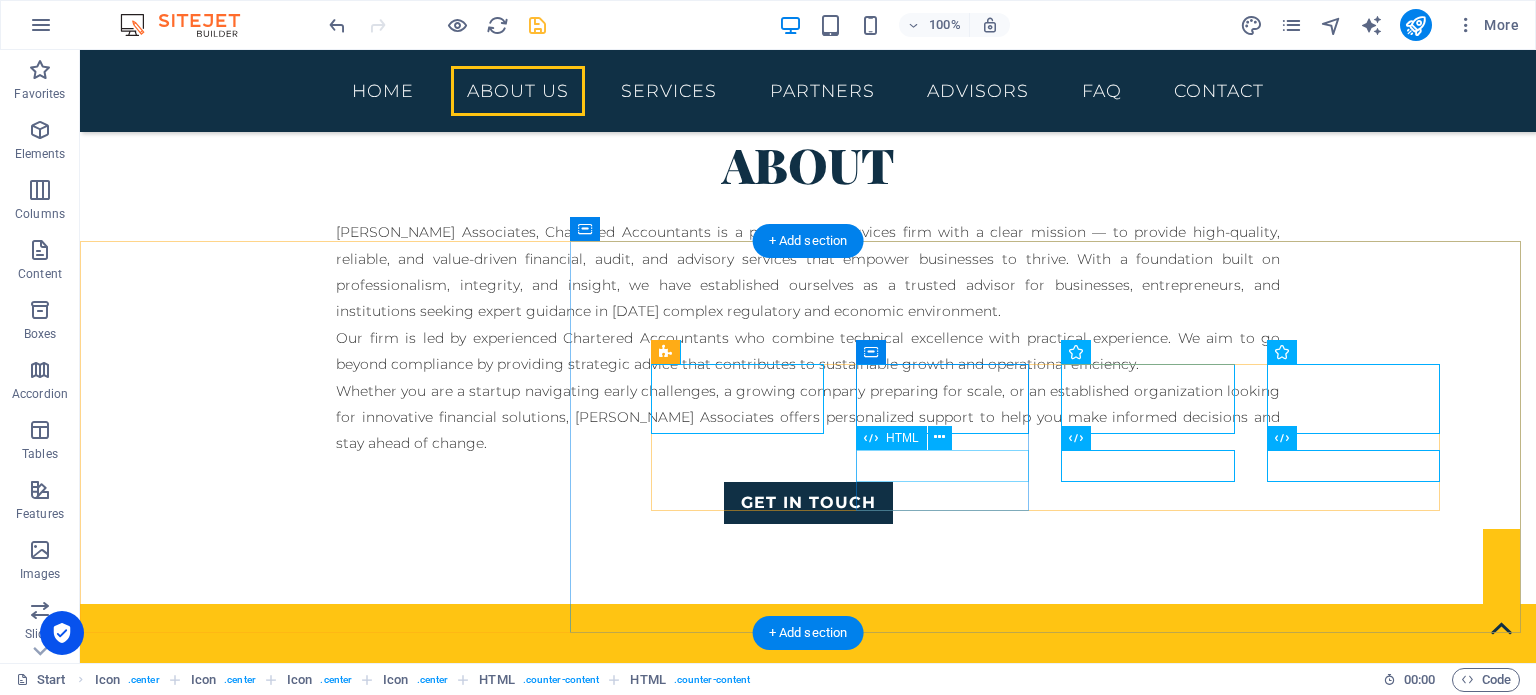 click on "64" at bounding box center (808, 1783) 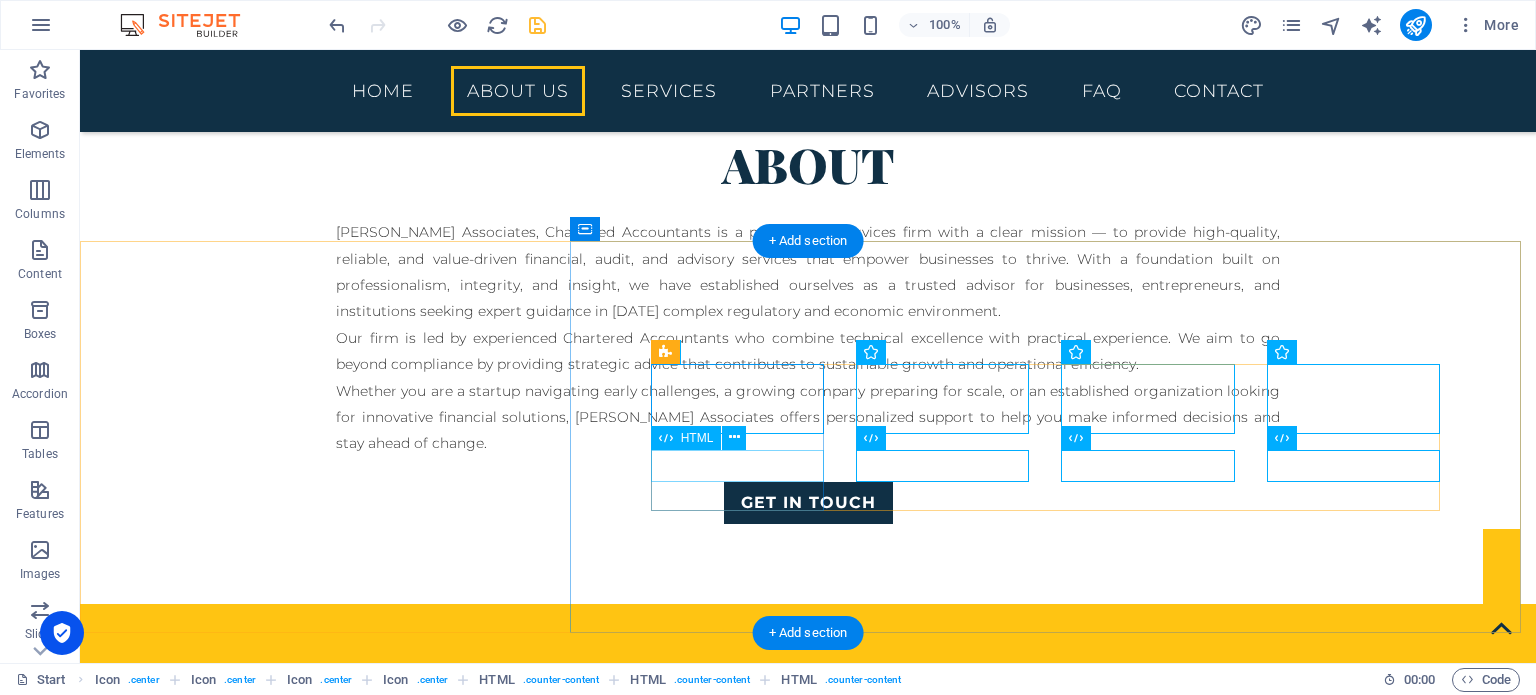 click on "172" at bounding box center (808, 1611) 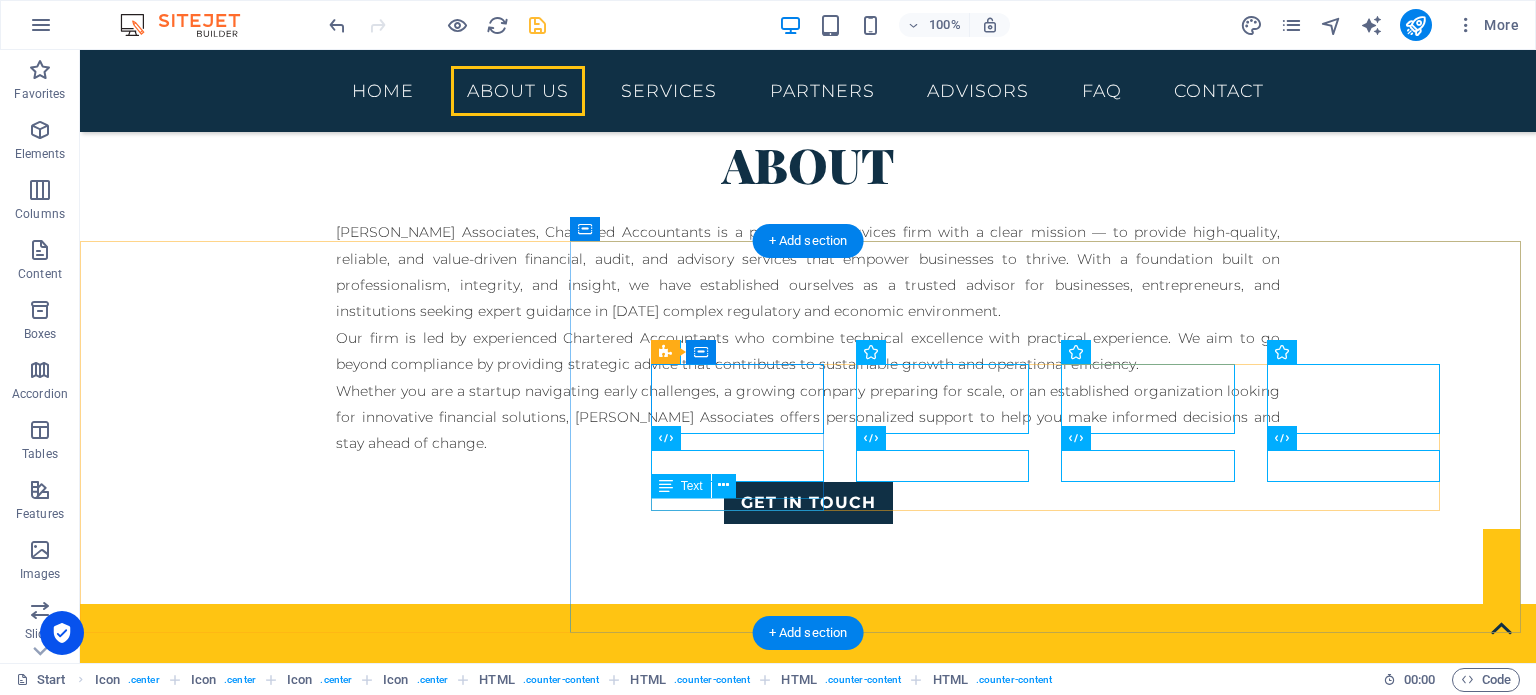 click on "Customers" at bounding box center (808, 1650) 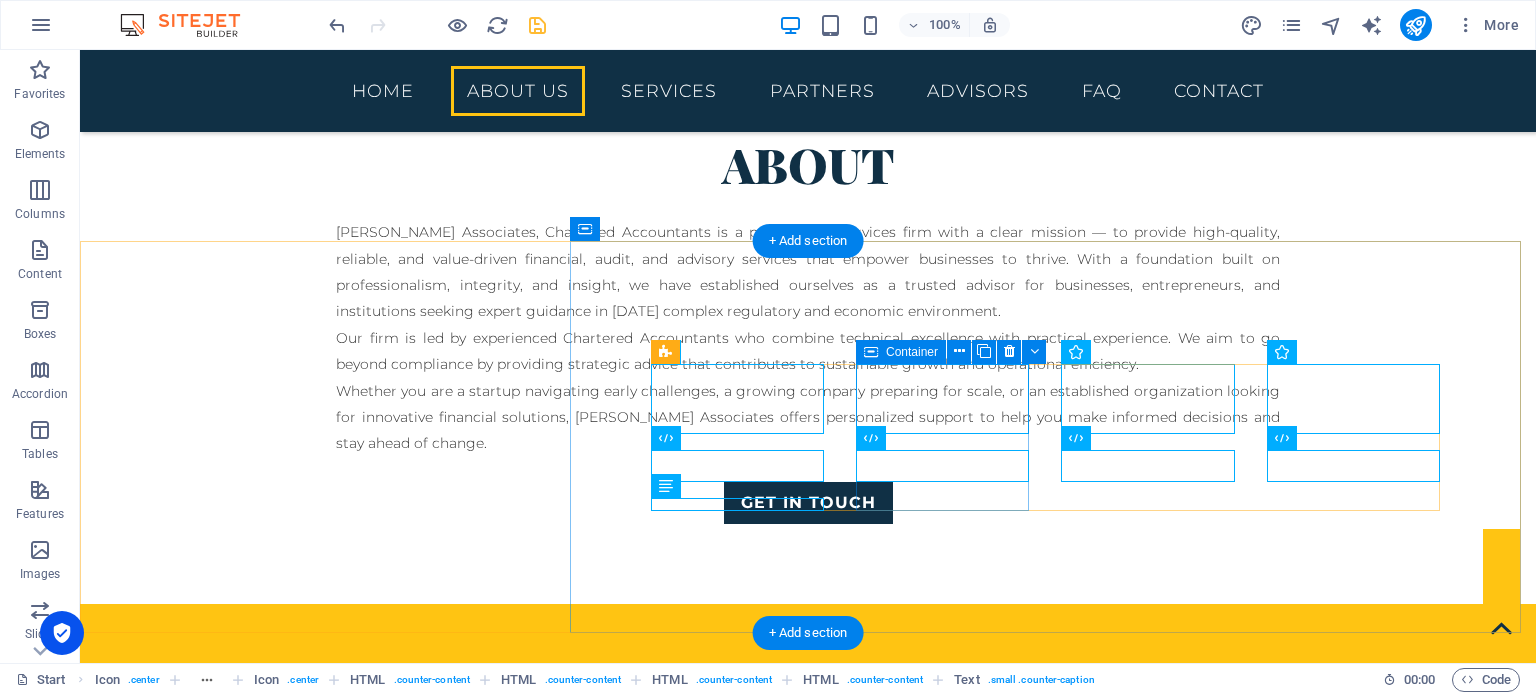 click on "64 Advisors" at bounding box center (808, 1750) 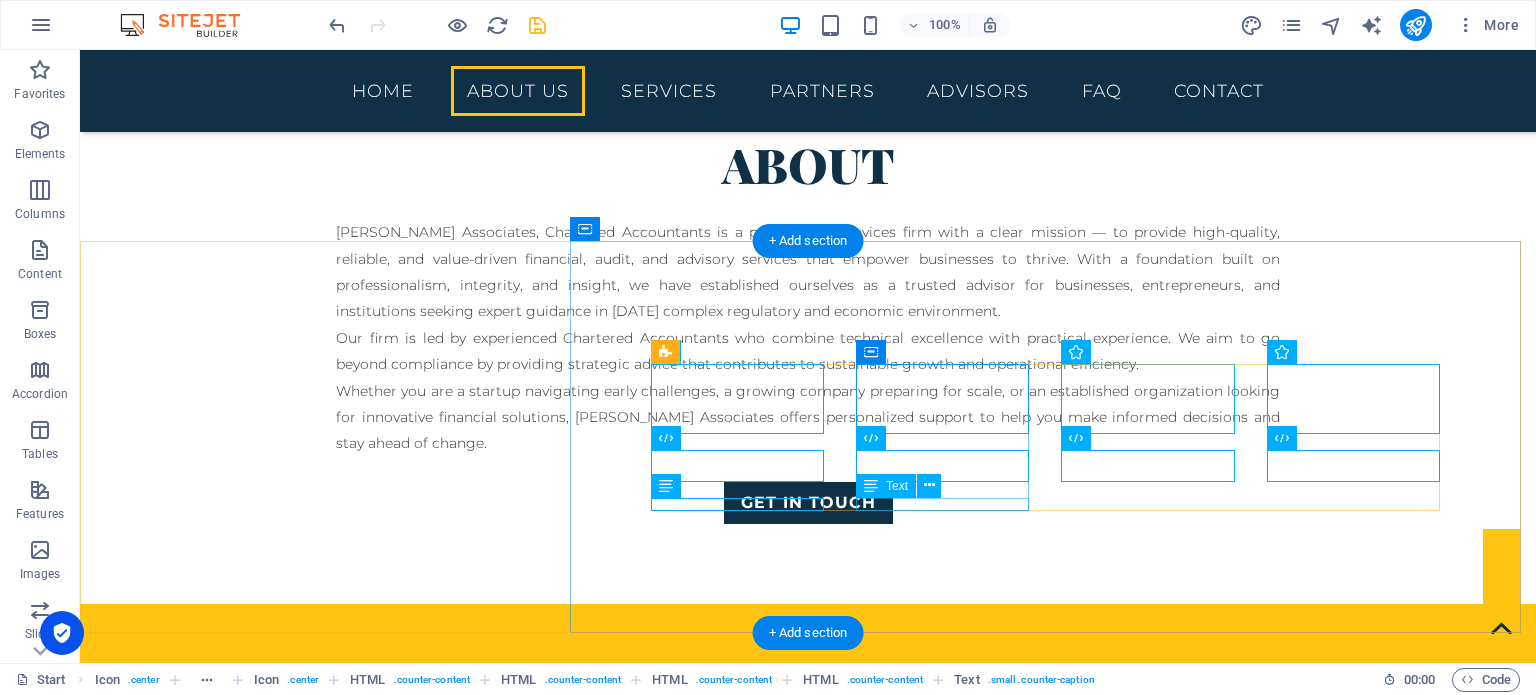 click on "Advisors" at bounding box center (808, 1822) 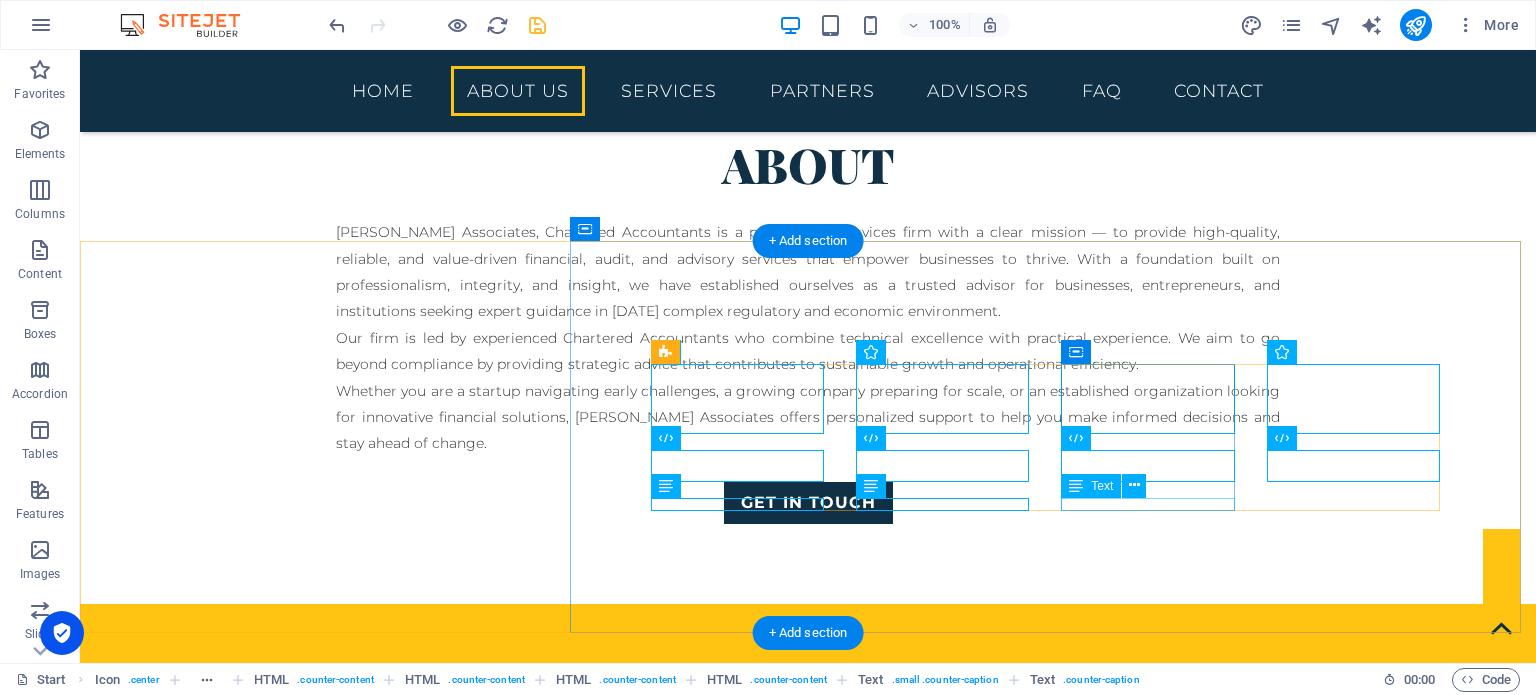 click on "Investments" at bounding box center (808, 1994) 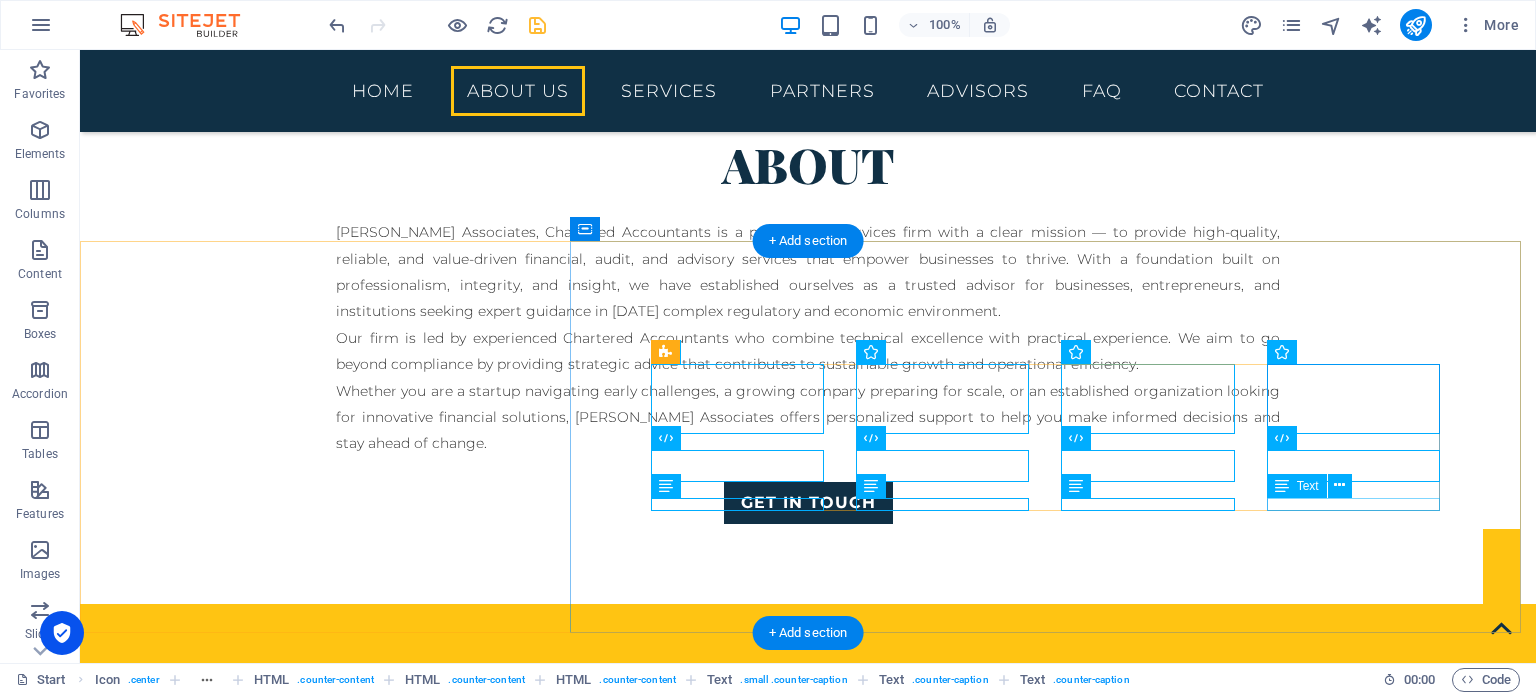 click on "Countries" at bounding box center (808, 2166) 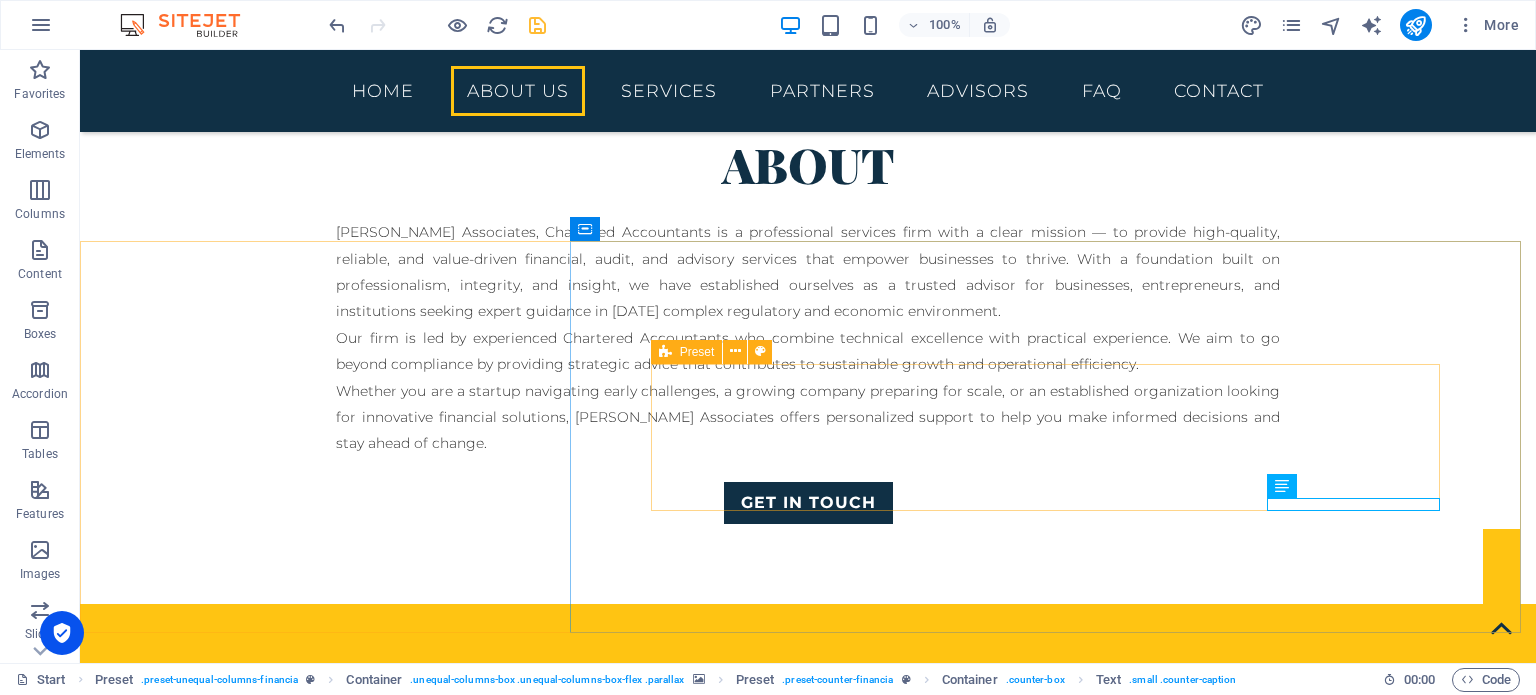 click at bounding box center [665, 352] 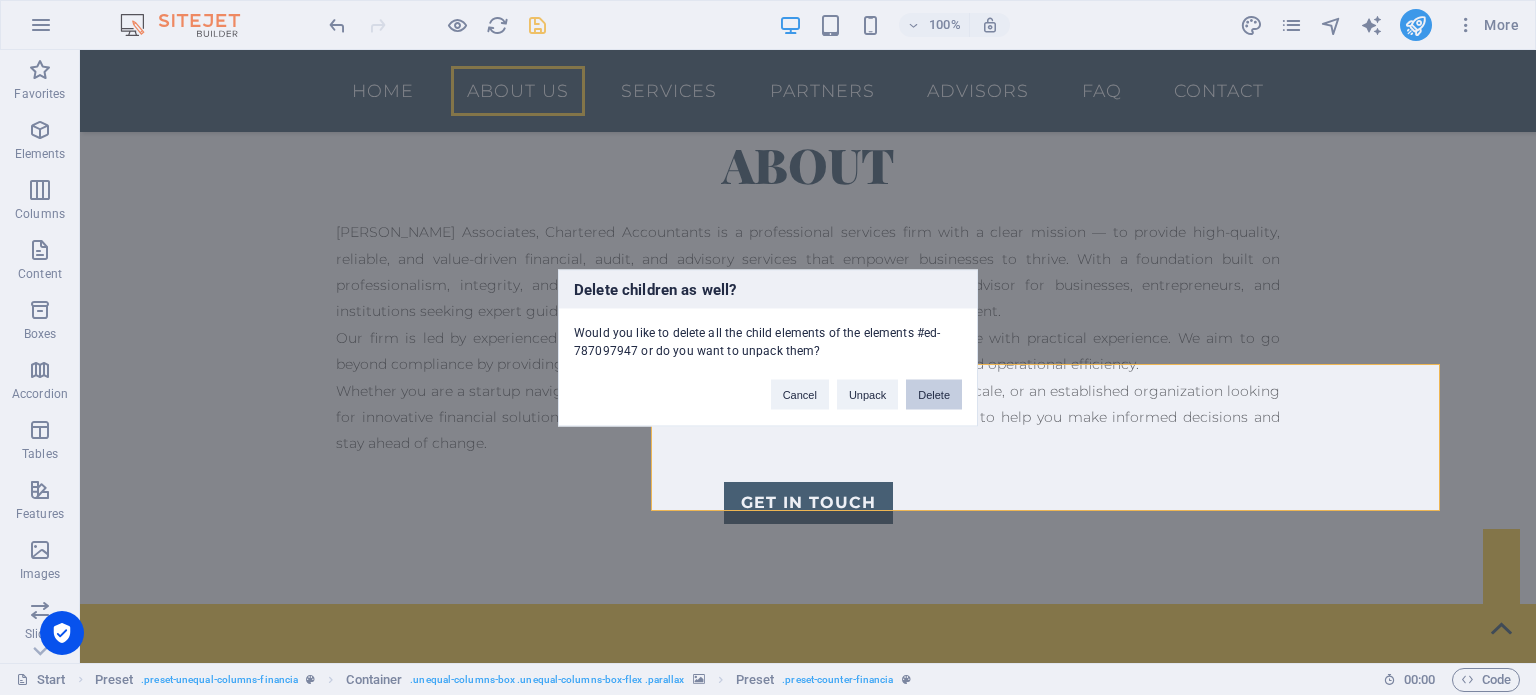 type 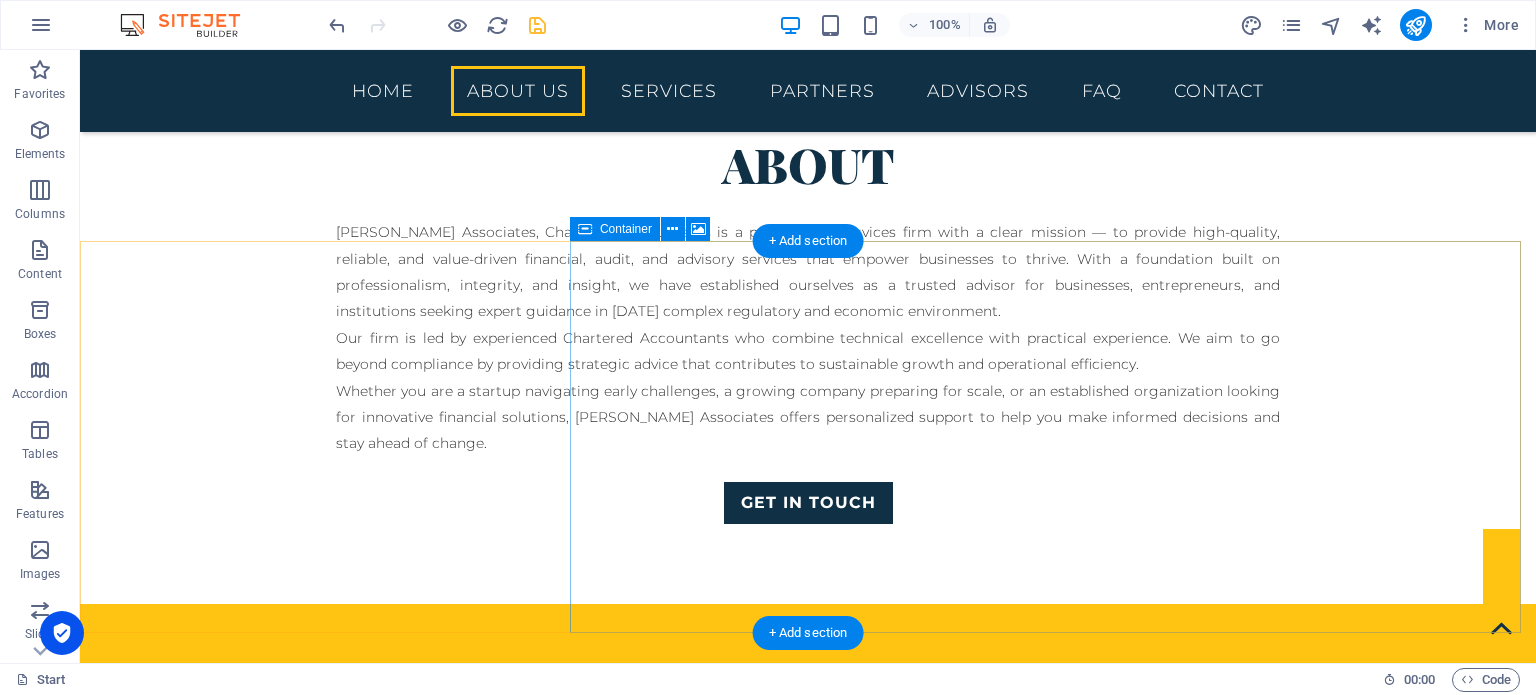 click on "Drop content here or  Add elements  Paste clipboard" at bounding box center [808, 1571] 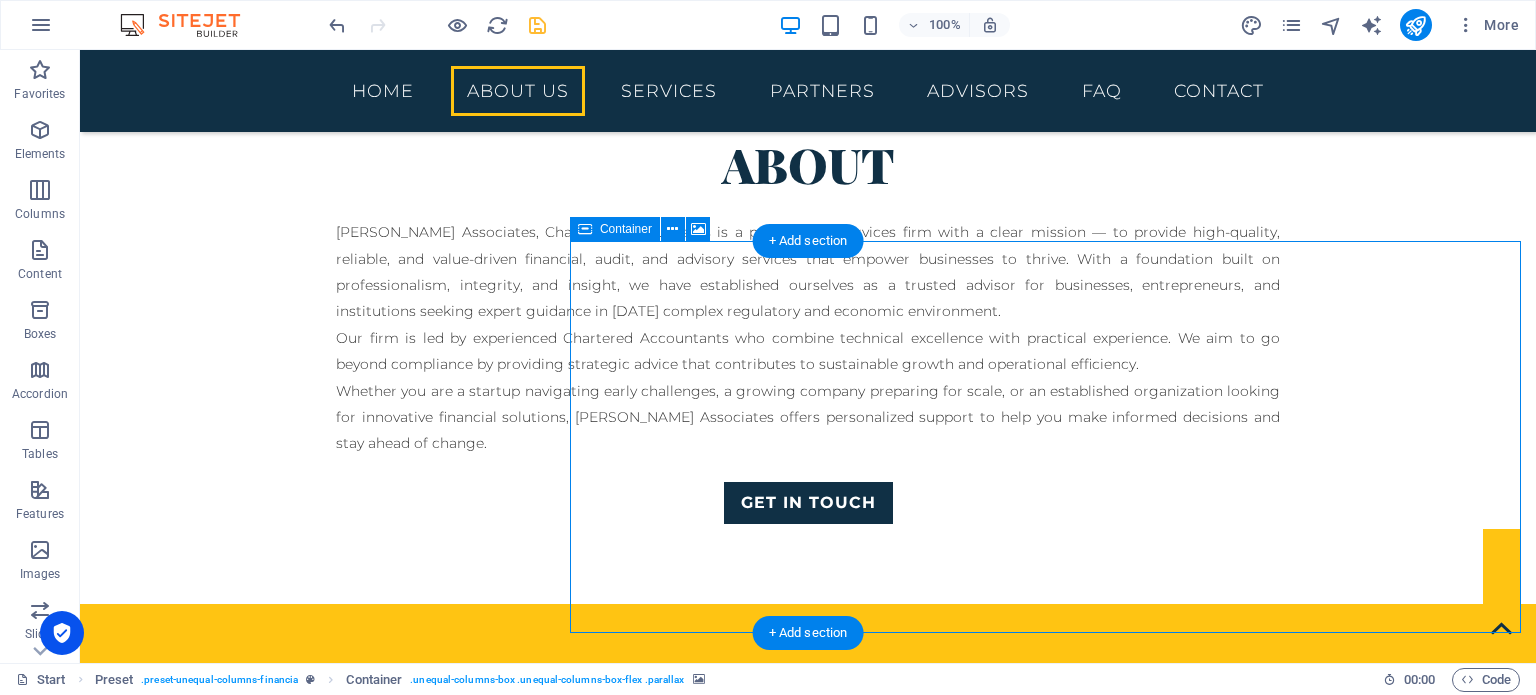click on "Add elements" at bounding box center (749, 1601) 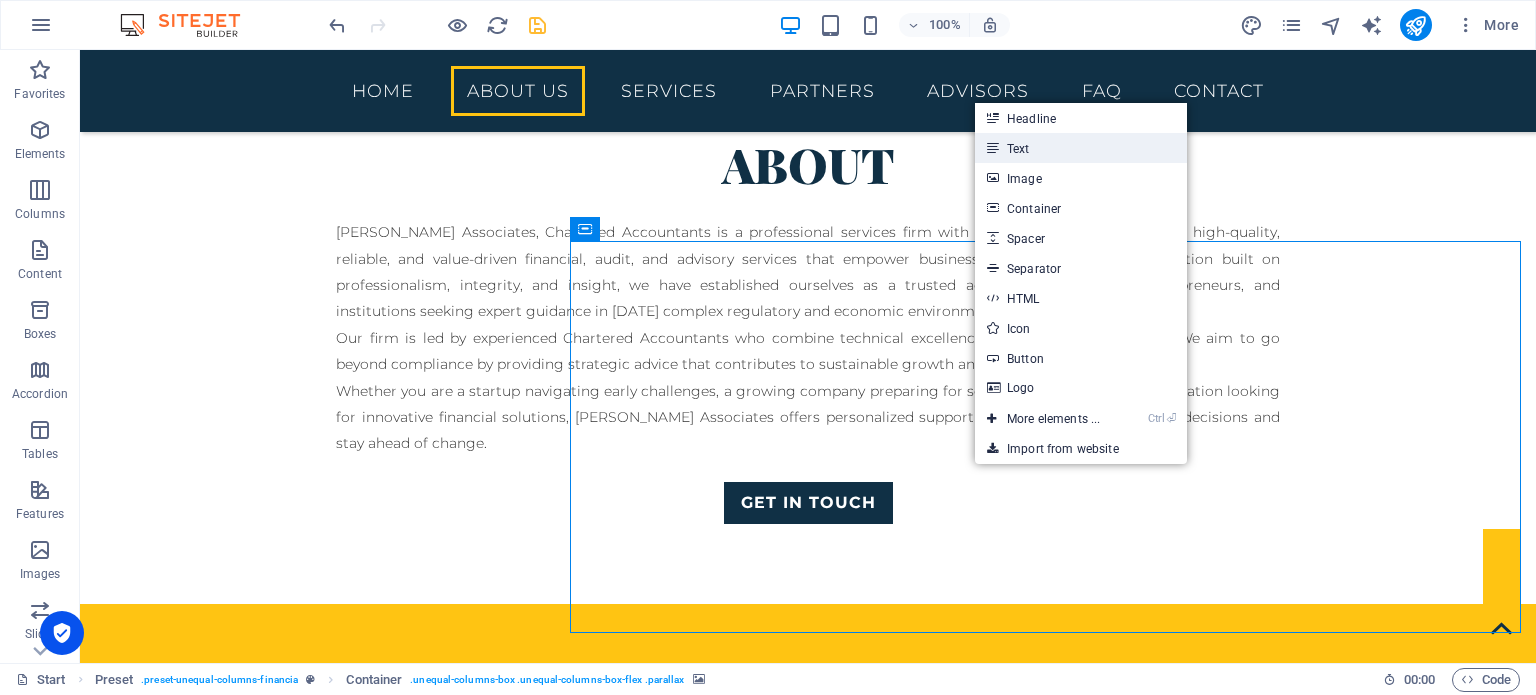 click on "Text" at bounding box center (1081, 148) 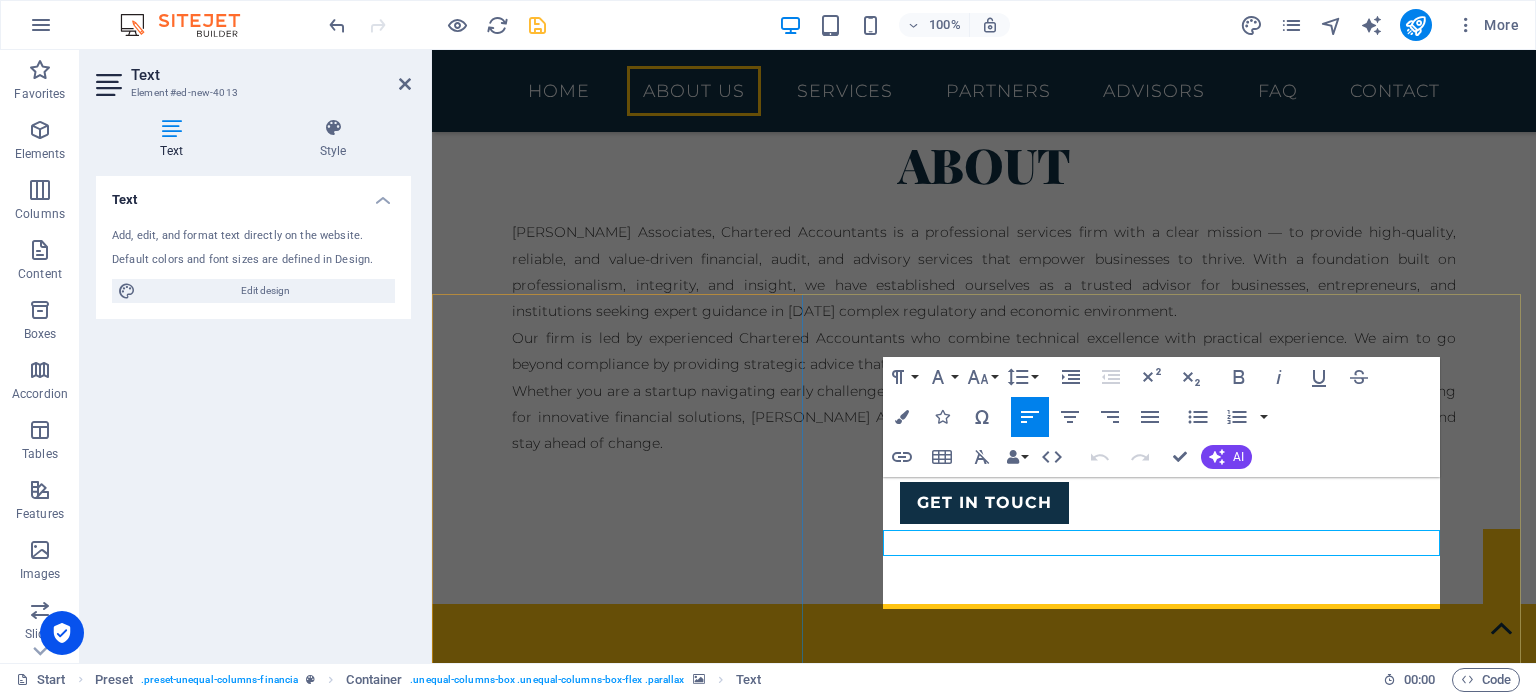 scroll, scrollTop: 953, scrollLeft: 0, axis: vertical 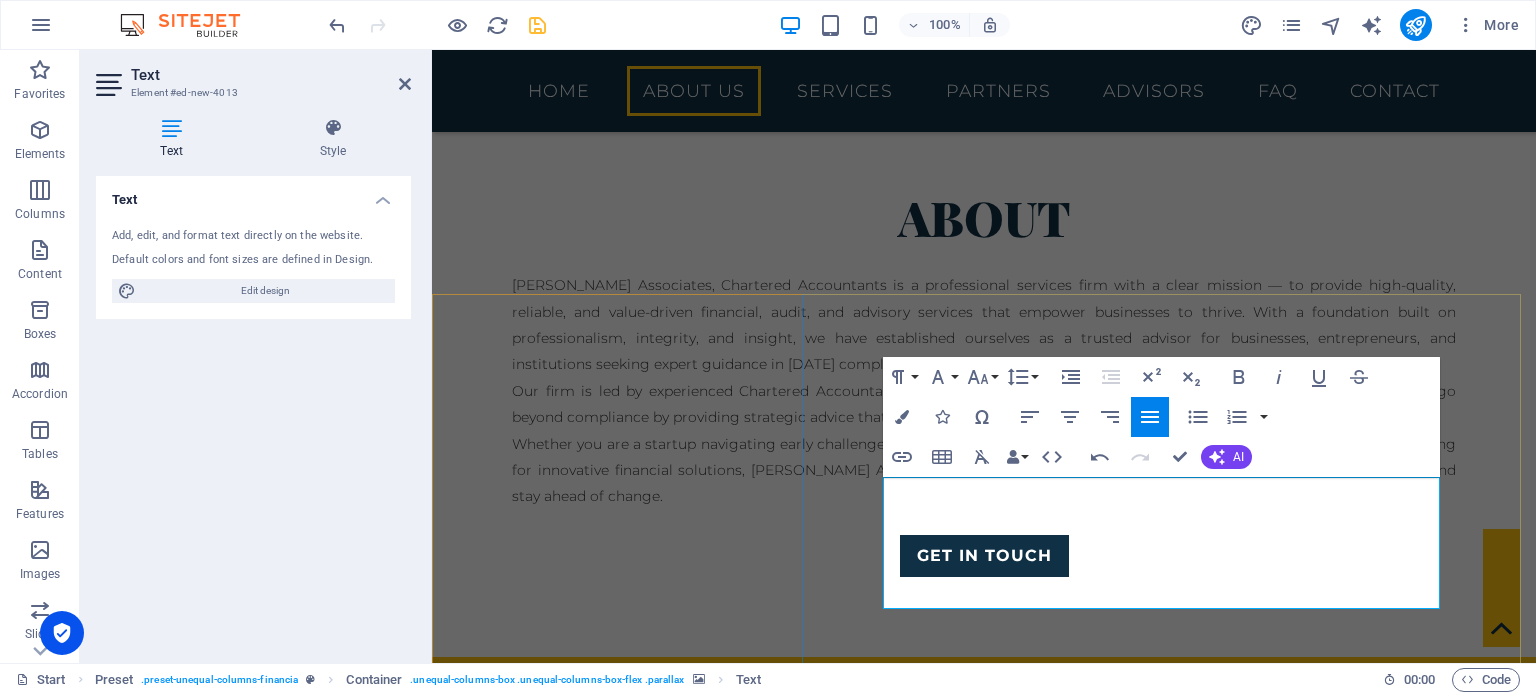 click on "Our mission is to provide high-quality, ethical, and value-driven professional services that support our clients’ financial clarity, regulatory compliance, and sustainable growth. We aim to be trusted advisors by combining technical excellence with a client-focused approach." at bounding box center [984, 1645] 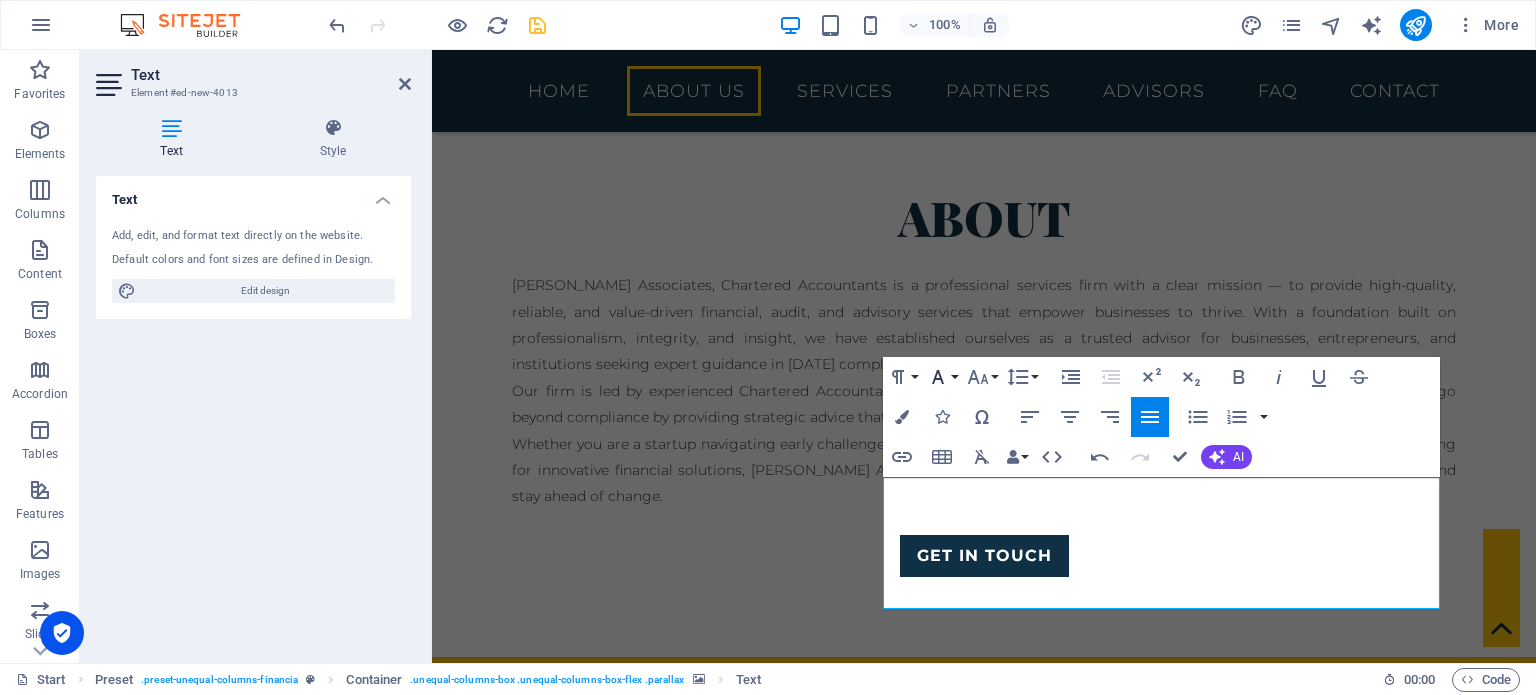 click on "Font Family" at bounding box center (942, 377) 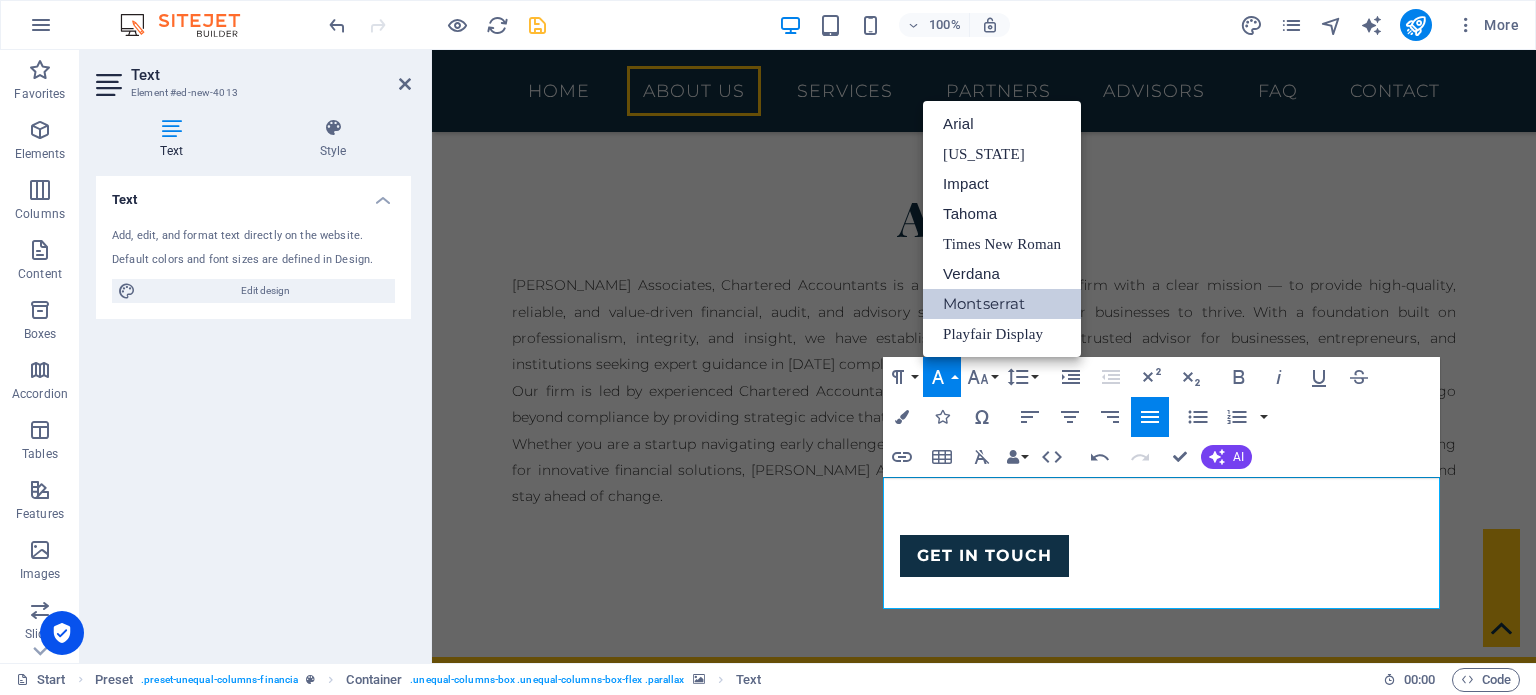 scroll, scrollTop: 0, scrollLeft: 0, axis: both 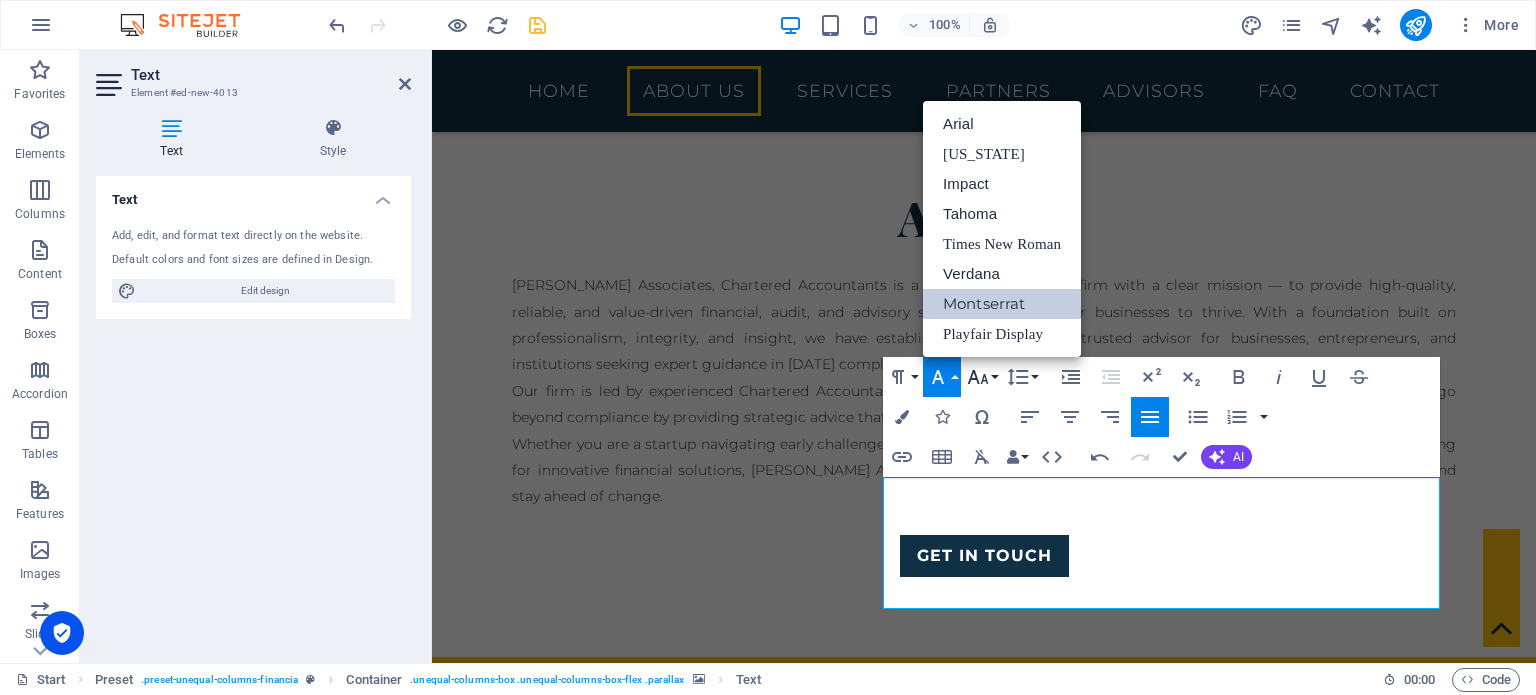 click on "Font Size" at bounding box center (982, 377) 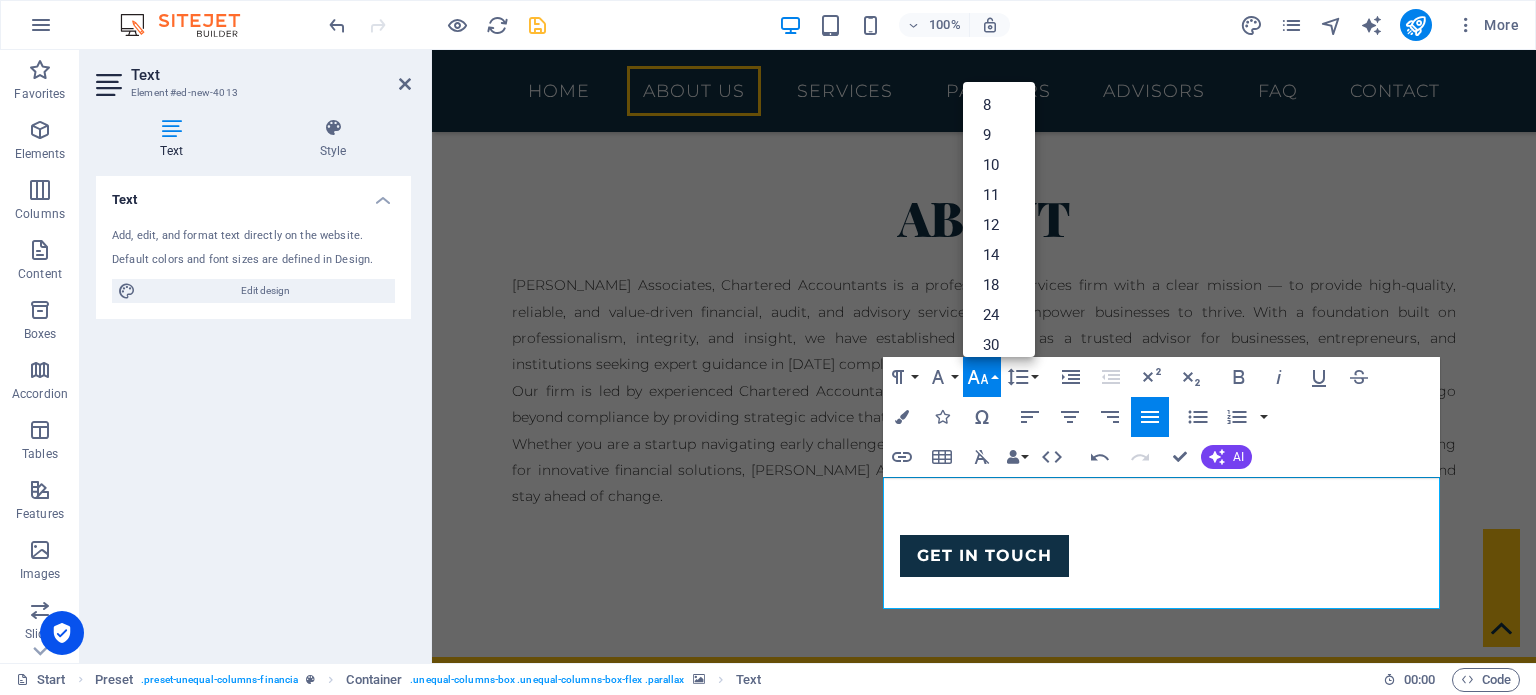 click on "Font Size" at bounding box center [982, 377] 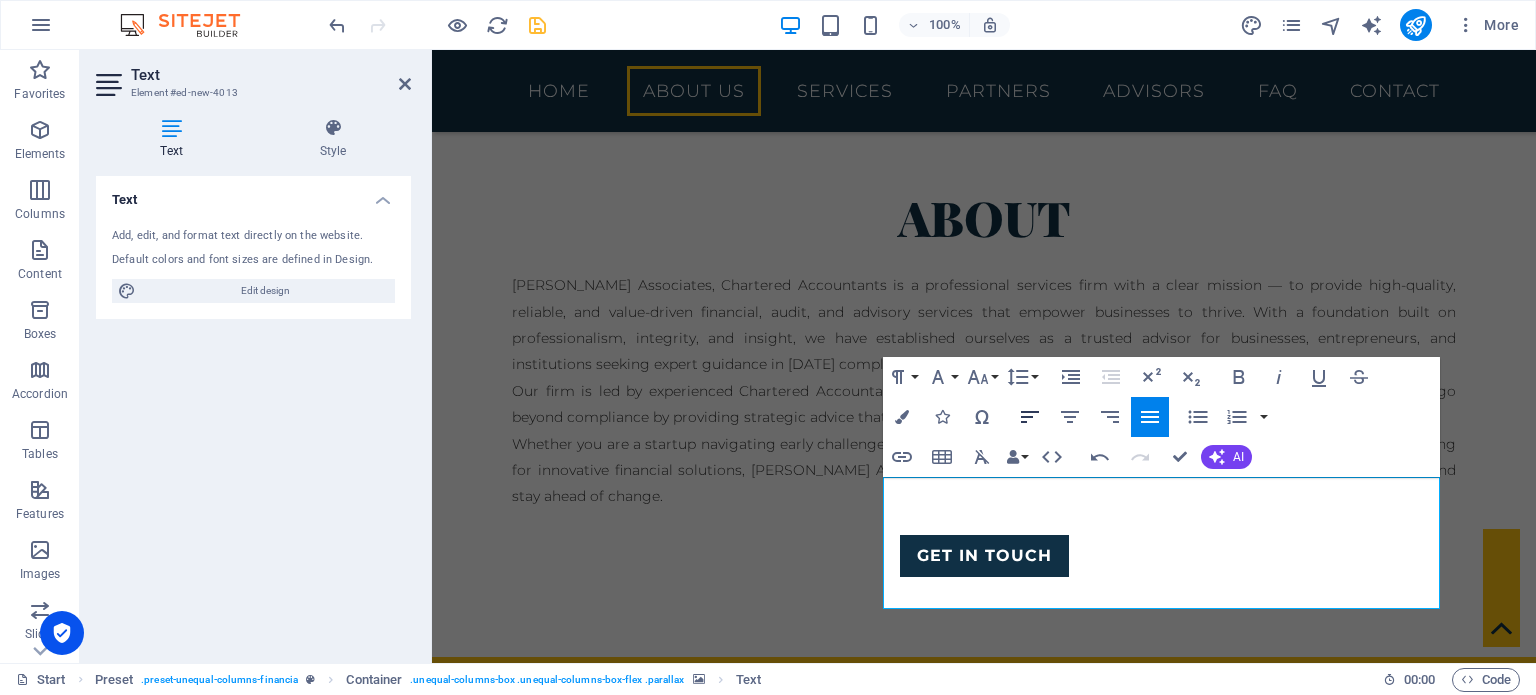 click 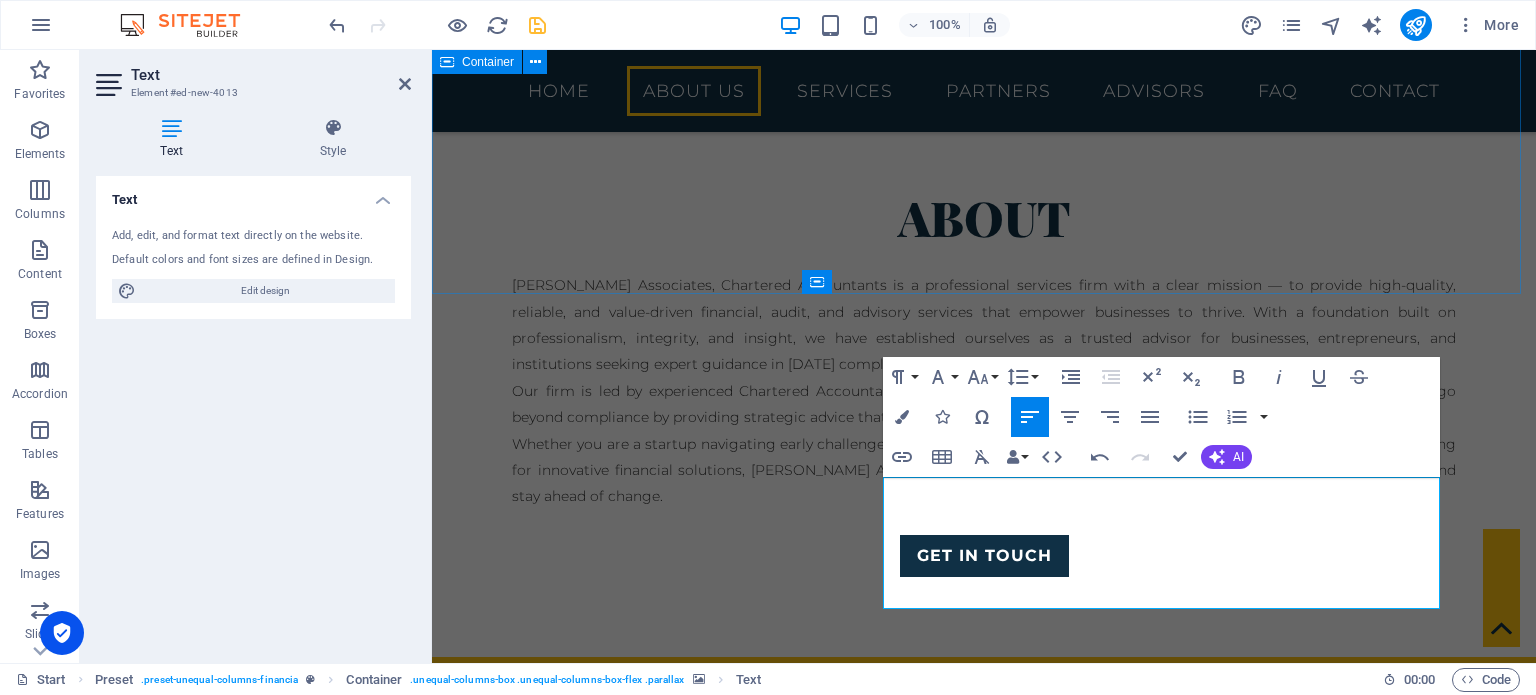 click on "About [PERSON_NAME] Associates, Chartered Accountants is a professional services firm with a clear mission — to provide high-quality, reliable, and value-driven financial, audit, and advisory services that empower businesses to thrive. With a foundation built on professionalism, integrity, and insight, we have established ourselves as a trusted advisor for businesses, entrepreneurs, and institutions seeking expert guidance in [DATE] complex regulatory and economic environment. Our firm is led by experienced Chartered Accountants who combine technical excellence with practical experience. We aim to go beyond compliance by providing strategic advice that contributes to sustainable growth and operational efficiency. Whether you are a startup navigating early challenges, a growing company preparing for scale, or an established organization looking for innovative financial solutions, [PERSON_NAME] Associates offers personalized support to help you make informed decisions and stay ahead of change. Get in touch" at bounding box center [984, 382] 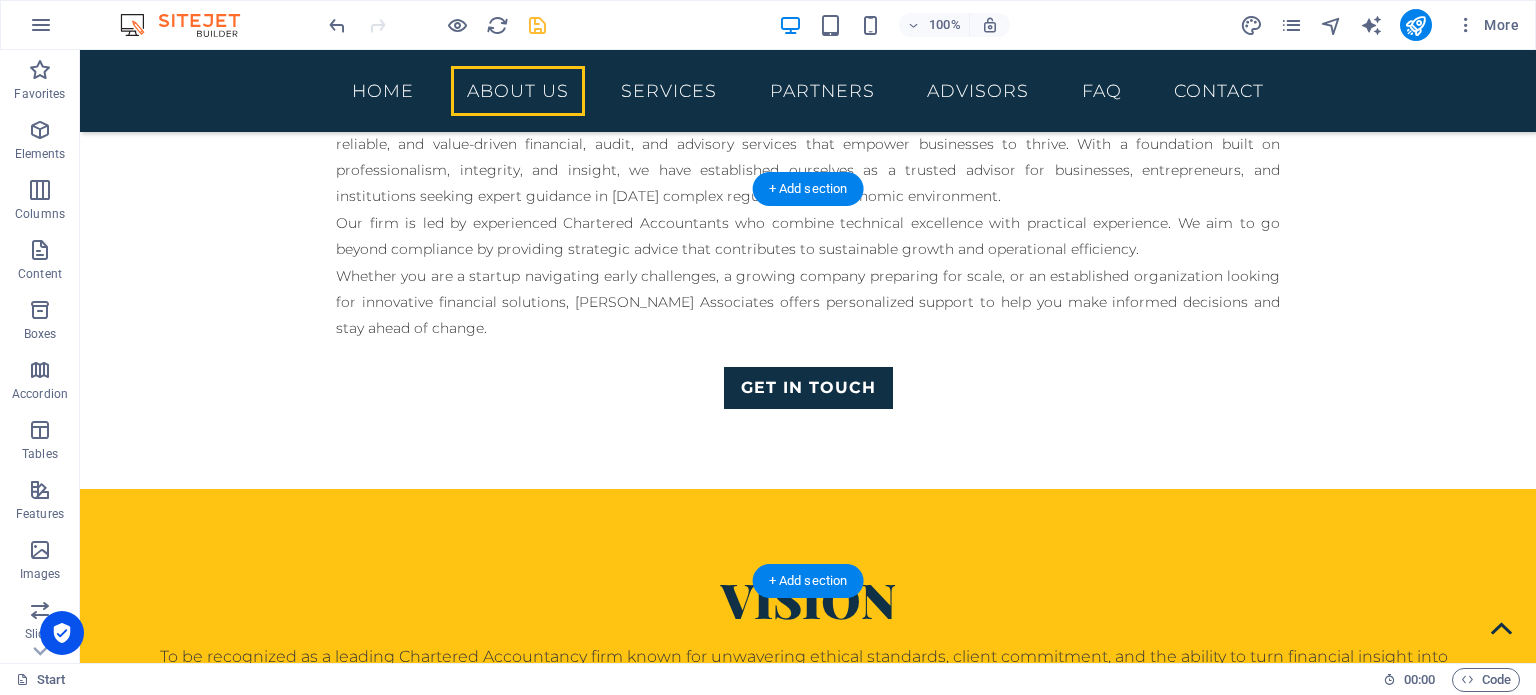 scroll, scrollTop: 1002, scrollLeft: 0, axis: vertical 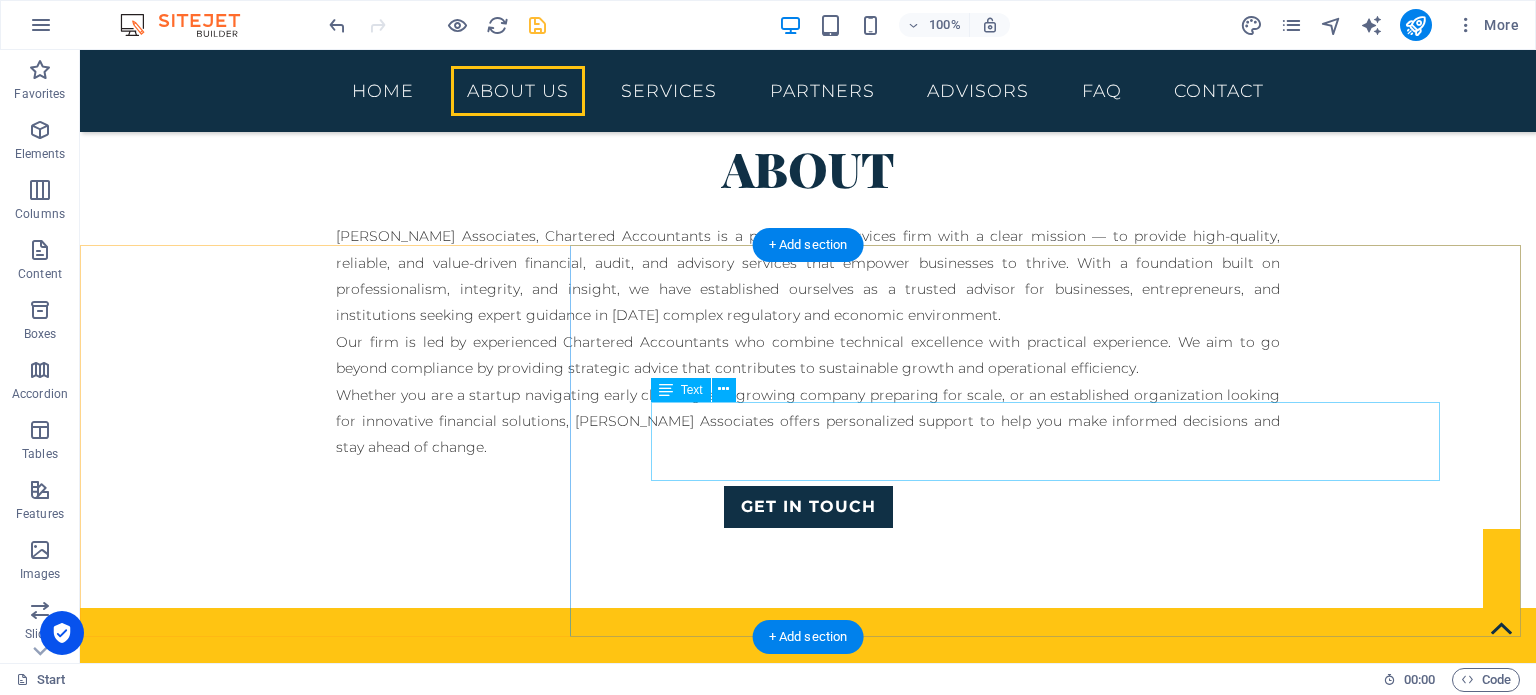click on "Our mission is to provide high-quality, ethical, and value-driven professional services that support our clients’ financial clarity, regulatory compliance, and sustainable growth. We aim to be trusted advisors by combining technical excellence with a client-focused approach." at bounding box center [808, 1530] 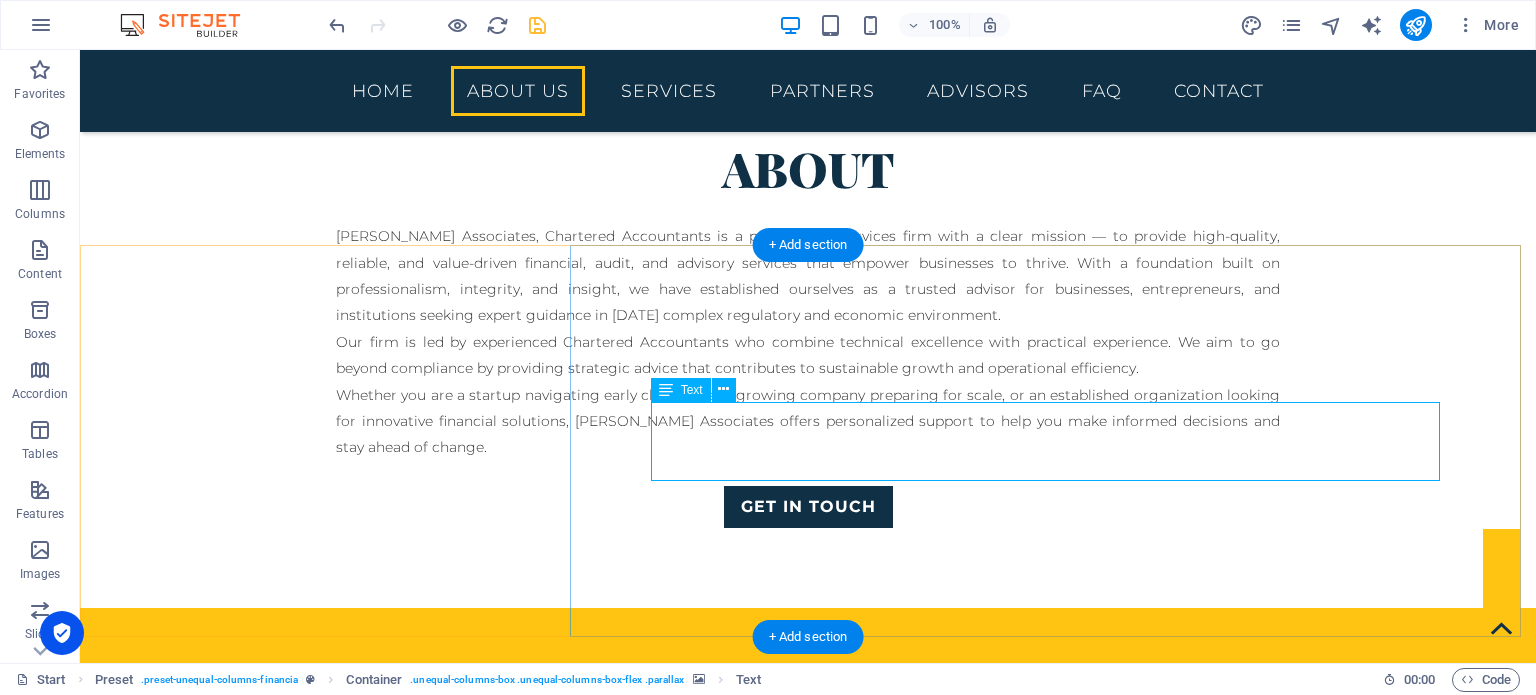click on "Our mission is to provide high-quality, ethical, and value-driven professional services that support our clients’ financial clarity, regulatory compliance, and sustainable growth. We aim to be trusted advisors by combining technical excellence with a client-focused approach." at bounding box center (808, 1530) 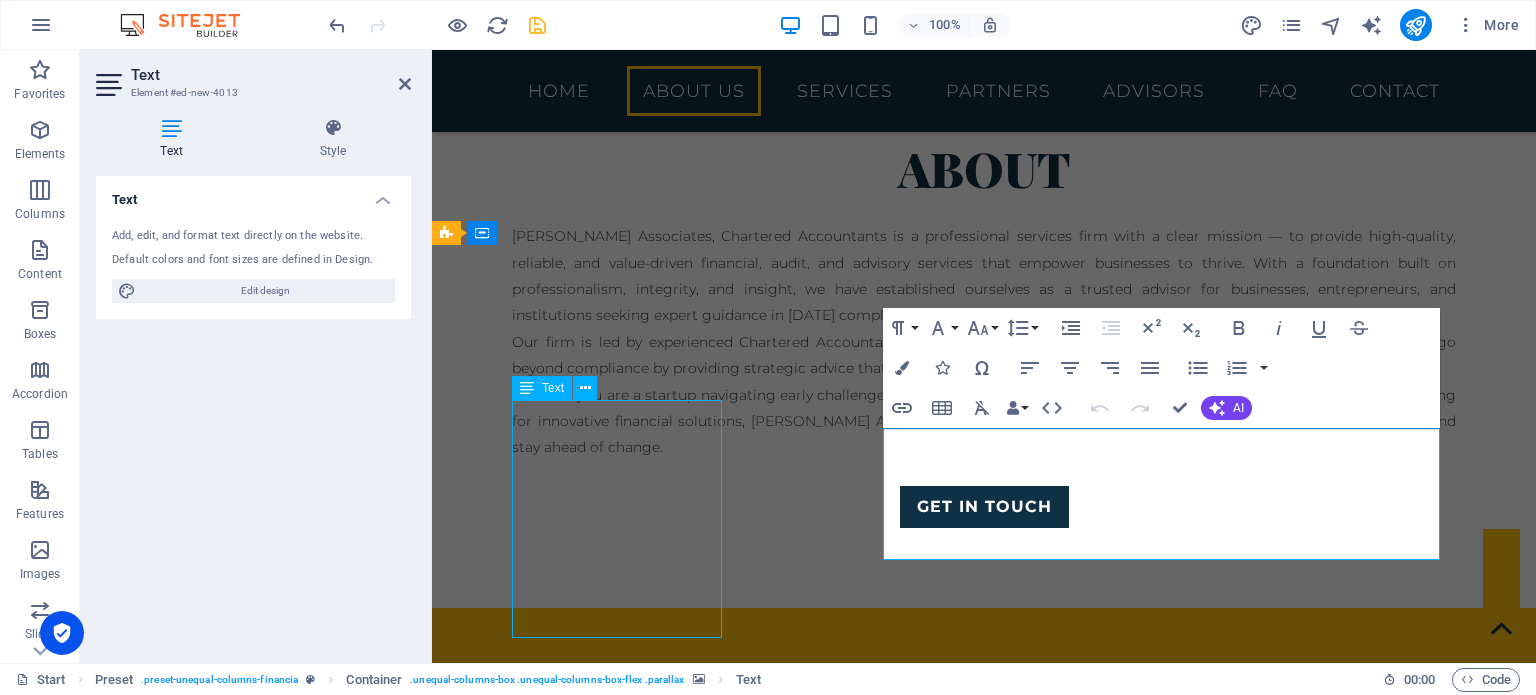 click on "To be recognized as a leading Chartered Accountancy firm known for unwavering ethical standards, client commitment, and the ability to turn financial insight into business success." at bounding box center (984, 789) 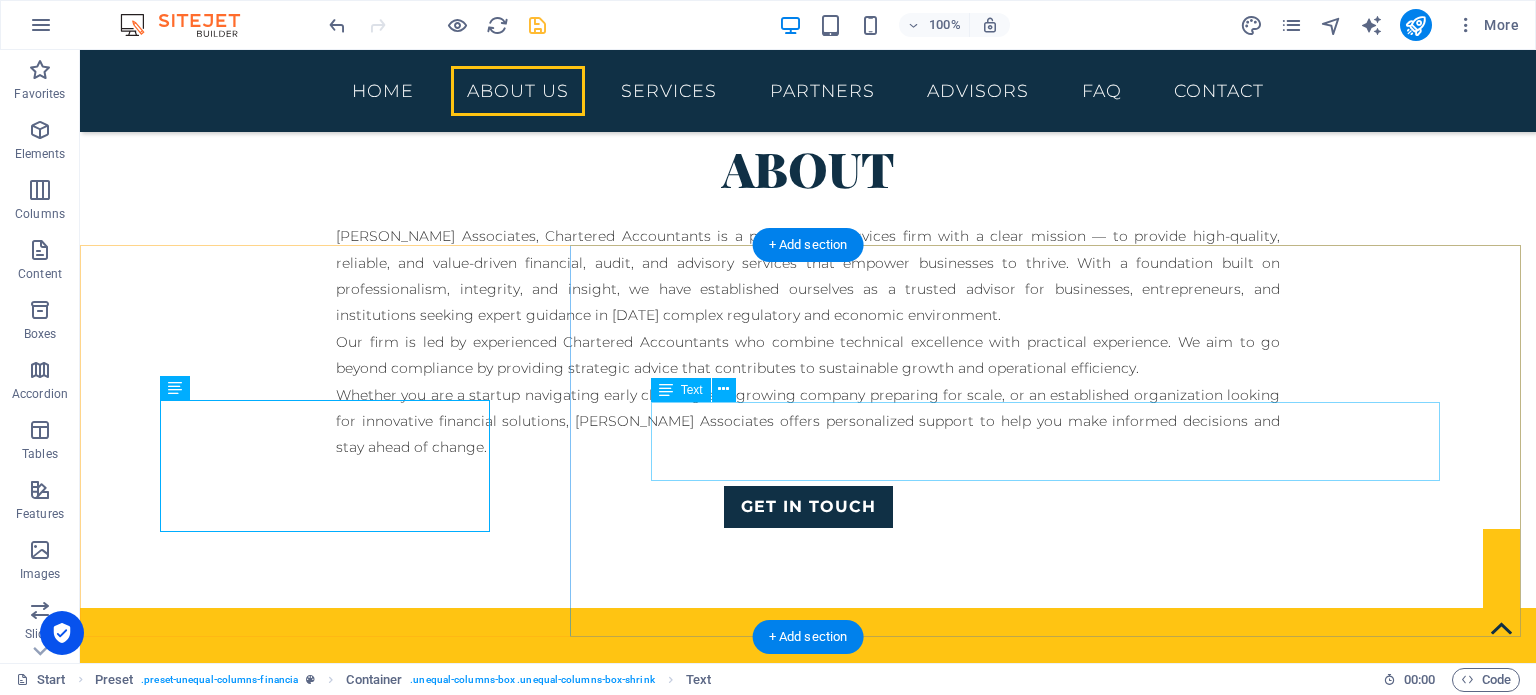 click on "Our mission is to provide high-quality, ethical, and value-driven professional services that support our clients’ financial clarity, regulatory compliance, and sustainable growth. We aim to be trusted advisors by combining technical excellence with a client-focused approach." at bounding box center (808, 1530) 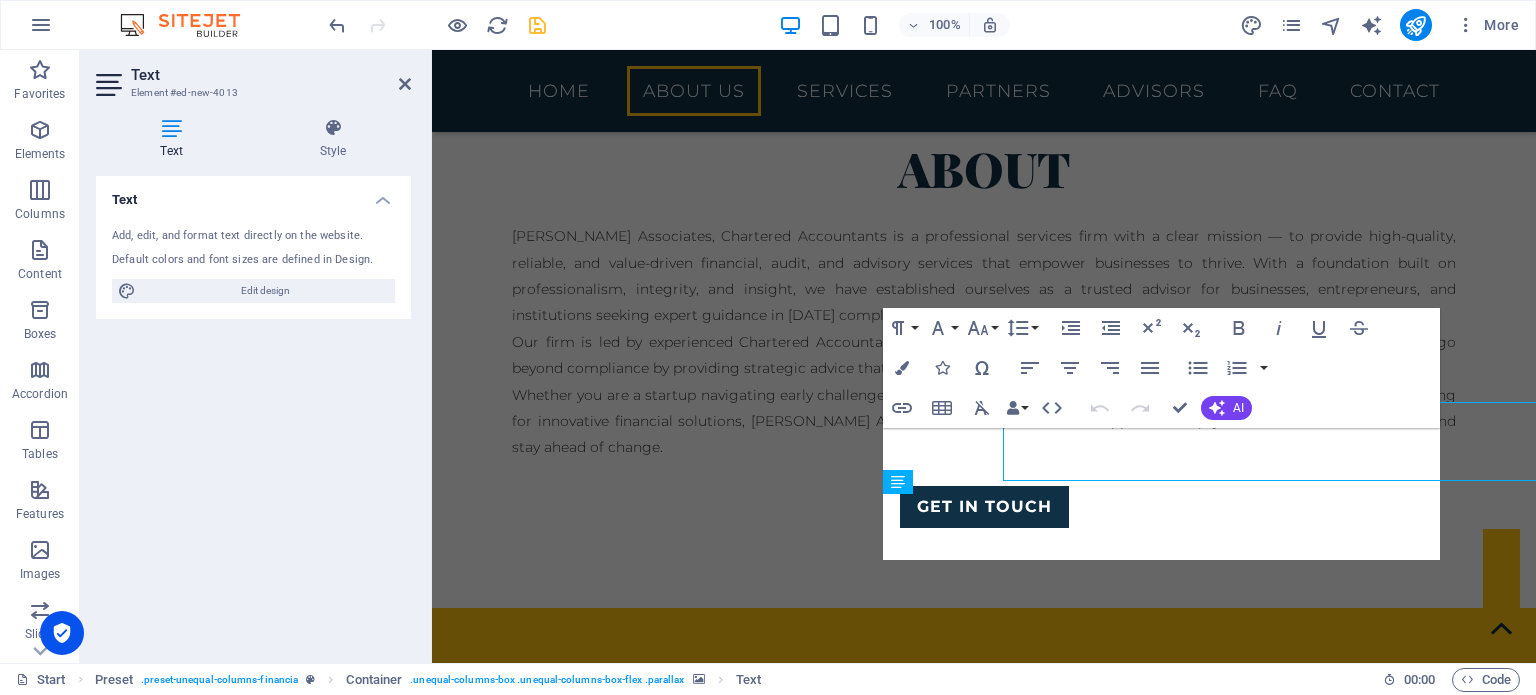 click at bounding box center [984, 1155] 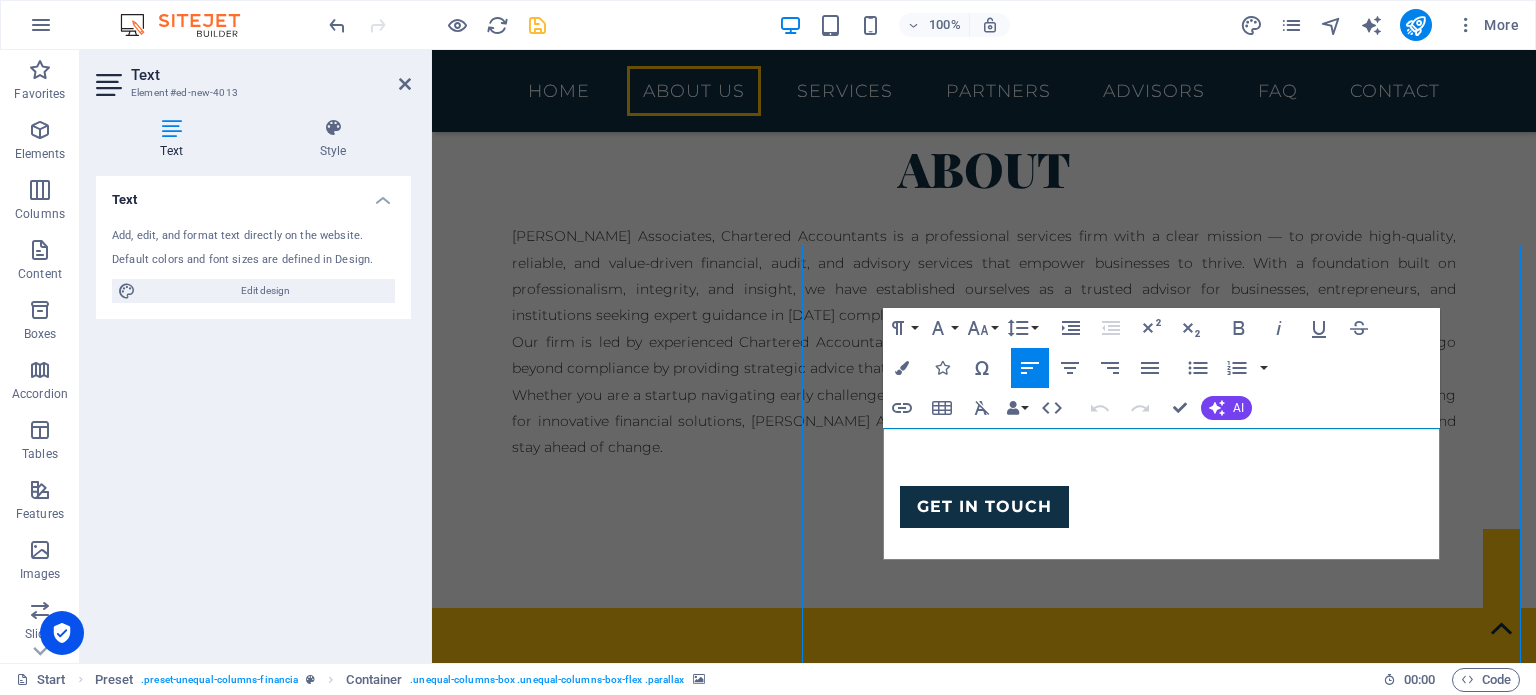 scroll, scrollTop: 976, scrollLeft: 0, axis: vertical 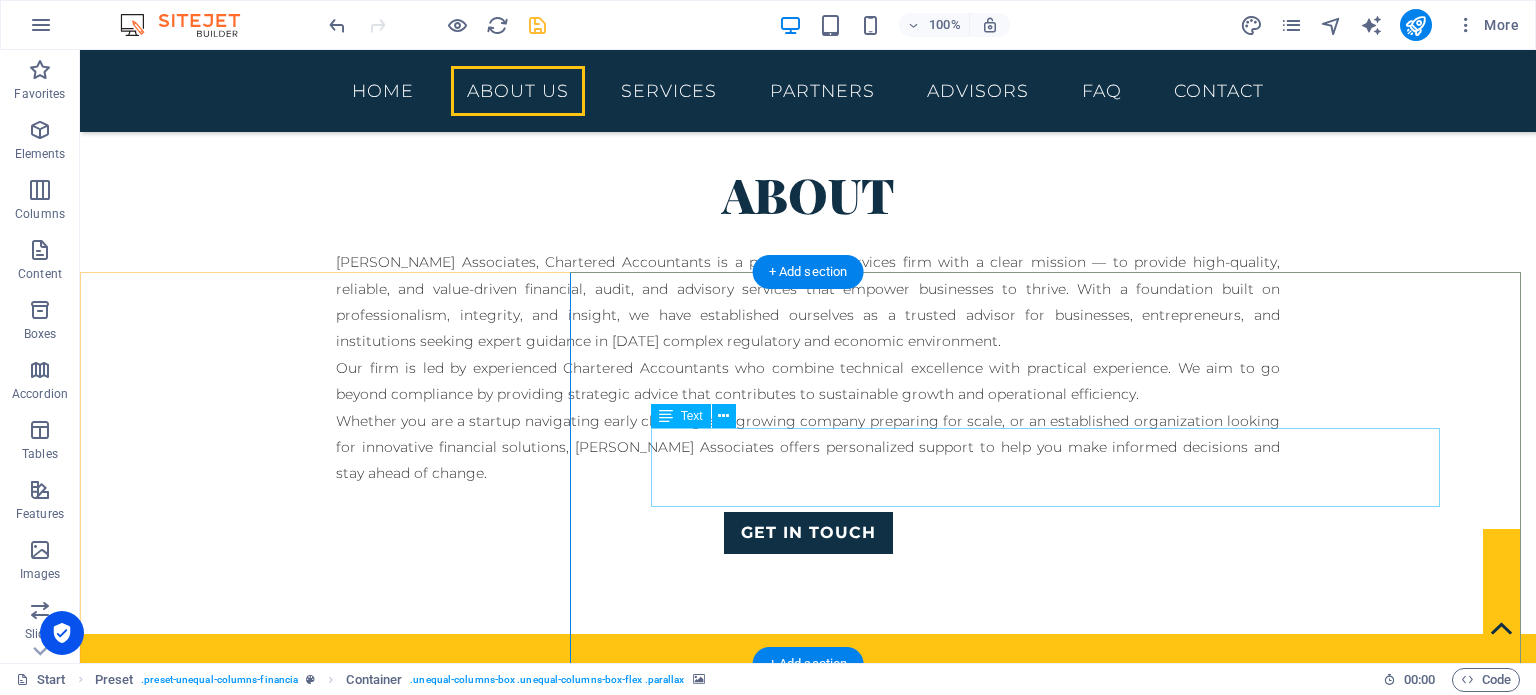click on "Our mission is to provide high-quality, ethical, and value-driven professional services that support our clients’ financial clarity, regulatory compliance, and sustainable growth. We aim to be trusted advisors by combining technical excellence with a client-focused approach." at bounding box center [808, 1556] 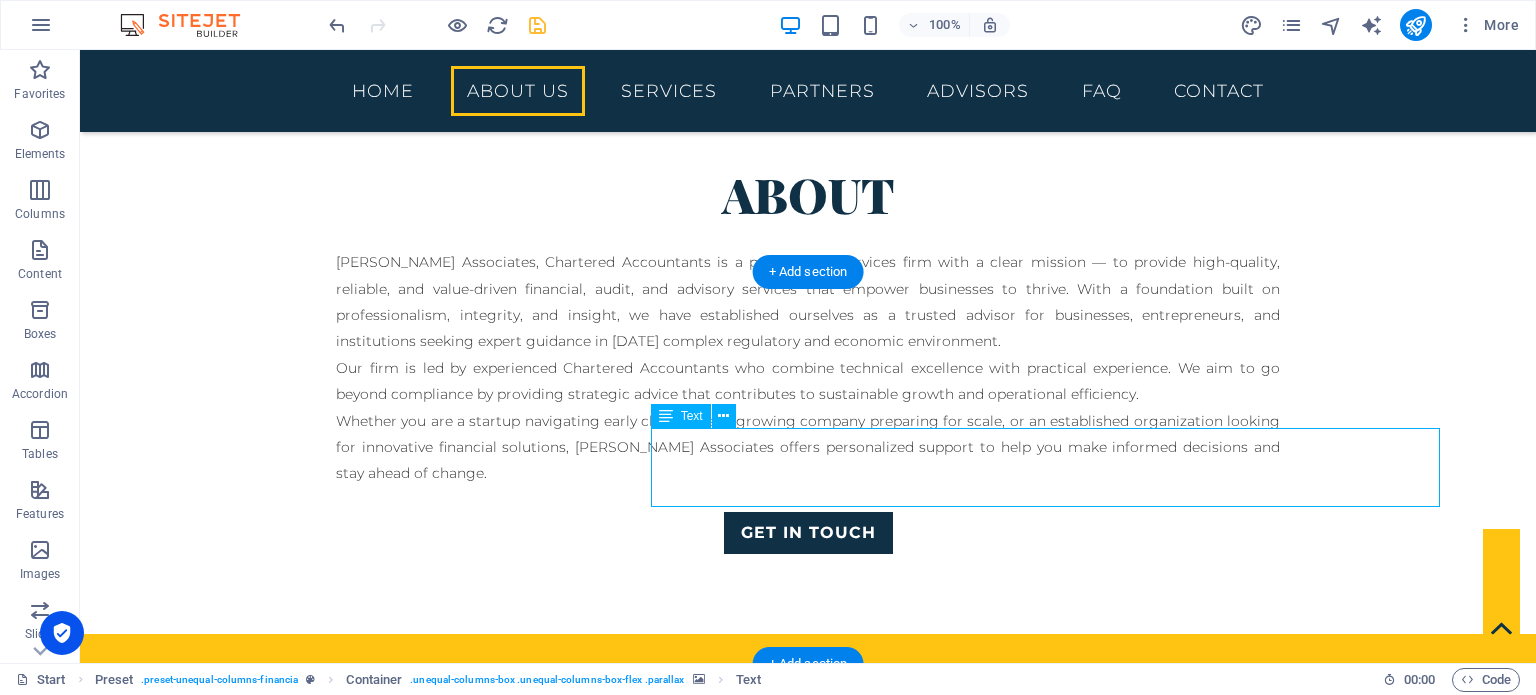 click on "Our mission is to provide high-quality, ethical, and value-driven professional services that support our clients’ financial clarity, regulatory compliance, and sustainable growth. We aim to be trusted advisors by combining technical excellence with a client-focused approach." at bounding box center [808, 1556] 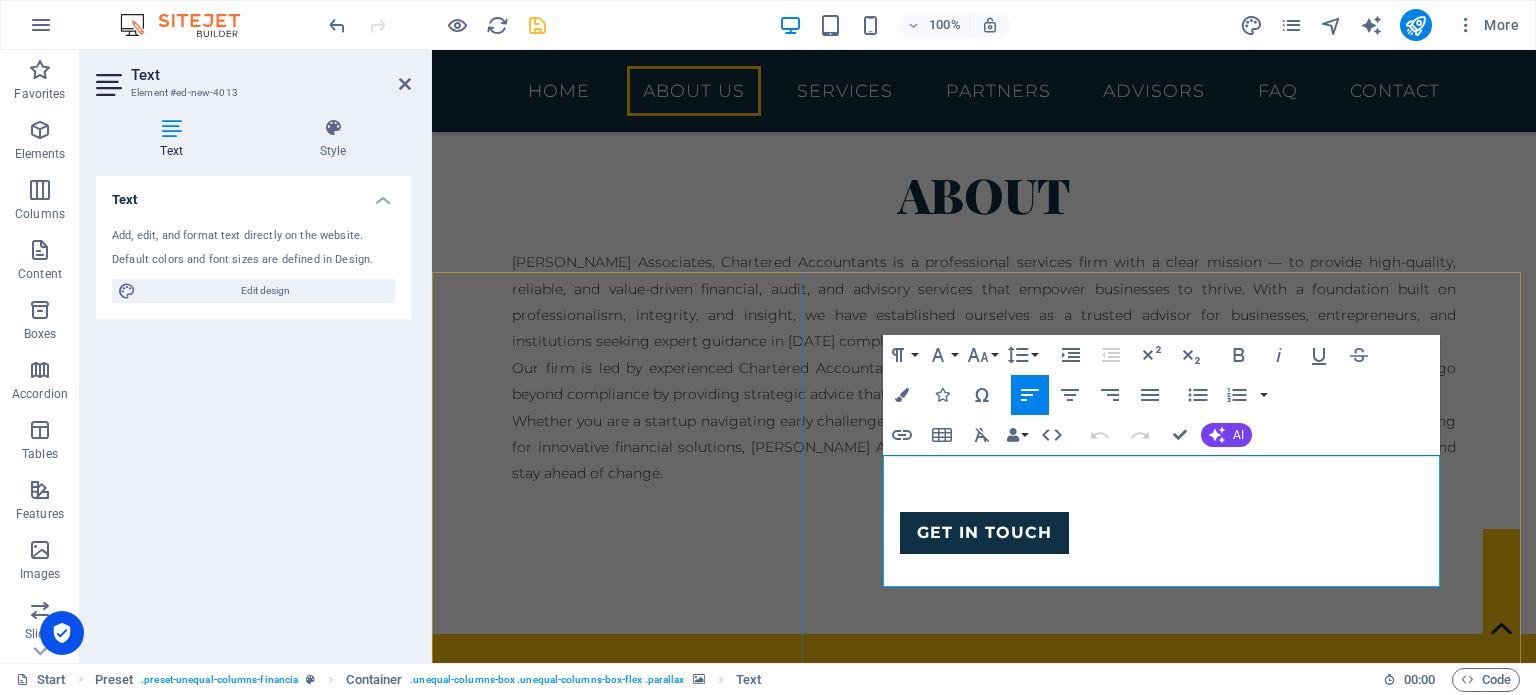 click on "Our mission is to provide high-quality, ethical, and value-driven professional services that support our clients’ financial clarity, regulatory compliance, and sustainable growth. We aim to be trusted advisors by combining technical excellence with a client-focused approach." at bounding box center [984, 1569] 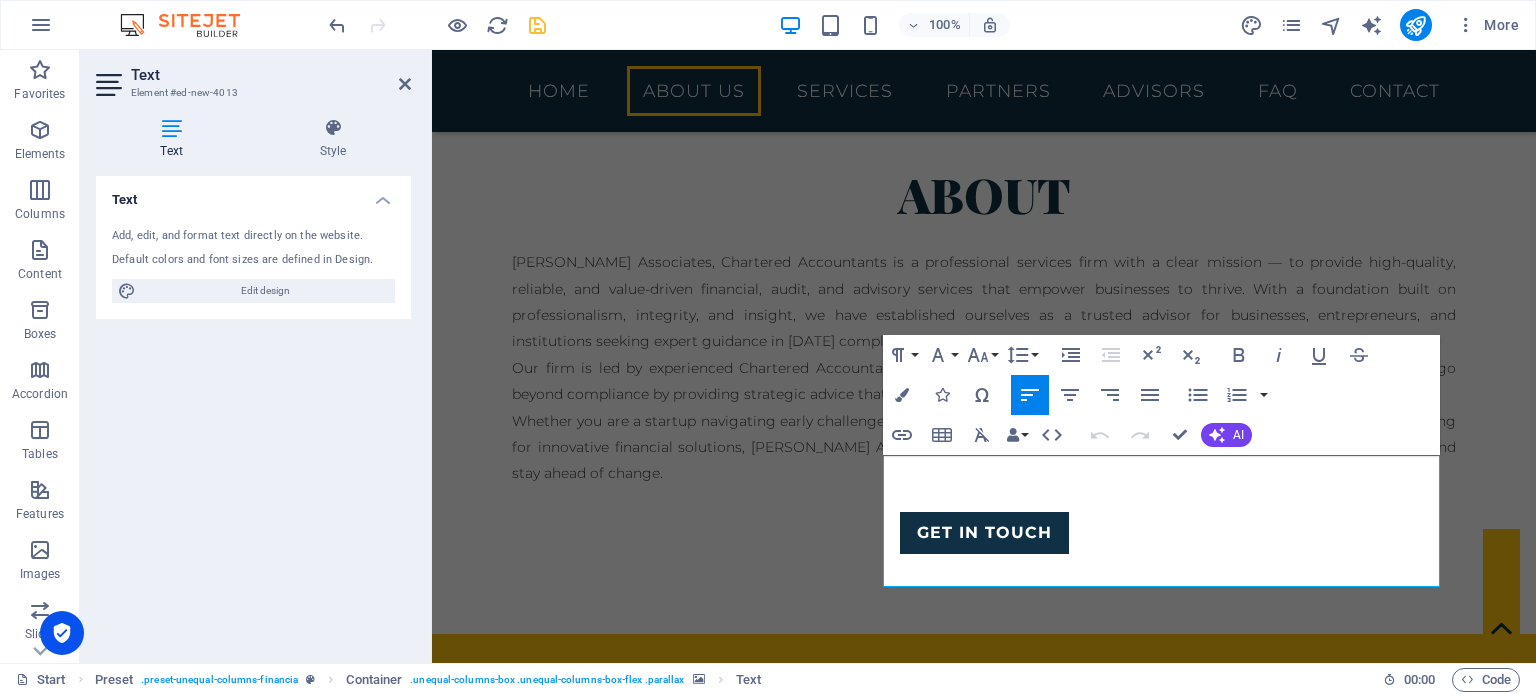 click on "Add, edit, and format text directly on the website. Default colors and font sizes are defined in Design. Edit design" at bounding box center (253, 265) 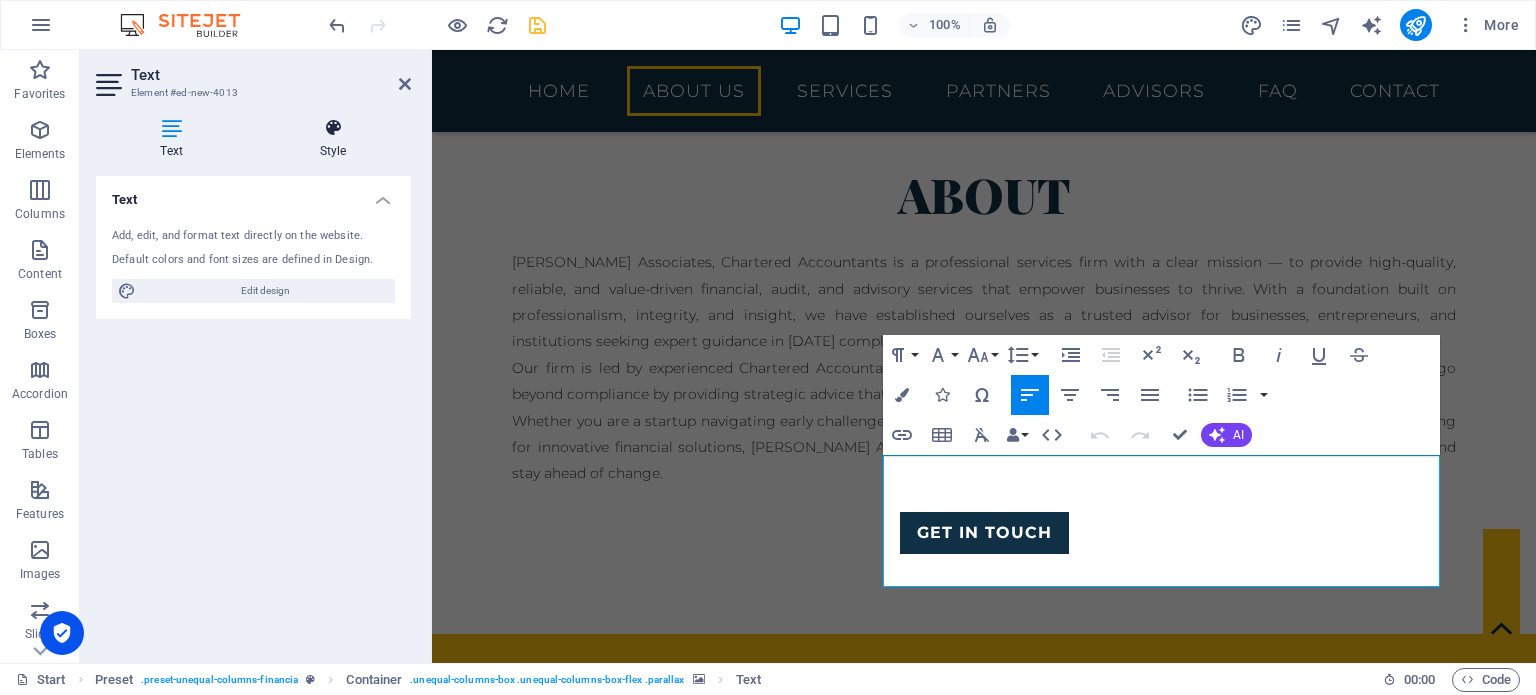click at bounding box center [333, 128] 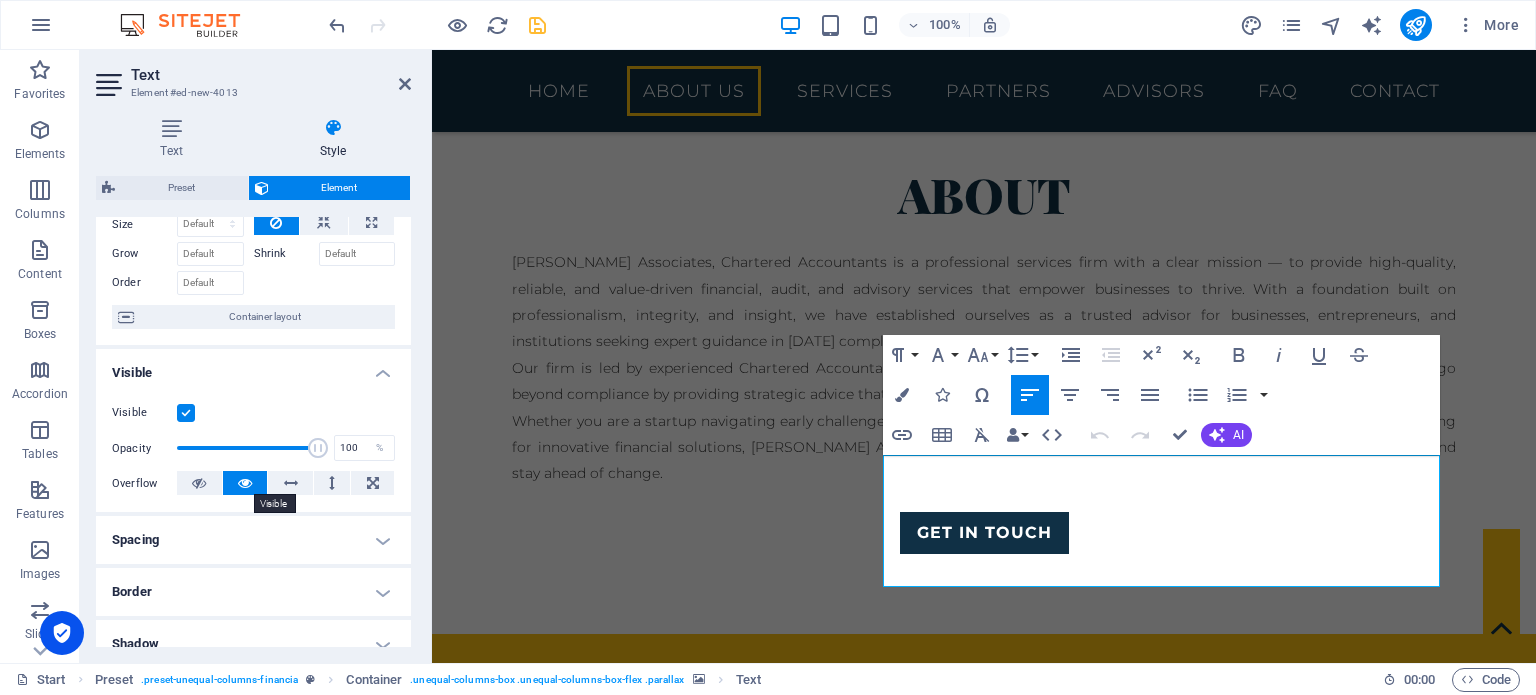 scroll, scrollTop: 192, scrollLeft: 0, axis: vertical 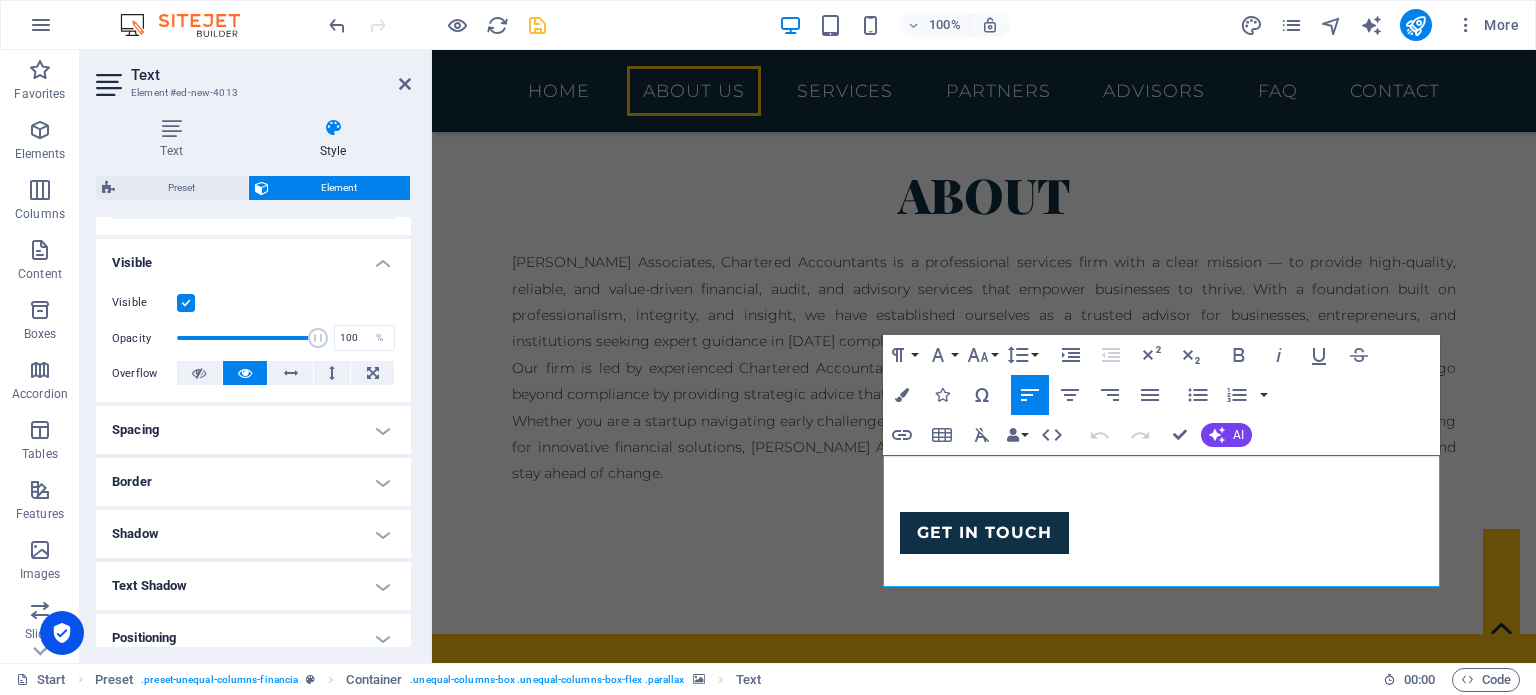 click on "Spacing" at bounding box center (253, 430) 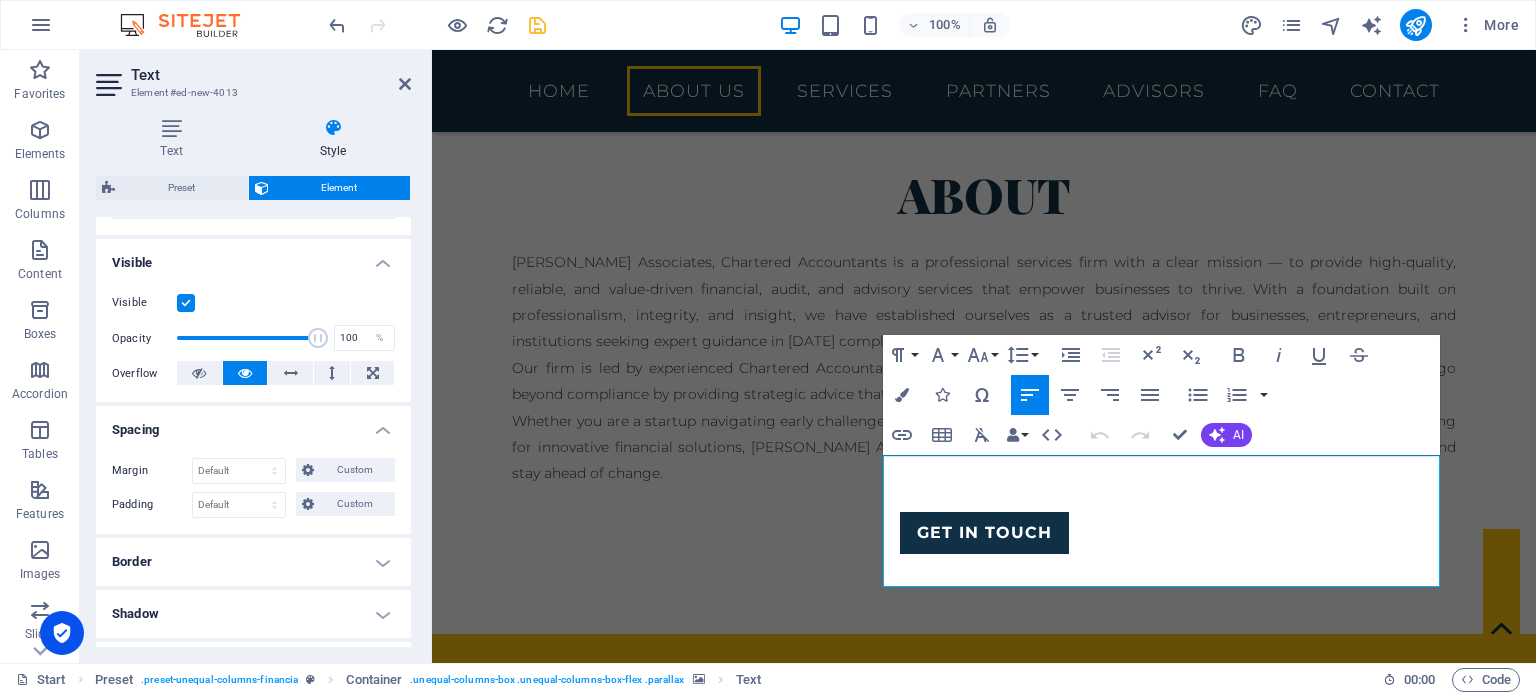 click on "Spacing" at bounding box center (253, 424) 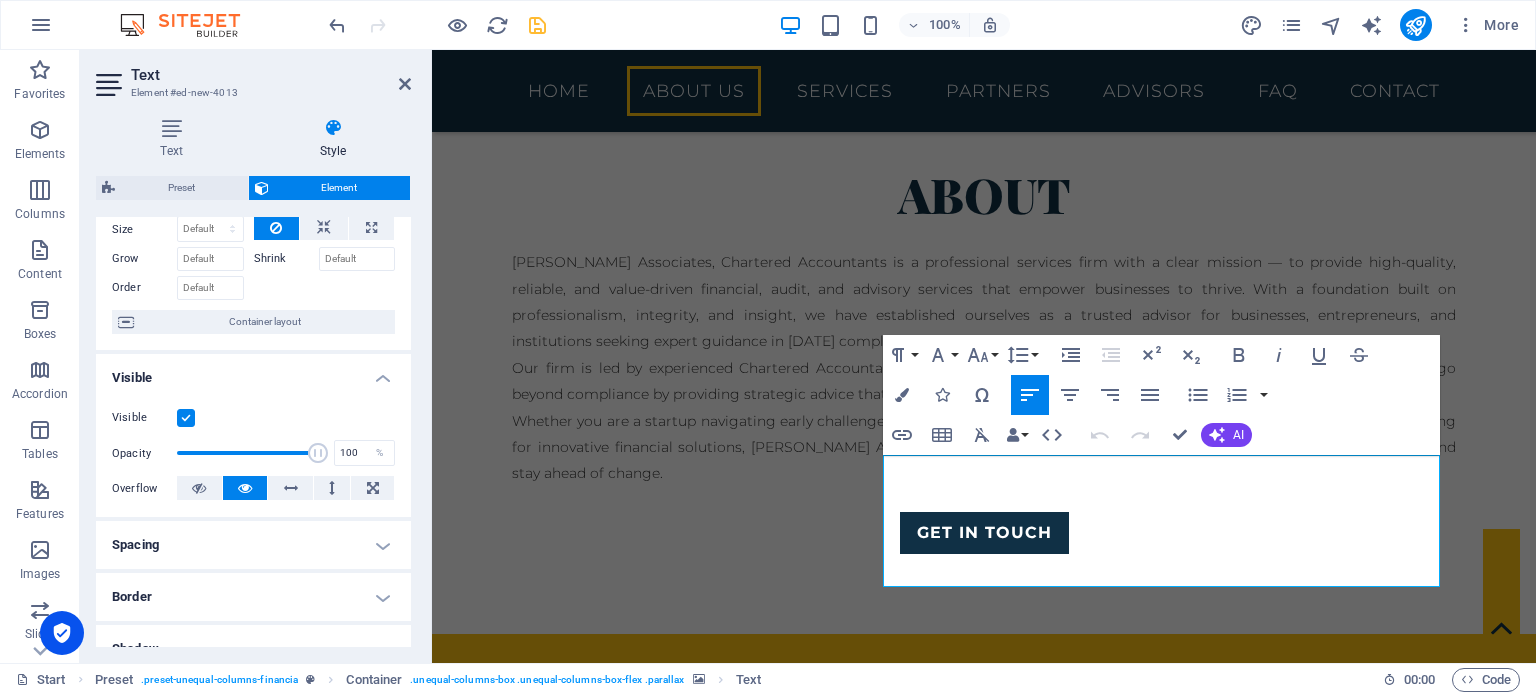 scroll, scrollTop: 0, scrollLeft: 0, axis: both 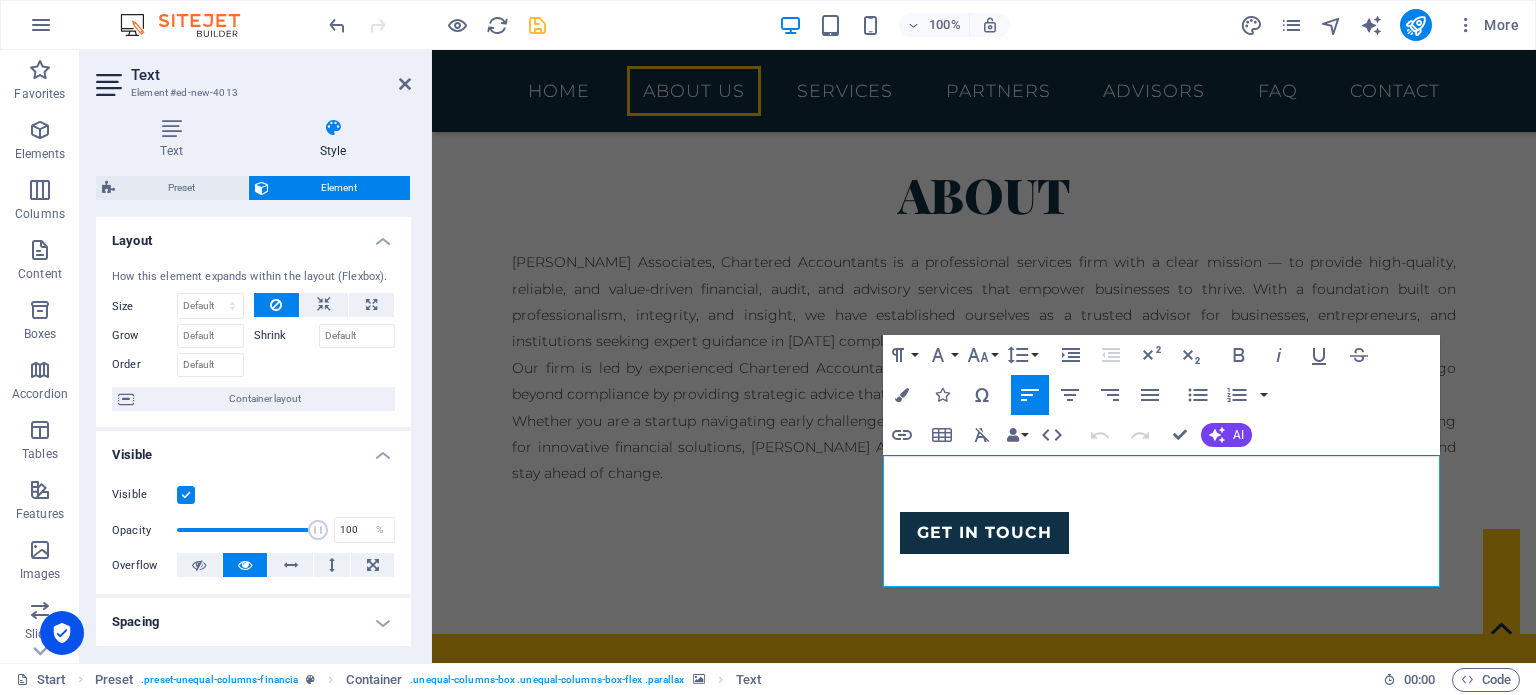 click at bounding box center [186, 495] 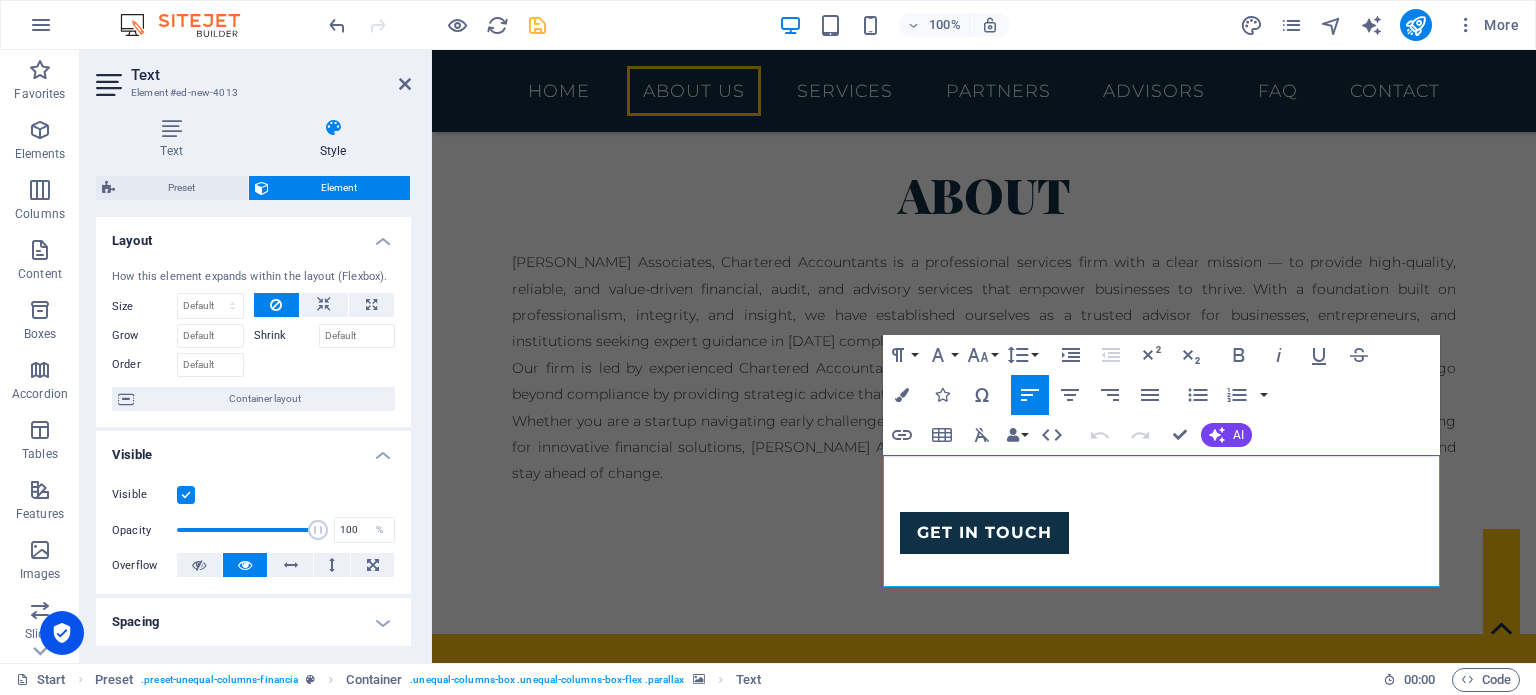 click on "Visible" at bounding box center (0, 0) 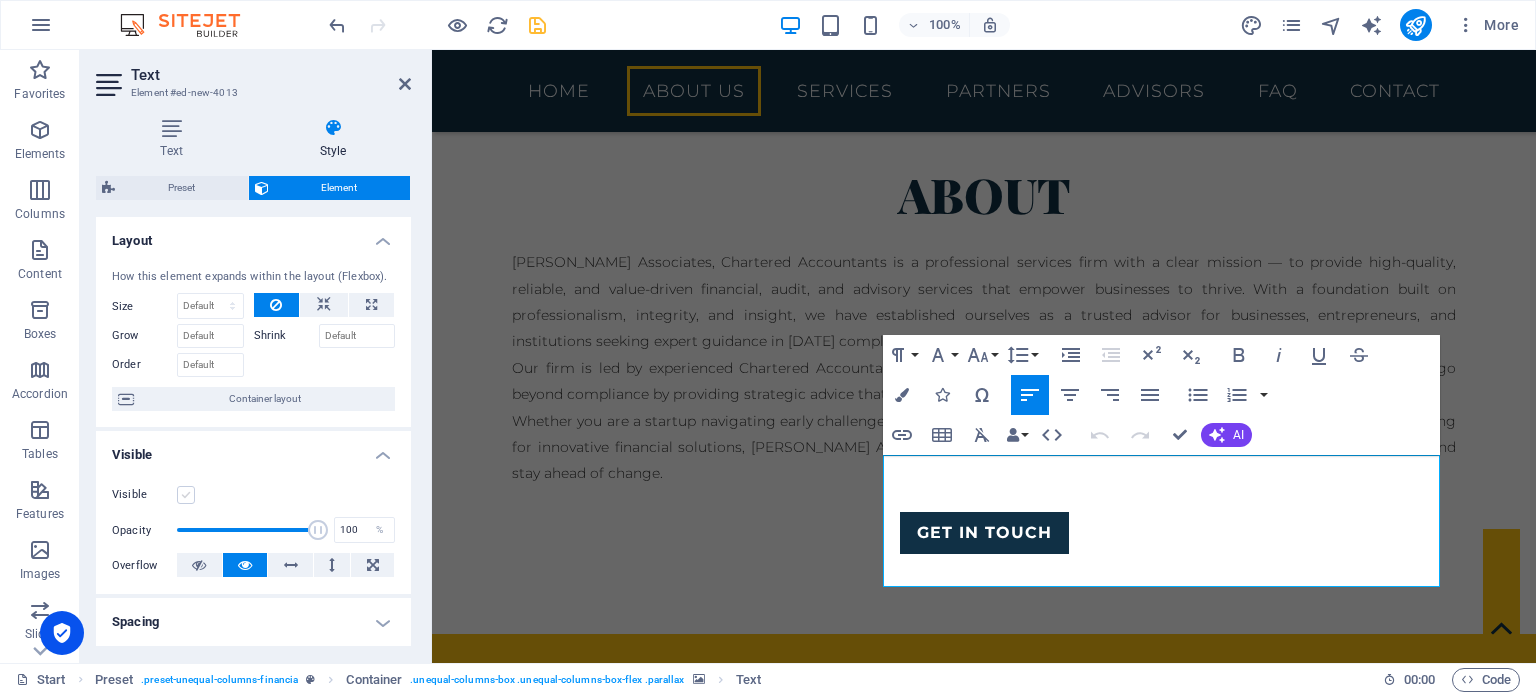 click at bounding box center [186, 495] 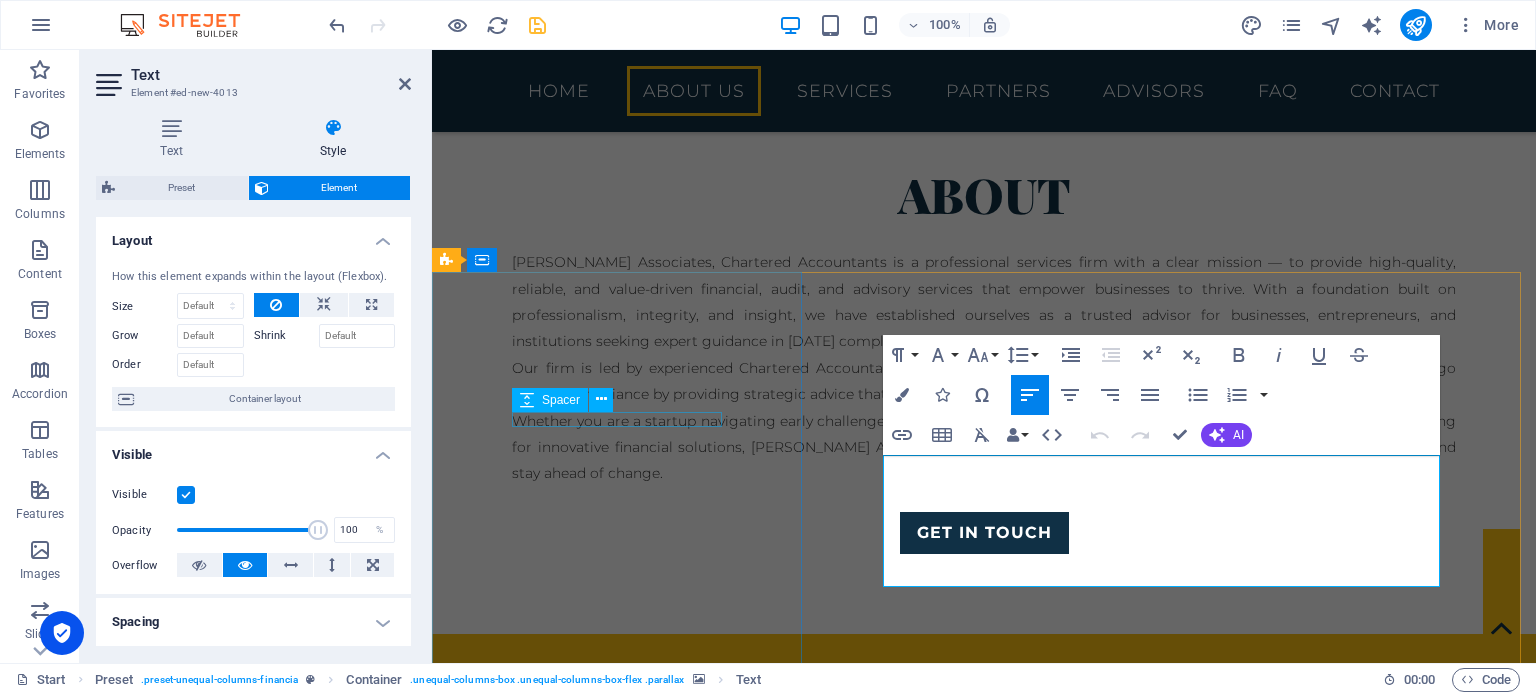 click at bounding box center [984, 781] 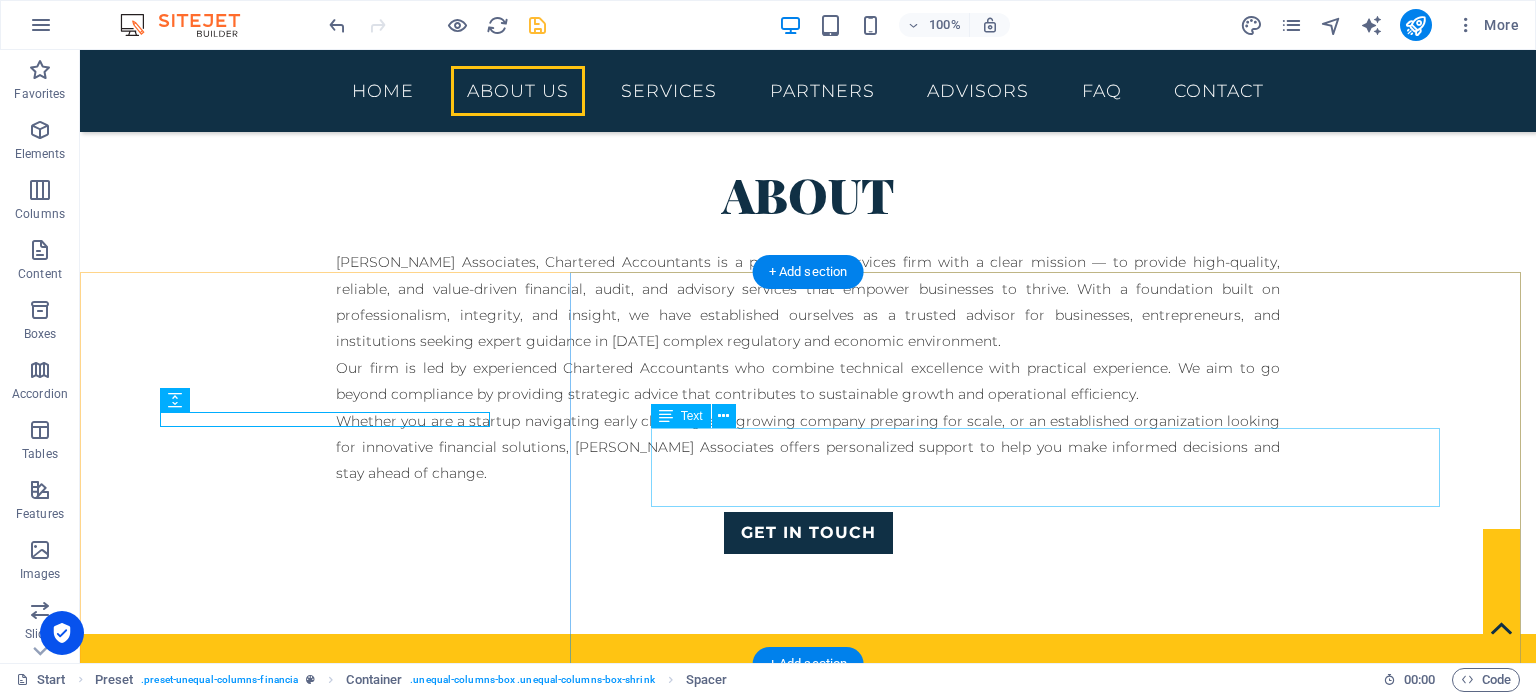 click on "Our mission is to provide high-quality, ethical, and value-driven professional services that support our clients’ financial clarity, regulatory compliance, and sustainable growth. We aim to be trusted advisors by combining technical excellence with a client-focused approach." at bounding box center (808, 1556) 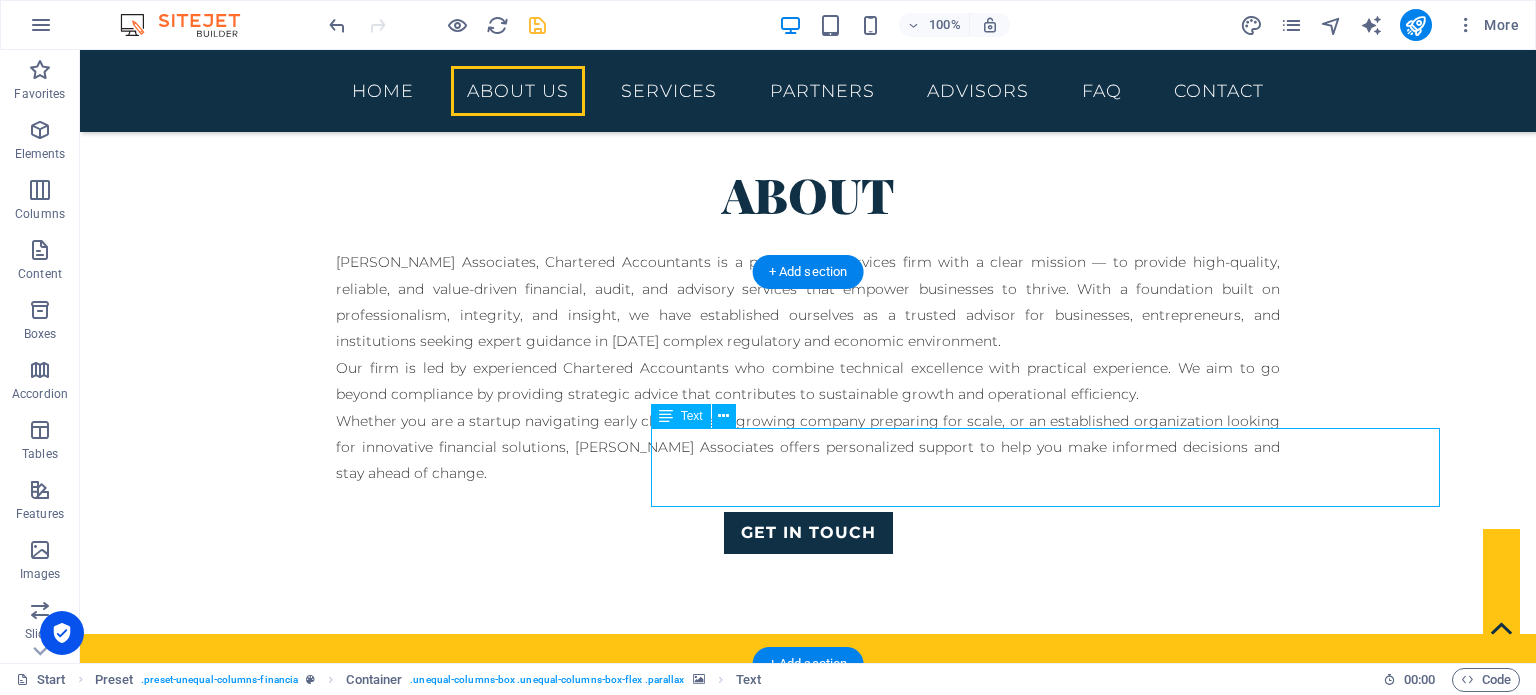 click on "Our mission is to provide high-quality, ethical, and value-driven professional services that support our clients’ financial clarity, regulatory compliance, and sustainable growth. We aim to be trusted advisors by combining technical excellence with a client-focused approach." at bounding box center [808, 1556] 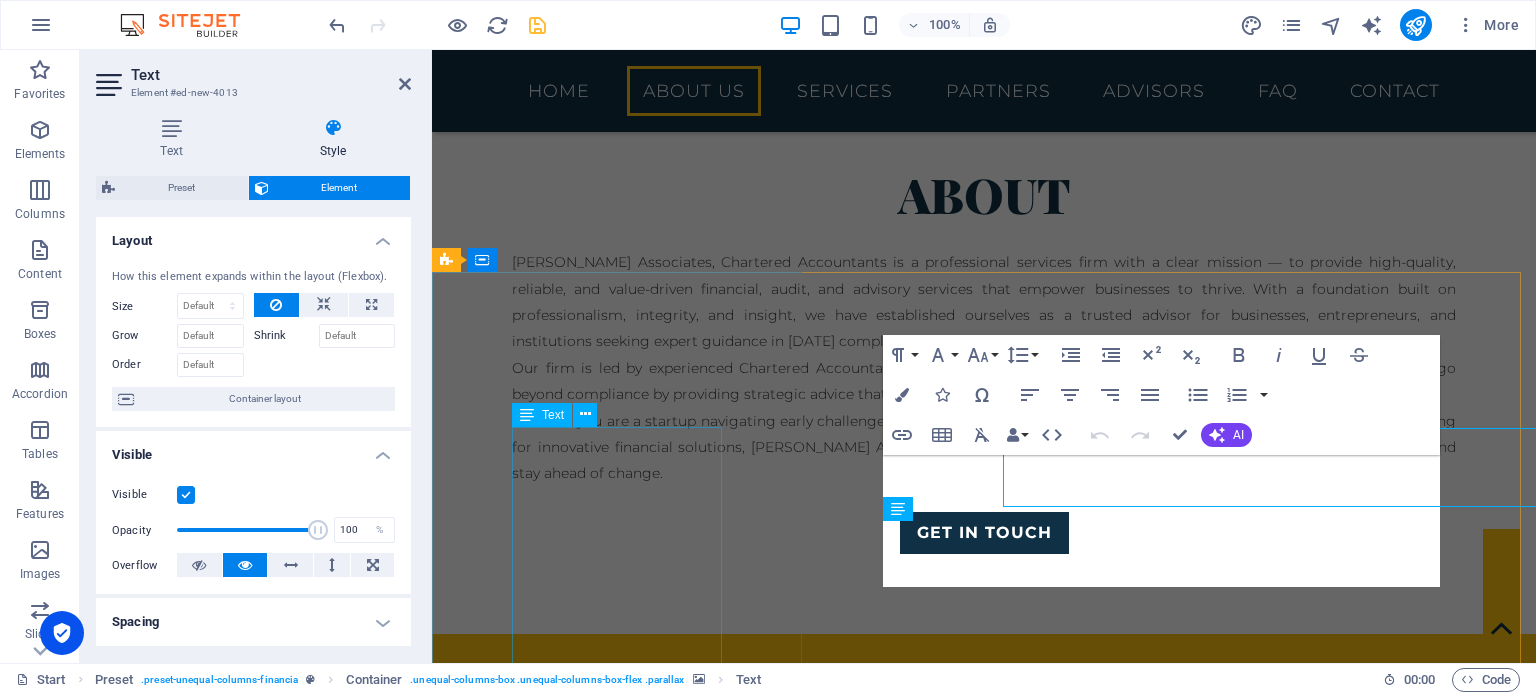 click on "To be recognized as a leading Chartered Accountancy firm known for unwavering ethical standards, client commitment, and the ability to turn financial insight into business success." at bounding box center [984, 815] 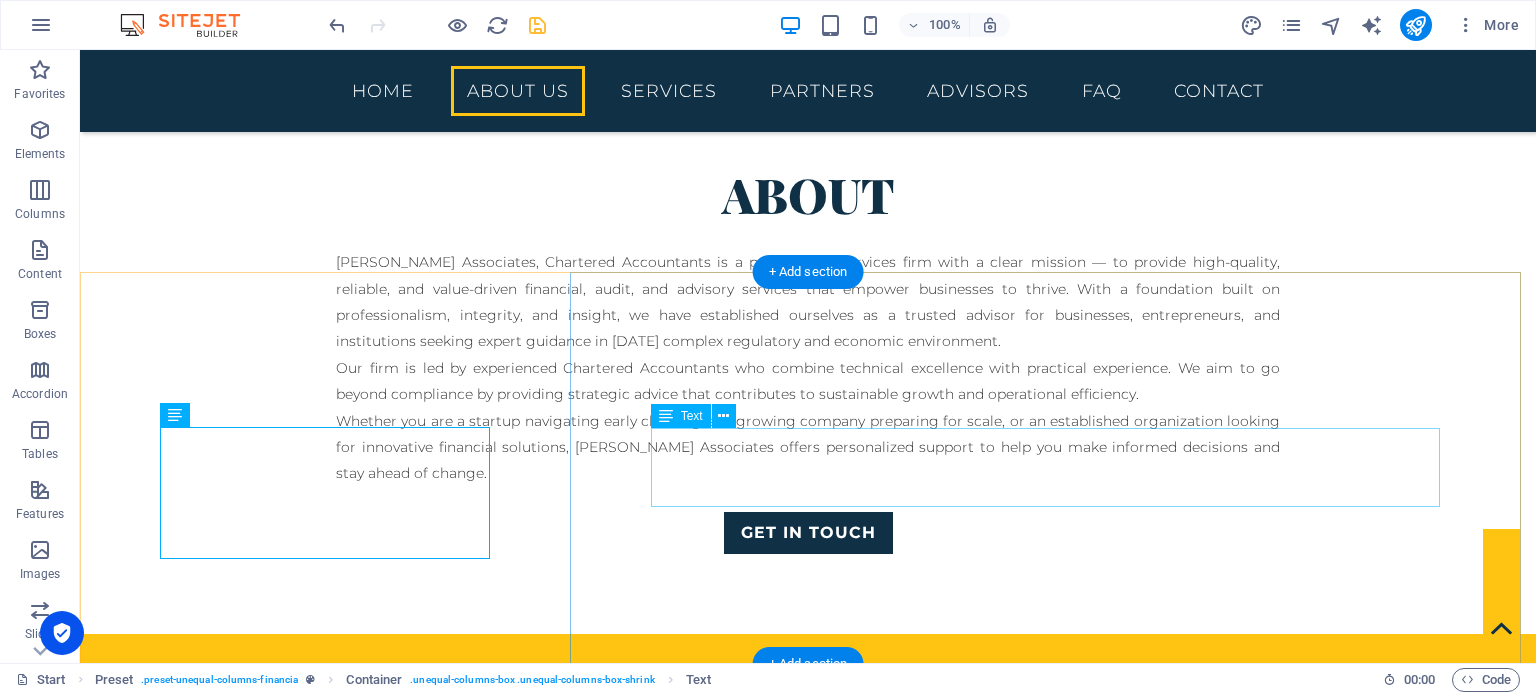 click on "Our mission is to provide high-quality, ethical, and value-driven professional services that support our clients’ financial clarity, regulatory compliance, and sustainable growth. We aim to be trusted advisors by combining technical excellence with a client-focused approach." at bounding box center (808, 1556) 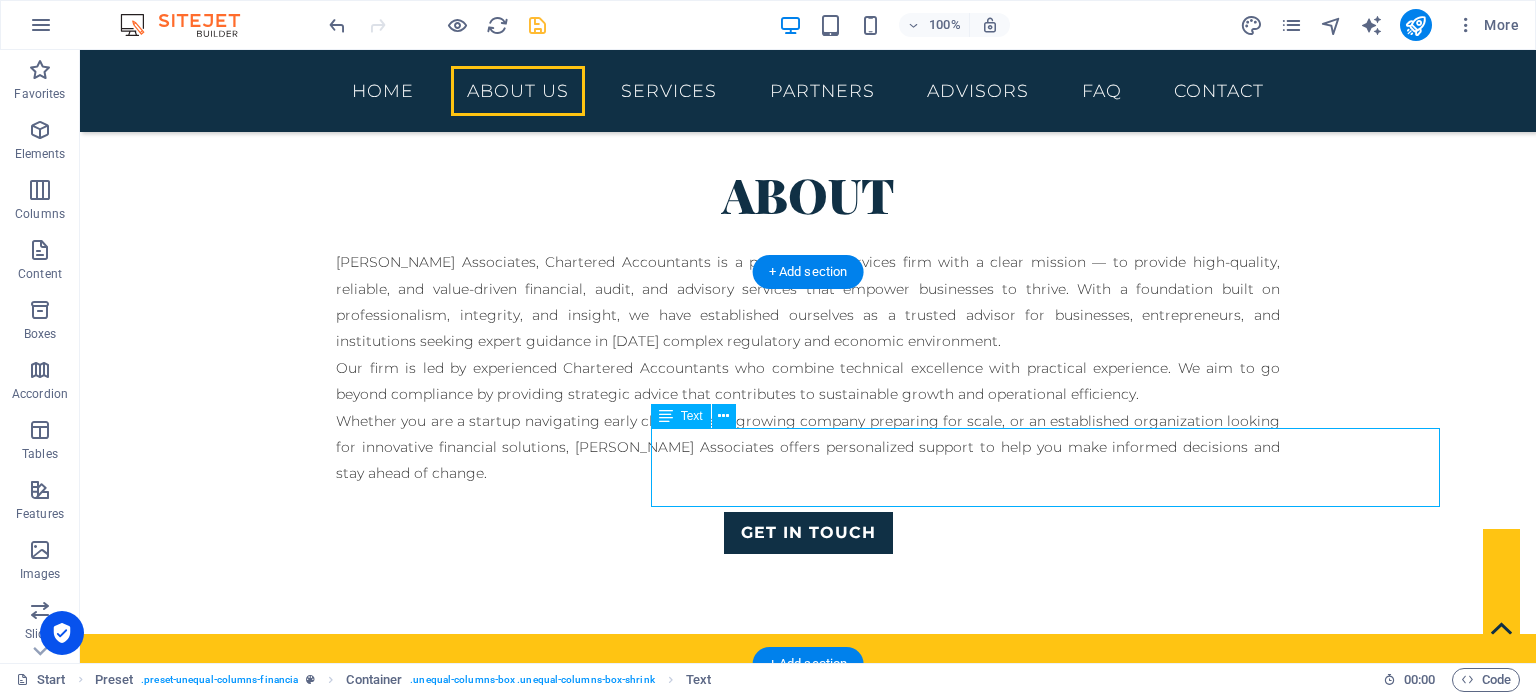 click on "Our mission is to provide high-quality, ethical, and value-driven professional services that support our clients’ financial clarity, regulatory compliance, and sustainable growth. We aim to be trusted advisors by combining technical excellence with a client-focused approach." at bounding box center (808, 1556) 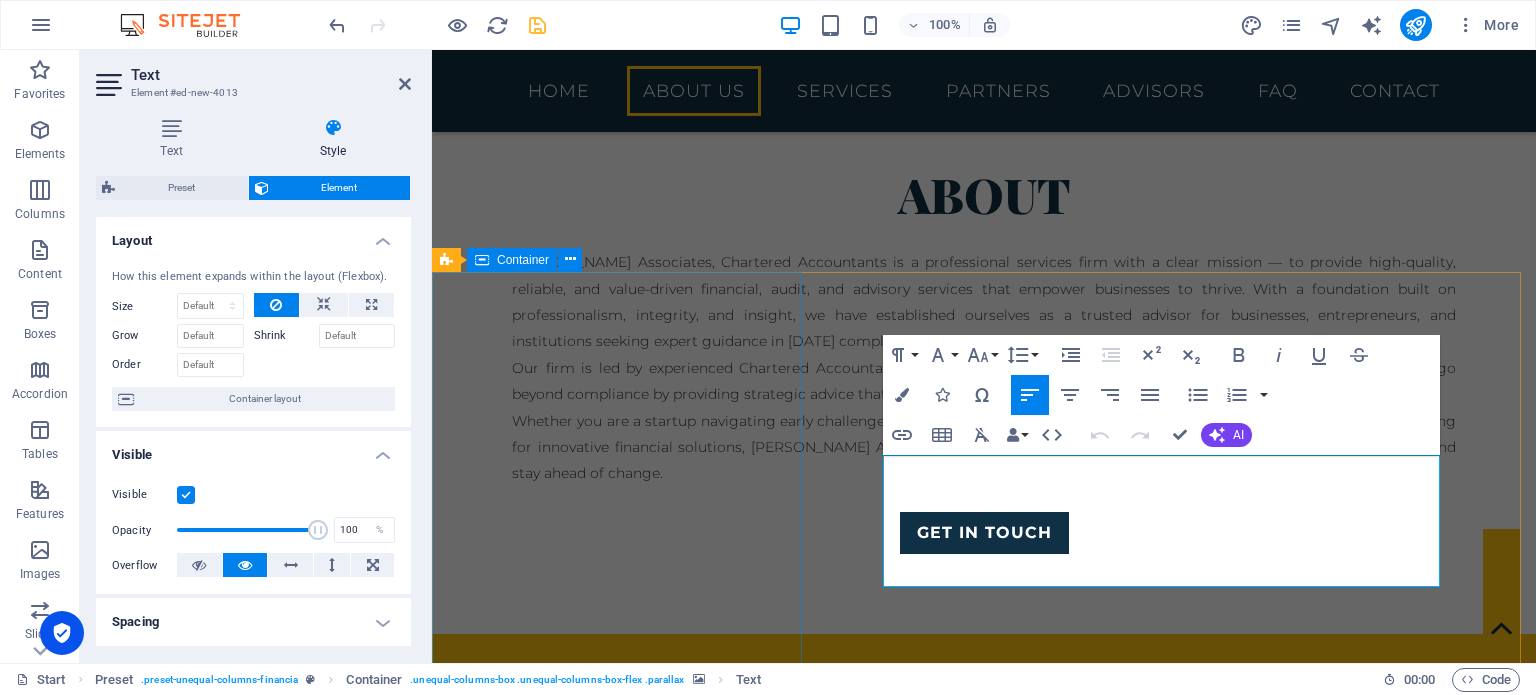click on "vision To be recognized as a leading Chartered Accountancy firm known for unwavering ethical standards, client commitment, and the ability to turn financial insight into business success." at bounding box center (984, 790) 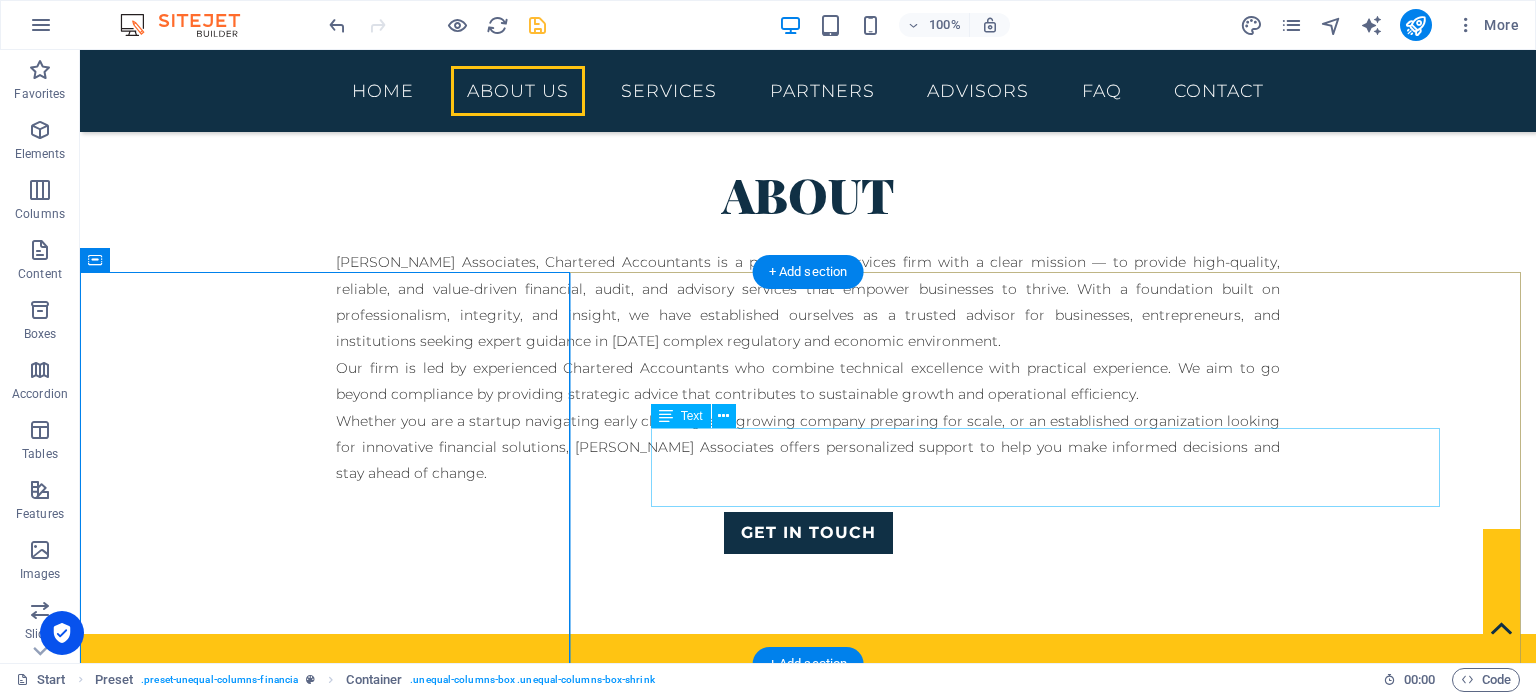 click on "Our mission is to provide high-quality, ethical, and value-driven professional services that support our clients’ financial clarity, regulatory compliance, and sustainable growth. We aim to be trusted advisors by combining technical excellence with a client-focused approach." at bounding box center (808, 1556) 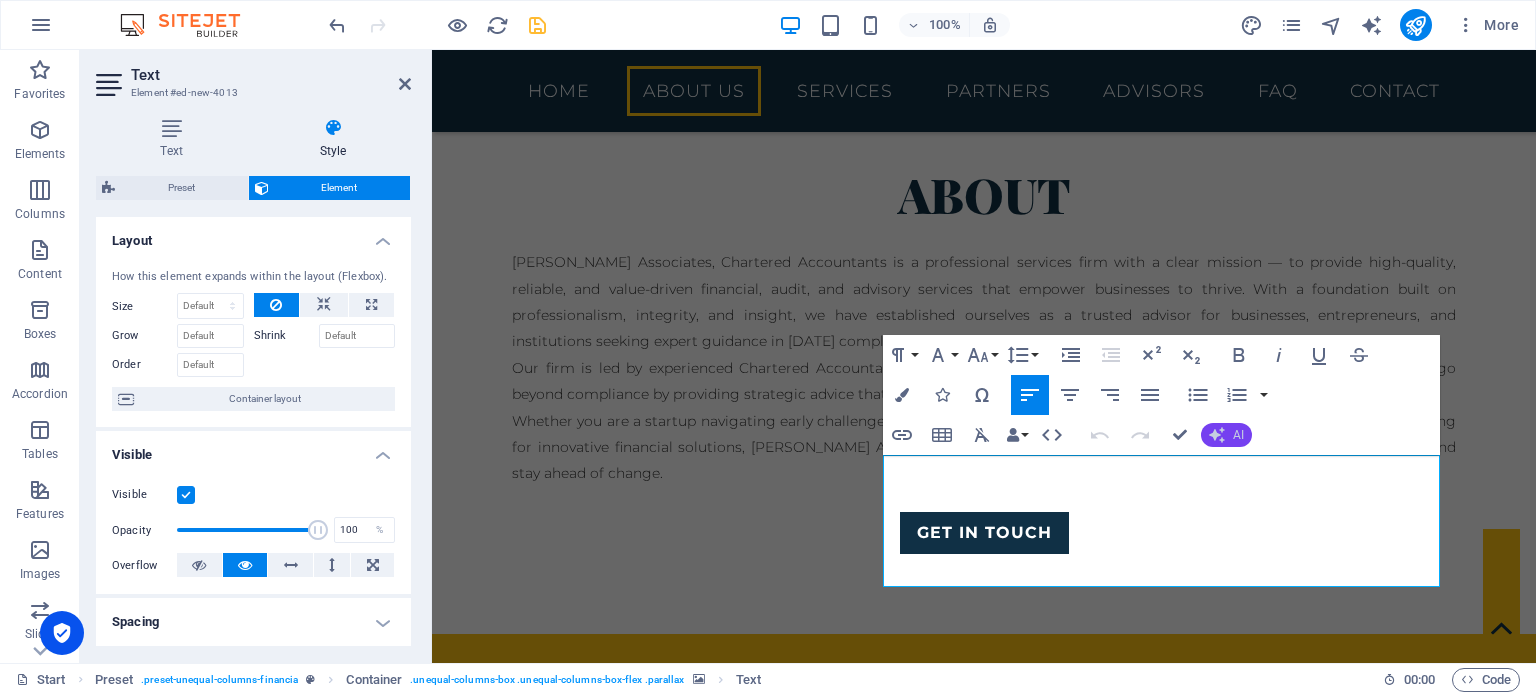 click on "AI" at bounding box center [1226, 435] 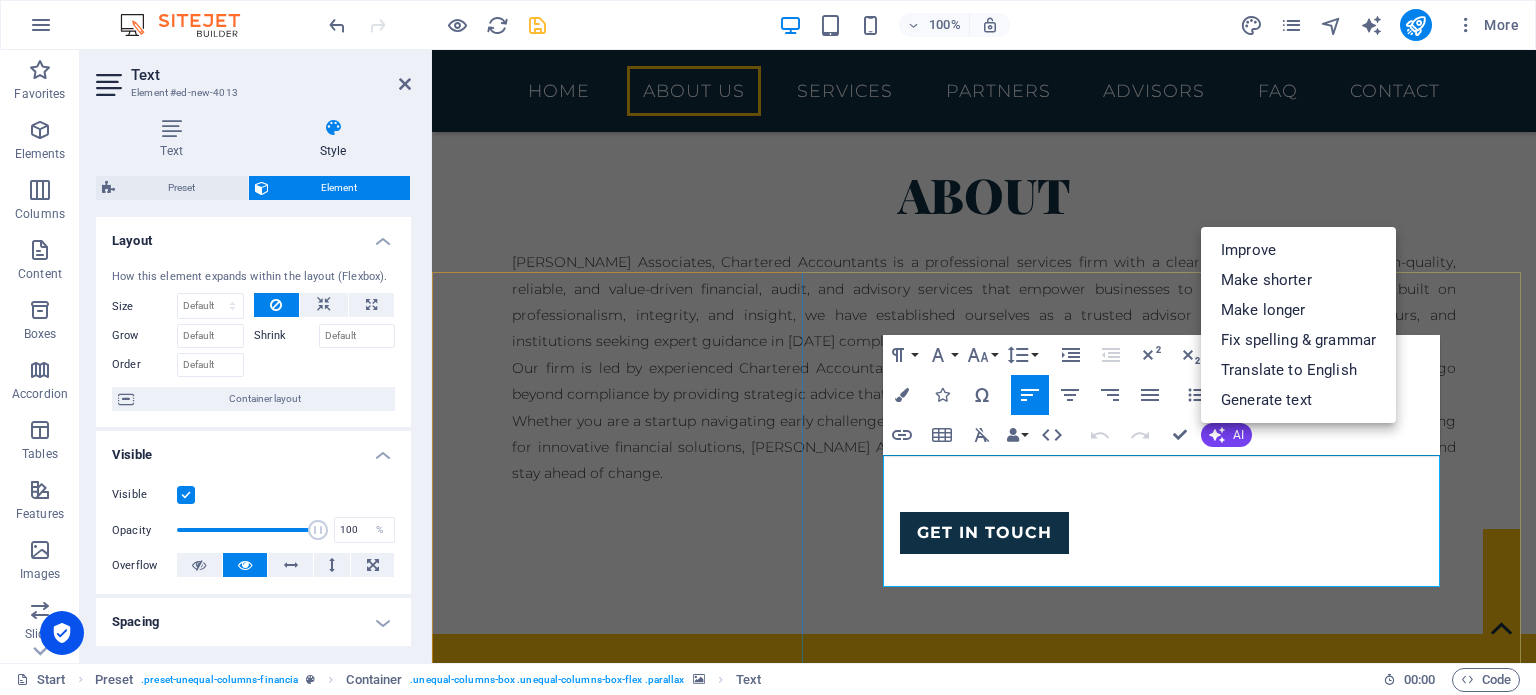 click on "Our mission is to provide high-quality, ethical, and value-driven professional services that support our clients’ financial clarity, regulatory compliance, and sustainable growth. We aim to be trusted advisors by combining technical excellence with a client-focused approach." at bounding box center [984, 1622] 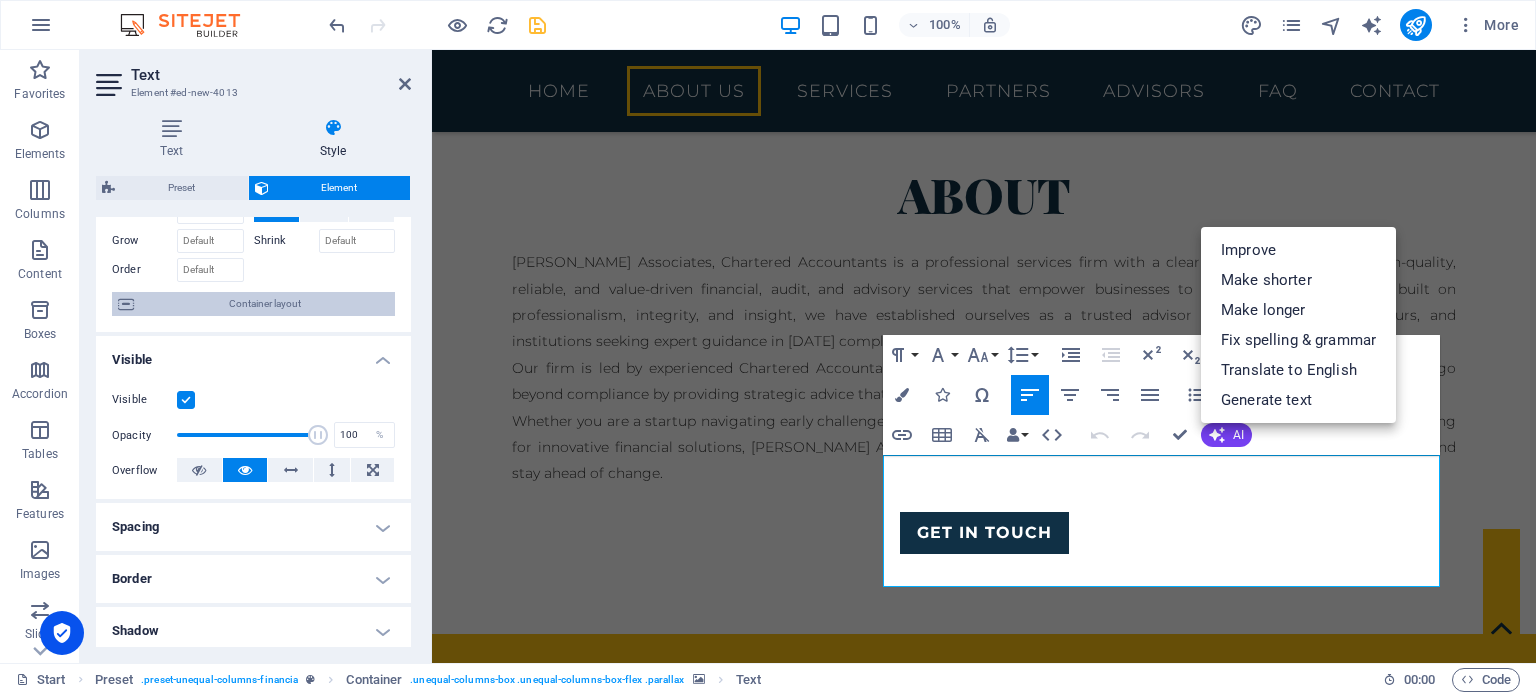 scroll, scrollTop: 96, scrollLeft: 0, axis: vertical 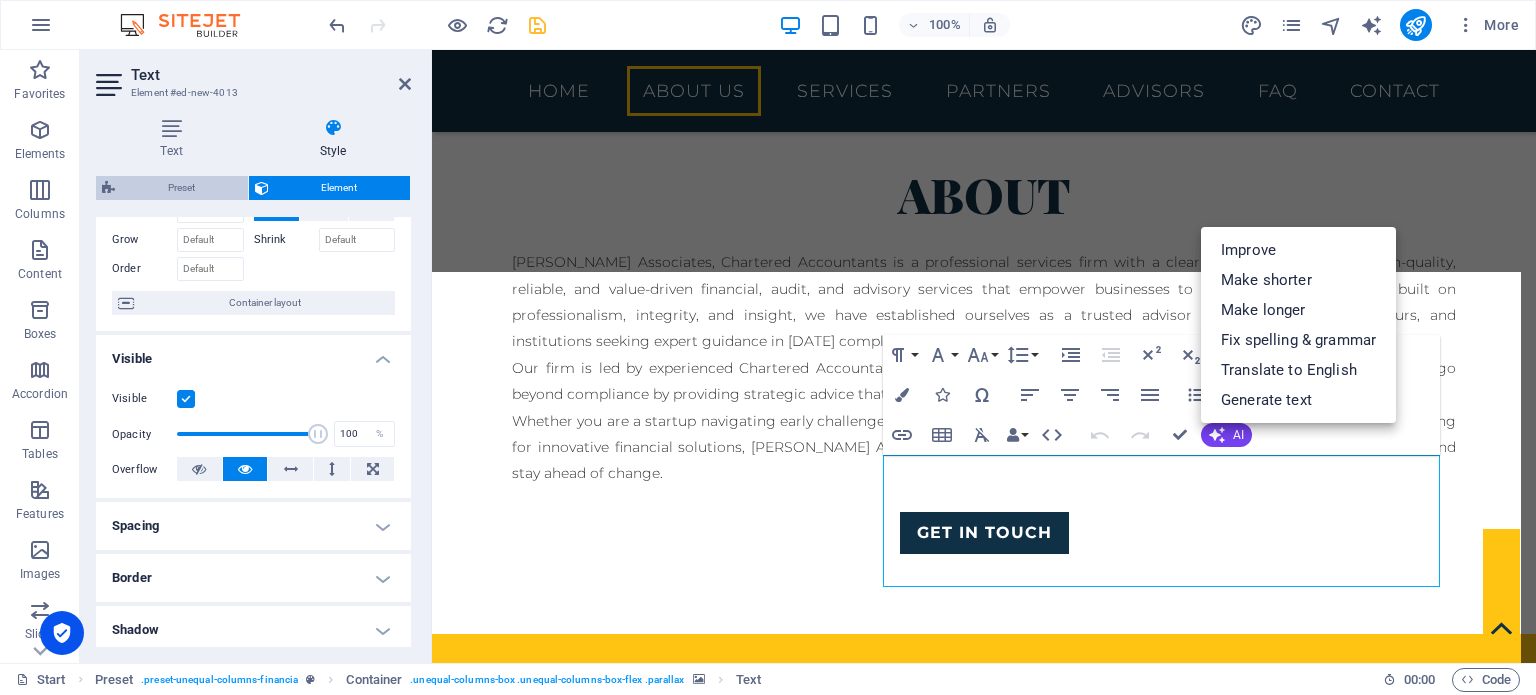 click on "Preset" at bounding box center (181, 188) 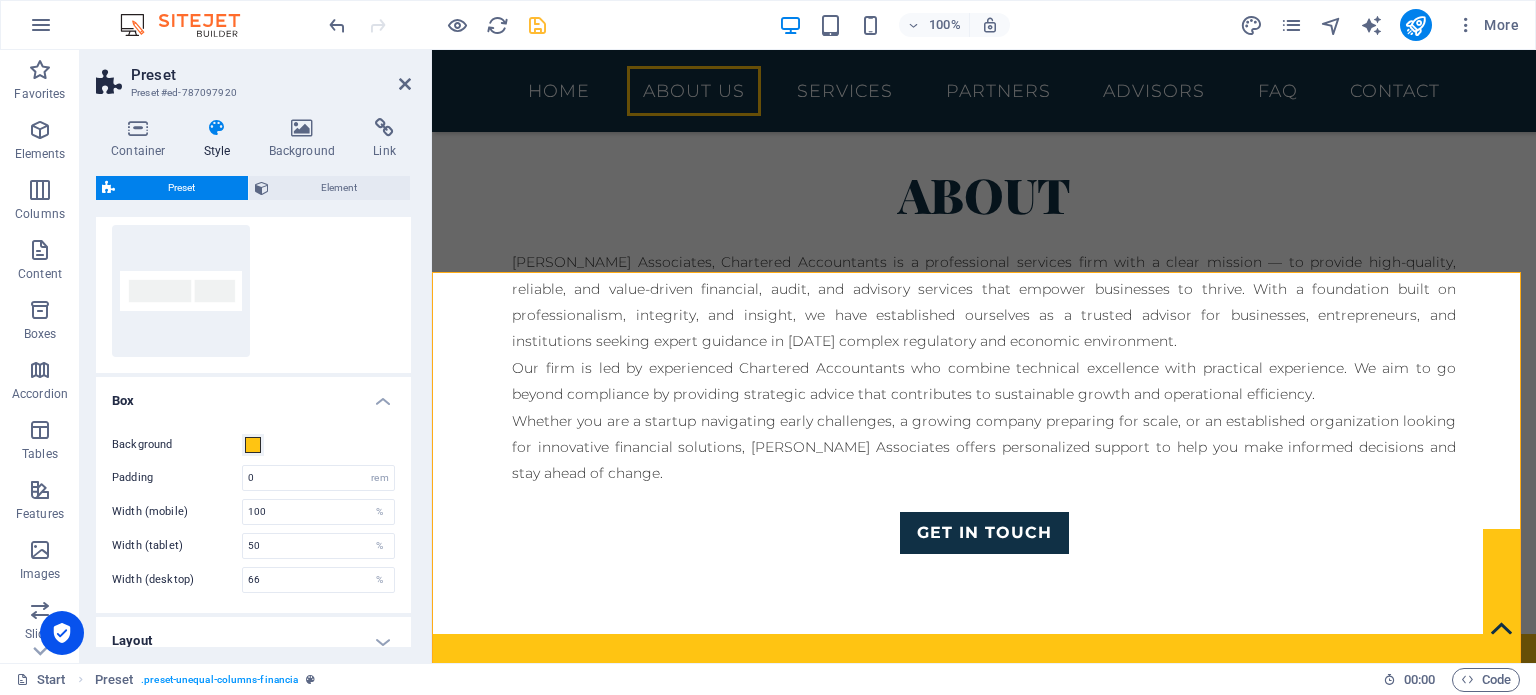 scroll, scrollTop: 192, scrollLeft: 0, axis: vertical 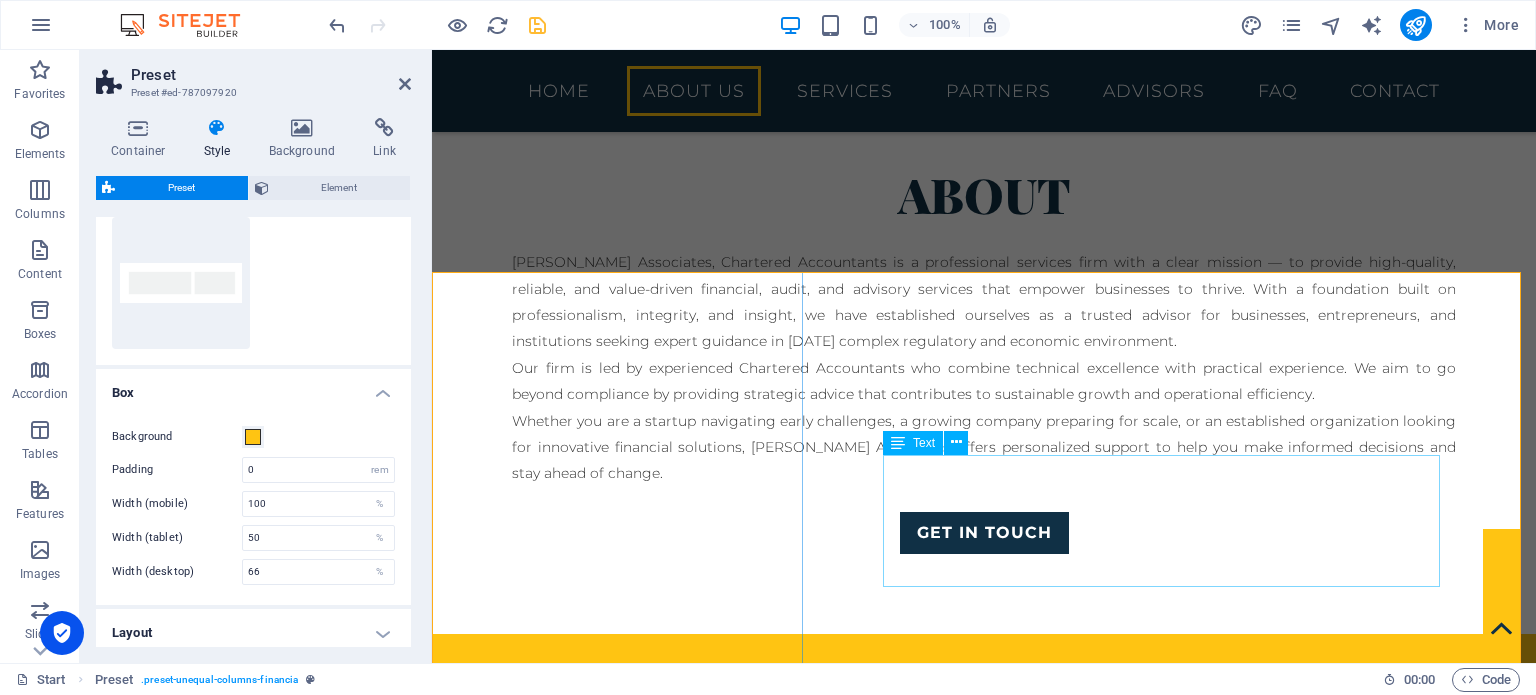 click on "Our mission is to provide high-quality, ethical, and value-driven professional services that support our clients’ financial clarity, regulatory compliance, and sustainable growth. We aim to be trusted advisors by combining technical excellence with a client-focused approach." at bounding box center (984, 1569) 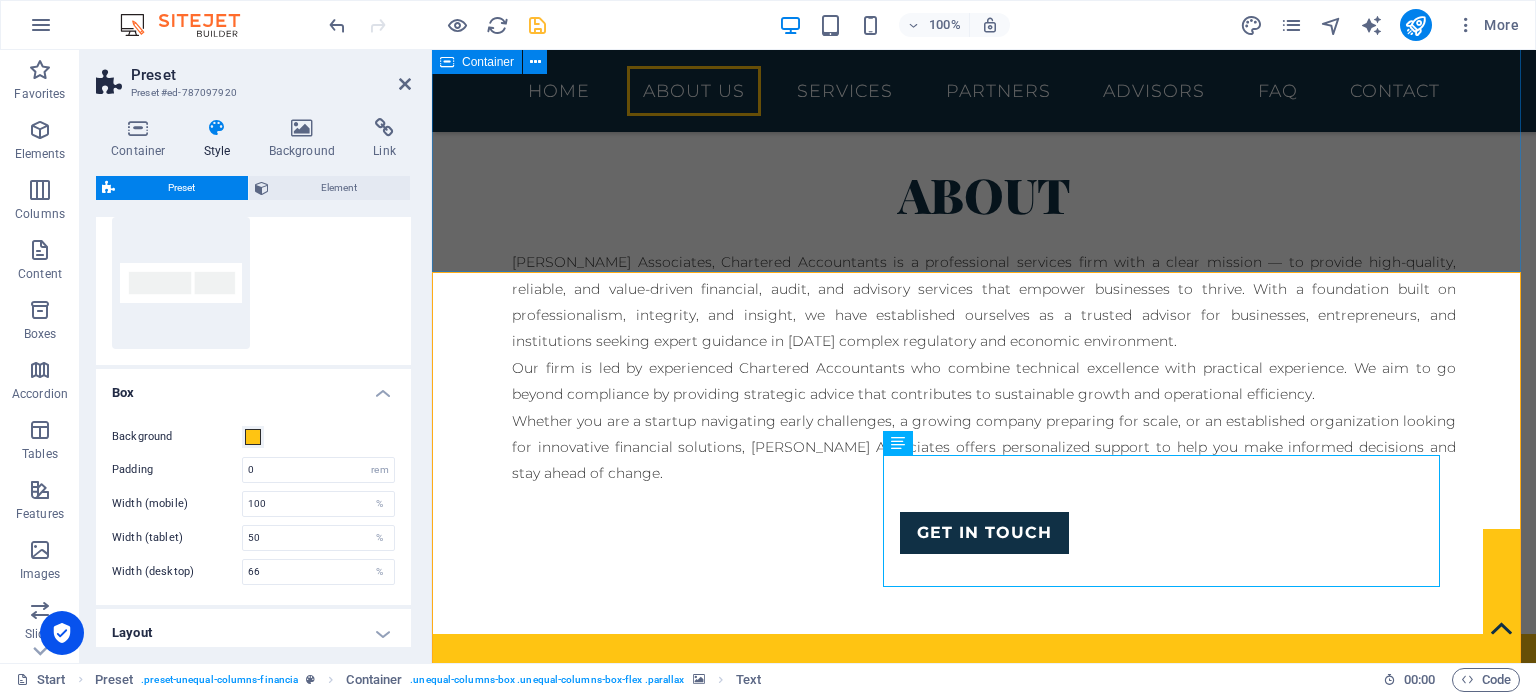 click on "About [PERSON_NAME] Associates, Chartered Accountants is a professional services firm with a clear mission — to provide high-quality, reliable, and value-driven financial, audit, and advisory services that empower businesses to thrive. With a foundation built on professionalism, integrity, and insight, we have established ourselves as a trusted advisor for businesses, entrepreneurs, and institutions seeking expert guidance in [DATE] complex regulatory and economic environment. Our firm is led by experienced Chartered Accountants who combine technical excellence with practical experience. We aim to go beyond compliance by providing strategic advice that contributes to sustainable growth and operational efficiency. Whether you are a startup navigating early challenges, a growing company preparing for scale, or an established organization looking for innovative financial solutions, [PERSON_NAME] Associates offers personalized support to help you make informed decisions and stay ahead of change. Get in touch" at bounding box center [984, 359] 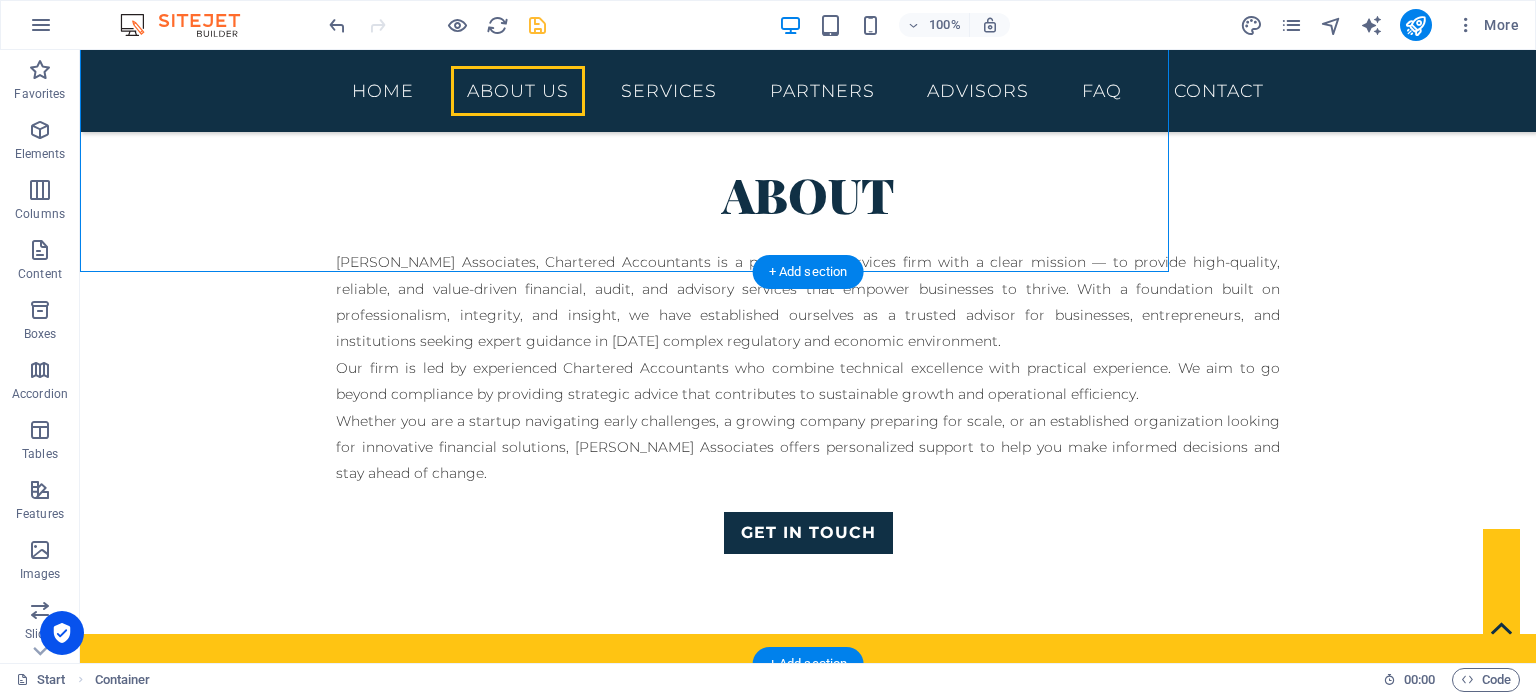 click at bounding box center [808, 1168] 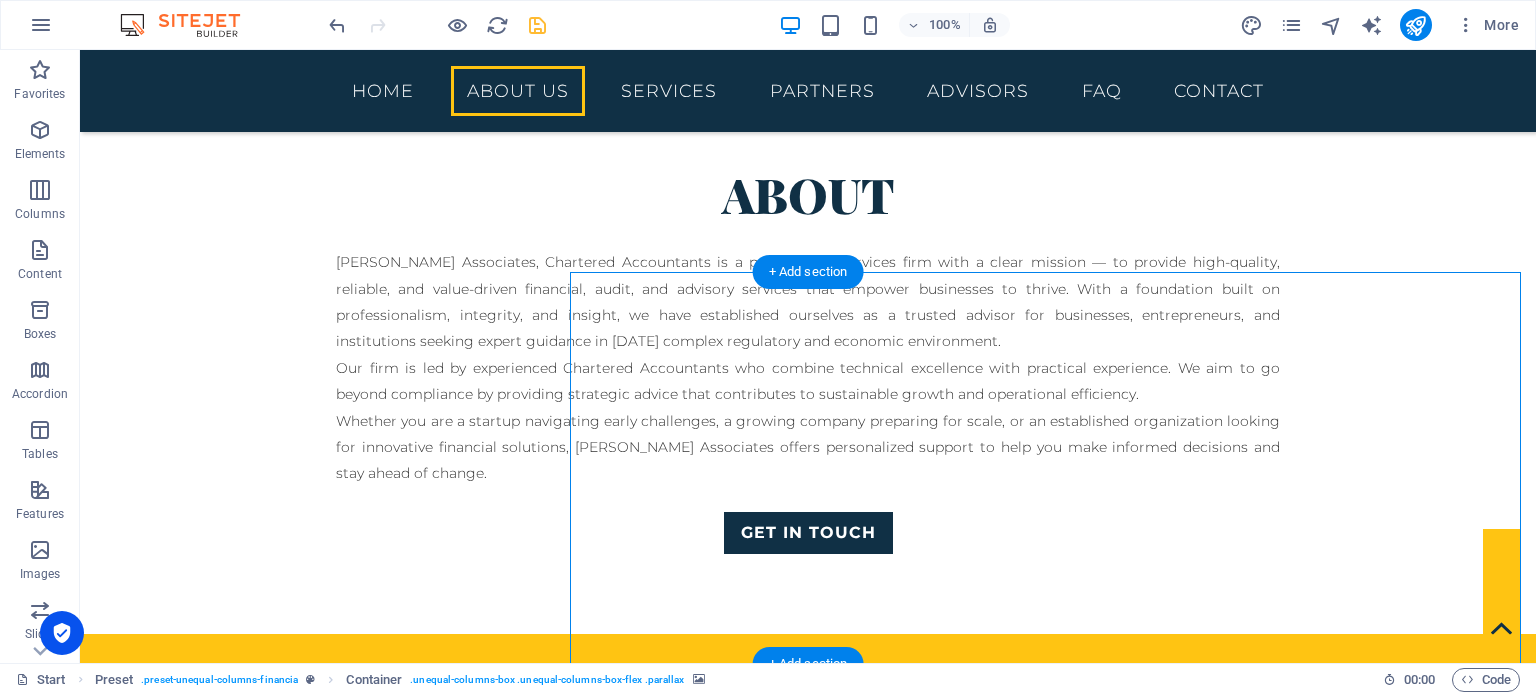 click at bounding box center (808, 1168) 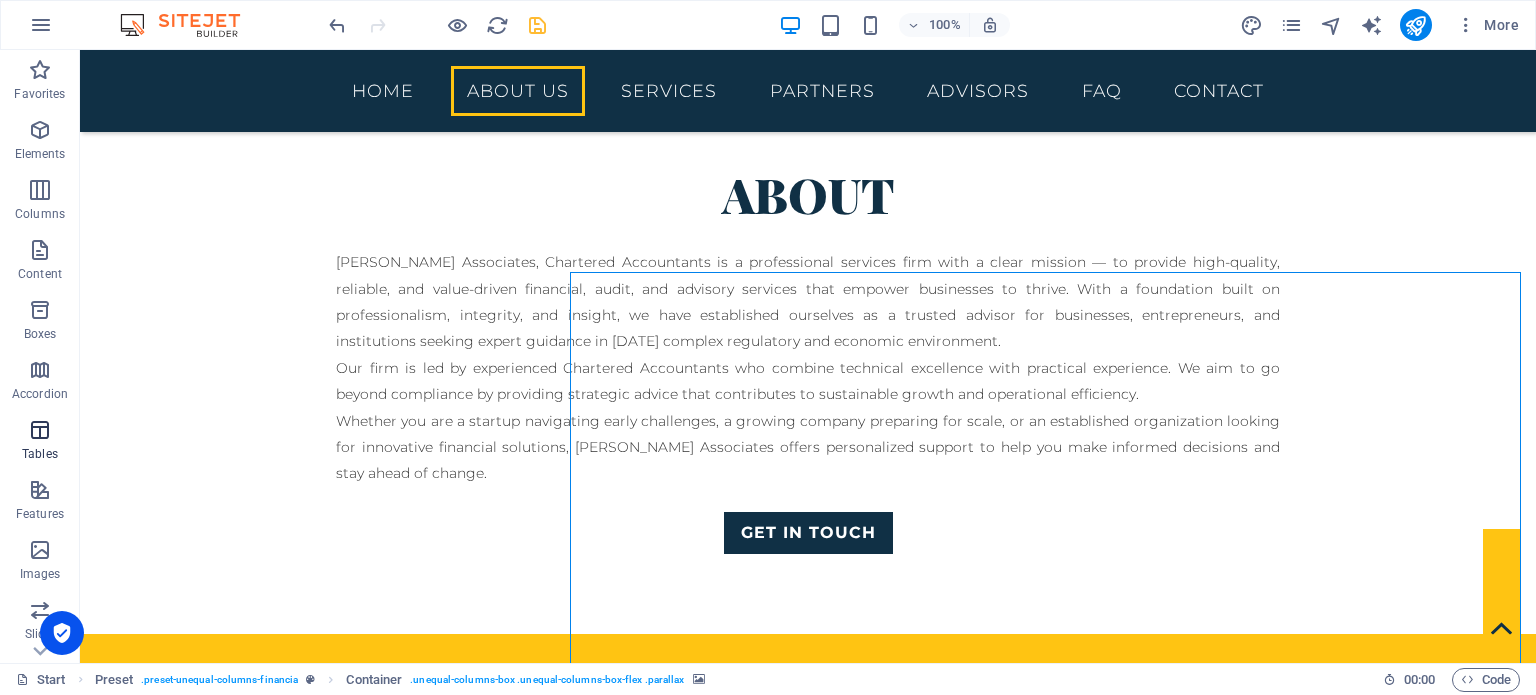 click on "Tables" at bounding box center (40, 442) 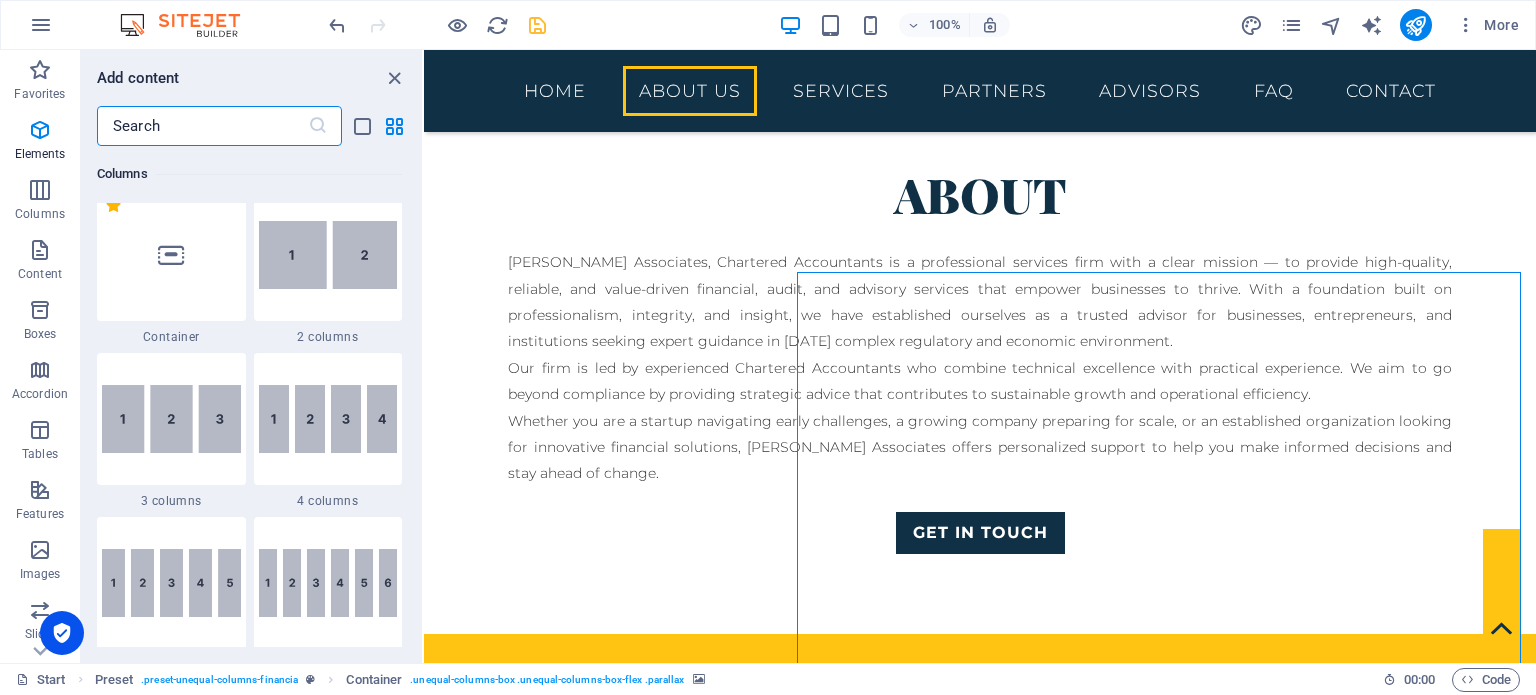 scroll, scrollTop: 1003, scrollLeft: 0, axis: vertical 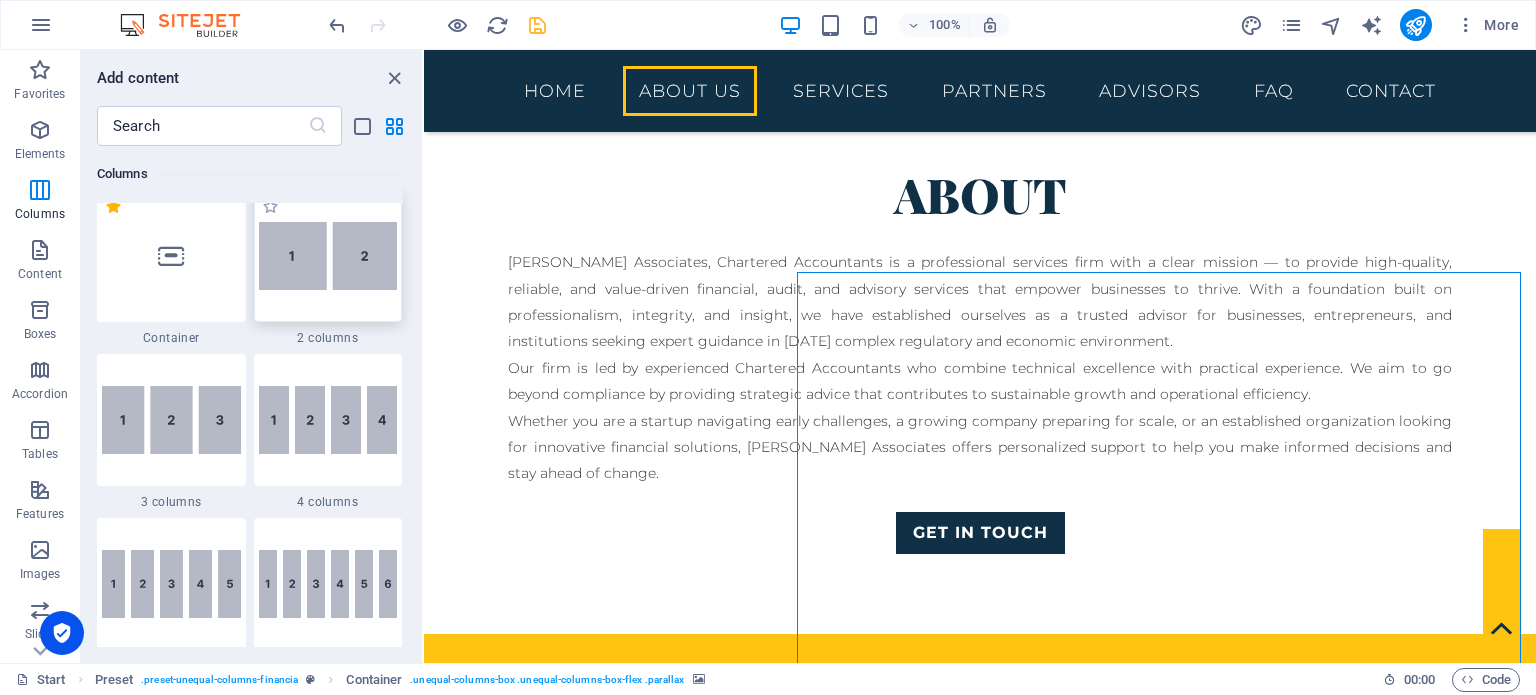 drag, startPoint x: 336, startPoint y: 282, endPoint x: 307, endPoint y: 294, distance: 31.38471 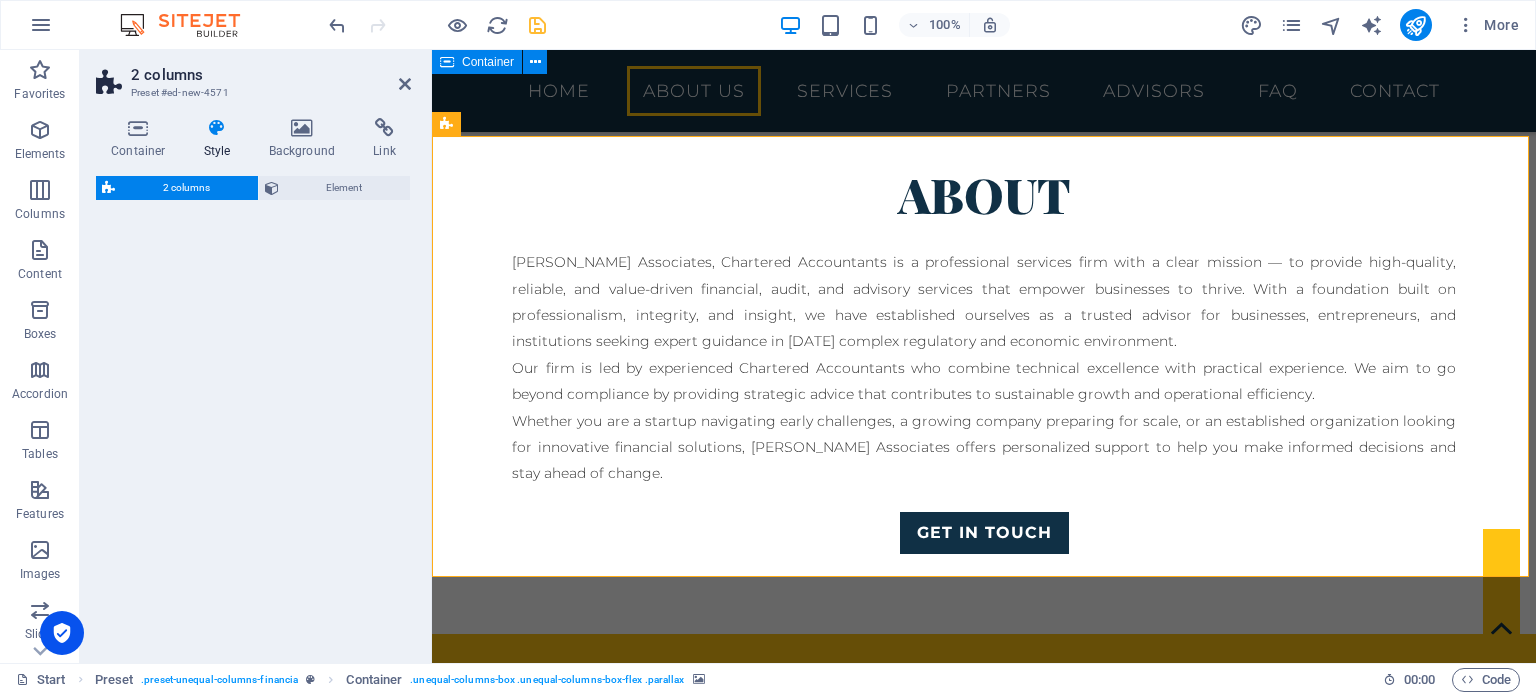 scroll, scrollTop: 1609, scrollLeft: 0, axis: vertical 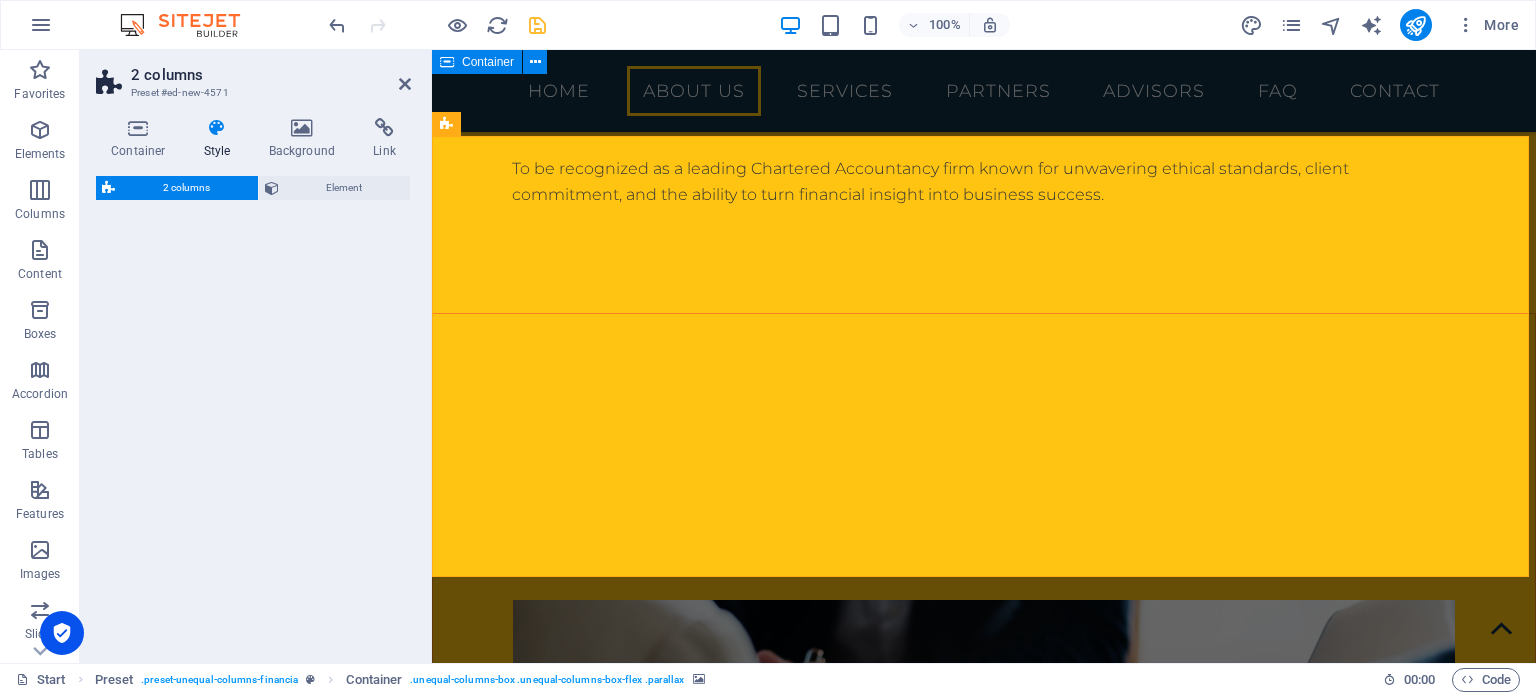 select on "rem" 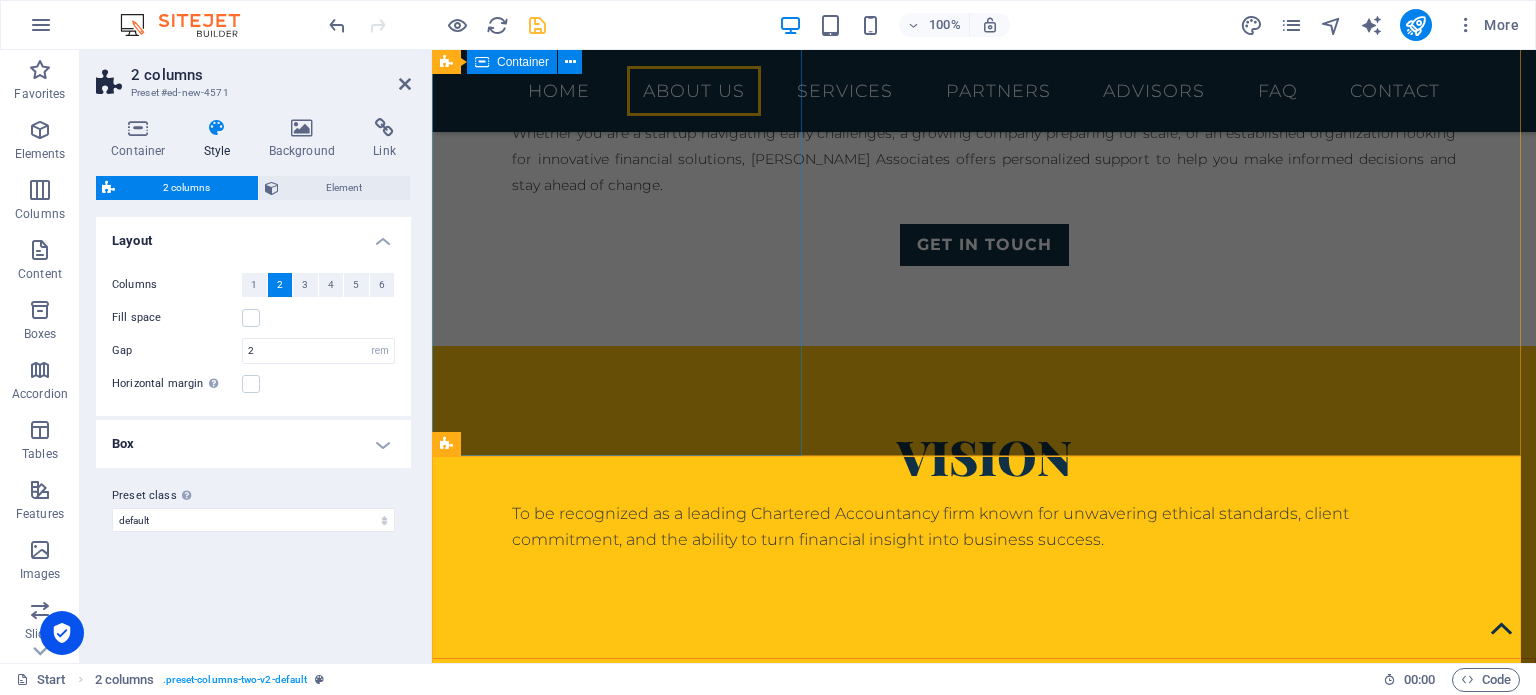 scroll, scrollTop: 1262, scrollLeft: 0, axis: vertical 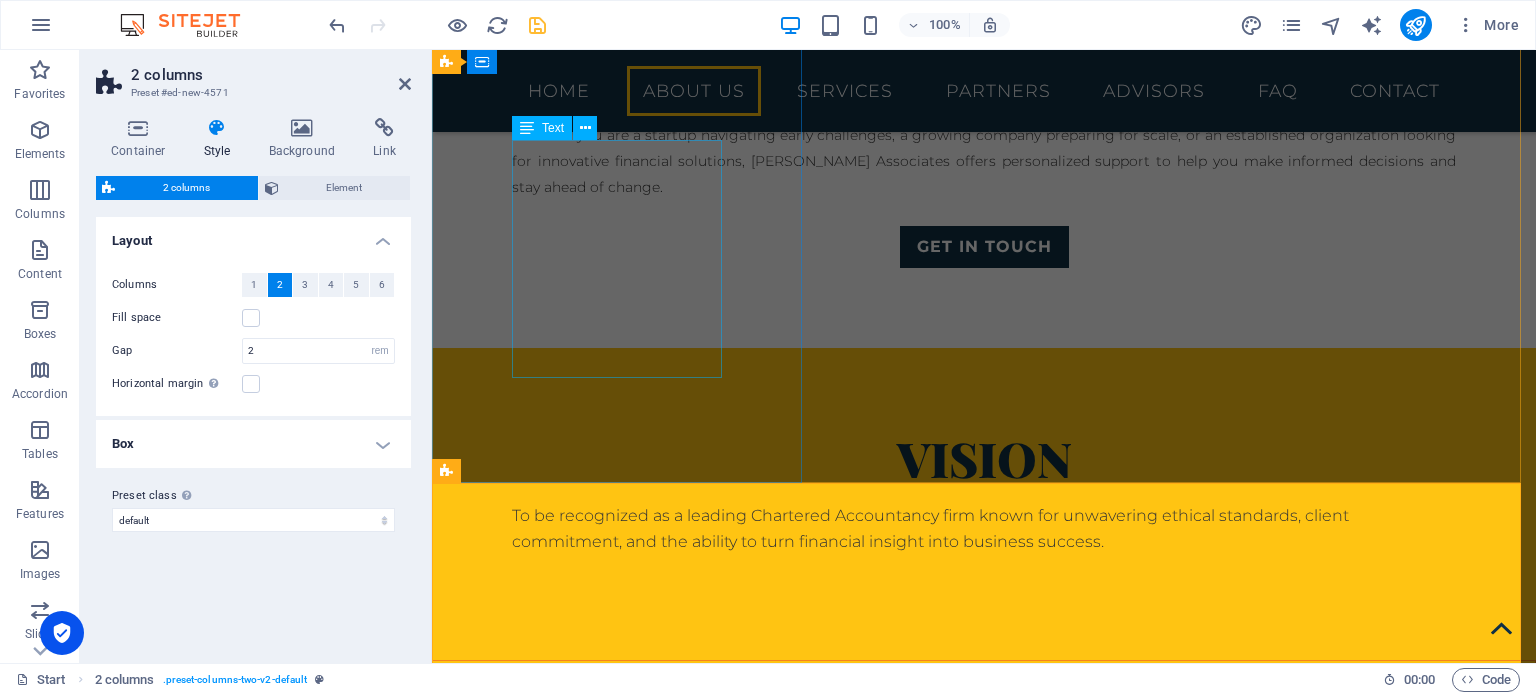 click on "To be recognized as a leading Chartered Accountancy firm known for unwavering ethical standards, client commitment, and the ability to turn financial insight into business success." at bounding box center [984, 529] 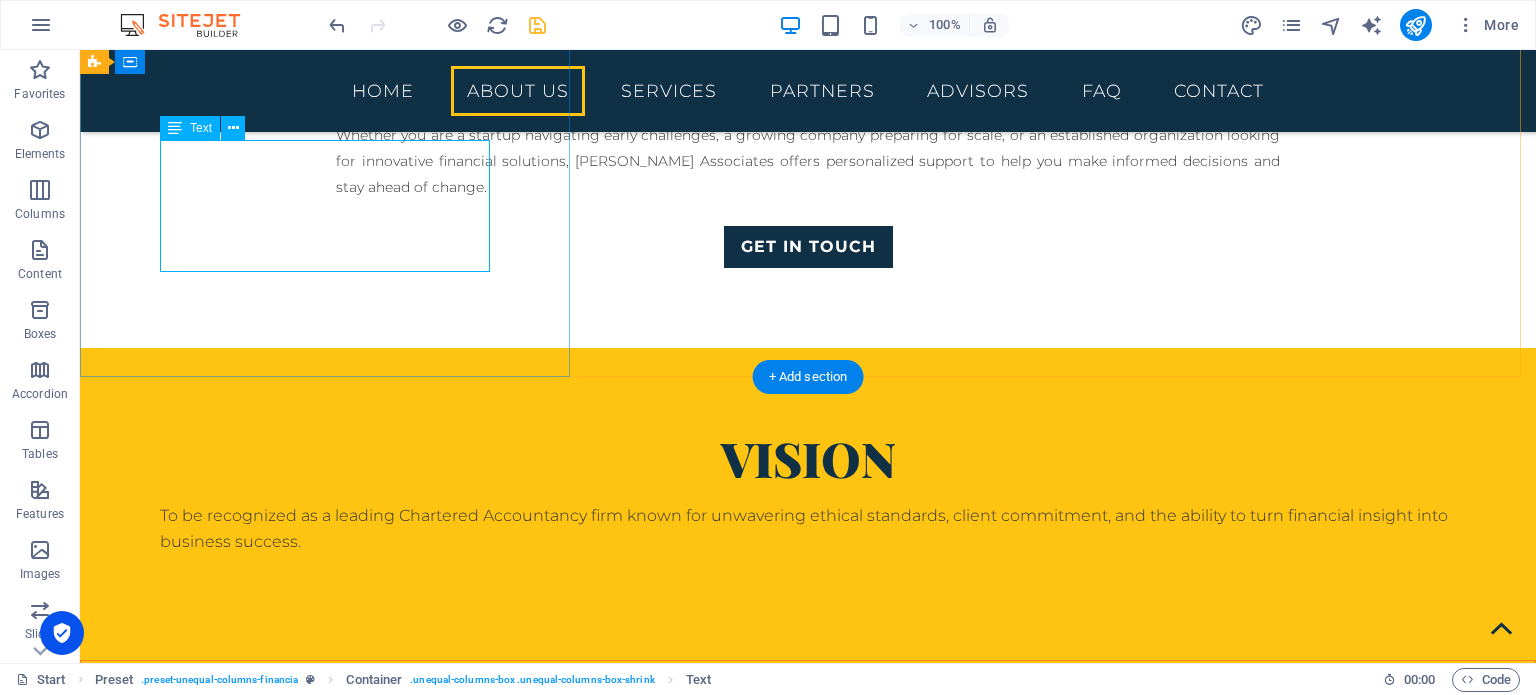 click on "To be recognized as a leading Chartered Accountancy firm known for unwavering ethical standards, client commitment, and the ability to turn financial insight into business success." at bounding box center (808, 529) 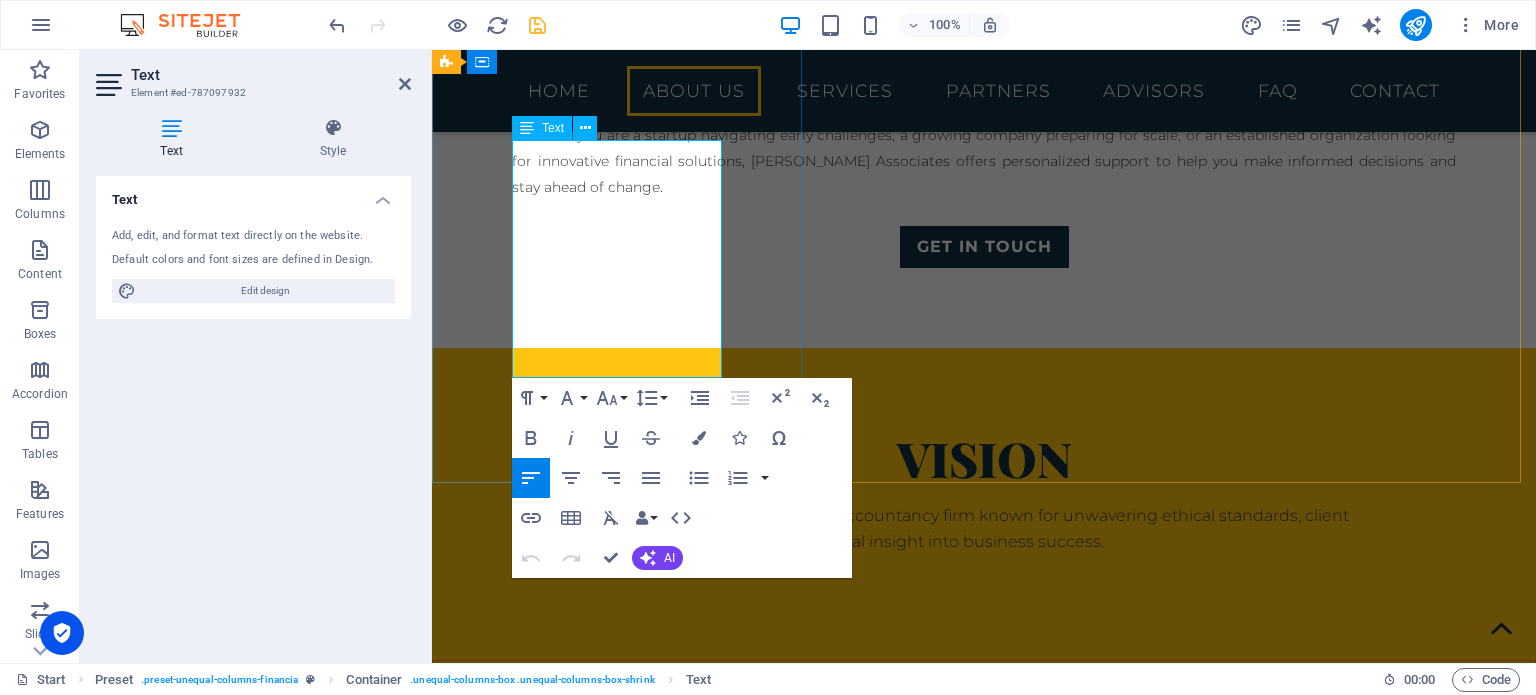 click on "To be recognized as a leading Chartered Accountancy firm known for unwavering ethical standards, client commitment, and the ability to turn financial insight into business success." at bounding box center [984, 529] 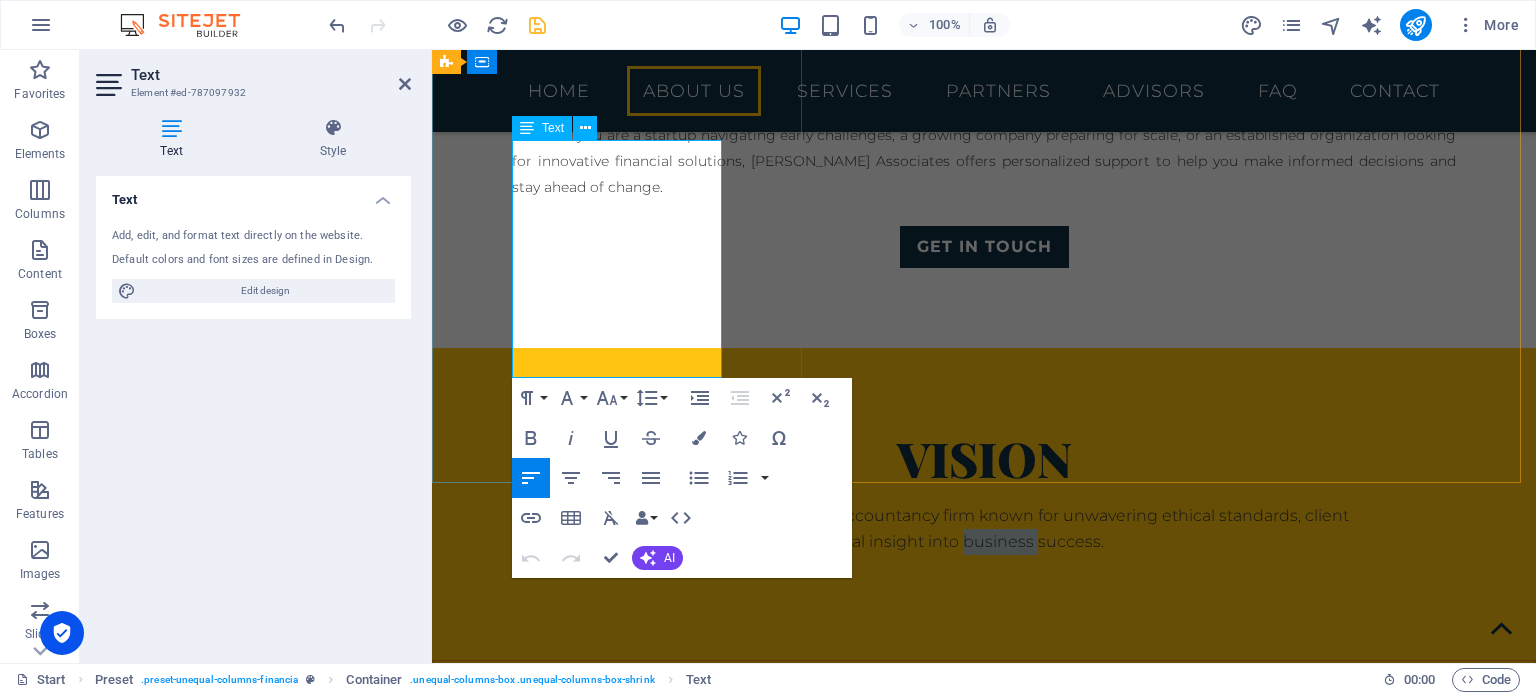 click on "To be recognized as a leading Chartered Accountancy firm known for unwavering ethical standards, client commitment, and the ability to turn financial insight into business success." at bounding box center (984, 529) 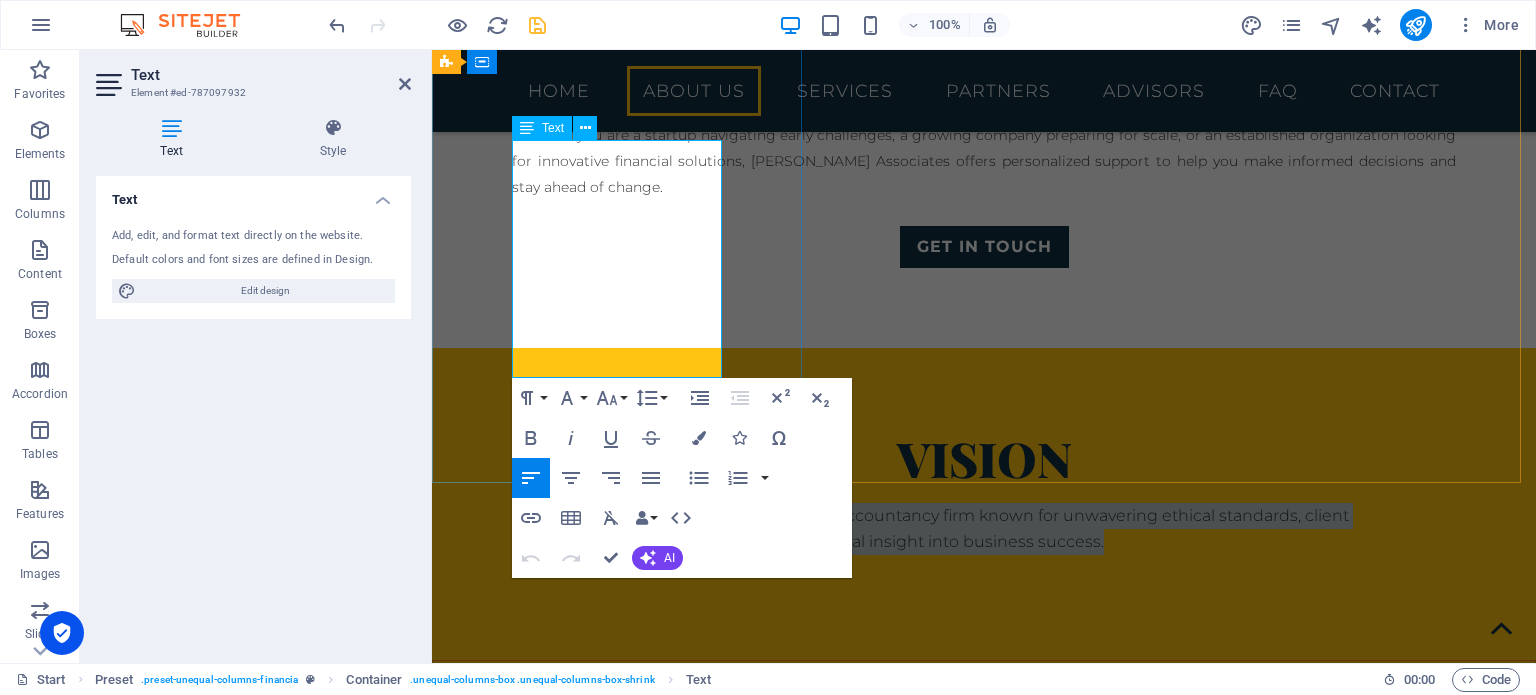 click on "To be recognized as a leading Chartered Accountancy firm known for unwavering ethical standards, client commitment, and the ability to turn financial insight into business success." at bounding box center [984, 529] 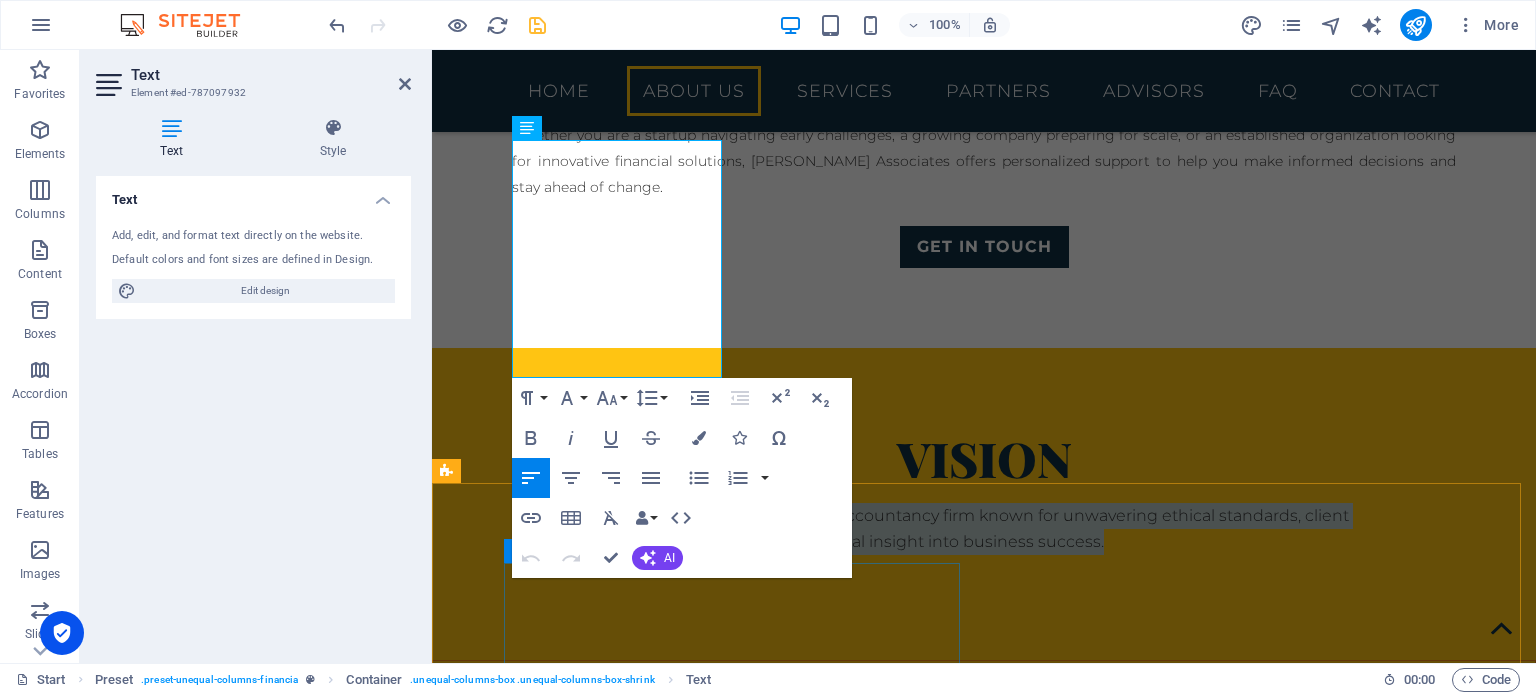 click on "Drop content here or  Add elements  Paste clipboard" at bounding box center (676, 1609) 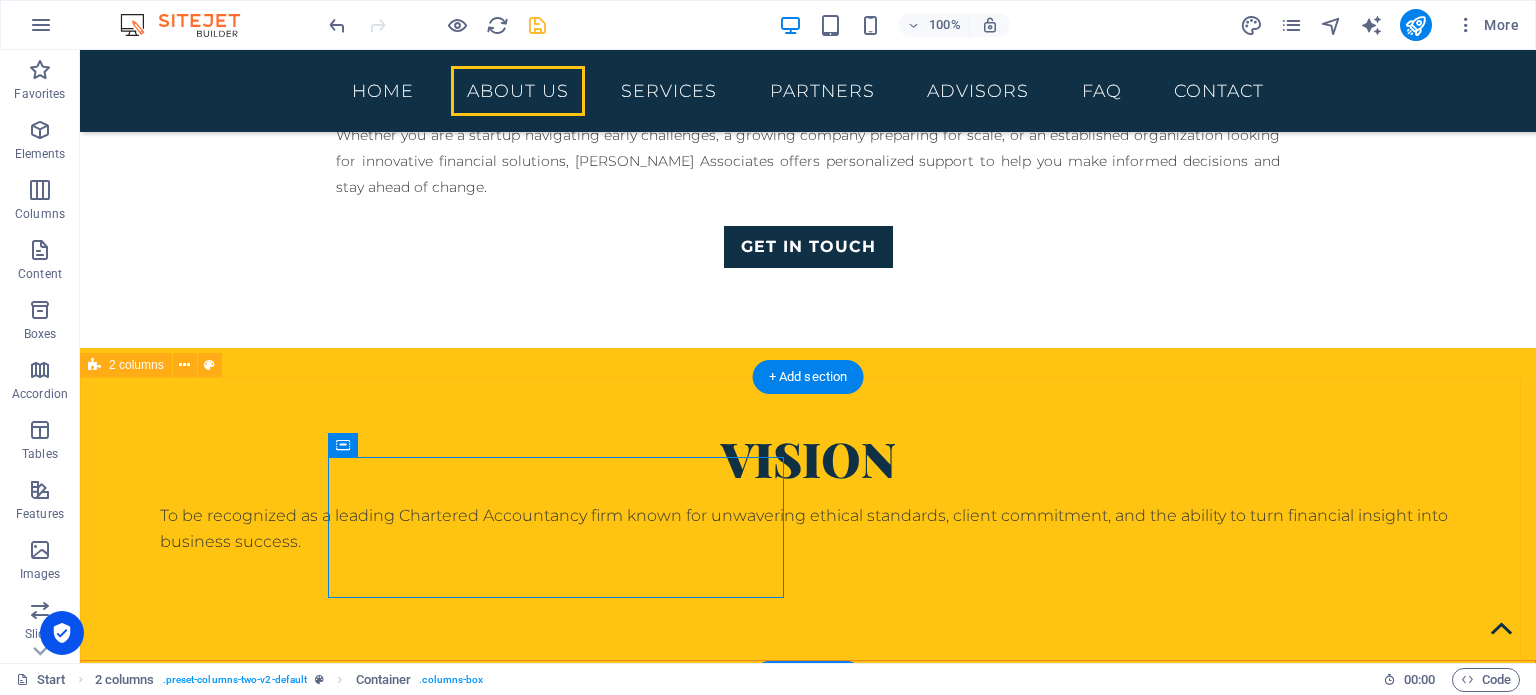 click on "Drop content here or  Add elements  Paste clipboard Drop content here or  Add elements  Paste clipboard" at bounding box center [808, 1608] 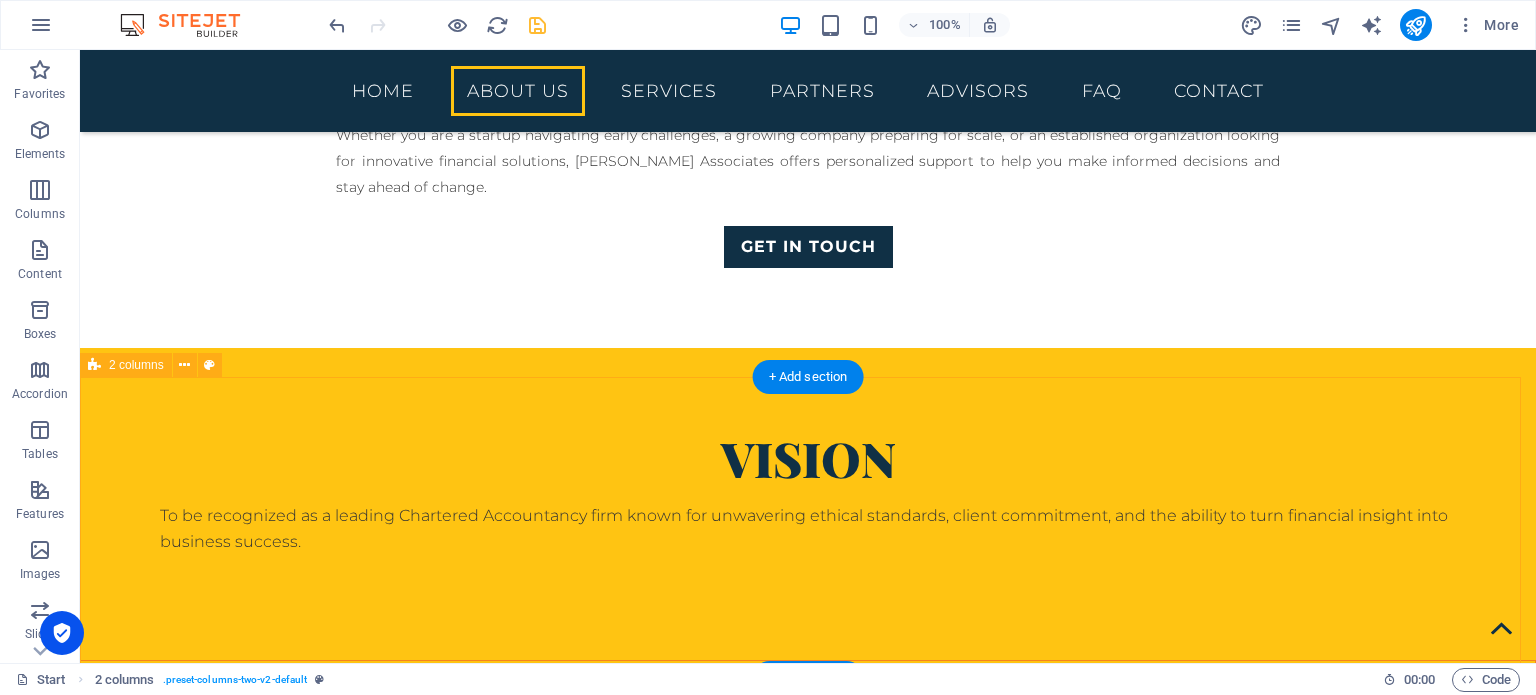 click on "Drop content here or  Add elements  Paste clipboard Drop content here or  Add elements  Paste clipboard" at bounding box center [808, 1608] 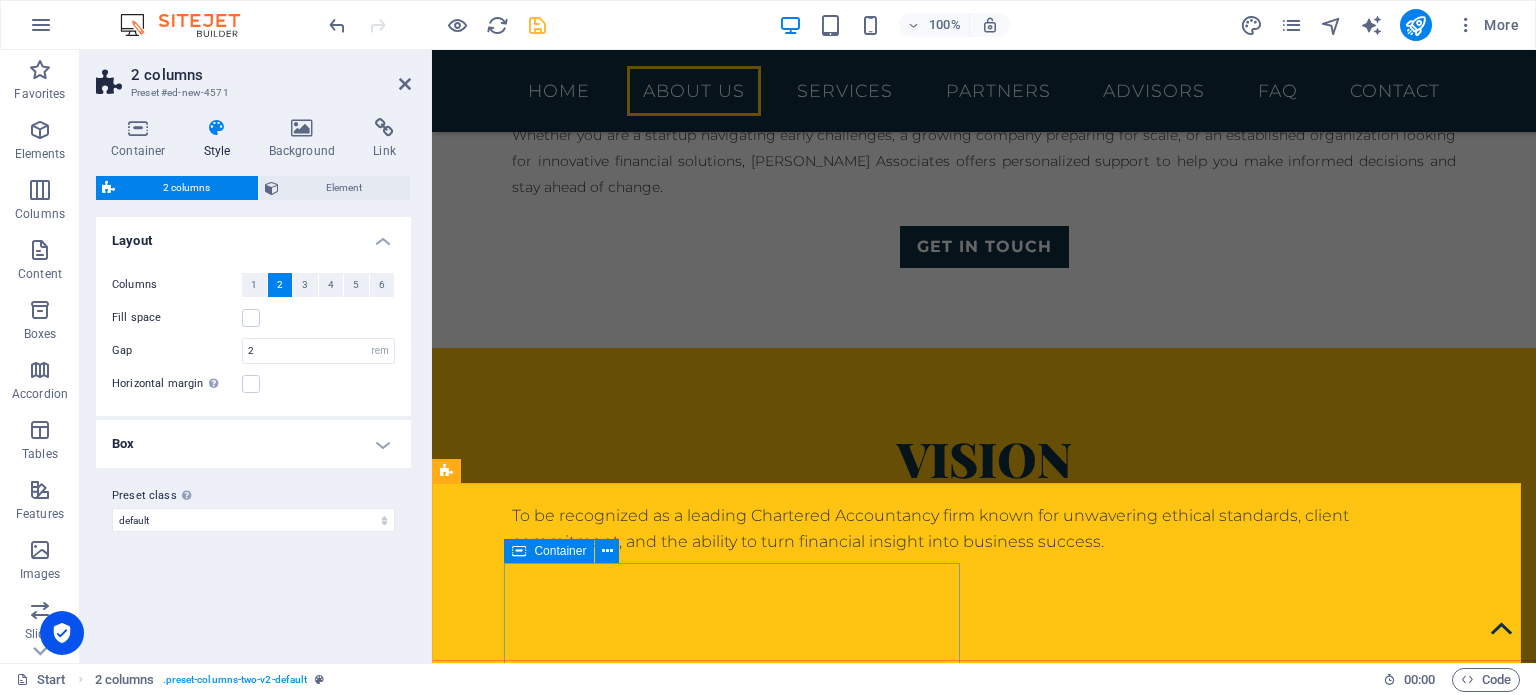 click on "Drop content here or  Add elements  Paste clipboard" at bounding box center [676, 1556] 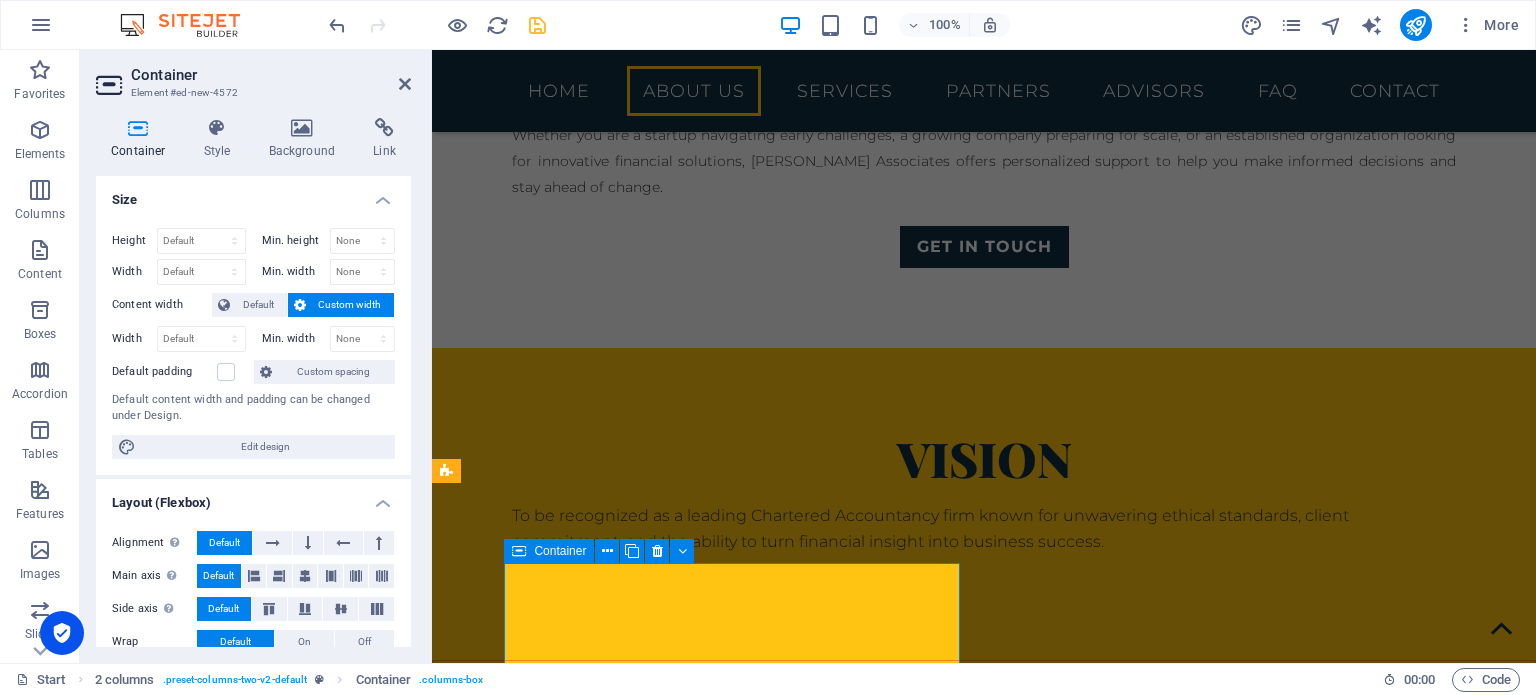 click on "Drop content here or  Add elements  Paste clipboard" at bounding box center [676, 1556] 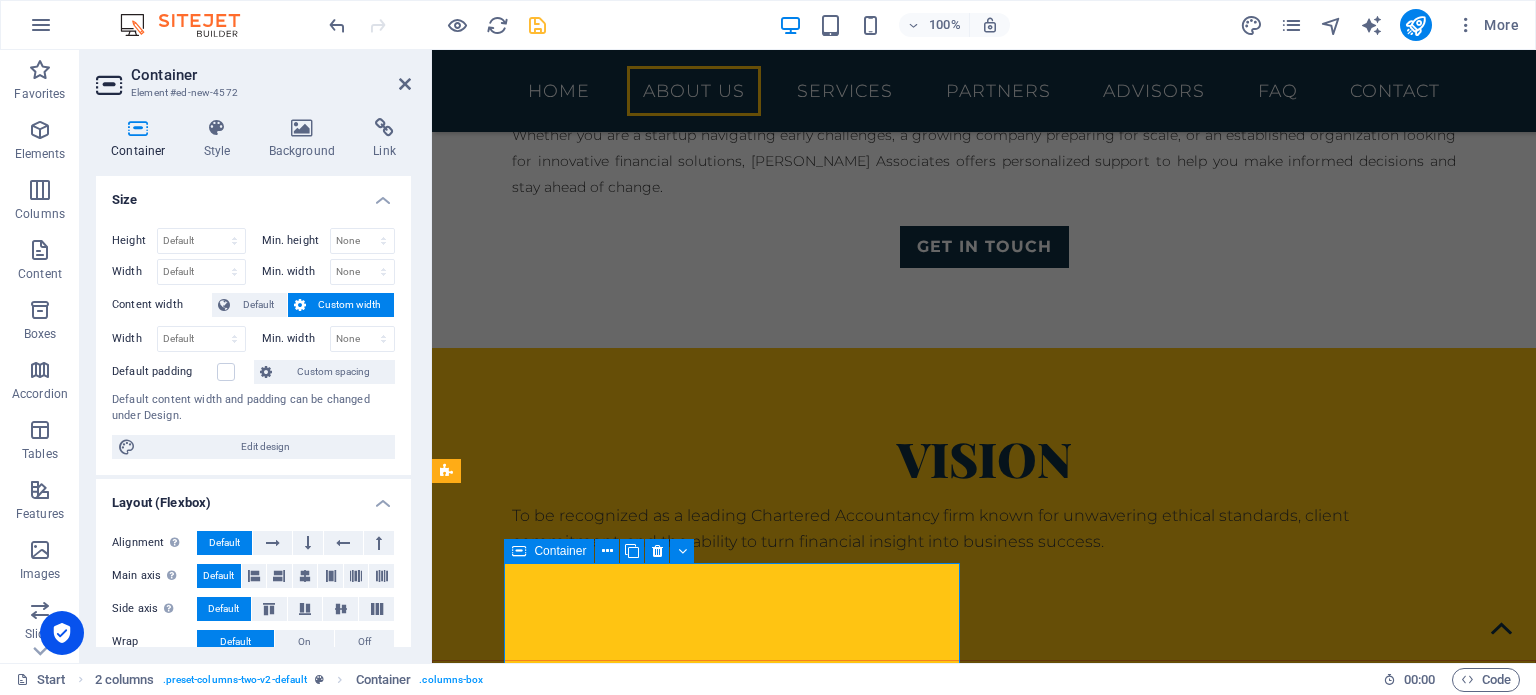 click on "Drop content here or  Add elements  Paste clipboard" at bounding box center (676, 1556) 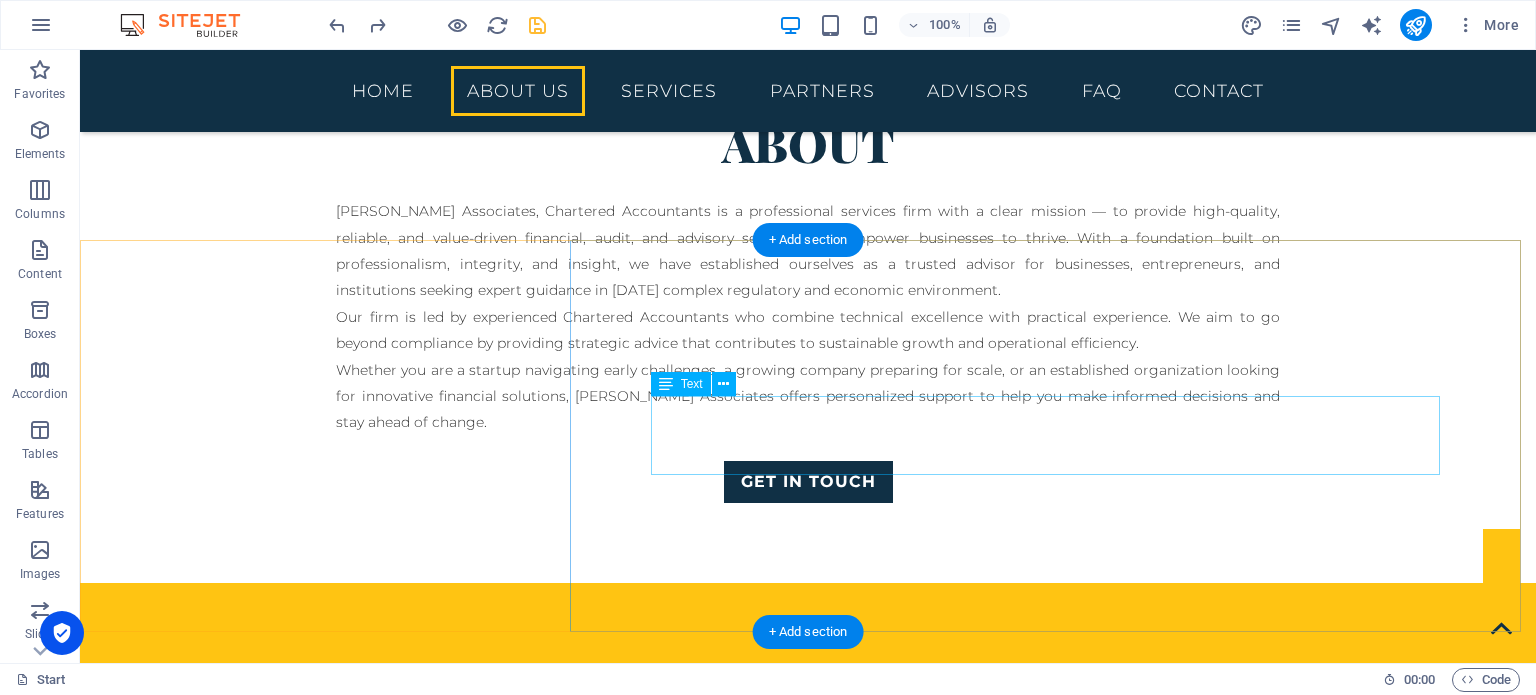 scroll, scrollTop: 1028, scrollLeft: 0, axis: vertical 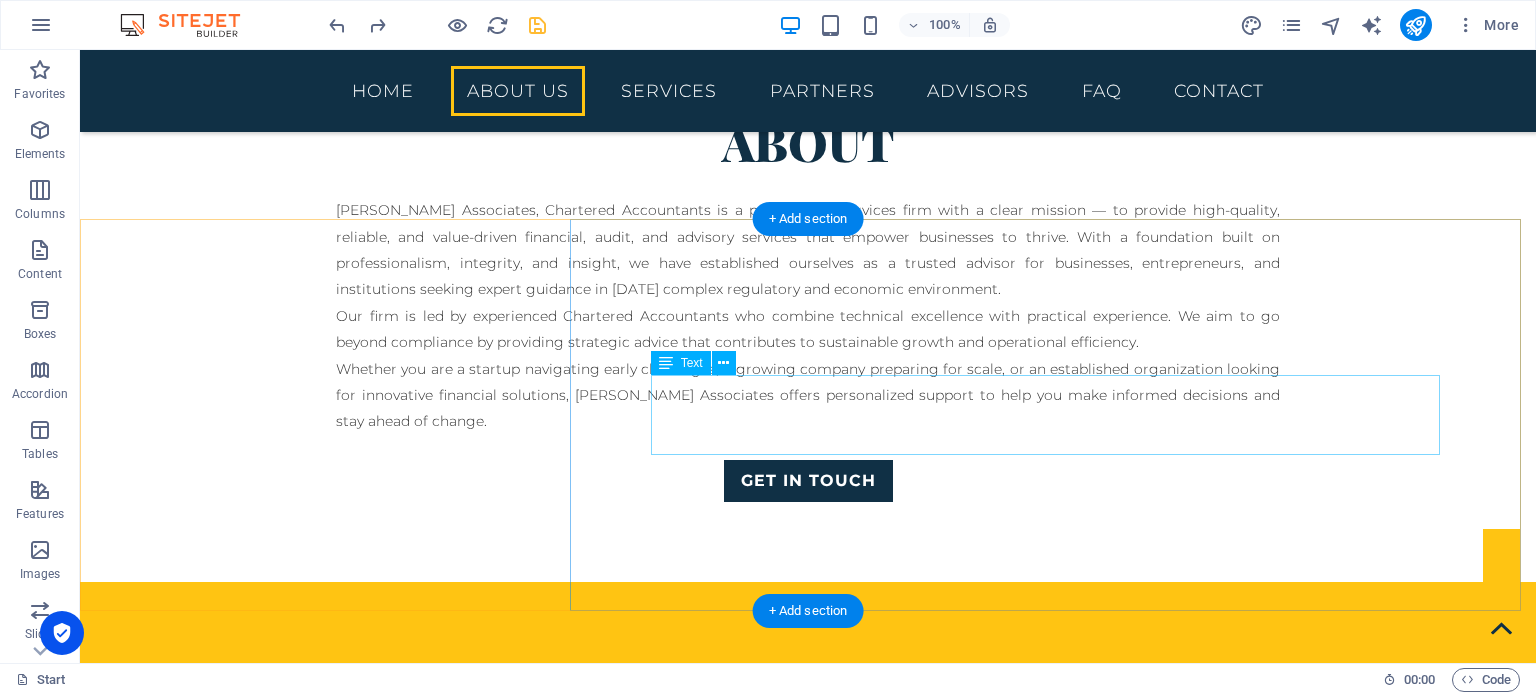 click on "Our mission is to provide high-quality, ethical, and value-driven professional services that support our clients’ financial clarity, regulatory compliance, and sustainable growth. We aim to be trusted advisors by combining technical excellence with a client-focused approach." at bounding box center (808, 1504) 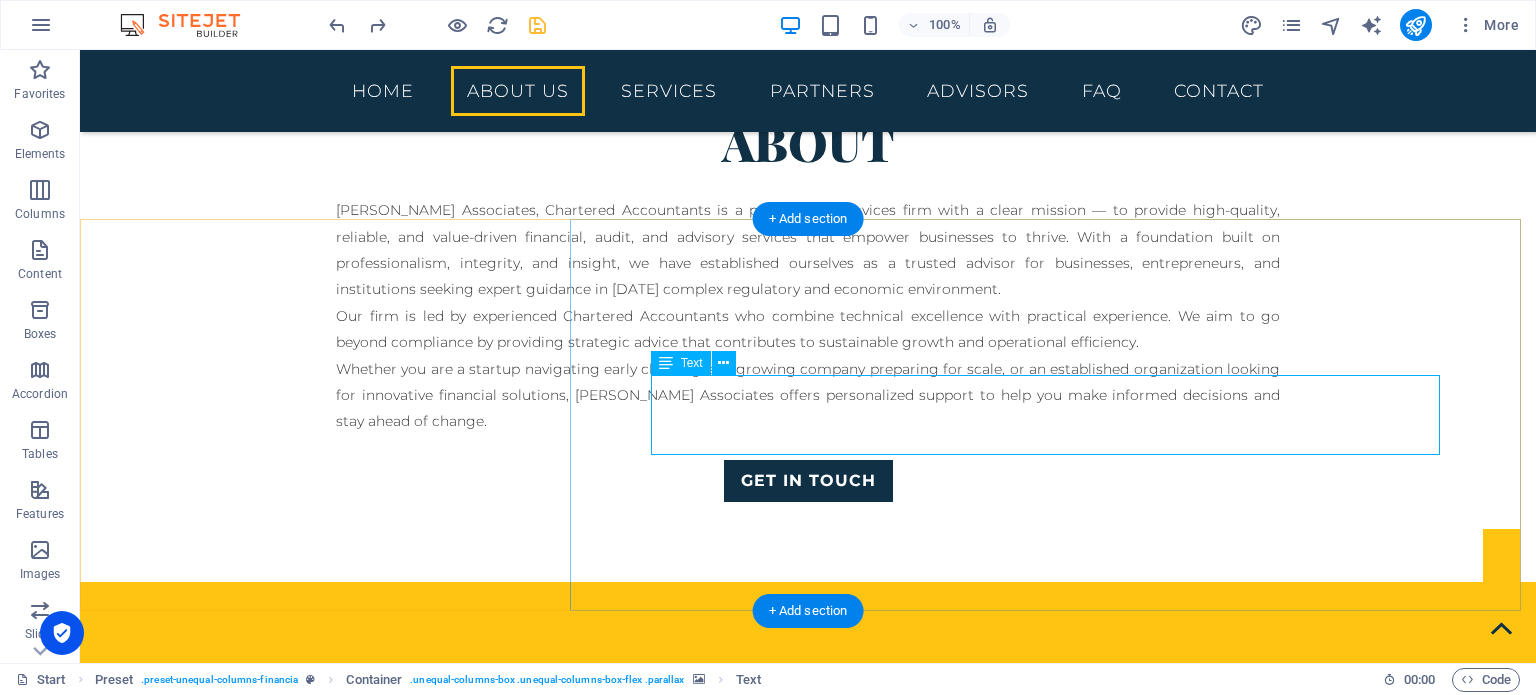 click on "Our mission is to provide high-quality, ethical, and value-driven professional services that support our clients’ financial clarity, regulatory compliance, and sustainable growth. We aim to be trusted advisors by combining technical excellence with a client-focused approach." at bounding box center (808, 1504) 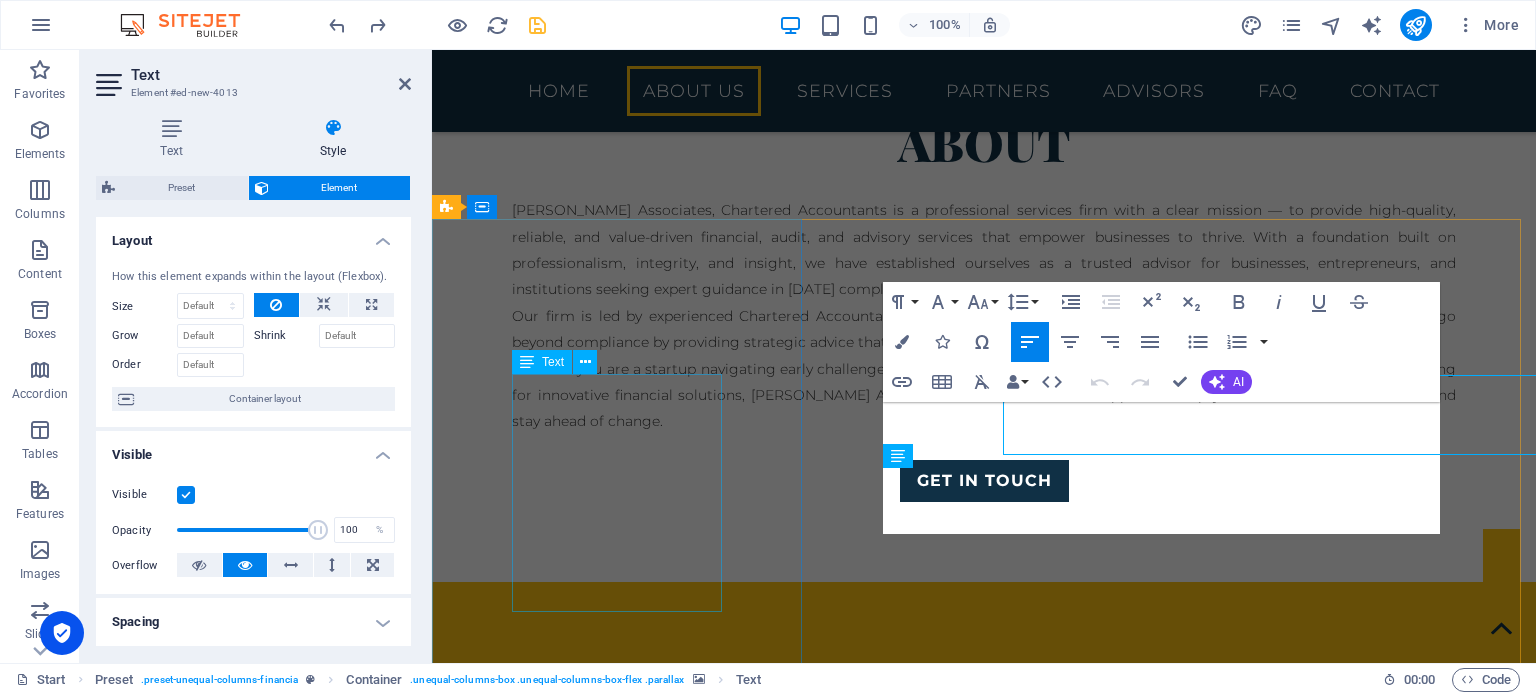 click on "To be recognized as a leading Chartered Accountancy firm known for unwavering ethical standards, client commitment, and the ability to turn financial insight into business success." at bounding box center (984, 763) 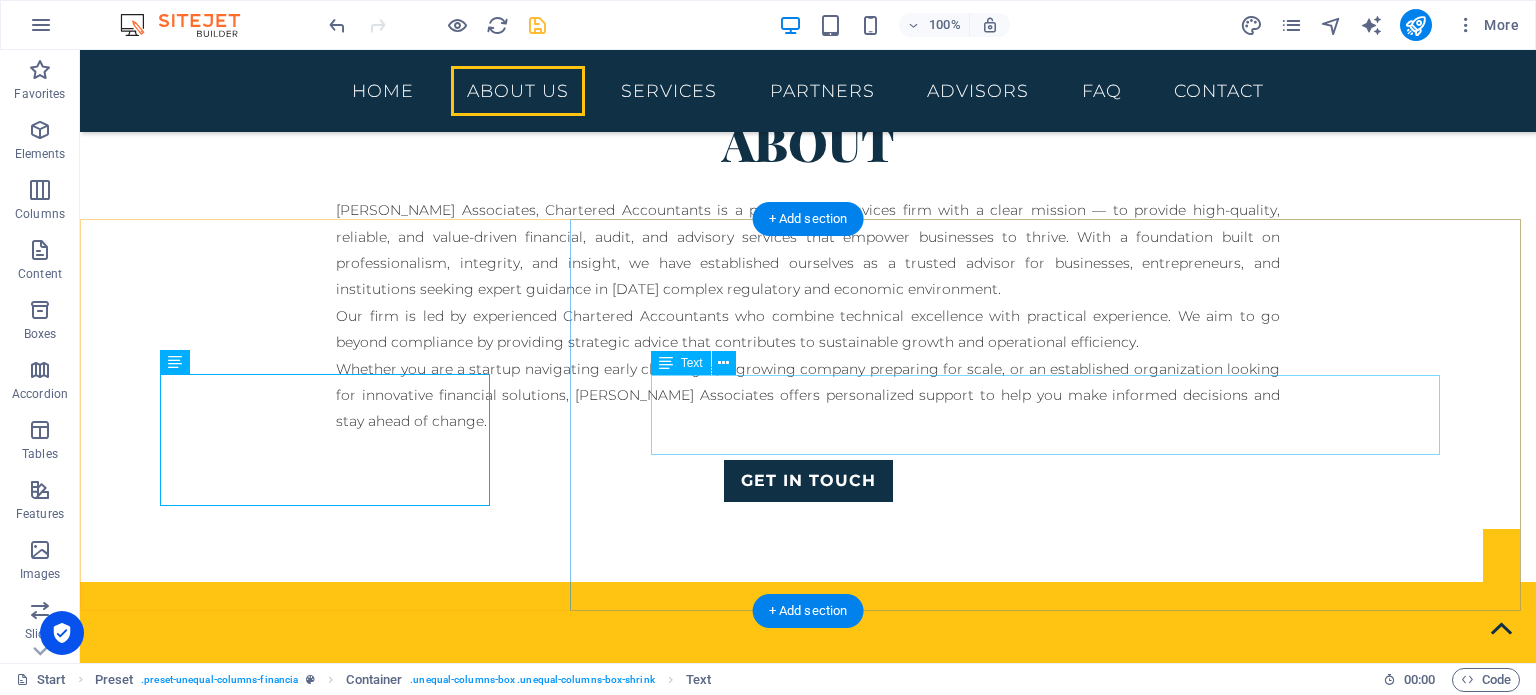 click on "Our mission is to provide high-quality, ethical, and value-driven professional services that support our clients’ financial clarity, regulatory compliance, and sustainable growth. We aim to be trusted advisors by combining technical excellence with a client-focused approach." at bounding box center [808, 1504] 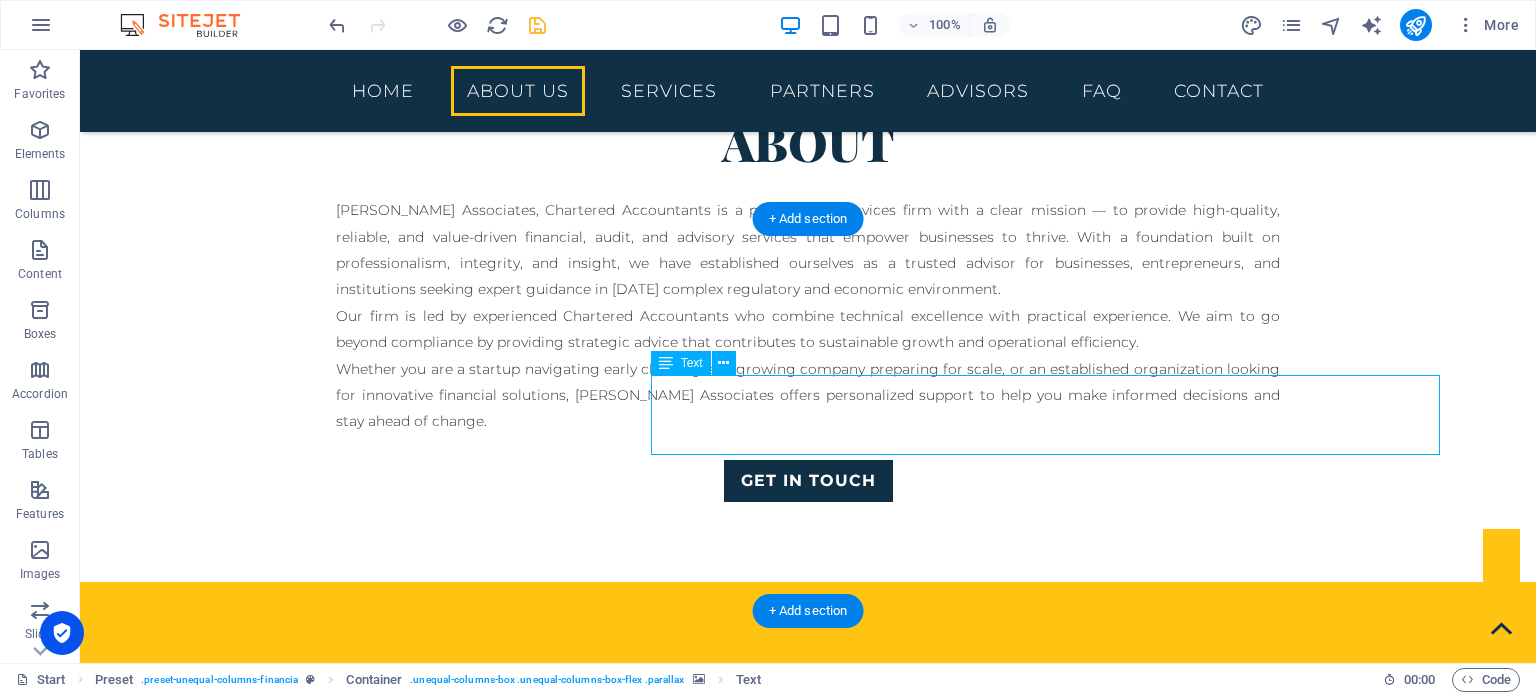 click on "Our mission is to provide high-quality, ethical, and value-driven professional services that support our clients’ financial clarity, regulatory compliance, and sustainable growth. We aim to be trusted advisors by combining technical excellence with a client-focused approach." at bounding box center [808, 1504] 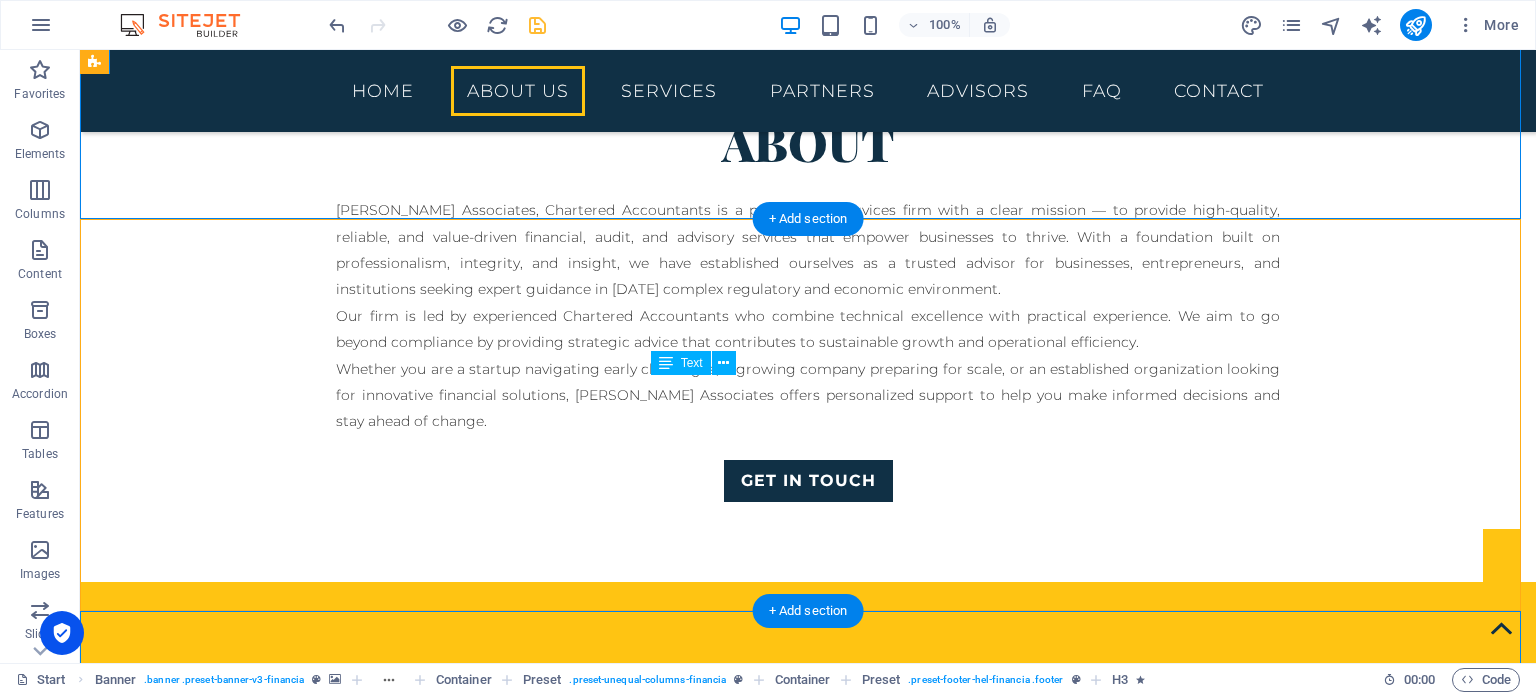 click on "Our mission is to provide high-quality, ethical, and value-driven professional services that support our clients’ financial clarity, regulatory compliance, and sustainable growth. We aim to be trusted advisors by combining technical excellence with a client-focused approach." at bounding box center [808, 1504] 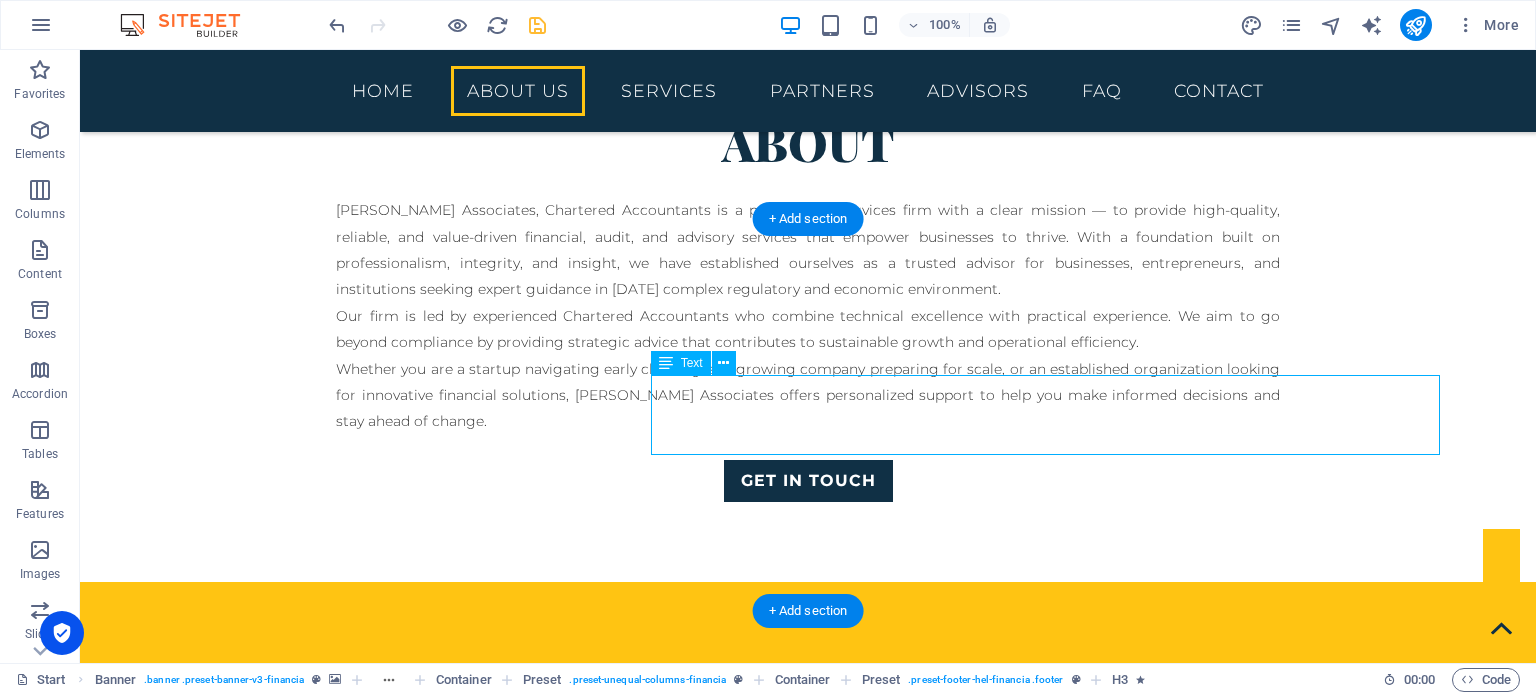 click on "Our mission is to provide high-quality, ethical, and value-driven professional services that support our clients’ financial clarity, regulatory compliance, and sustainable growth. We aim to be trusted advisors by combining technical excellence with a client-focused approach." at bounding box center (808, 1504) 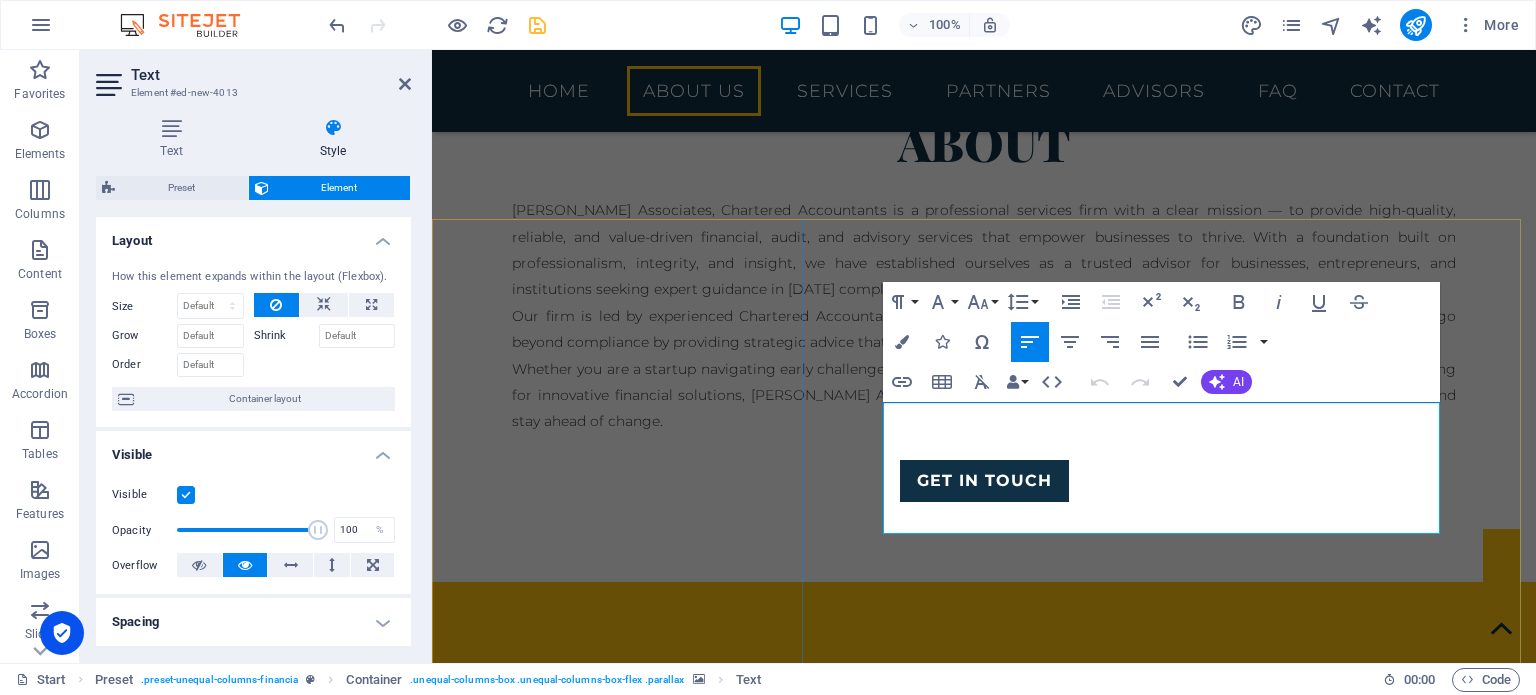 click on "Our mission is to provide high-quality, ethical, and value-driven professional services that support our clients’ financial clarity, regulatory compliance, and sustainable growth. We aim to be trusted advisors by combining technical excellence with a client-focused approach." at bounding box center (984, 1517) 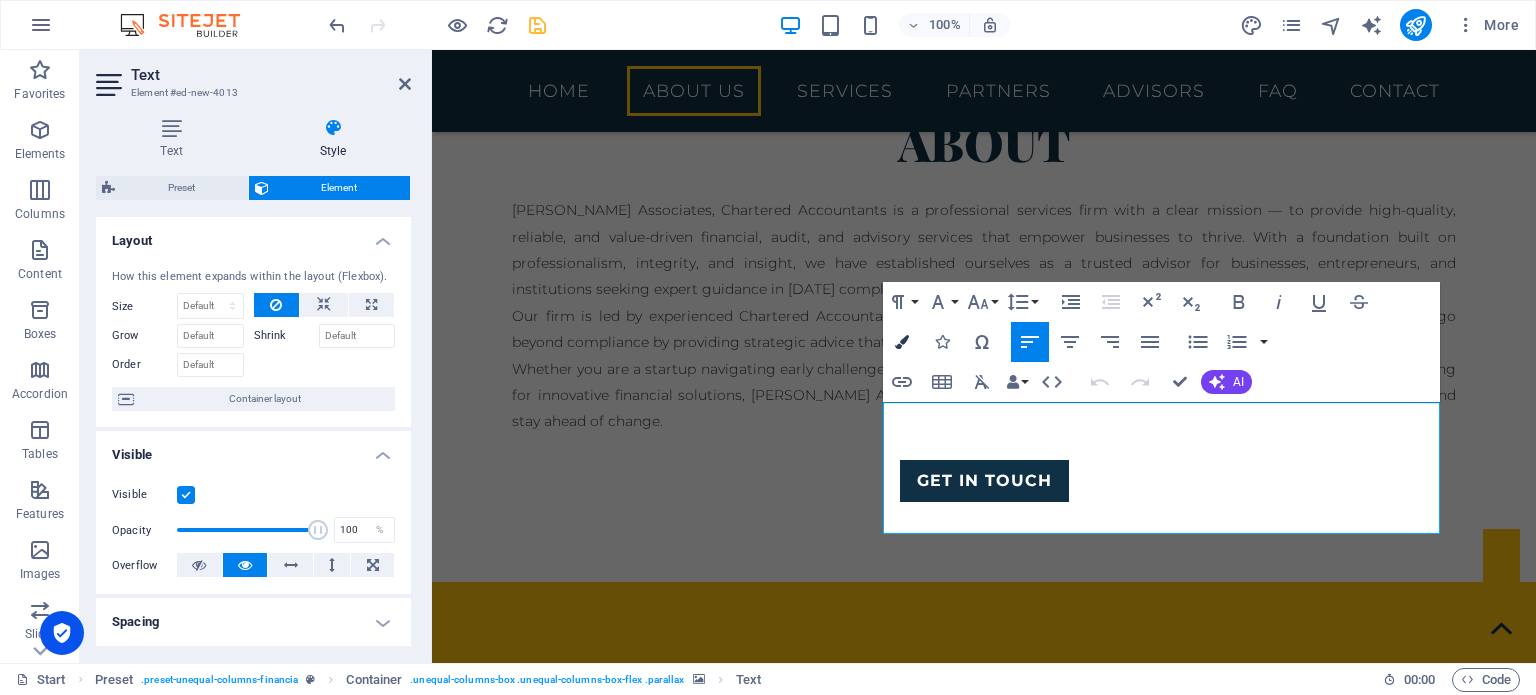 click on "Colors" at bounding box center [902, 342] 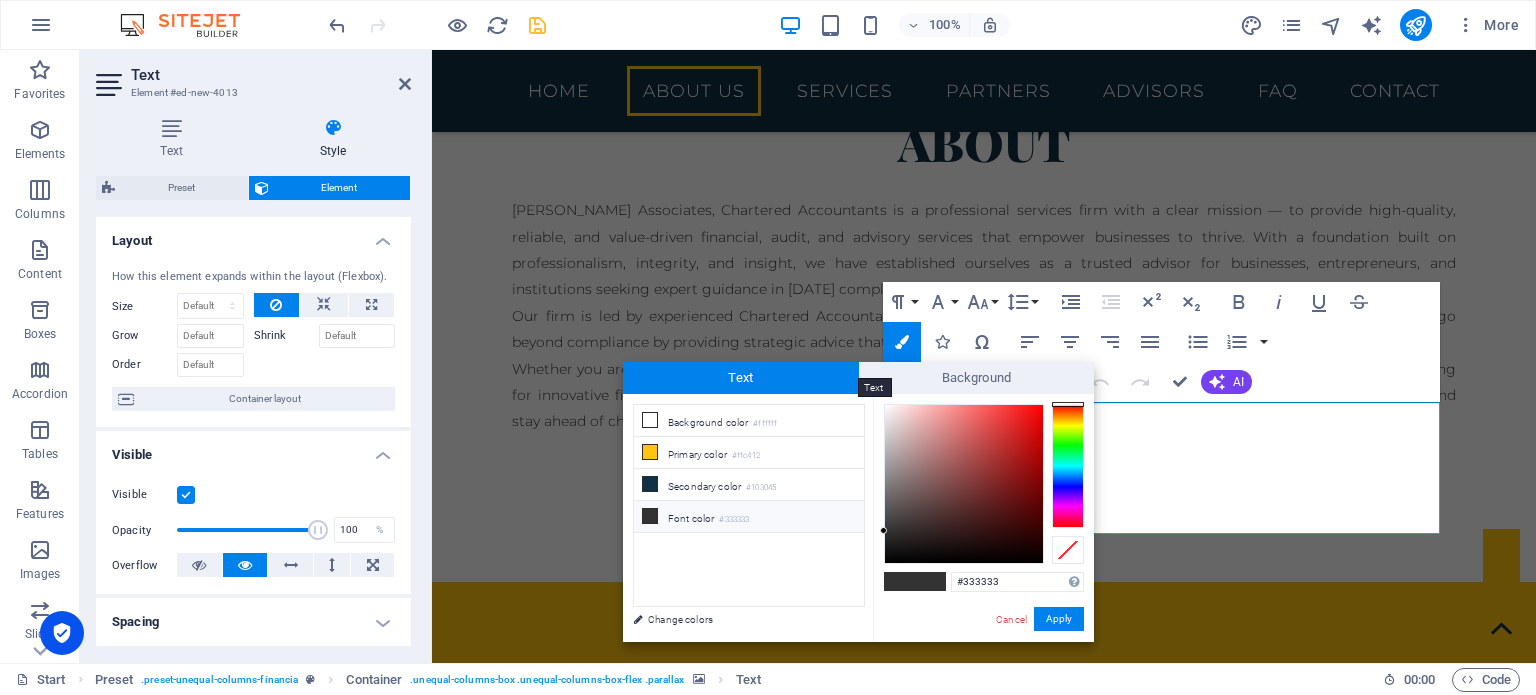 click on "Text" at bounding box center [741, 378] 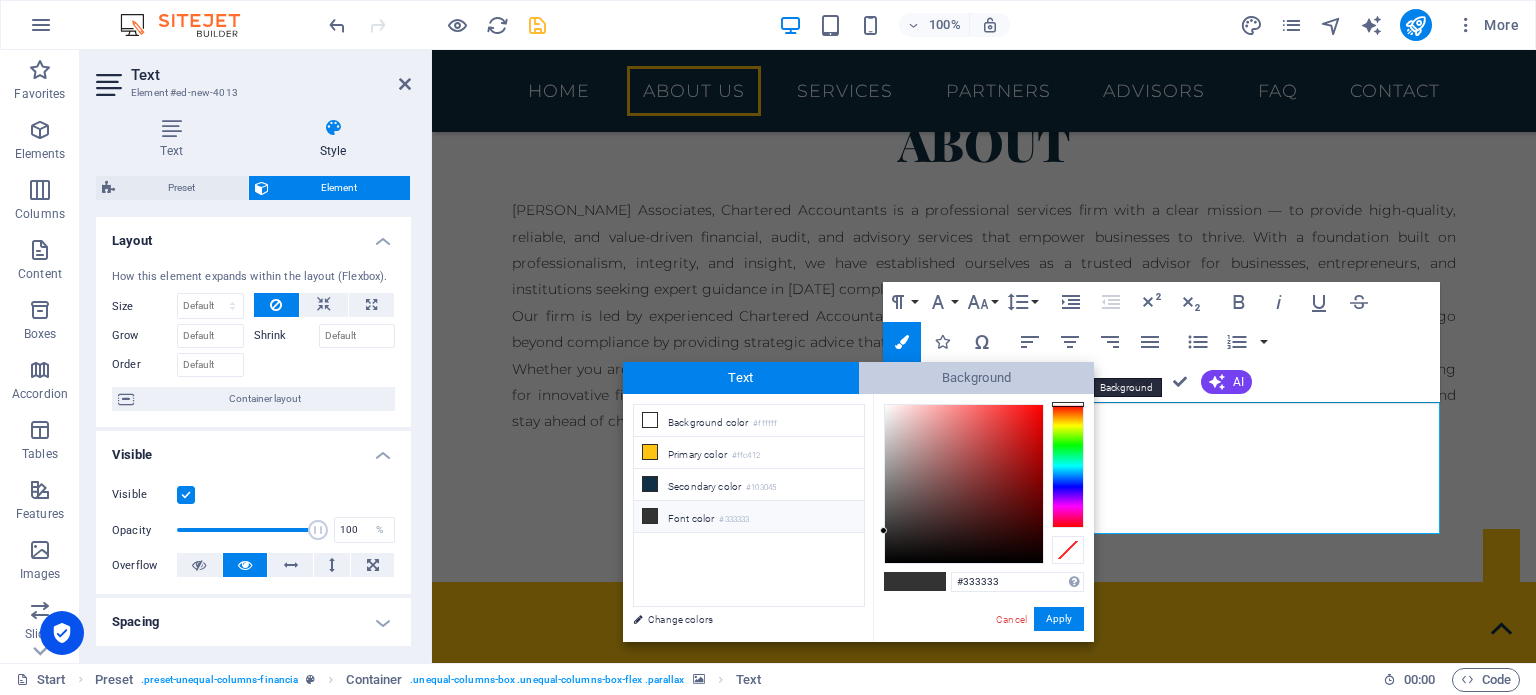 click on "Background" at bounding box center [977, 378] 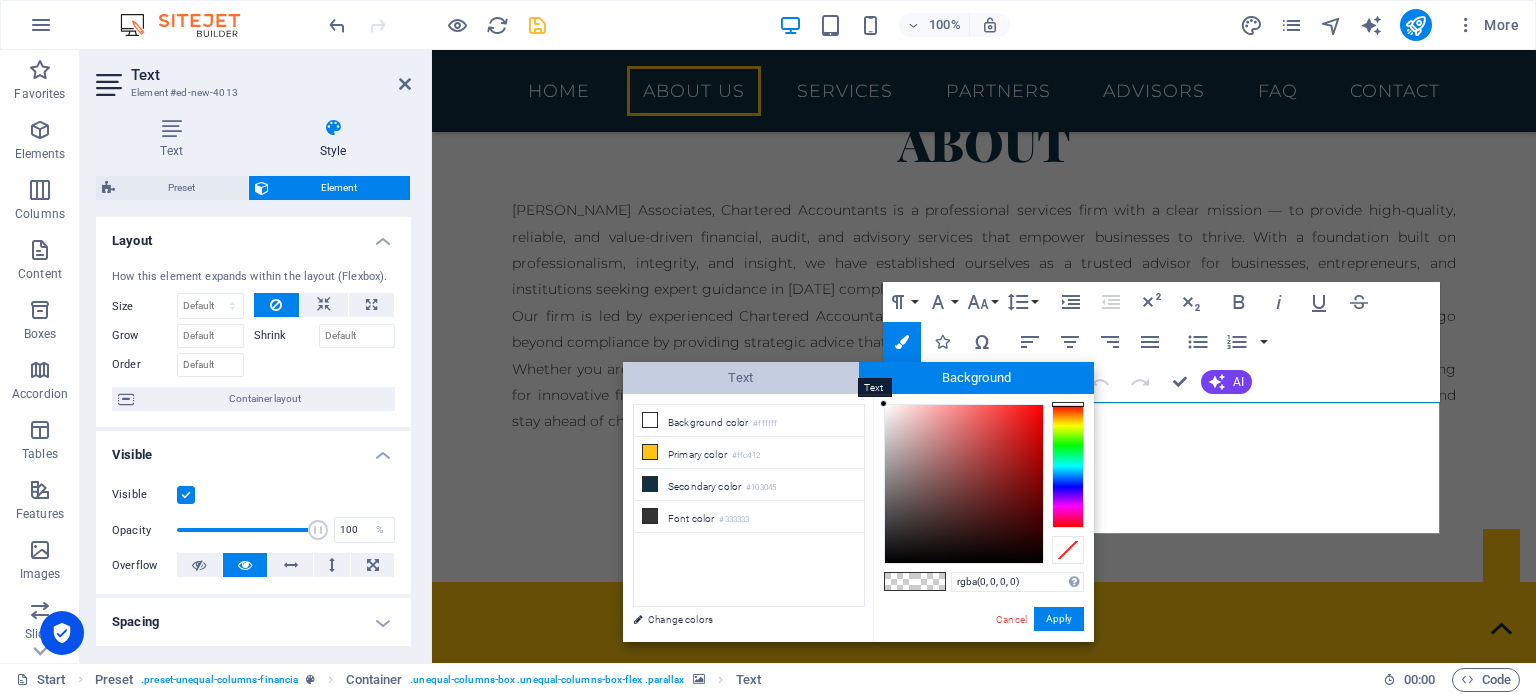 click on "Text" at bounding box center (741, 378) 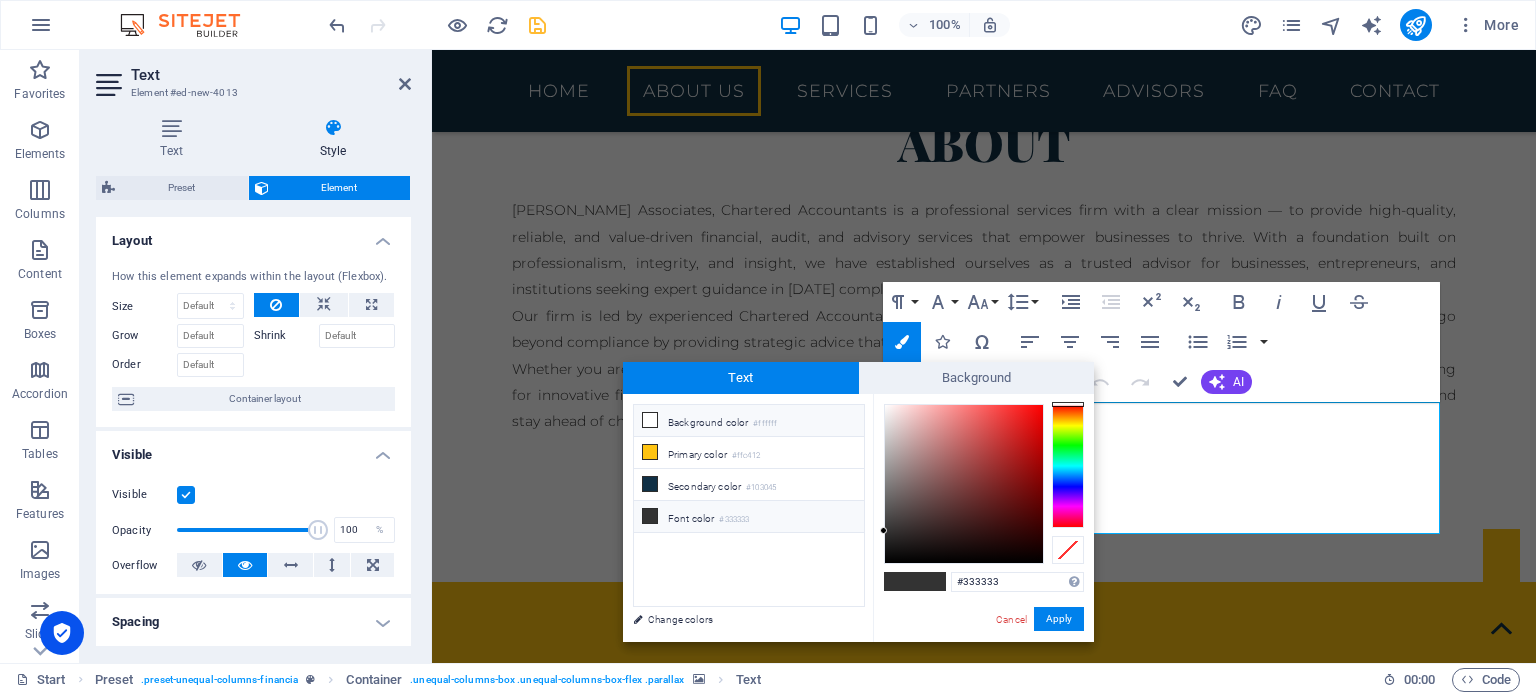 click at bounding box center [650, 420] 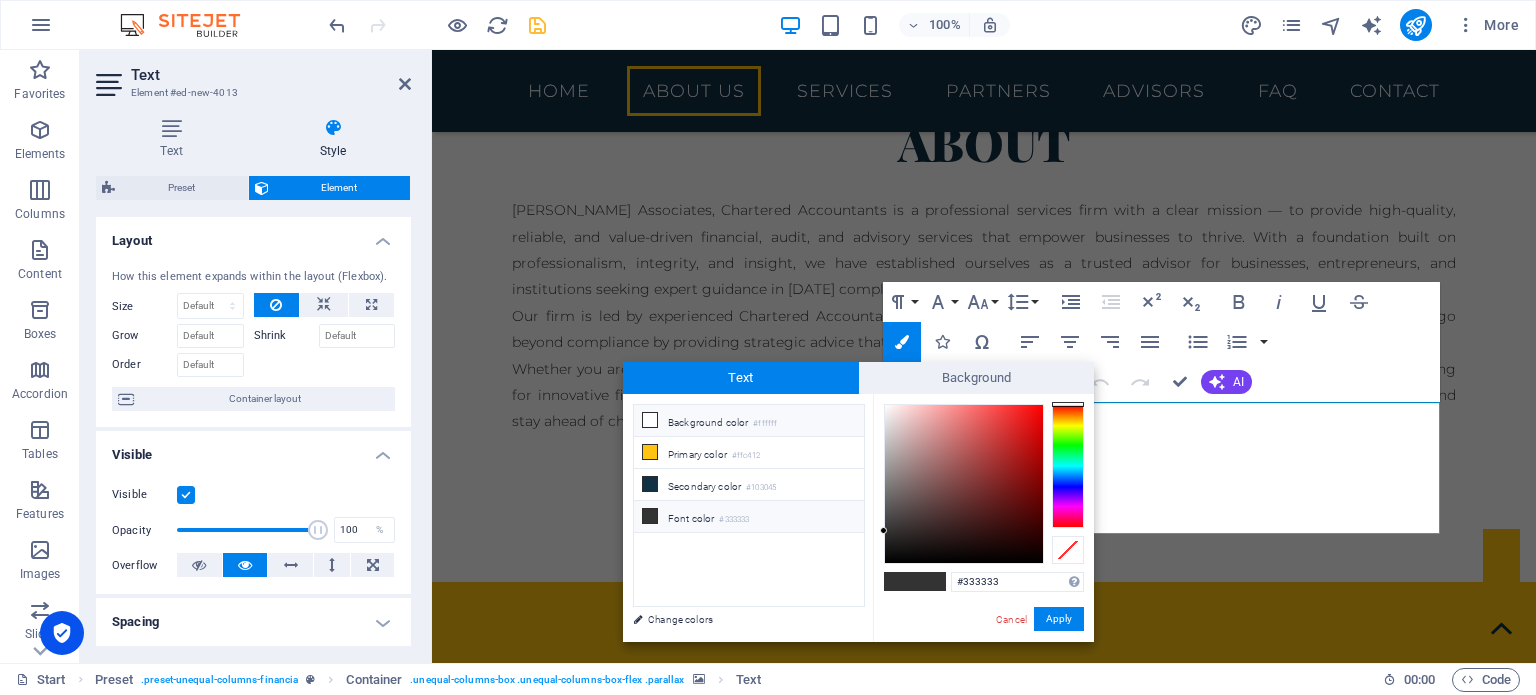 type on "#ffffff" 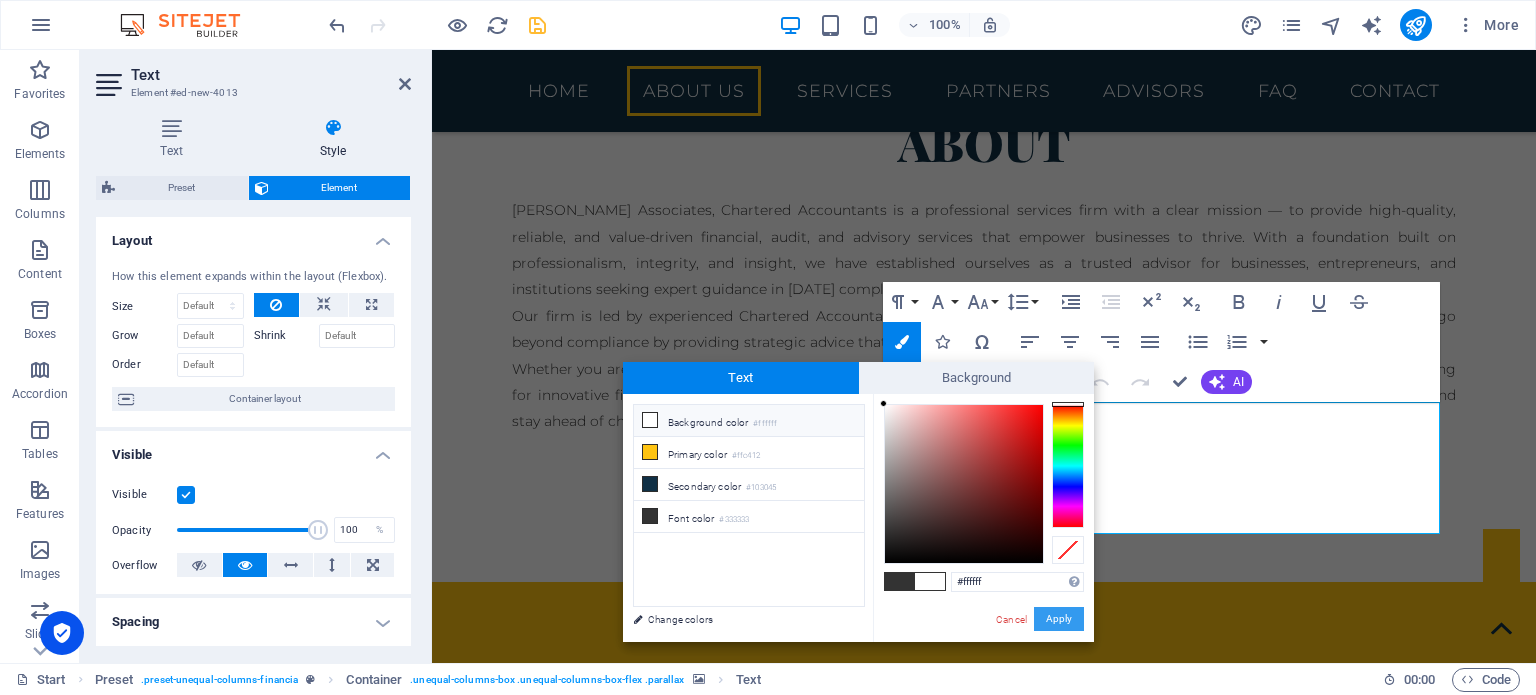 click on "Apply" at bounding box center (1059, 619) 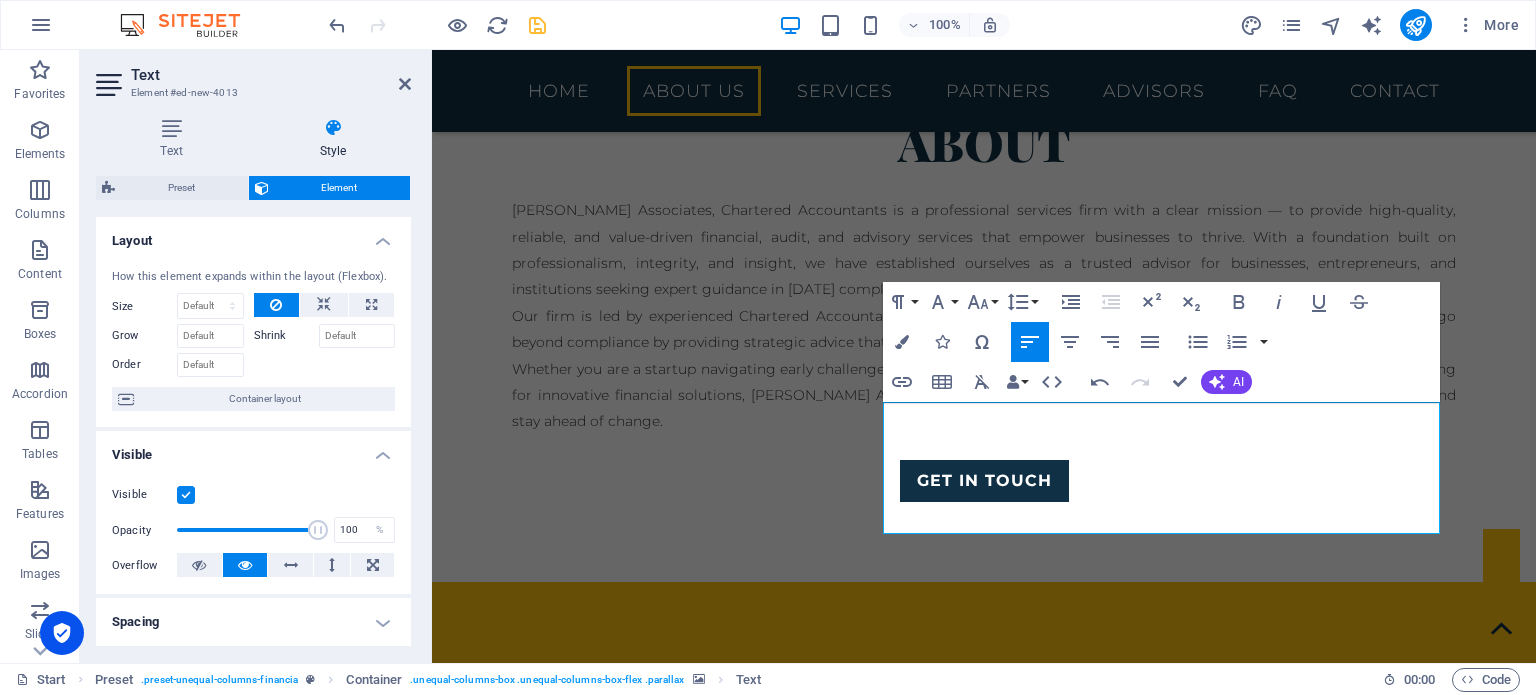 click at bounding box center (984, 1169) 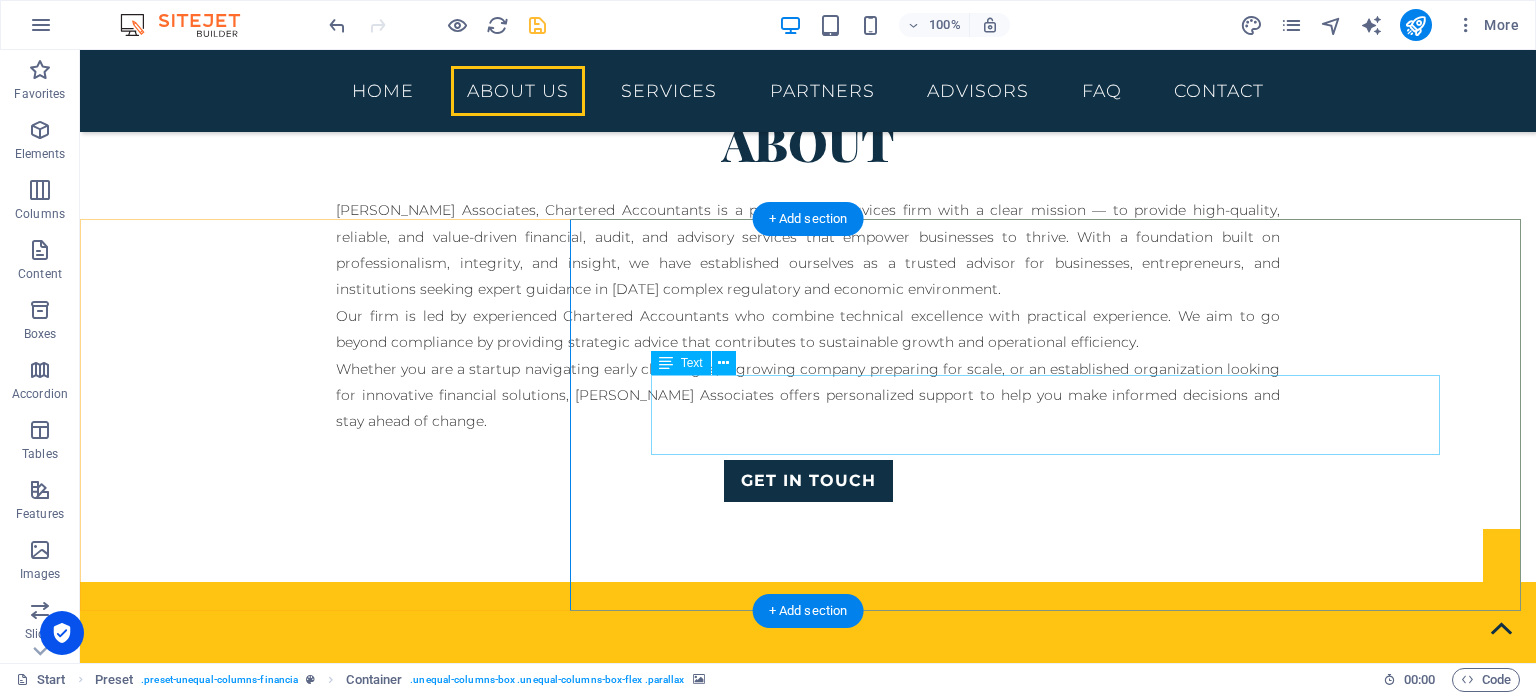 click on "Our mission is to provide high-quality, ethical, and value-driven professional services that support our clients’ financial clarity, regulatory compliance, and sustainable growth. We aim to be trusted advisors by combining technical excellence with a client-focused approach." at bounding box center [808, 1504] 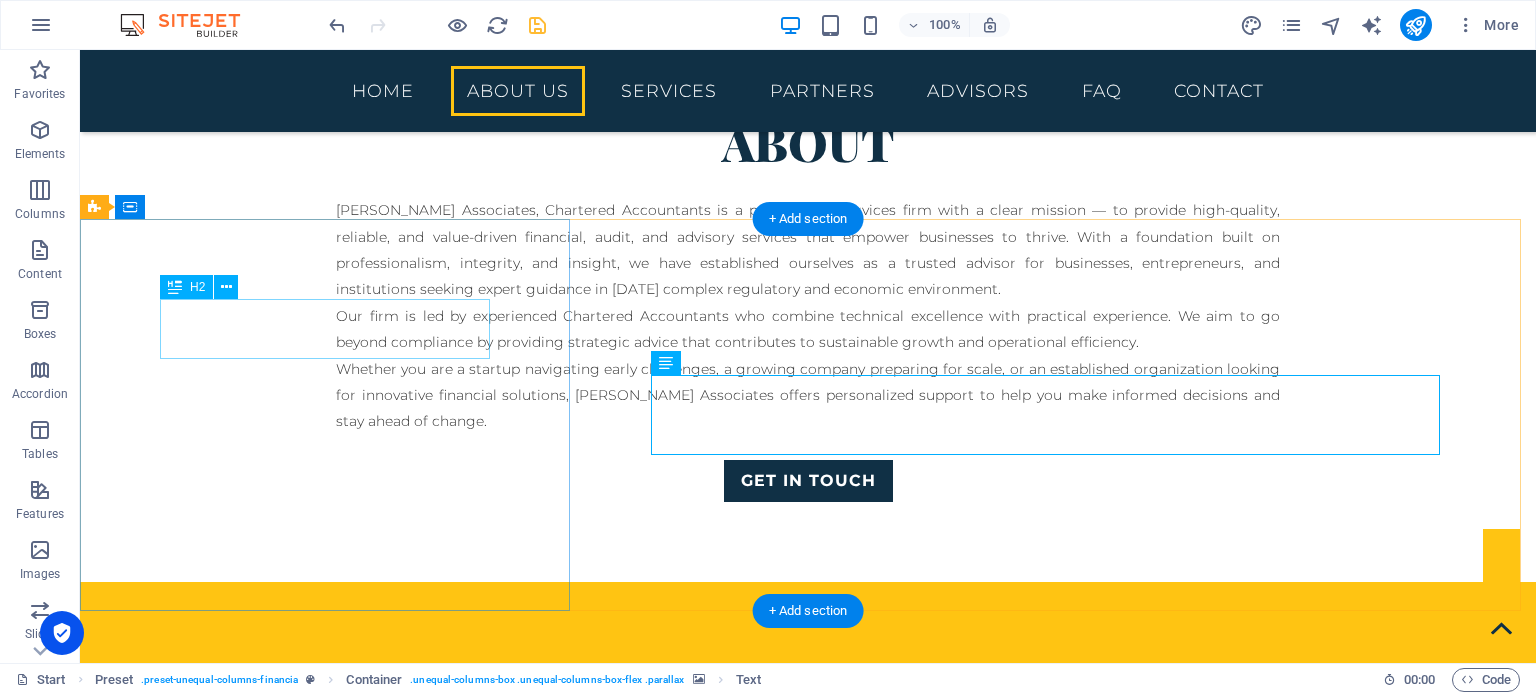 click on "vision" at bounding box center (808, 692) 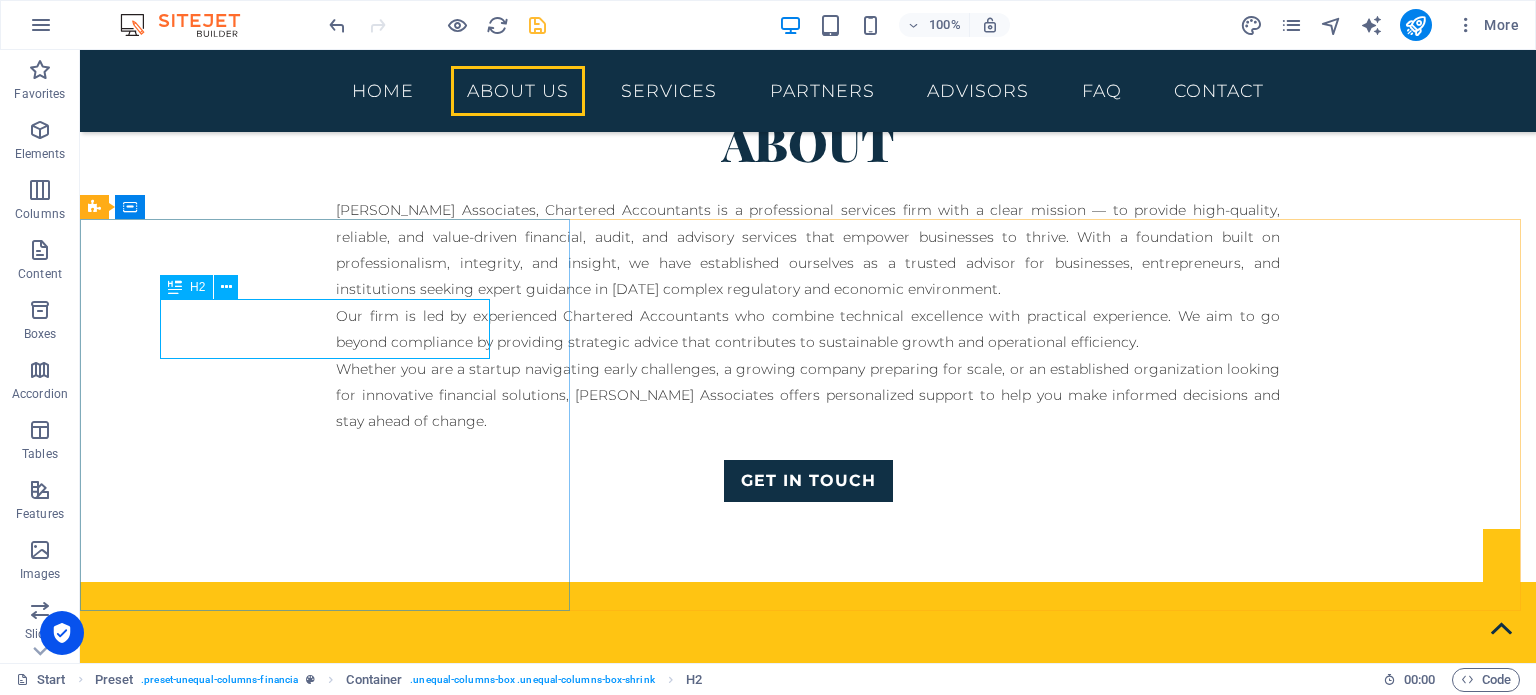 click at bounding box center (175, 287) 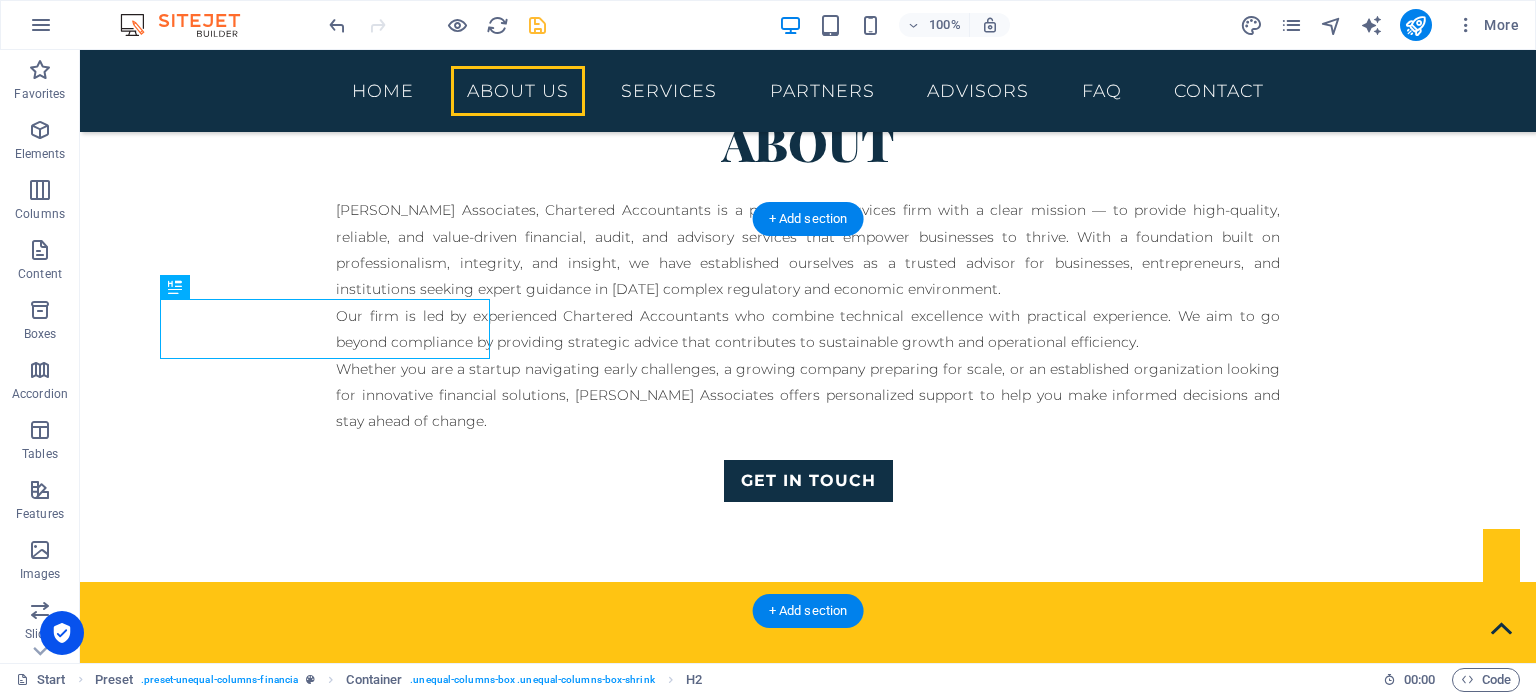 click at bounding box center (808, 1142) 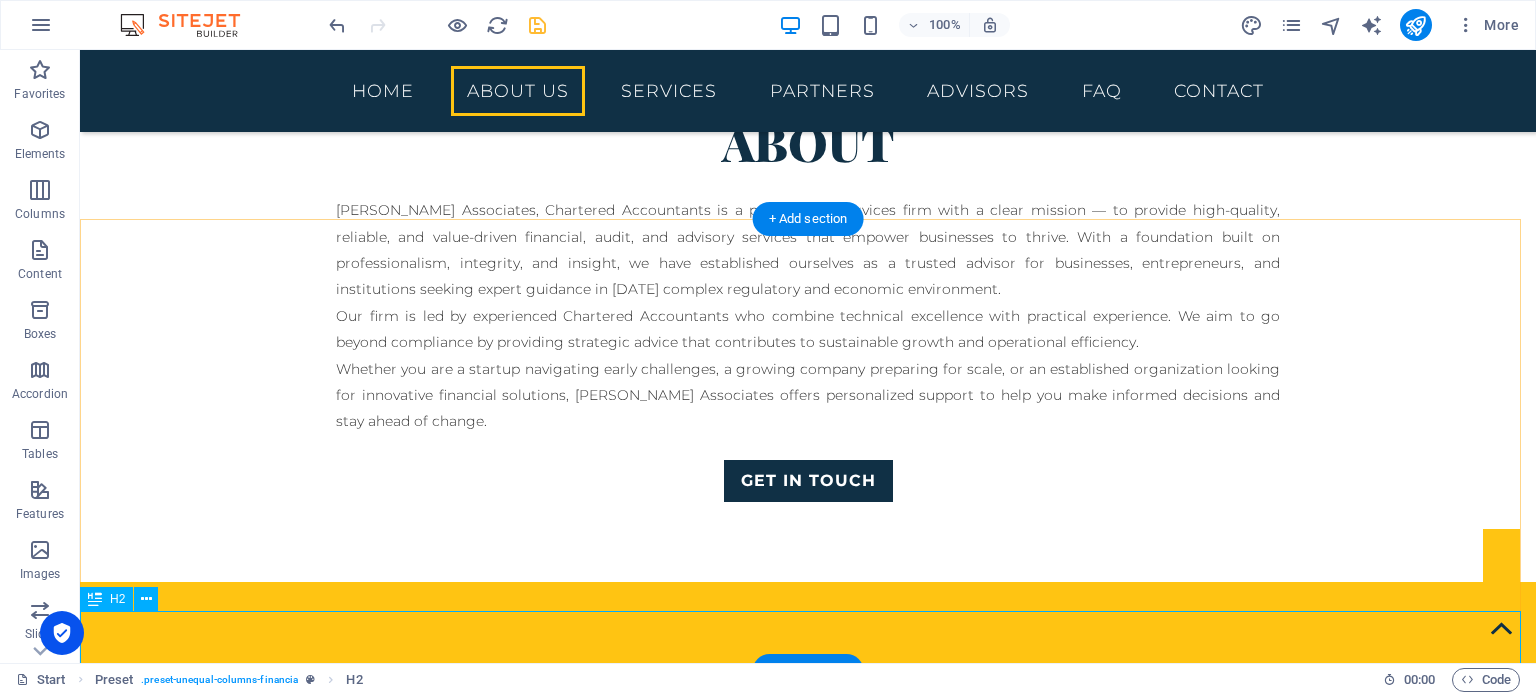 click on "vision" at bounding box center (808, 1642) 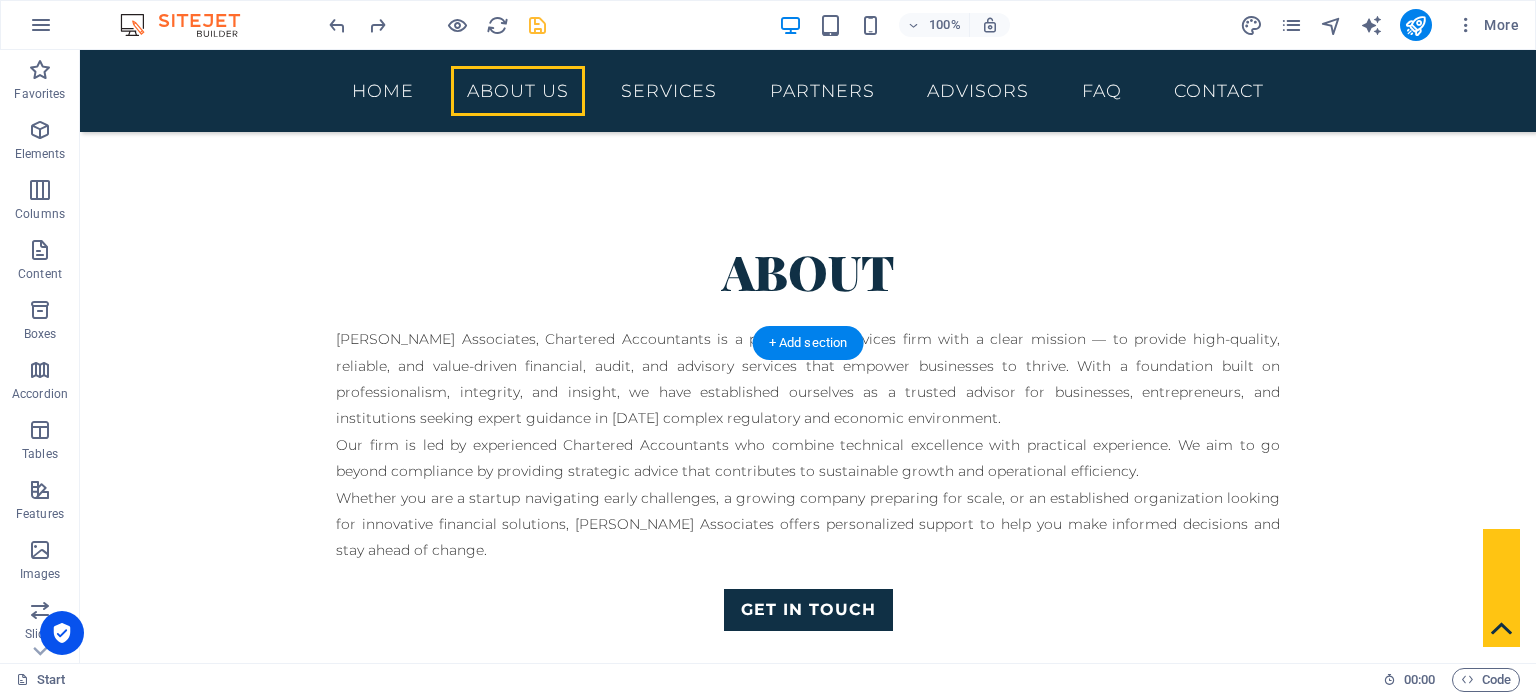 scroll, scrollTop: 898, scrollLeft: 0, axis: vertical 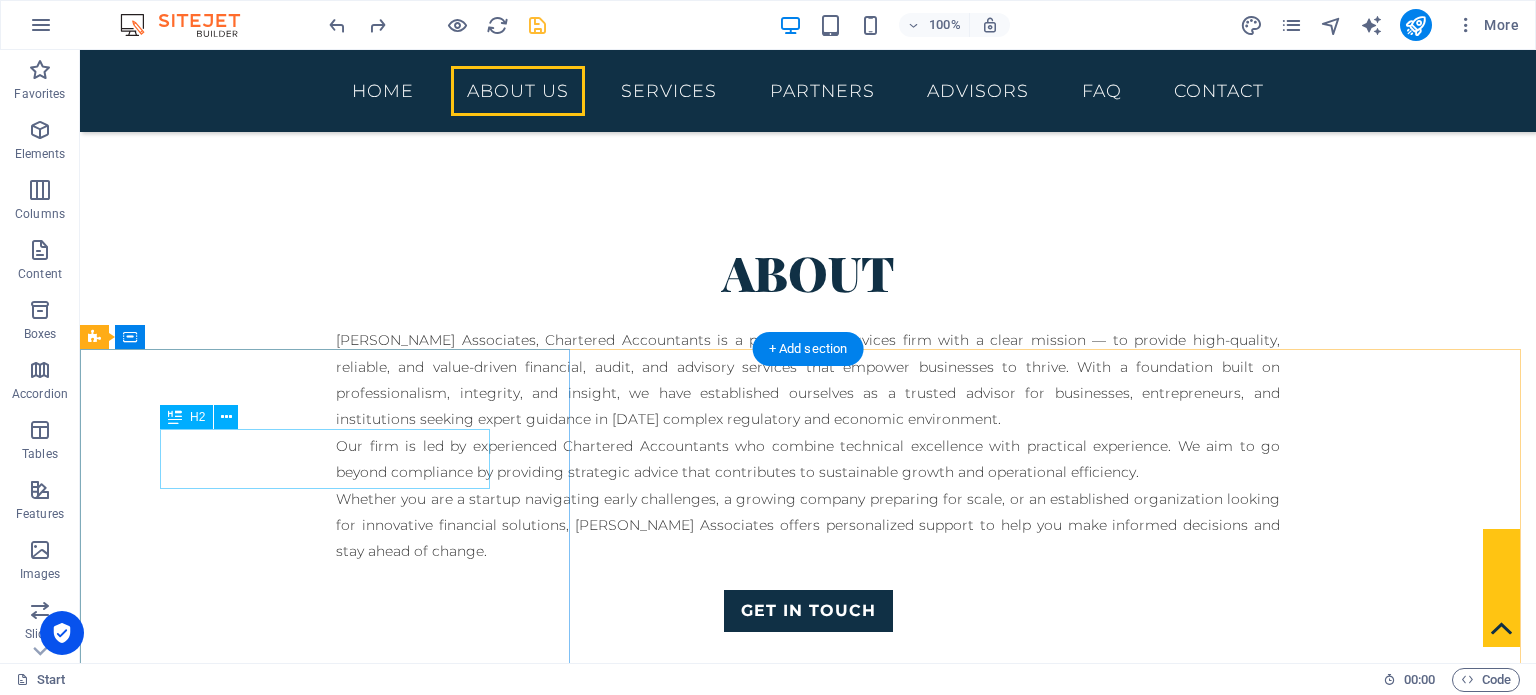 click on "vision" at bounding box center [808, 822] 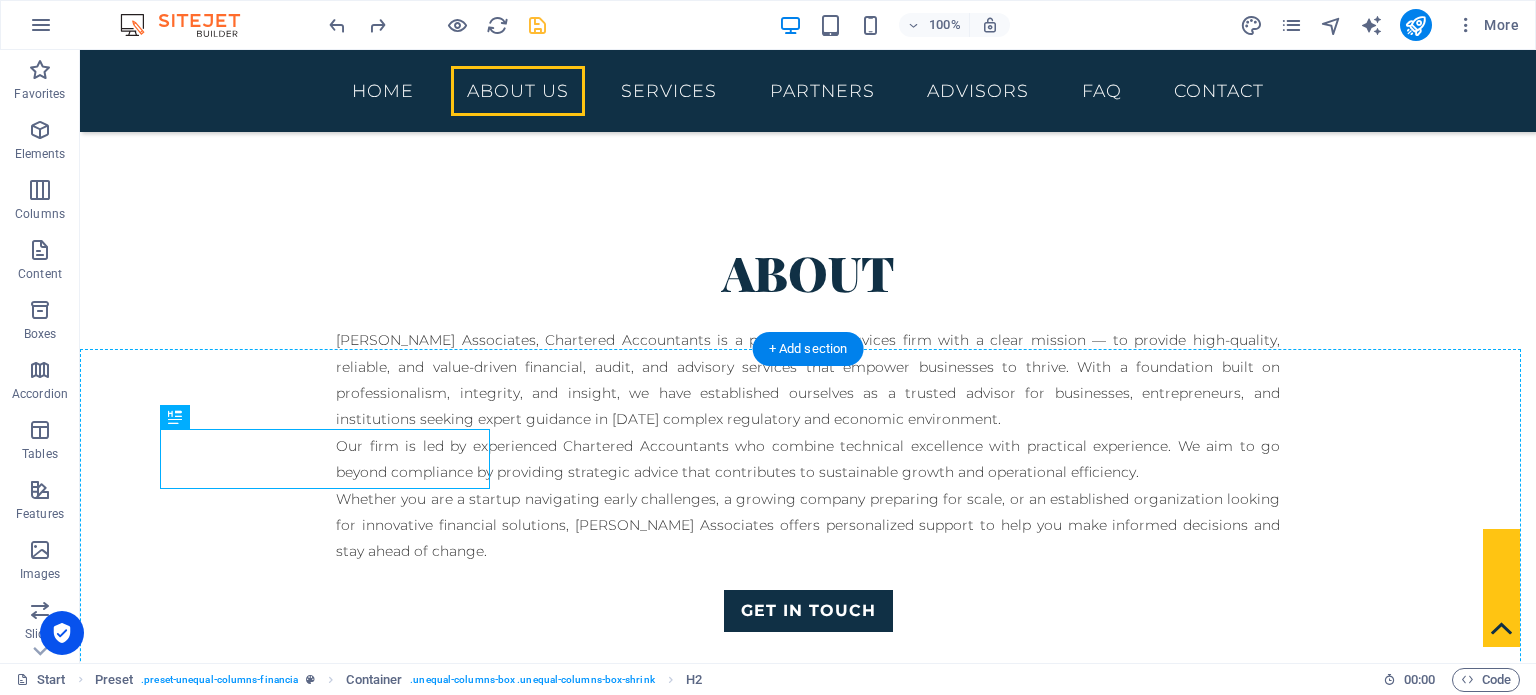 drag, startPoint x: 246, startPoint y: 469, endPoint x: 750, endPoint y: 446, distance: 504.52454 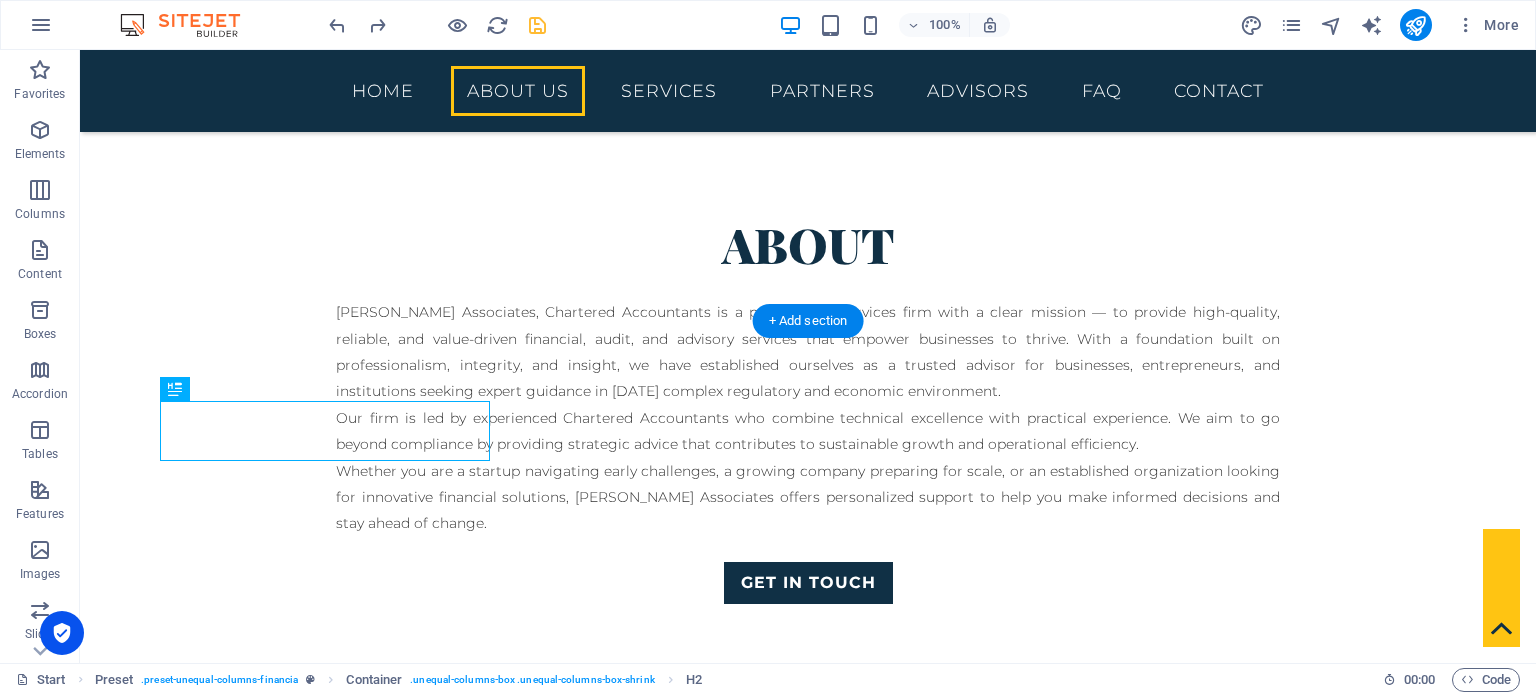 scroll, scrollTop: 902, scrollLeft: 0, axis: vertical 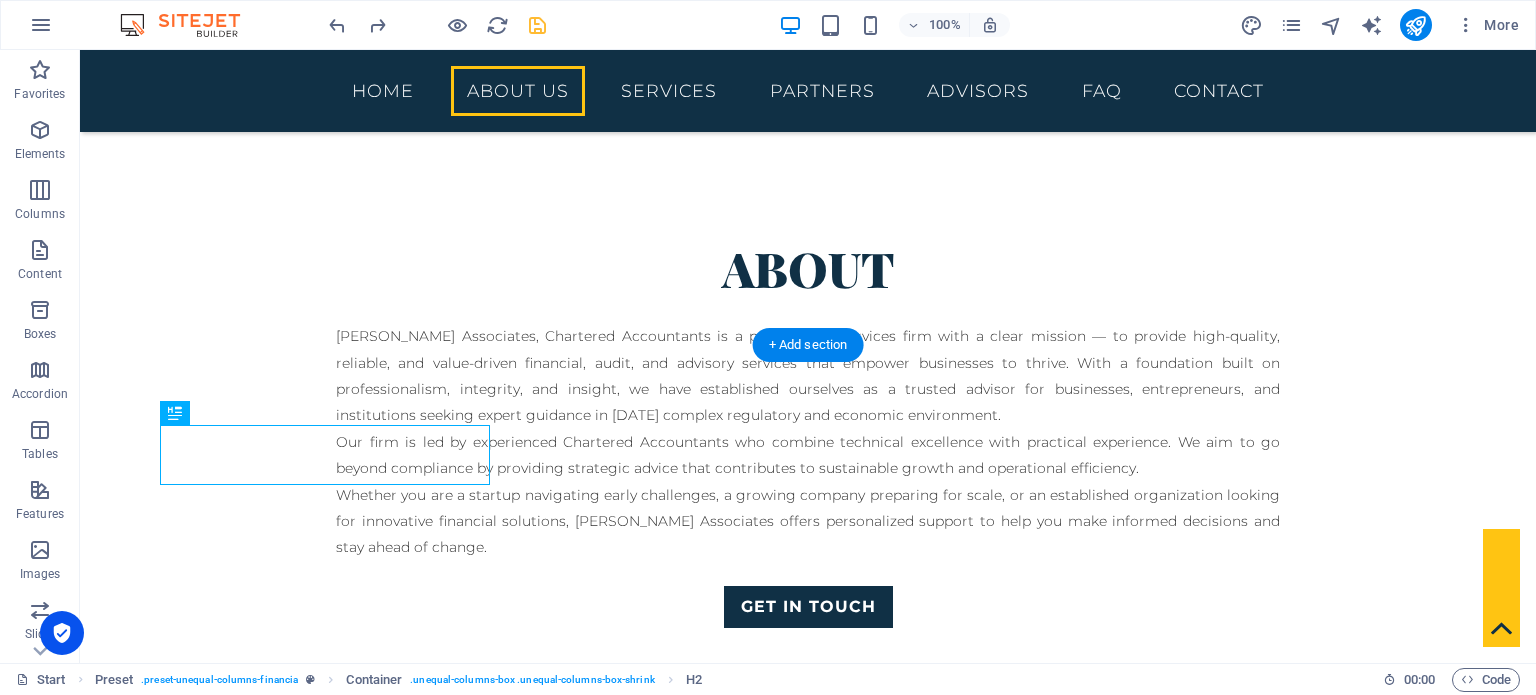 click at bounding box center (808, 1205) 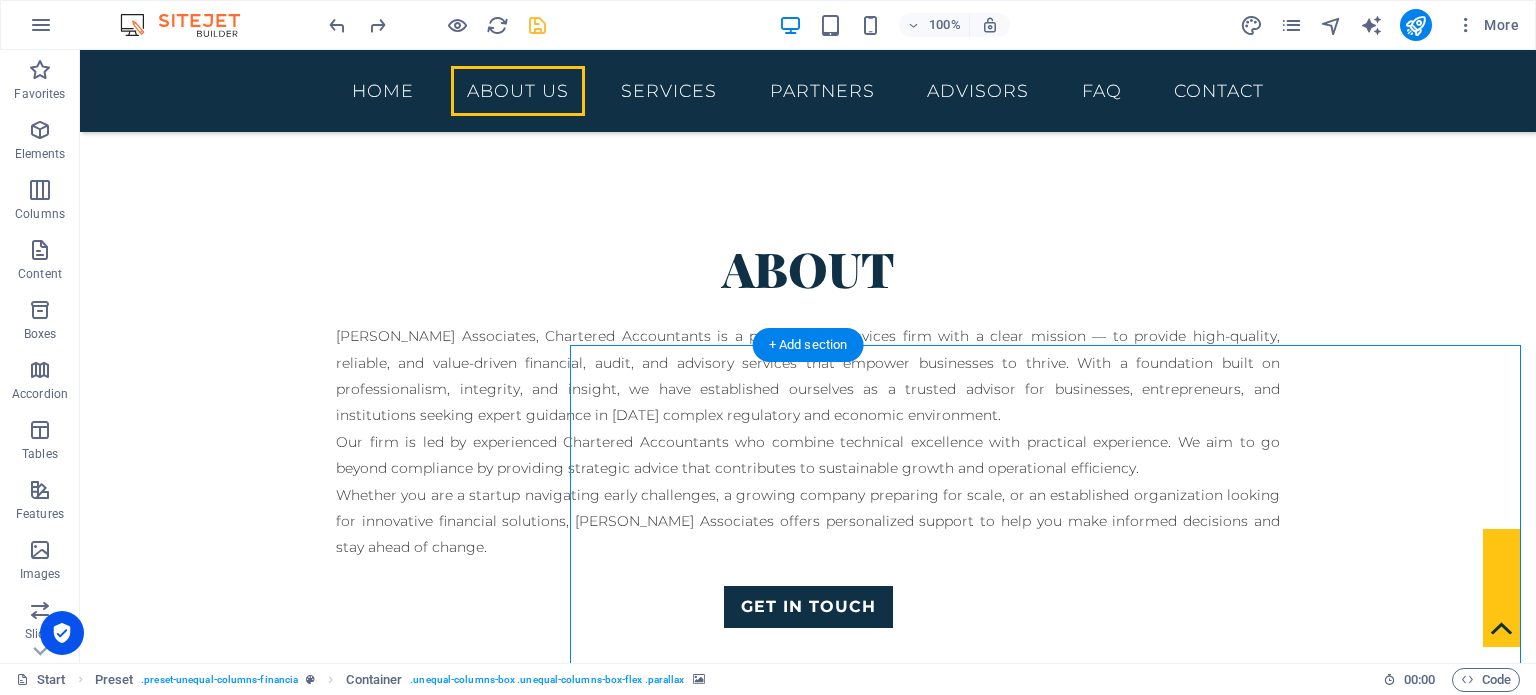 click at bounding box center (808, 1205) 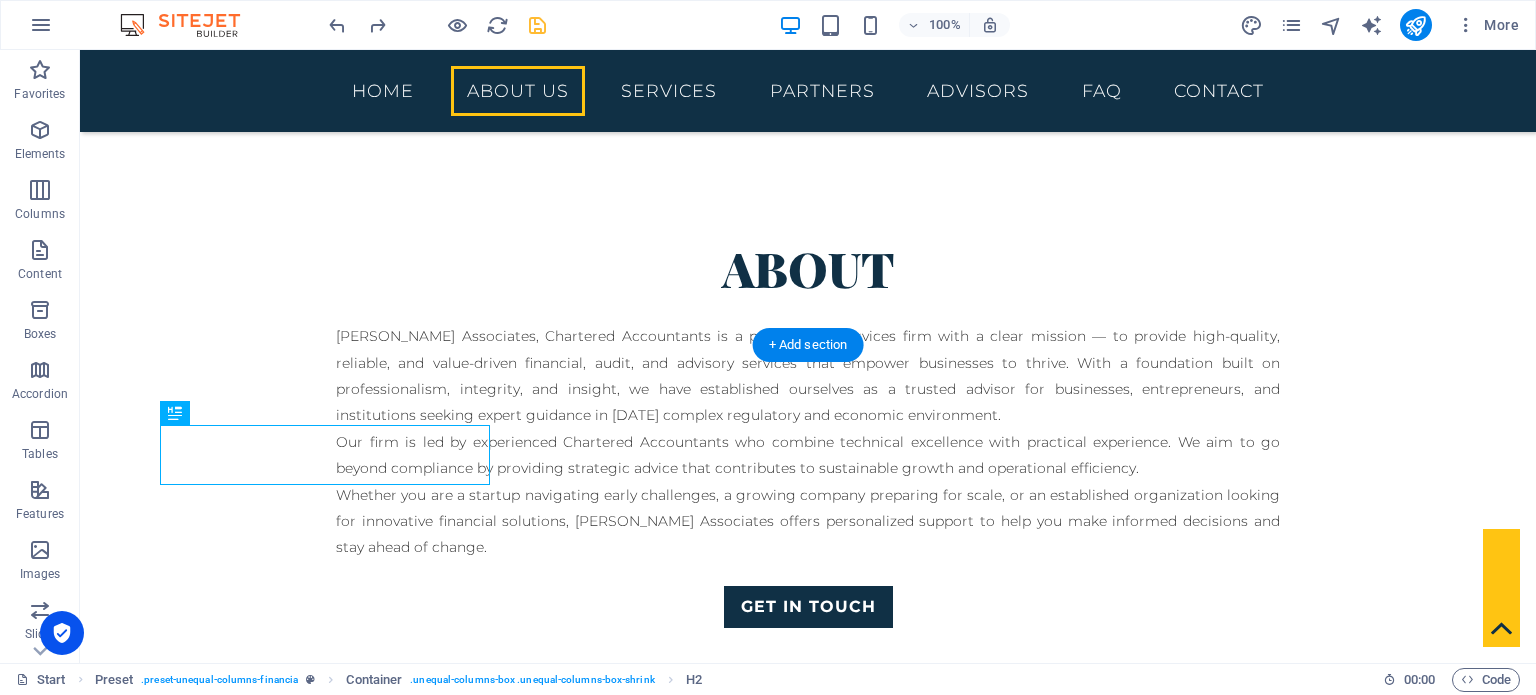 click at bounding box center (808, 1205) 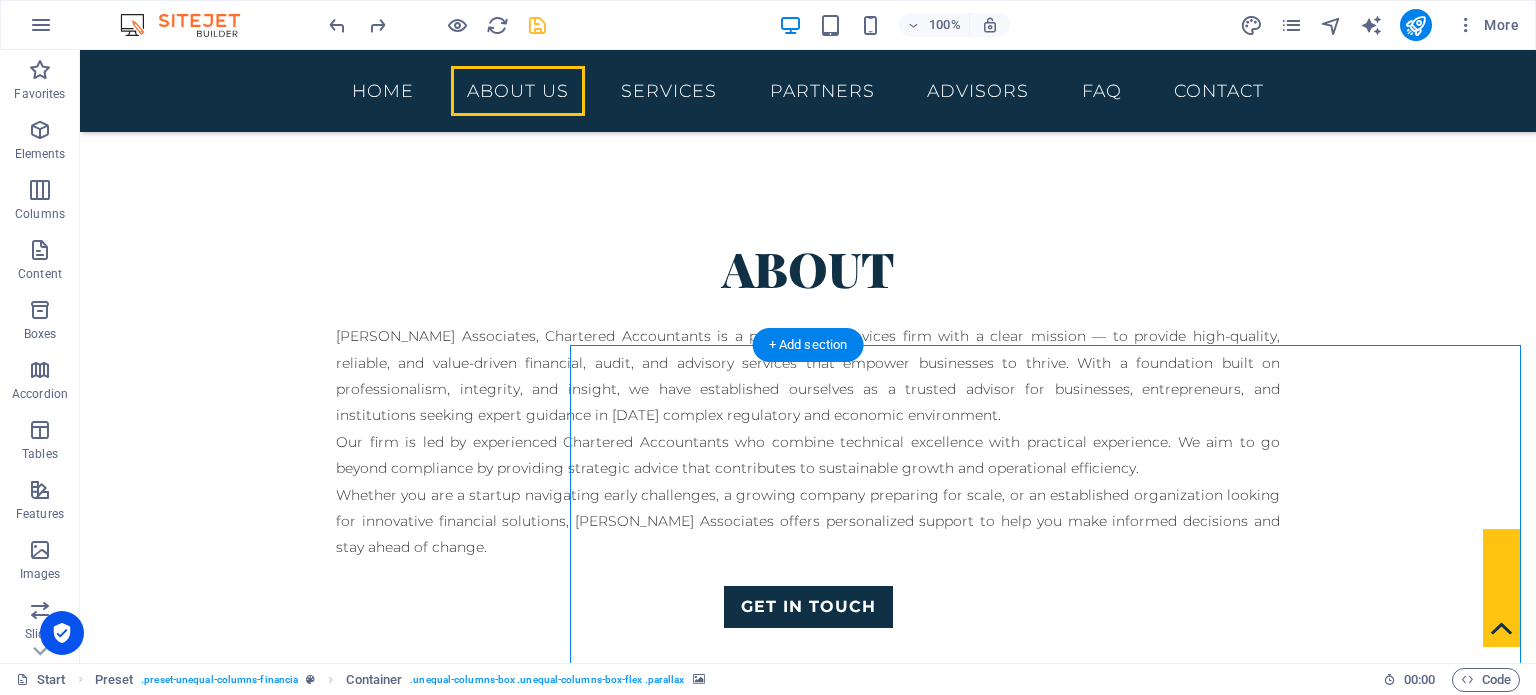 click at bounding box center (808, 1205) 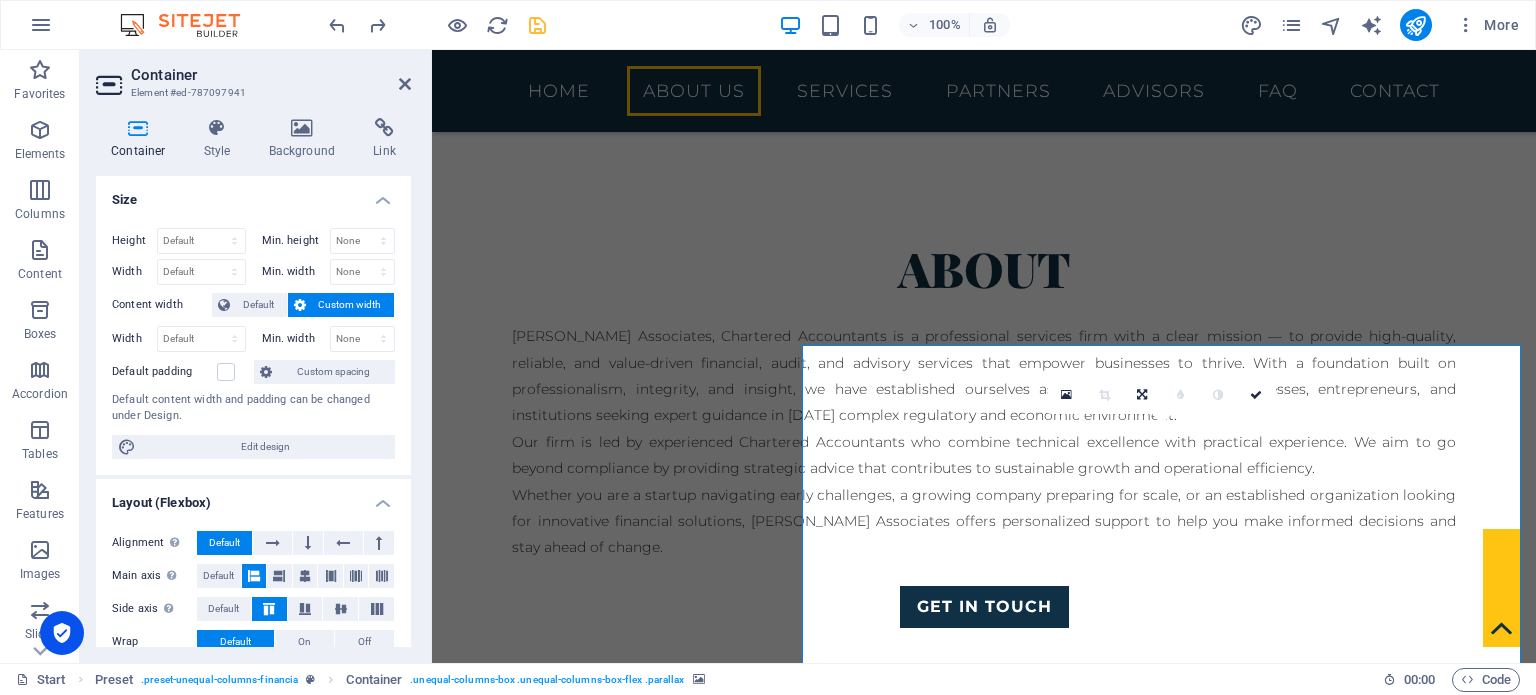 click at bounding box center [984, 1205] 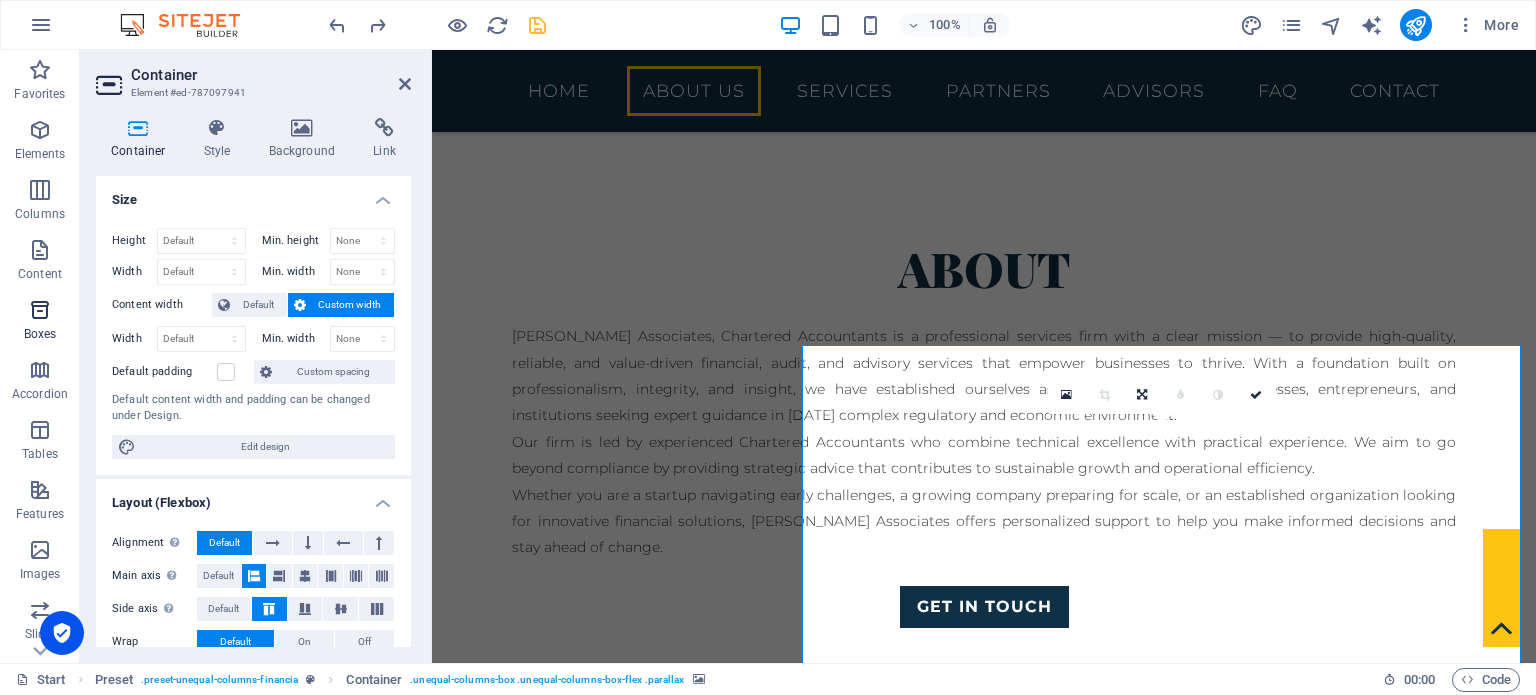 click on "Boxes" at bounding box center [40, 322] 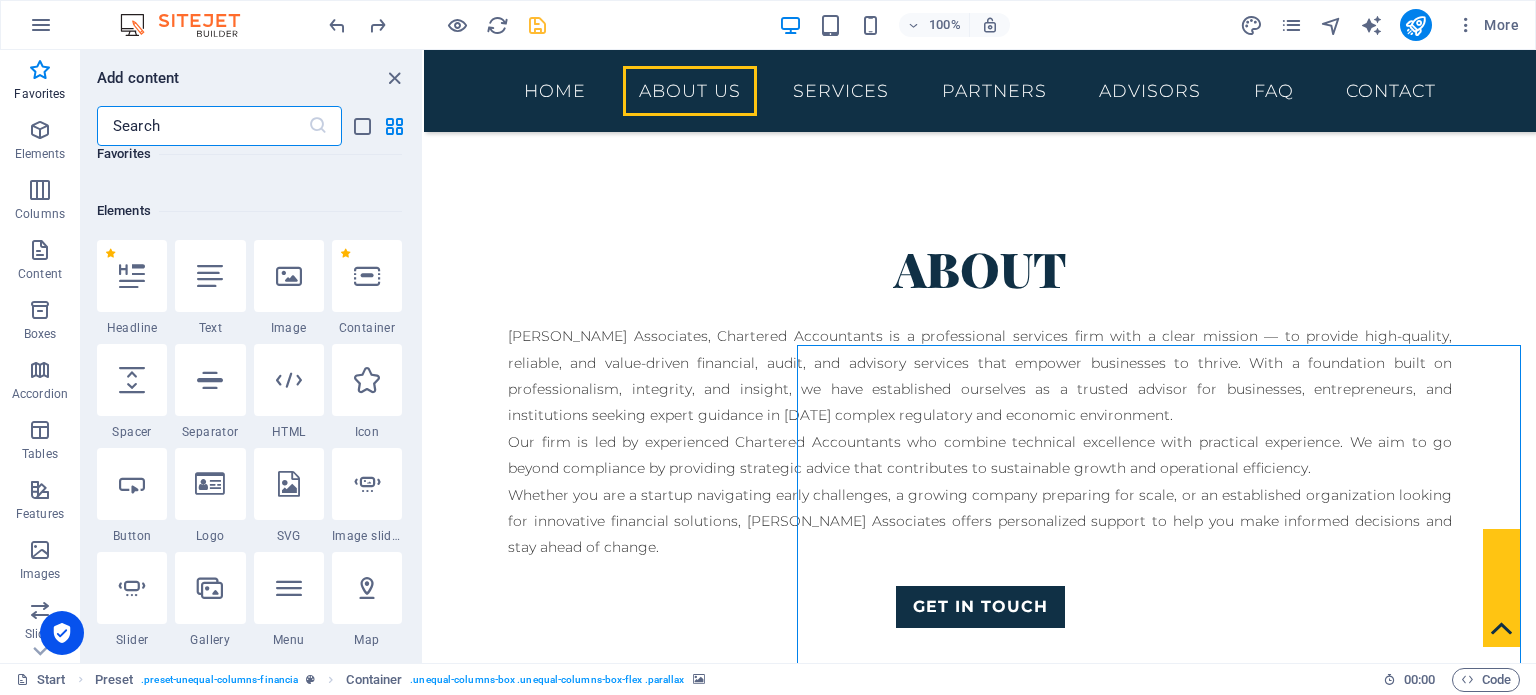 scroll, scrollTop: 198, scrollLeft: 0, axis: vertical 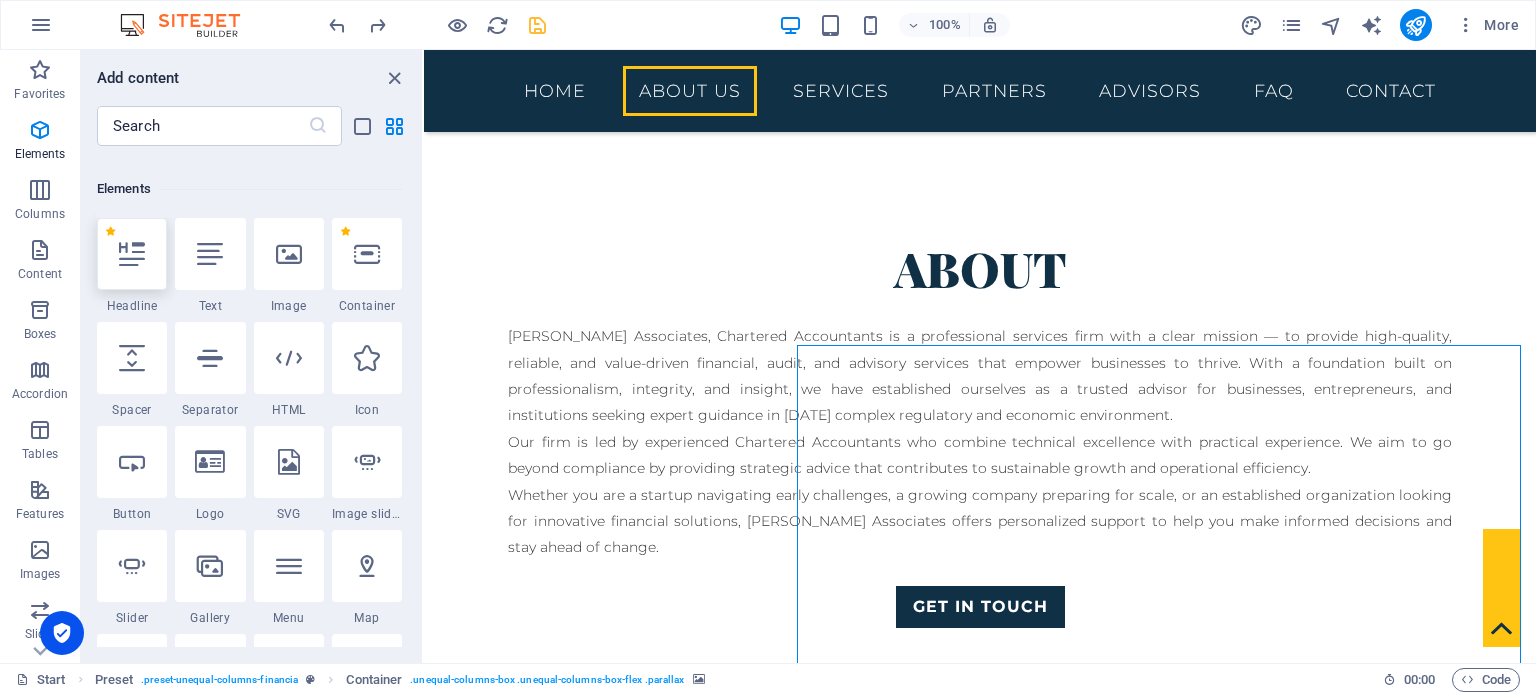click at bounding box center [132, 254] 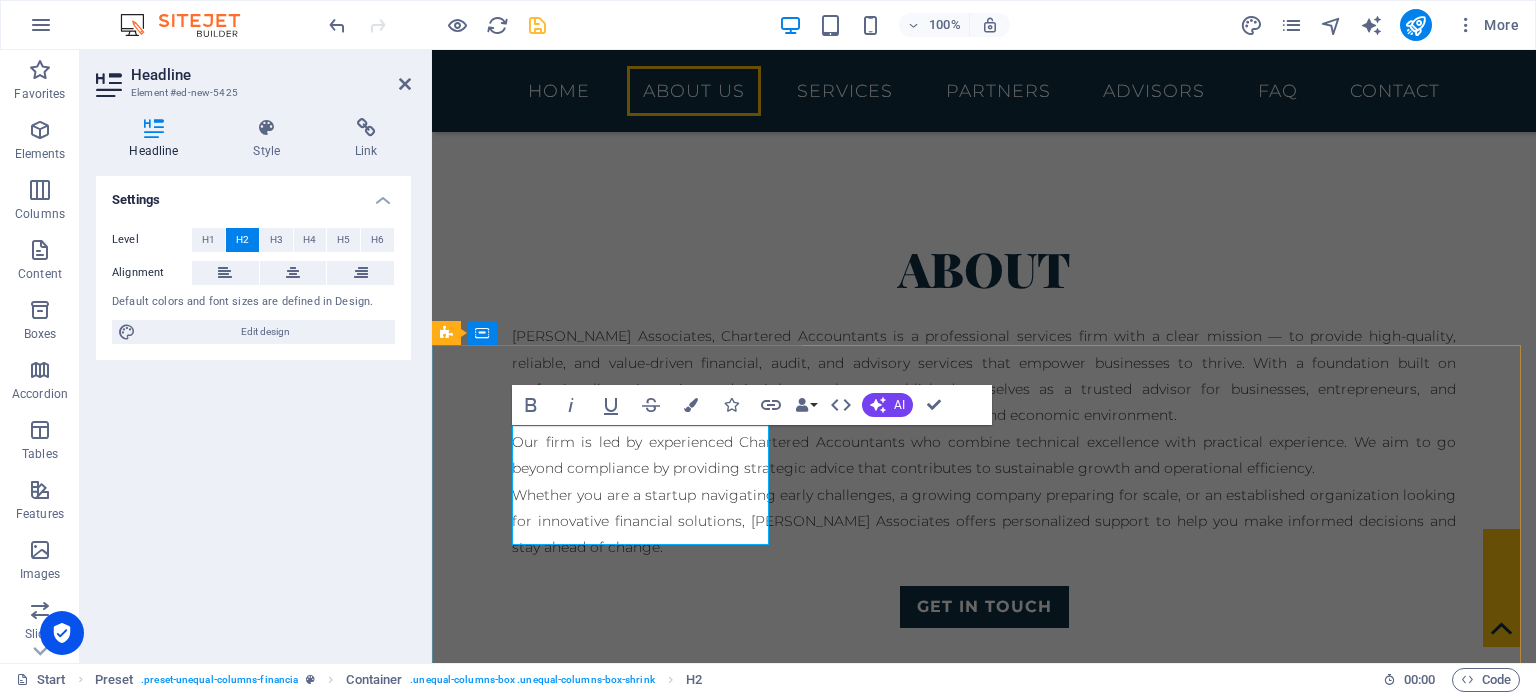 type 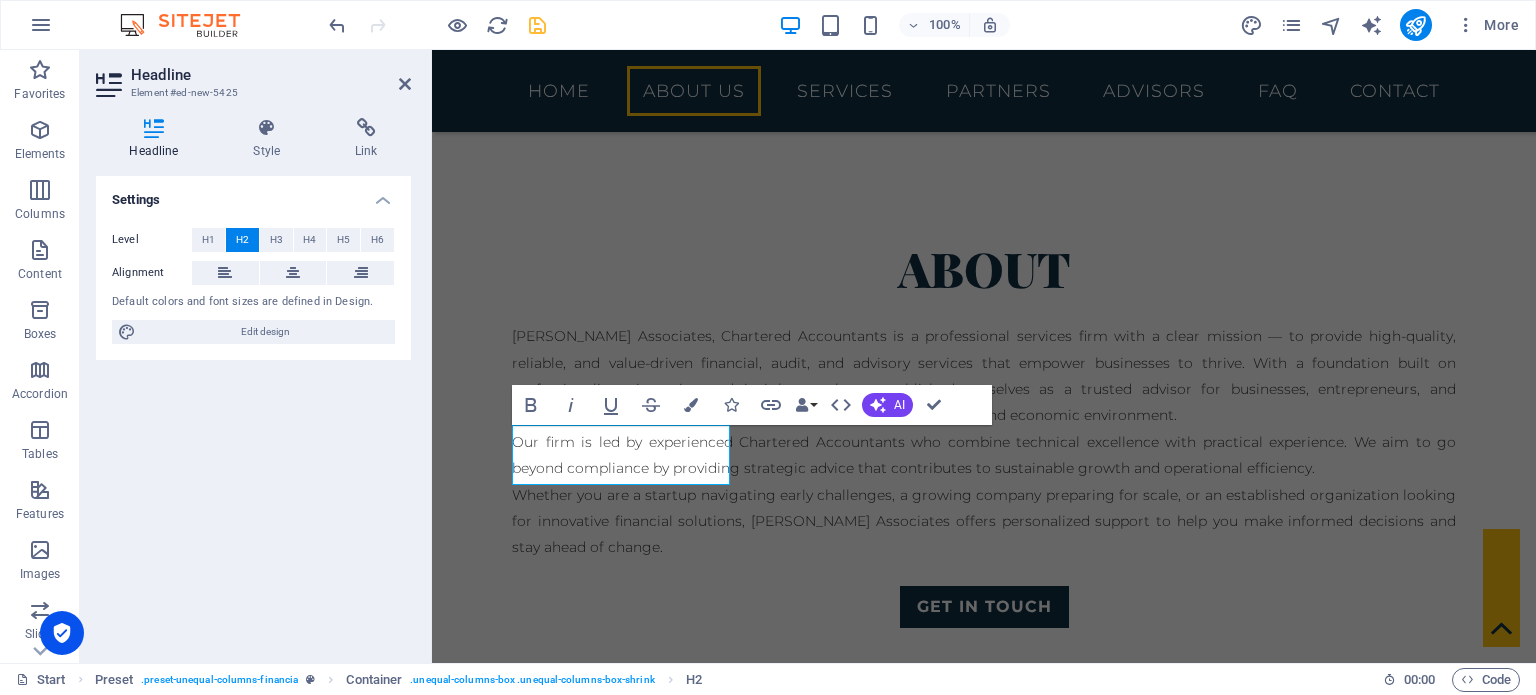 click at bounding box center (984, 1307) 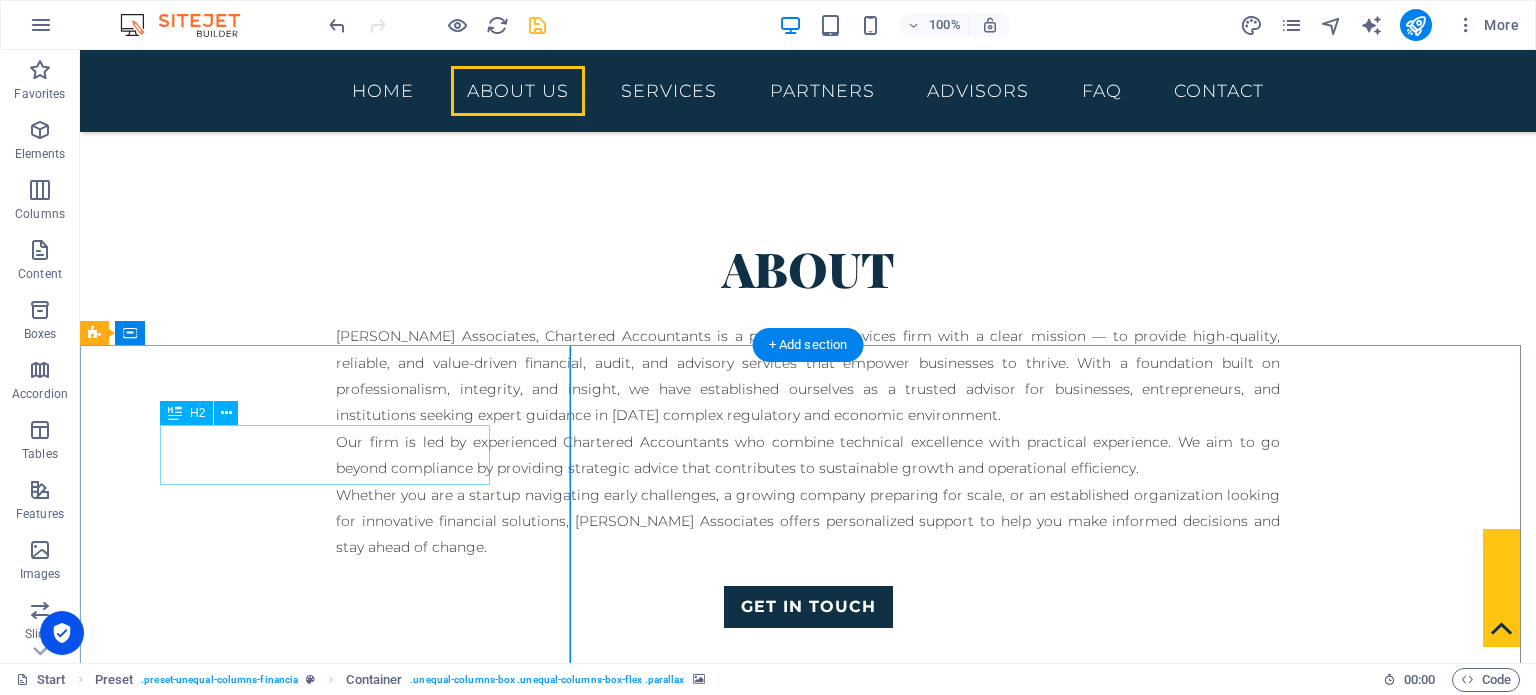 click on "Mission" at bounding box center [808, 818] 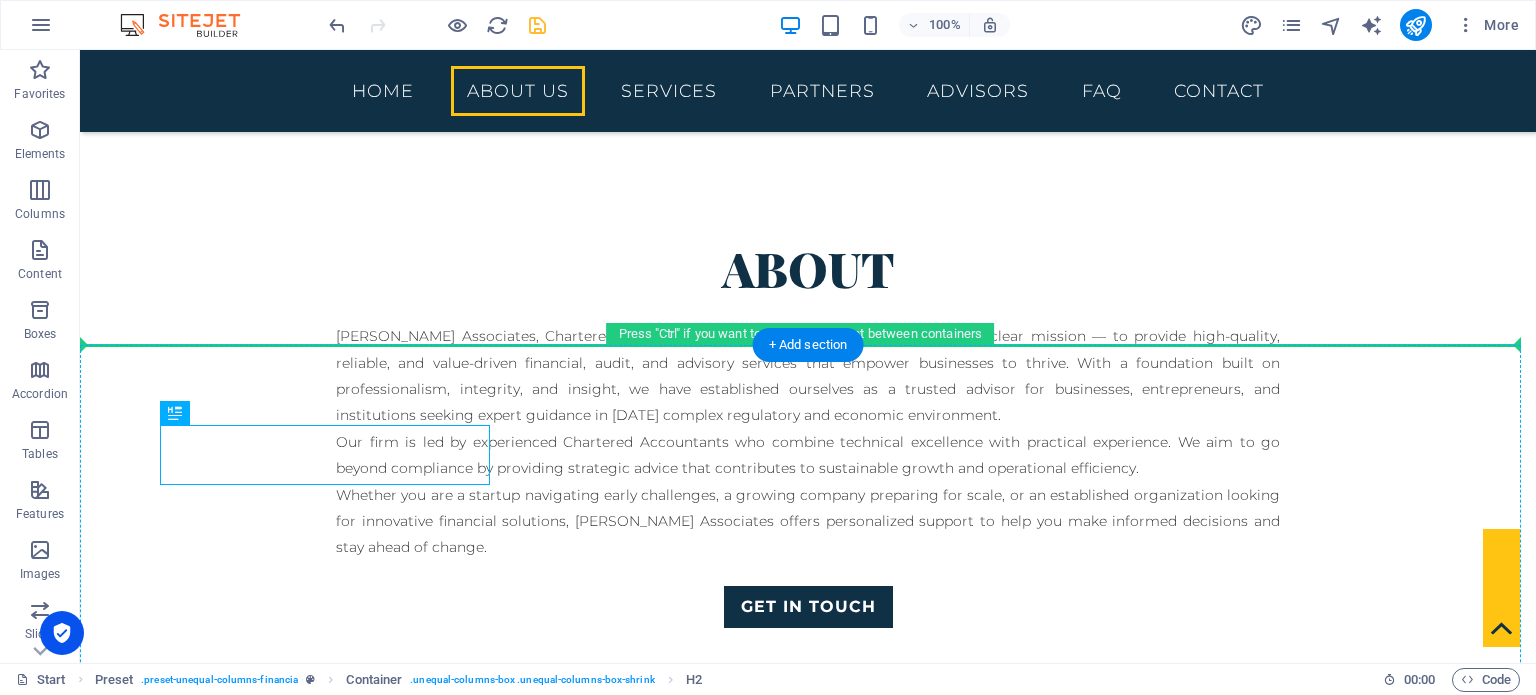 drag, startPoint x: 255, startPoint y: 460, endPoint x: 764, endPoint y: 455, distance: 509.02457 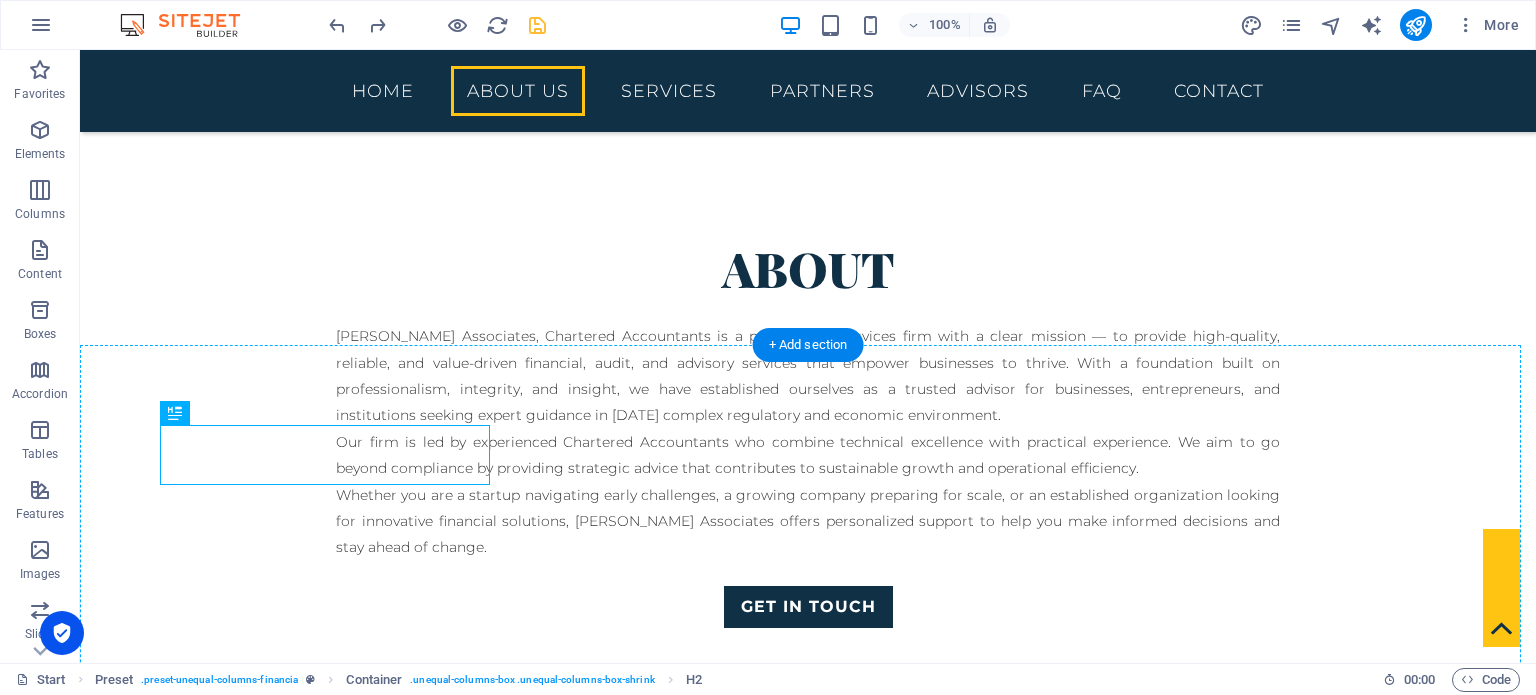 drag, startPoint x: 252, startPoint y: 465, endPoint x: 712, endPoint y: 455, distance: 460.10867 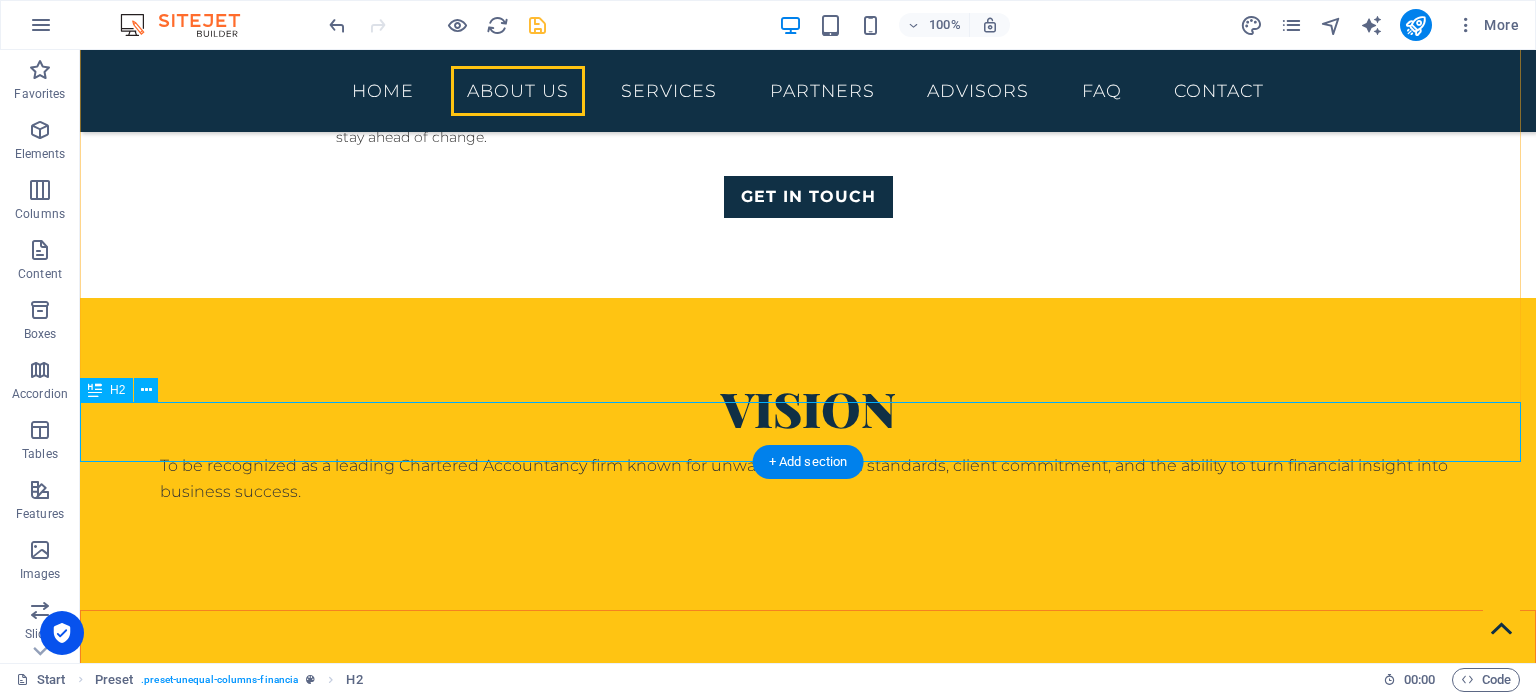 scroll, scrollTop: 1137, scrollLeft: 0, axis: vertical 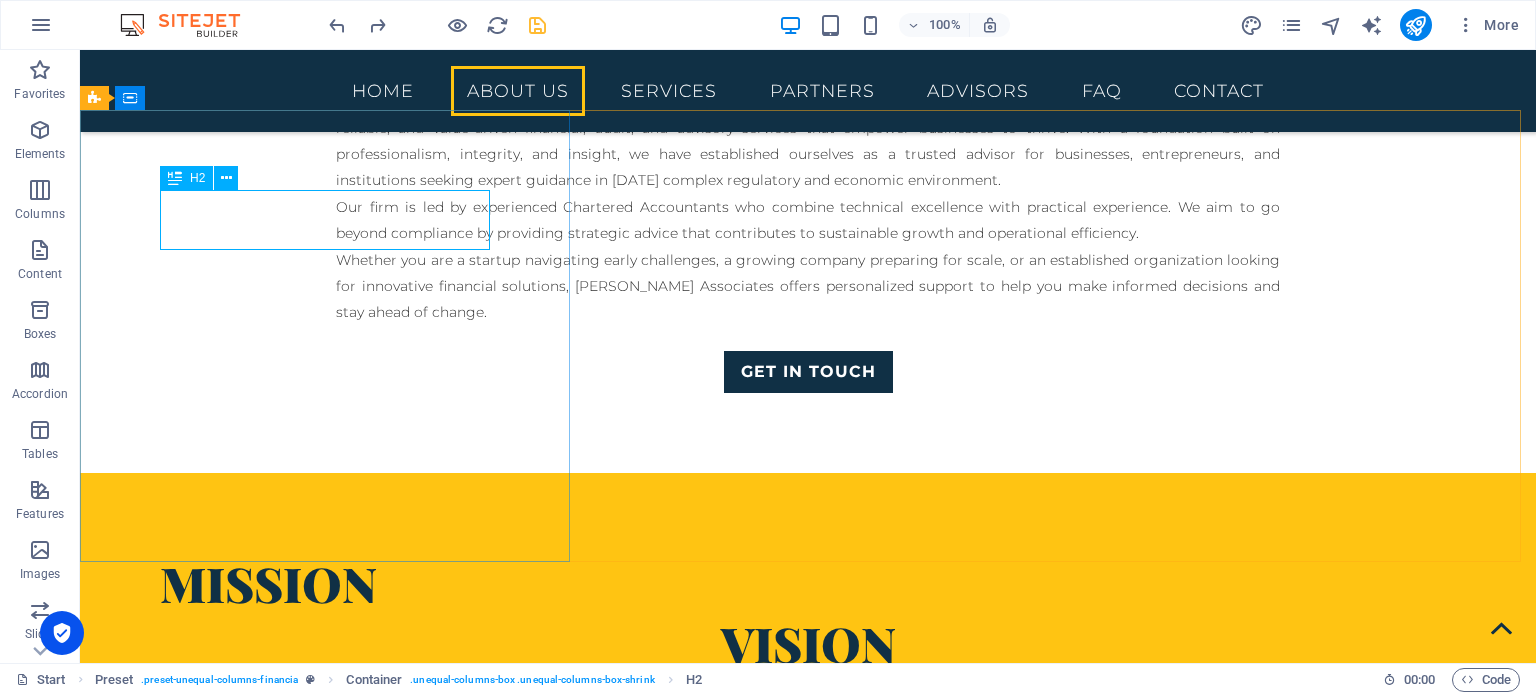 click at bounding box center (175, 178) 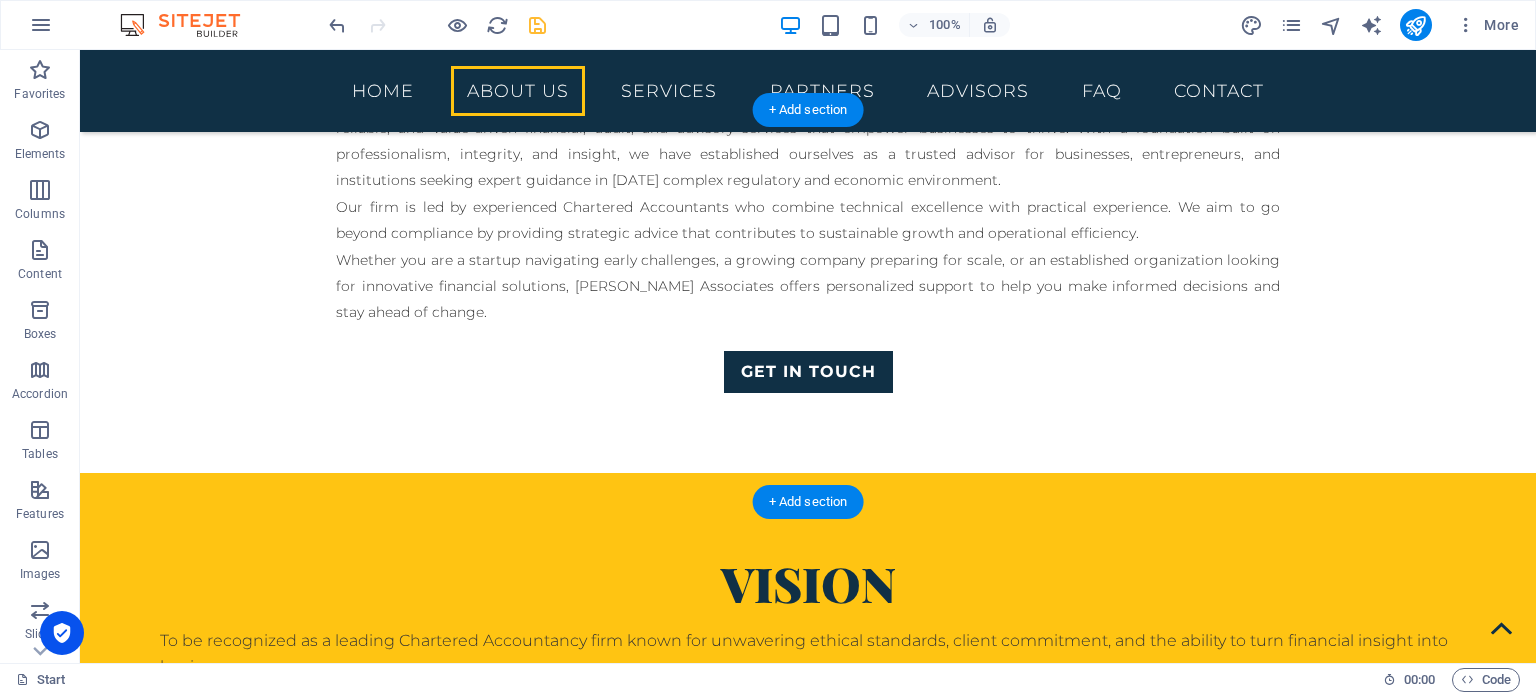 click at bounding box center (808, 1087) 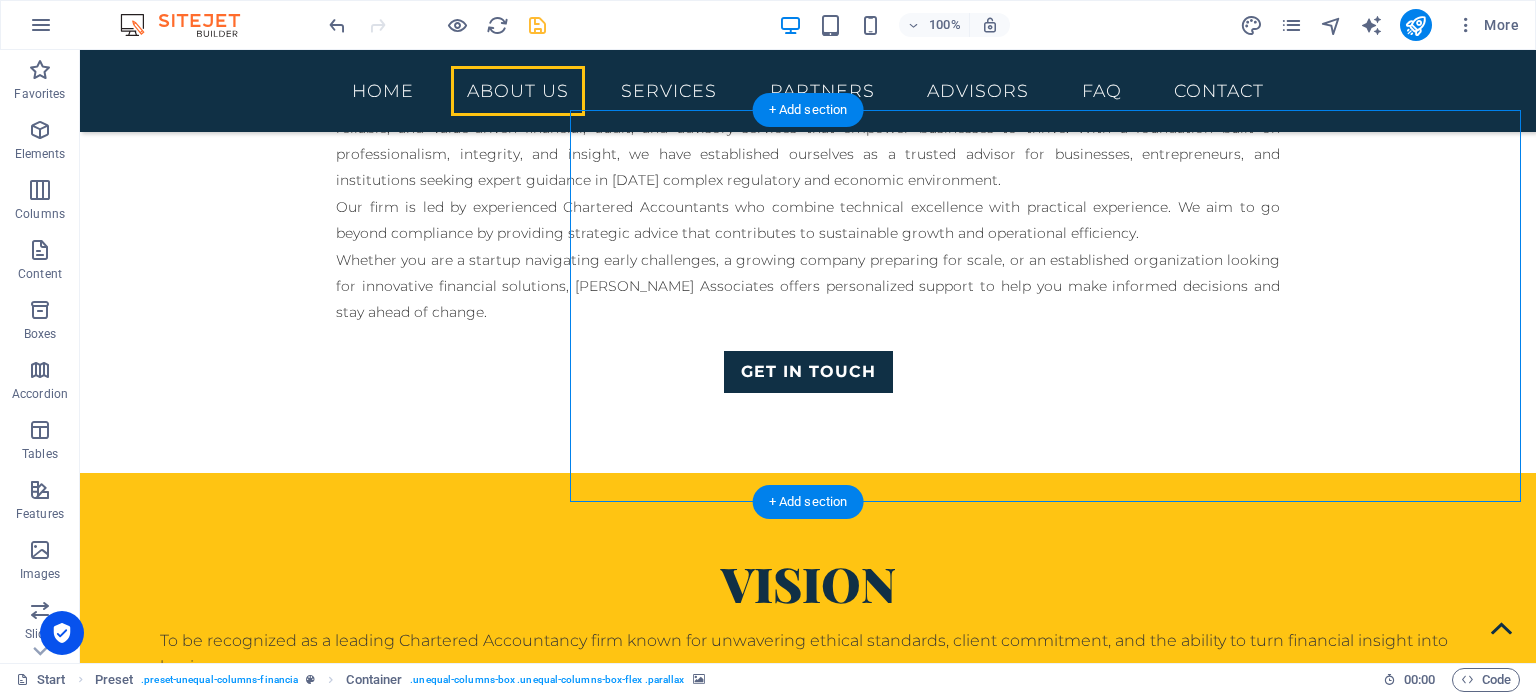 click at bounding box center (808, 1087) 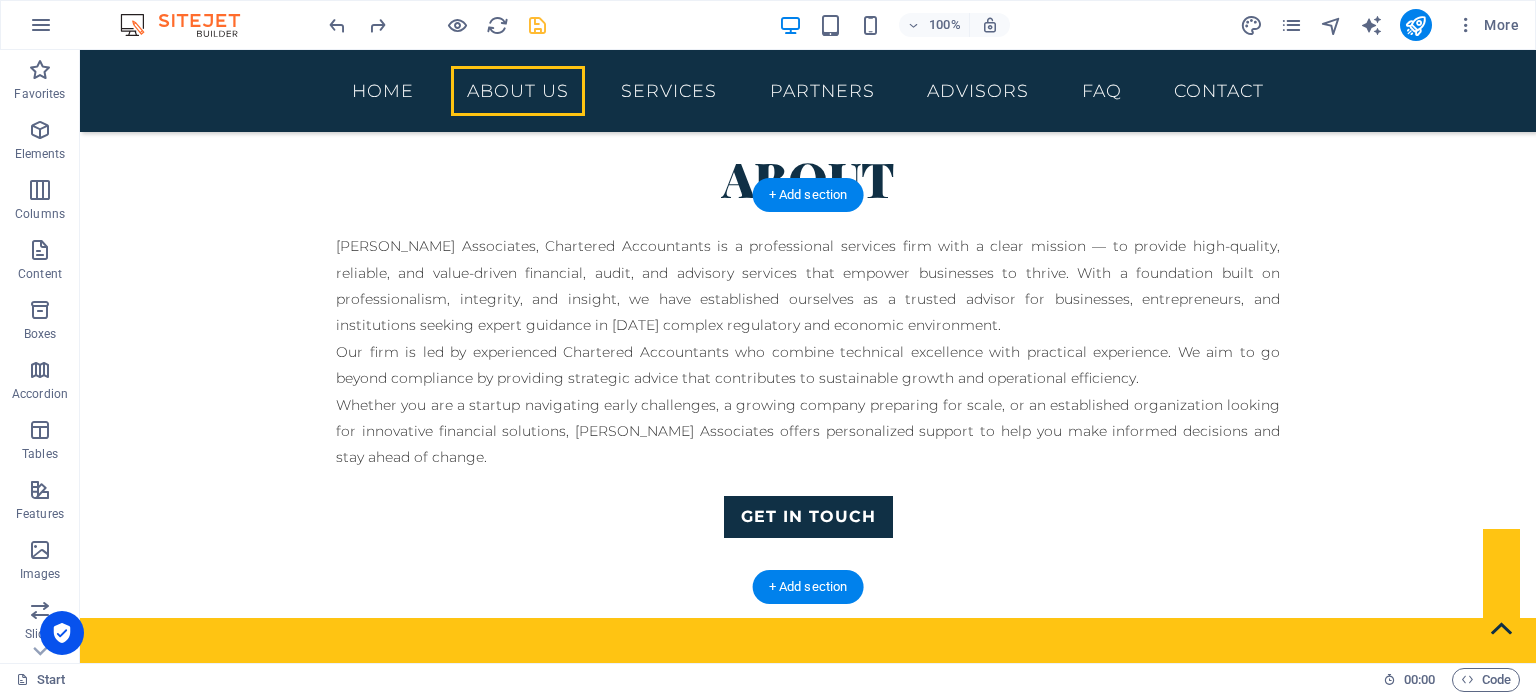 scroll, scrollTop: 991, scrollLeft: 0, axis: vertical 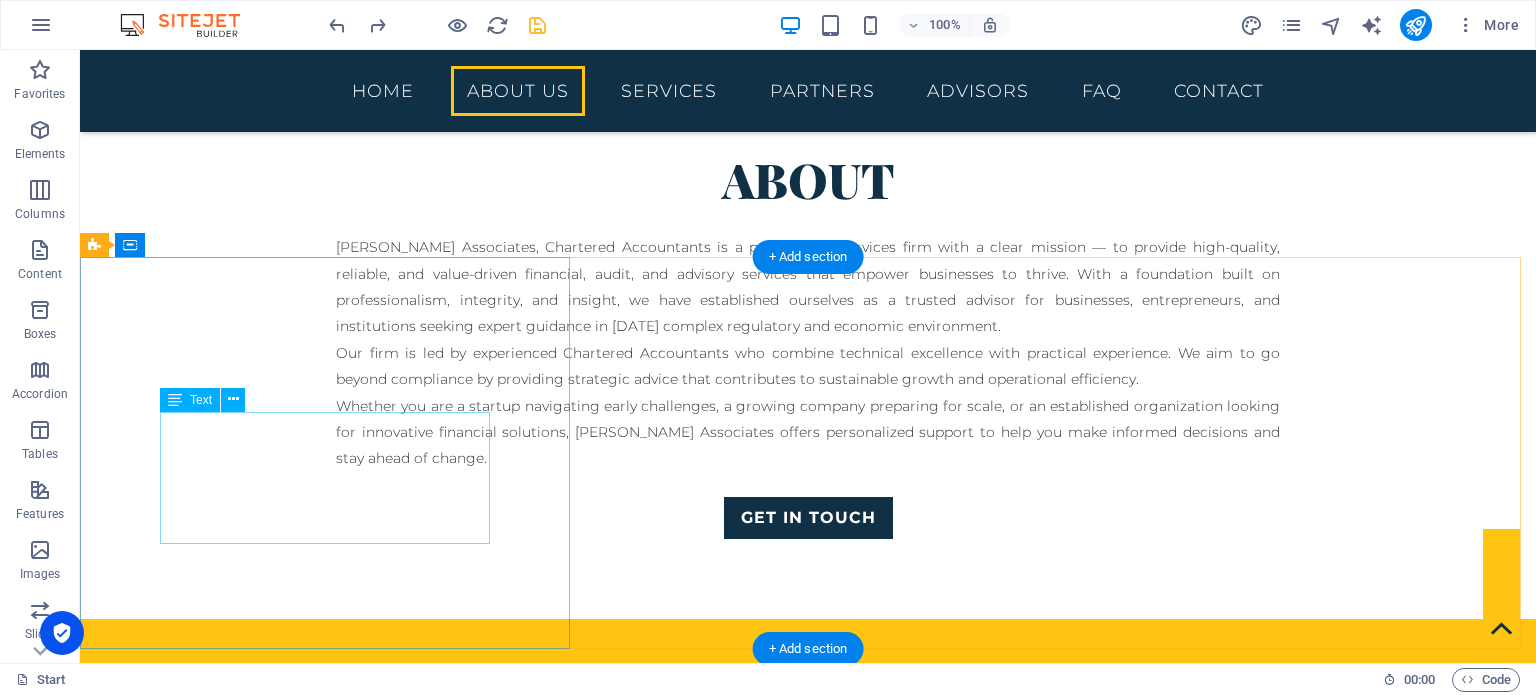 click on "To be recognized as a leading Chartered Accountancy firm known for unwavering ethical standards, client commitment, and the ability to turn financial insight into business success." at bounding box center [808, 800] 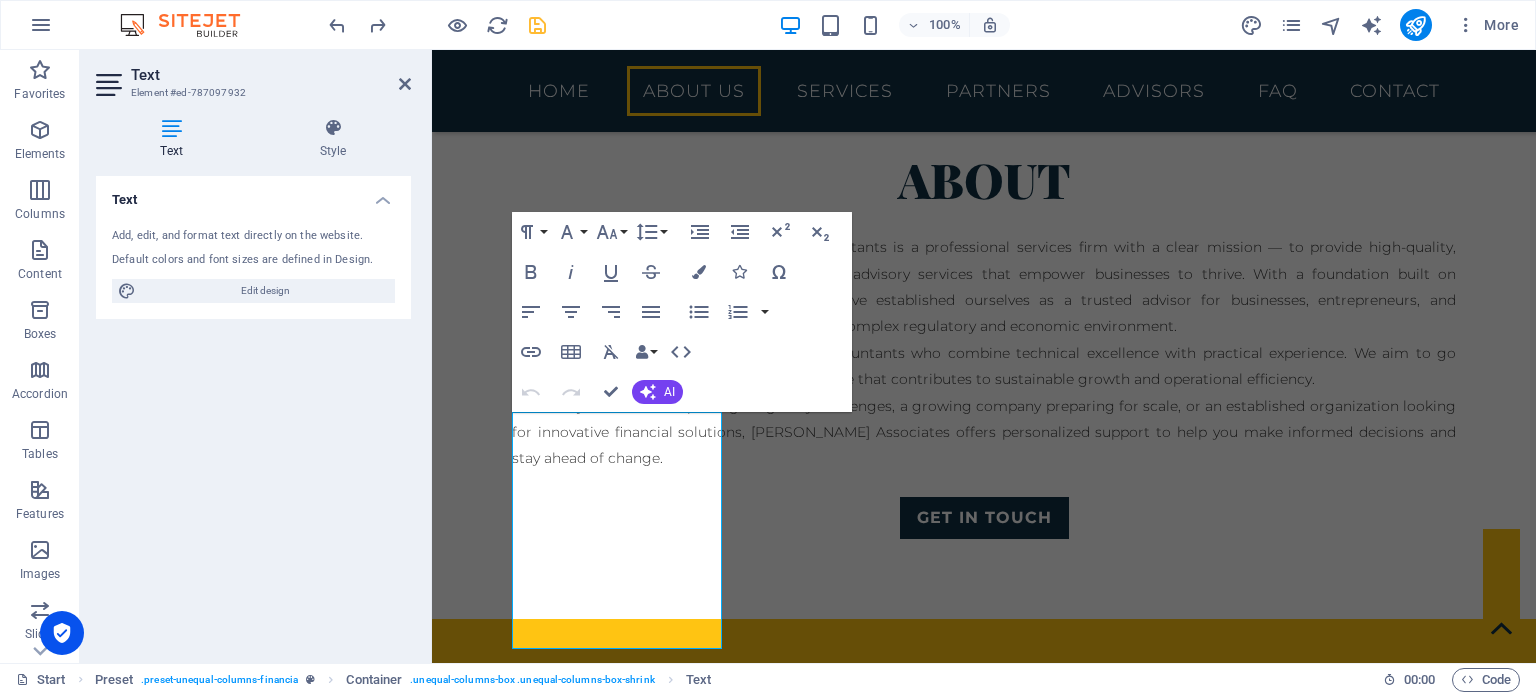 click on "Text Add, edit, and format text directly on the website. Default colors and font sizes are defined in Design. Edit design Alignment Left aligned Centered Right aligned" at bounding box center [253, 411] 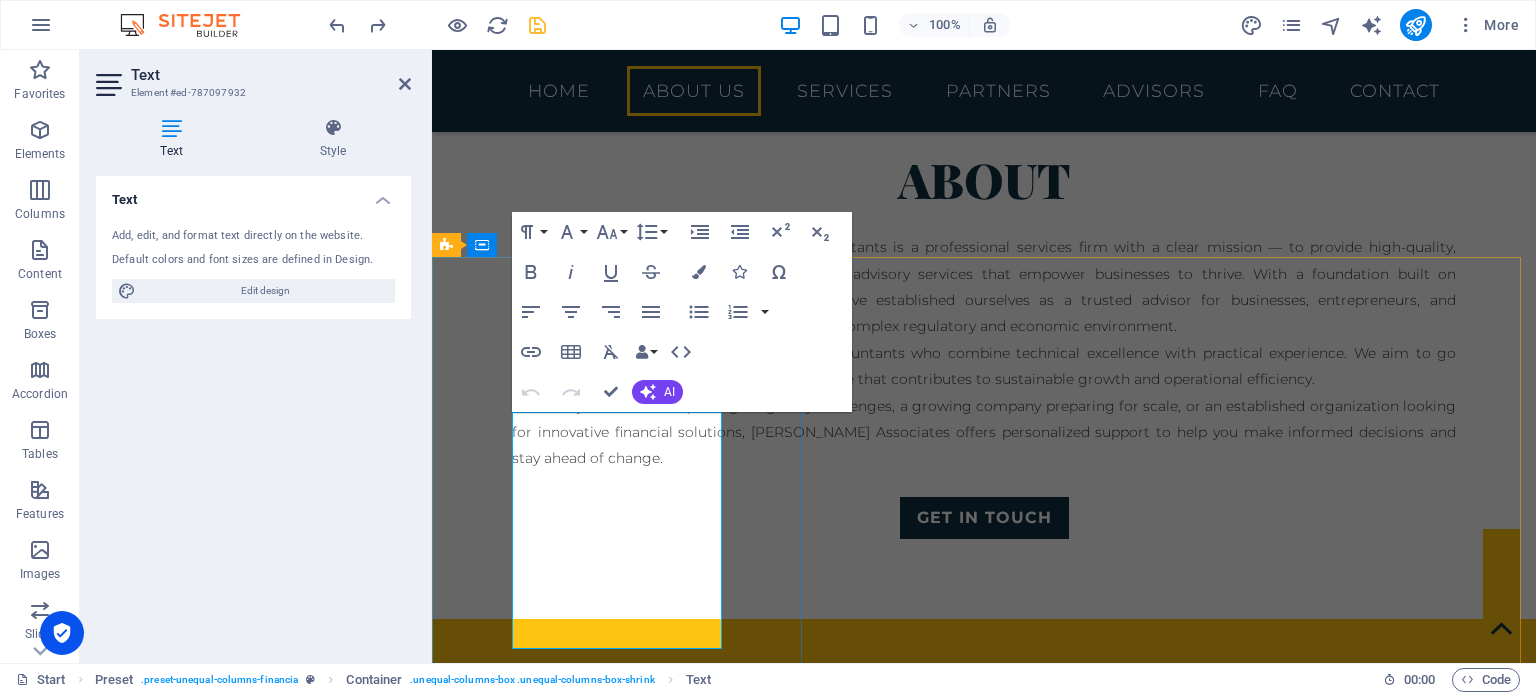 click on "To be recognized as a leading Chartered Accountancy firm known for unwavering ethical standards, client commitment, and the ability to turn financial insight into business success." at bounding box center (984, 800) 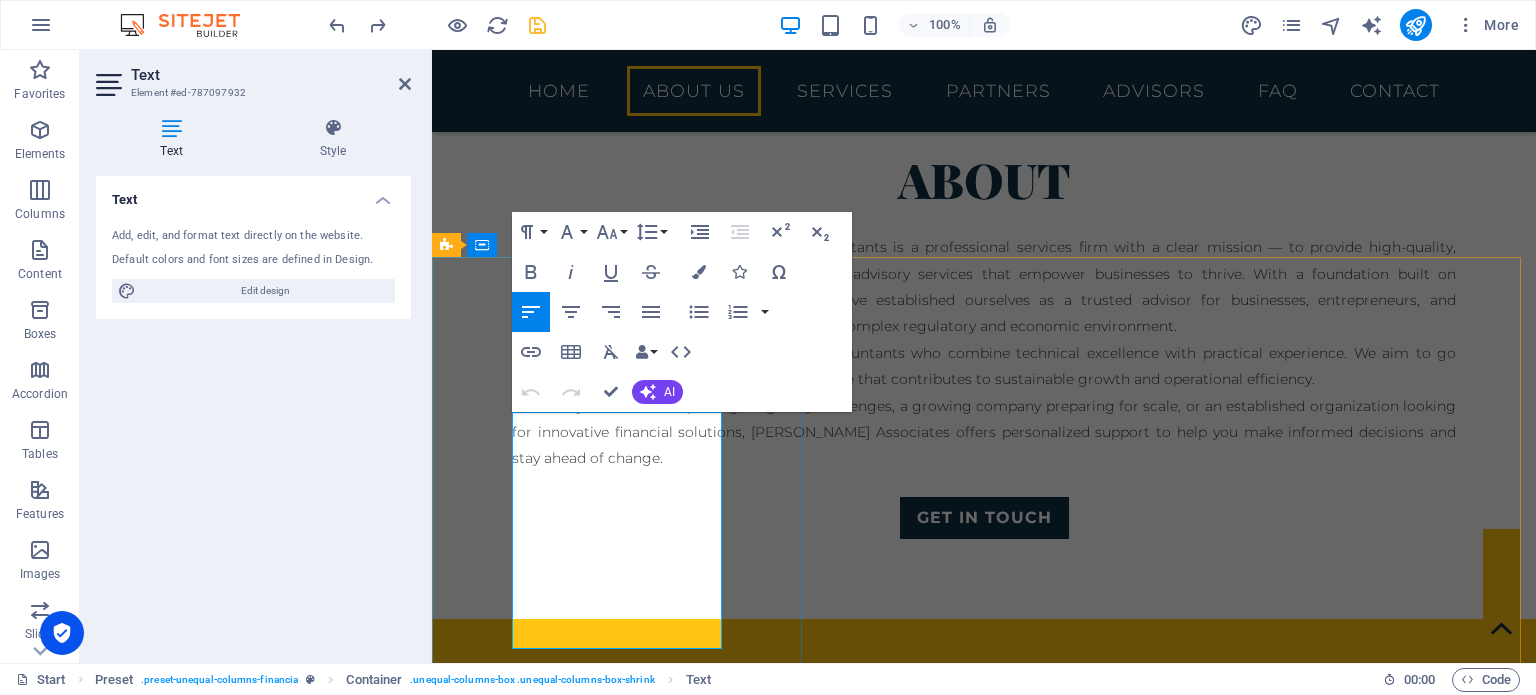 click on "To be recognized as a leading Chartered Accountancy firm known for unwavering ethical standards, client commitment, and the ability to turn financial insight into business success." at bounding box center [984, 800] 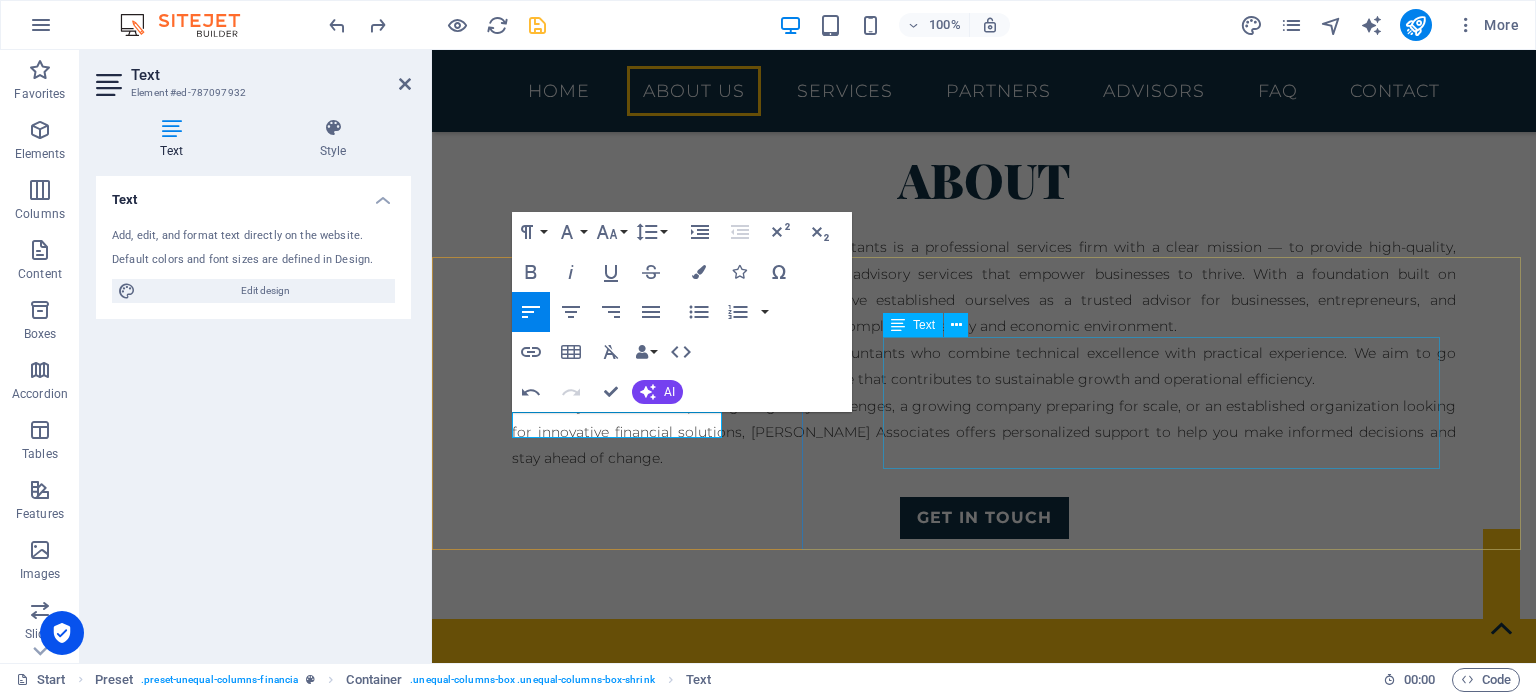 click on "Our mission is to provide high-quality, ethical, and value-driven professional services that support our clients’ financial clarity, regulatory compliance, and sustainable growth. We aim to be trusted advisors by combining technical excellence with a client-focused approach." at bounding box center [984, 1479] 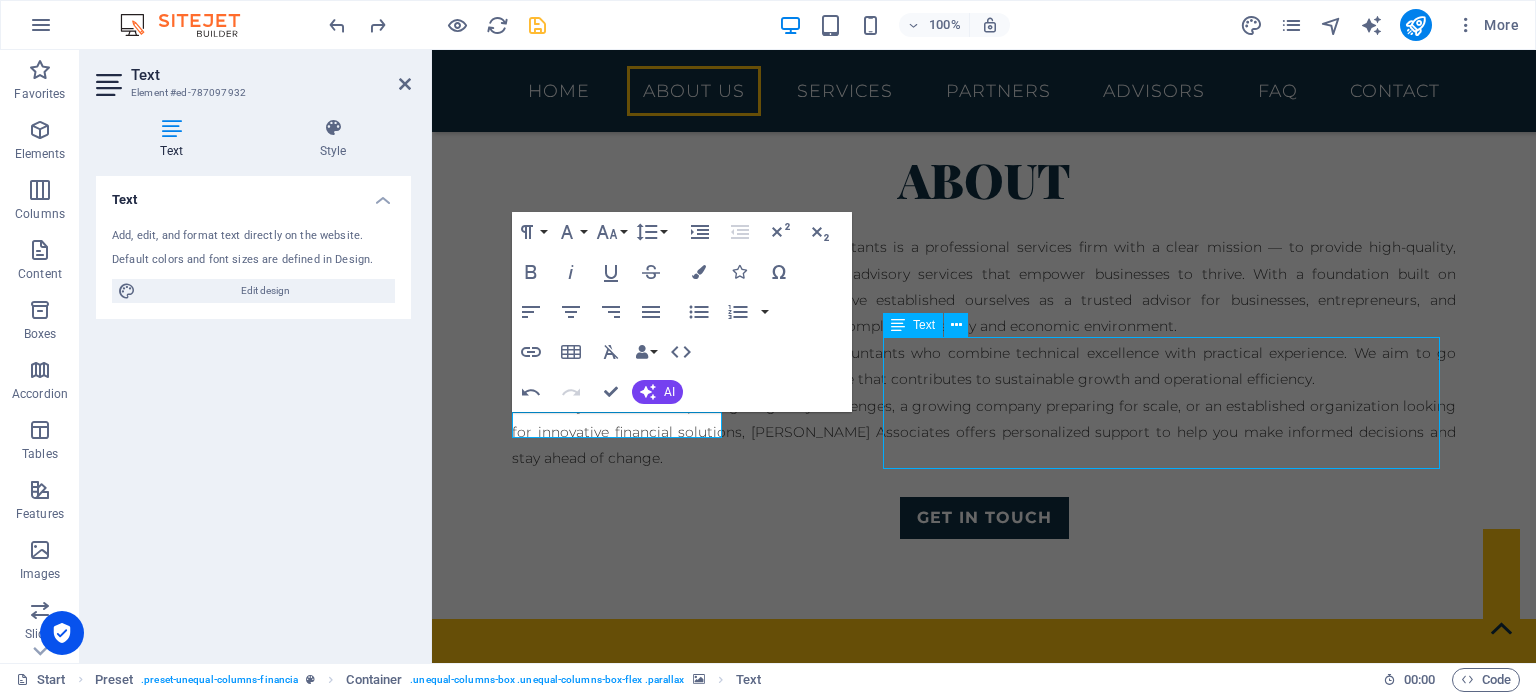 click on "Our mission is to provide high-quality, ethical, and value-driven professional services that support our clients’ financial clarity, regulatory compliance, and sustainable growth. We aim to be trusted advisors by combining technical excellence with a client-focused approach." at bounding box center [984, 1479] 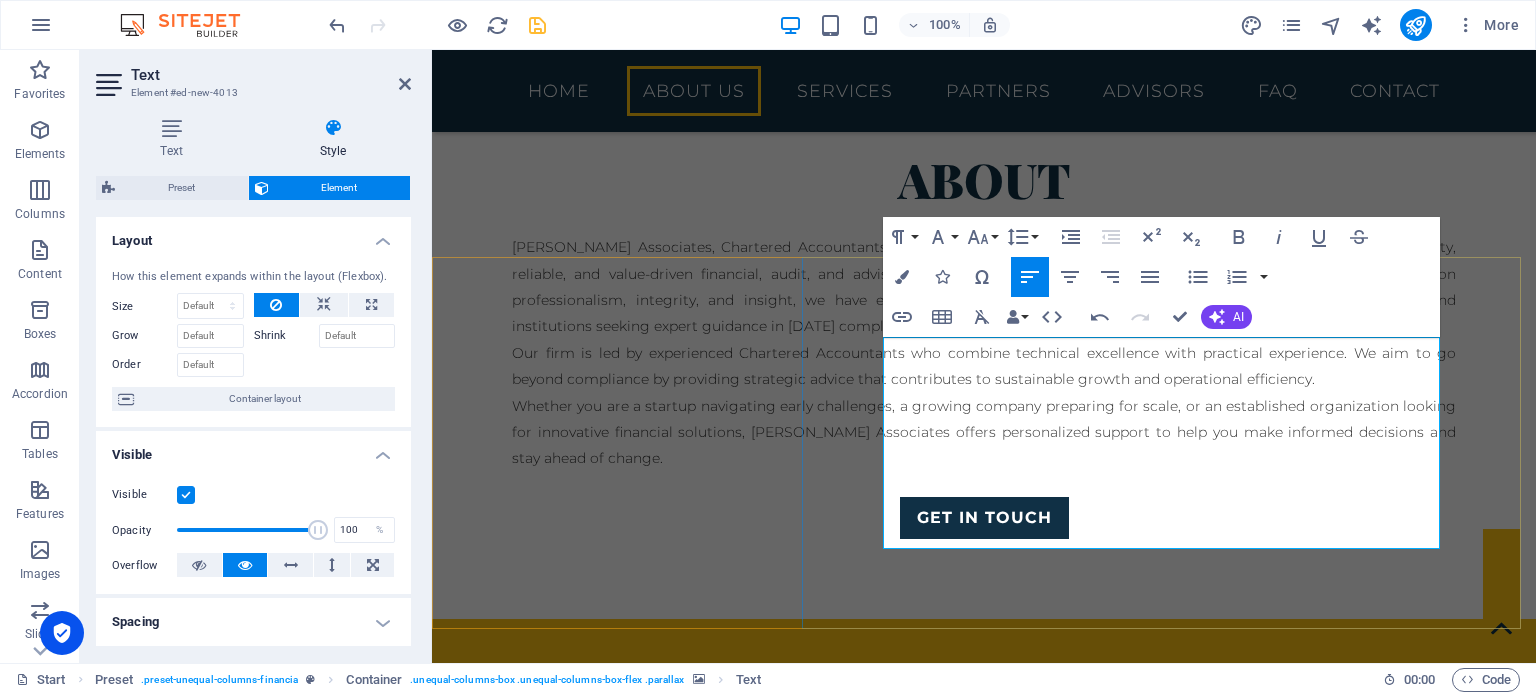 click on "To be recognized as a leading Chartered Accountancy firm known for unwavering ethical standards, client commitment, and the ability to turn financial insight into business success." at bounding box center [984, 1480] 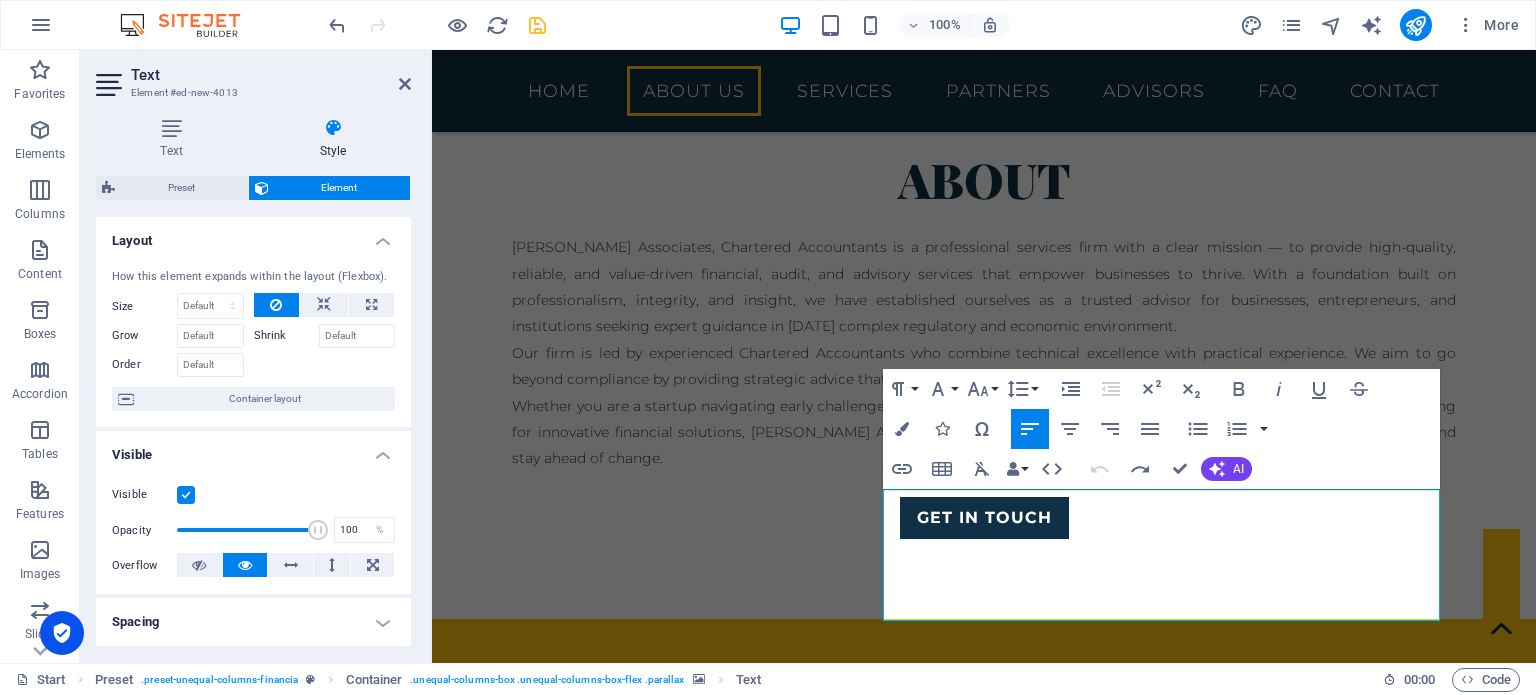 scroll, scrollTop: 836, scrollLeft: 0, axis: vertical 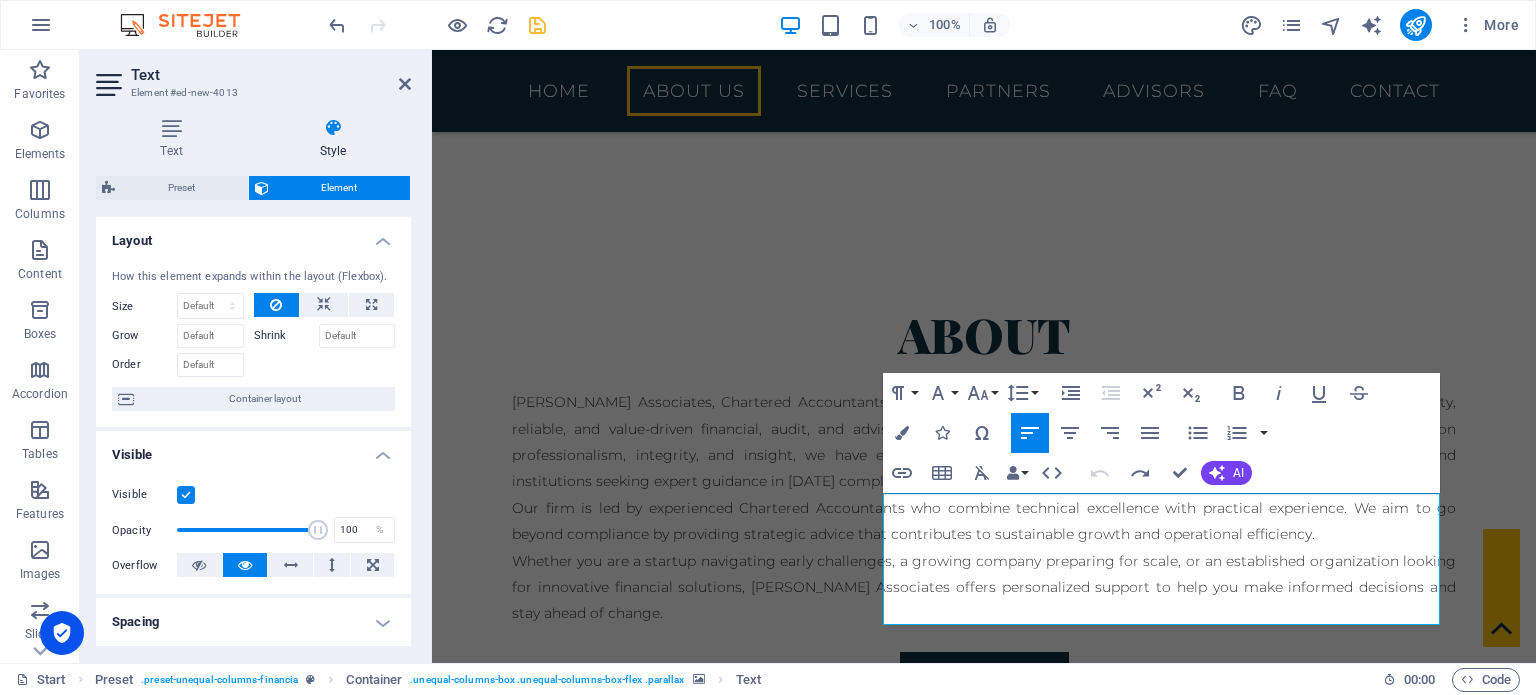 drag, startPoint x: 968, startPoint y: 602, endPoint x: 873, endPoint y: 471, distance: 161.82089 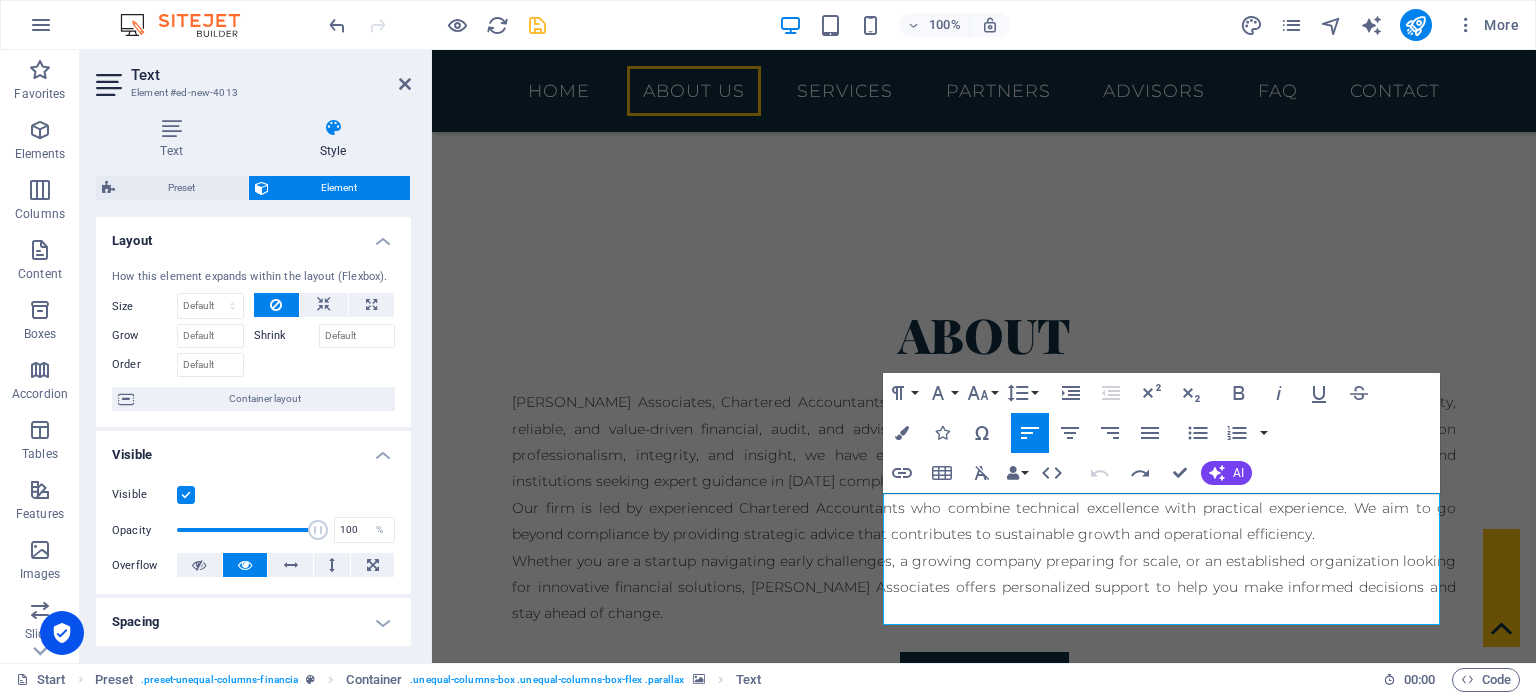 click on "Our mission is to provide high-quality, ethical, and value-driven professional services that support our clients’ financial clarity, regulatory compliance, and sustainable growth. We aim to be trusted advisors by combining technical excellence with a client-focused approach." at bounding box center [984, 1381] 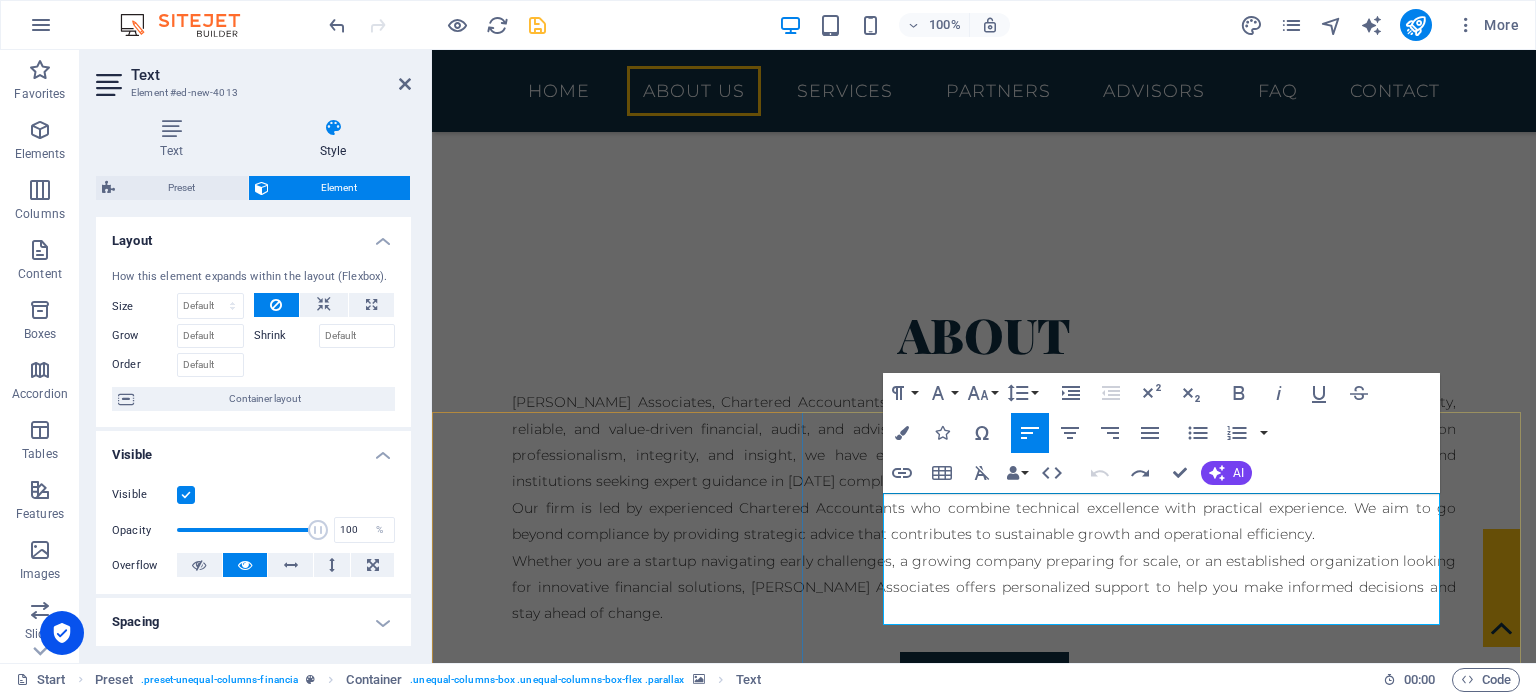 scroll, scrollTop: 845, scrollLeft: 0, axis: vertical 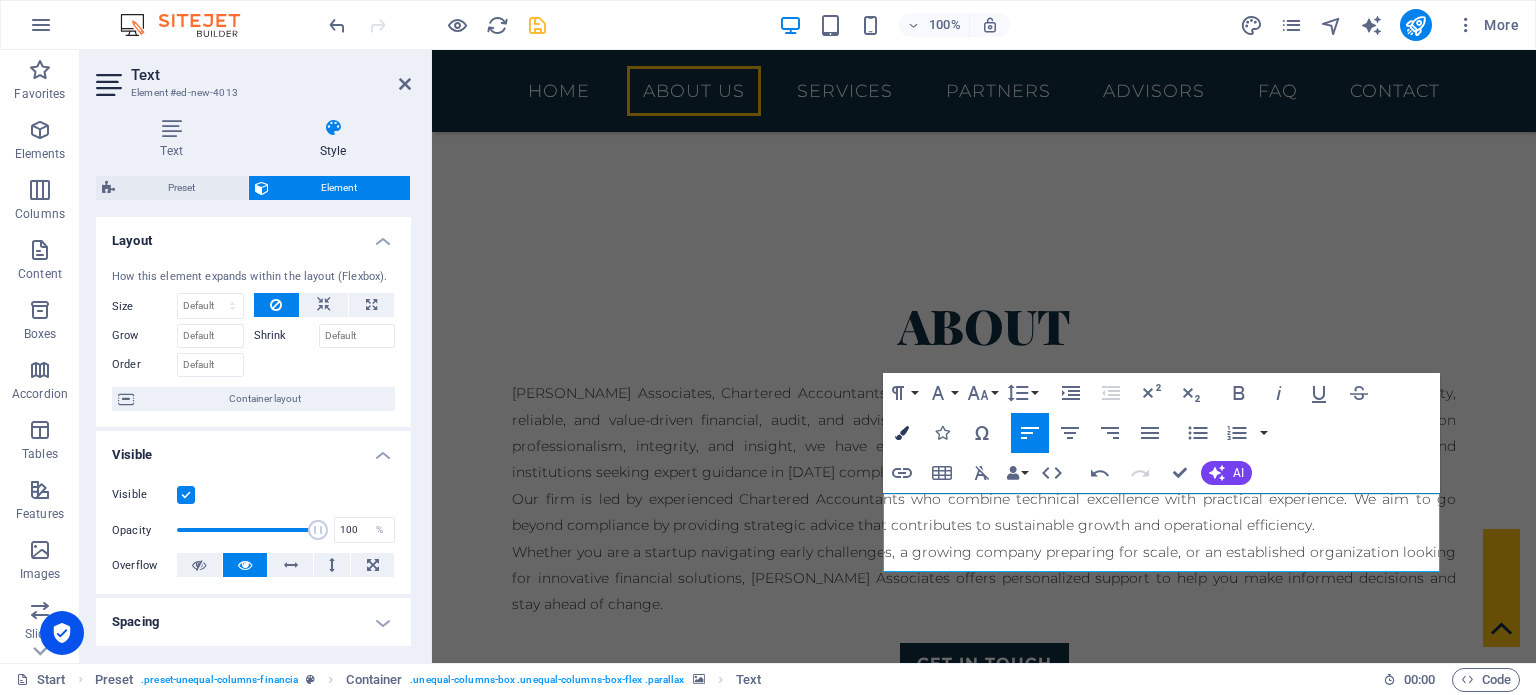 click on "Colors" at bounding box center [902, 433] 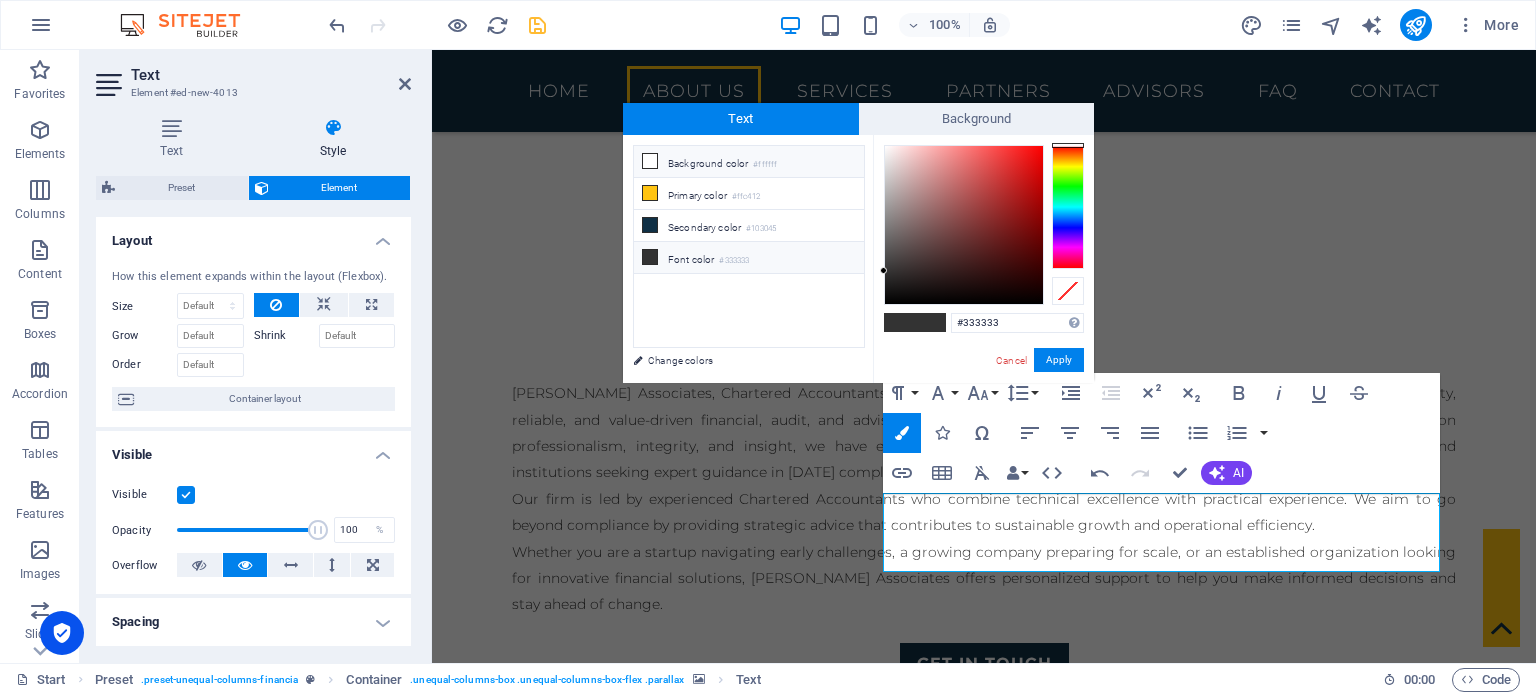 click at bounding box center (650, 161) 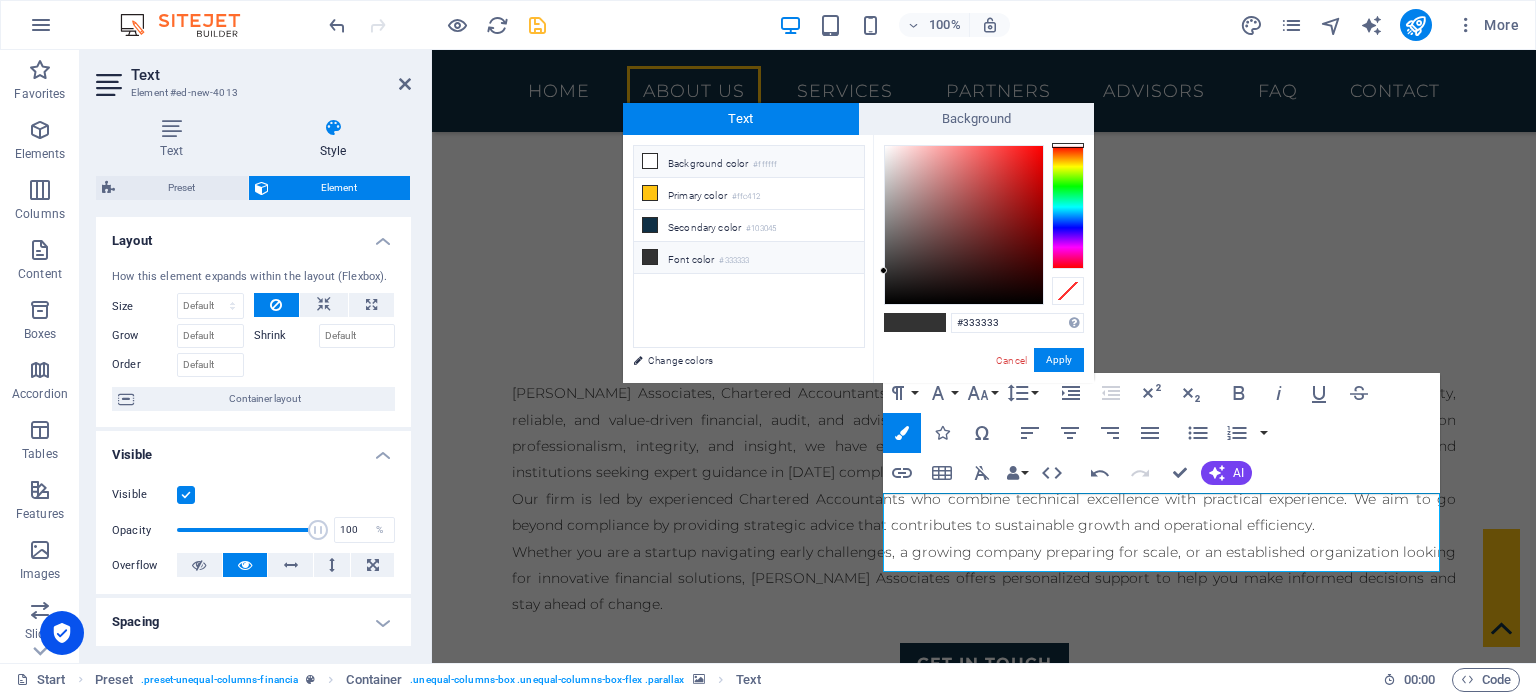 type on "#ffffff" 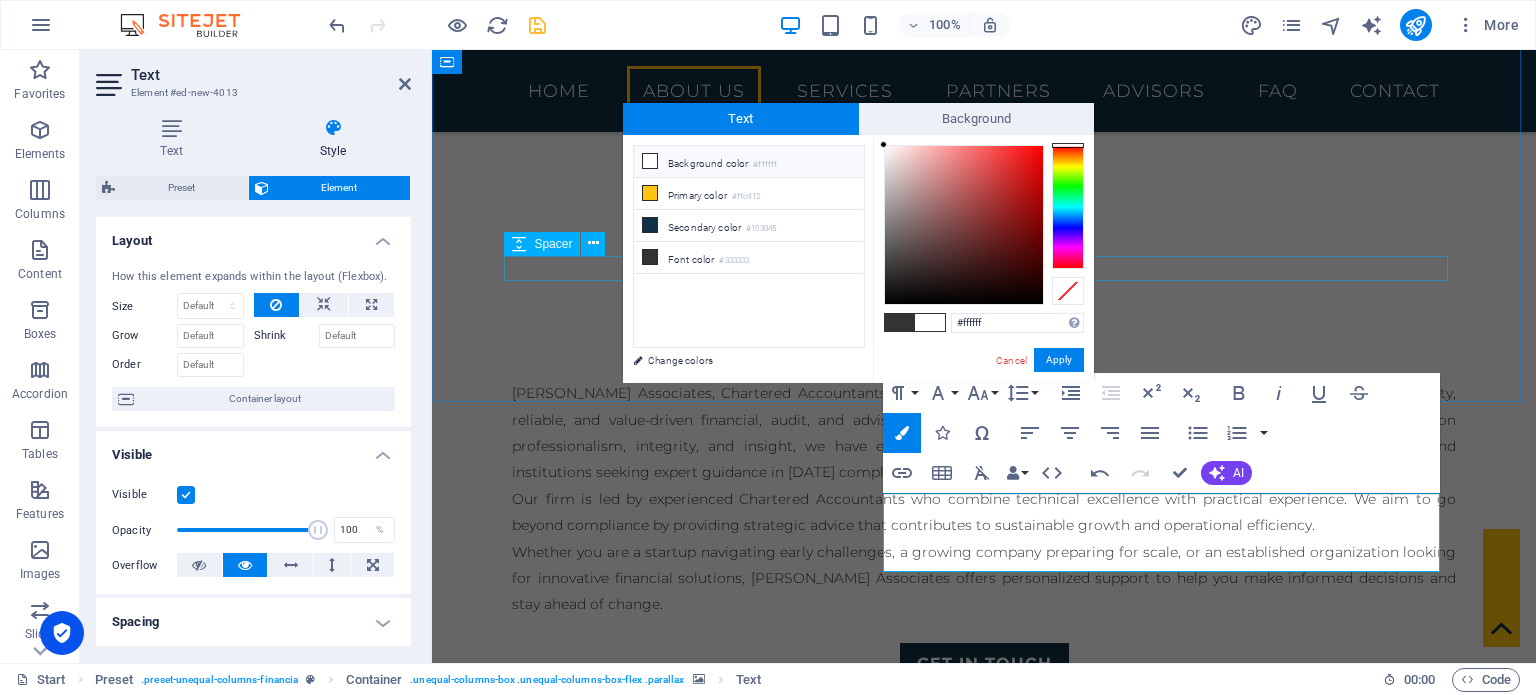 click at bounding box center [984, 630] 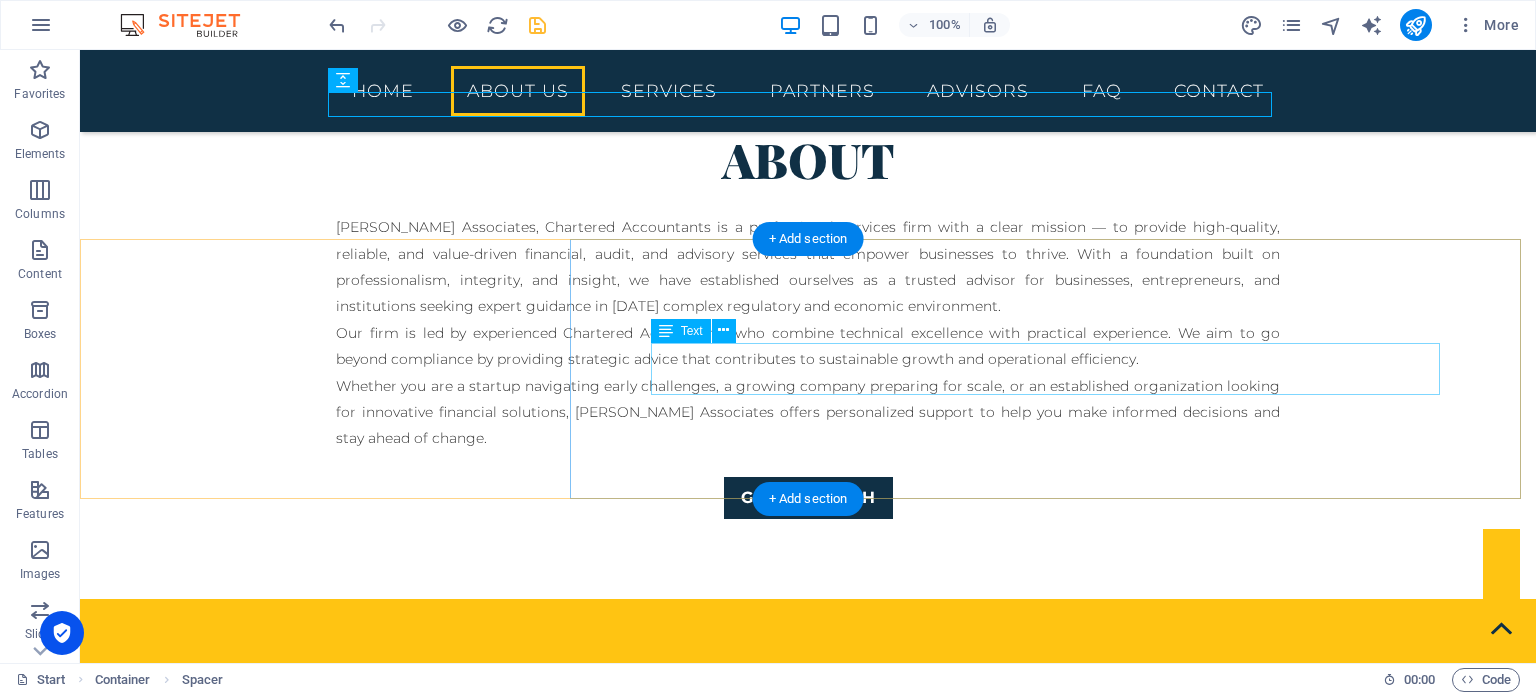scroll, scrollTop: 1012, scrollLeft: 0, axis: vertical 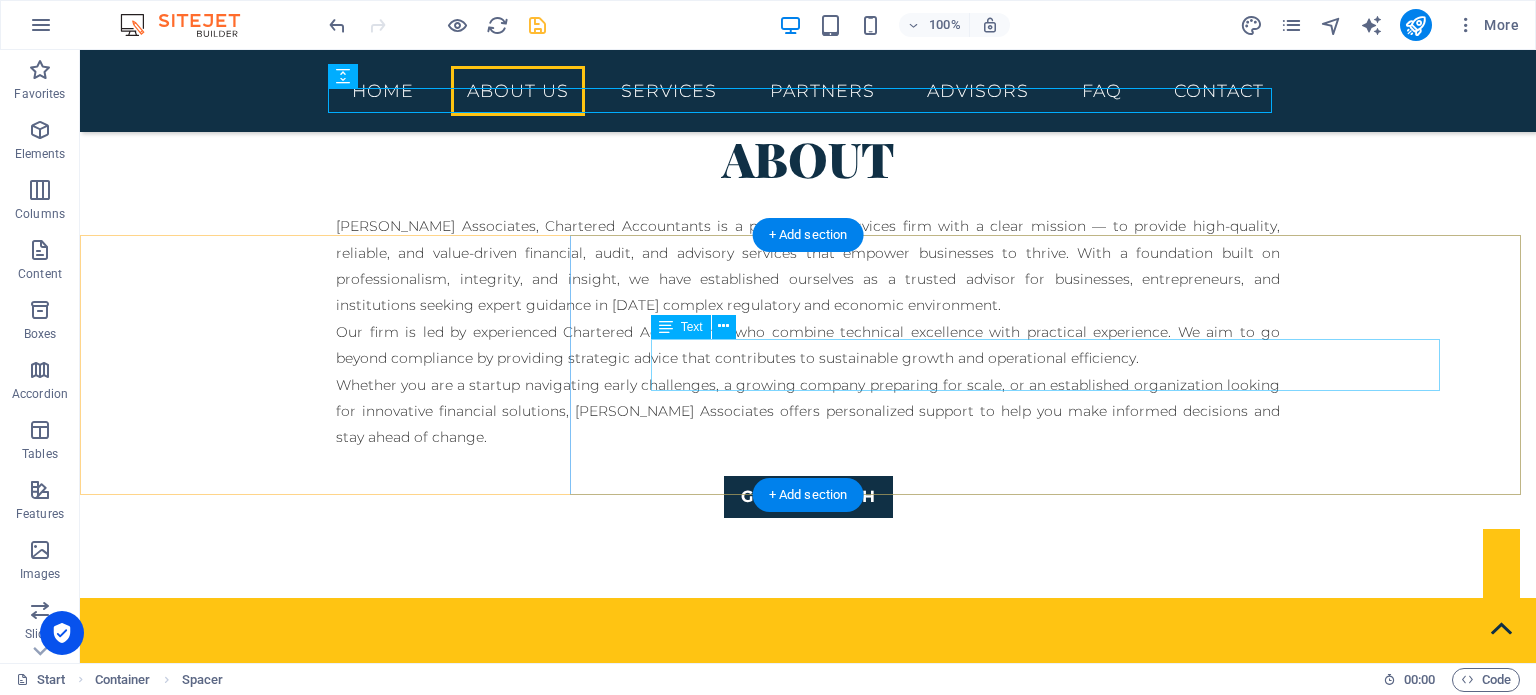 click on "To be recognized as a leading Chartered Accountancy firm known for unwavering ethical standards, client commitment, and the ability to turn financial insight into business success." at bounding box center [808, 1402] 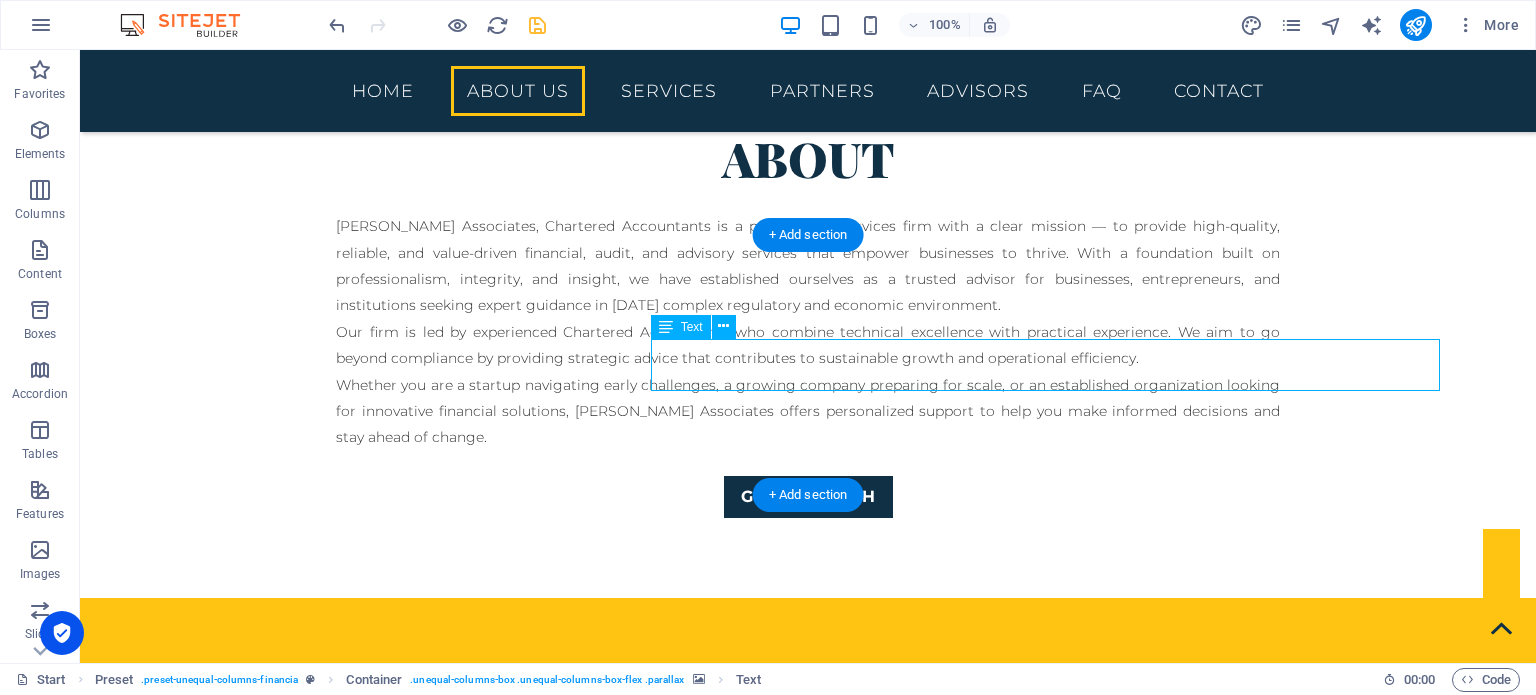 click on "To be recognized as a leading Chartered Accountancy firm known for unwavering ethical standards, client commitment, and the ability to turn financial insight into business success." at bounding box center [808, 1402] 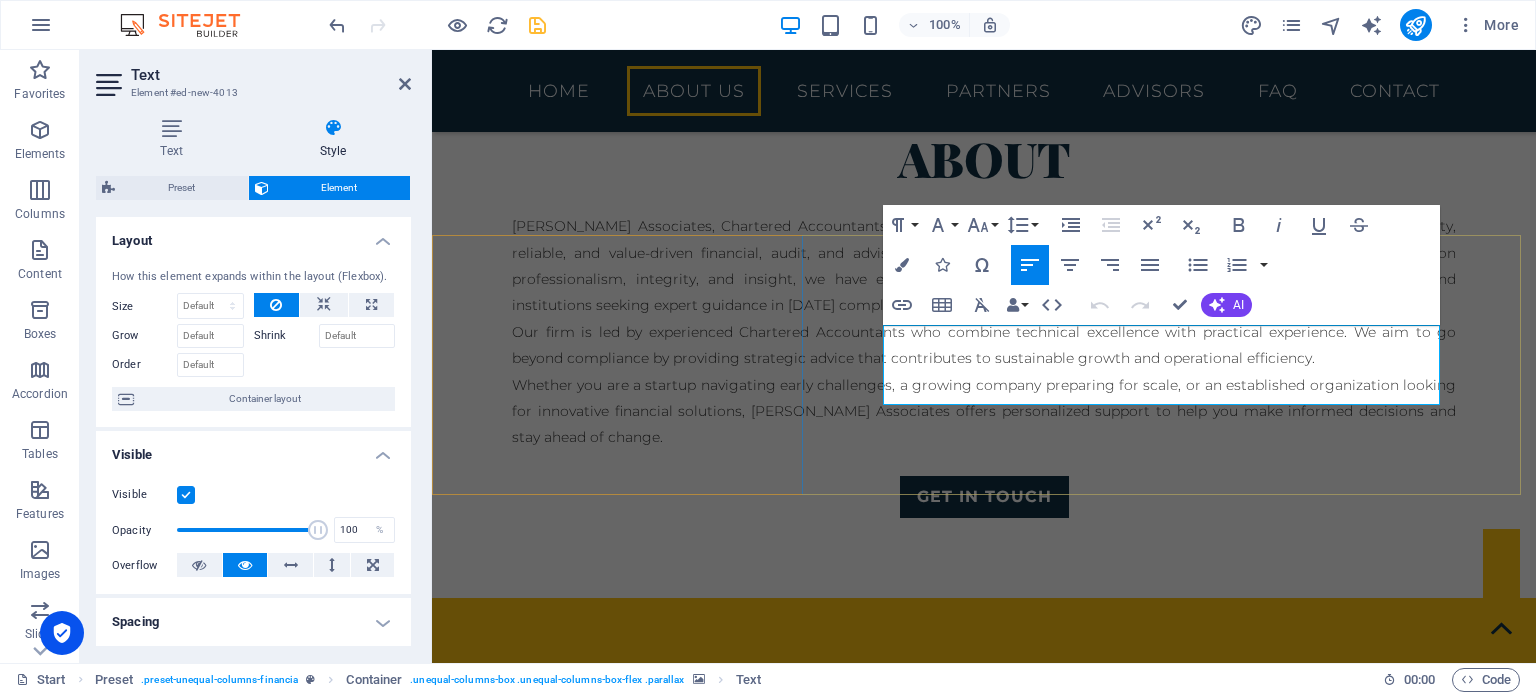 click on "To be recognized as a leading Chartered Accountancy firm known for unwavering ethical standards, client commitment, and the ability to turn financial insight into business success." at bounding box center [984, 1402] 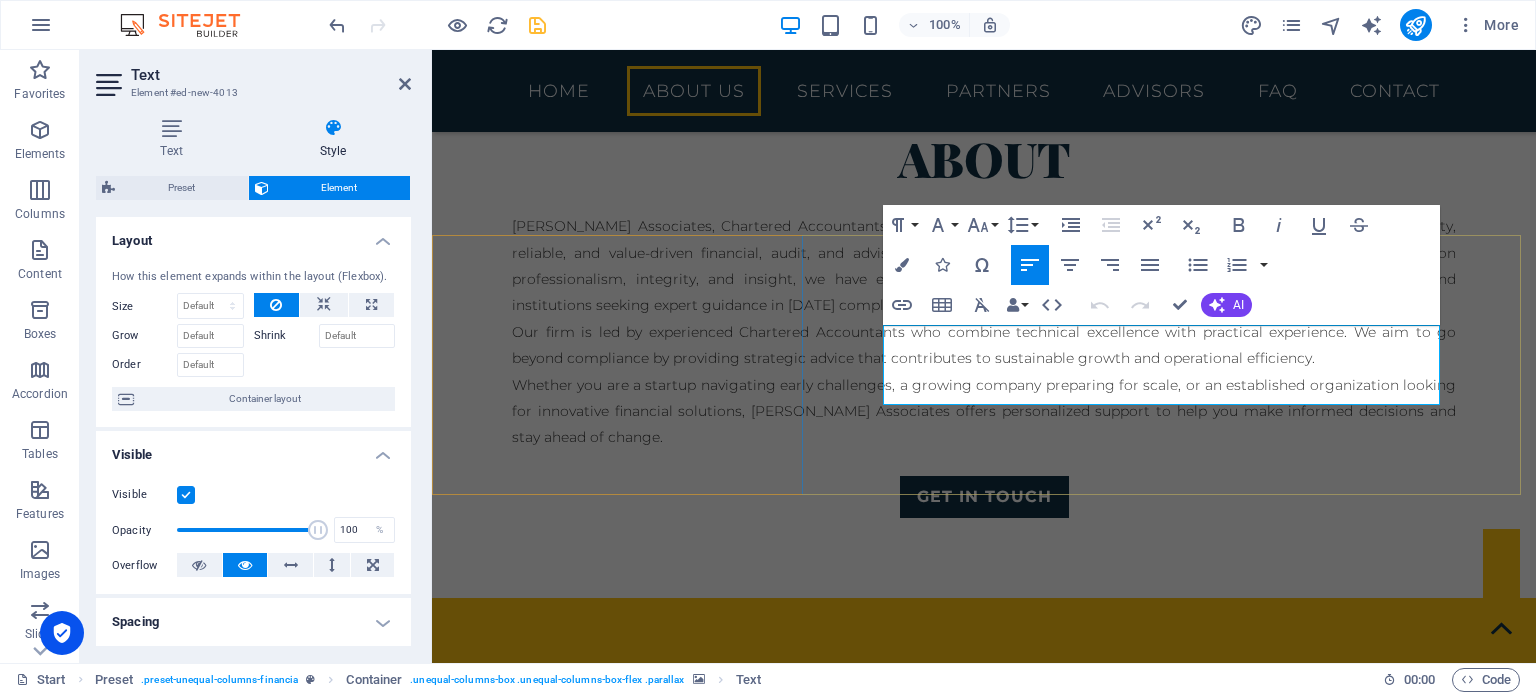 click on "To be recognized as a leading Chartered Accountancy firm known for unwavering ethical standards, client commitment, and the ability to turn financial insight into business success." at bounding box center [984, 1402] 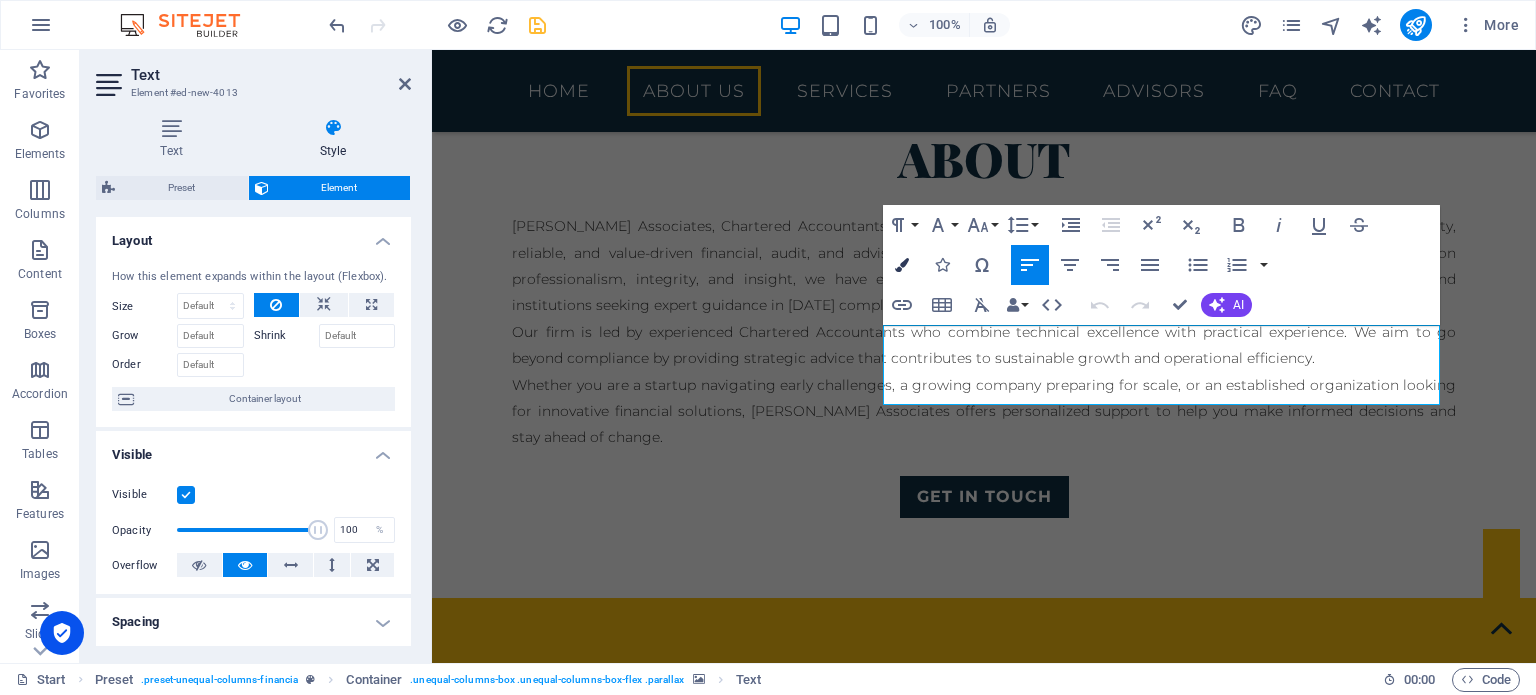 click at bounding box center [902, 265] 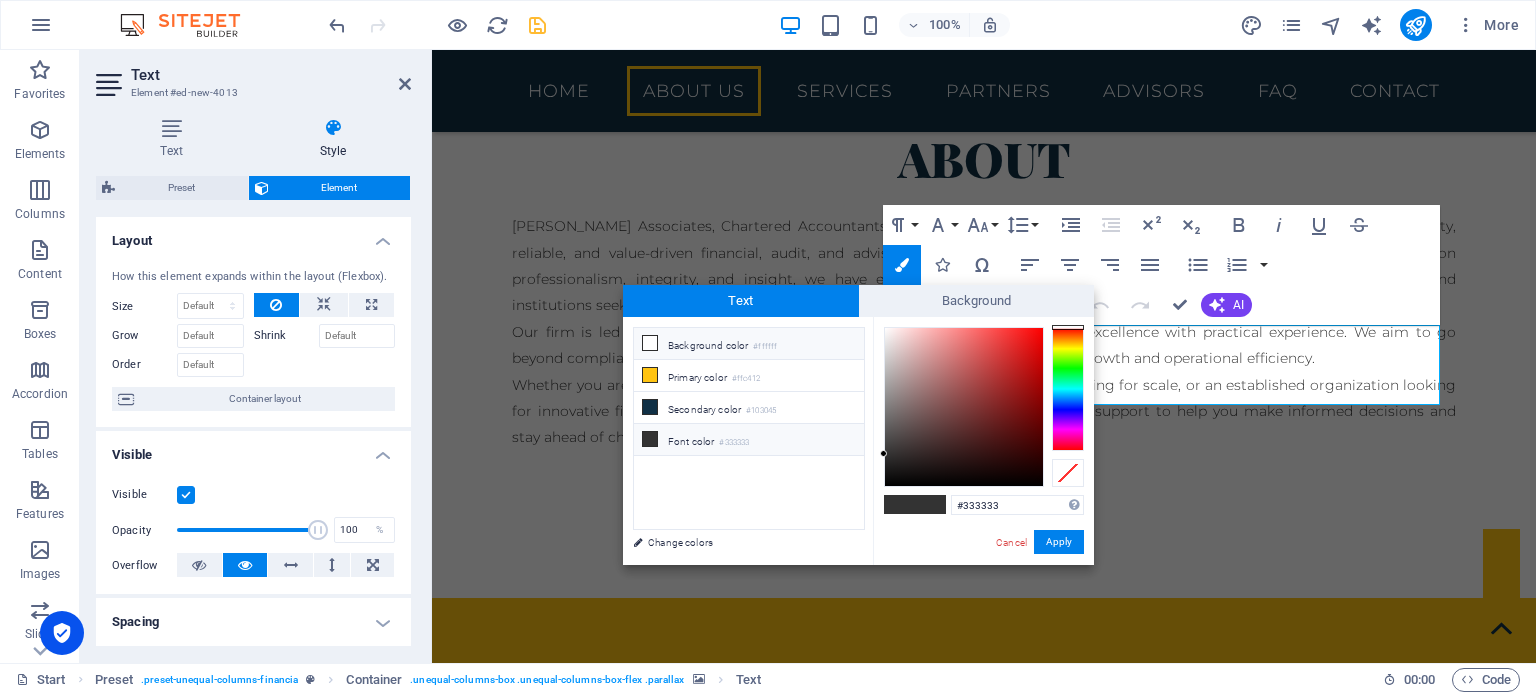click at bounding box center [650, 343] 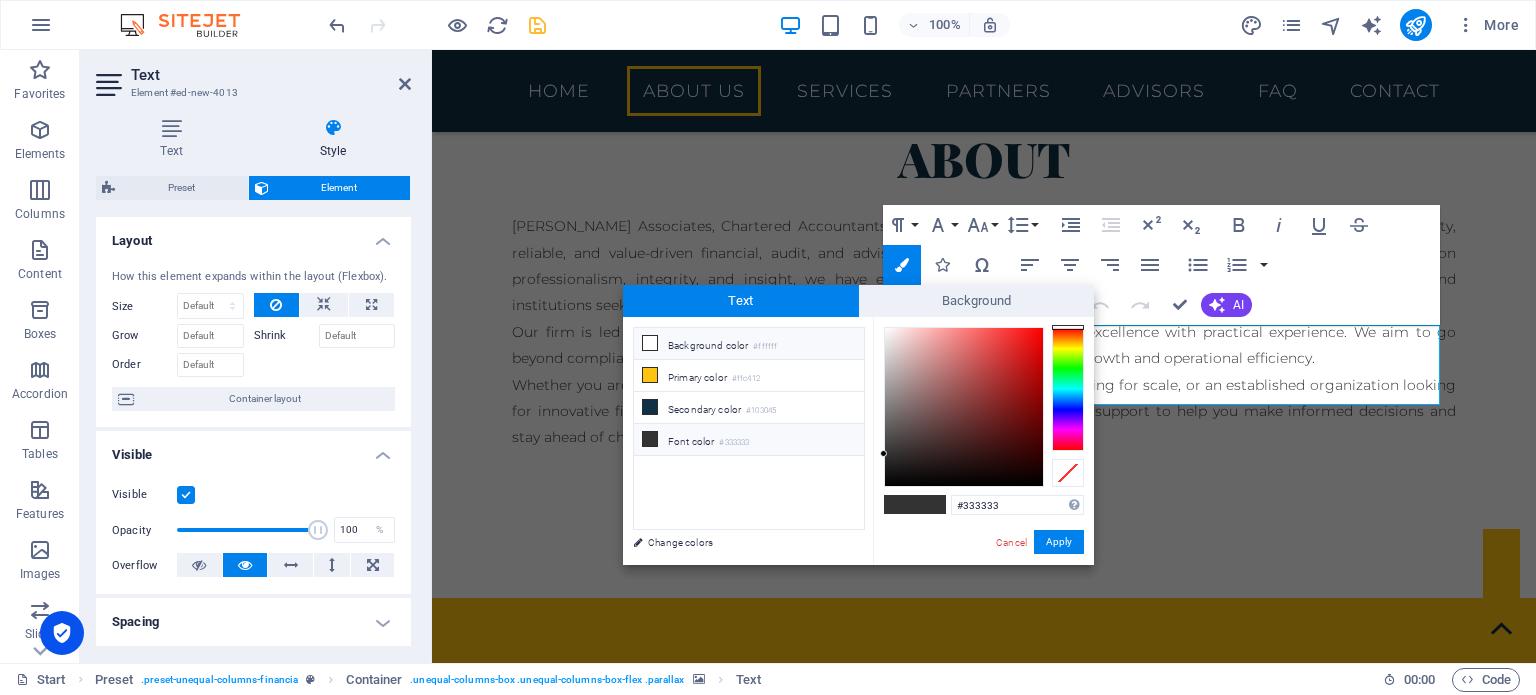 type on "#ffffff" 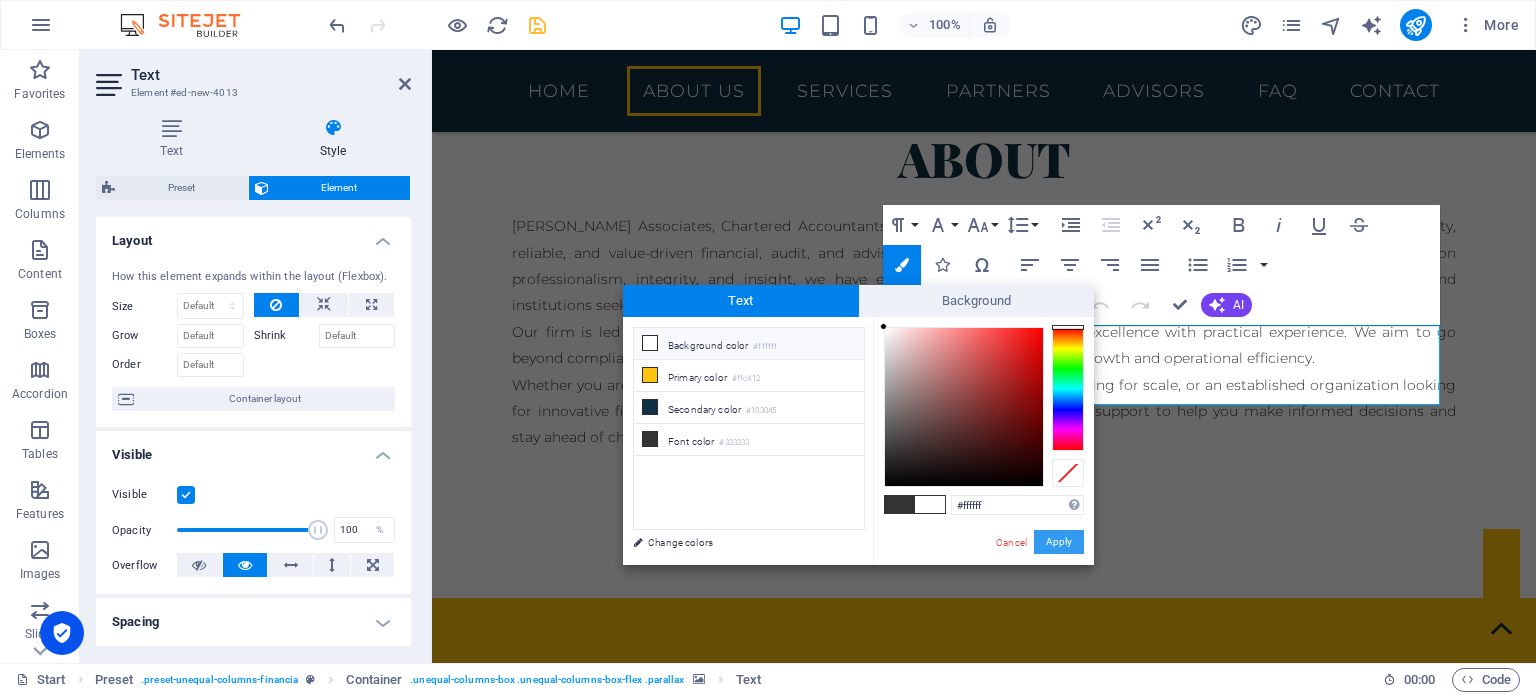 click on "Apply" at bounding box center [1059, 542] 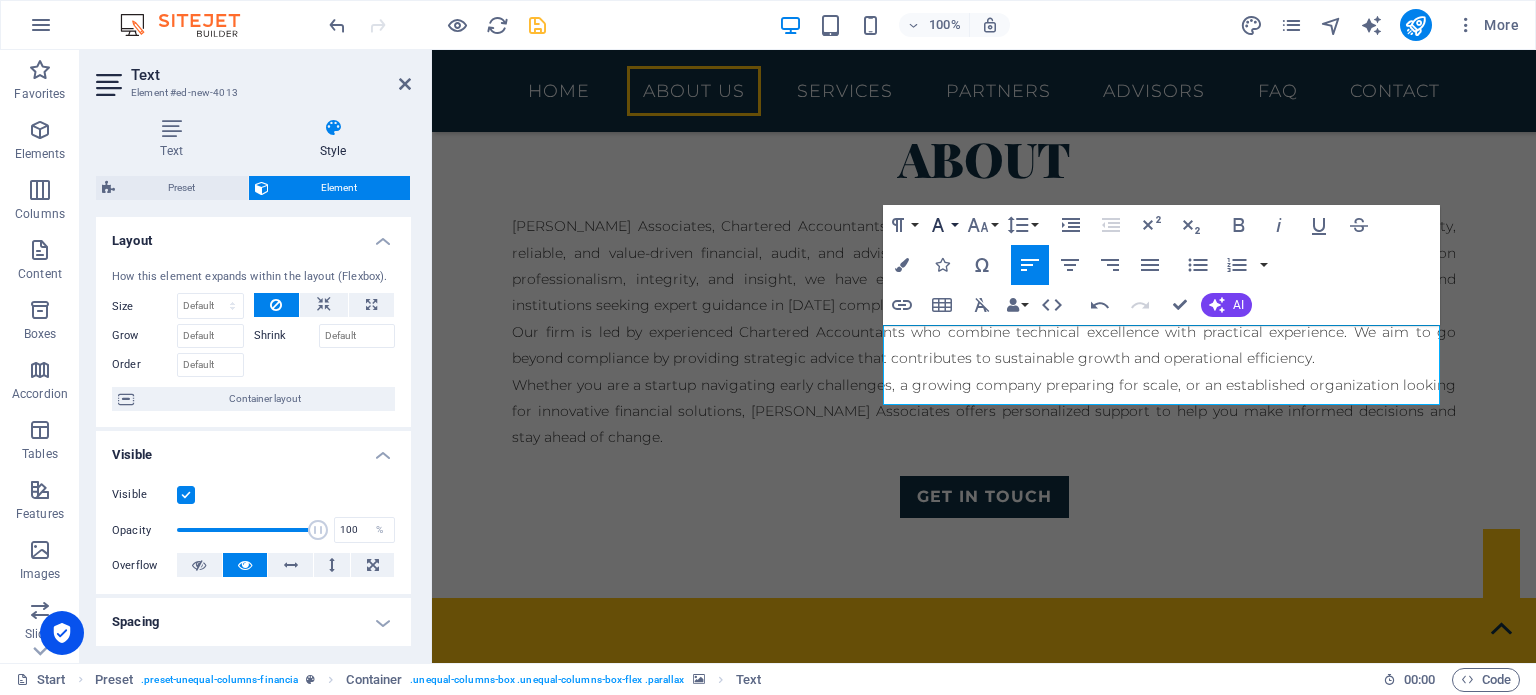 click on "Font Family" at bounding box center [942, 225] 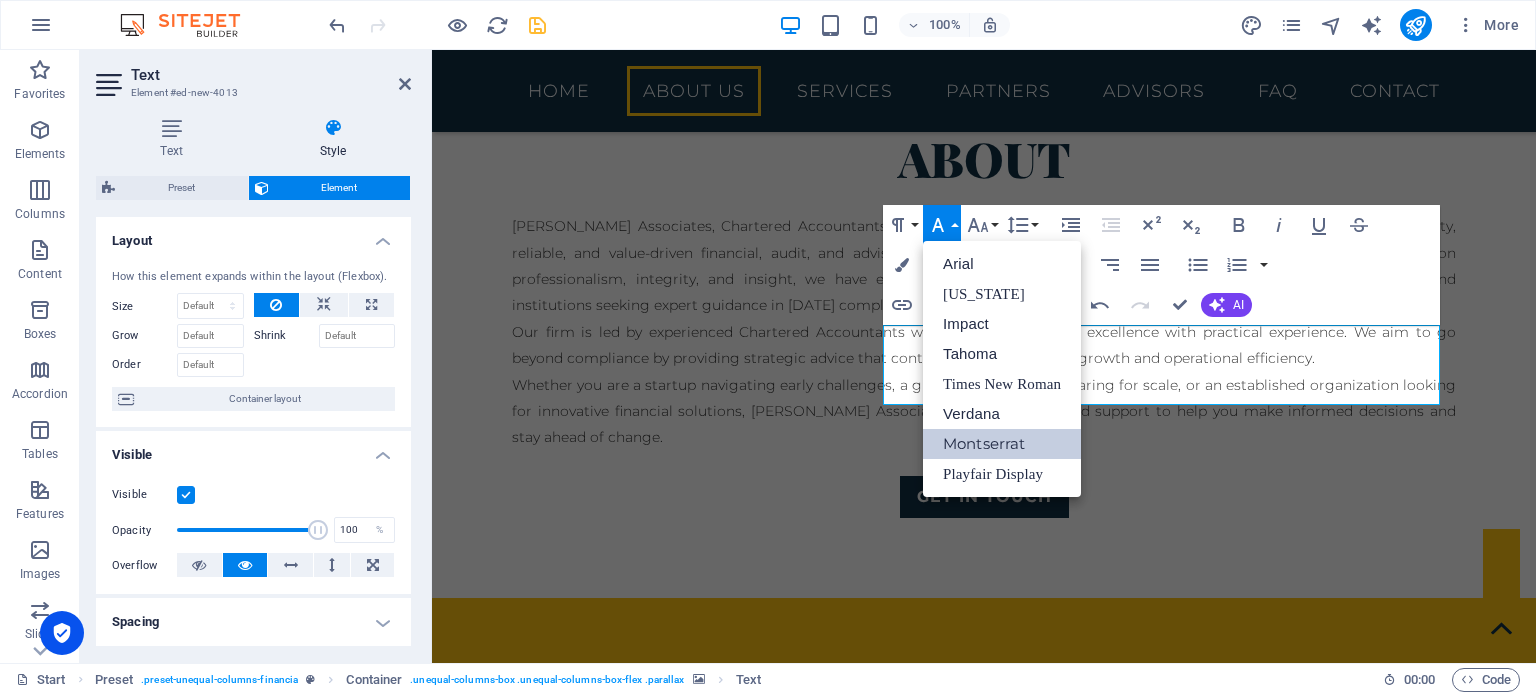 scroll, scrollTop: 0, scrollLeft: 0, axis: both 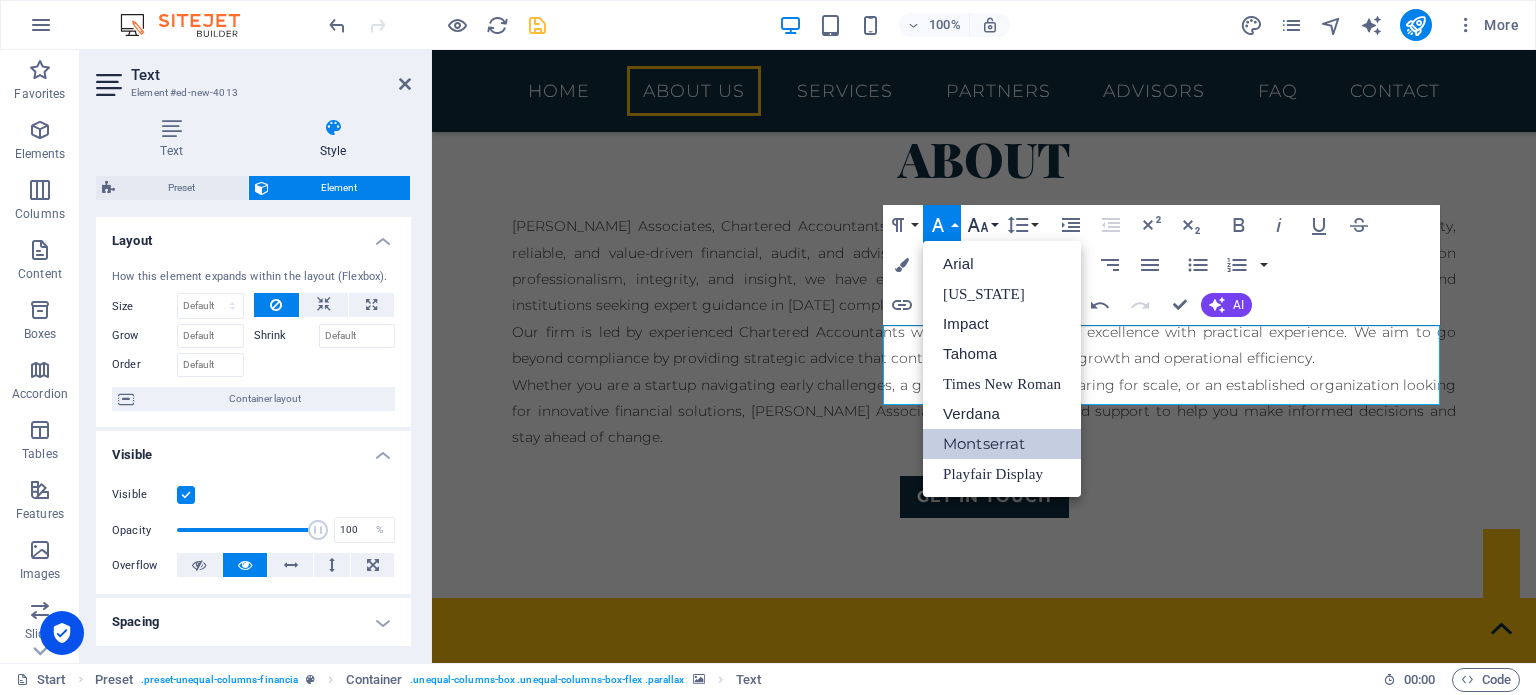 click 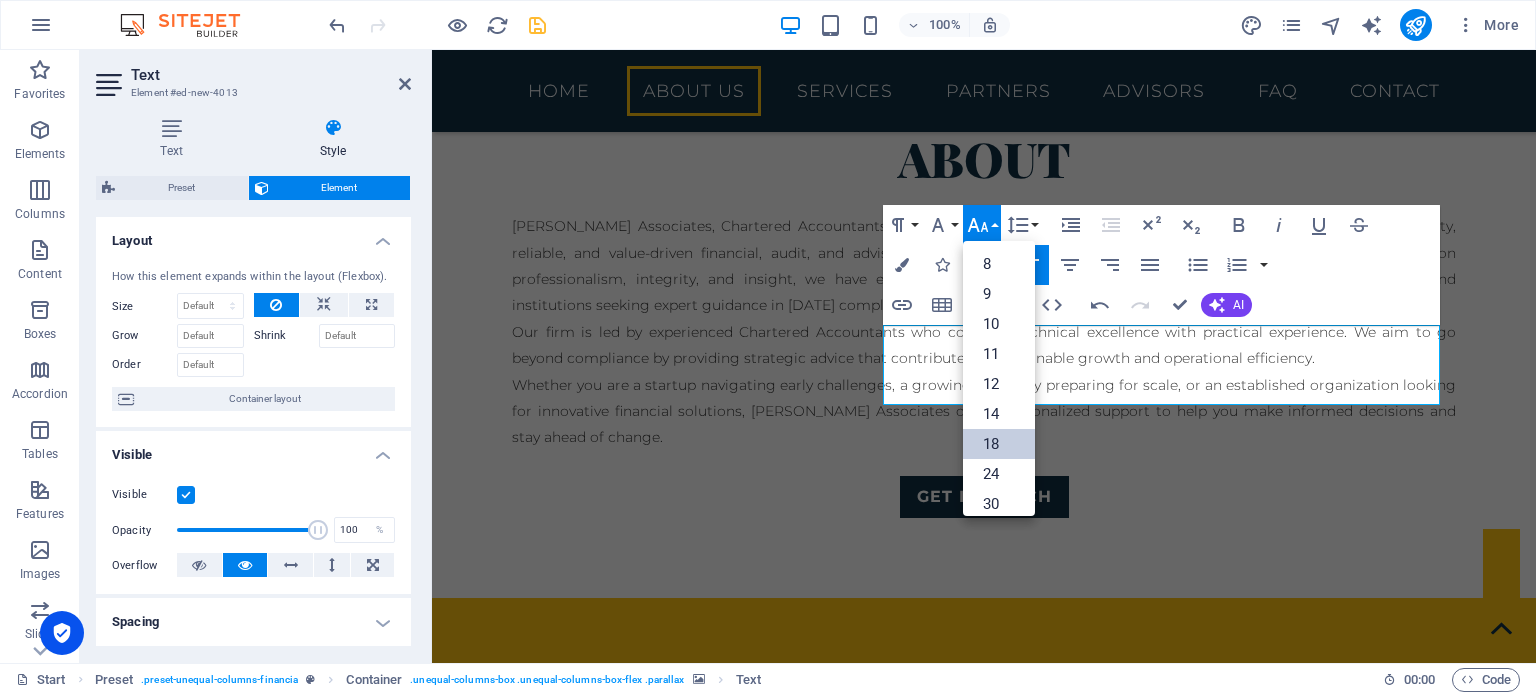 click on "18" at bounding box center (999, 444) 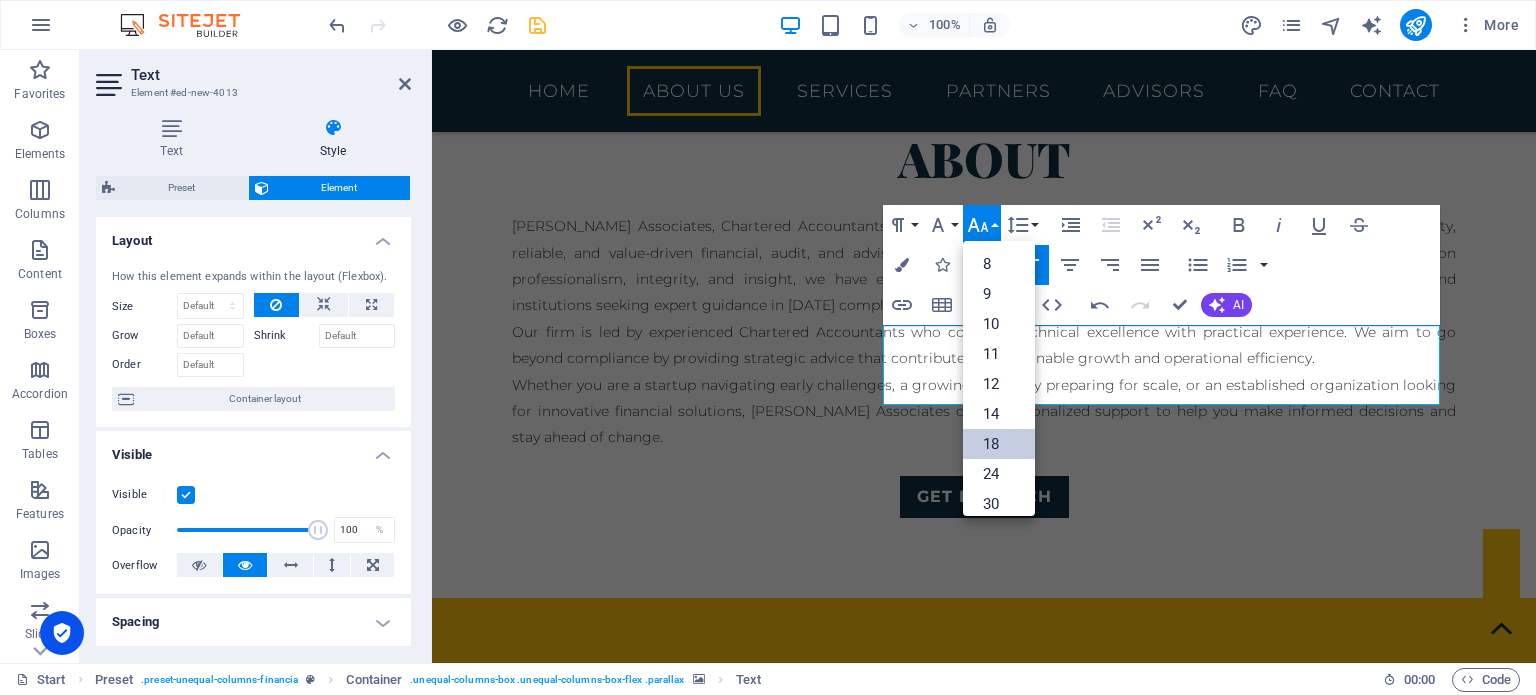 scroll, scrollTop: 1008, scrollLeft: 0, axis: vertical 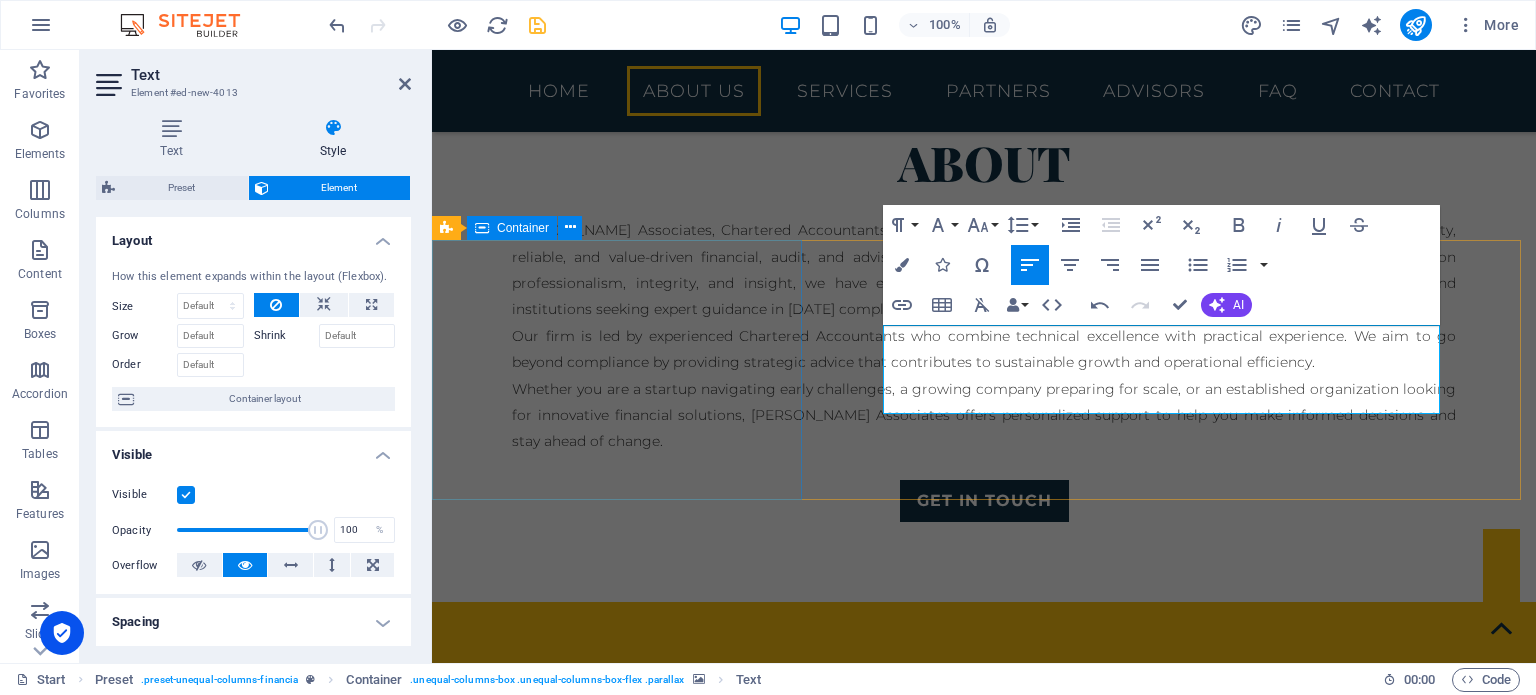 click on "vision" at bounding box center [984, 732] 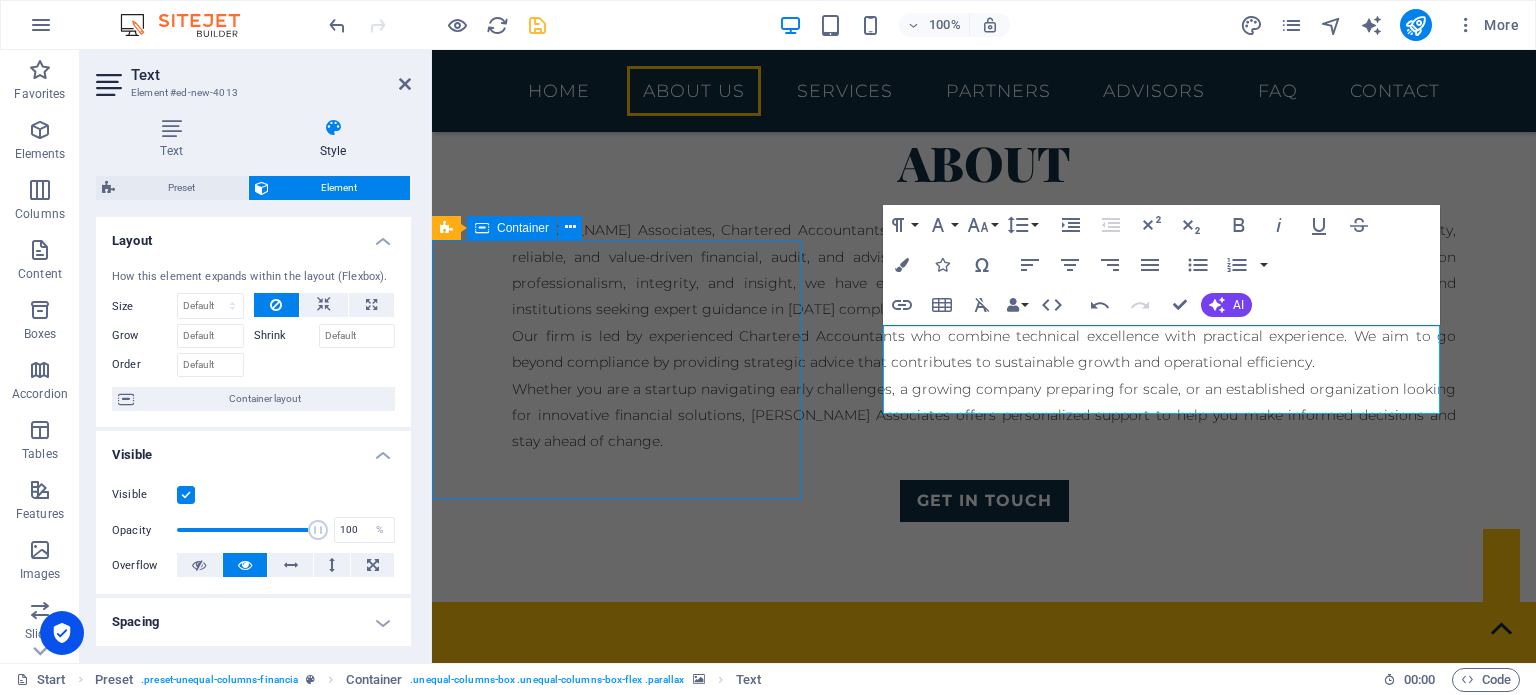 click on "vision" at bounding box center [984, 732] 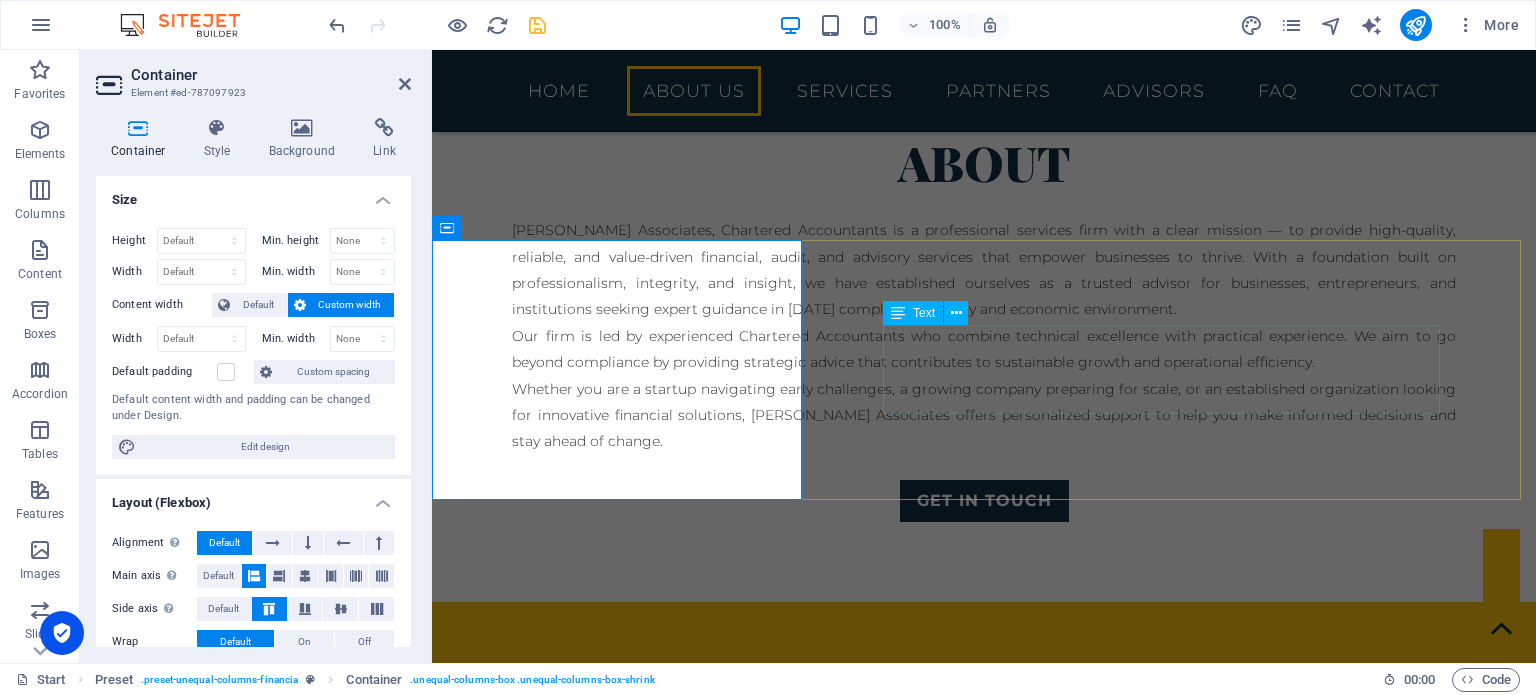 click on "To be recognized as a leading Chartered Accountancy firm known for unwavering ethical standards, client commitment, and the ability to turn financial insight into business success." at bounding box center [984, 1409] 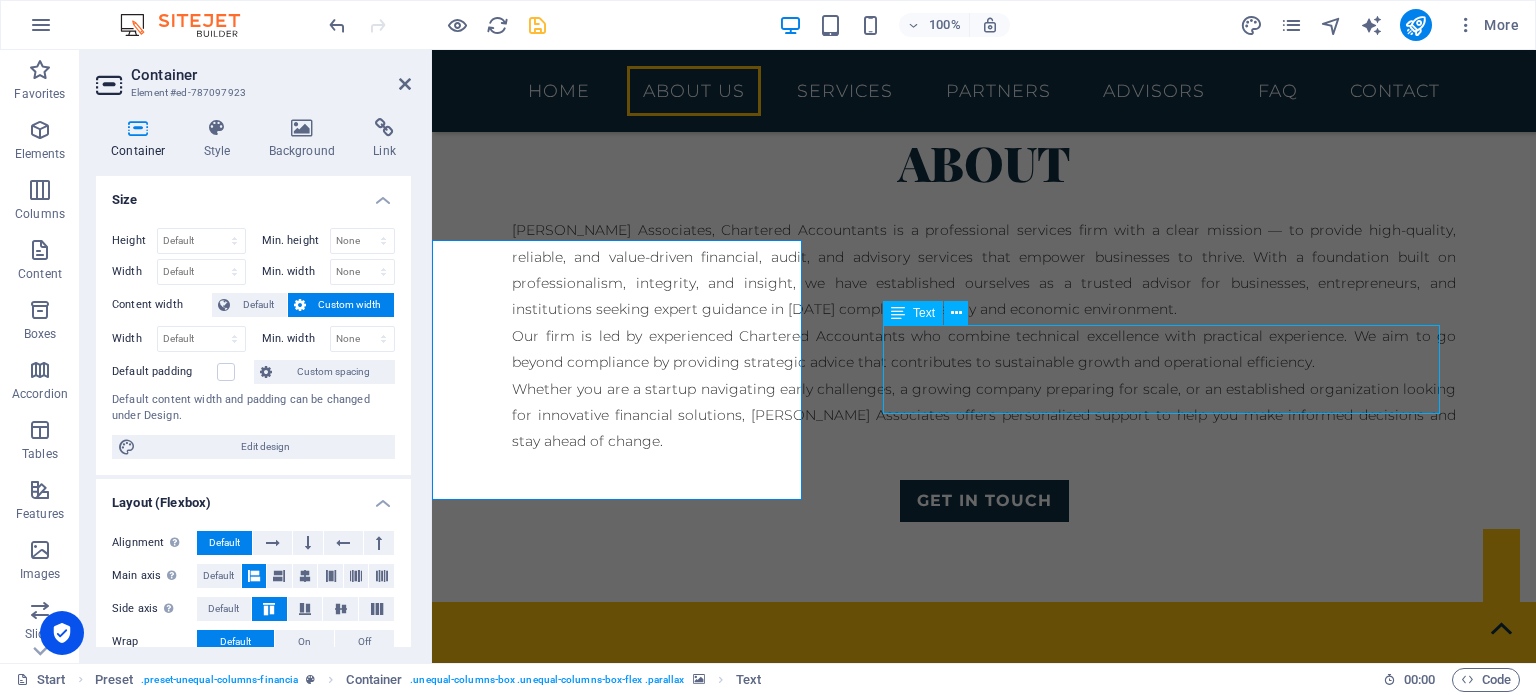 click on "To be recognized as a leading Chartered Accountancy firm known for unwavering ethical standards, client commitment, and the ability to turn financial insight into business success." at bounding box center [984, 1409] 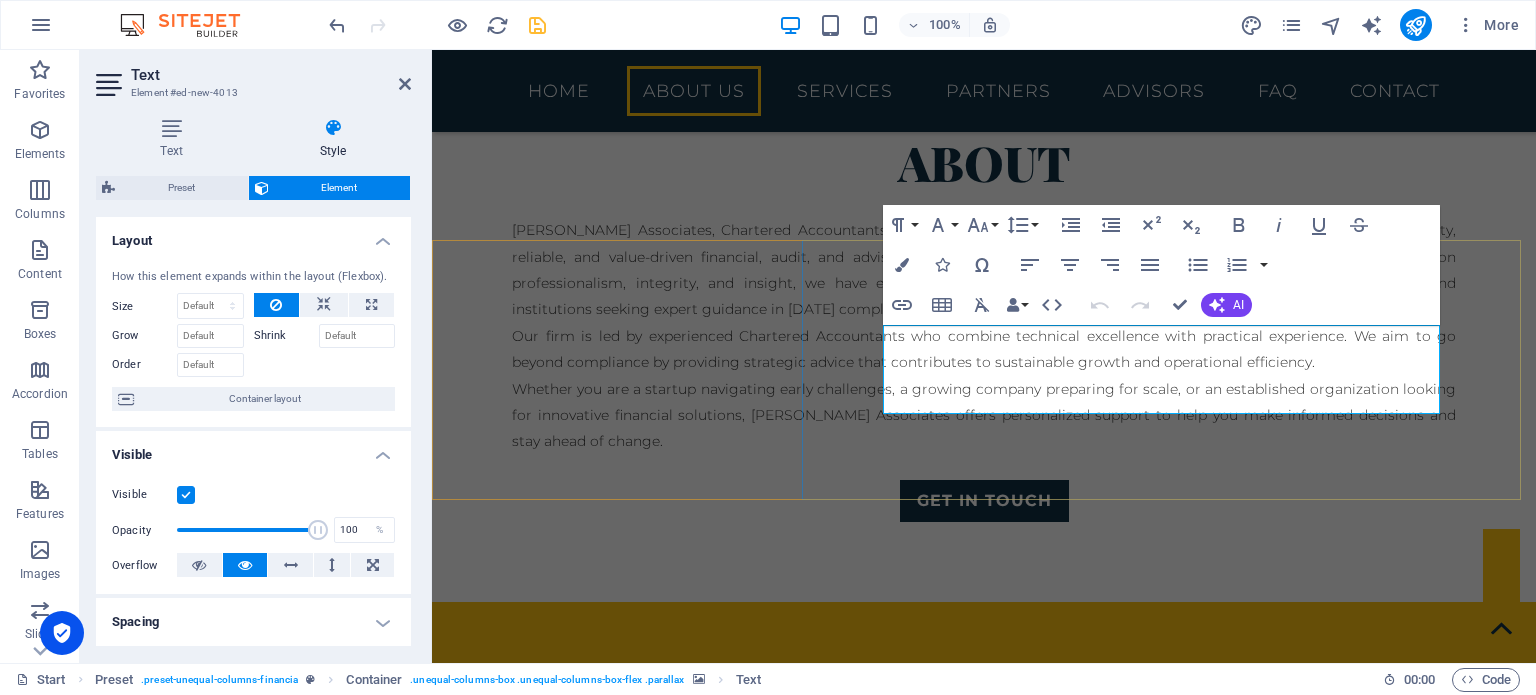 click on "To be recognized as a leading Chartered Accountancy firm known for unwavering ethical standards, client commitment, and the ability to turn financial insight into business success." at bounding box center (964, 1409) 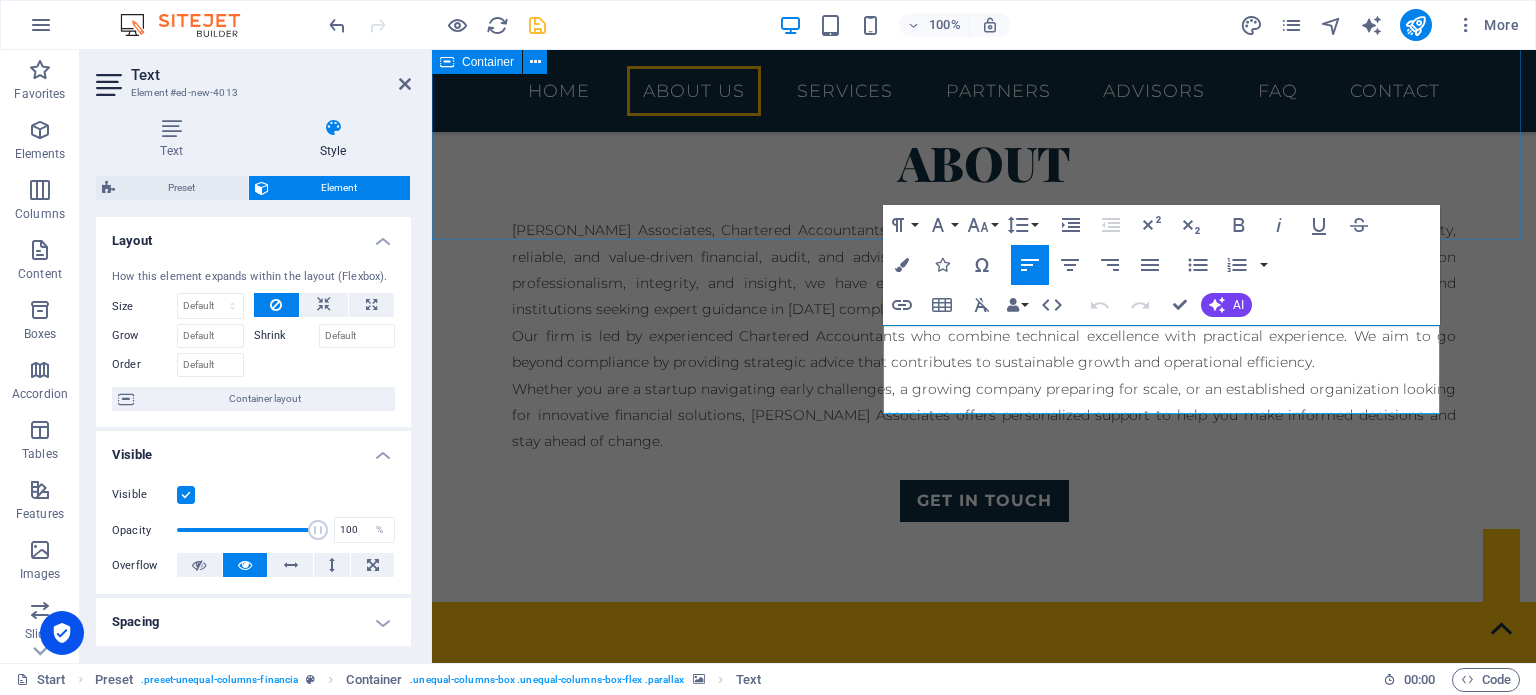 click on "About [PERSON_NAME] Associates, Chartered Accountants is a professional services firm with a clear mission — to provide high-quality, reliable, and value-driven financial, audit, and advisory services that empower businesses to thrive. With a foundation built on professionalism, integrity, and insight, we have established ourselves as a trusted advisor for businesses, entrepreneurs, and institutions seeking expert guidance in [DATE] complex regulatory and economic environment. Our firm is led by experienced Chartered Accountants who combine technical excellence with practical experience. We aim to go beyond compliance by providing strategic advice that contributes to sustainable growth and operational efficiency. Whether you are a startup navigating early challenges, a growing company preparing for scale, or an established organization looking for innovative financial solutions, [PERSON_NAME] Associates offers personalized support to help you make informed decisions and stay ahead of change. Get in touch" at bounding box center (984, 327) 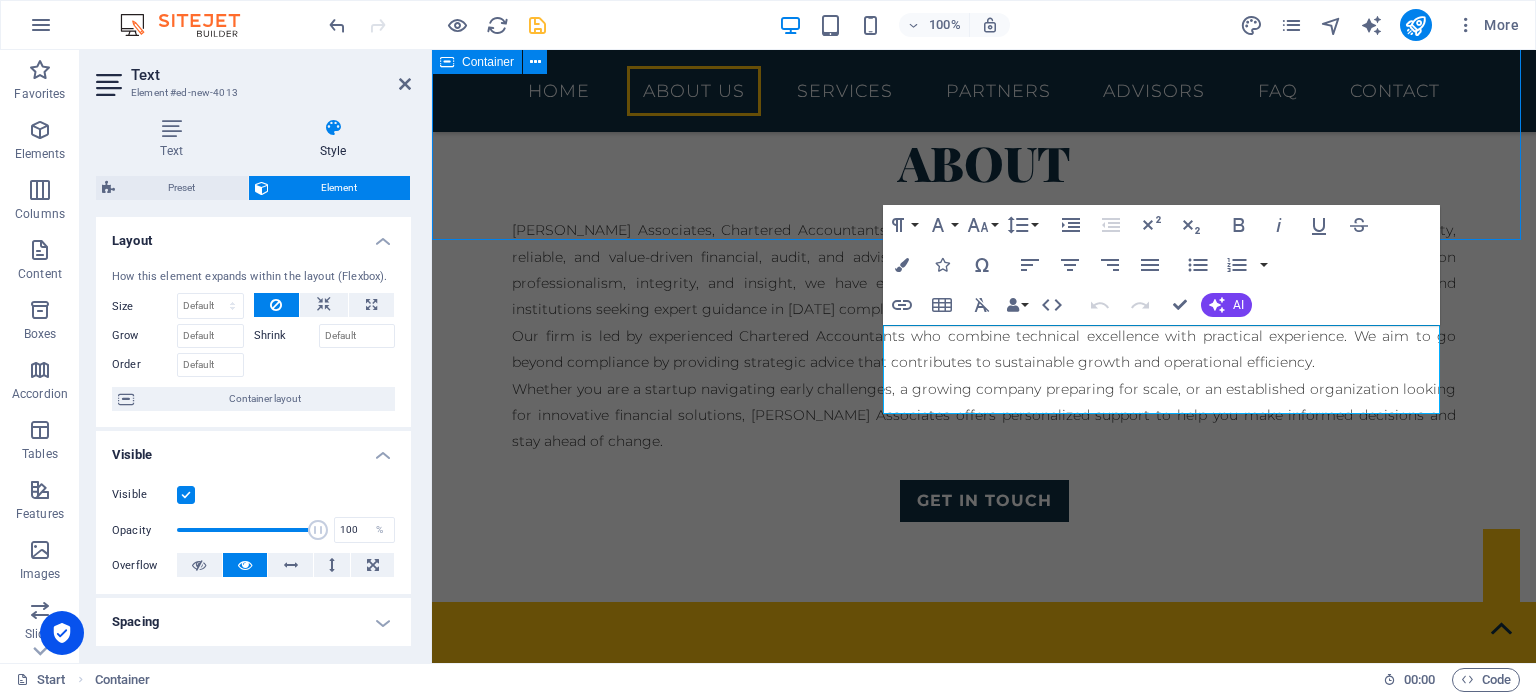 click on "About [PERSON_NAME] Associates, Chartered Accountants is a professional services firm with a clear mission — to provide high-quality, reliable, and value-driven financial, audit, and advisory services that empower businesses to thrive. With a foundation built on professionalism, integrity, and insight, we have established ourselves as a trusted advisor for businesses, entrepreneurs, and institutions seeking expert guidance in [DATE] complex regulatory and economic environment. Our firm is led by experienced Chartered Accountants who combine technical excellence with practical experience. We aim to go beyond compliance by providing strategic advice that contributes to sustainable growth and operational efficiency. Whether you are a startup navigating early challenges, a growing company preparing for scale, or an established organization looking for innovative financial solutions, [PERSON_NAME] Associates offers personalized support to help you make informed decisions and stay ahead of change. Get in touch" at bounding box center (984, 327) 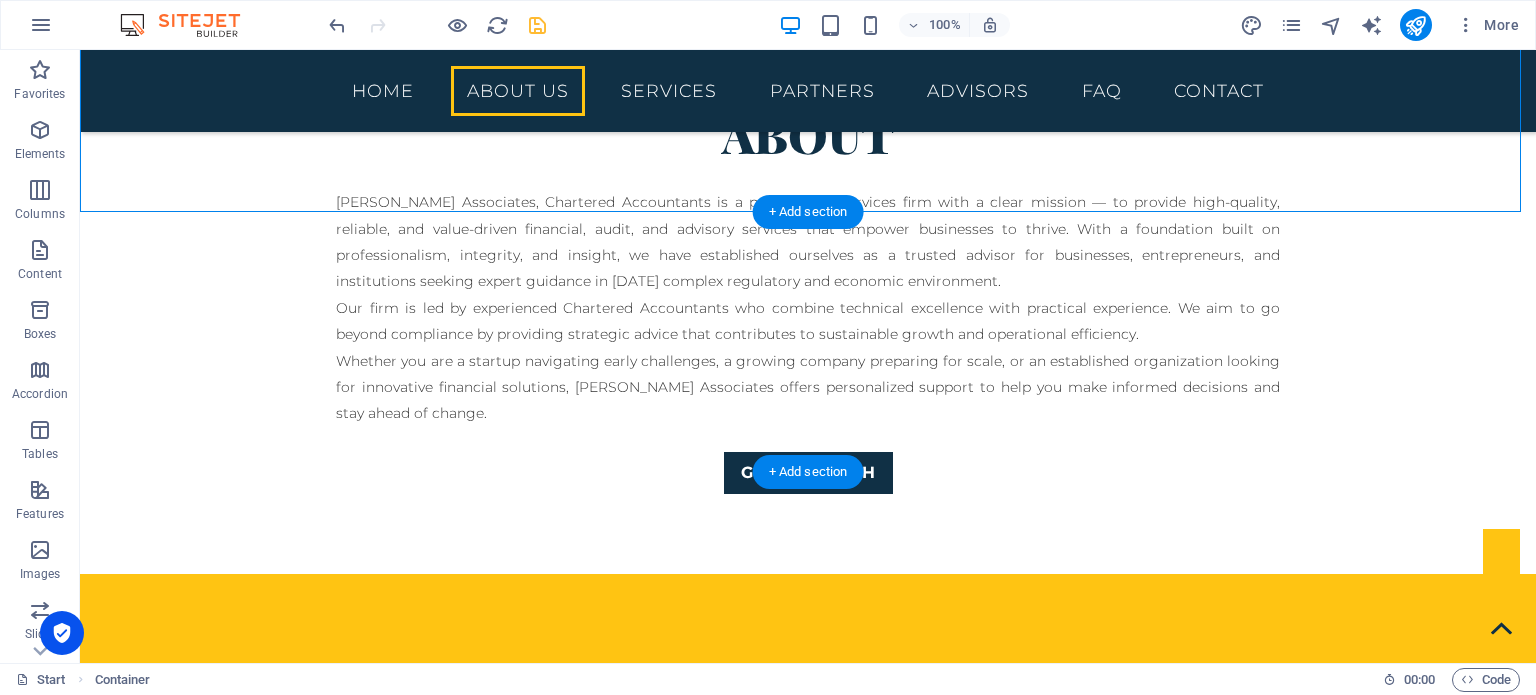 scroll, scrollTop: 1036, scrollLeft: 0, axis: vertical 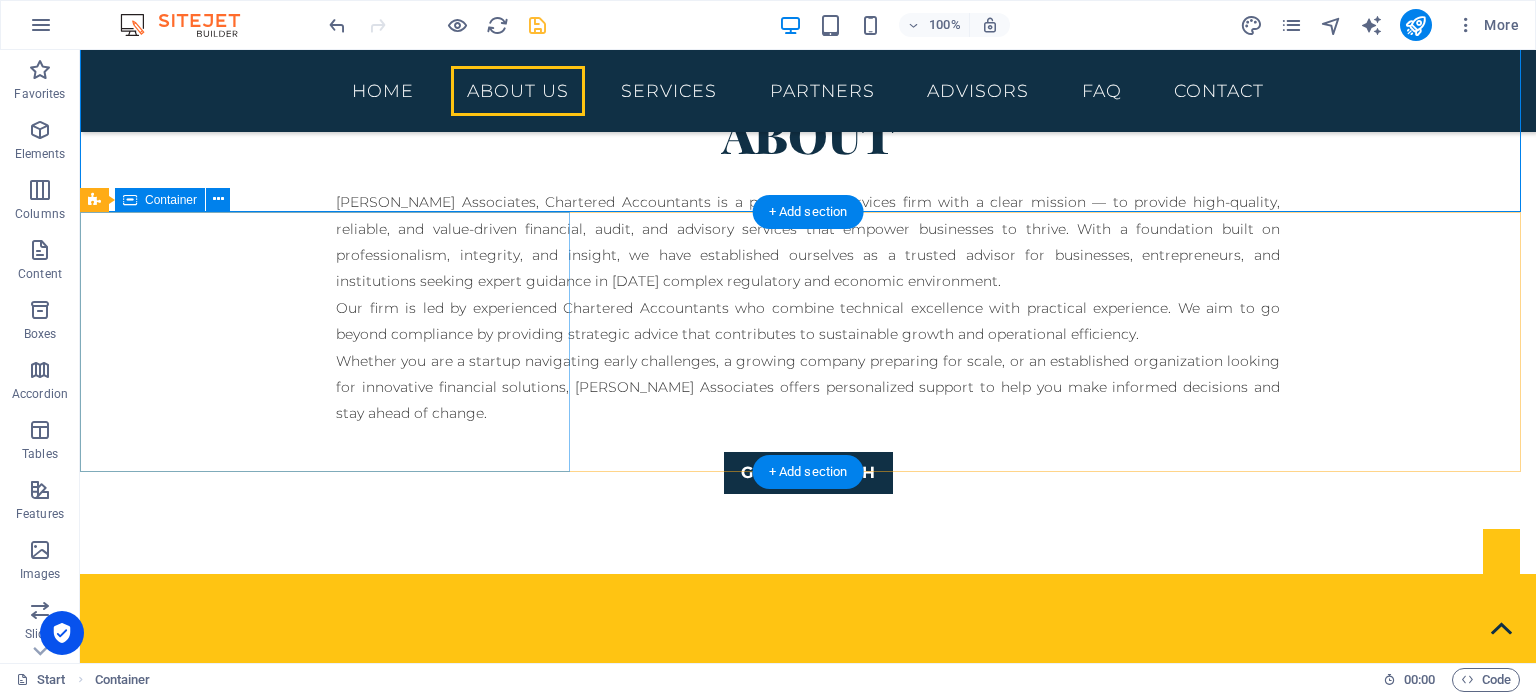 click on "vision" at bounding box center (808, 704) 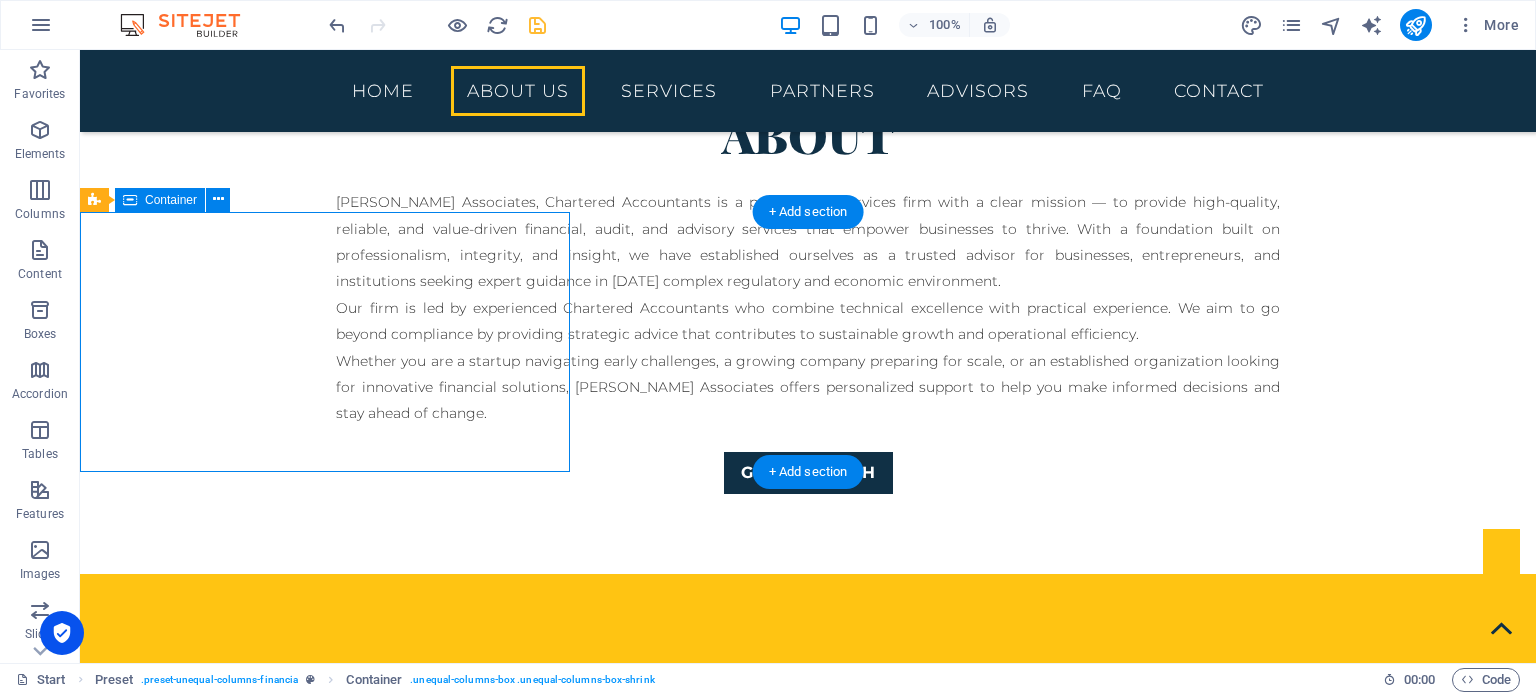 click on "vision" at bounding box center (808, 704) 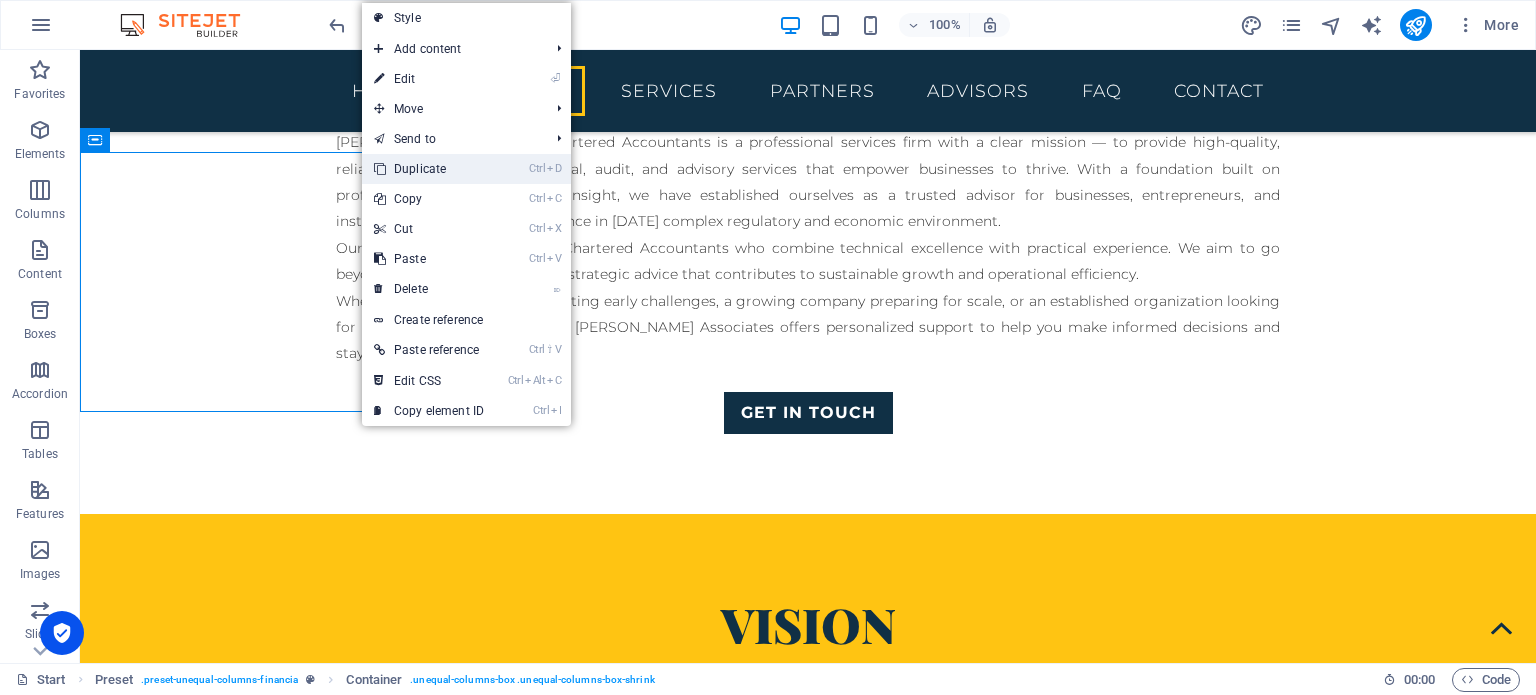 click on "Ctrl D  Duplicate" at bounding box center (429, 169) 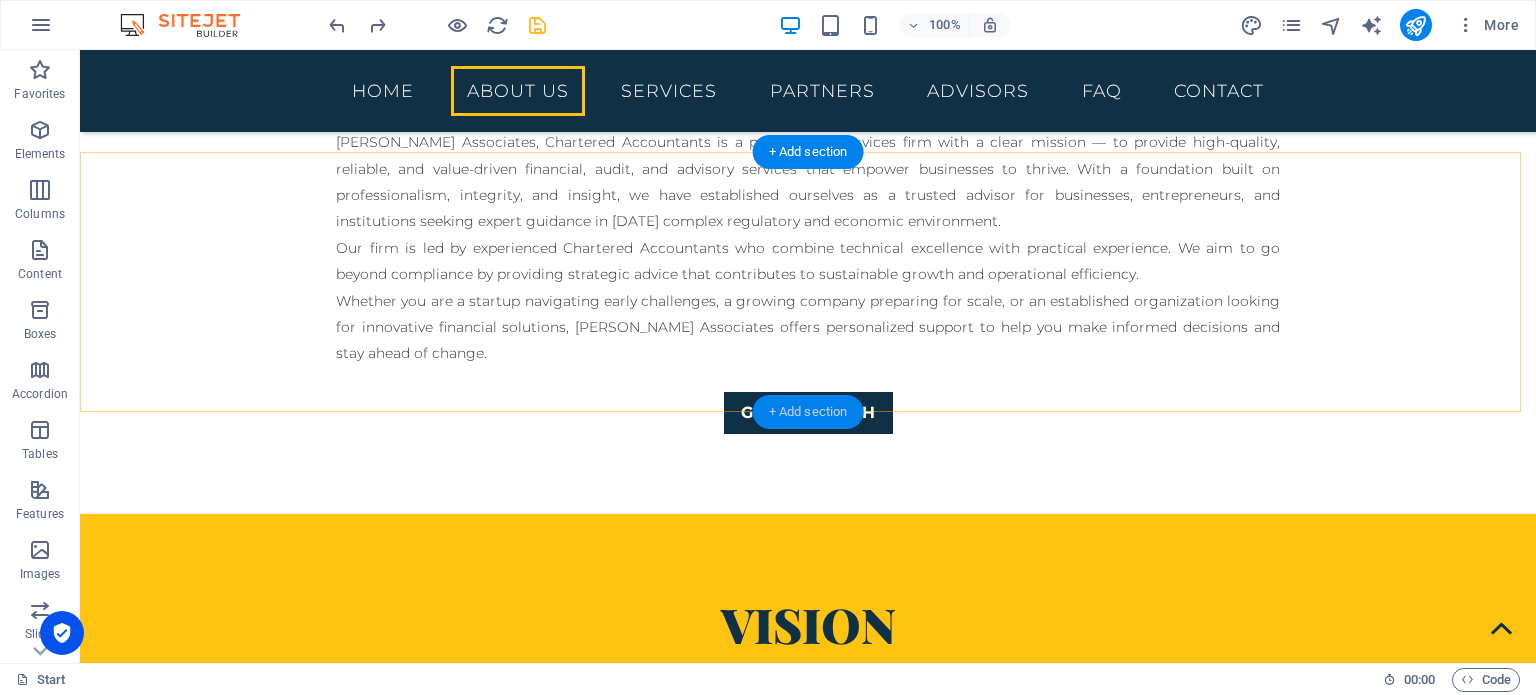 click on "+ Add section" at bounding box center [808, 412] 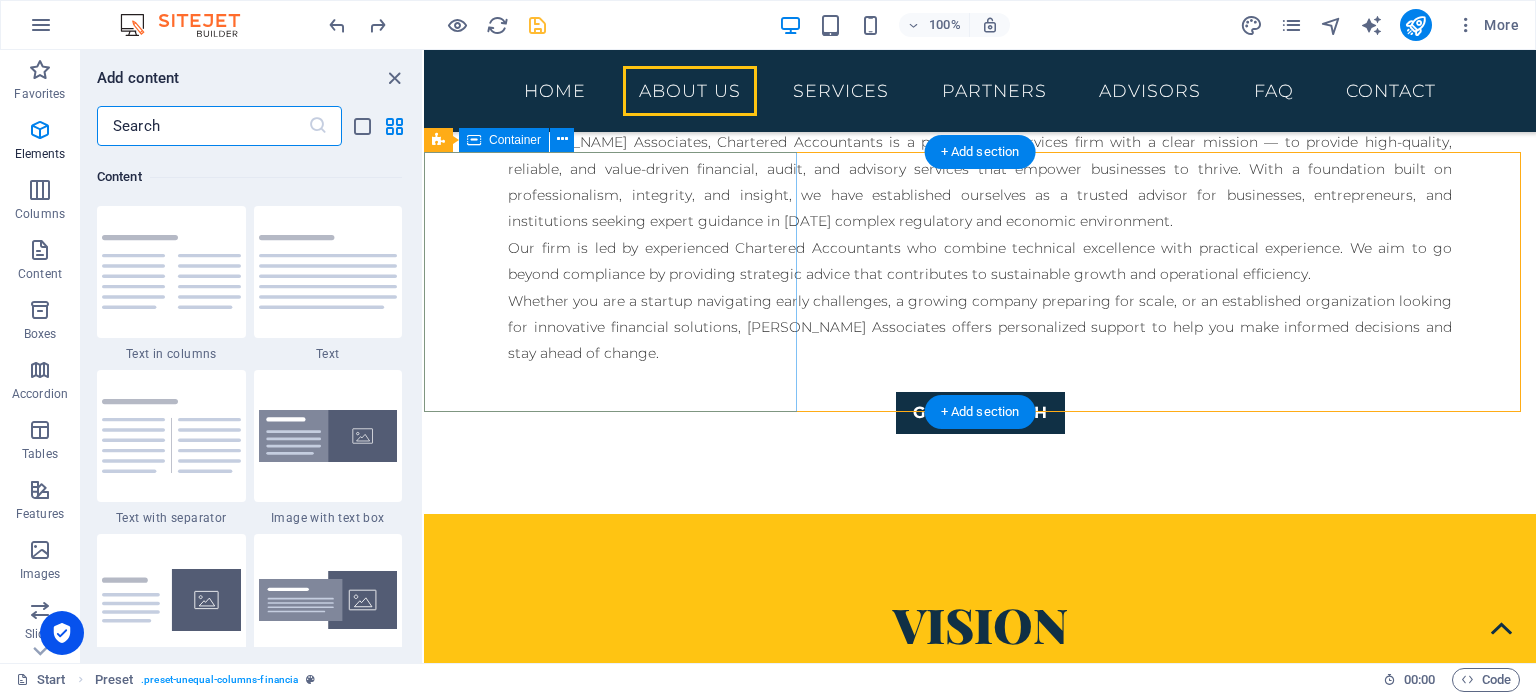 scroll, scrollTop: 3499, scrollLeft: 0, axis: vertical 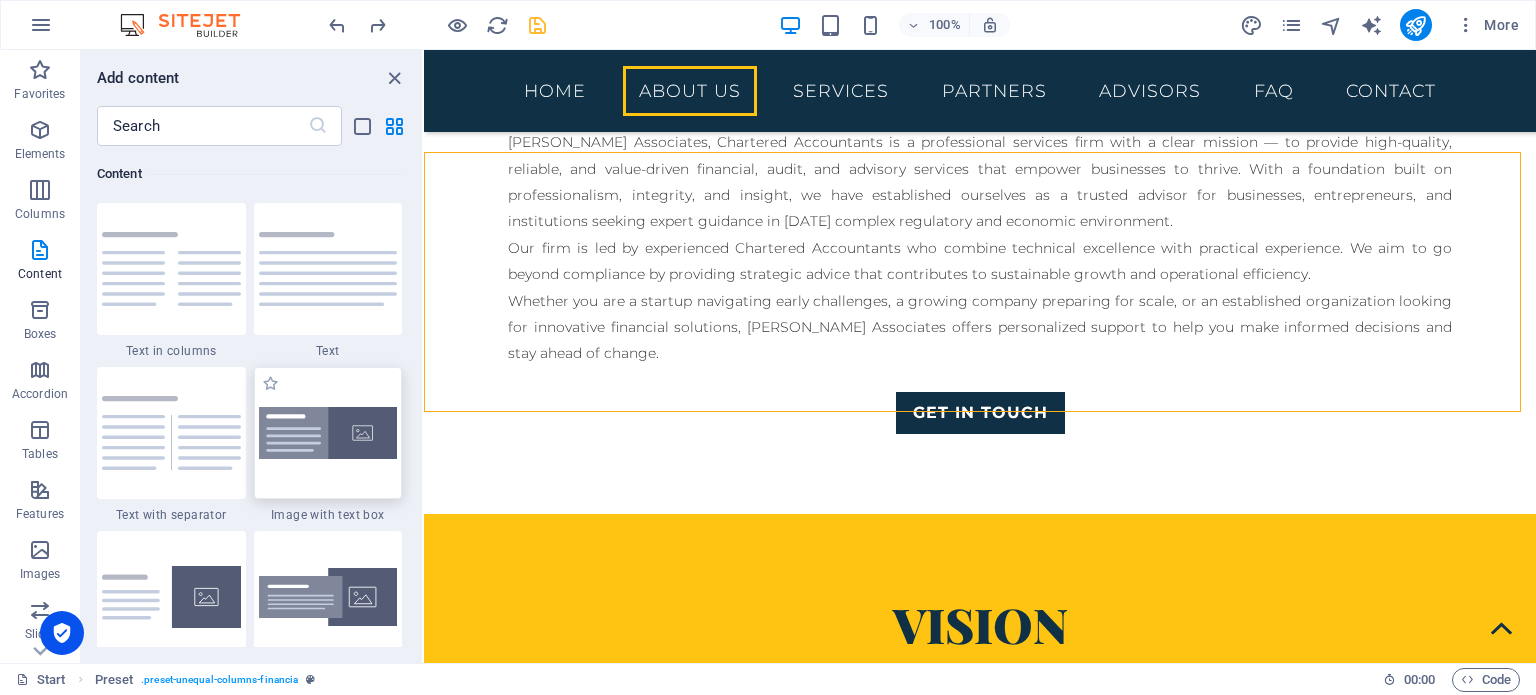click at bounding box center (328, 433) 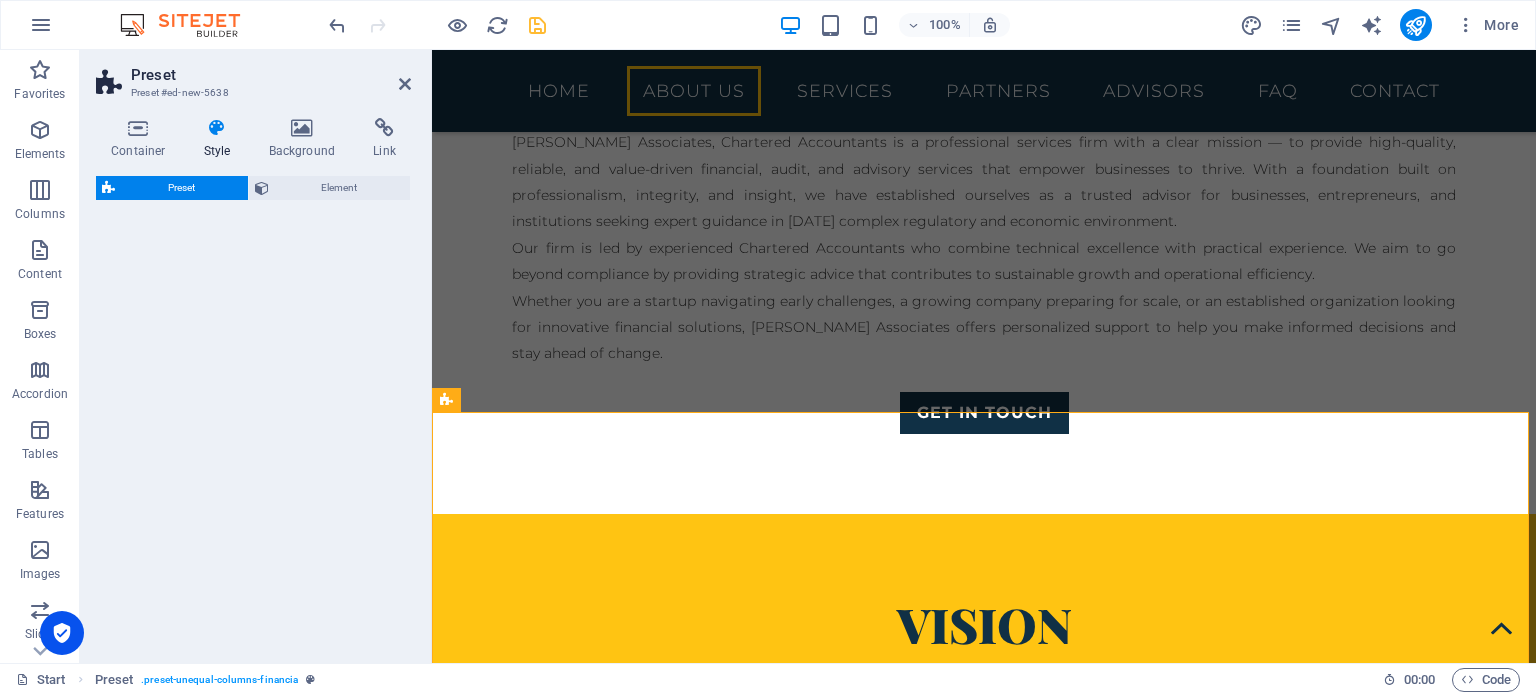 select on "rem" 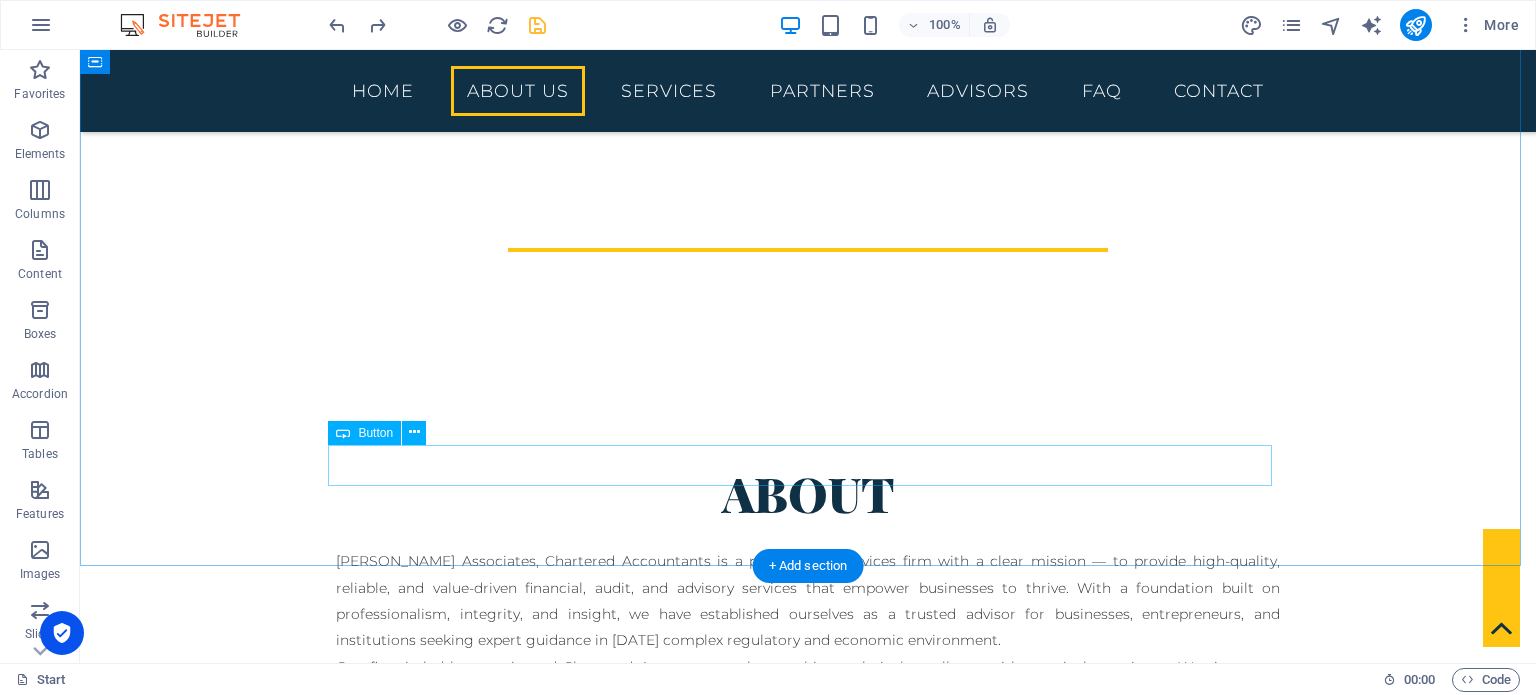 scroll, scrollTop: 0, scrollLeft: 0, axis: both 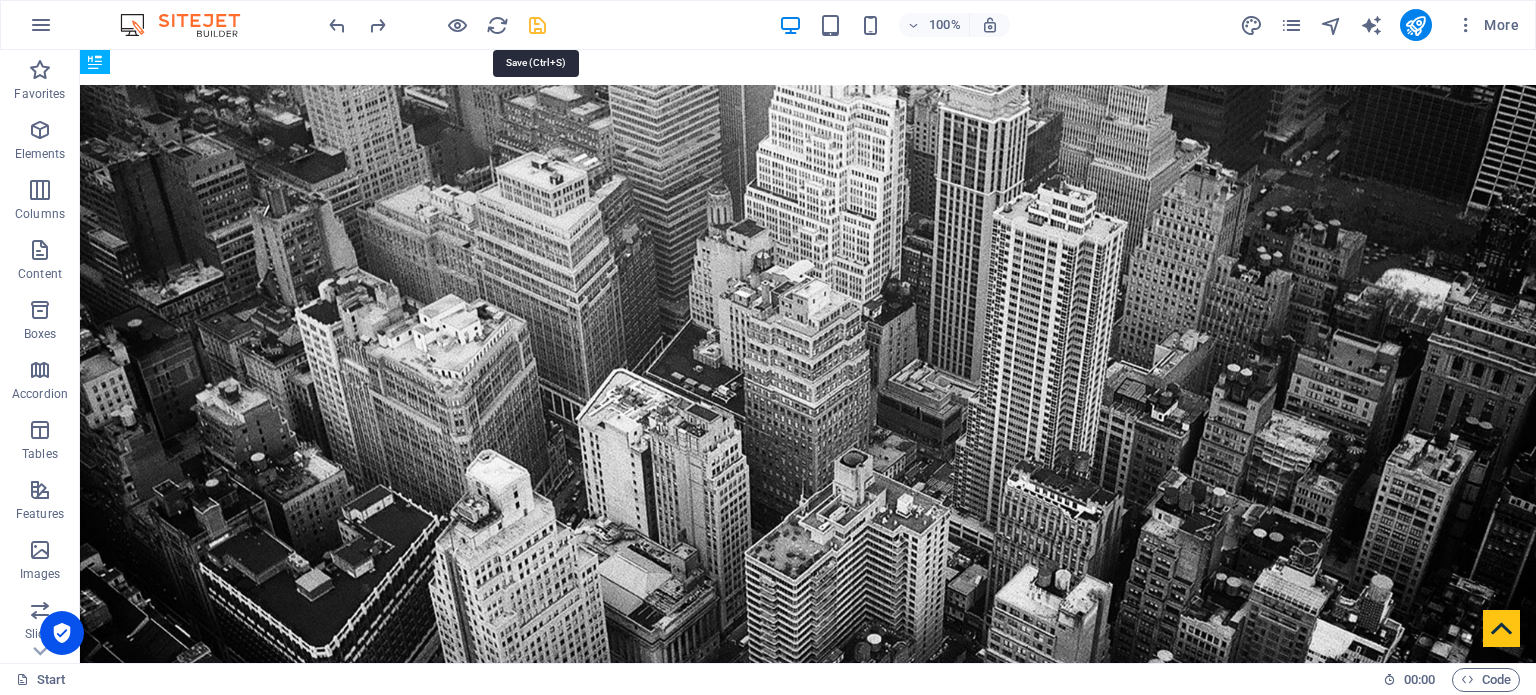 click at bounding box center [537, 25] 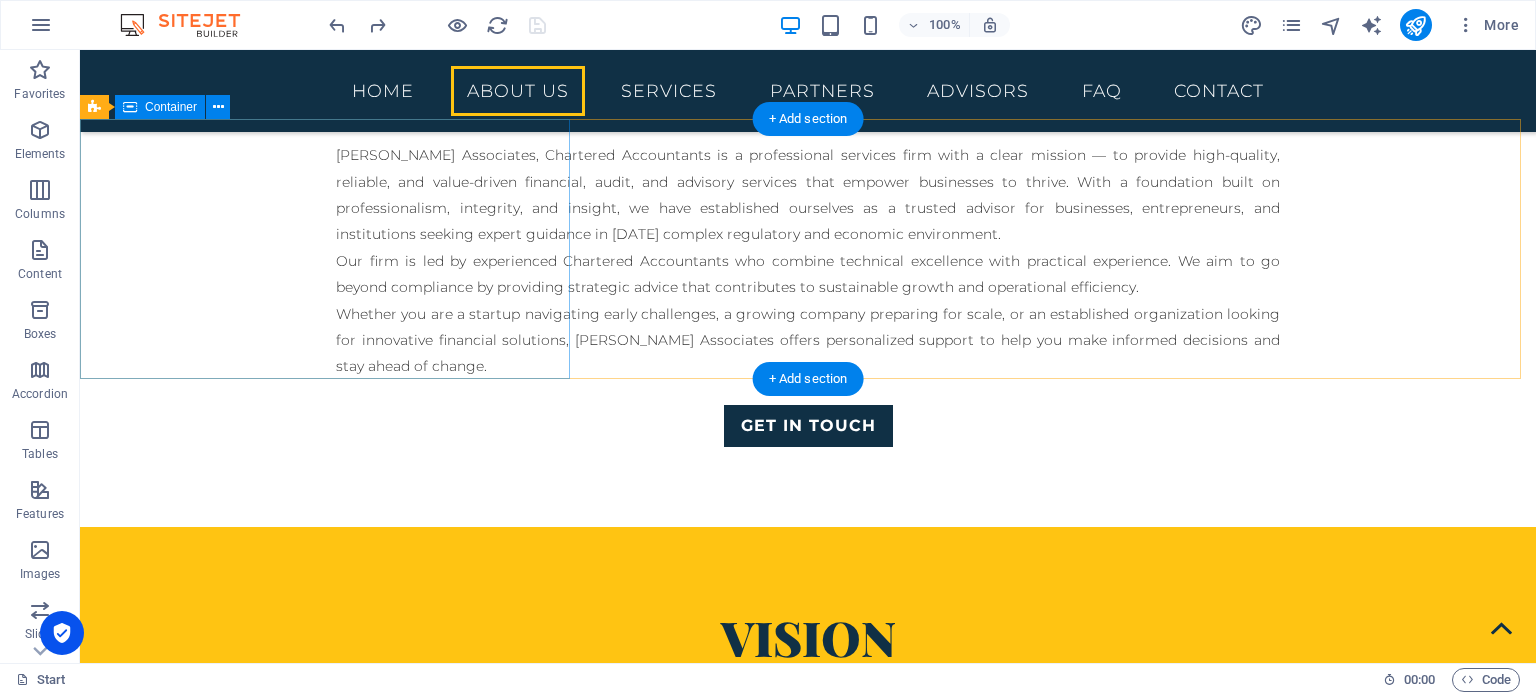 scroll, scrollTop: 1068, scrollLeft: 0, axis: vertical 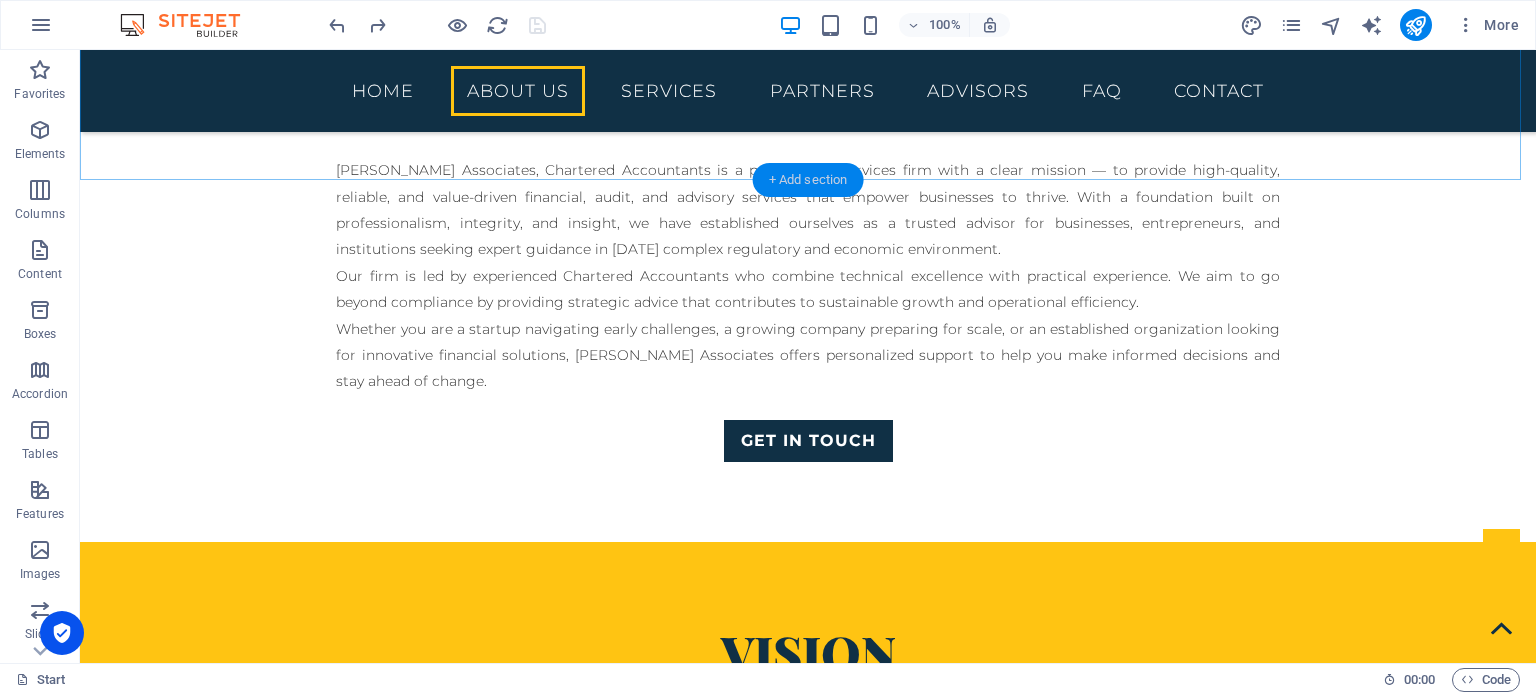 click on "+ Add section" at bounding box center [808, 180] 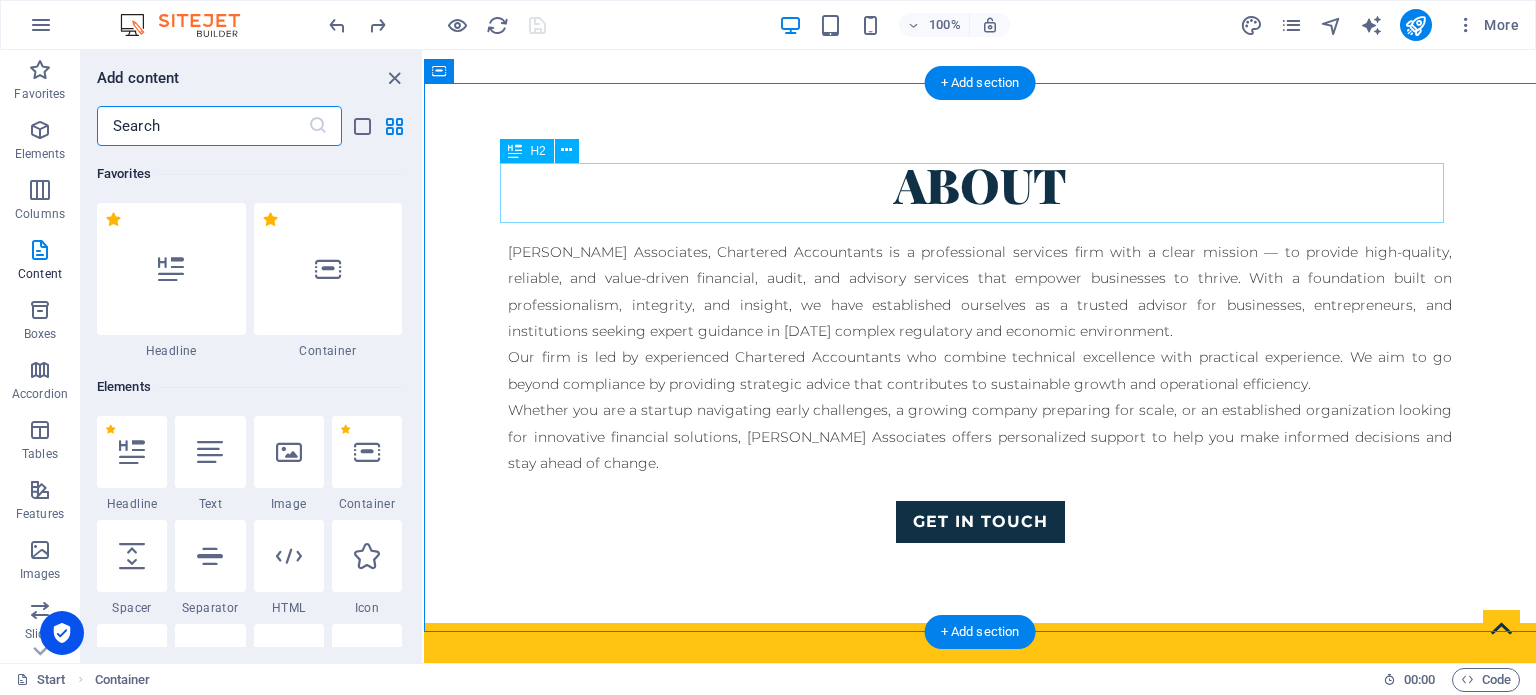 scroll, scrollTop: 616, scrollLeft: 0, axis: vertical 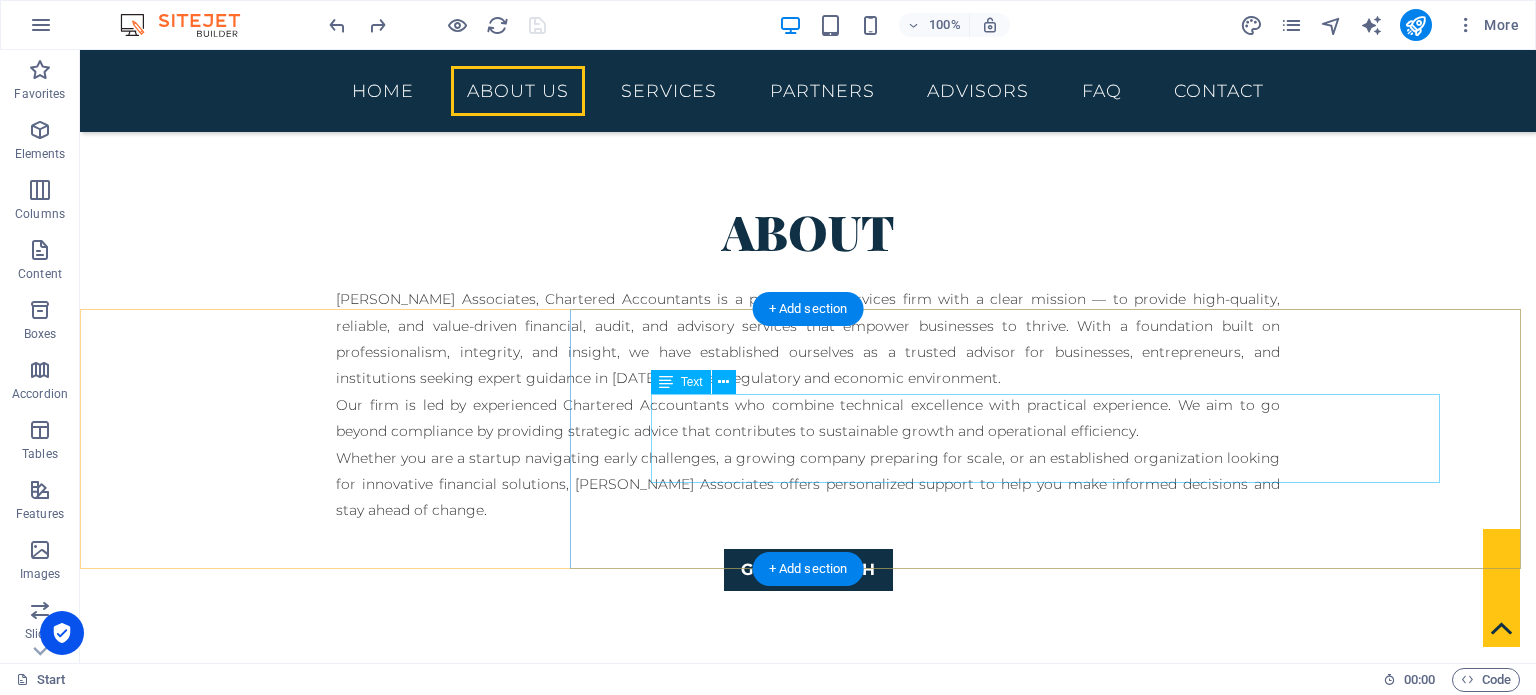 click on "To be recognized as a leading Chartered Accountancy firm known for unwavering ethical standards, client commitment, and the ability to turn financial insight into business success." at bounding box center [808, 1478] 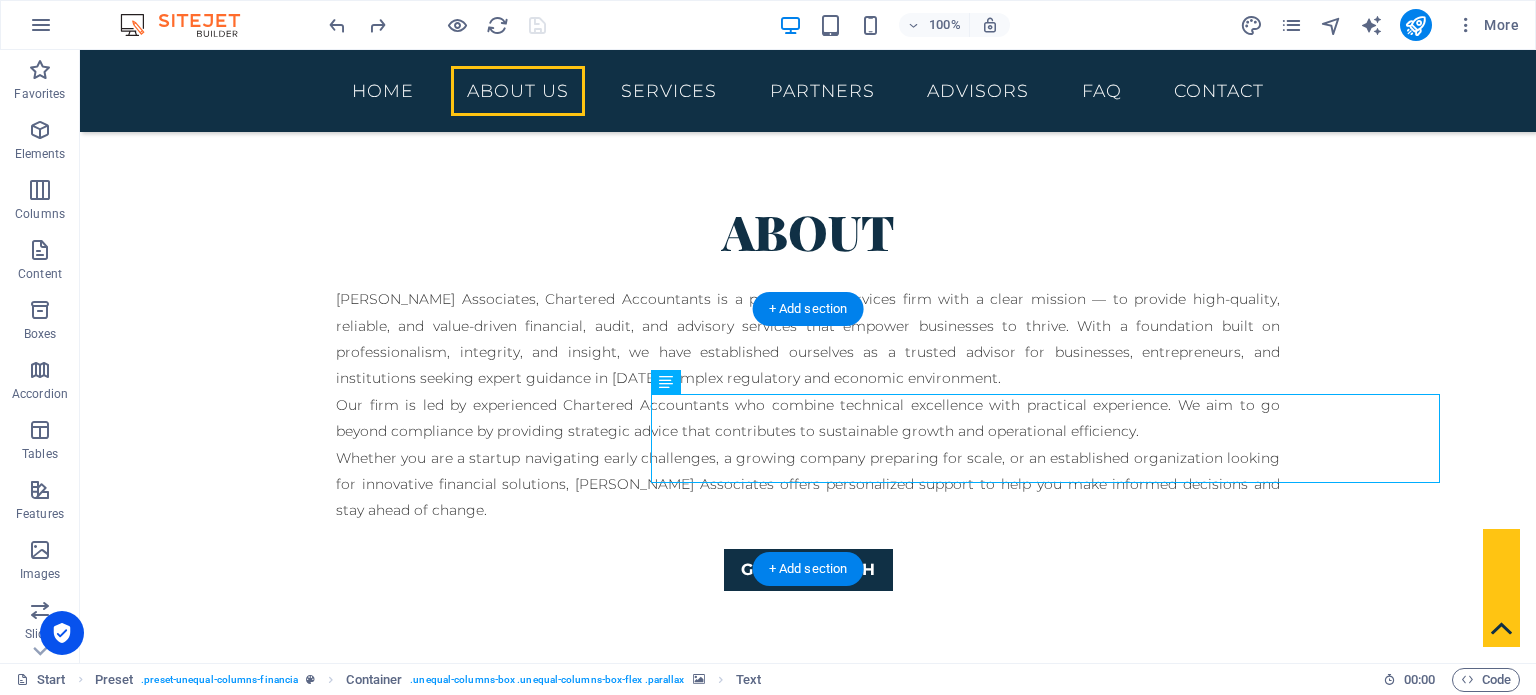 click at bounding box center [808, 1100] 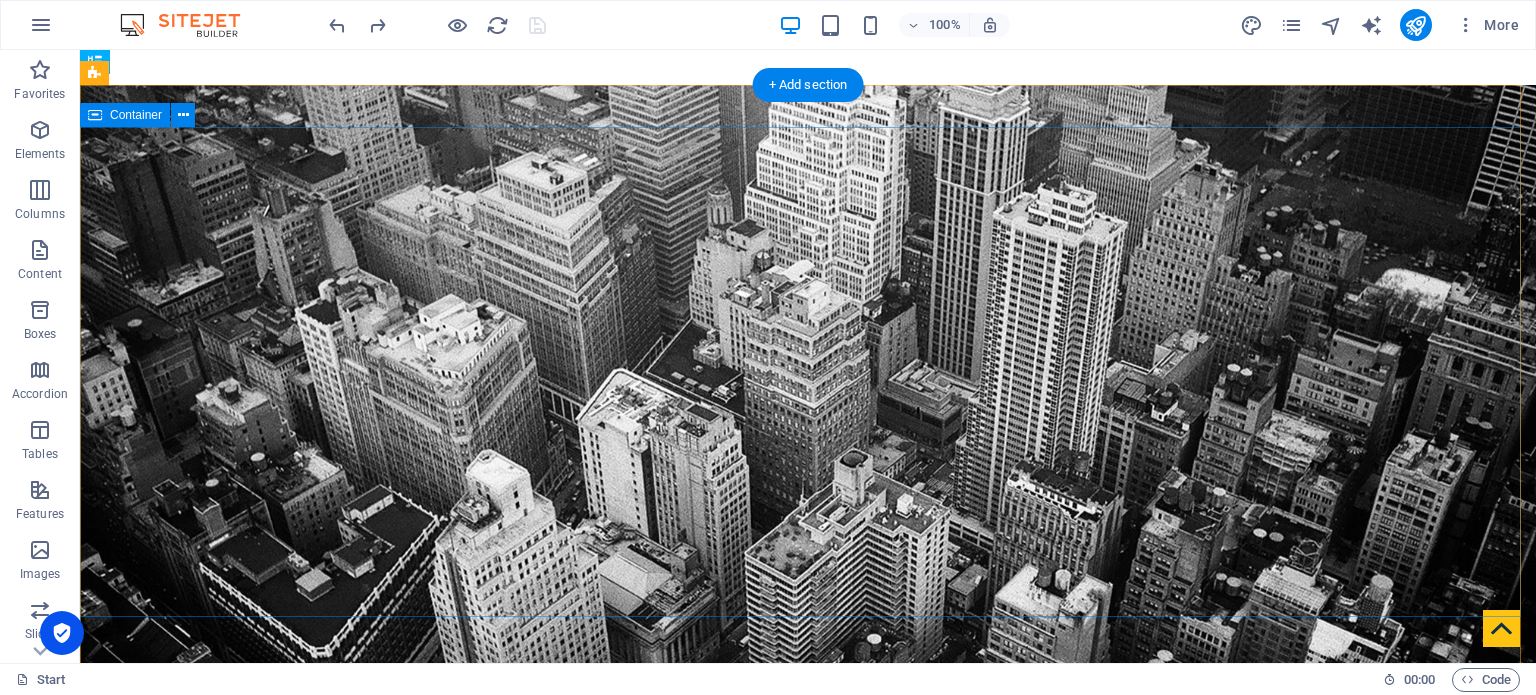 scroll, scrollTop: 206, scrollLeft: 0, axis: vertical 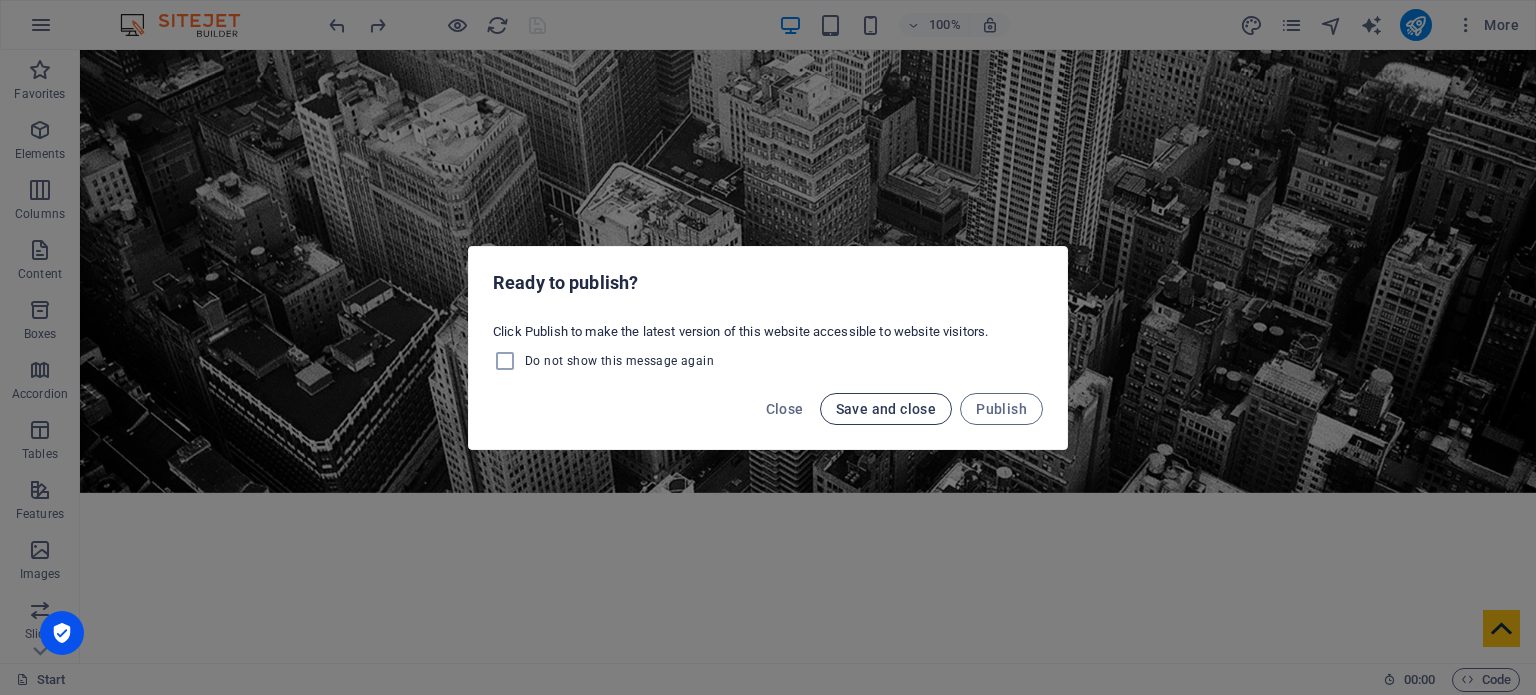 click on "Save and close" at bounding box center (886, 409) 